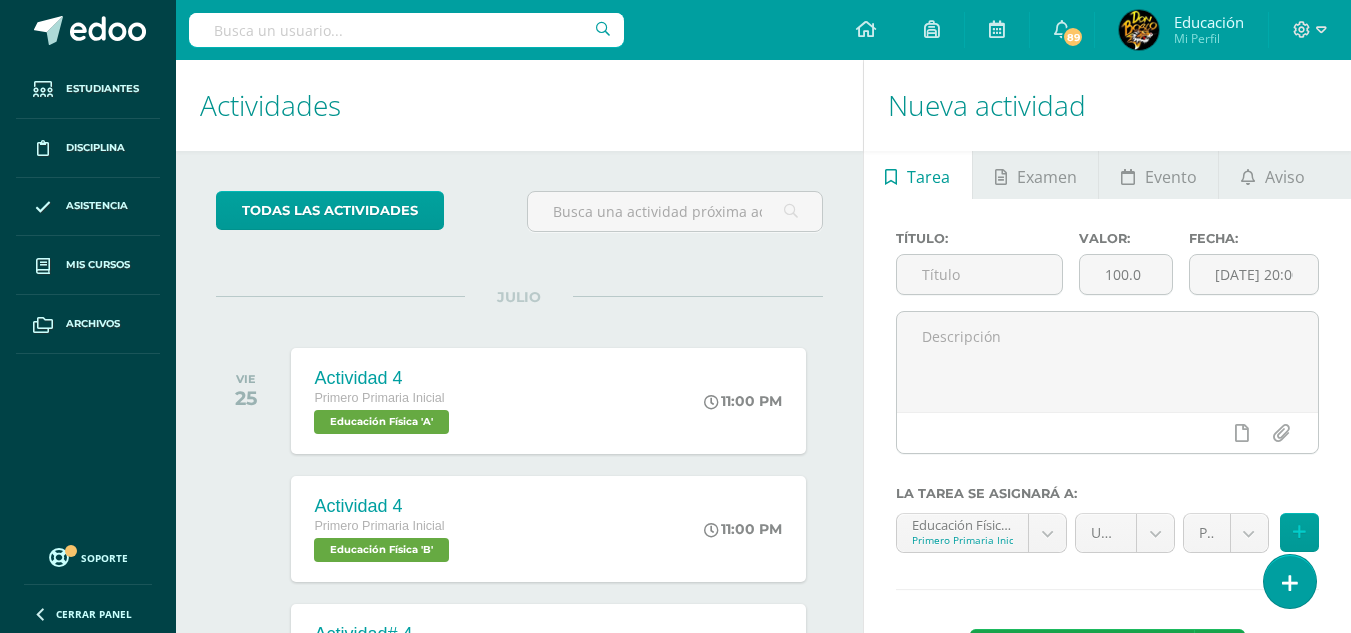 scroll, scrollTop: 100, scrollLeft: 0, axis: vertical 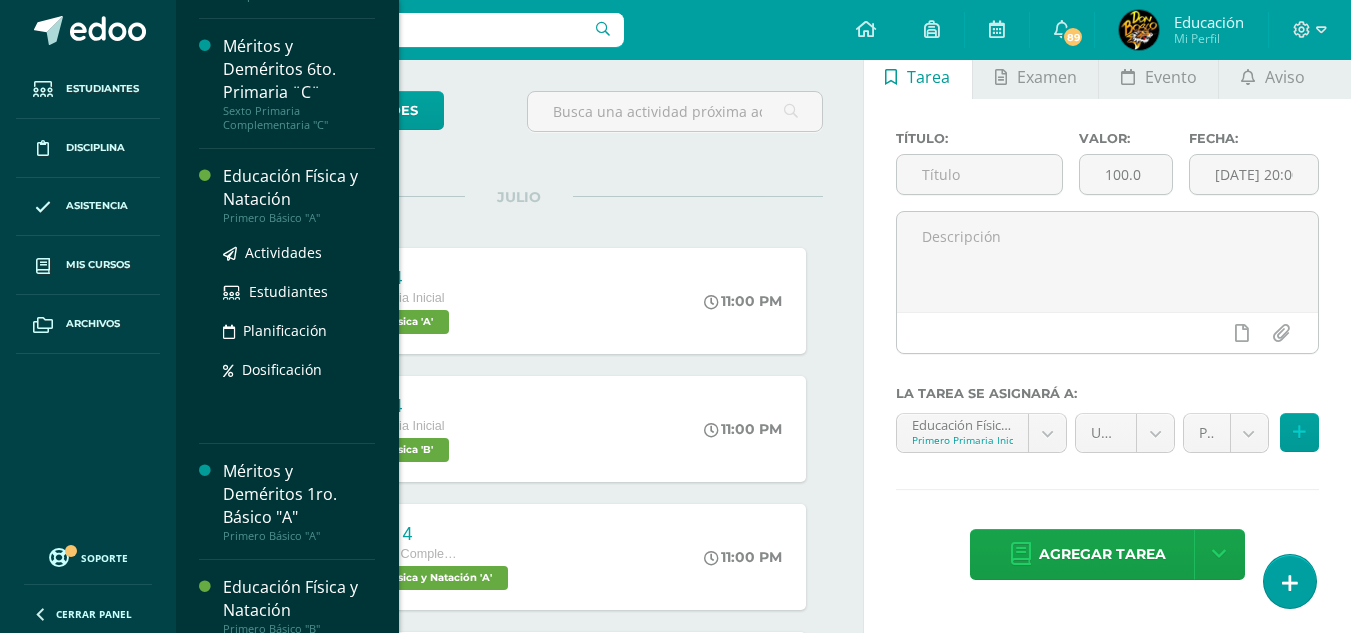 click on "Educación Física y Natación" at bounding box center [299, 188] 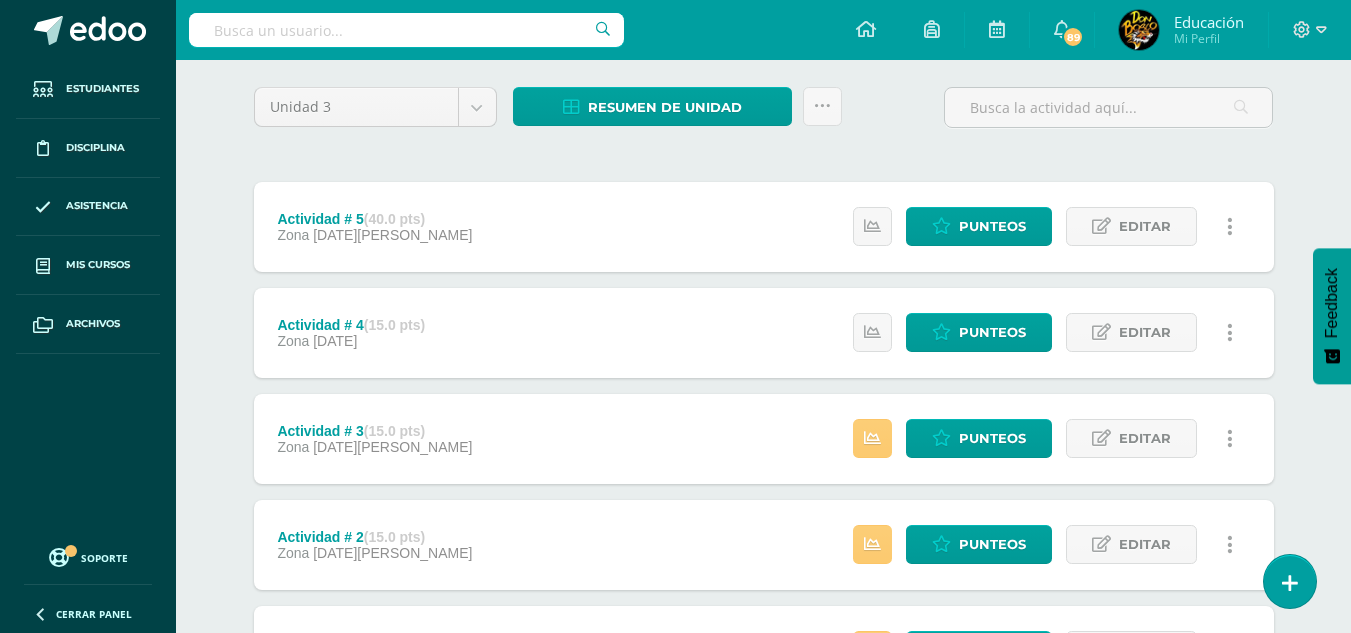scroll, scrollTop: 347, scrollLeft: 0, axis: vertical 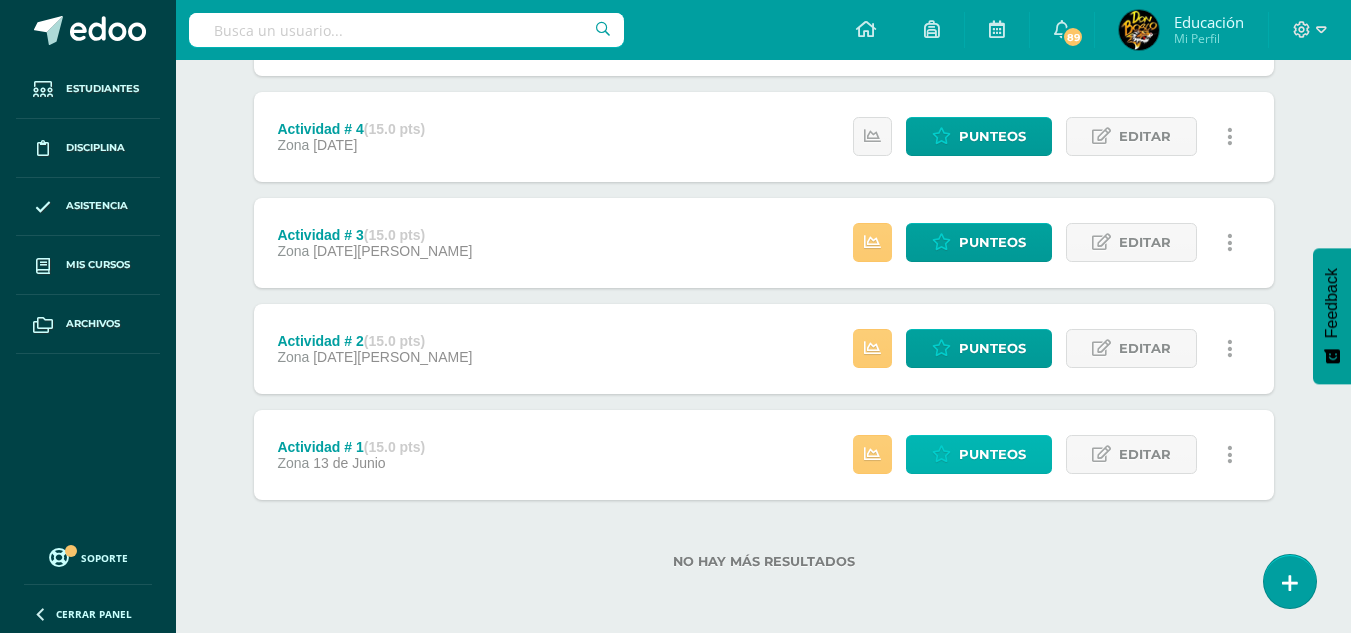 click on "Punteos" at bounding box center [992, 454] 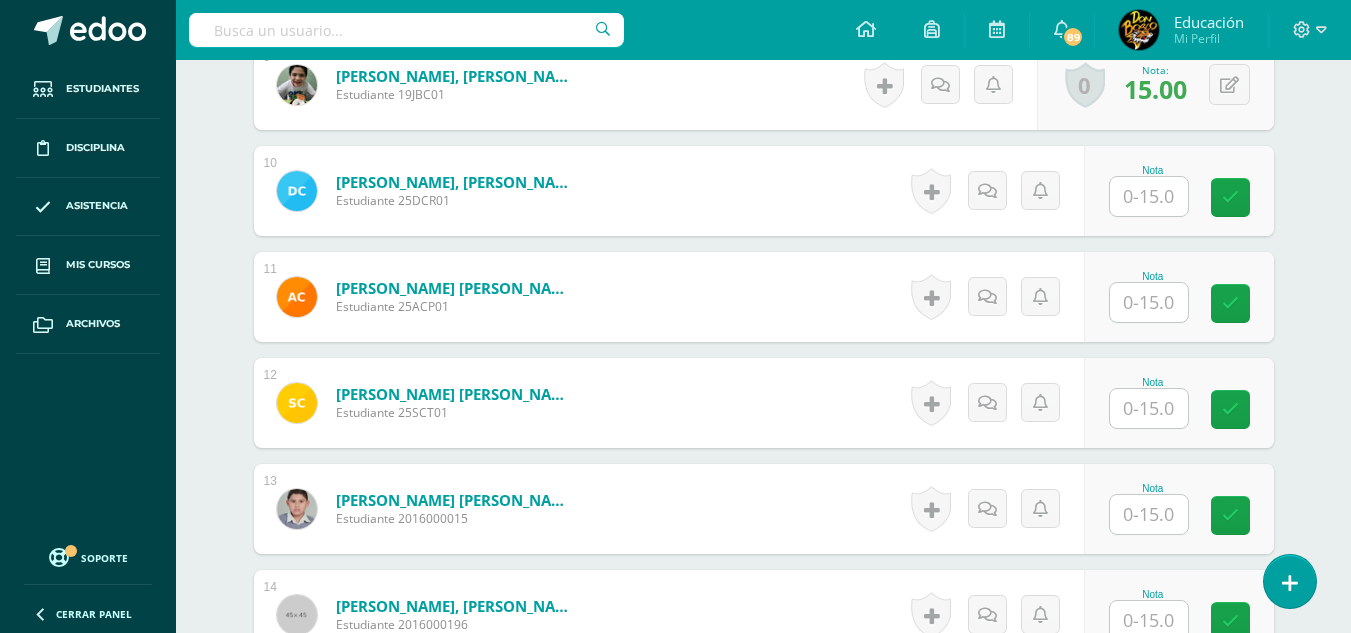scroll, scrollTop: 1504, scrollLeft: 0, axis: vertical 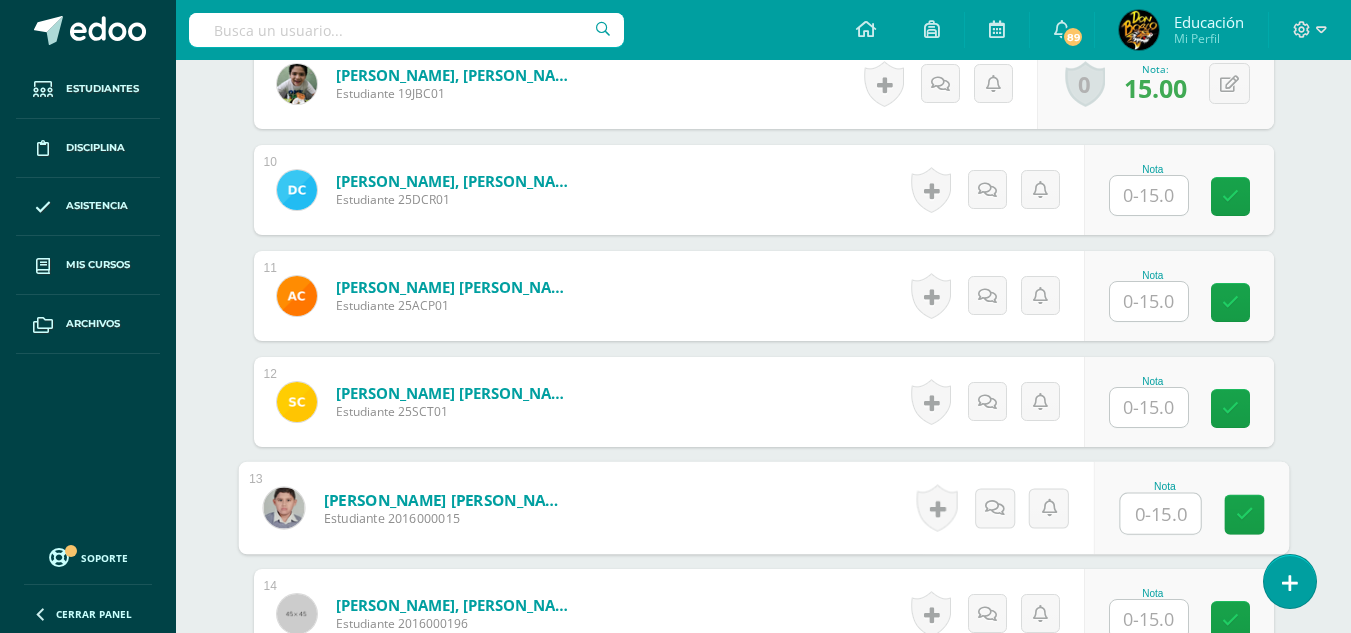click at bounding box center [1160, 514] 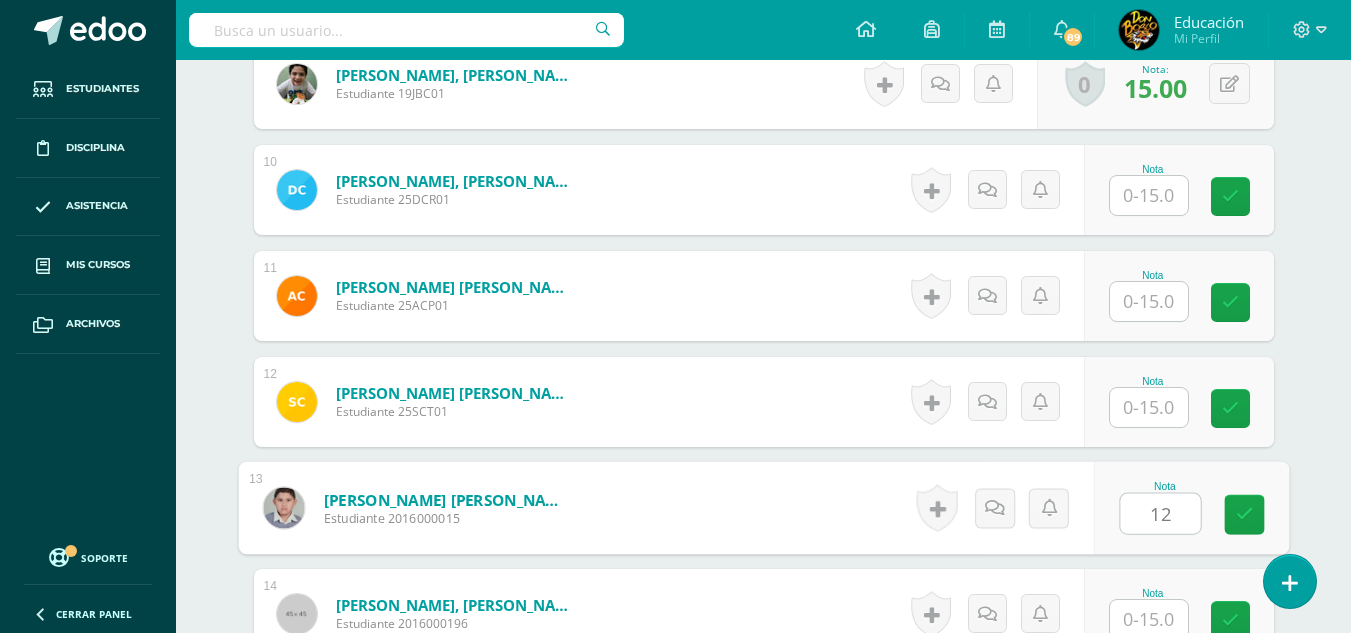 type on "12" 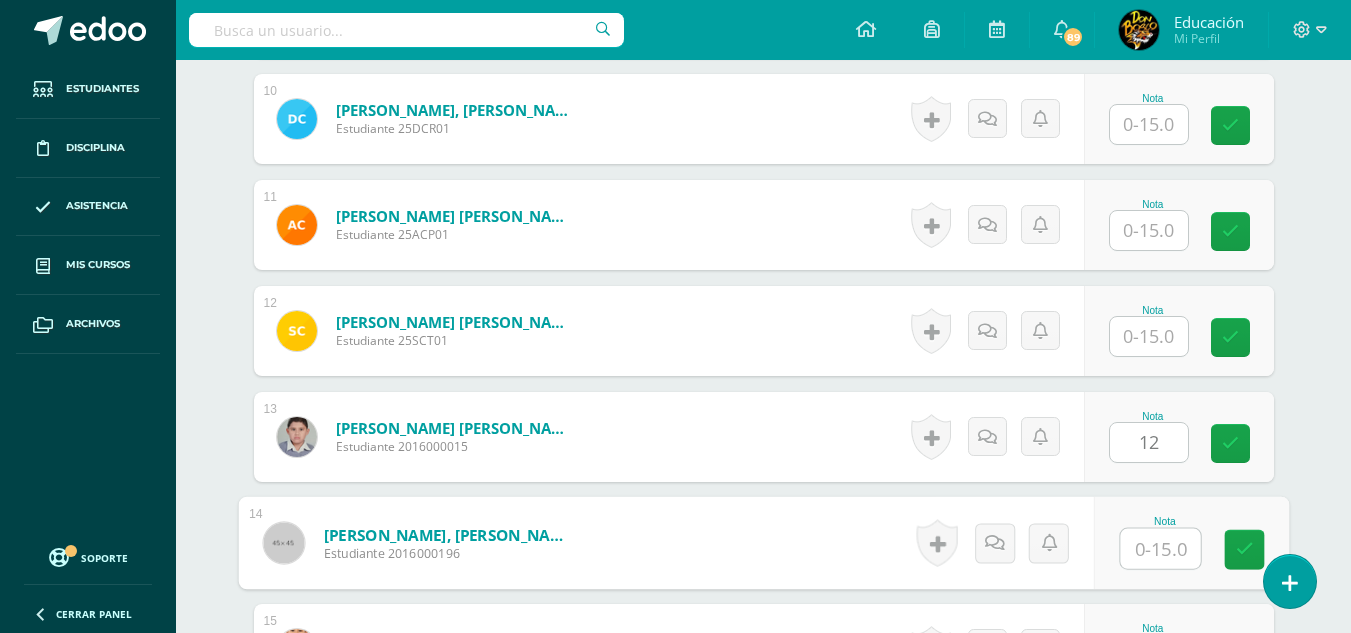 scroll, scrollTop: 1610, scrollLeft: 0, axis: vertical 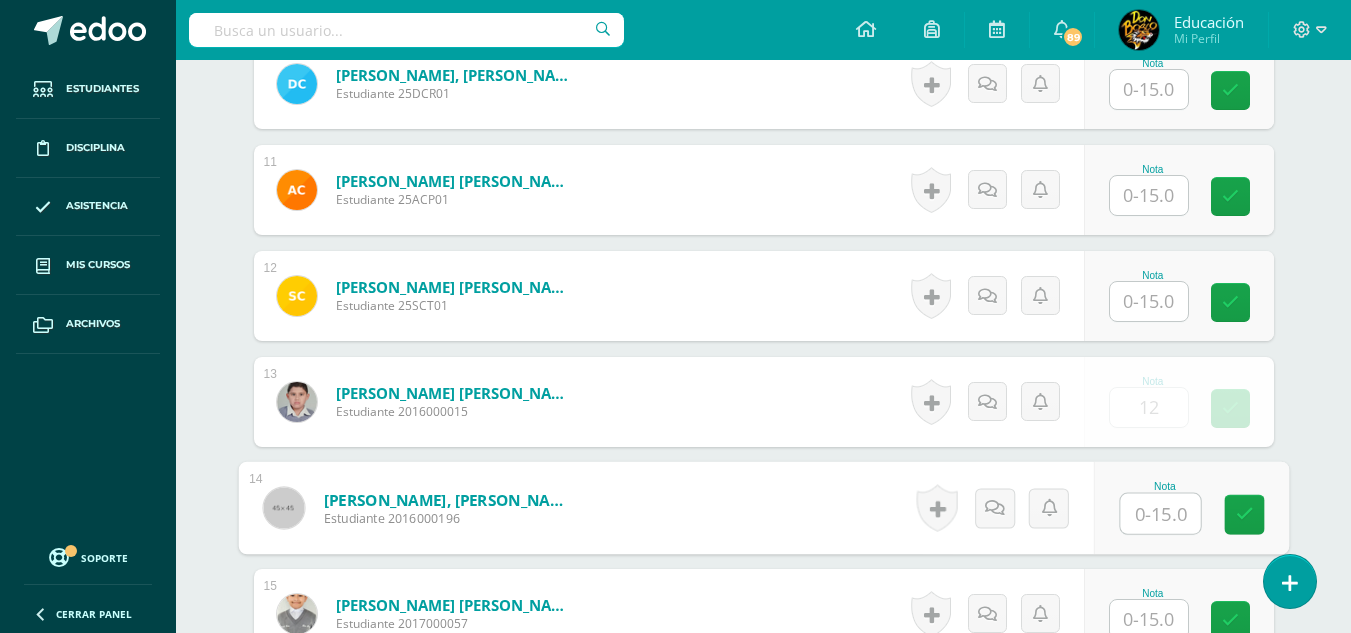 click at bounding box center (1230, 408) 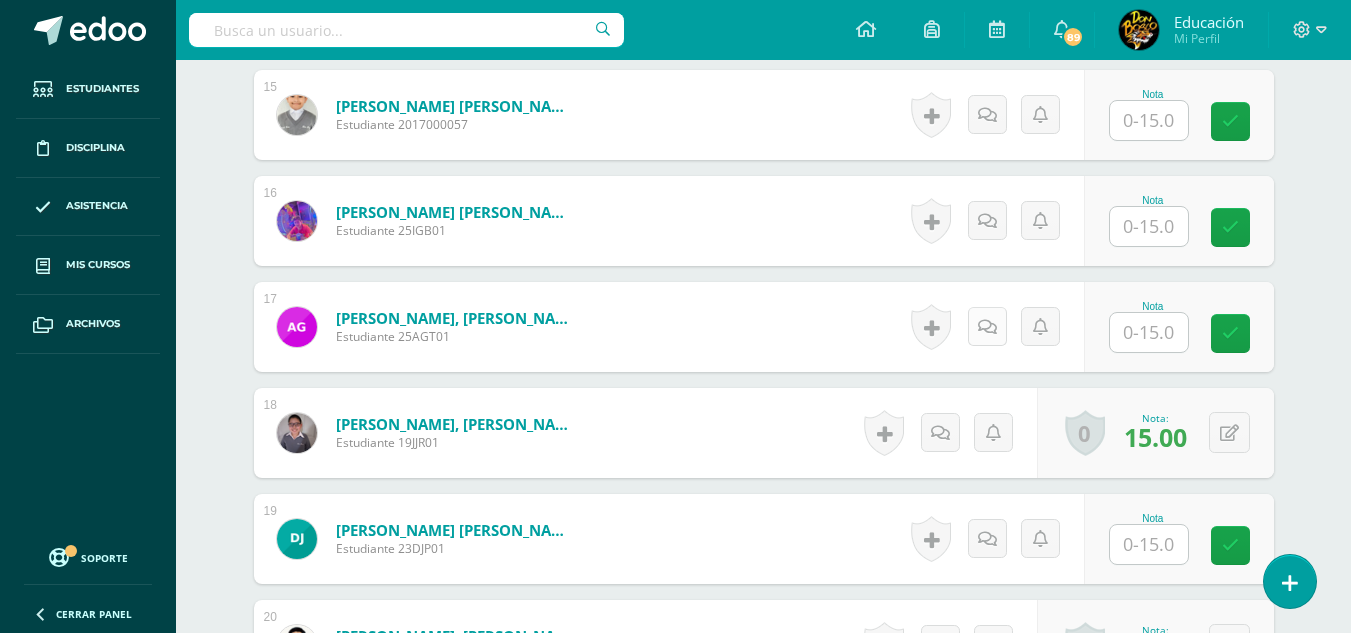 scroll, scrollTop: 2110, scrollLeft: 0, axis: vertical 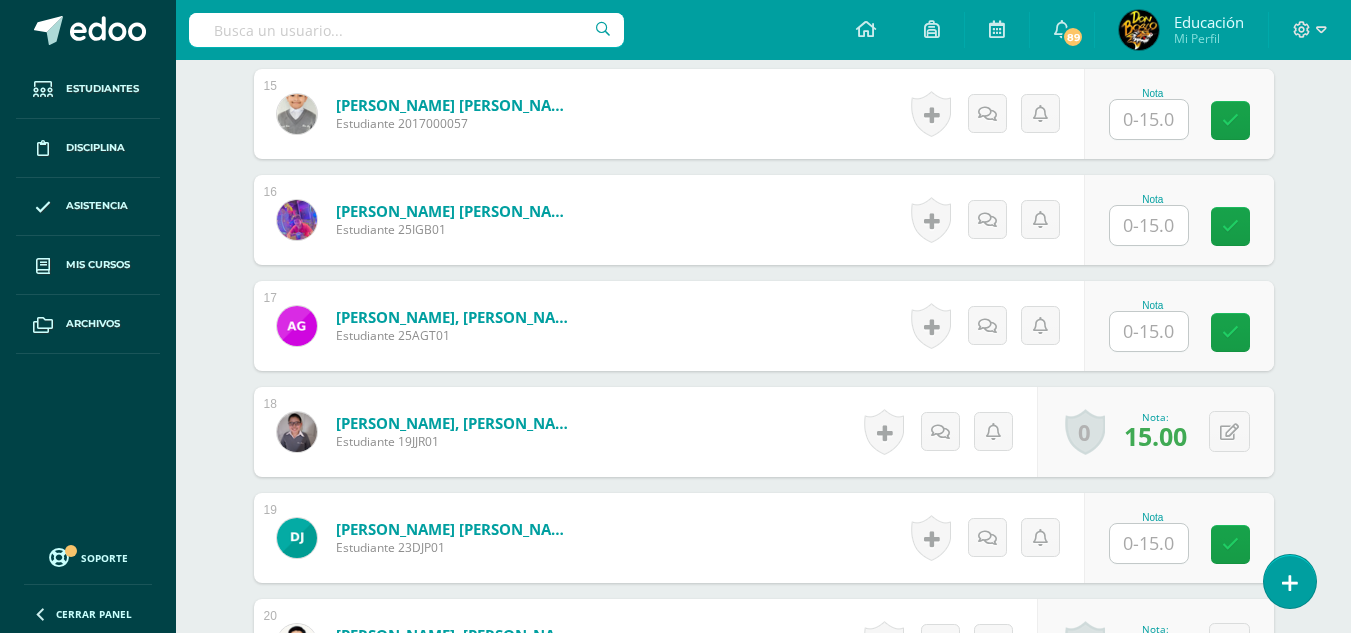 click at bounding box center (1149, 331) 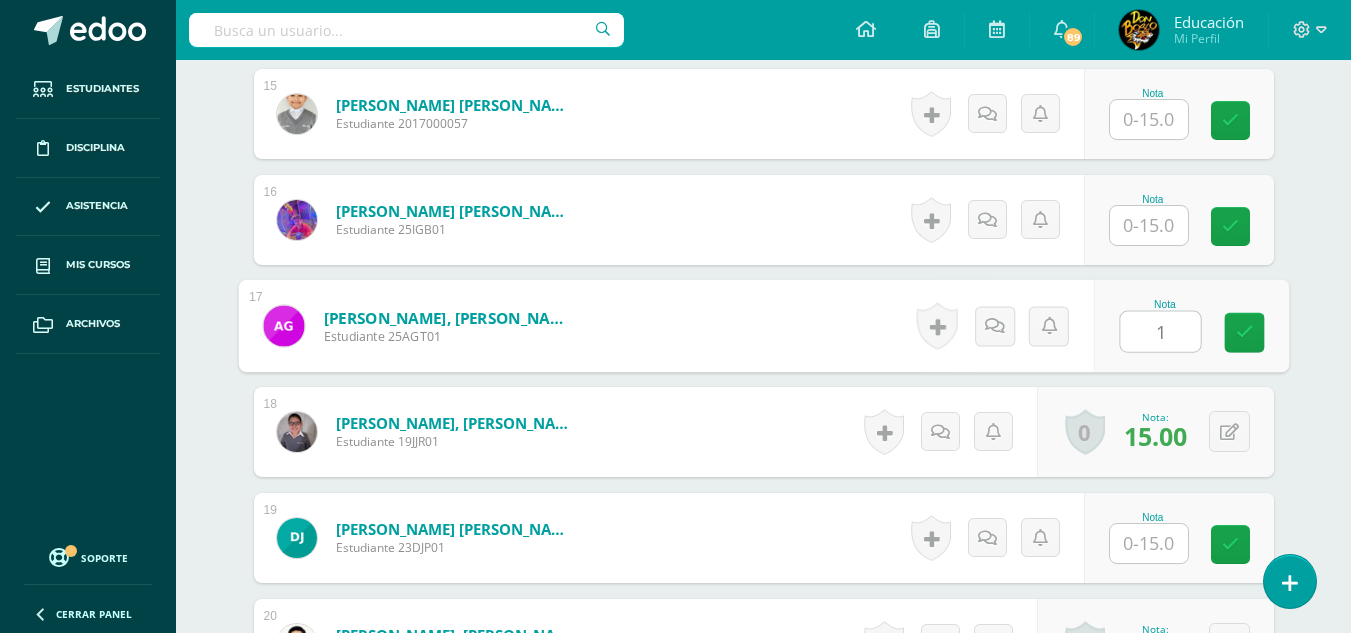 type on "15" 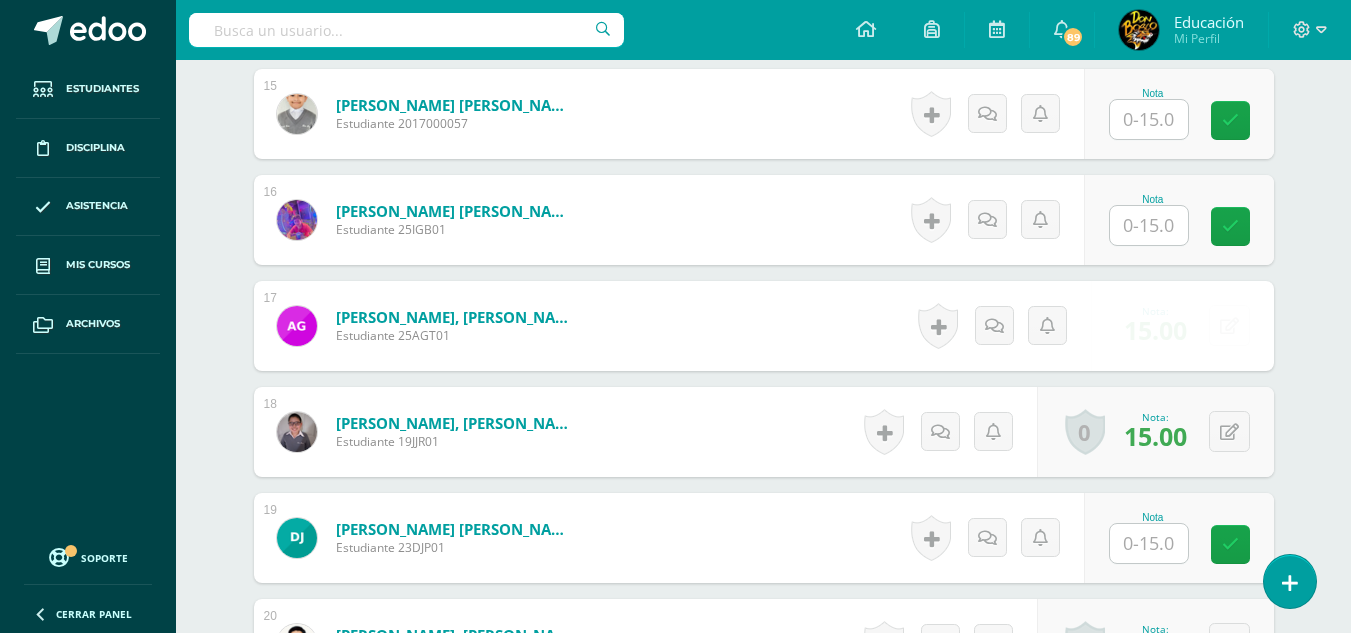 click at bounding box center [1229, 325] 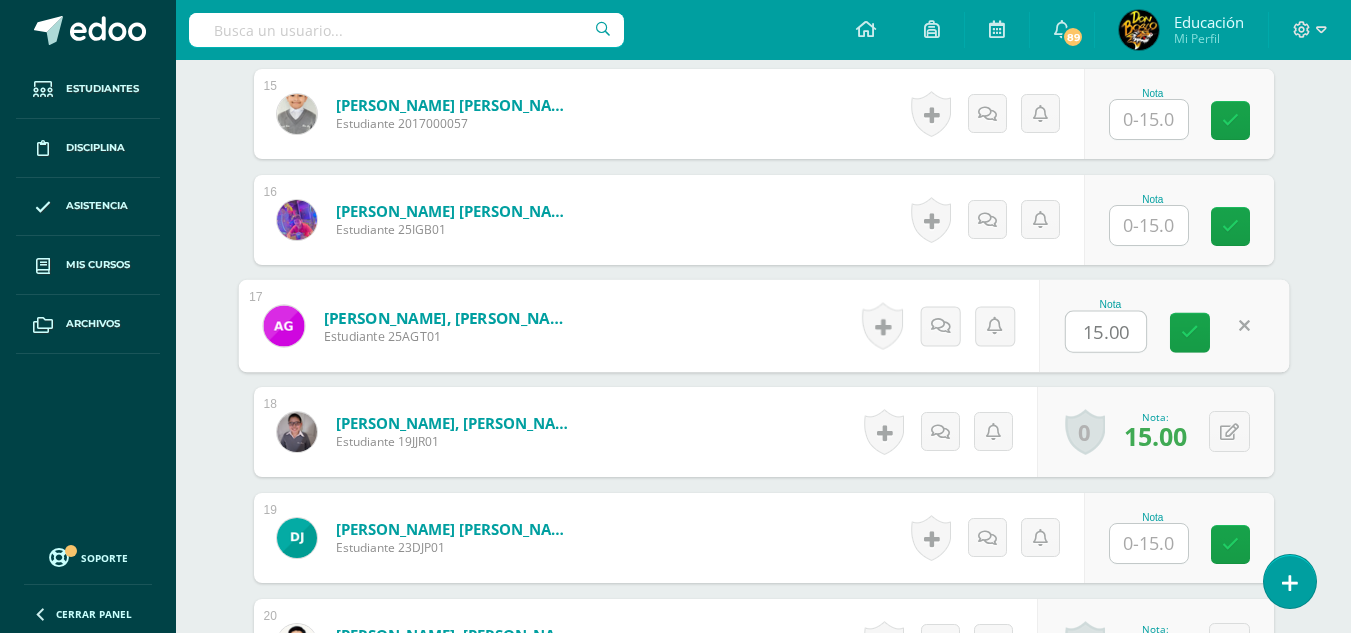 click on "¿Estás seguro que quieres  eliminar  esta actividad?
Esto borrará la actividad y cualquier nota que hayas registrado
permanentemente. Esta acción no se puede revertir. Cancelar Eliminar
Administración de escalas de valoración
escala de valoración
Aún no has creado una escala de valoración.
Cancelar Agregar nueva escala de valoración: Agrega una división a la escala de valoración  (ej. Ortografía, redacción, trabajo en equipo, etc.)
Agregar
Cancelar Crear escala de valoración
Agrega listas de cotejo
Mostrar todos                             Mostrar todos Mis listas Generales Comunicación y Lenguaje Matemática Ciencia Estudios Sociales Arte Debate 1" at bounding box center [764, 351] 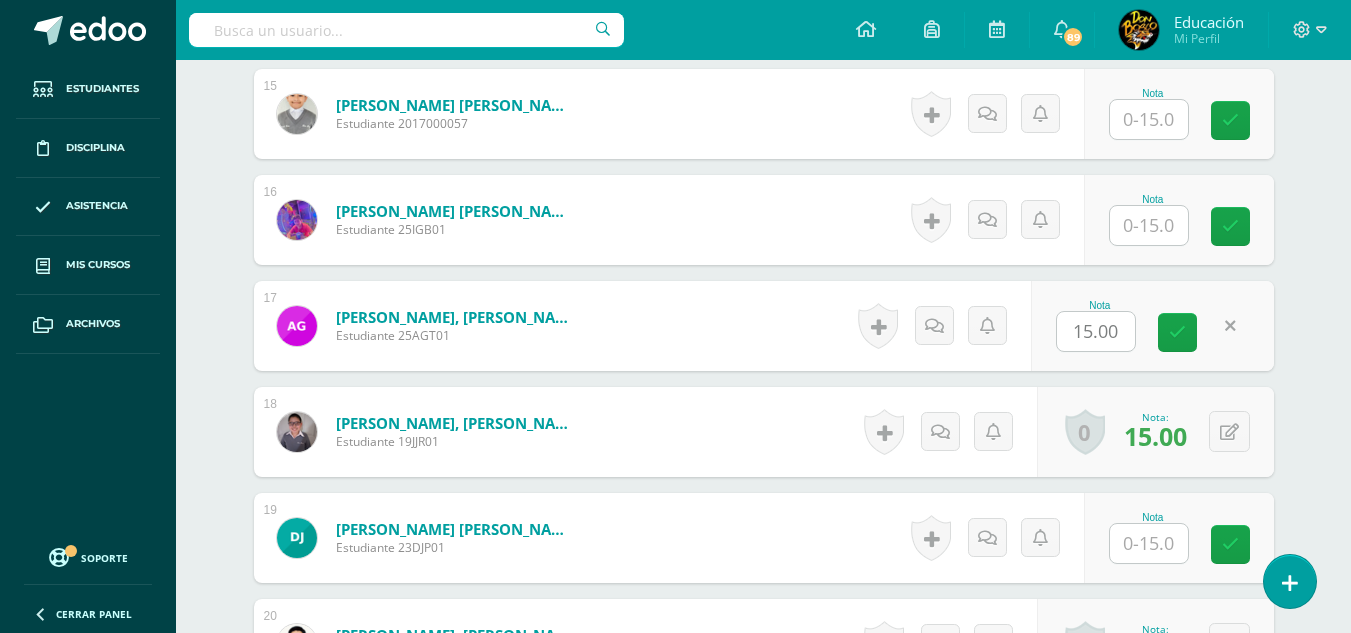 click at bounding box center [1230, 325] 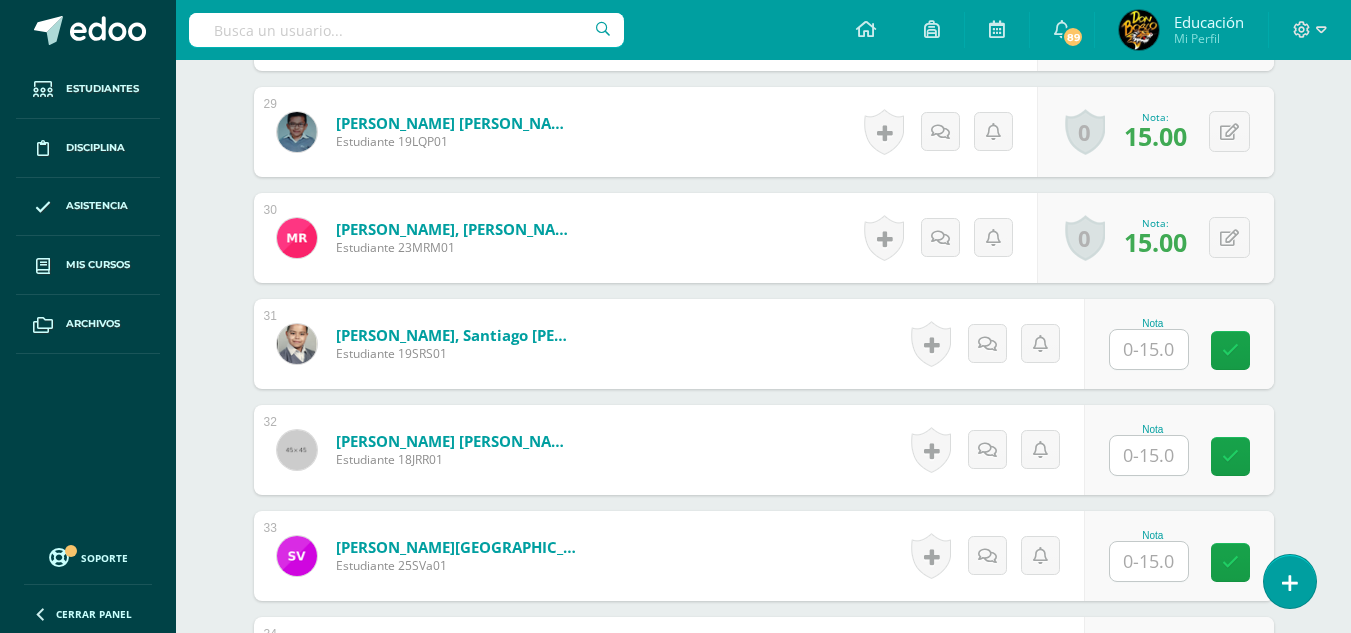 scroll, scrollTop: 3610, scrollLeft: 0, axis: vertical 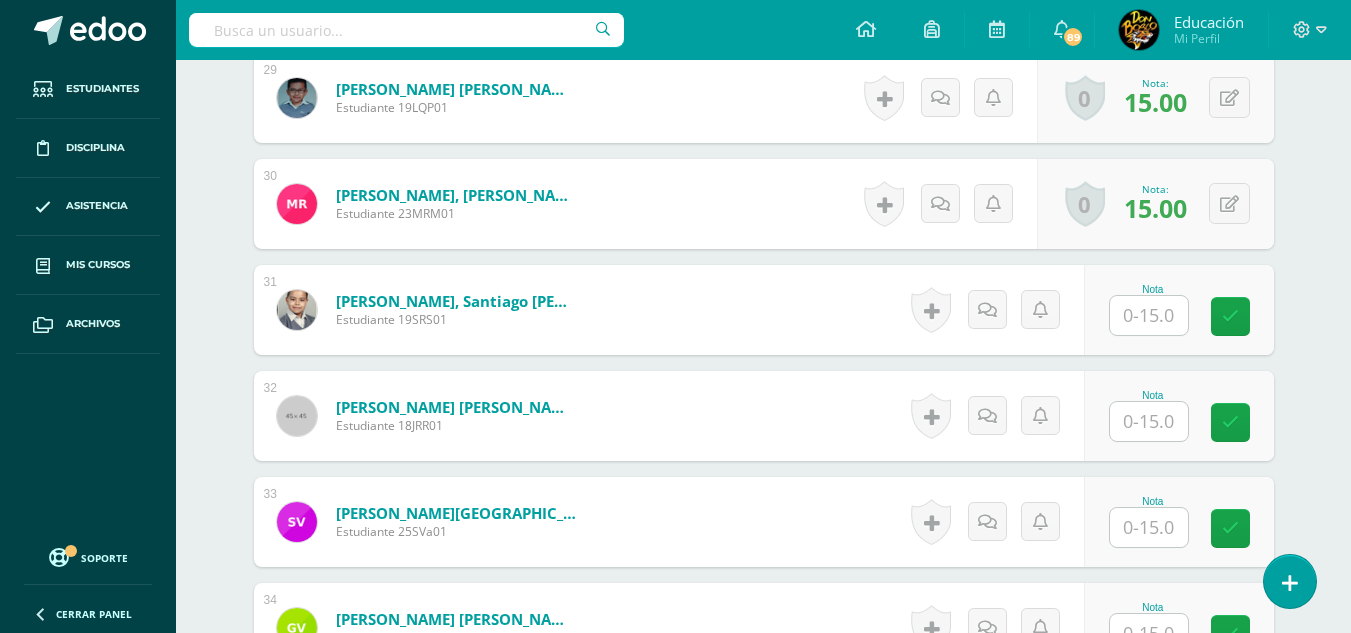 click at bounding box center [1149, 527] 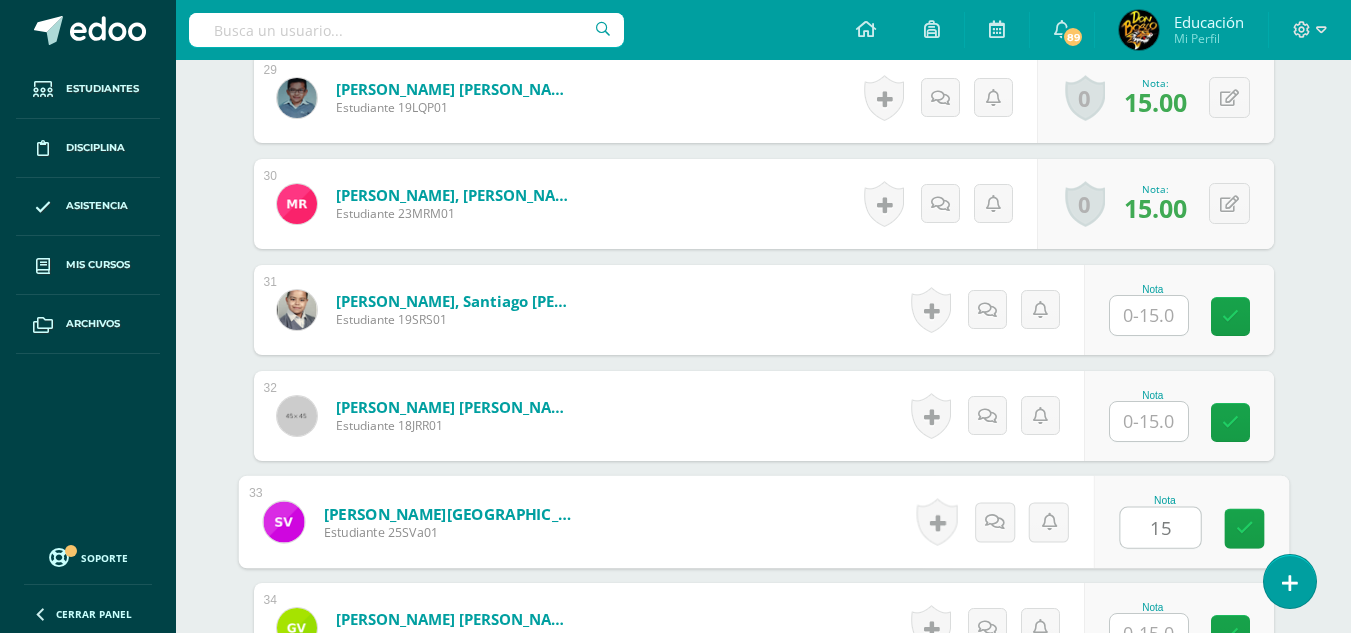 type on "15" 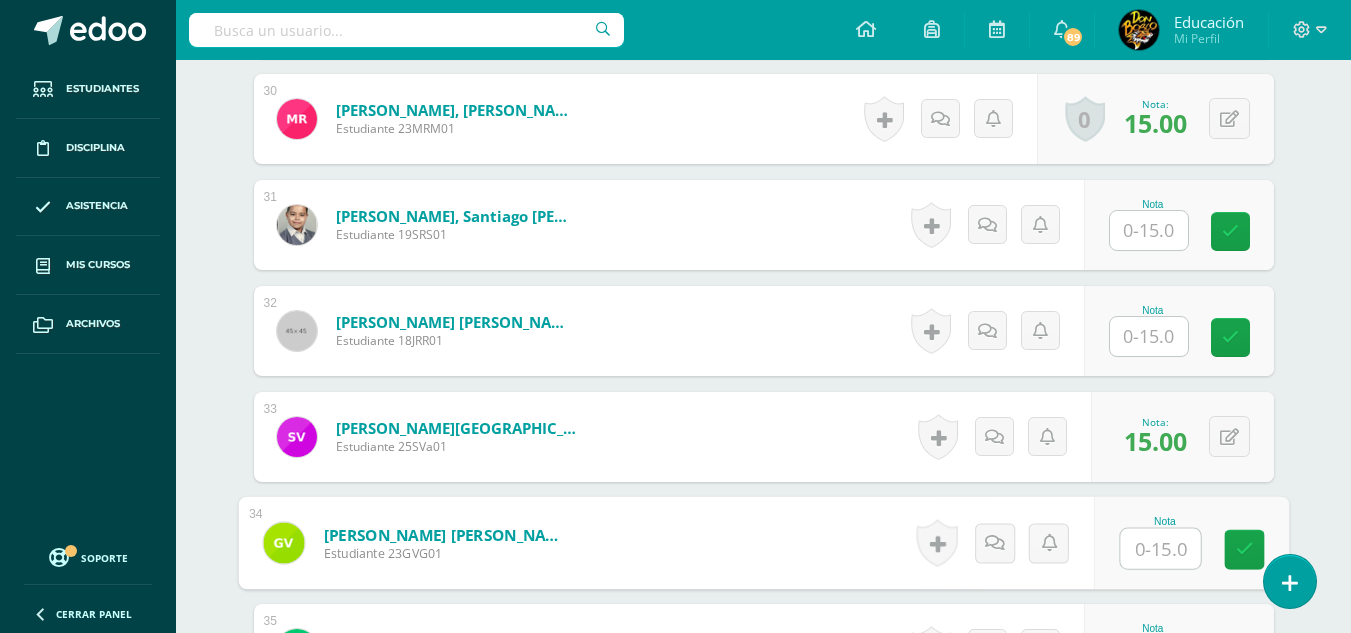 scroll, scrollTop: 3730, scrollLeft: 0, axis: vertical 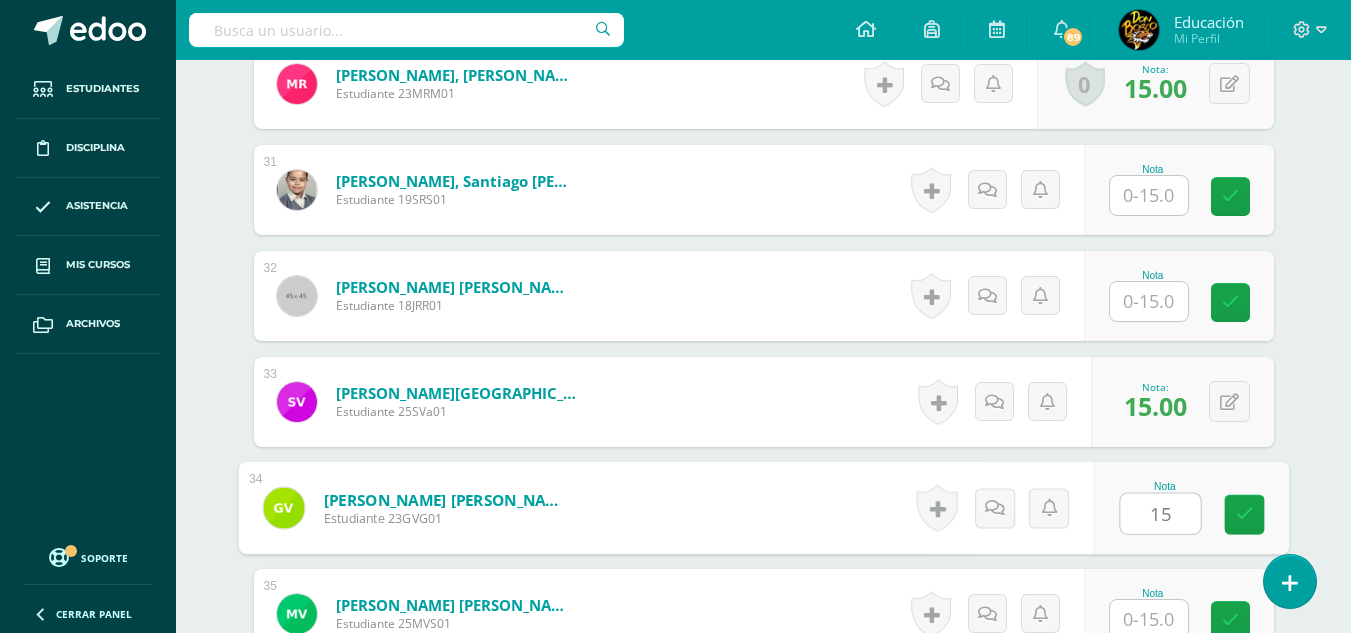 type on "15" 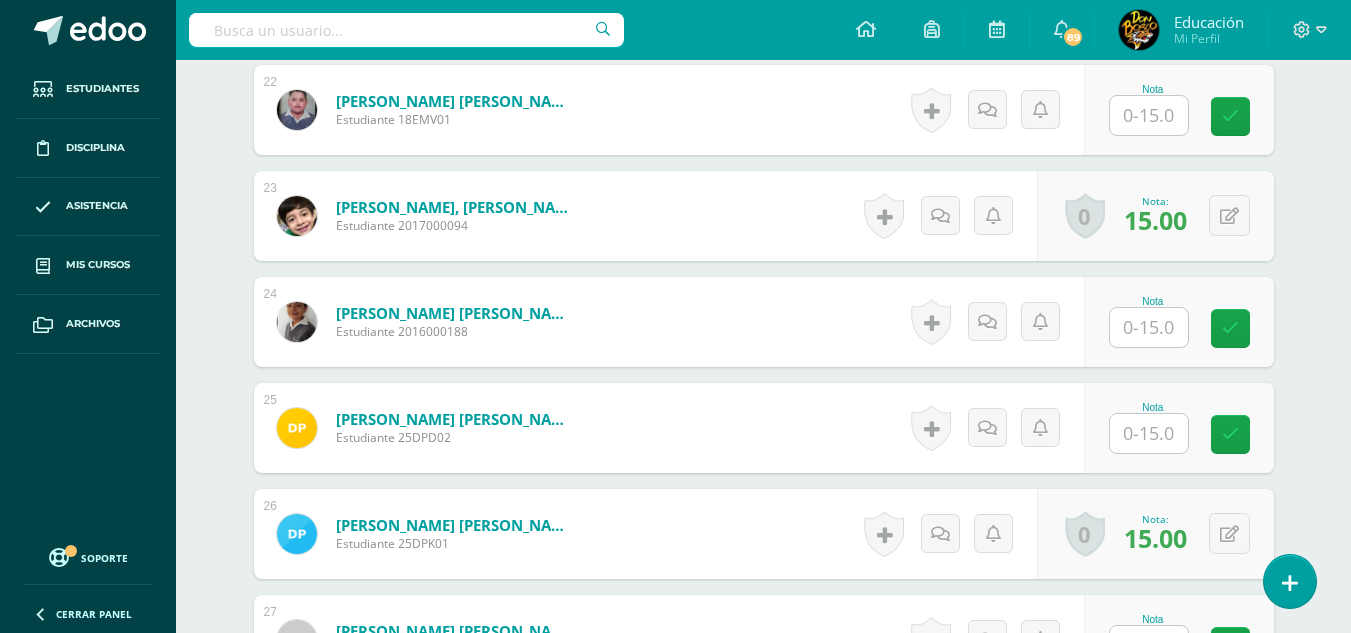 scroll, scrollTop: 2836, scrollLeft: 0, axis: vertical 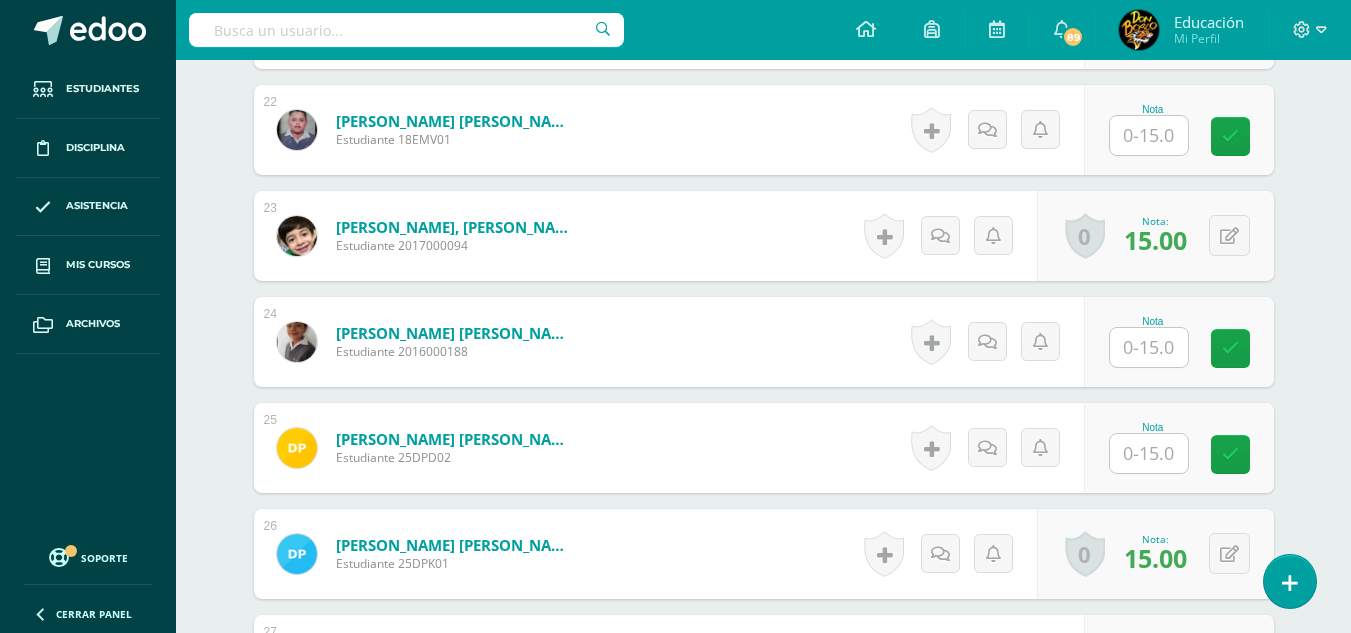 click at bounding box center [1149, 347] 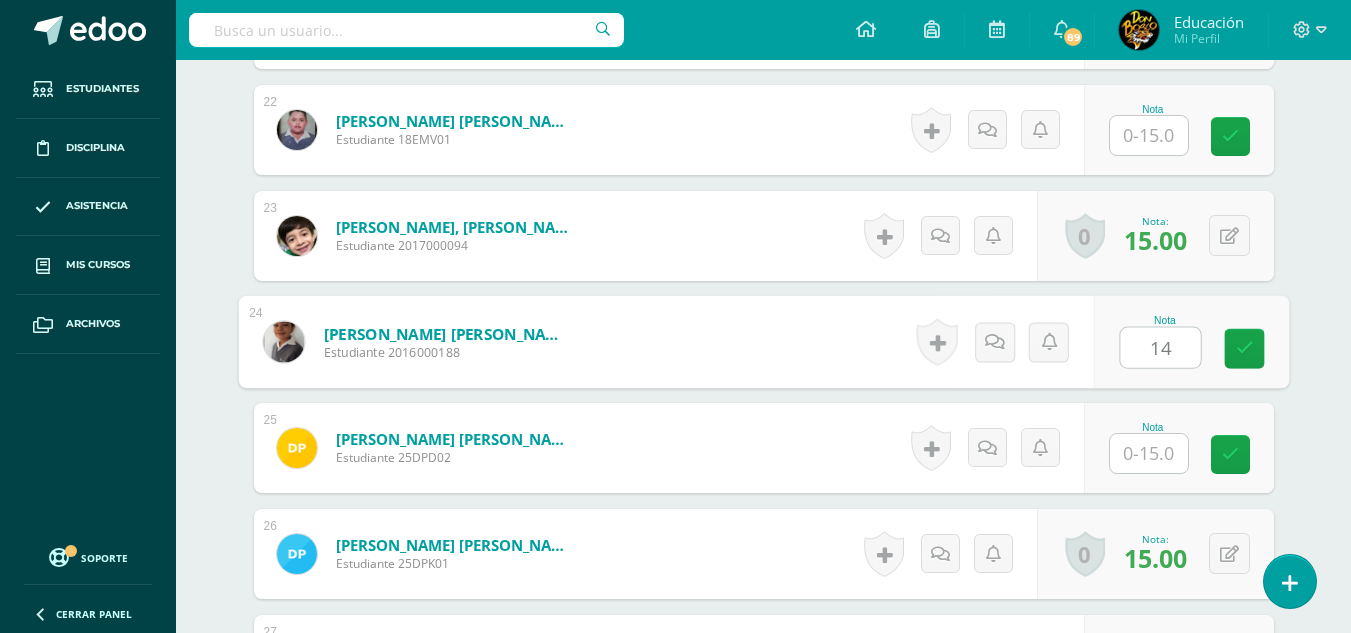 type on "14" 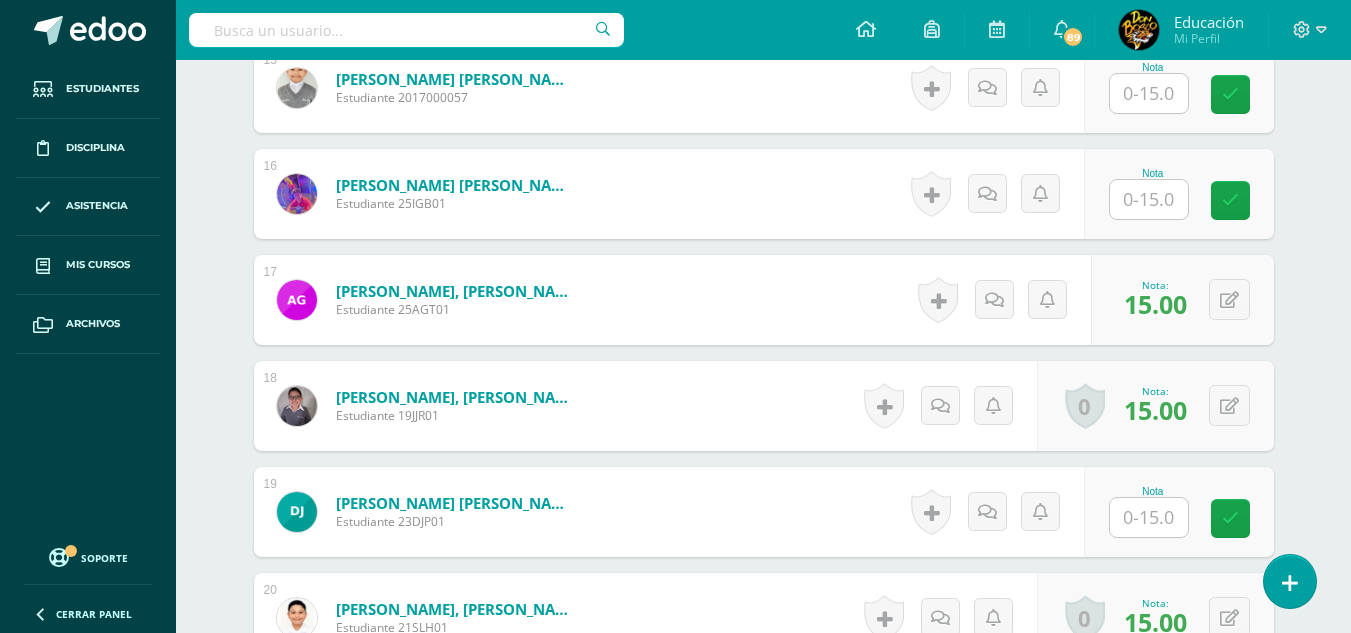 scroll, scrollTop: 1936, scrollLeft: 0, axis: vertical 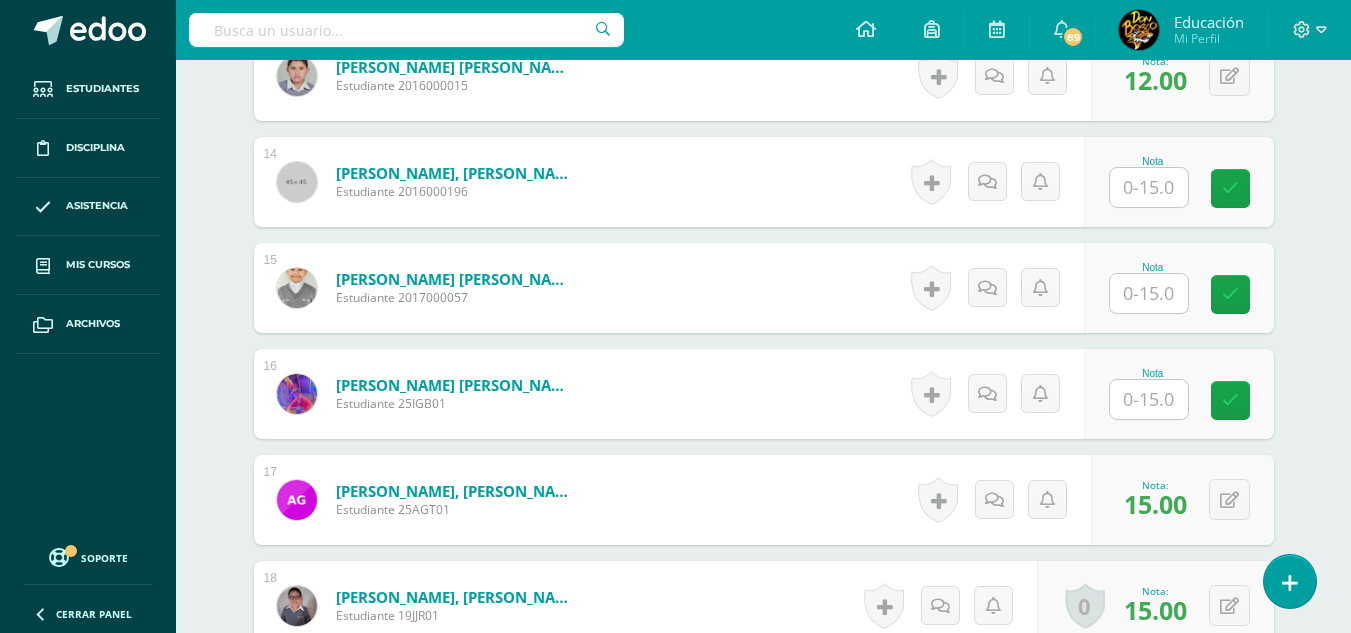 click at bounding box center (1149, 399) 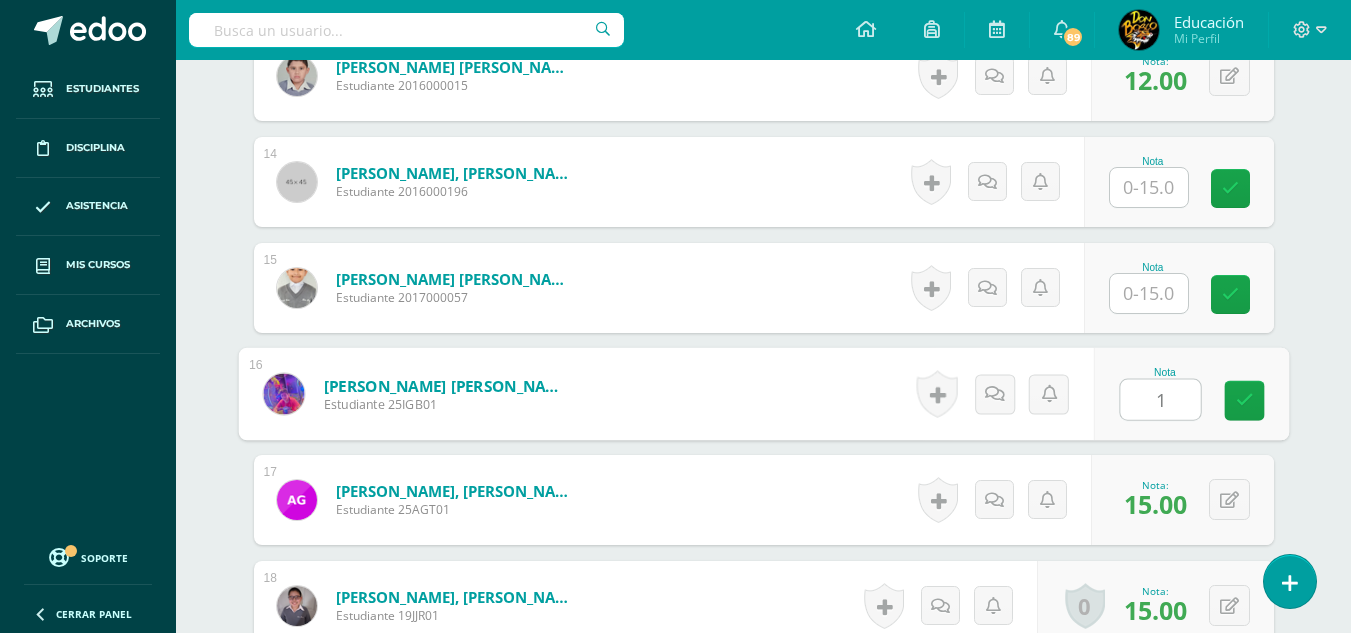 type on "14" 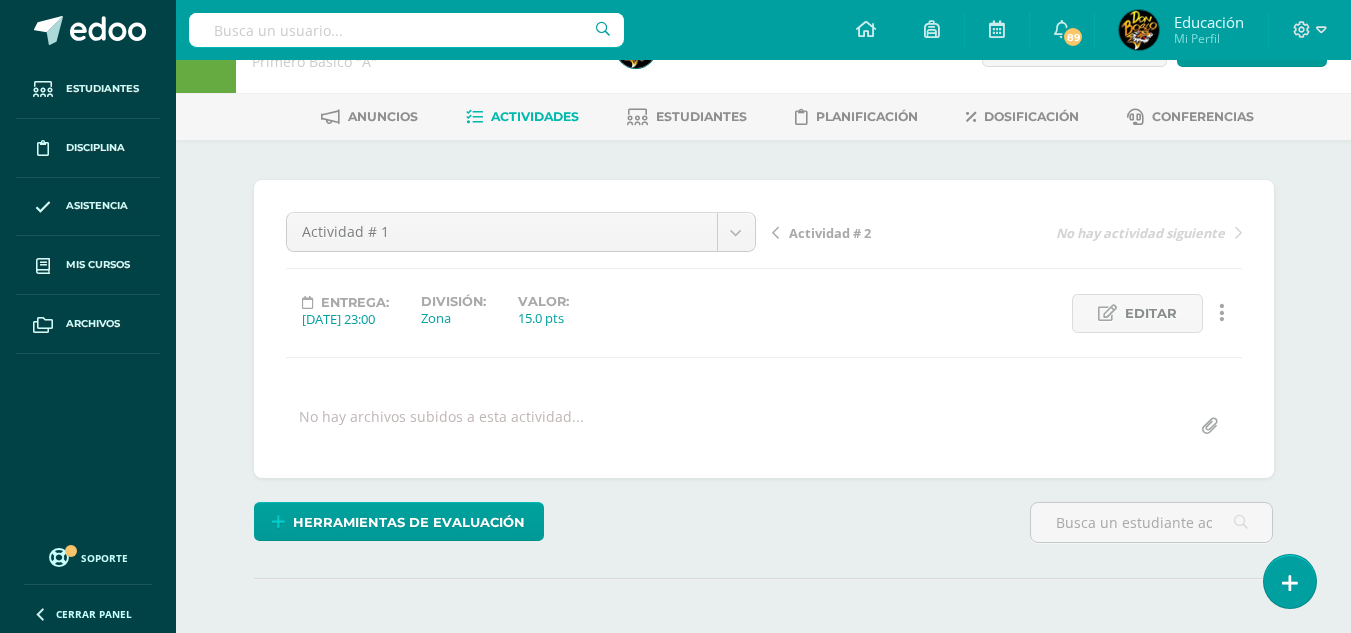 scroll, scrollTop: 0, scrollLeft: 0, axis: both 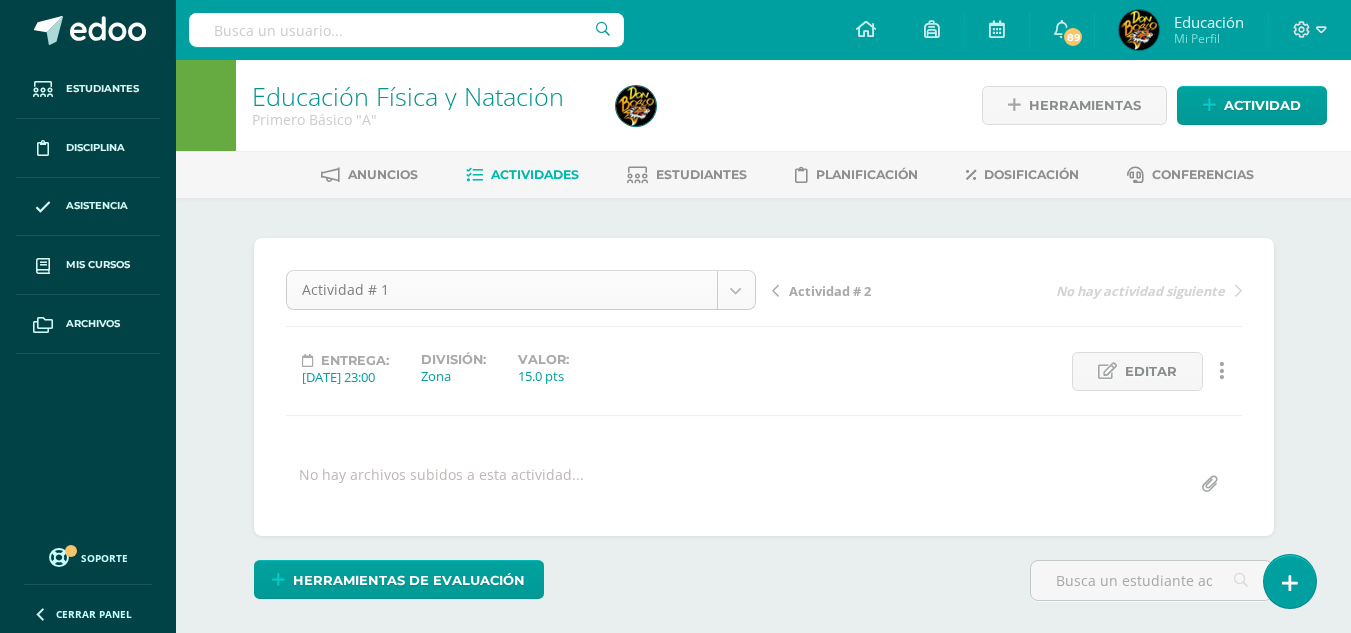 click on "Estudiantes Disciplina Asistencia Mis cursos Archivos Soporte
Centro de ayuda
Últimas actualizaciones
10+ Cerrar panel
Educación Física
Primero
Primaria Inicial
"A"
Actividades Estudiantes Planificación Dosificación
Méritos y Deméritos 1ro. Primaria ¨A¨
Primero
Primaria Inicial
"A"
Actividades Estudiantes Planificación Dosificación
Educación Física
Primero
Primaria Inicial
"B"
Actividades Estudiantes Planificación Dosificación Actividades Estudiantes Planificación Dosificación Actividades 1" at bounding box center [675, 2362] 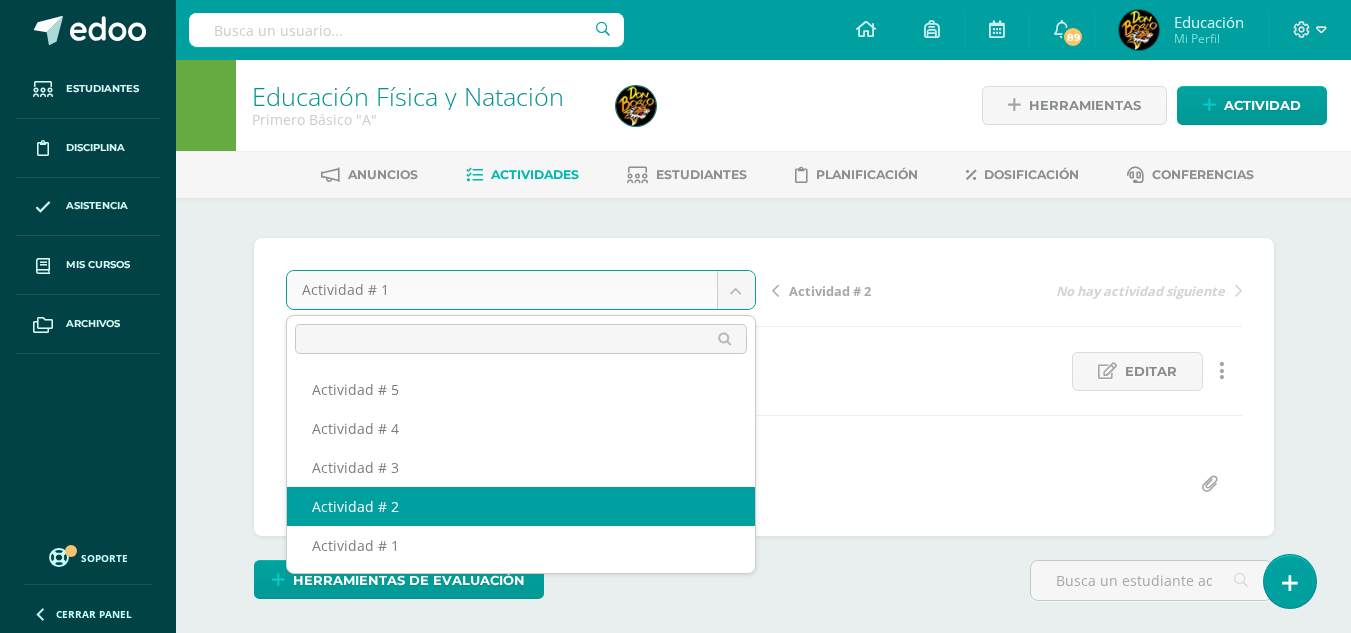 select on "/dashboard/teacher/grade-activity/174304/" 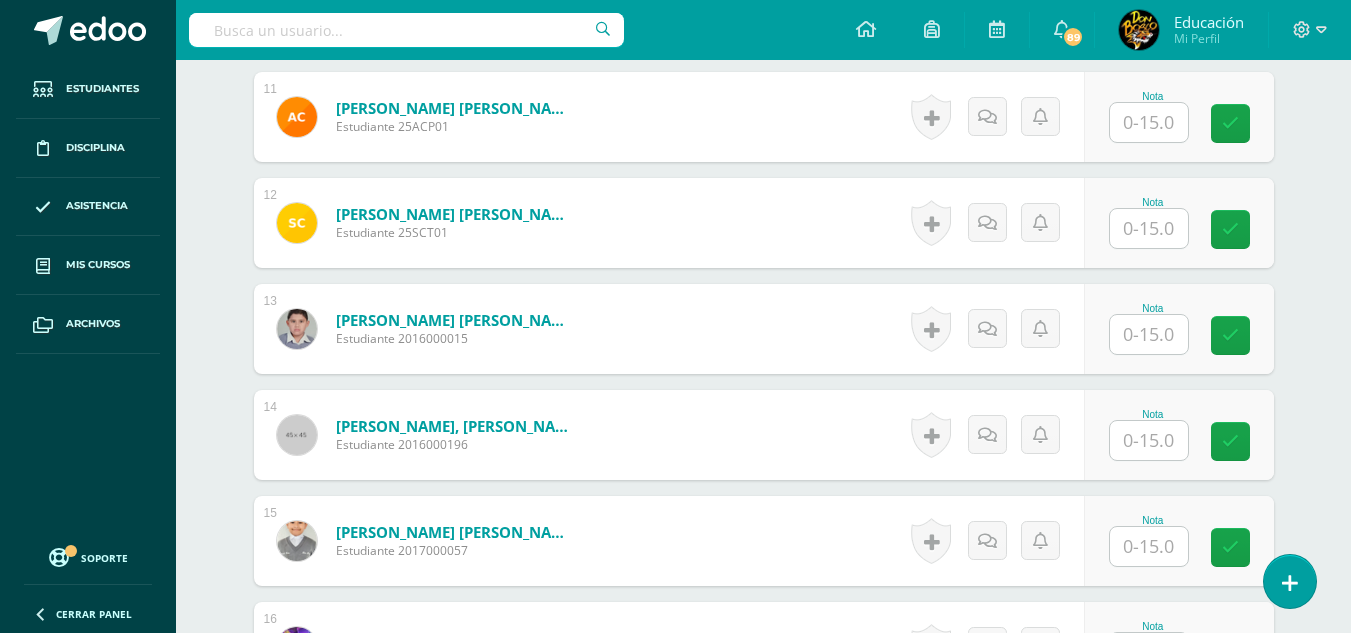 scroll, scrollTop: 1702, scrollLeft: 0, axis: vertical 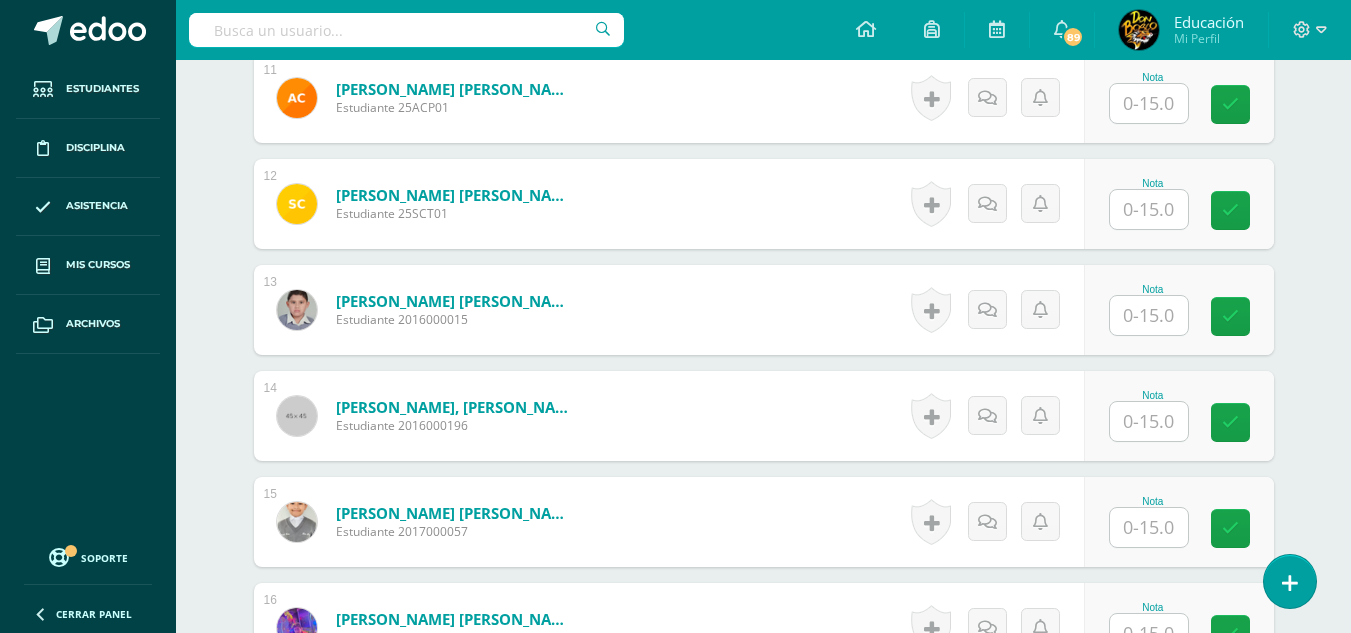 click at bounding box center (1149, 315) 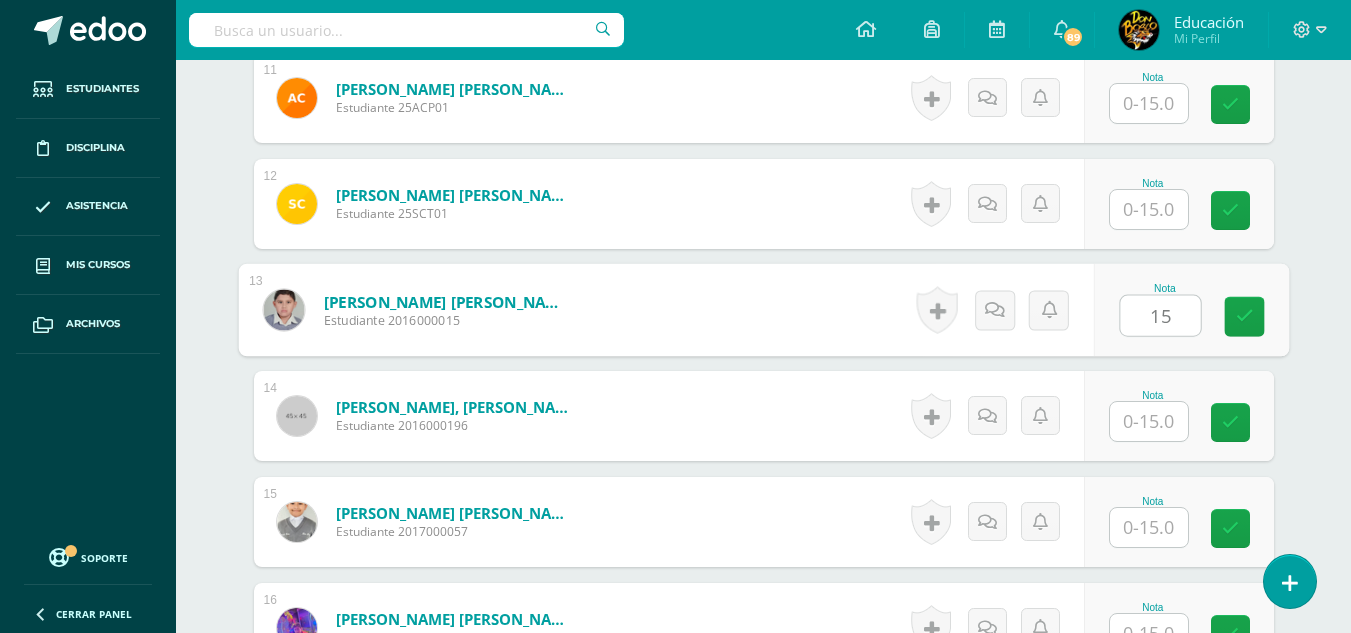 scroll, scrollTop: 1703, scrollLeft: 0, axis: vertical 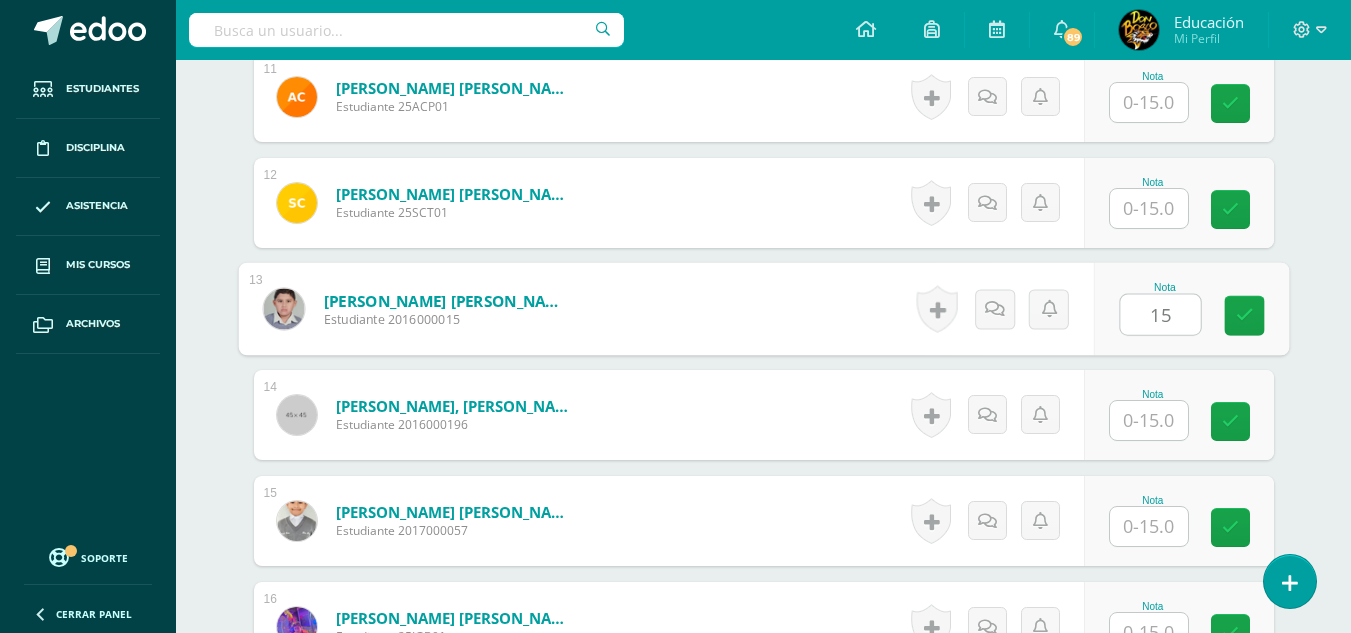 type on "15" 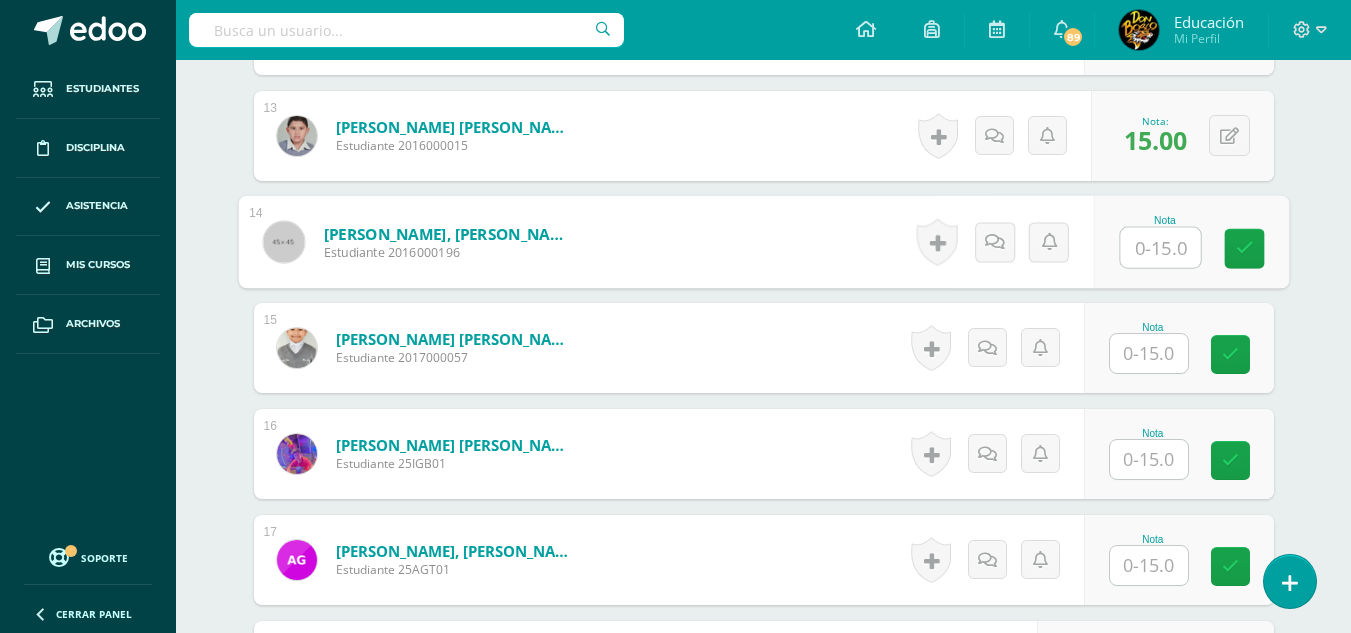 scroll, scrollTop: 2003, scrollLeft: 0, axis: vertical 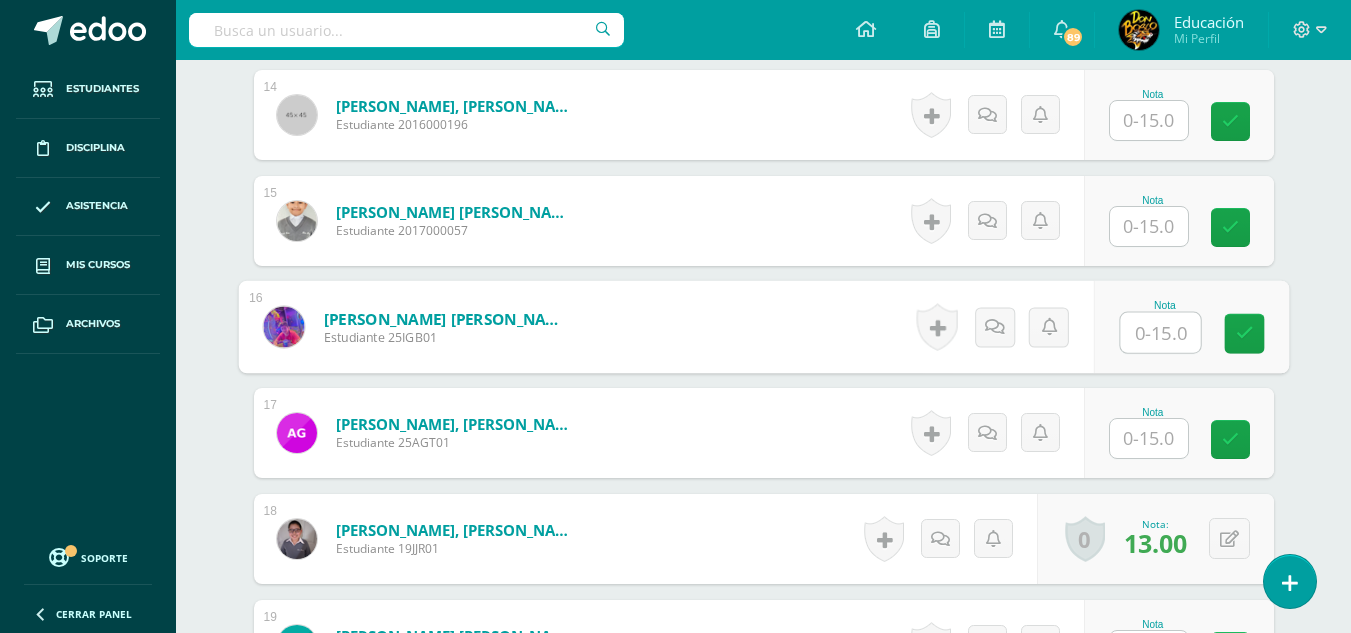 click at bounding box center [1160, 333] 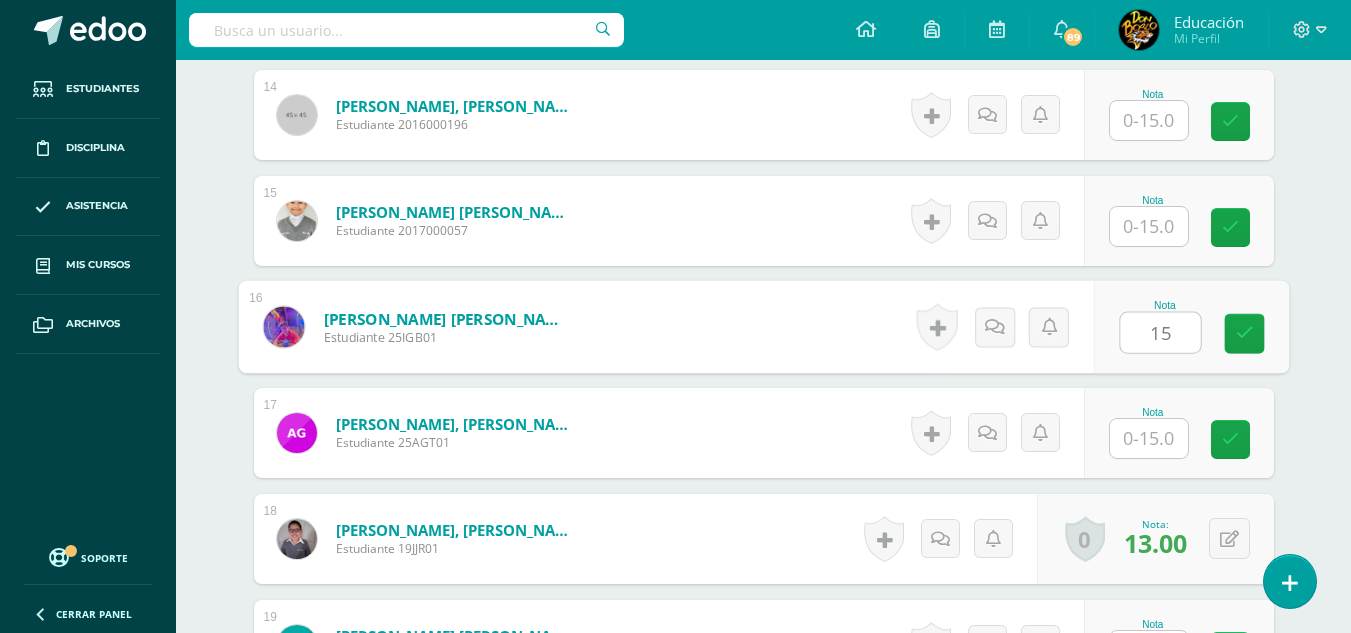type on "15" 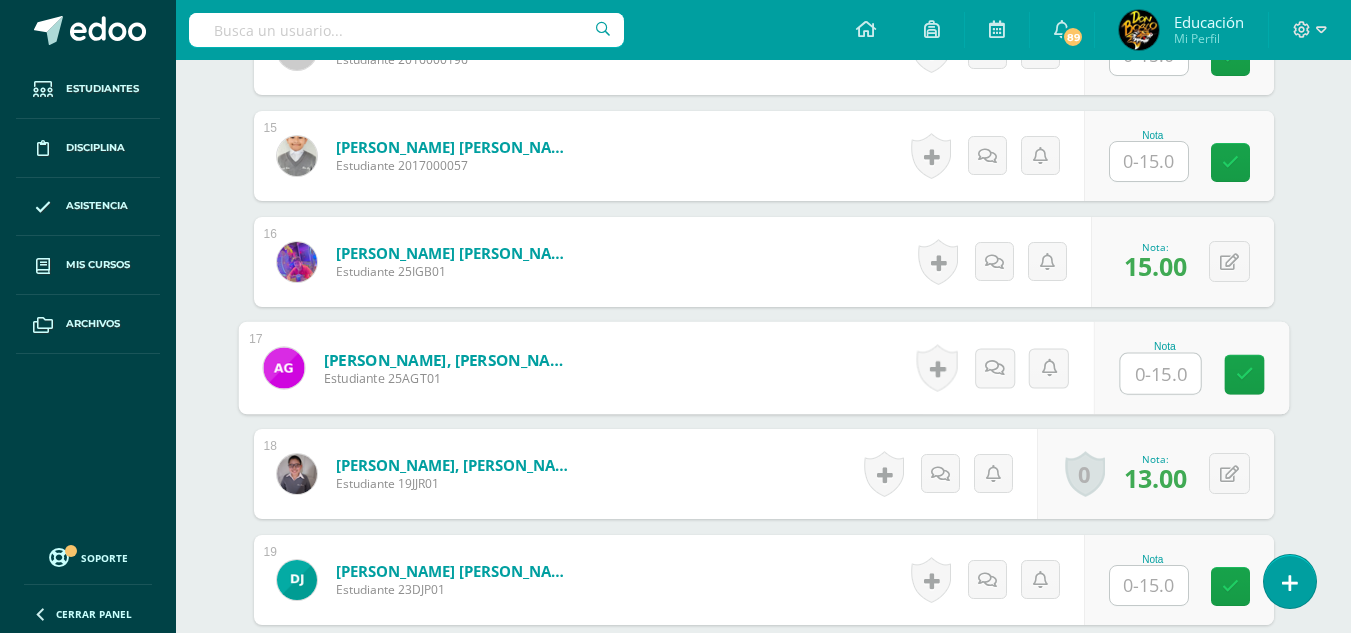scroll, scrollTop: 2103, scrollLeft: 0, axis: vertical 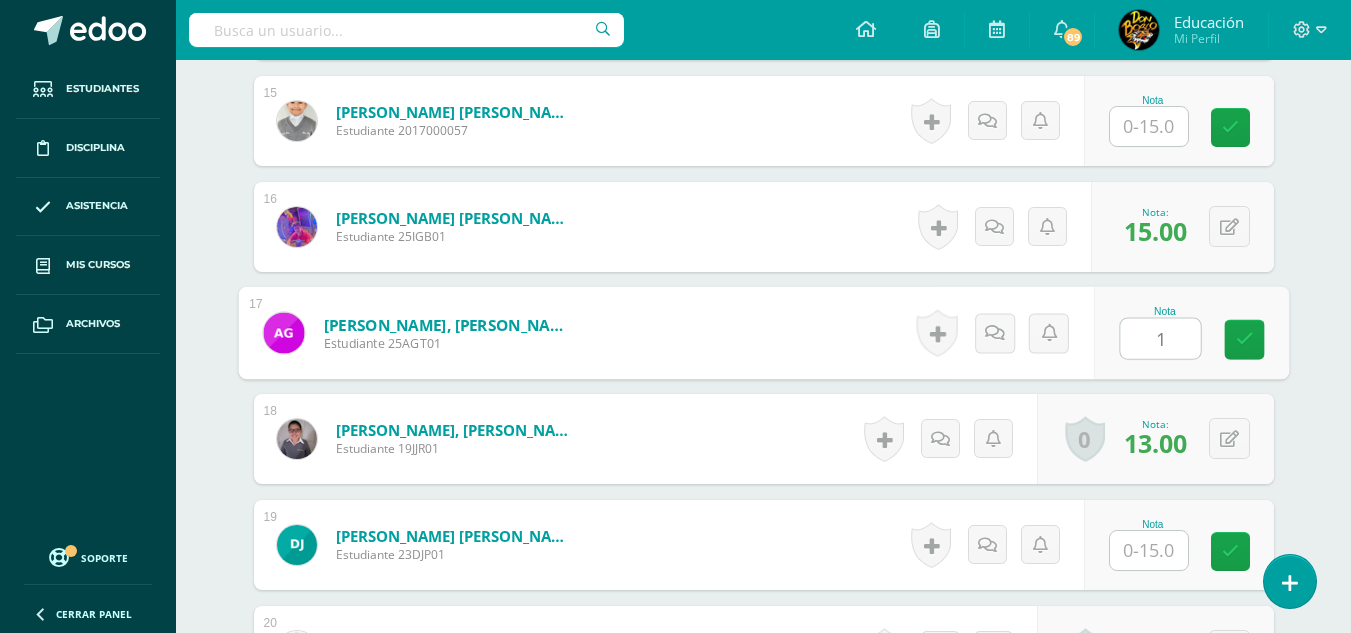 type on "15" 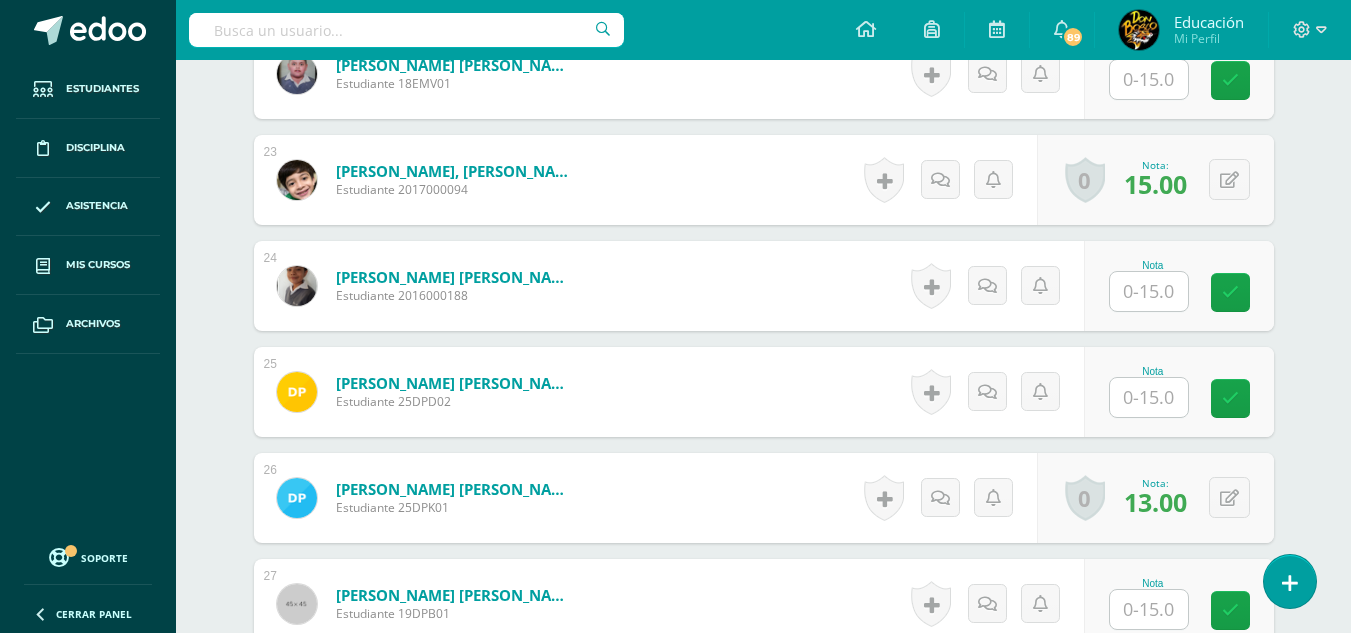 scroll, scrollTop: 2903, scrollLeft: 0, axis: vertical 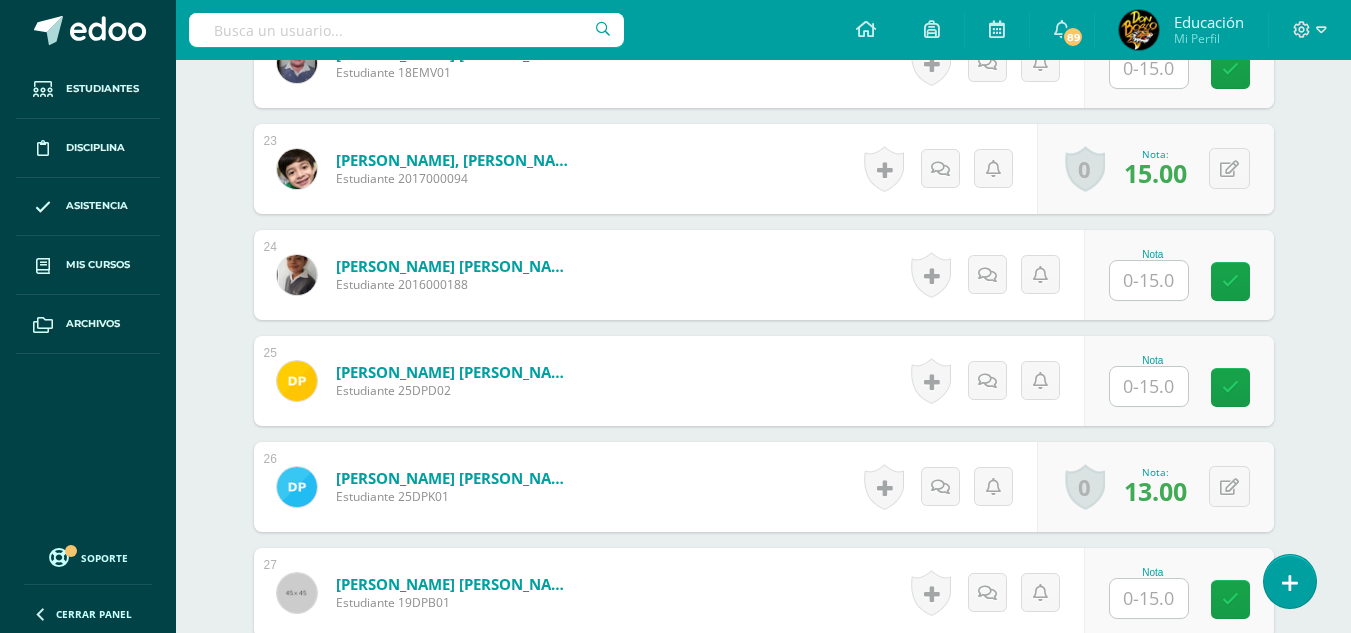 click at bounding box center (1149, 280) 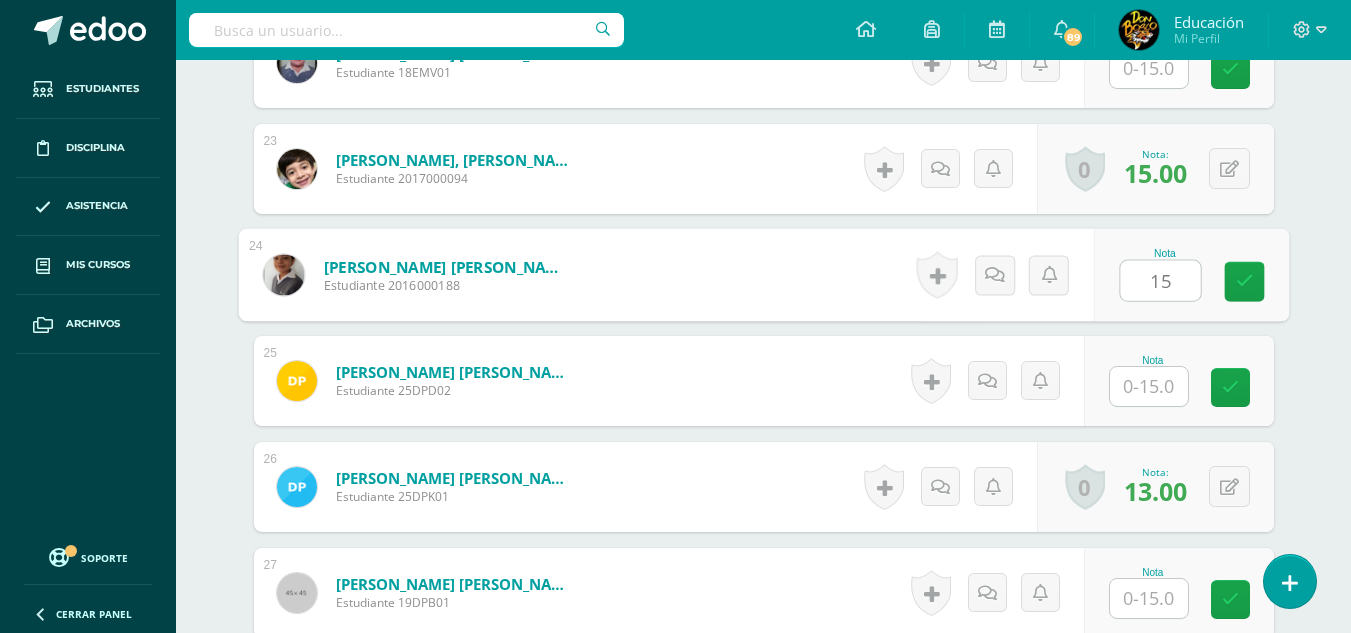 type on "15" 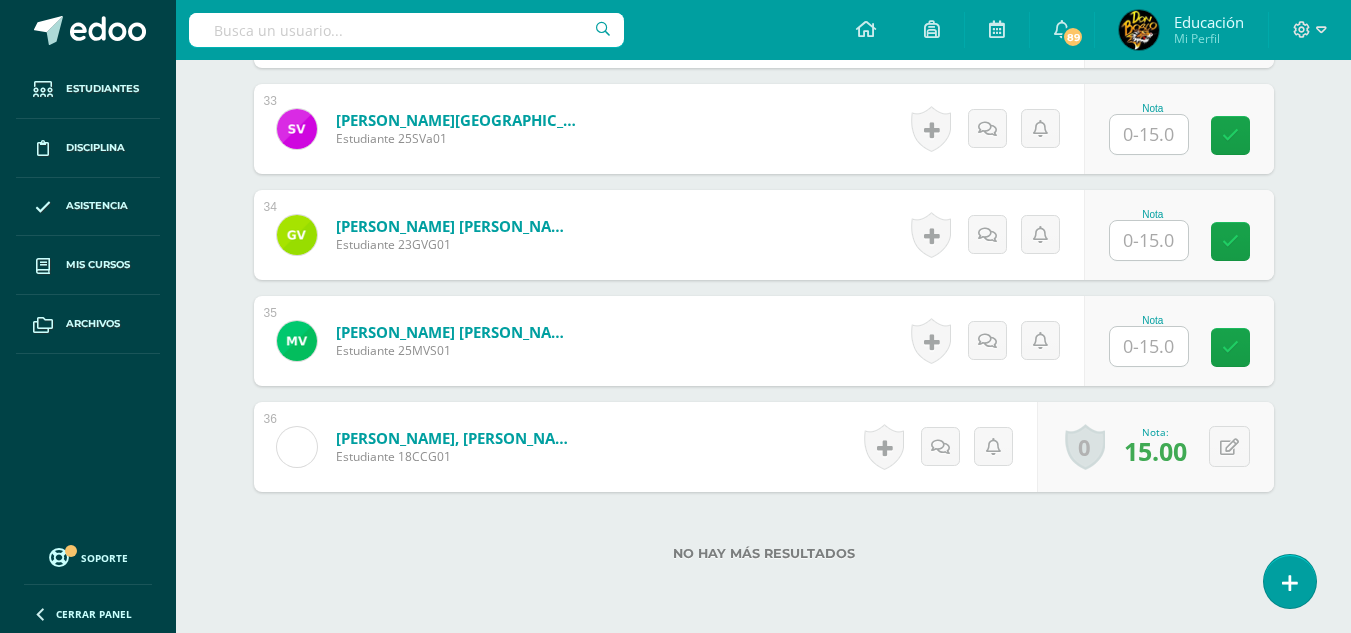 scroll, scrollTop: 3891, scrollLeft: 0, axis: vertical 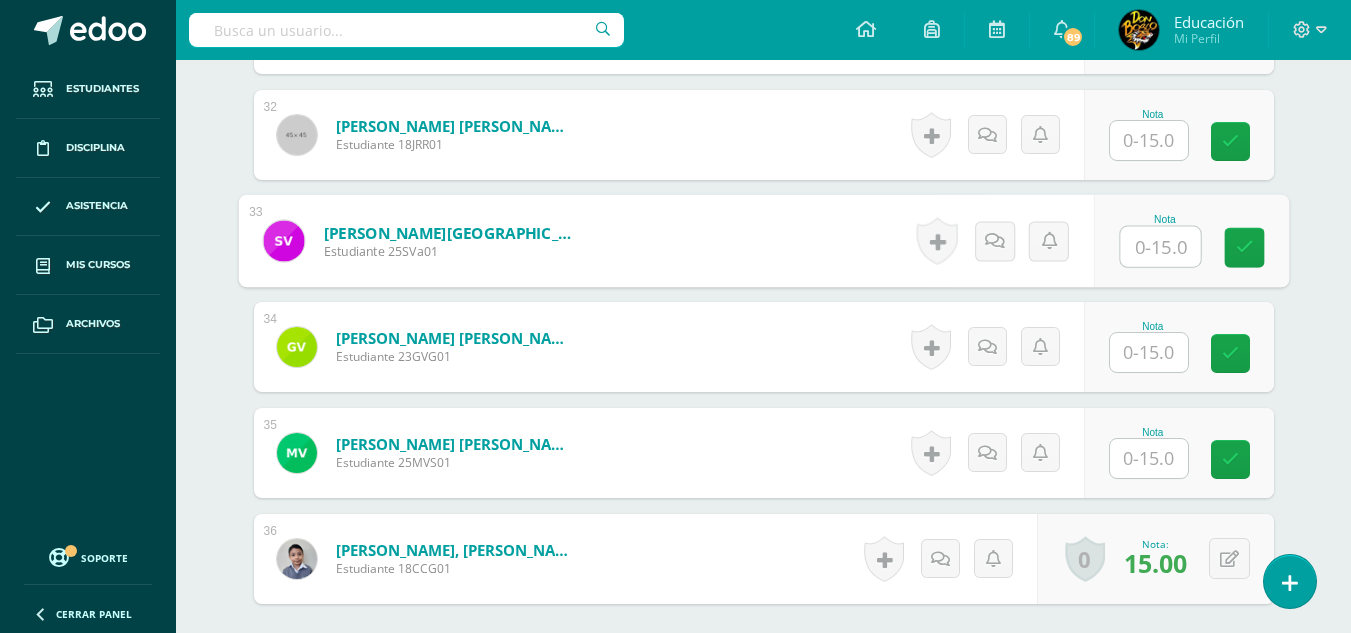 click at bounding box center [1160, 247] 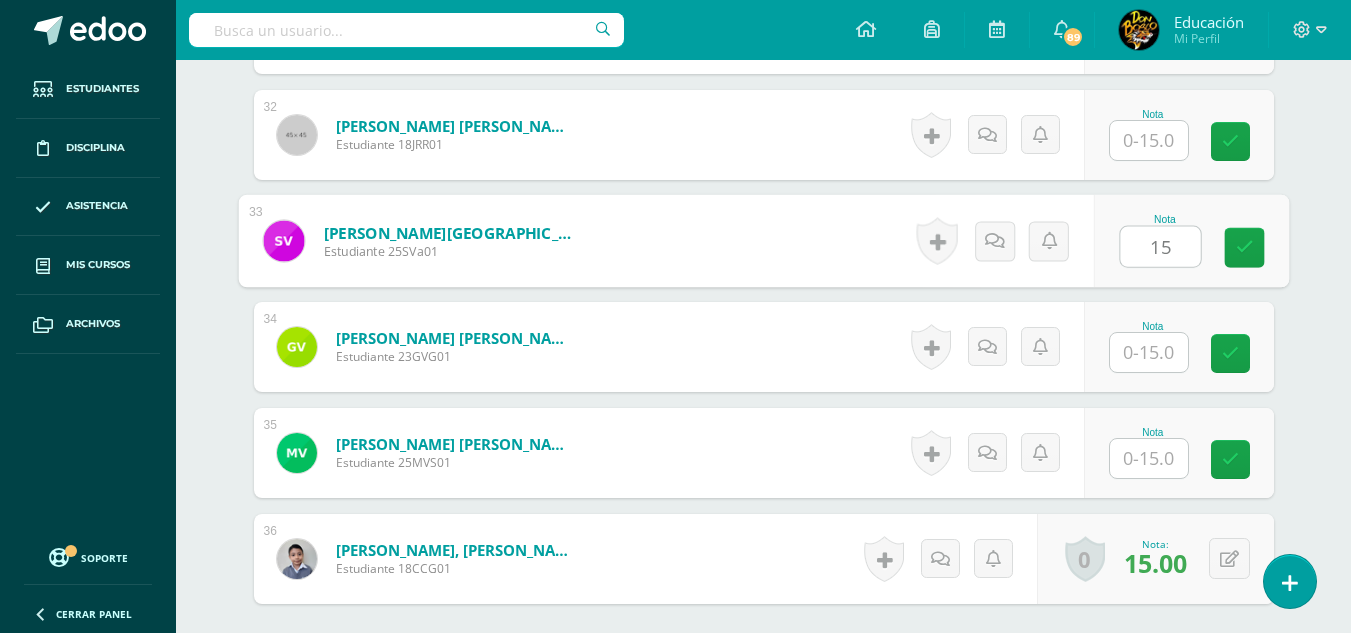 type on "15" 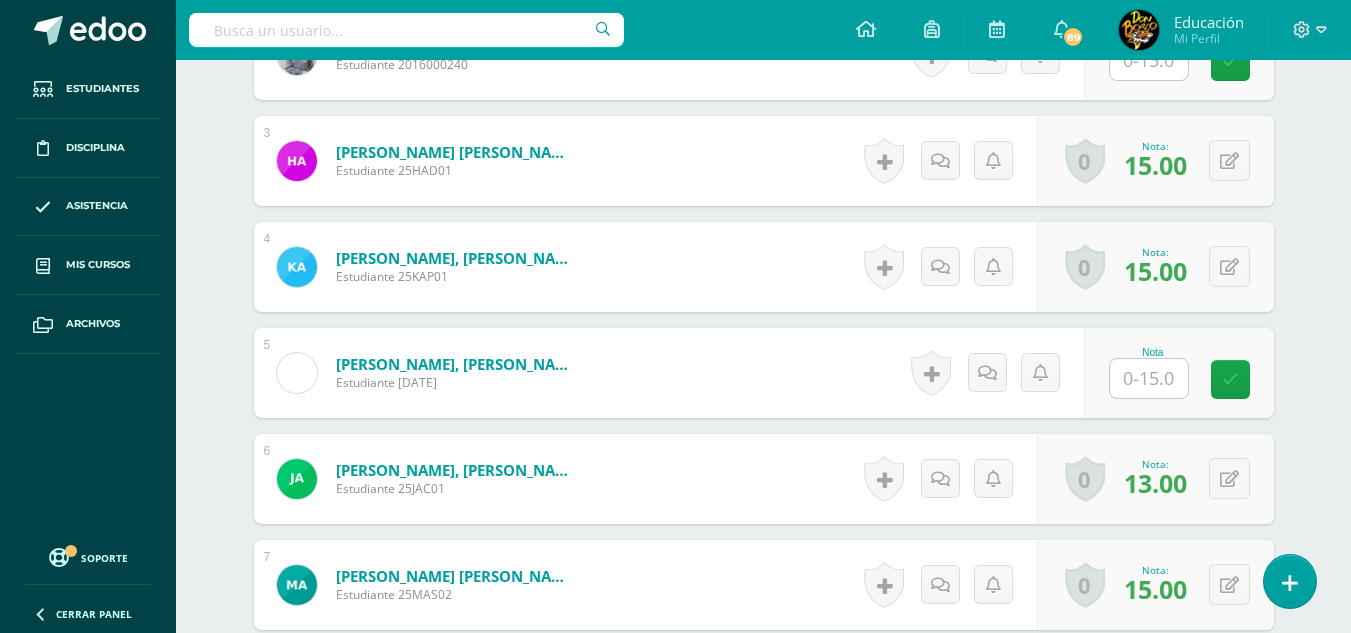 scroll, scrollTop: 0, scrollLeft: 0, axis: both 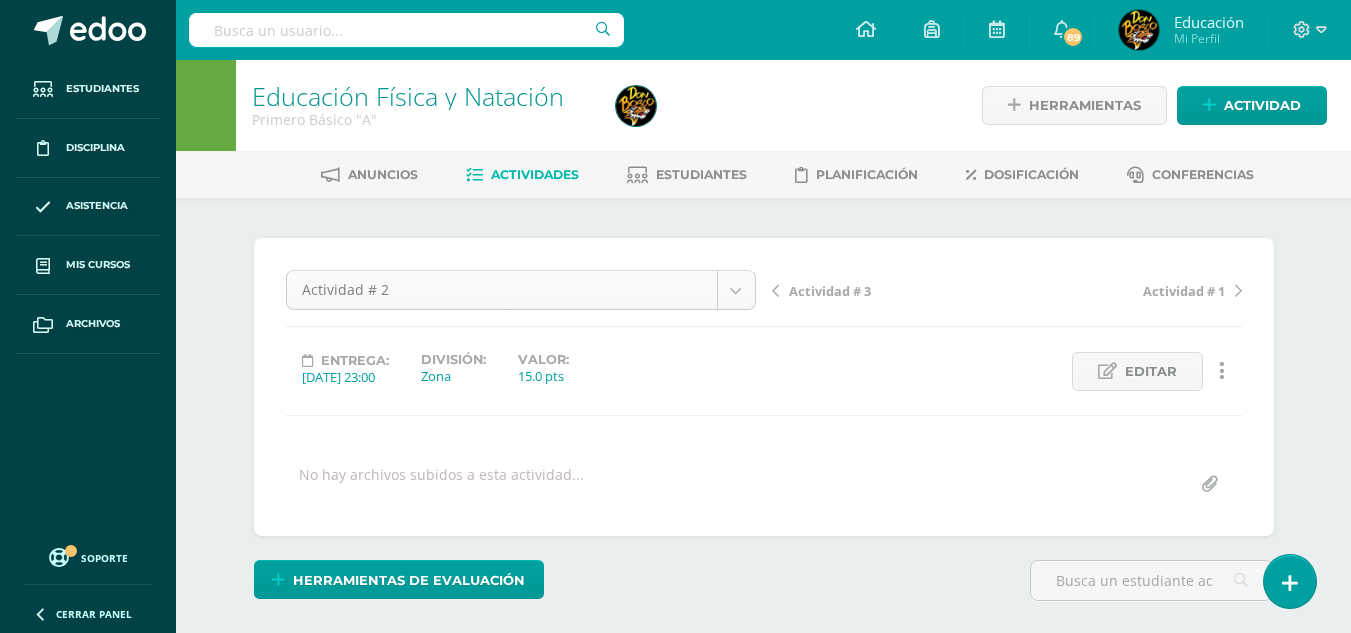 click on "Estudiantes Disciplina Asistencia Mis cursos Archivos Soporte
Centro de ayuda
Últimas actualizaciones
10+ Cerrar panel
Educación Física
Primero
Primaria Inicial
"A"
Actividades Estudiantes Planificación Dosificación
Méritos y Deméritos 1ro. Primaria ¨A¨
Primero
Primaria Inicial
"A"
Actividades Estudiantes Planificación Dosificación
Educación Física
Primero
Primaria Inicial
"B"
Actividades Estudiantes Planificación Dosificación Actividades Estudiantes Planificación Dosificación Actividades 1" at bounding box center (675, 2362) 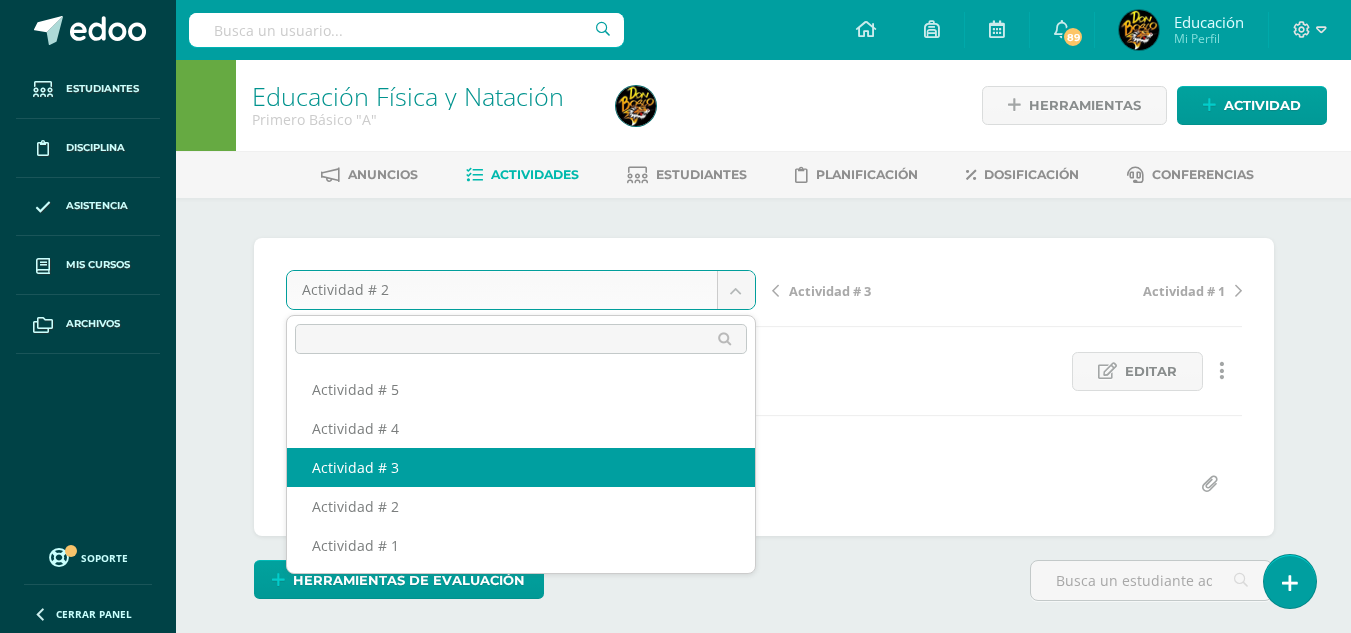select on "/dashboard/teacher/grade-activity/174315/" 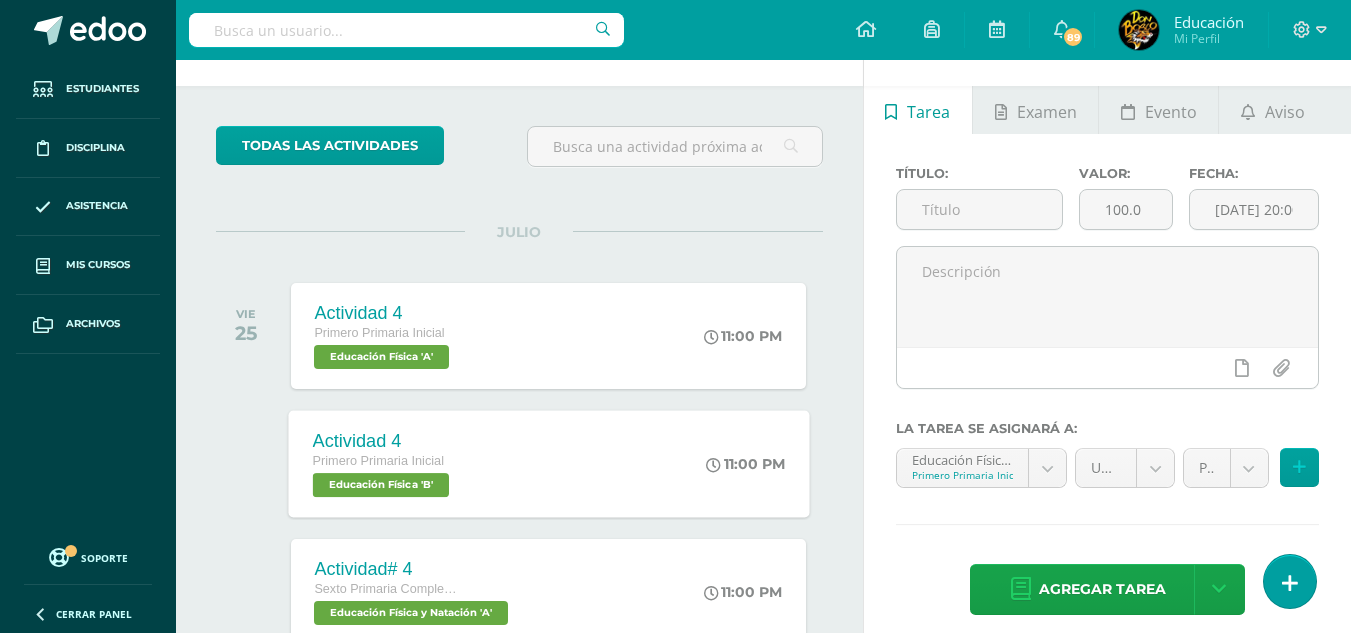 scroll, scrollTop: 100, scrollLeft: 0, axis: vertical 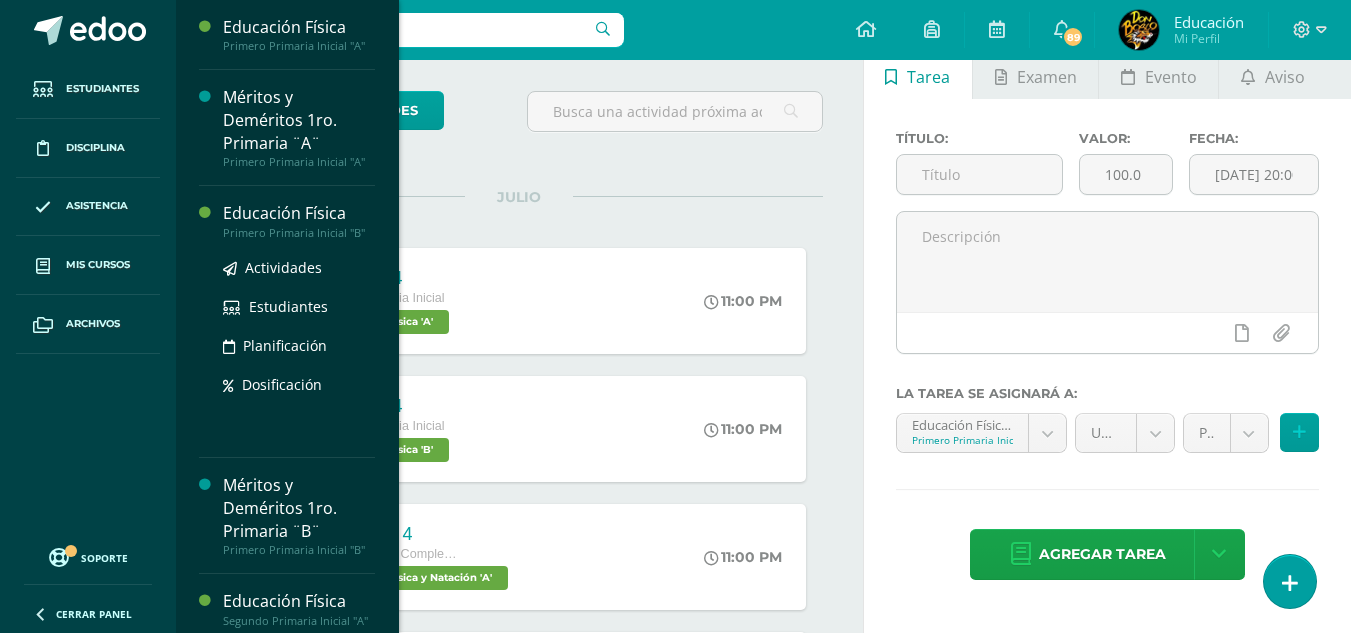click on "Educación Física" at bounding box center [299, 213] 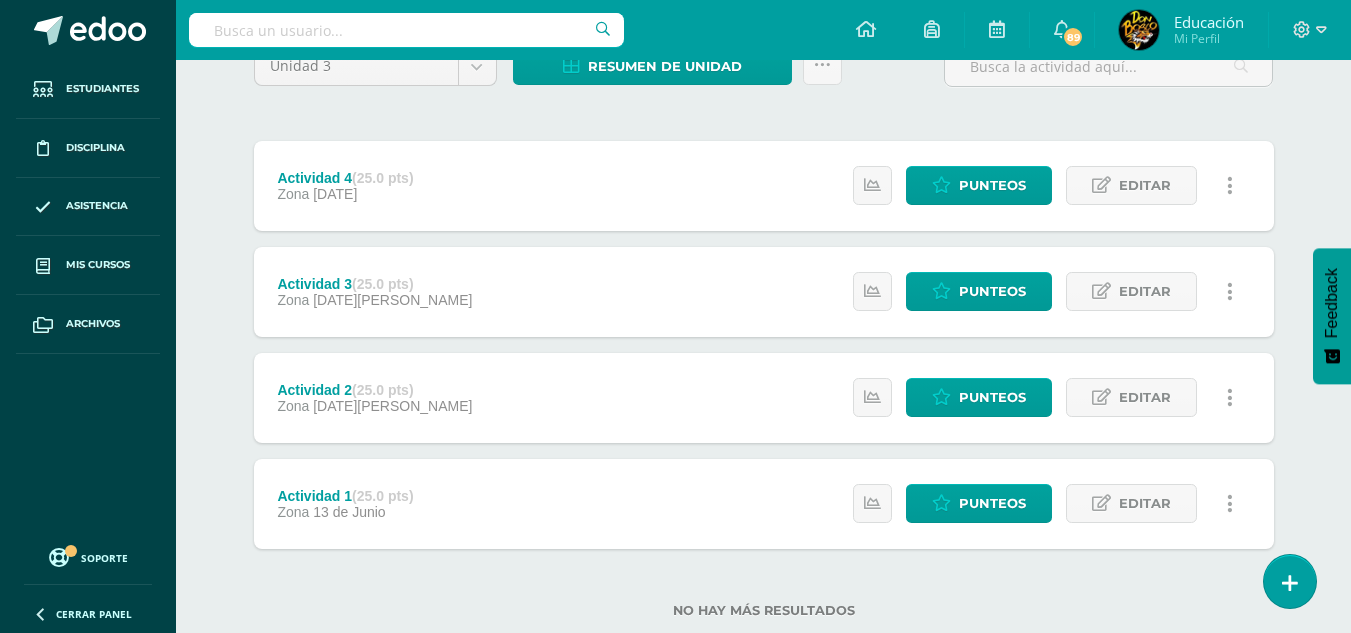 scroll, scrollTop: 200, scrollLeft: 0, axis: vertical 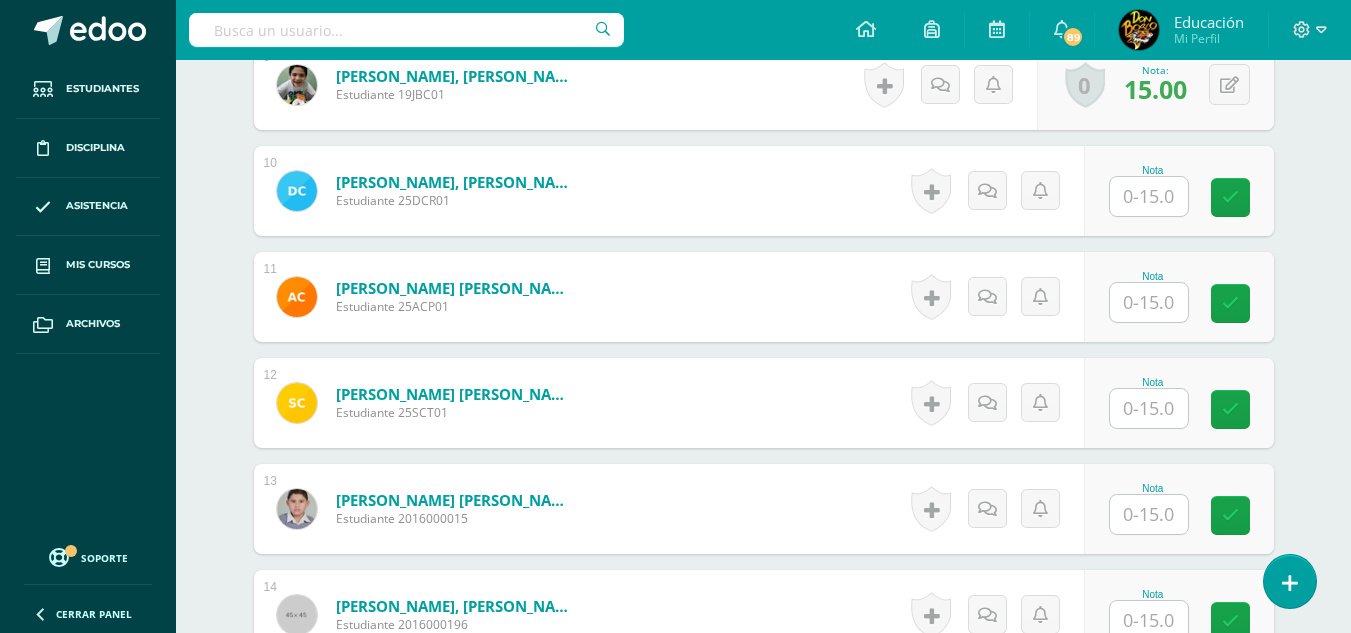 click at bounding box center (1149, 514) 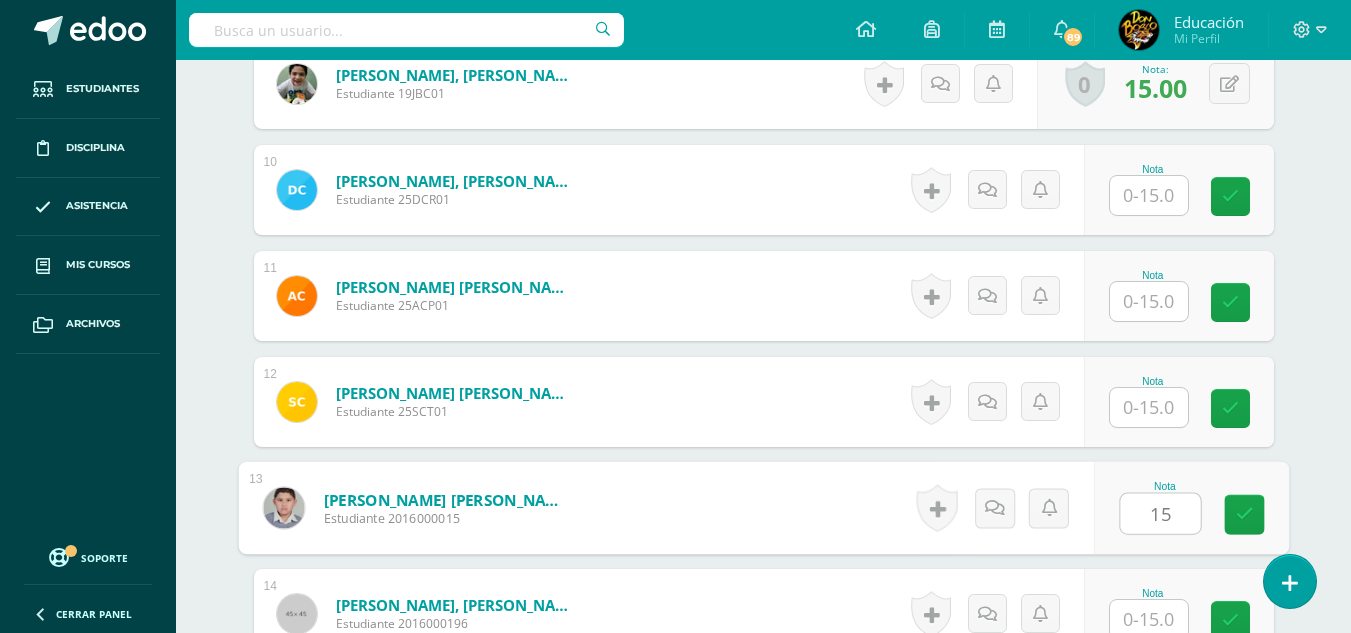 type on "15" 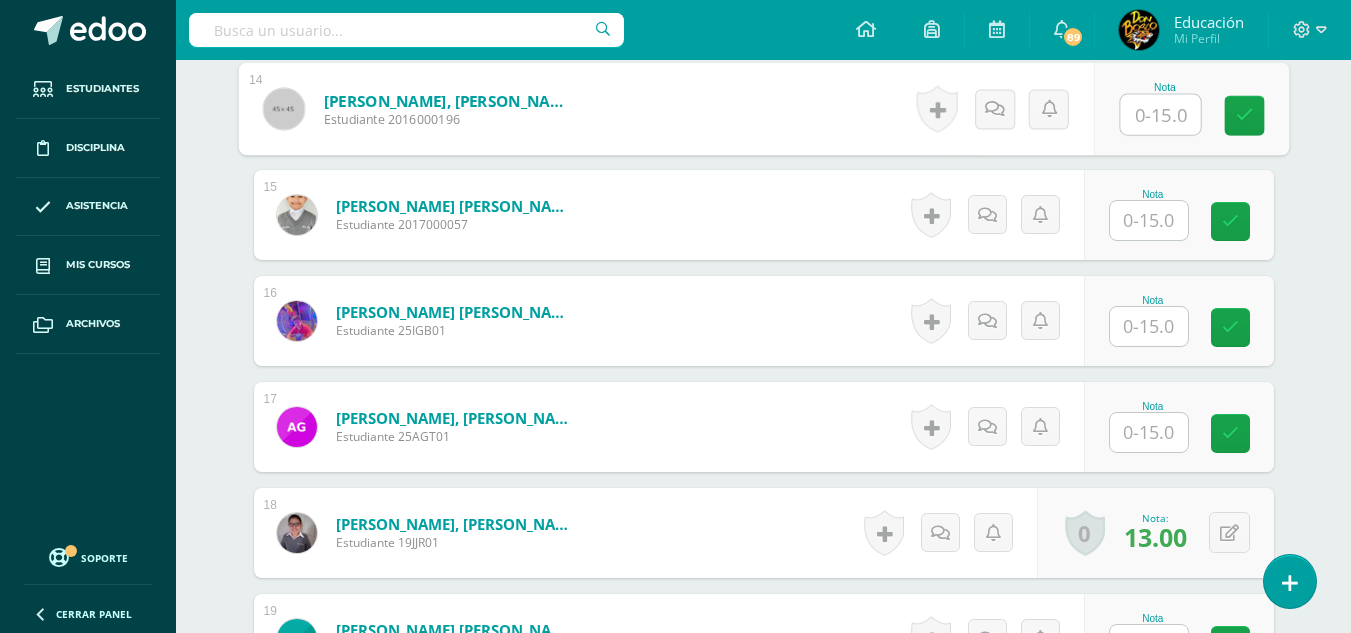 scroll, scrollTop: 2010, scrollLeft: 0, axis: vertical 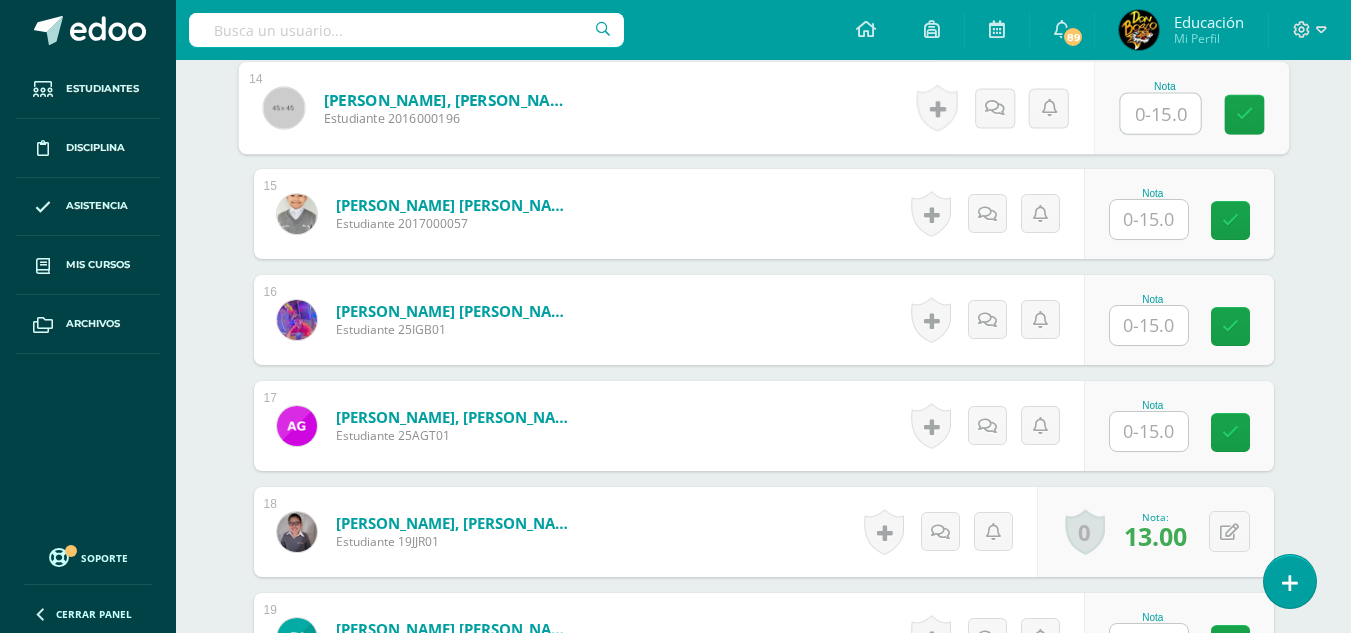 click at bounding box center (1149, 325) 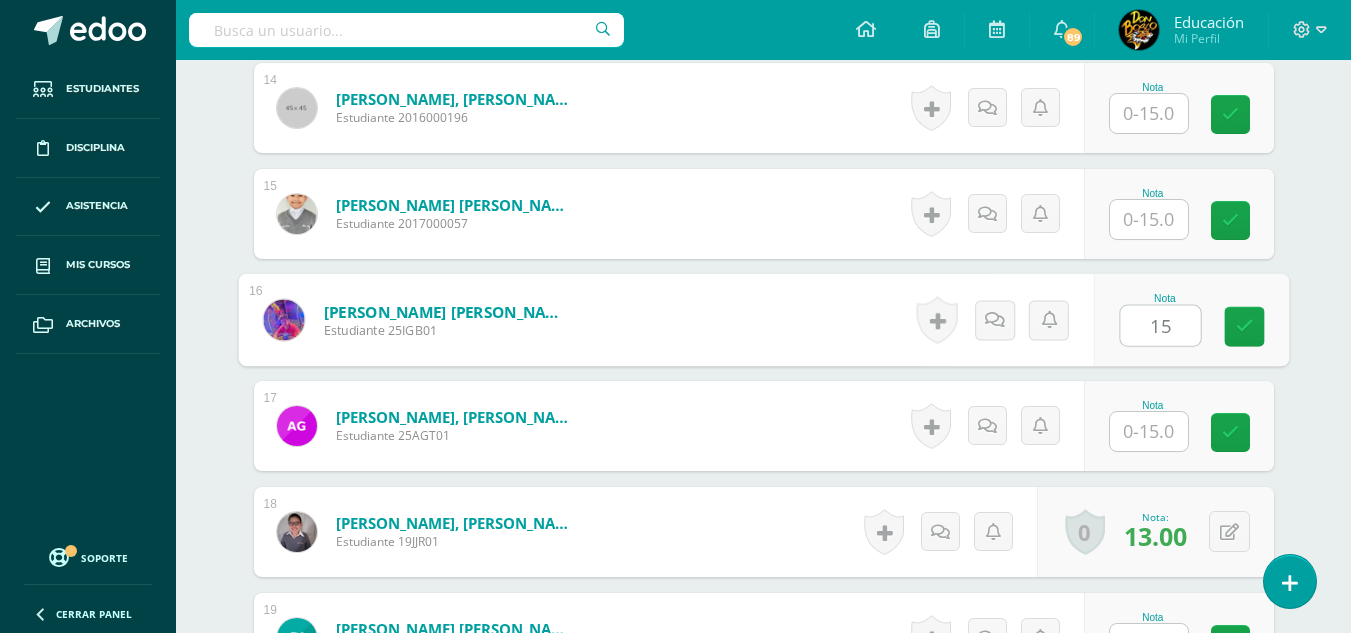 type on "15" 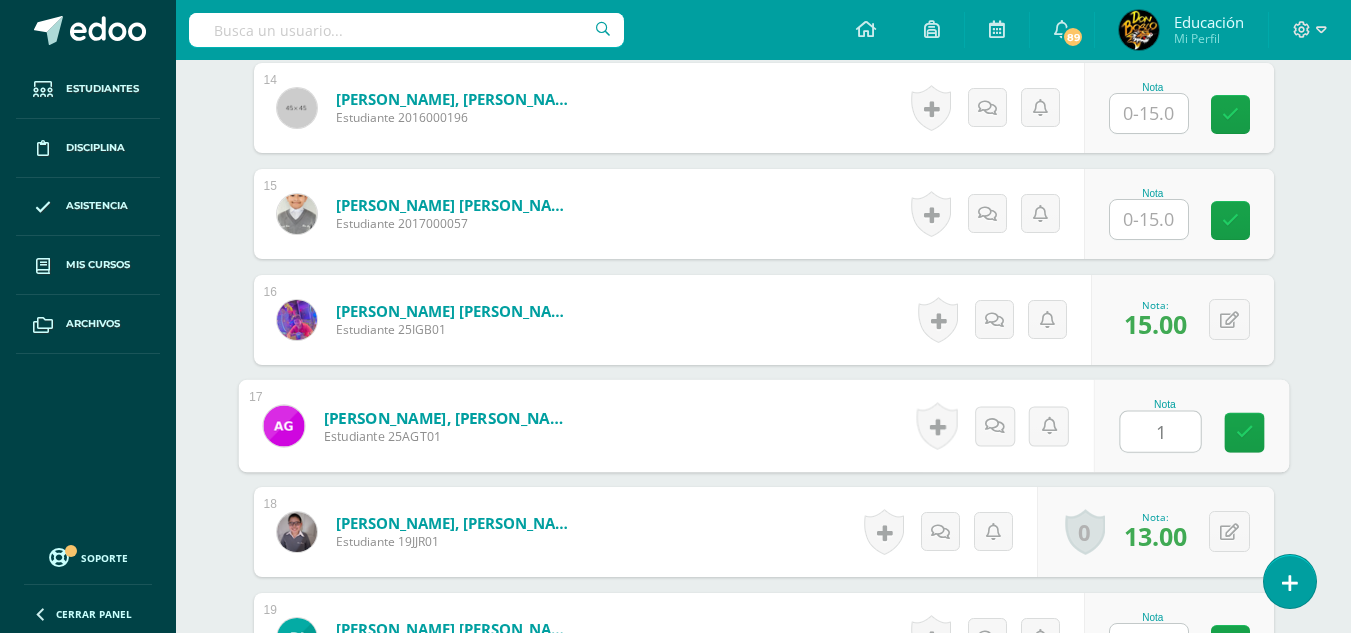 type on "15" 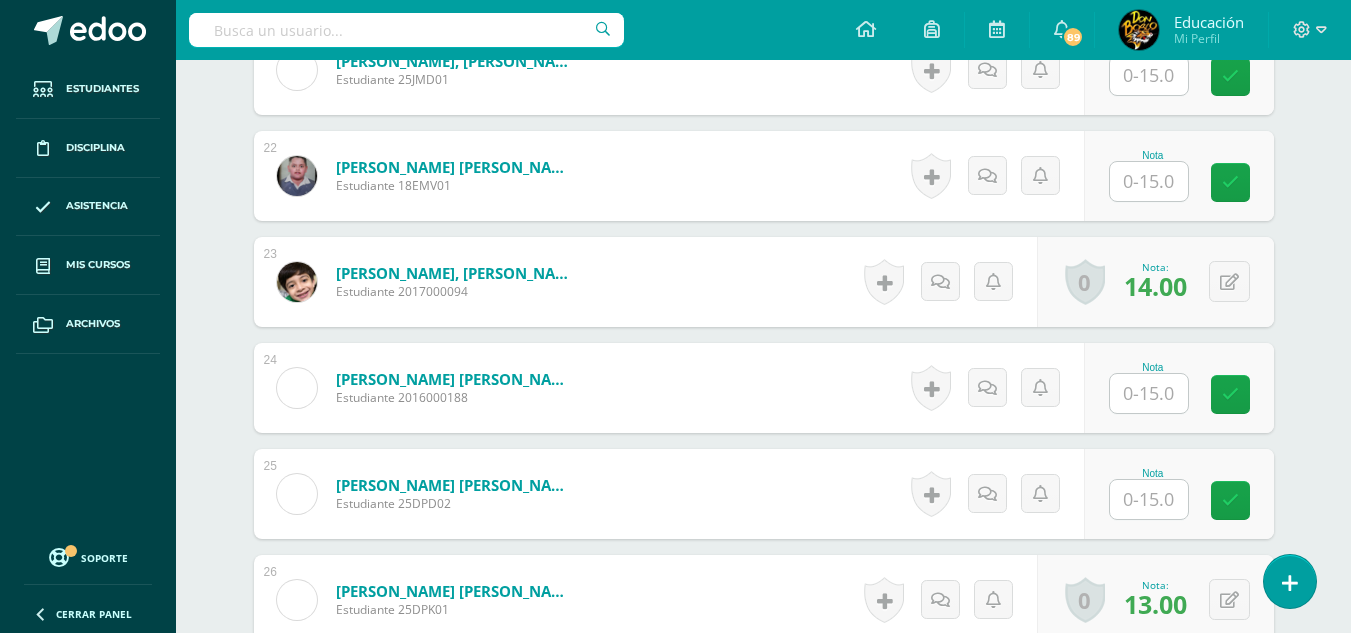 scroll, scrollTop: 2910, scrollLeft: 0, axis: vertical 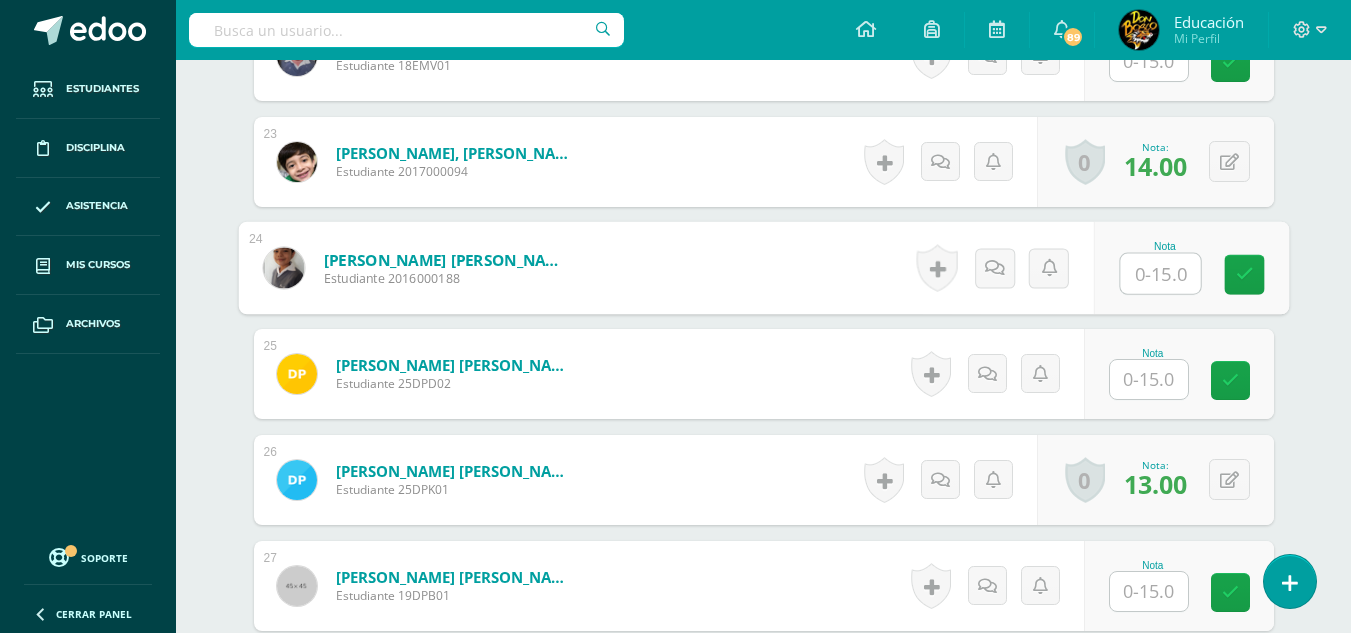 click at bounding box center (1160, 274) 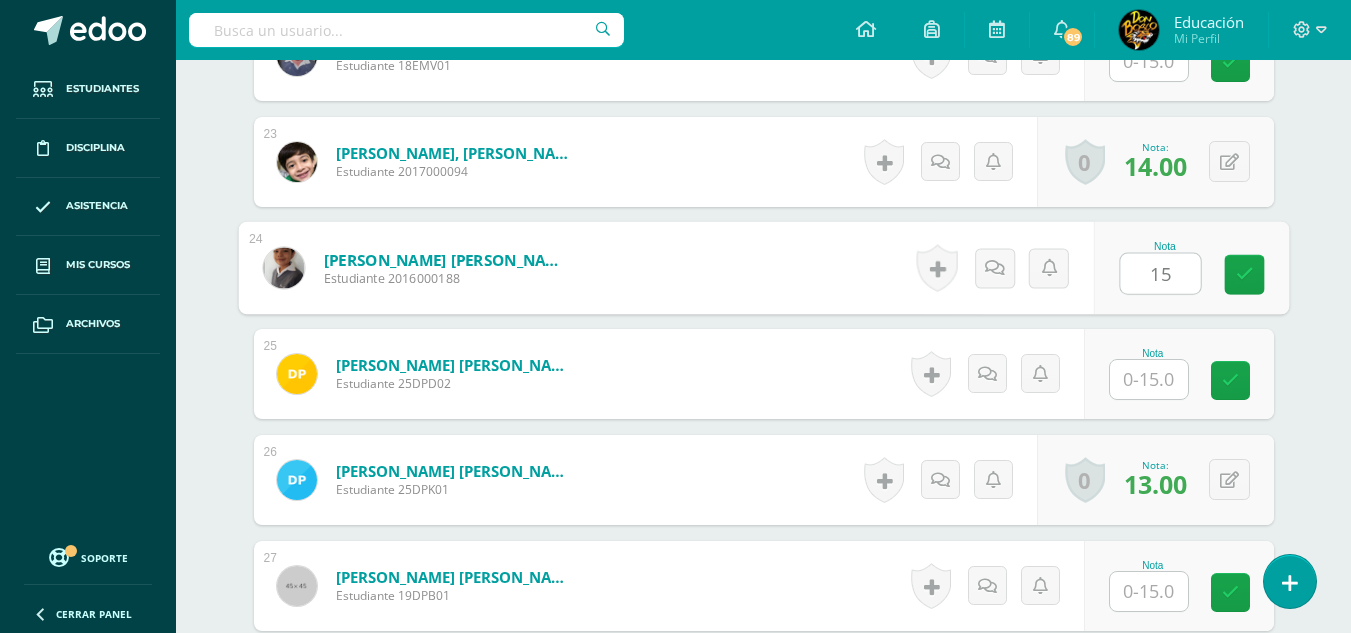 type on "15" 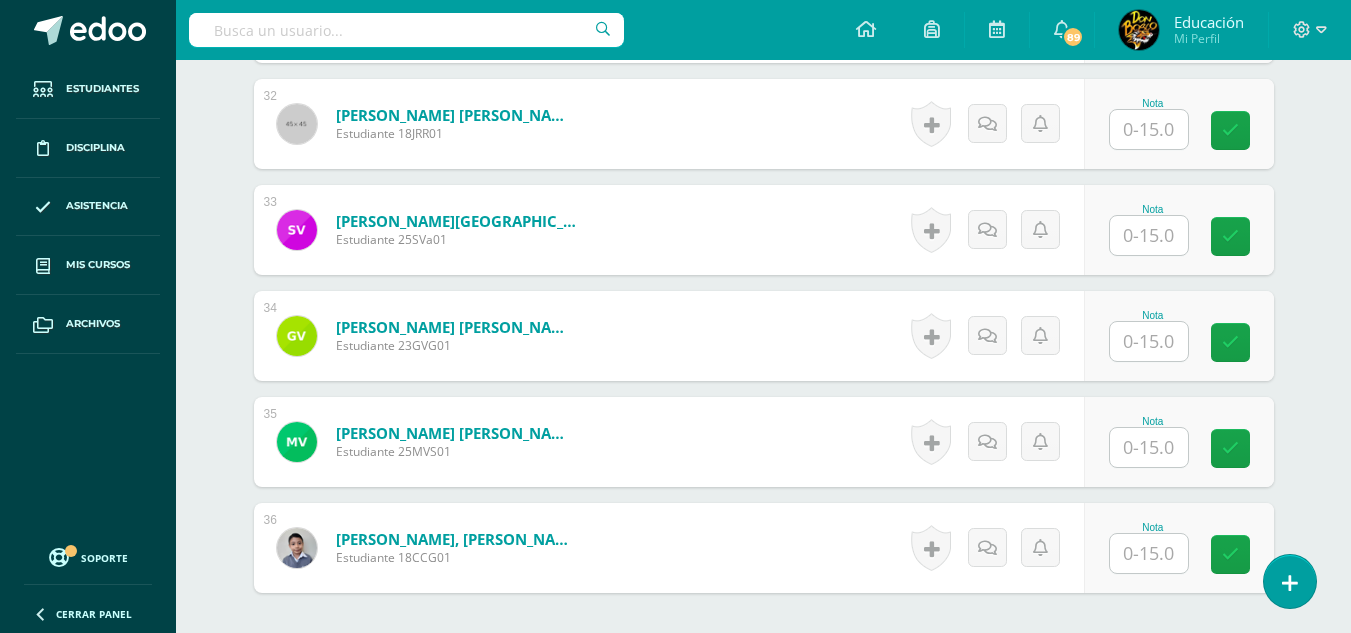 scroll, scrollTop: 3910, scrollLeft: 0, axis: vertical 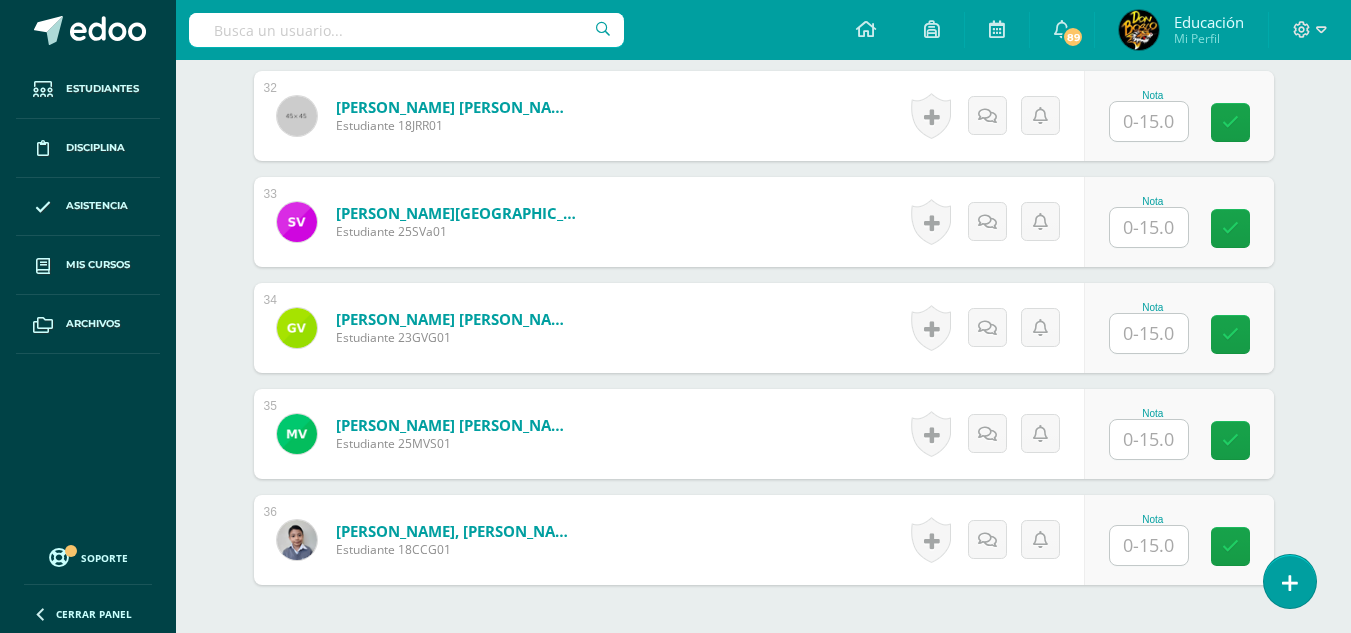 click at bounding box center [1149, 227] 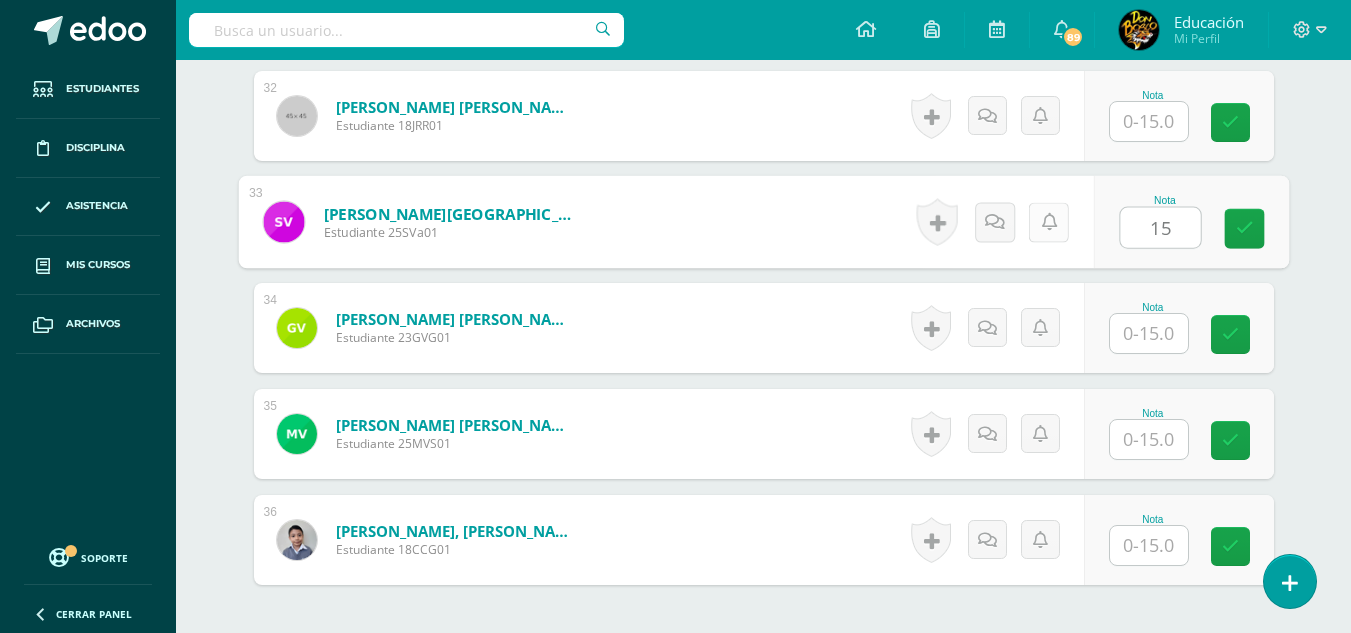 type on "15" 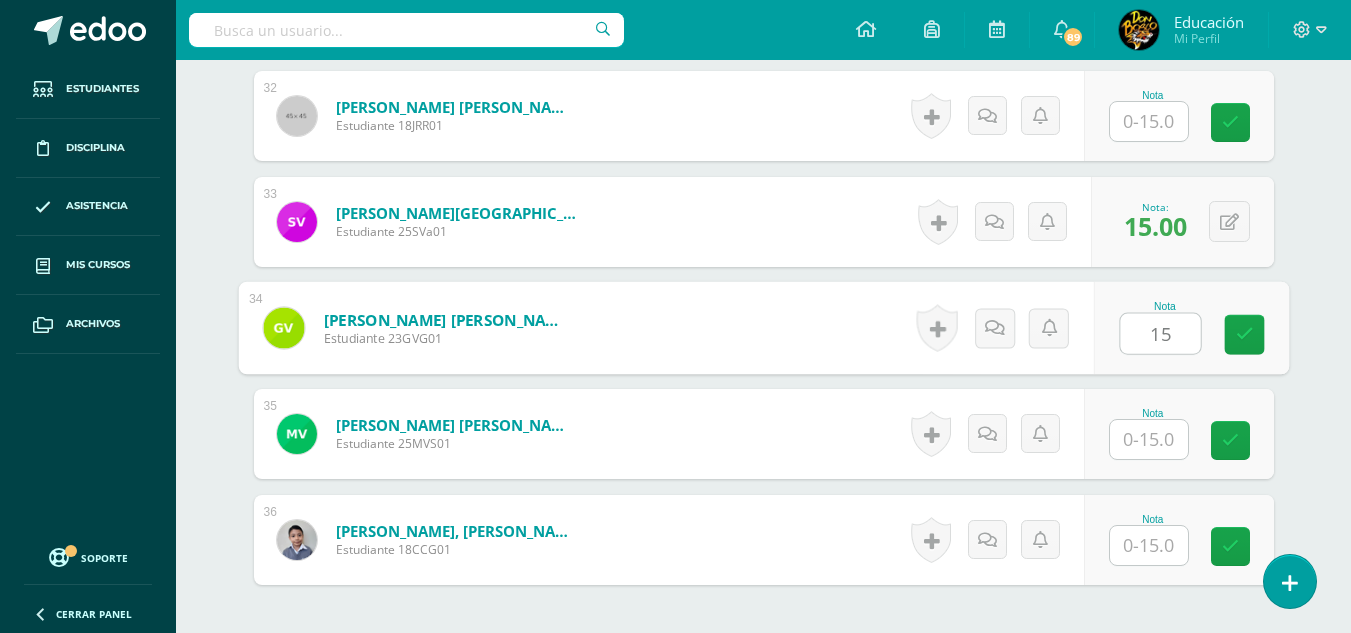type on "15" 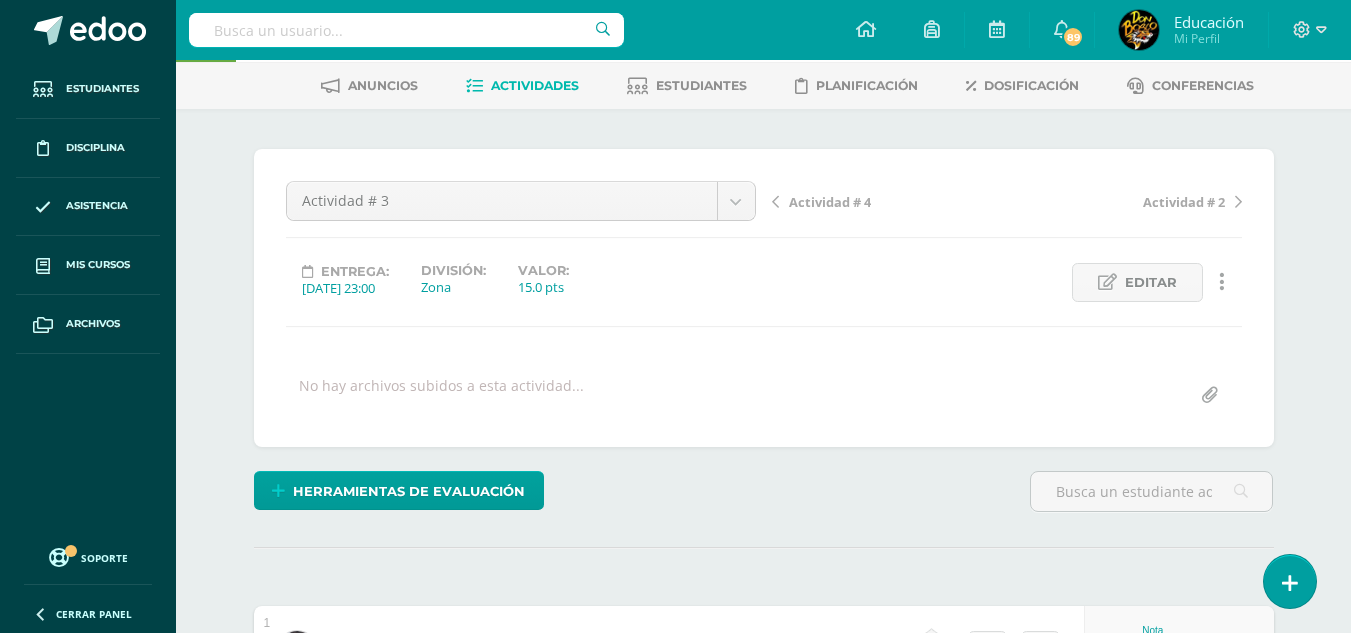 scroll, scrollTop: 0, scrollLeft: 0, axis: both 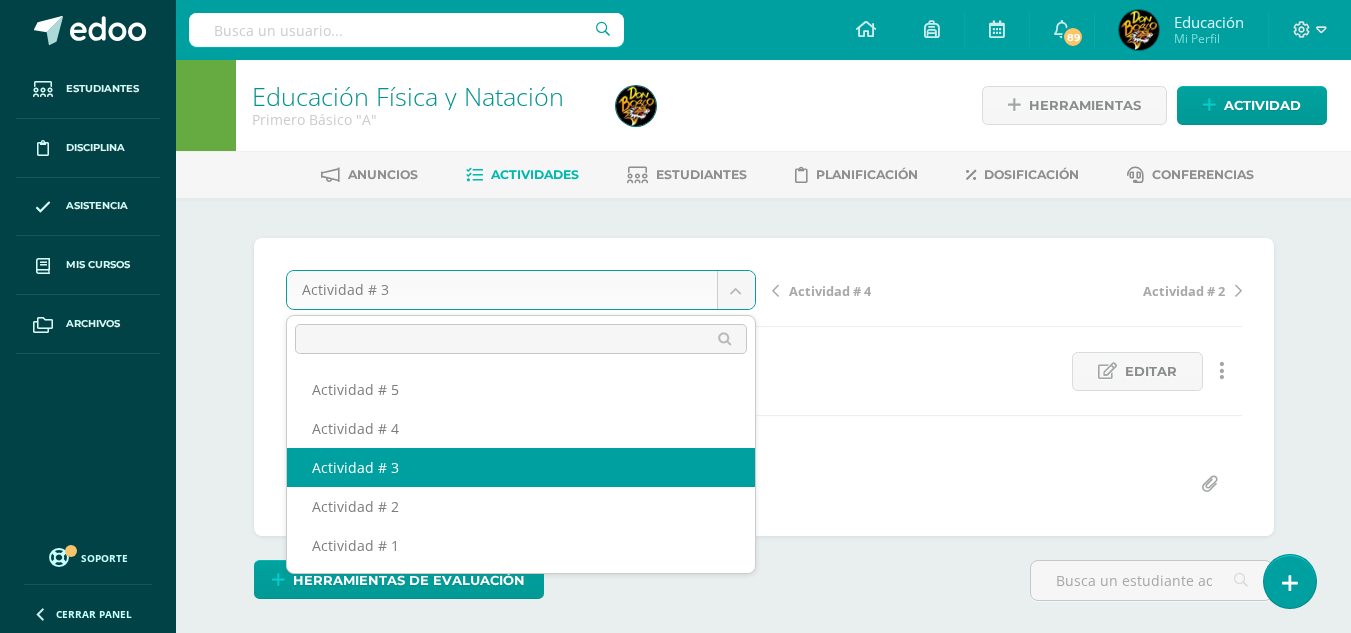 click on "Estudiantes Disciplina Asistencia Mis cursos Archivos Soporte
Centro de ayuda
Últimas actualizaciones
10+ Cerrar panel
Educación Física
Primero
Primaria Inicial
"A"
Actividades Estudiantes Planificación Dosificación
Méritos y Deméritos 1ro. Primaria ¨A¨
Primero
Primaria Inicial
"A"
Actividades Estudiantes Planificación Dosificación
Educación Física
Primero
Primaria Inicial
"B"
Actividades Estudiantes Planificación Dosificación Actividades Estudiantes Planificación Dosificación Actividades 1" at bounding box center [675, 2362] 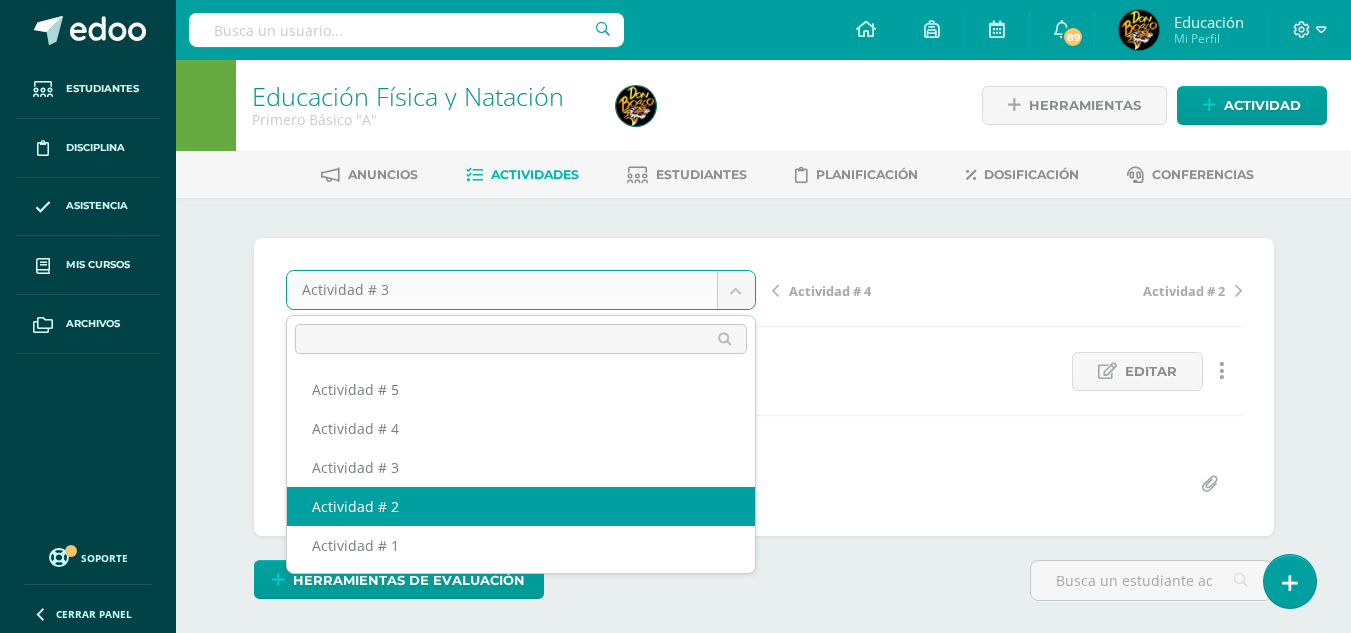 select on "/dashboard/teacher/grade-activity/174304/" 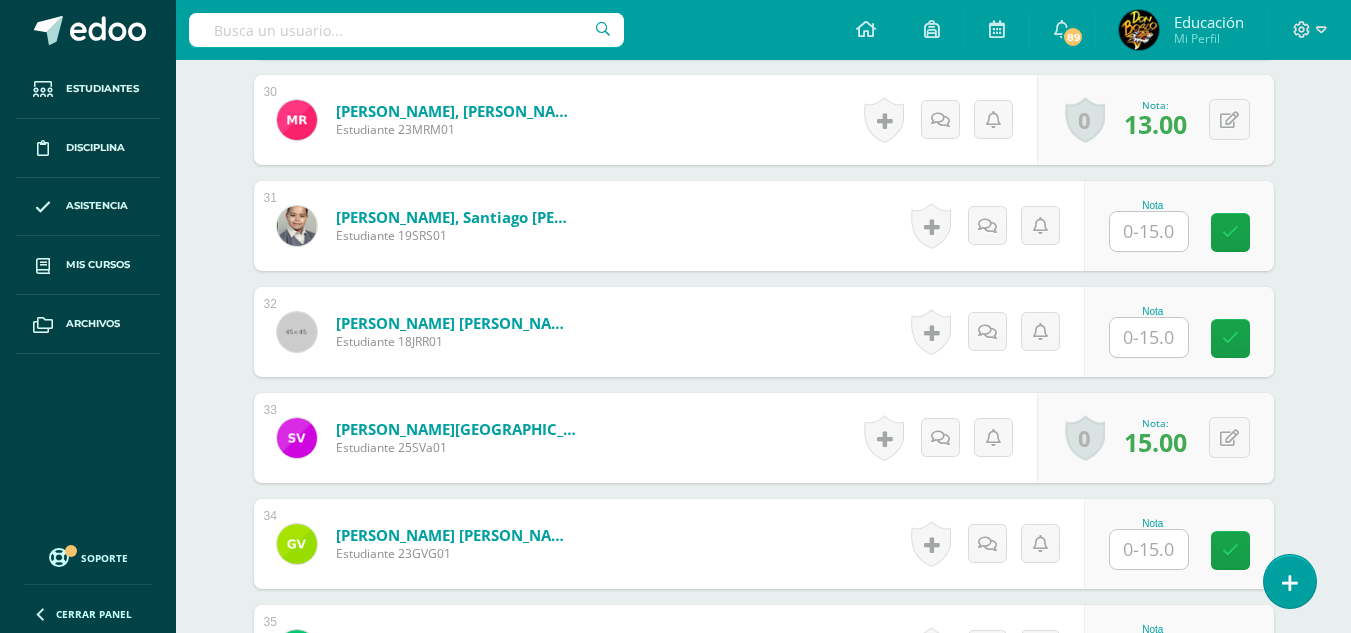 scroll, scrollTop: 4091, scrollLeft: 0, axis: vertical 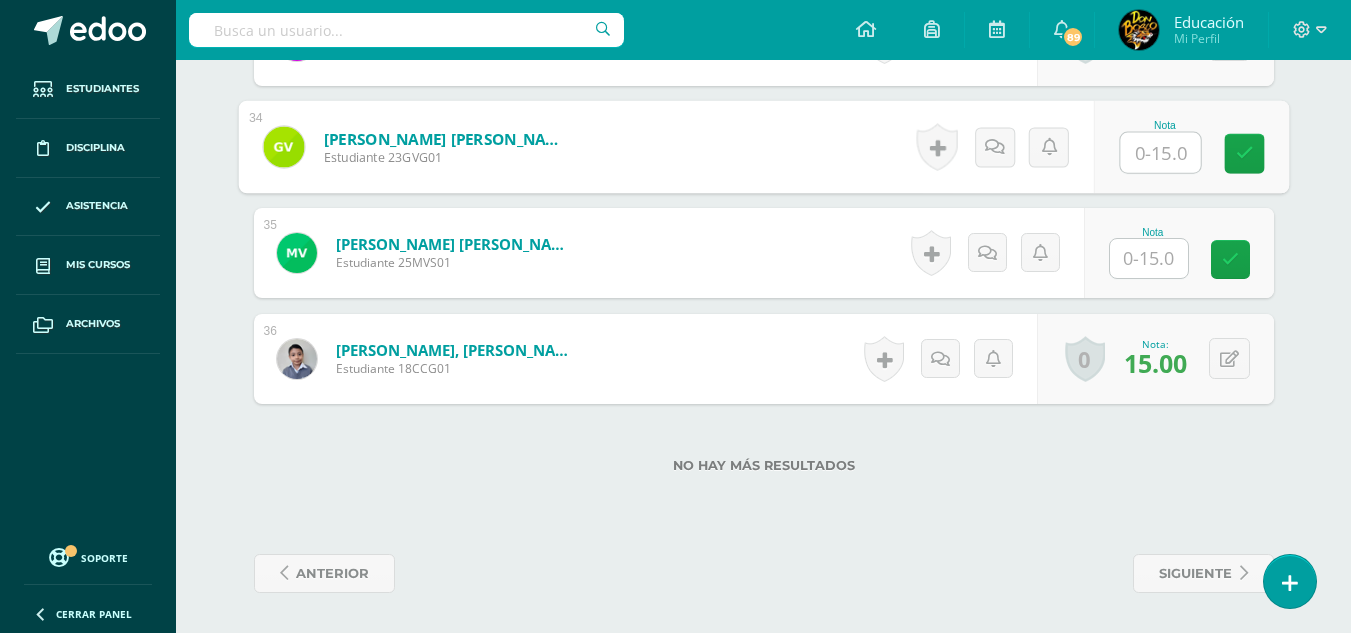 click at bounding box center (1160, 153) 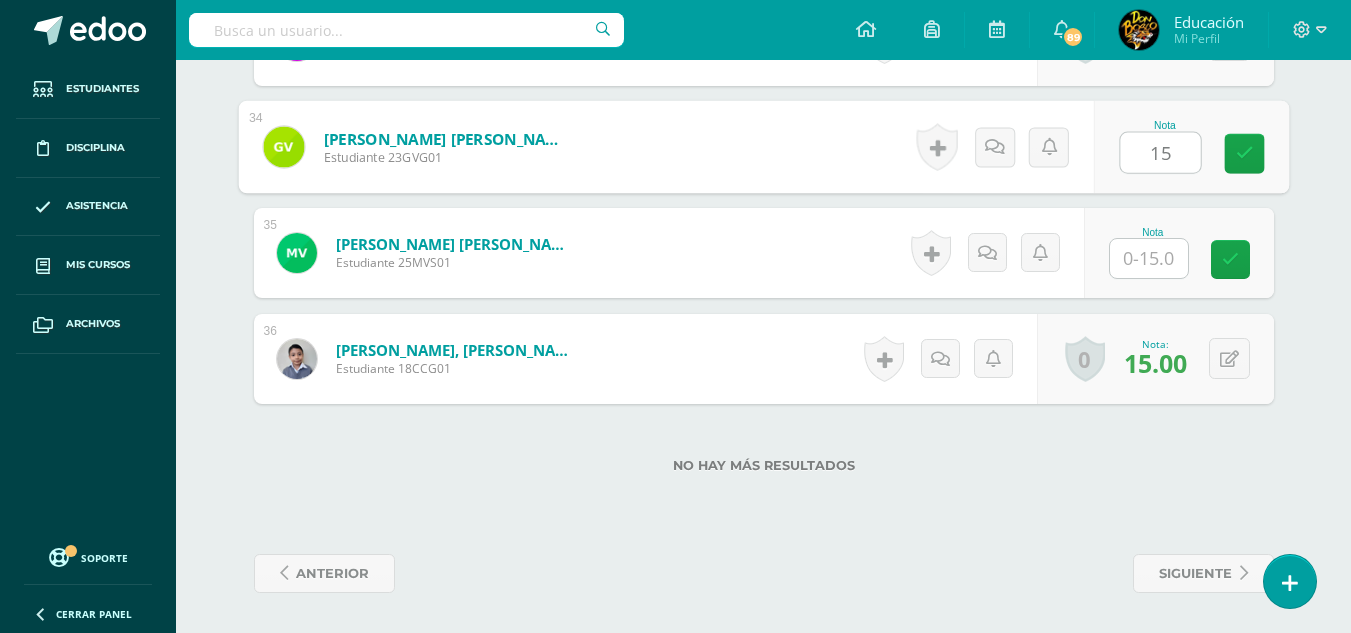 type on "15" 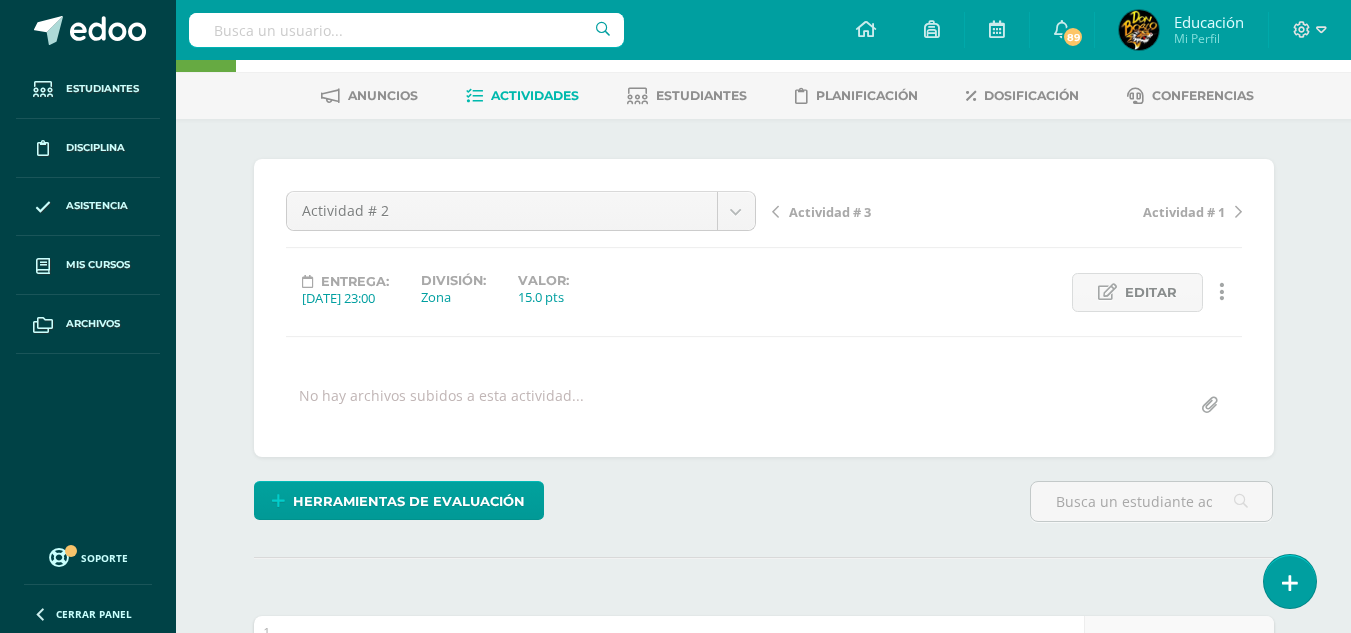 scroll, scrollTop: 0, scrollLeft: 0, axis: both 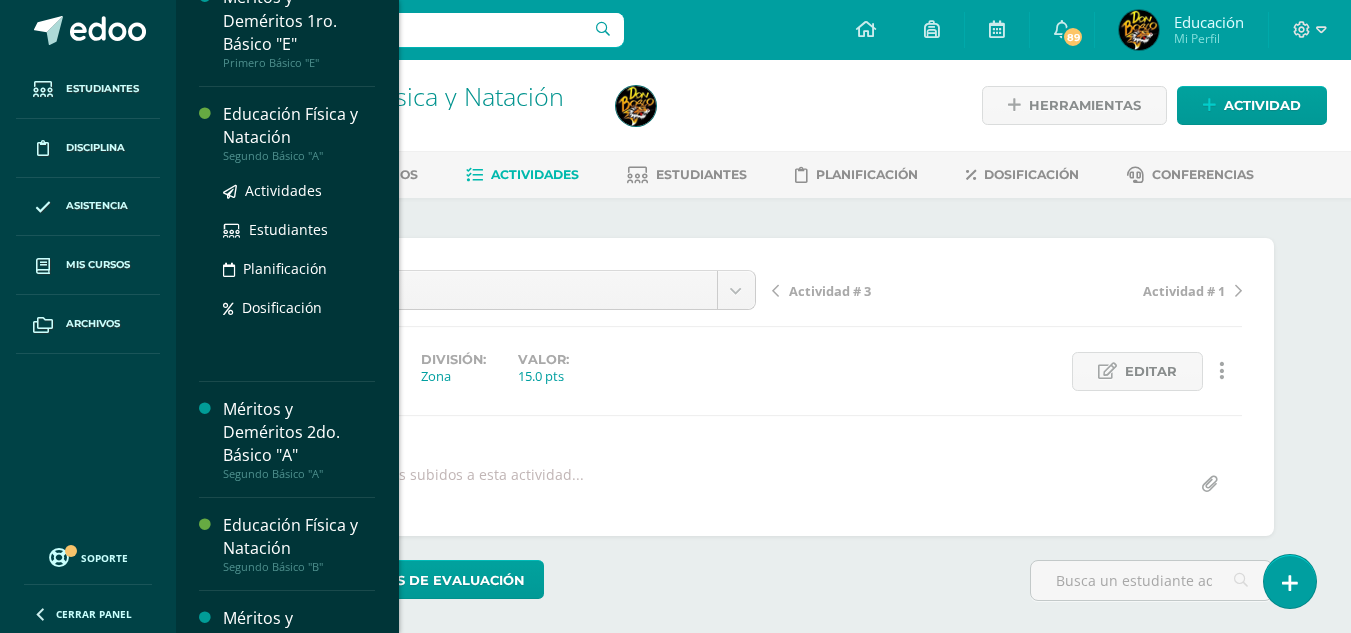 click on "Educación Física y Natación" at bounding box center (299, 126) 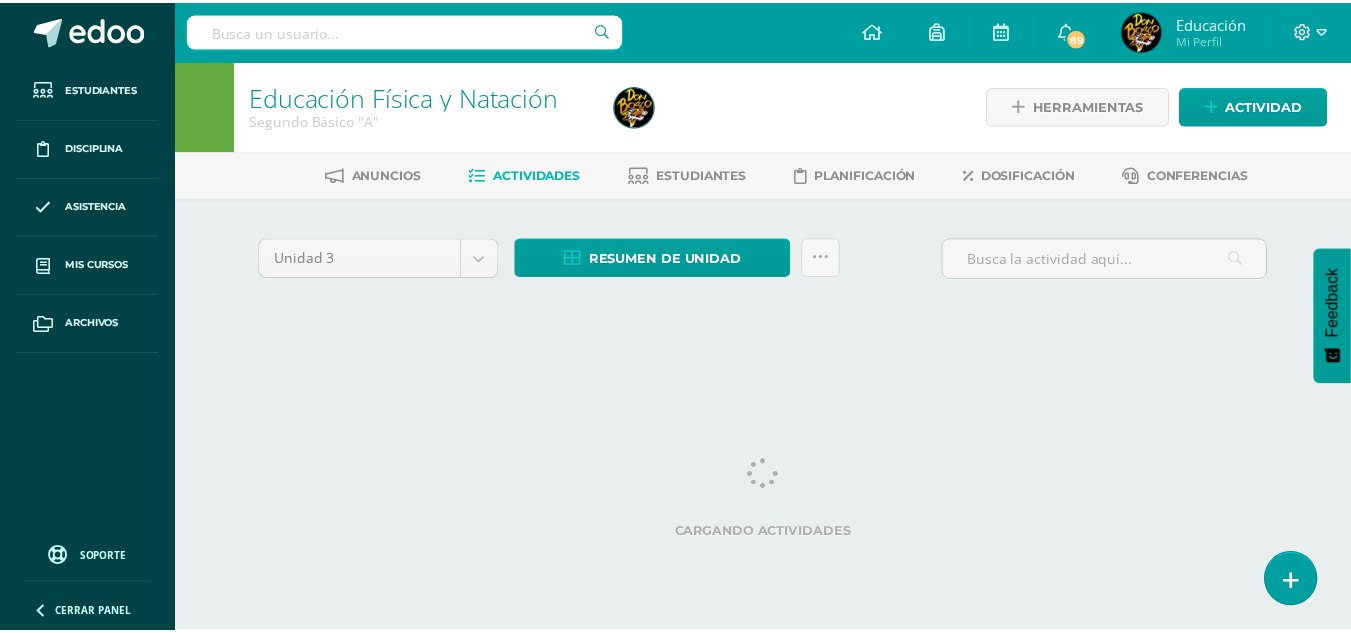 scroll, scrollTop: 0, scrollLeft: 0, axis: both 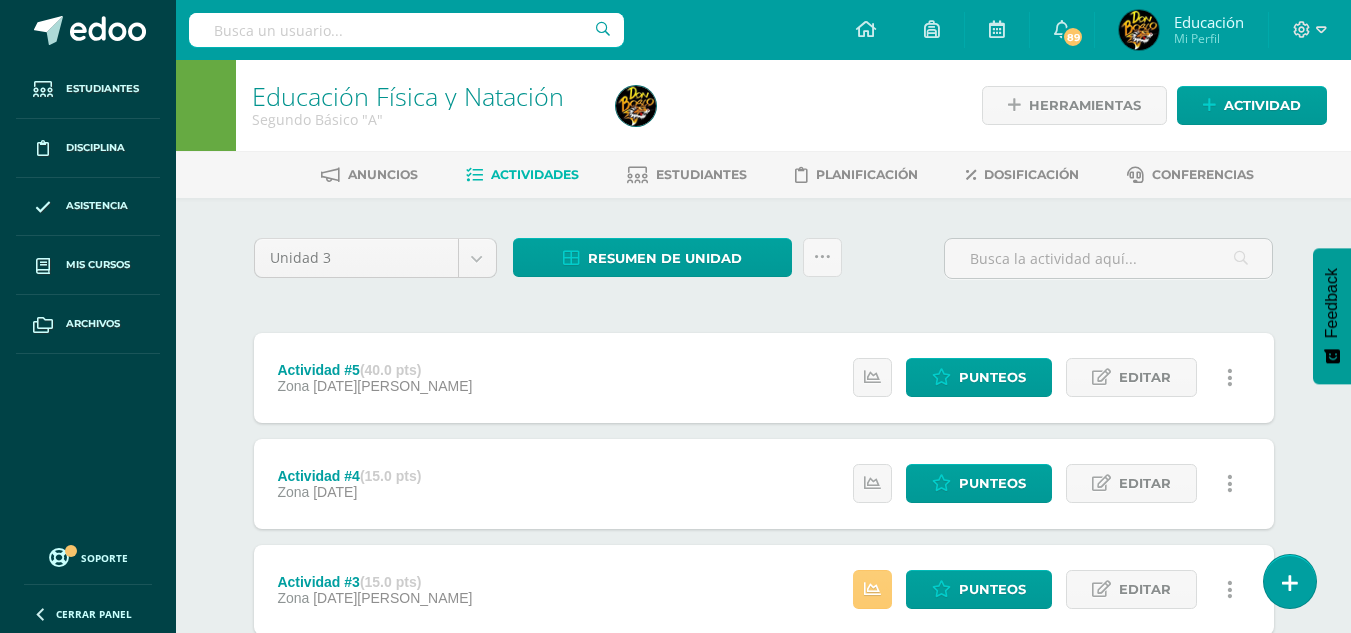 click on "Anuncios
Actividades
Estudiantes
Planificación
Dosificación
Conferencias" at bounding box center [787, 174] 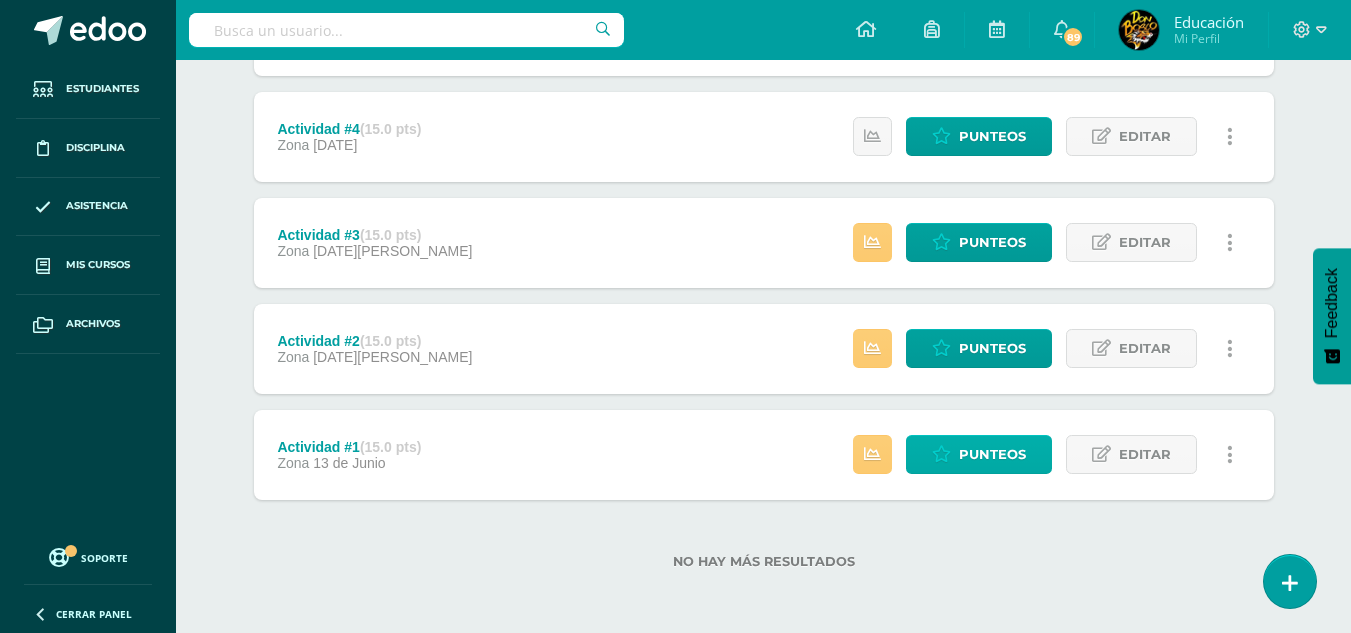scroll, scrollTop: 0, scrollLeft: 0, axis: both 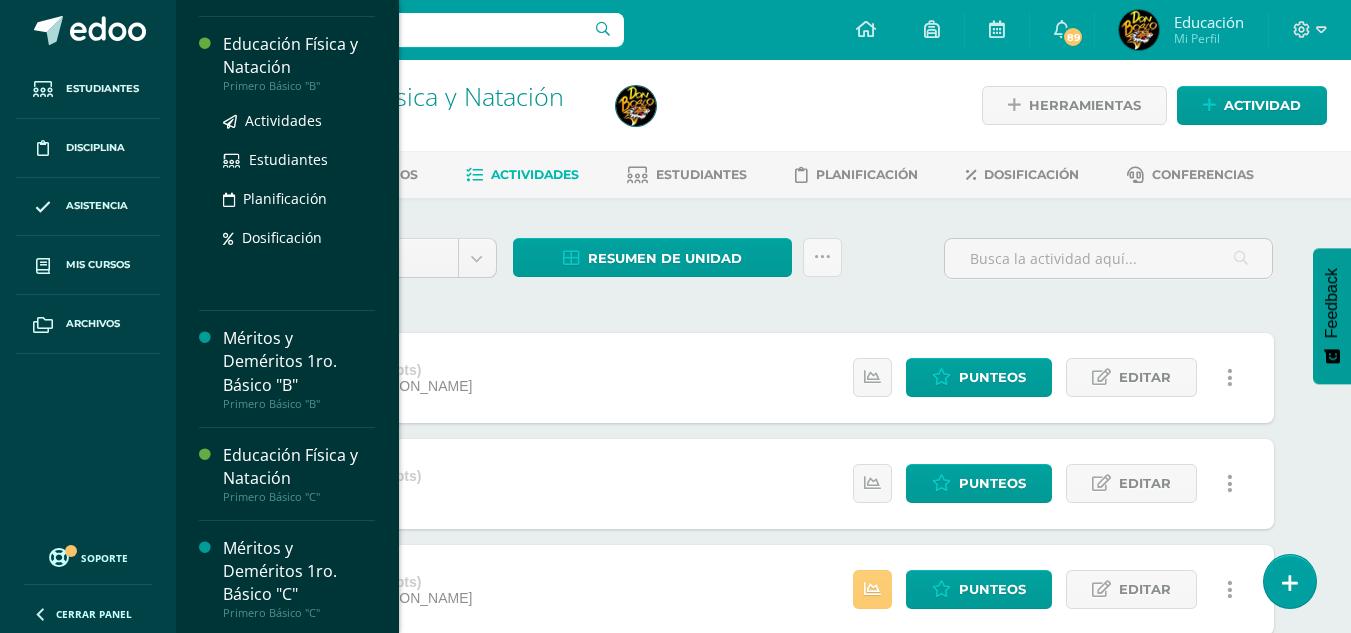 click on "Educación Física y Natación" at bounding box center (299, 56) 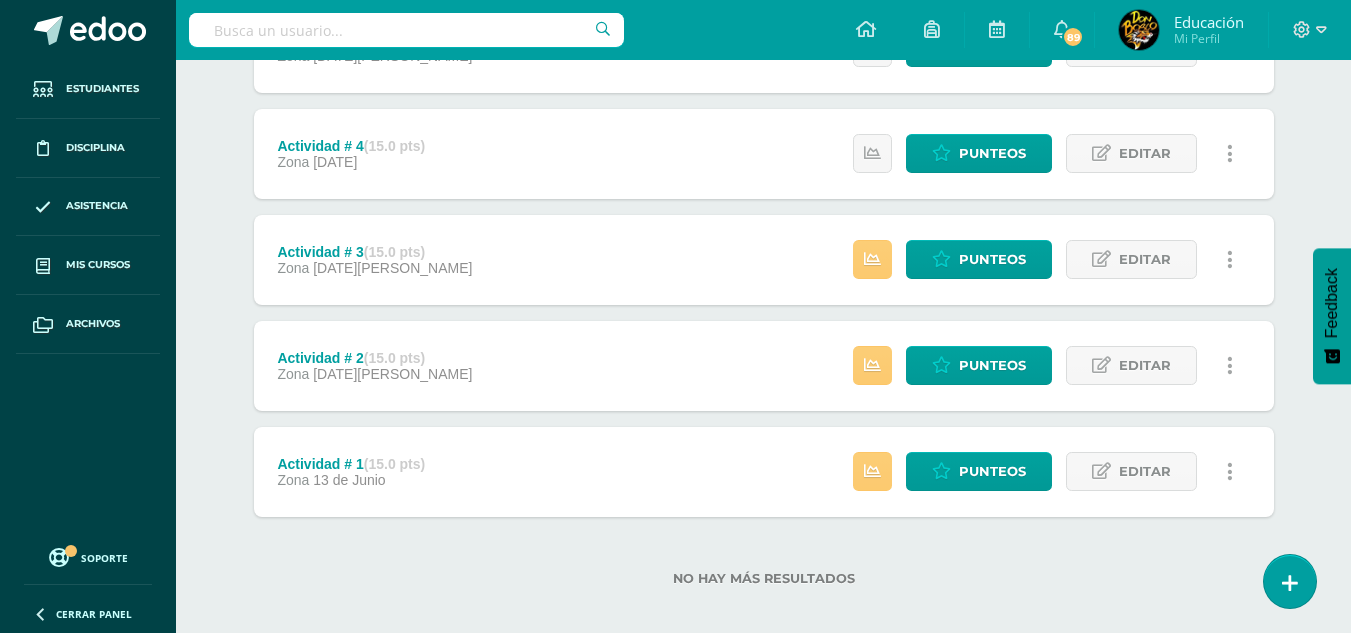 scroll, scrollTop: 347, scrollLeft: 0, axis: vertical 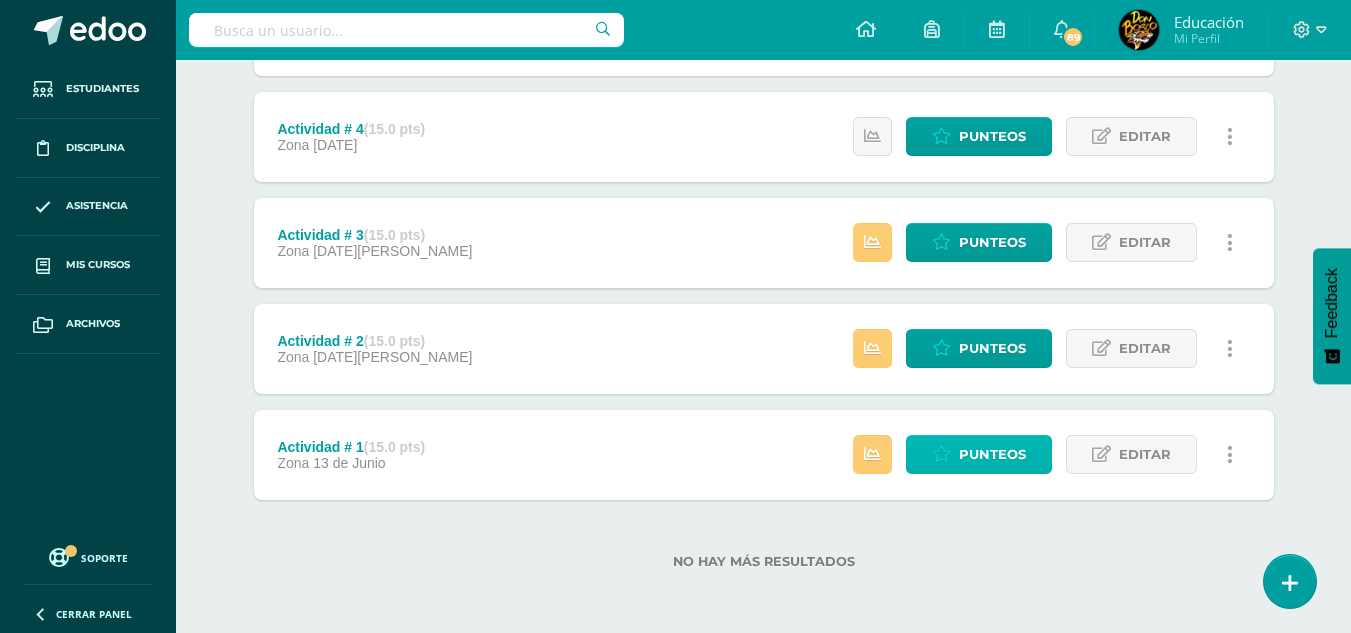 click on "Punteos" at bounding box center [992, 454] 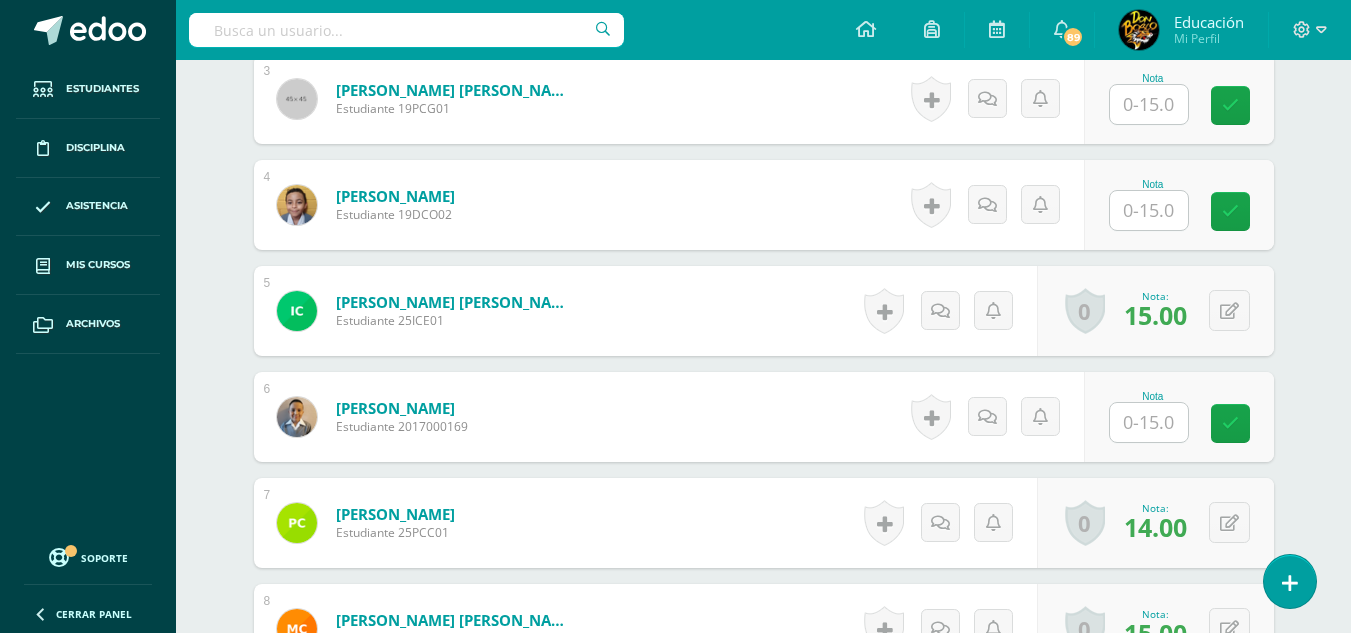 scroll, scrollTop: 903, scrollLeft: 0, axis: vertical 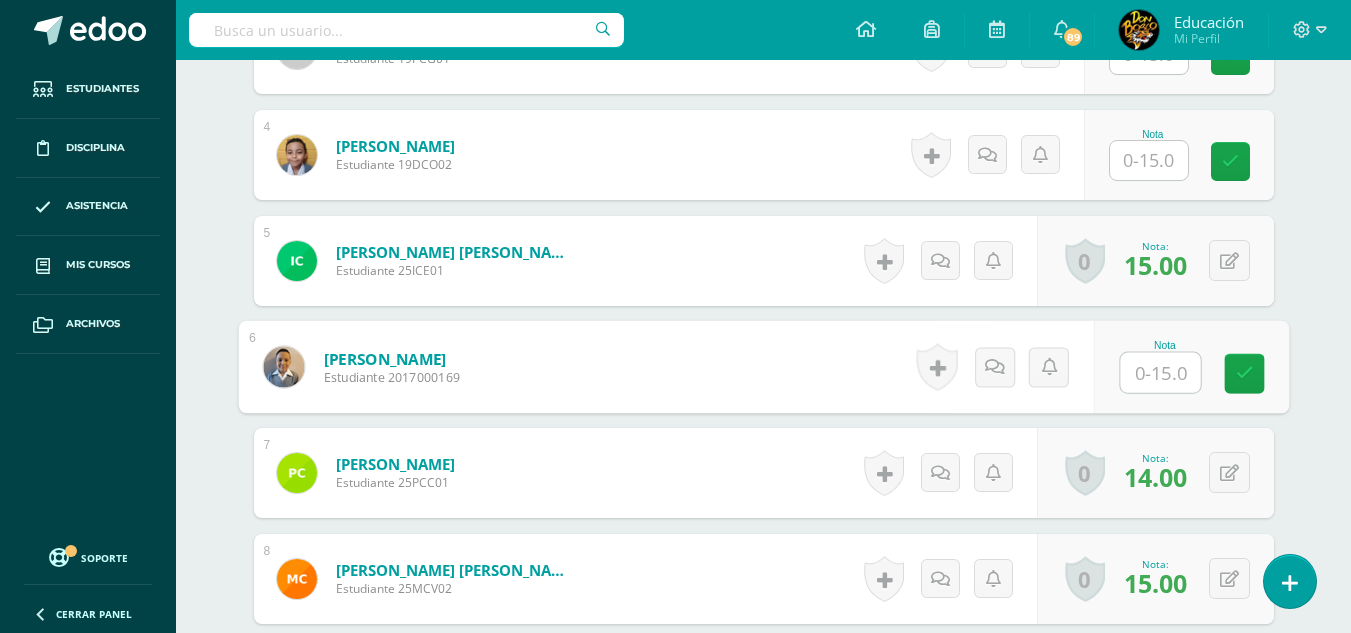 click at bounding box center [1160, 373] 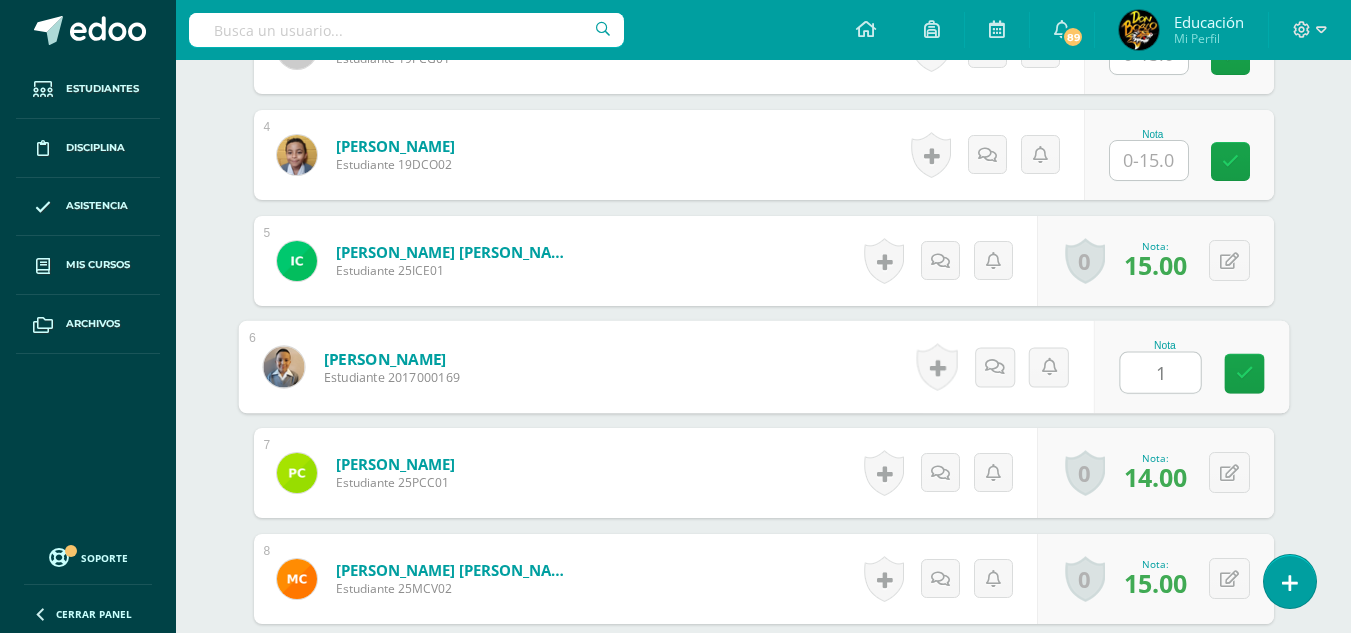 type on "15" 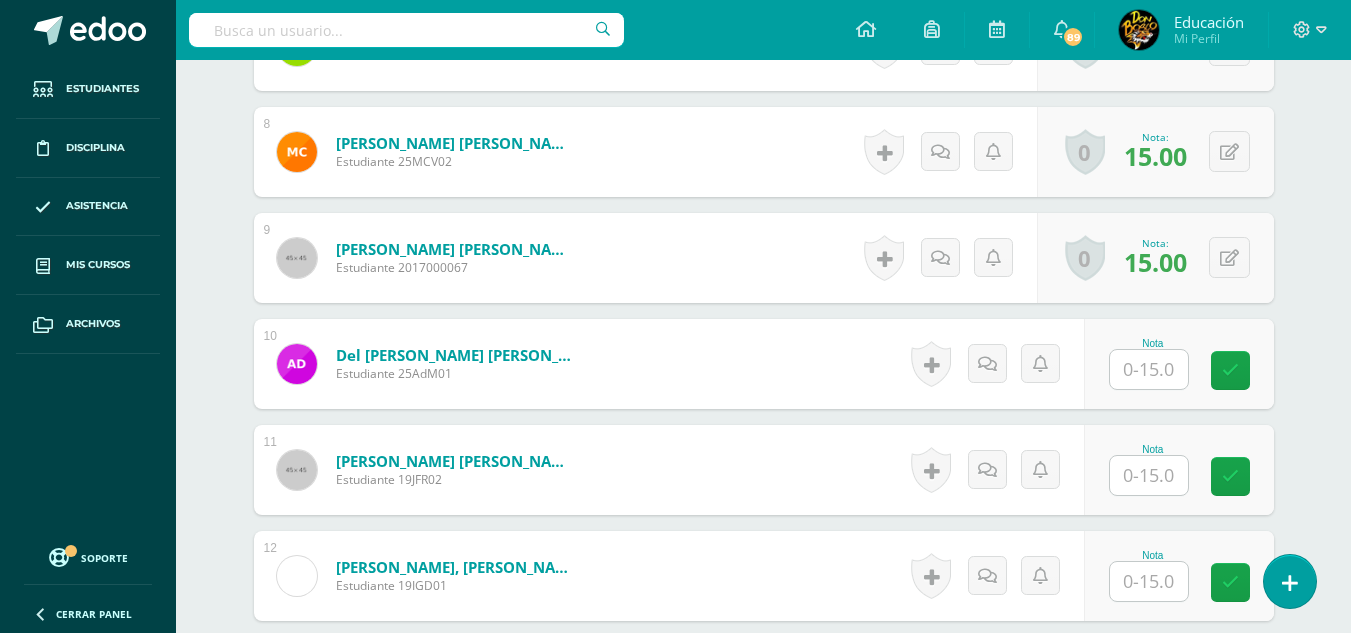 scroll, scrollTop: 1504, scrollLeft: 0, axis: vertical 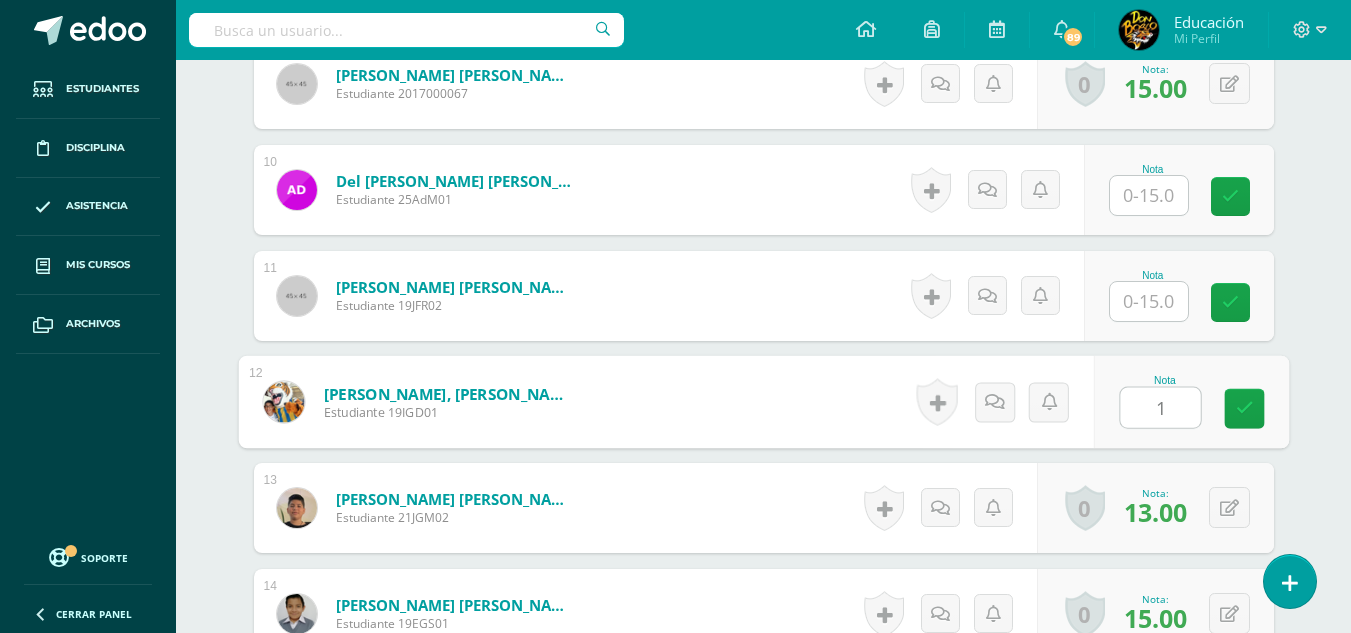 click on "1" at bounding box center [1160, 408] 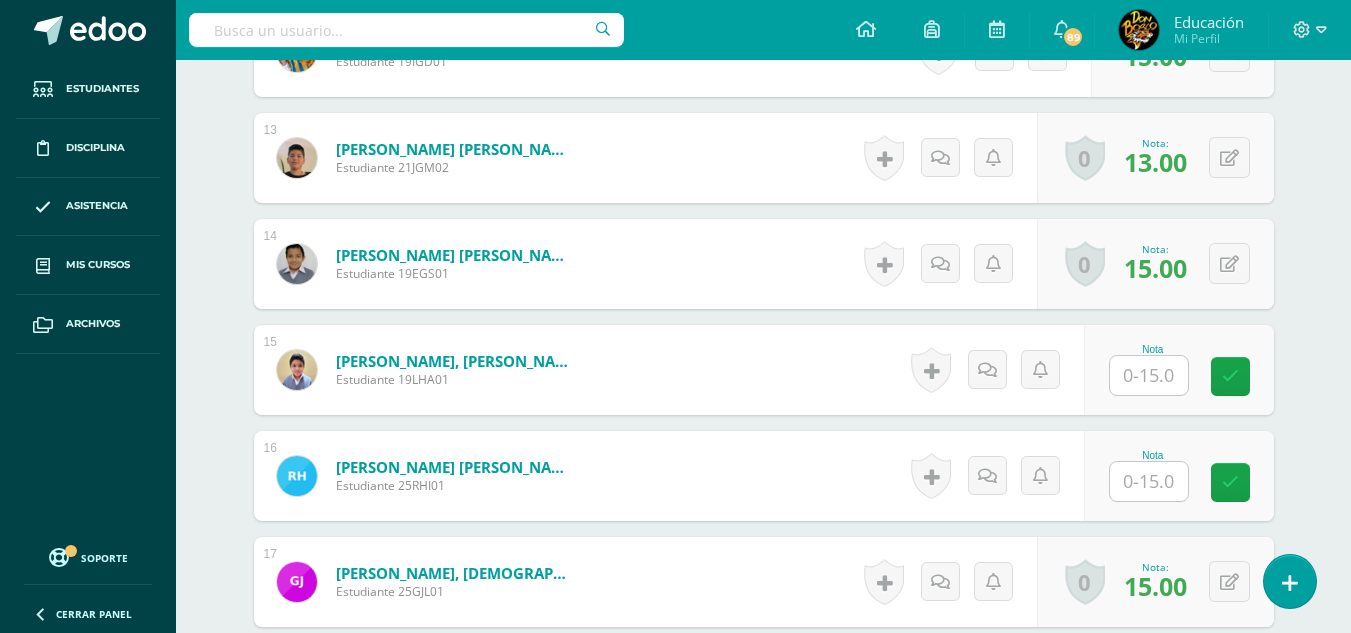 scroll, scrollTop: 1904, scrollLeft: 0, axis: vertical 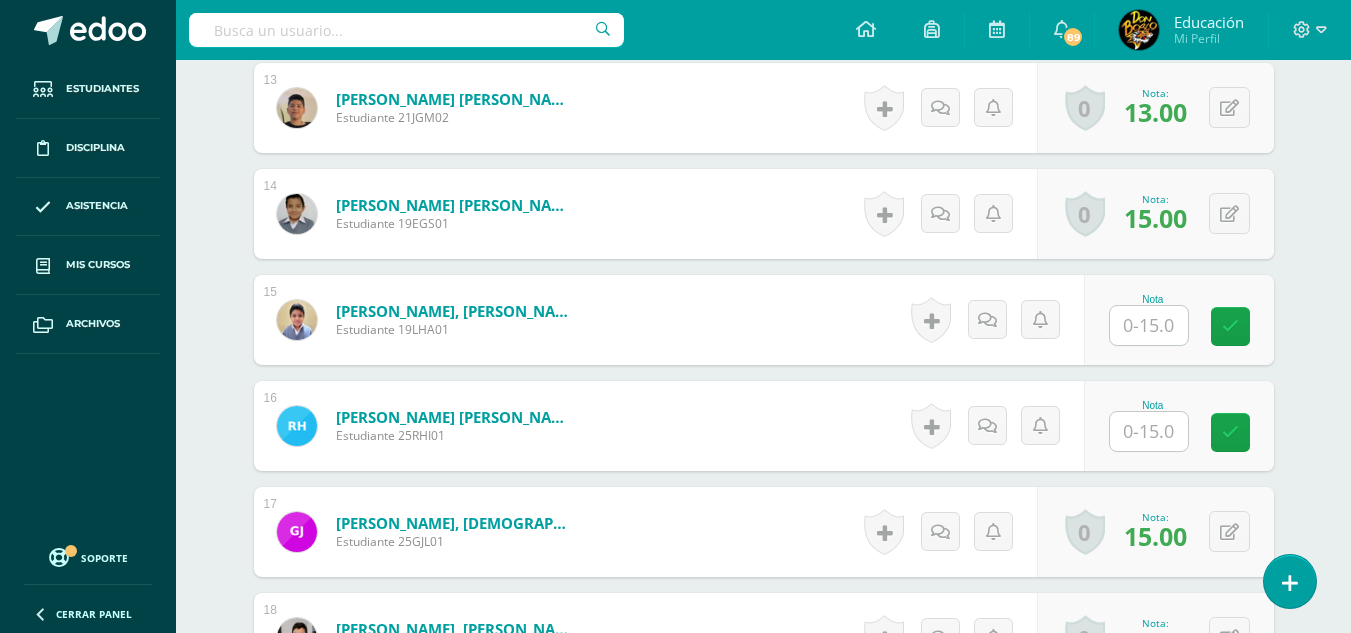 click at bounding box center (1149, 431) 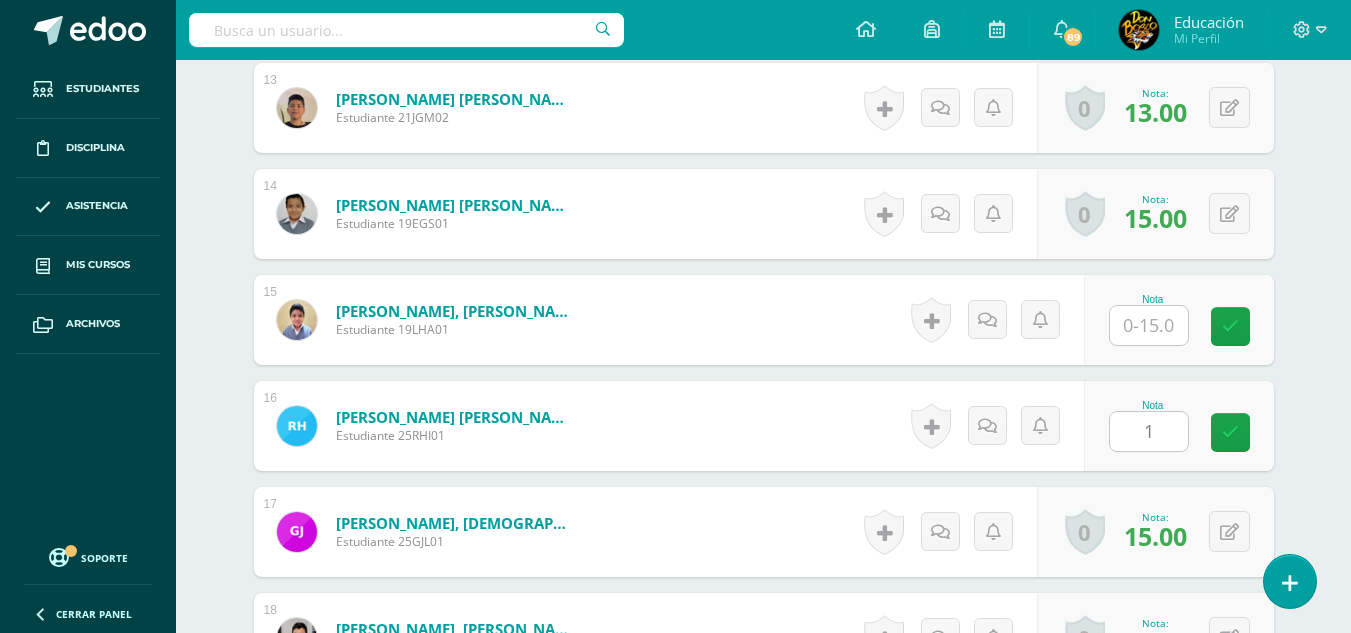 type on "15" 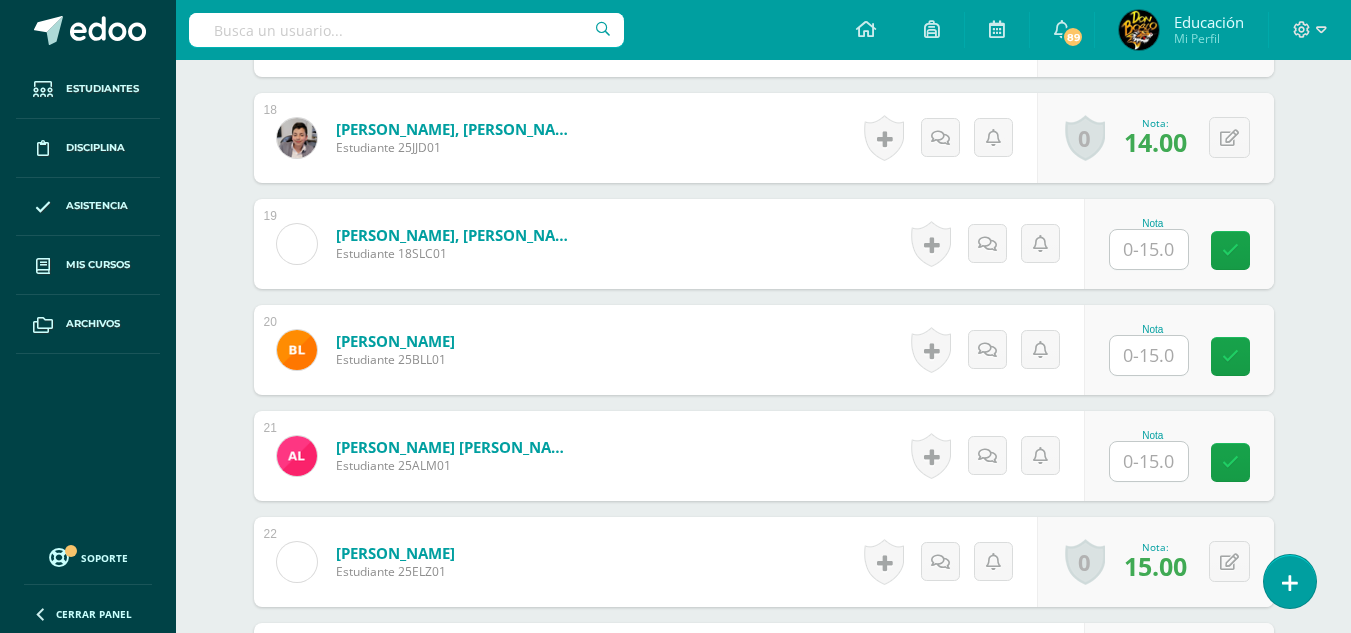 scroll, scrollTop: 2504, scrollLeft: 0, axis: vertical 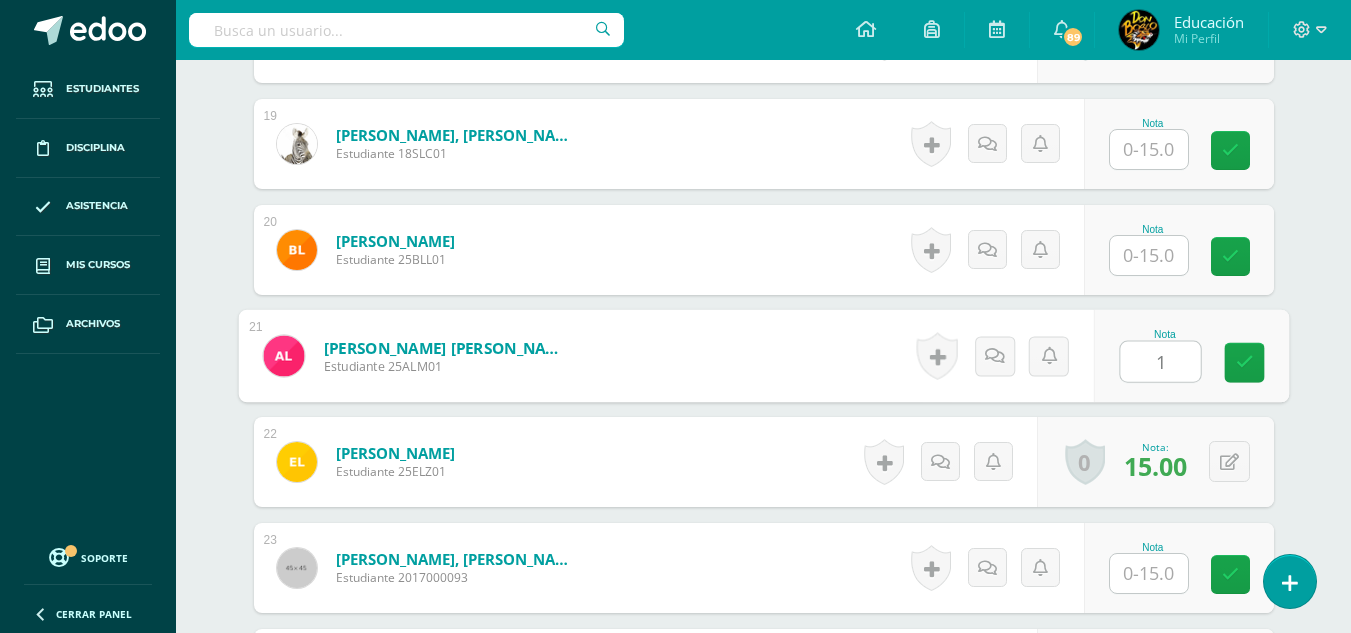 click on "1" at bounding box center (1160, 362) 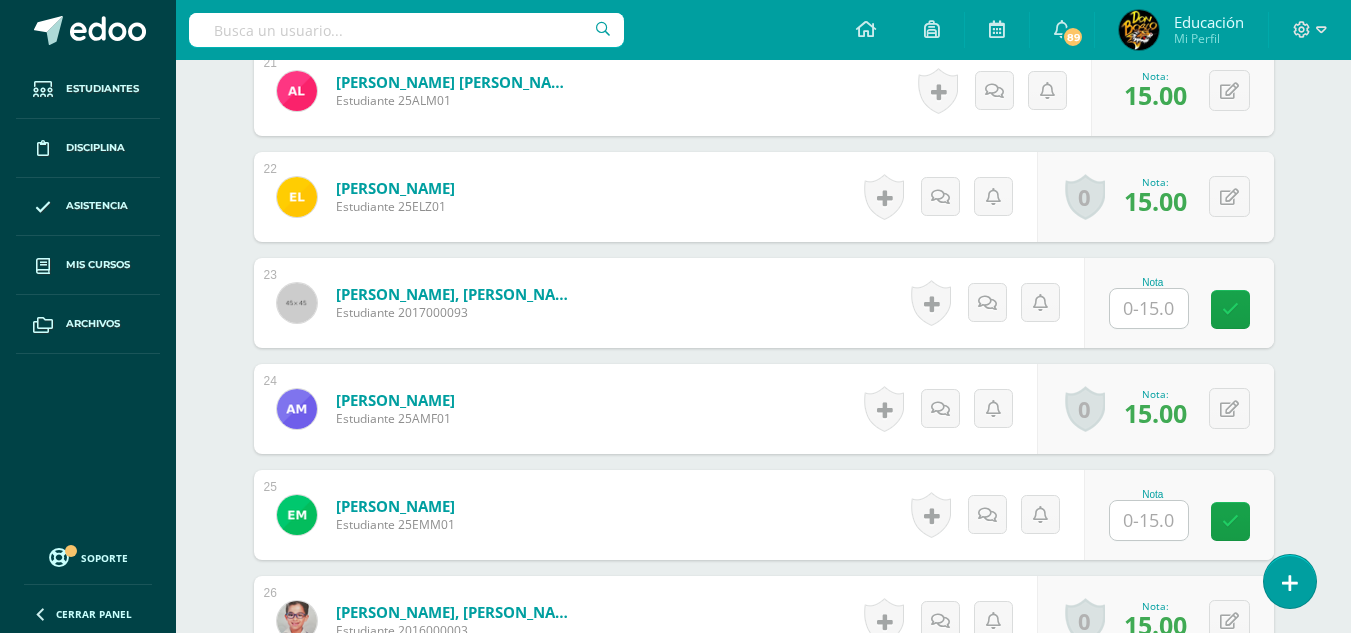 scroll, scrollTop: 2804, scrollLeft: 0, axis: vertical 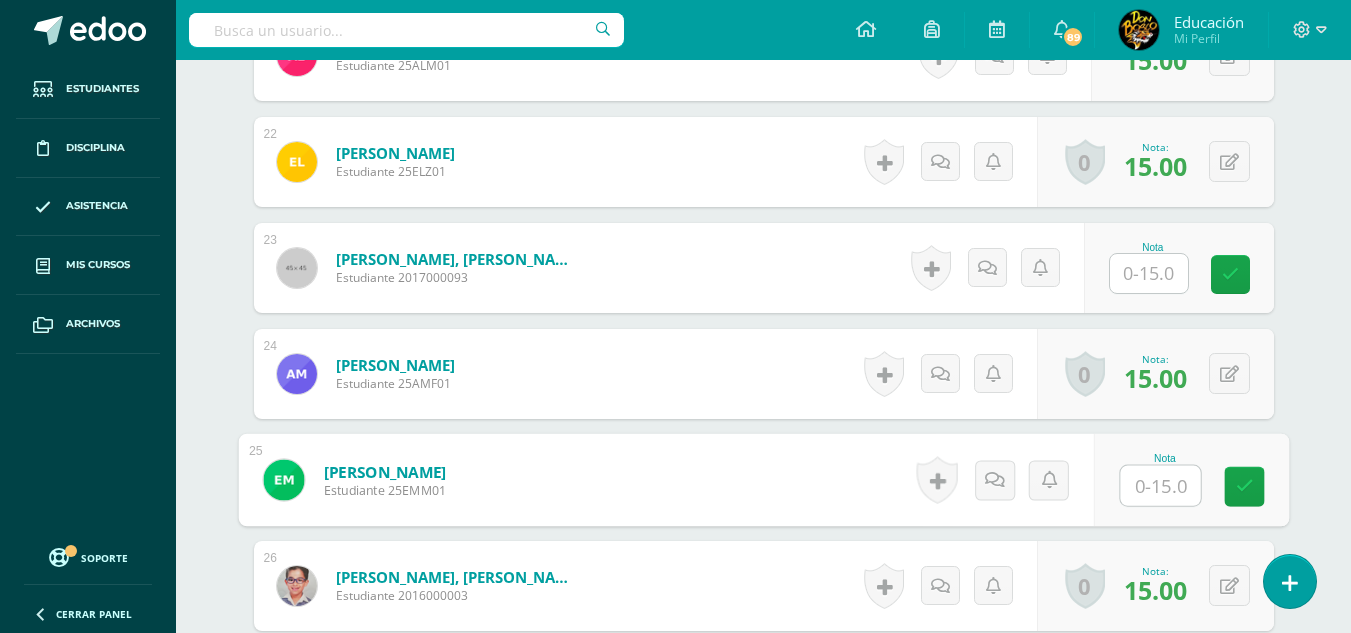 click at bounding box center [1160, 486] 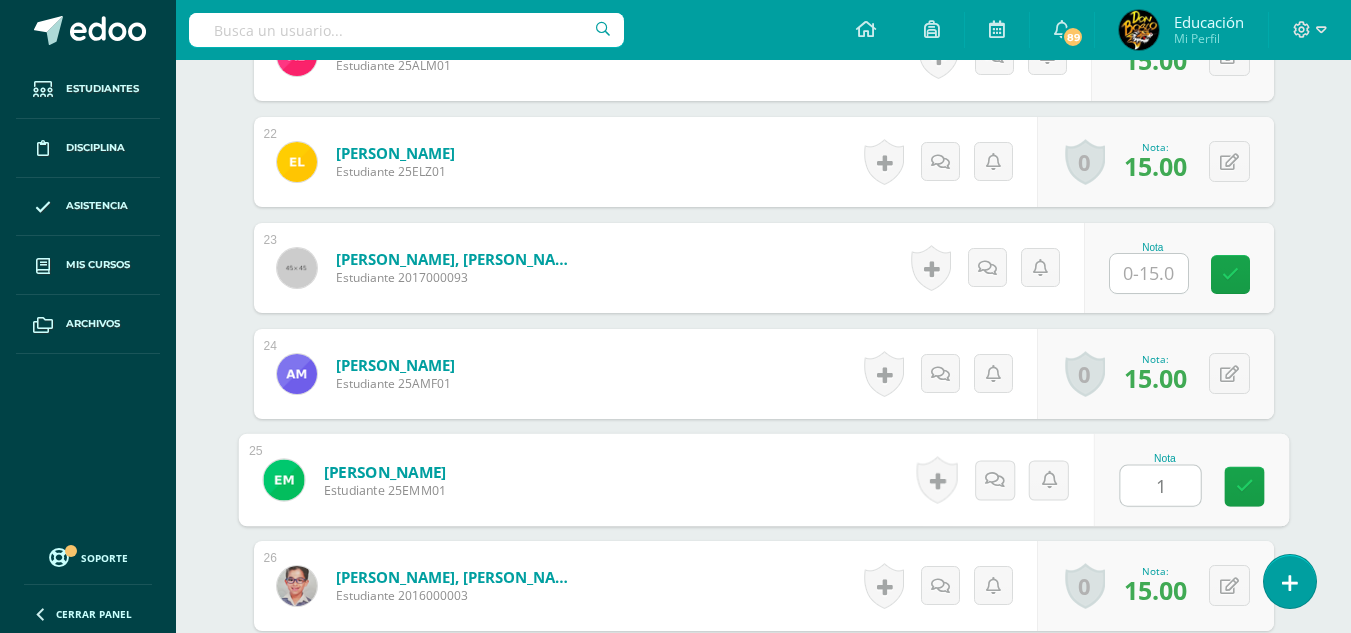 type on "15" 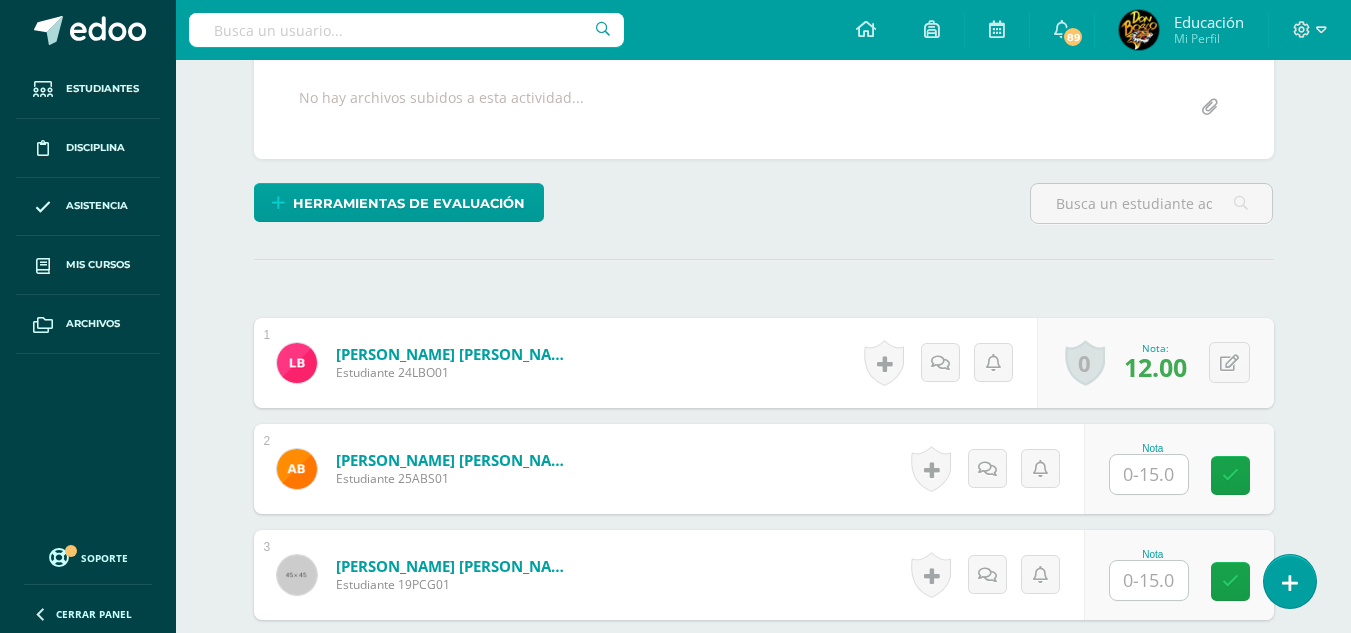 scroll, scrollTop: 0, scrollLeft: 0, axis: both 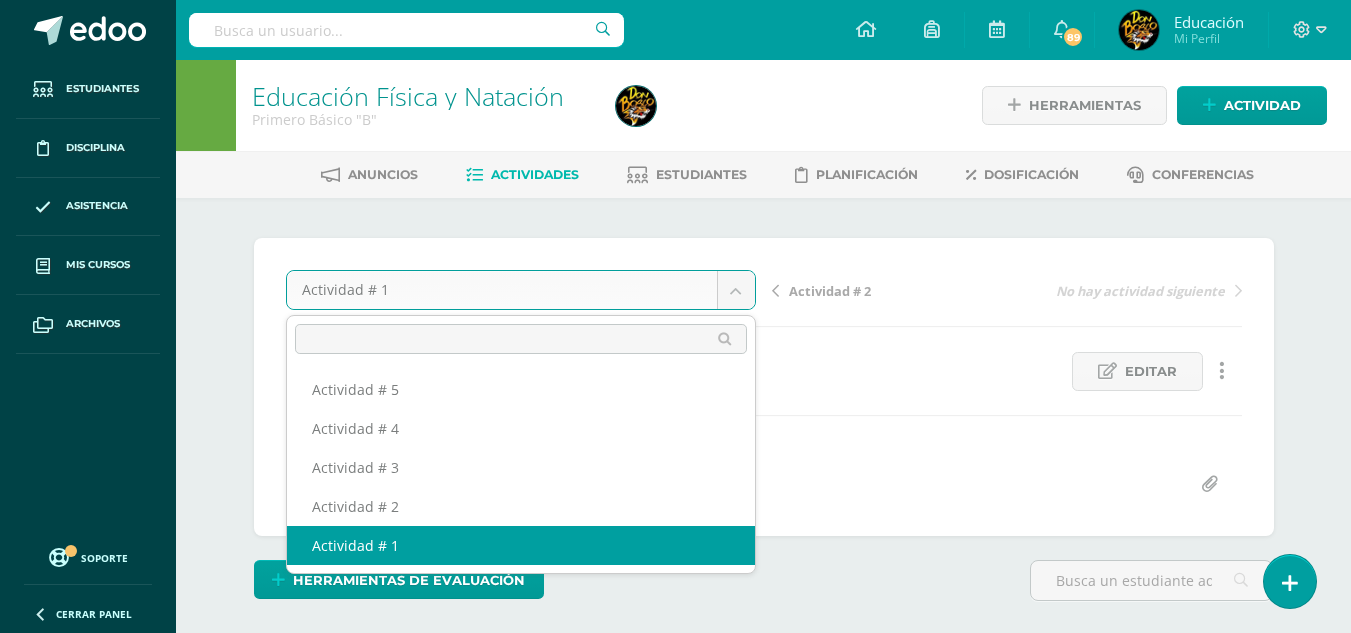 click on "Estudiantes Disciplina Asistencia Mis cursos Archivos Soporte
Centro de ayuda
Últimas actualizaciones
10+ Cerrar panel
Educación Física
Primero
Primaria Inicial
"A"
Actividades Estudiantes Planificación Dosificación
Méritos y Deméritos 1ro. Primaria ¨A¨
Primero
Primaria Inicial
"A"
Actividades Estudiantes Planificación Dosificación
Educación Física
Primero
Primaria Inicial
"B"
Actividades Estudiantes Planificación Dosificación Actividades Estudiantes Planificación Dosificación Actividades 1" at bounding box center [675, 2362] 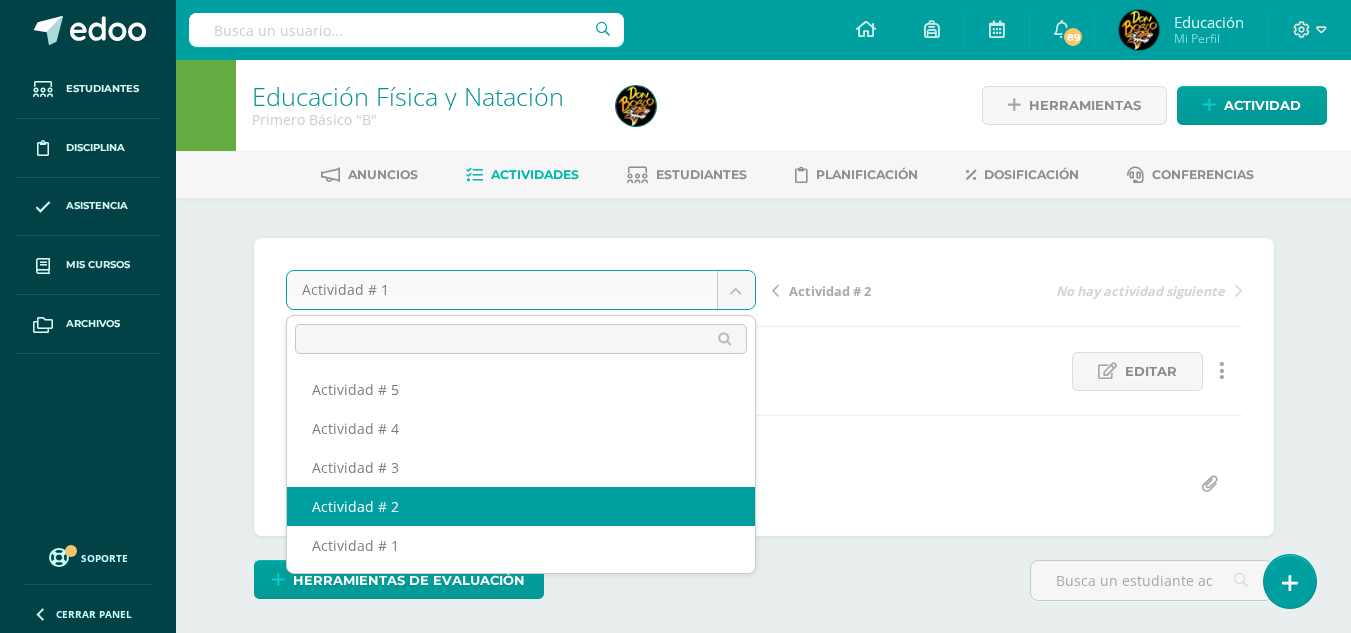 select on "/dashboard/teacher/grade-activity/174307/" 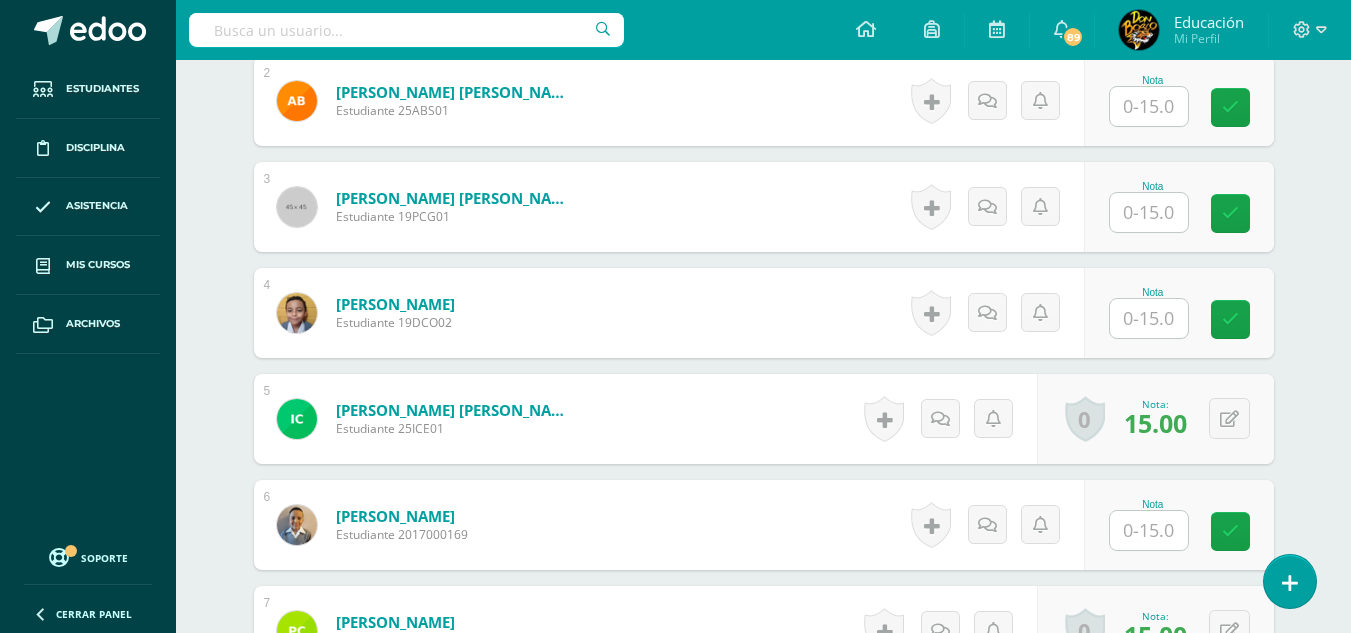scroll, scrollTop: 780, scrollLeft: 0, axis: vertical 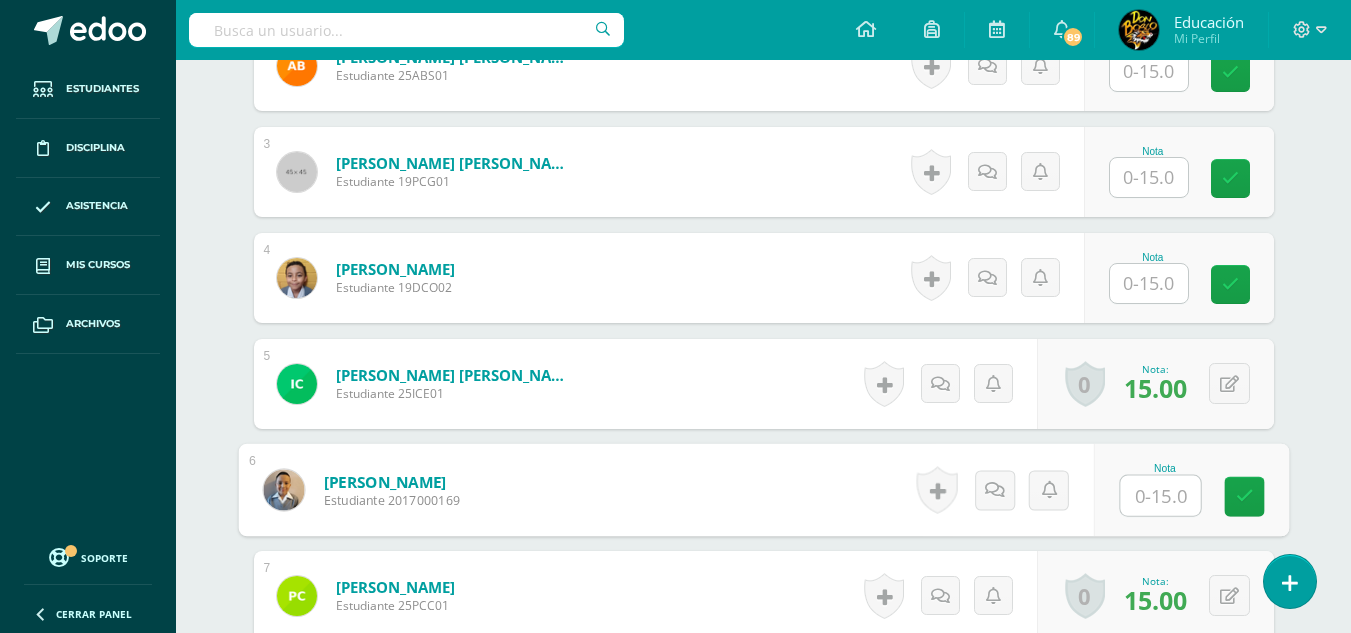click at bounding box center (1160, 496) 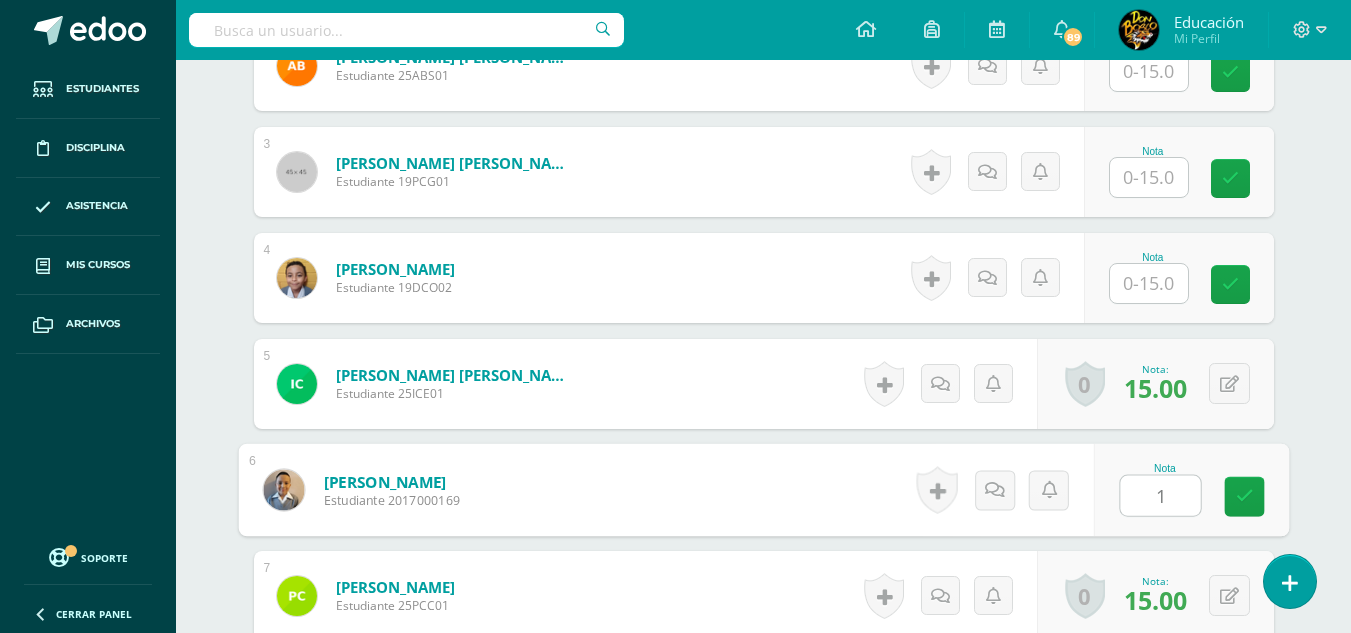 type on "14" 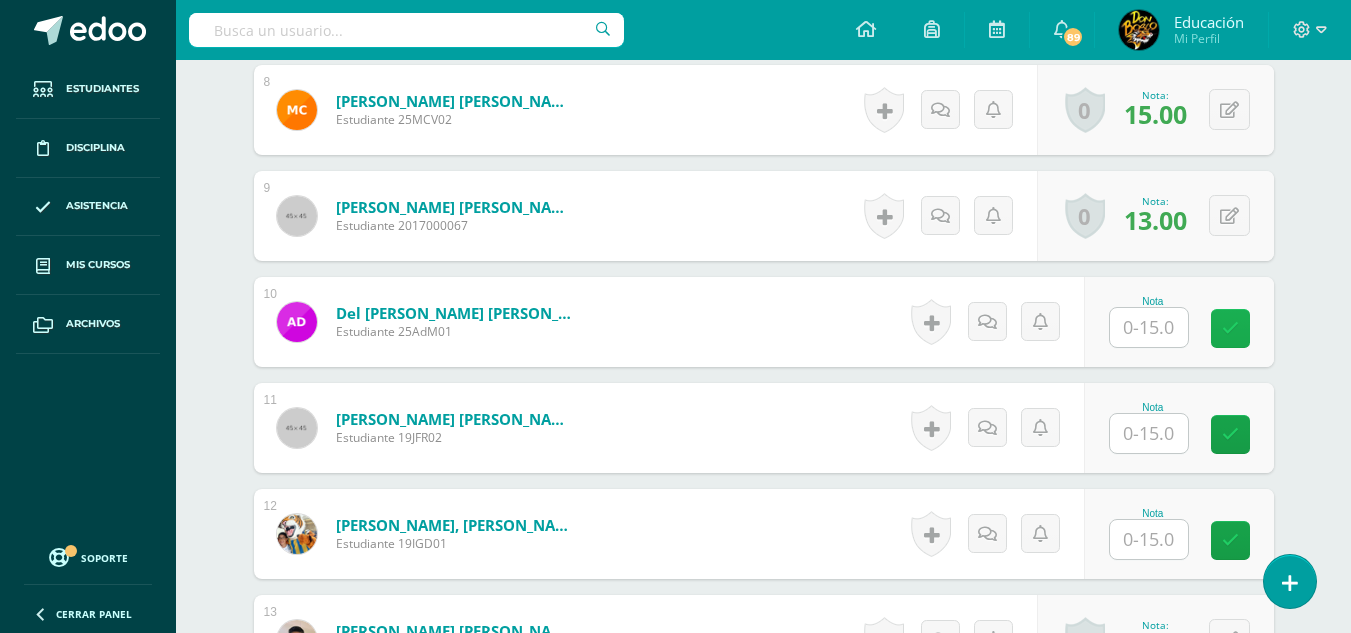 scroll, scrollTop: 1481, scrollLeft: 0, axis: vertical 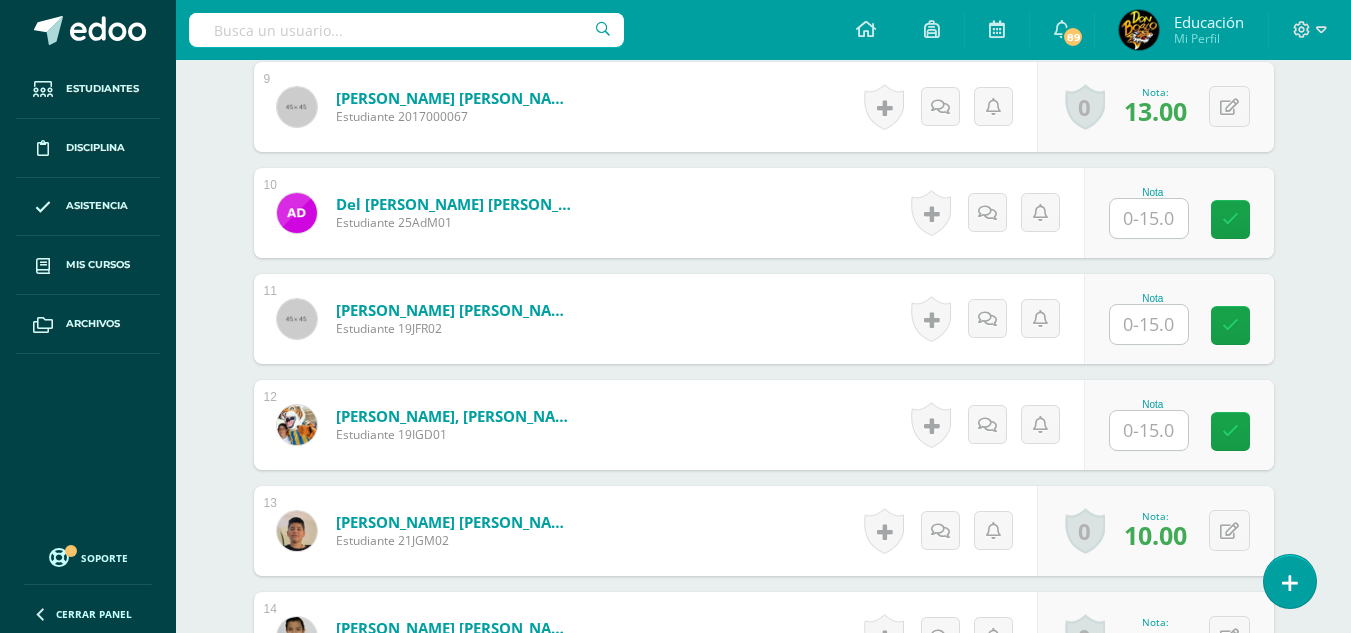 click at bounding box center [1149, 430] 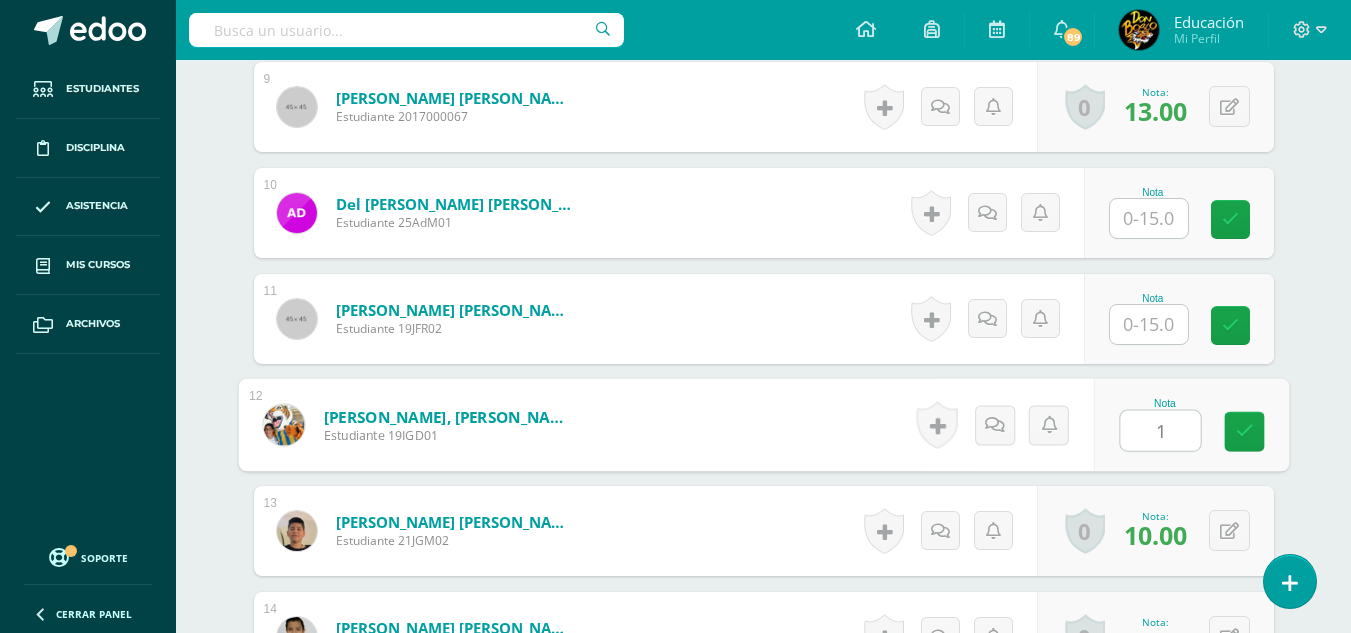 scroll, scrollTop: 1482, scrollLeft: 0, axis: vertical 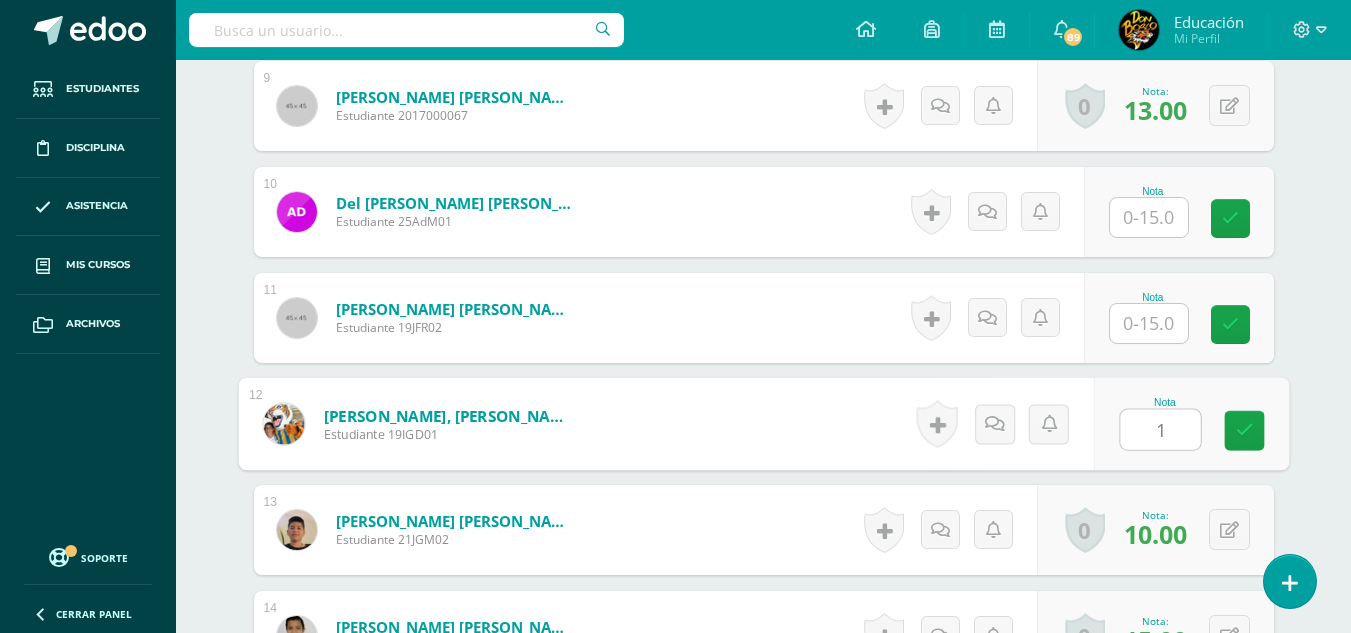 type on "15" 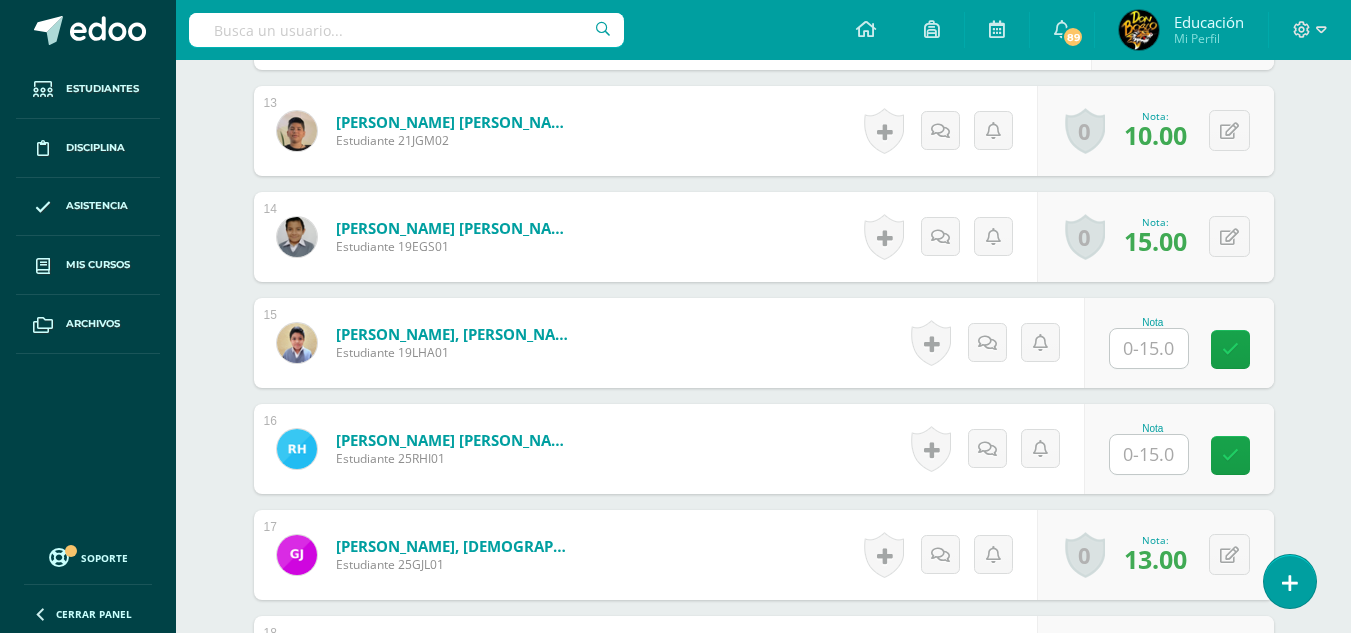 scroll, scrollTop: 1882, scrollLeft: 0, axis: vertical 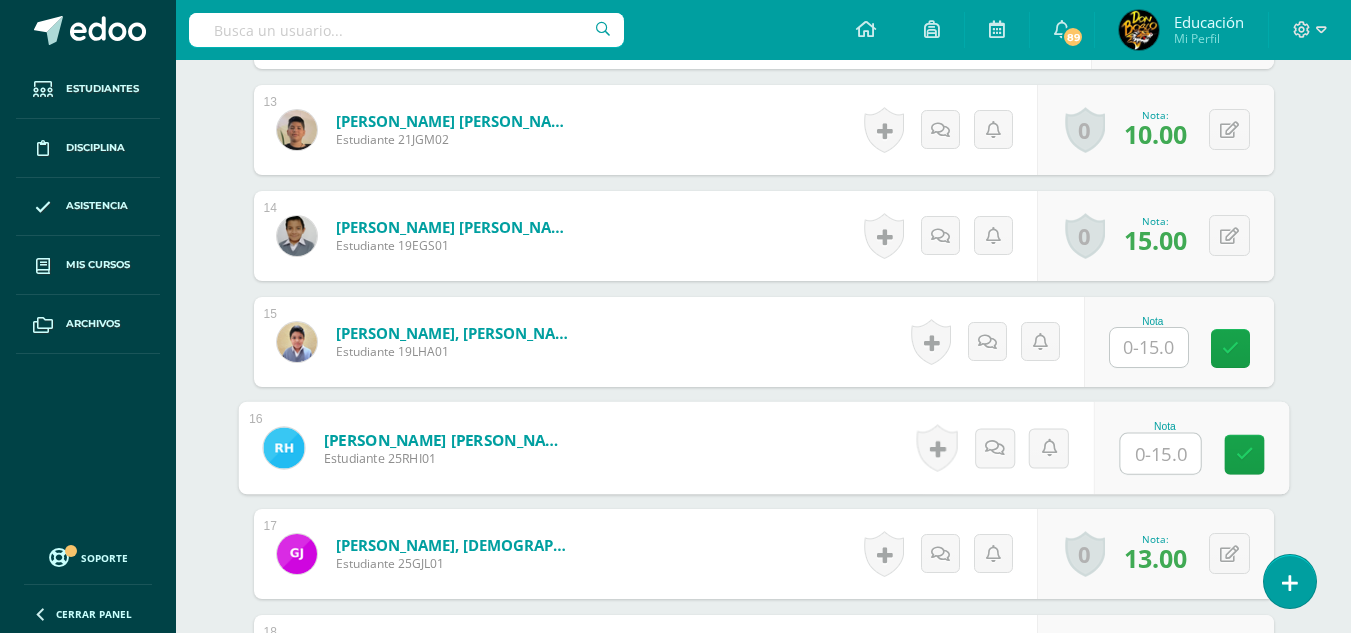 click at bounding box center (1160, 454) 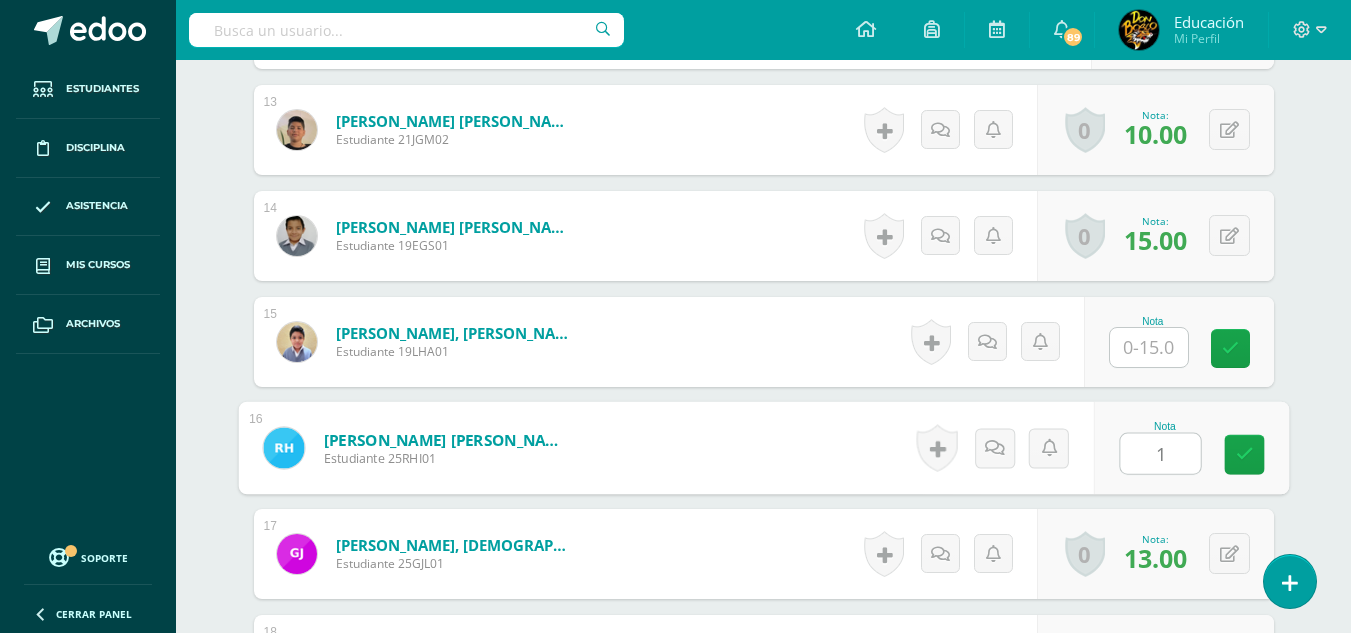type on "15" 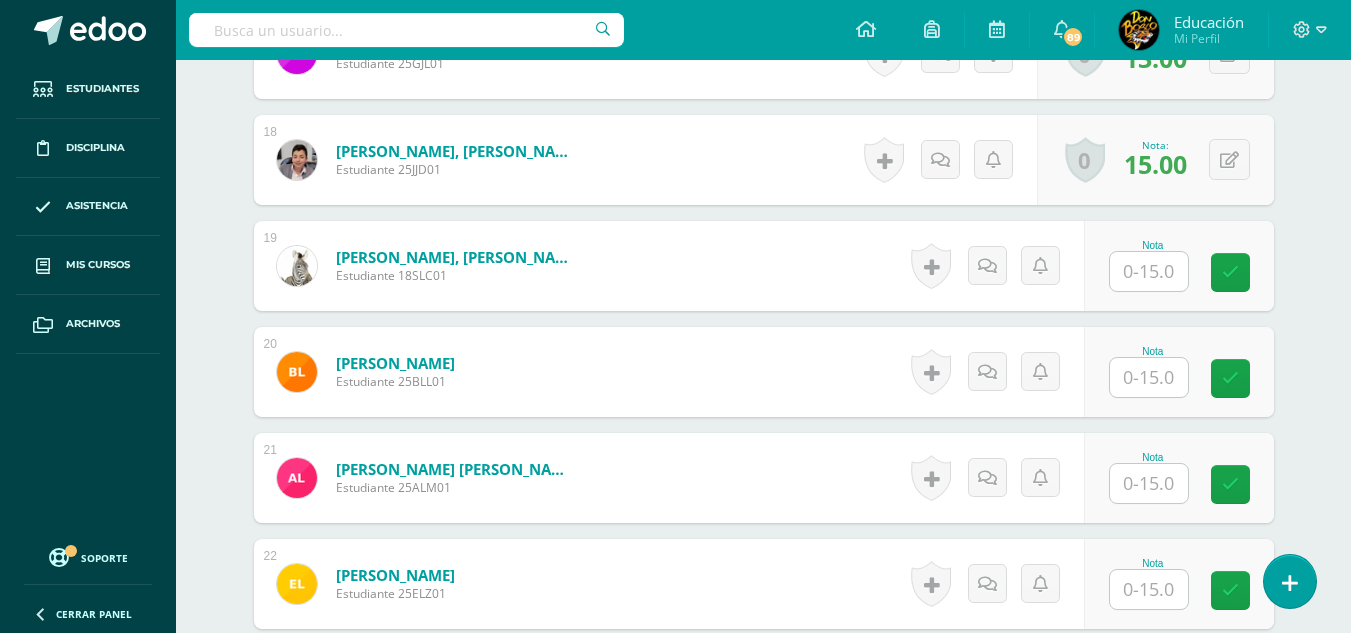 scroll, scrollTop: 2482, scrollLeft: 0, axis: vertical 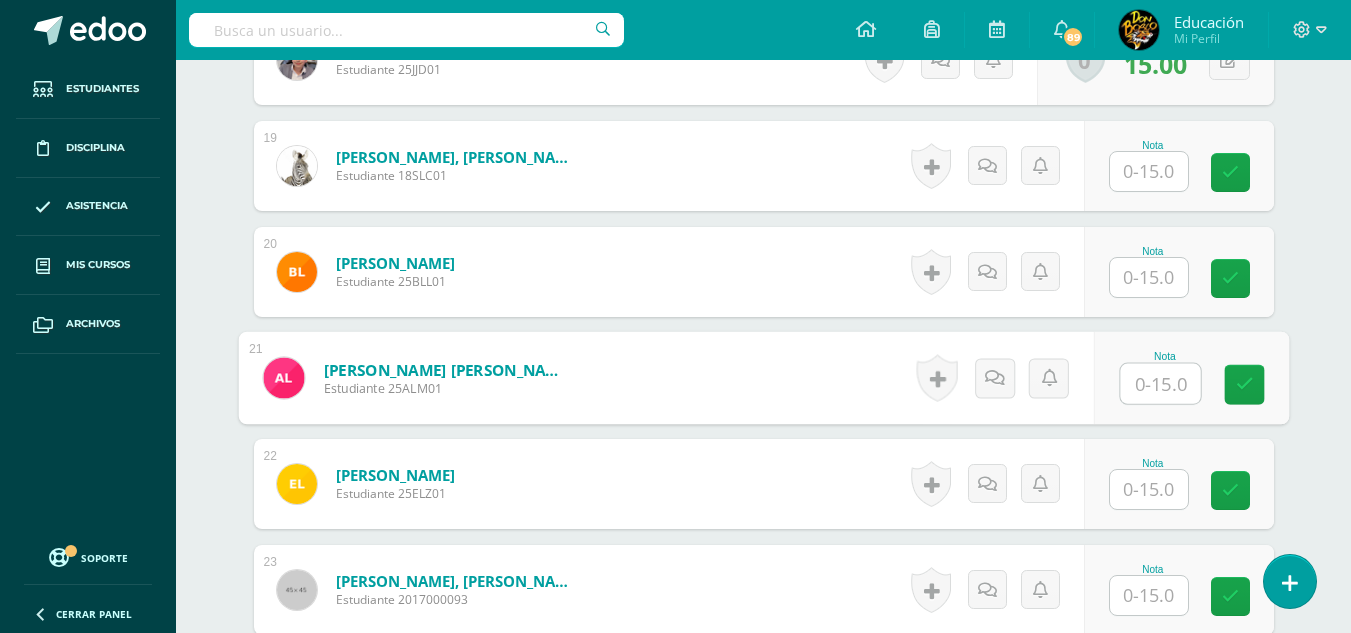 click at bounding box center [1160, 384] 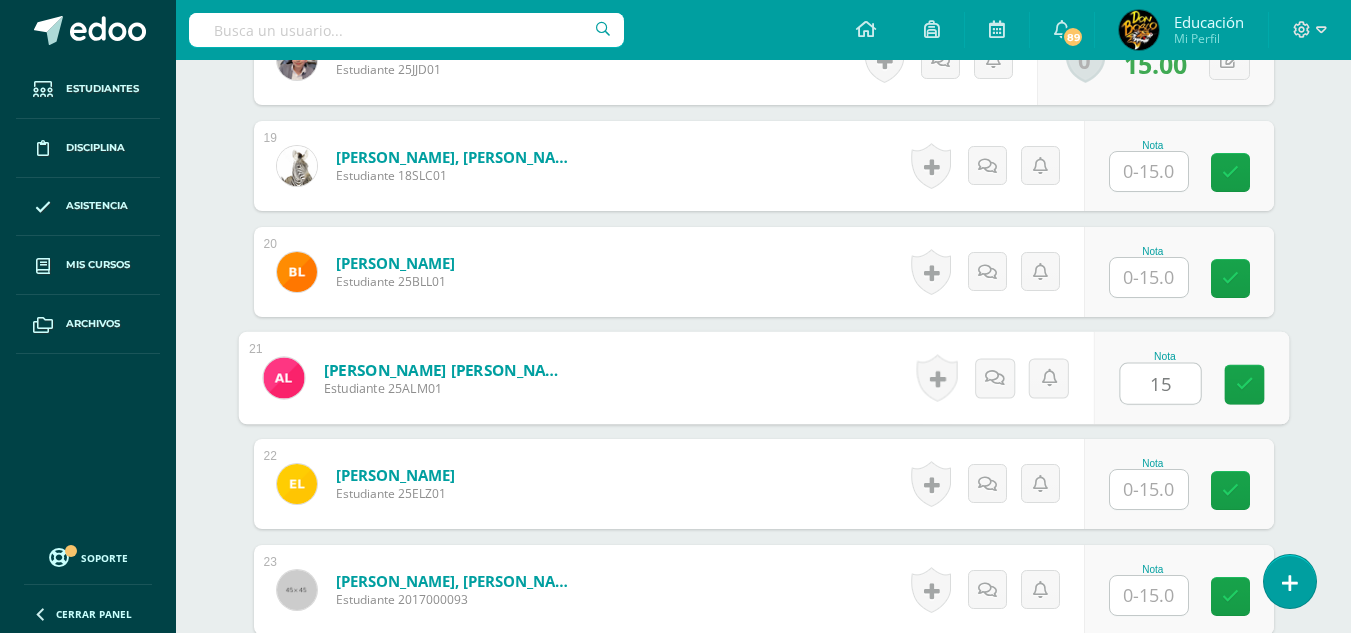 type on "15" 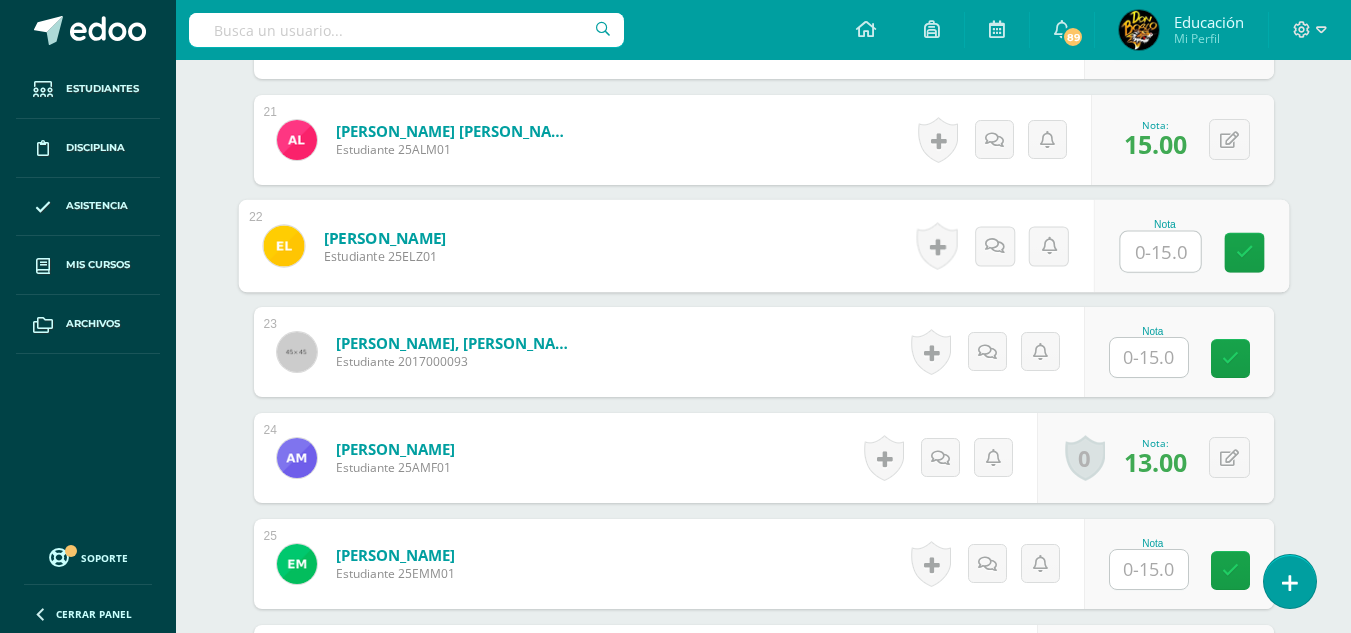 scroll, scrollTop: 2782, scrollLeft: 0, axis: vertical 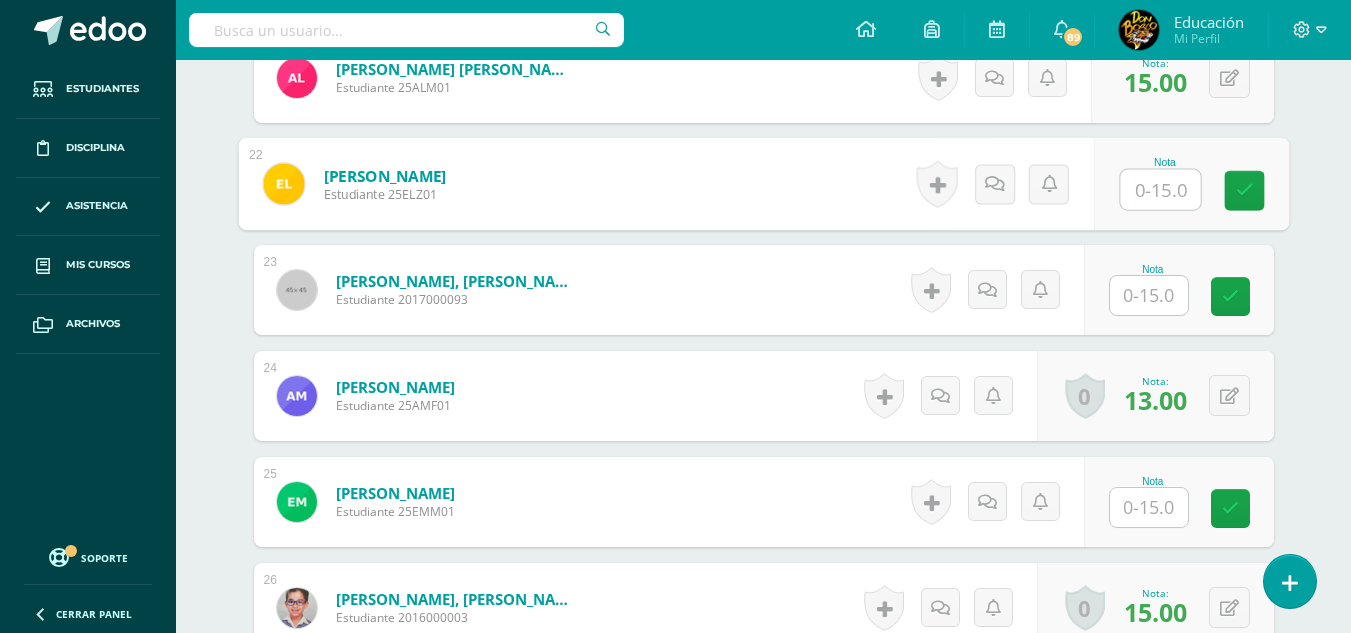 click at bounding box center [1149, 507] 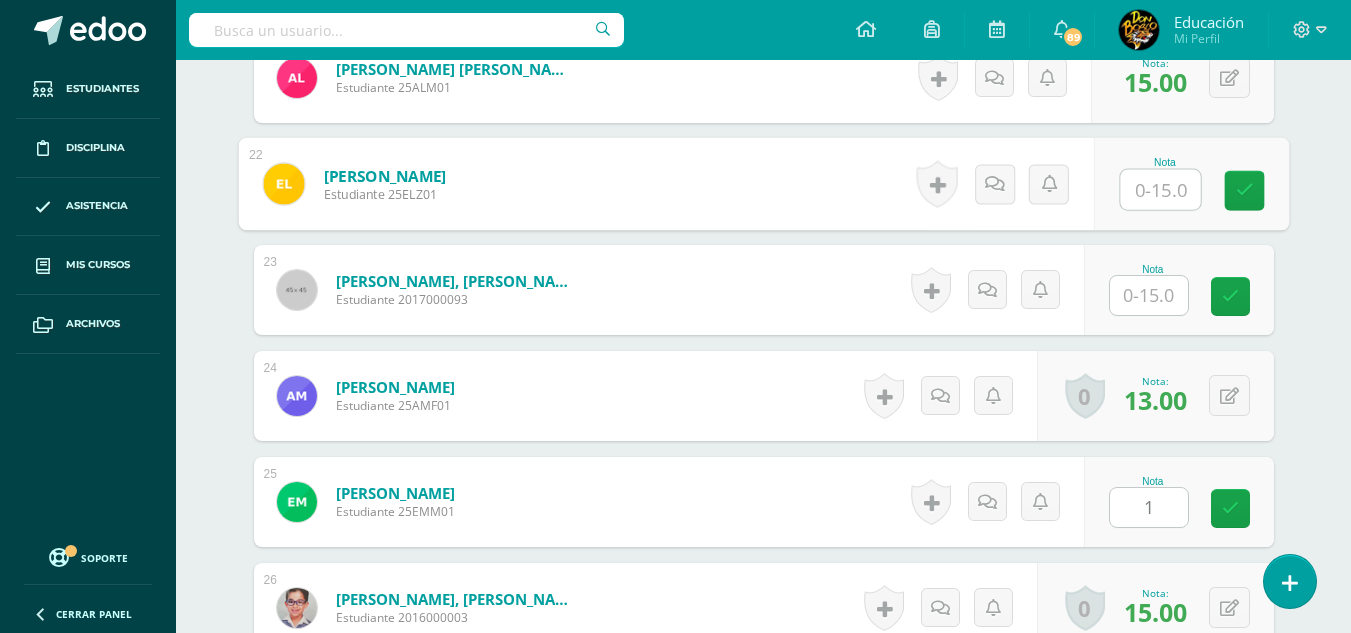 type on "15" 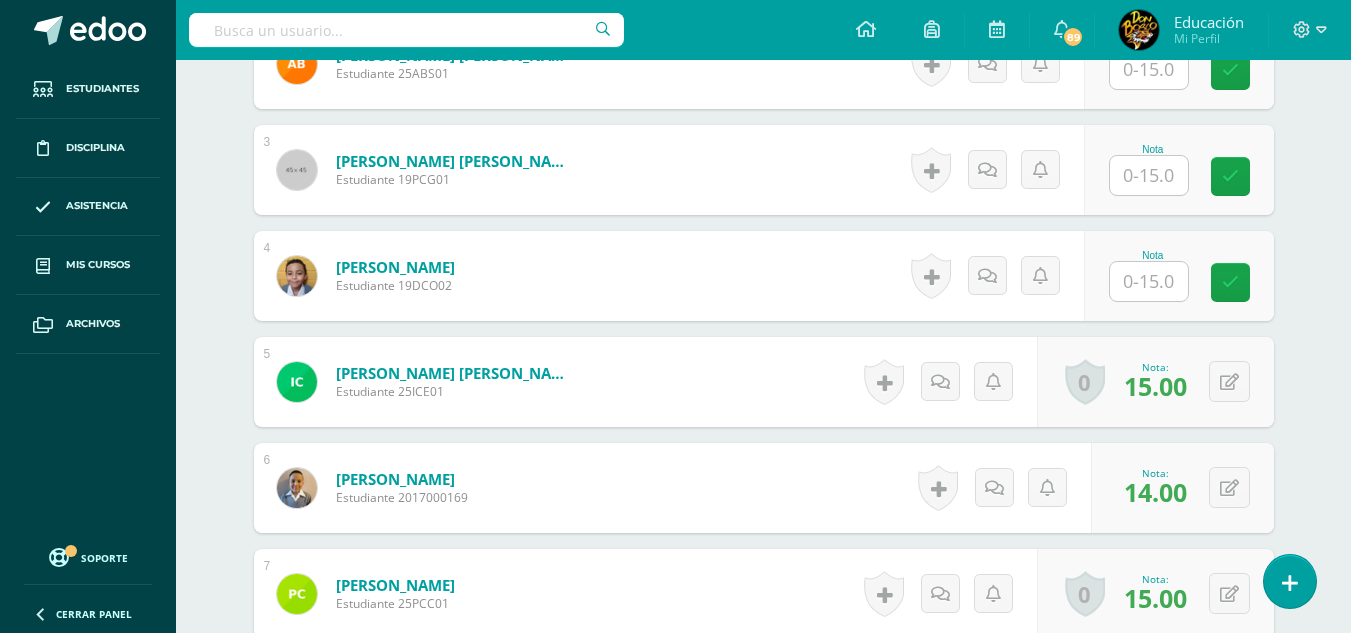 scroll, scrollTop: 0, scrollLeft: 0, axis: both 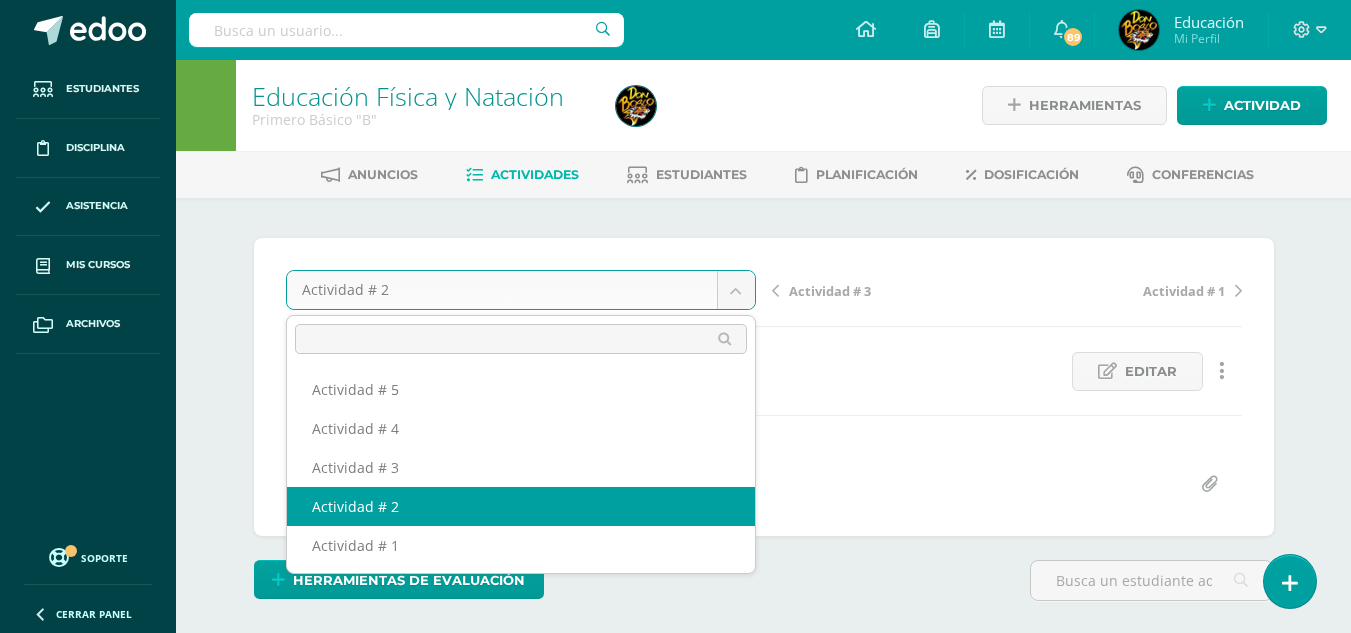 click on "Estudiantes Disciplina Asistencia Mis cursos Archivos Soporte
Centro de ayuda
Últimas actualizaciones
10+ Cerrar panel
Educación Física
Primero
Primaria Inicial
"A"
Actividades Estudiantes Planificación Dosificación
Méritos y Deméritos 1ro. Primaria ¨A¨
Primero
Primaria Inicial
"A"
Actividades Estudiantes Planificación Dosificación
Educación Física
Primero
Primaria Inicial
"B"
Actividades Estudiantes Planificación Dosificación Actividades Estudiantes Planificación Dosificación Actividades 1" at bounding box center [675, 2362] 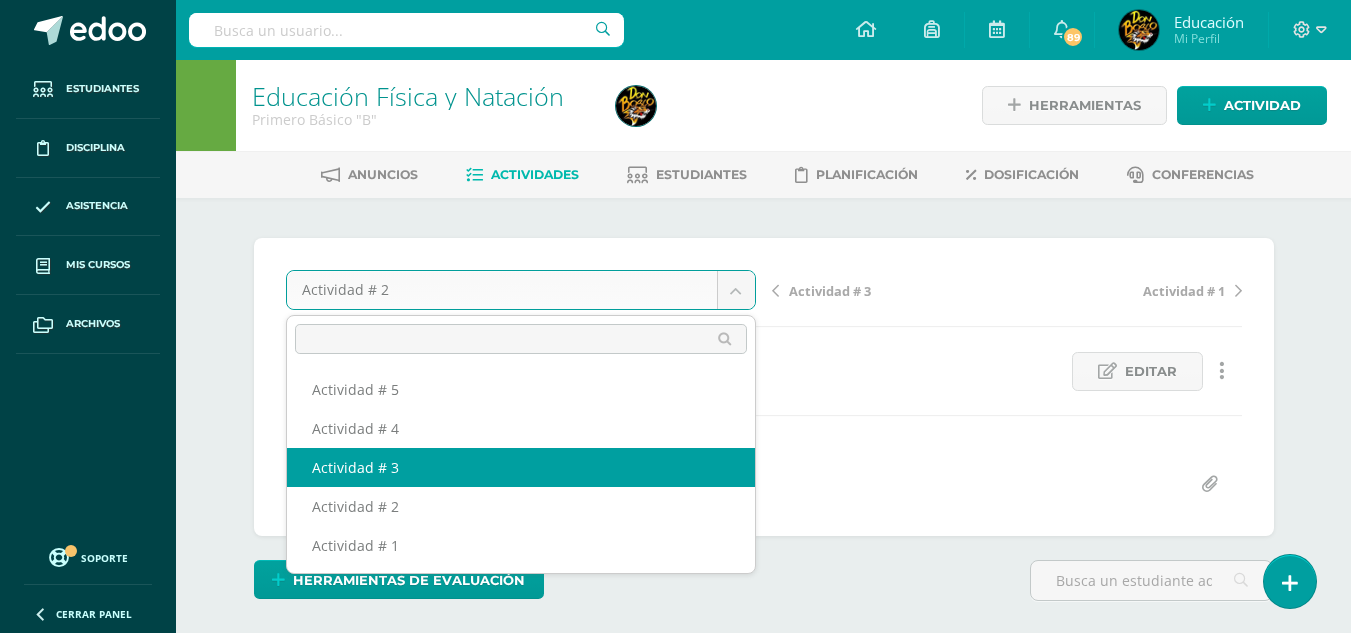 select on "/dashboard/teacher/grade-activity/174318/" 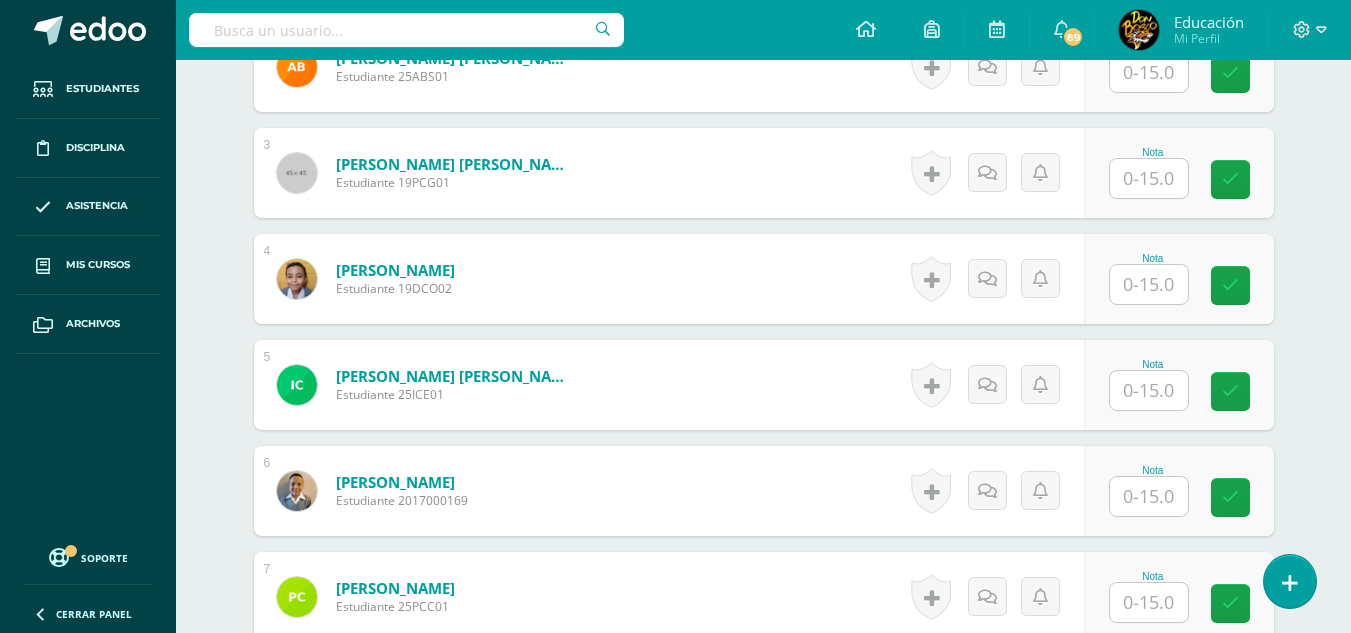 scroll, scrollTop: 780, scrollLeft: 0, axis: vertical 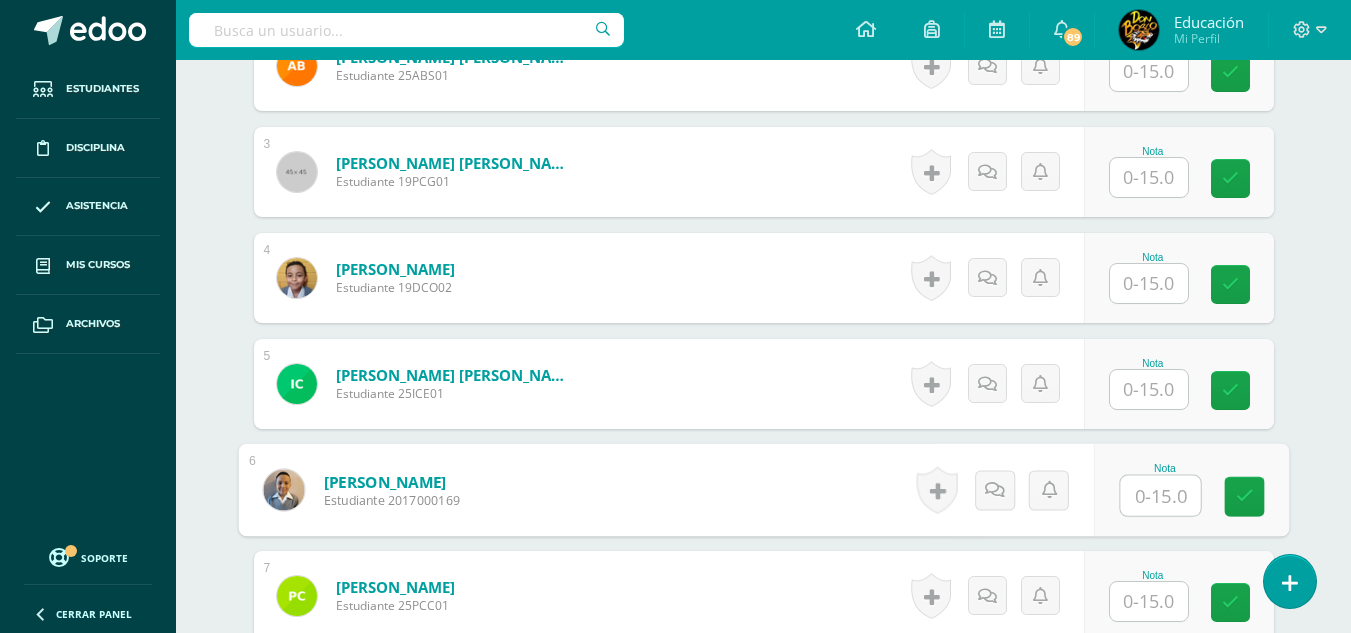 click at bounding box center [1160, 496] 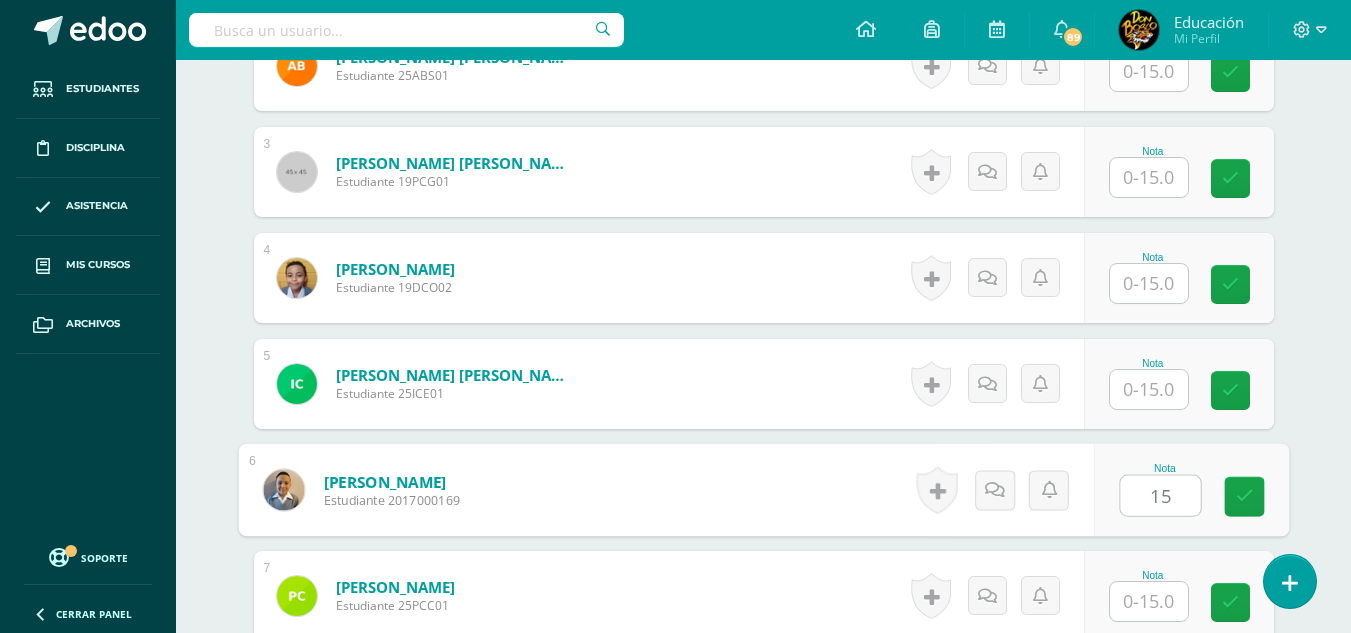type on "15" 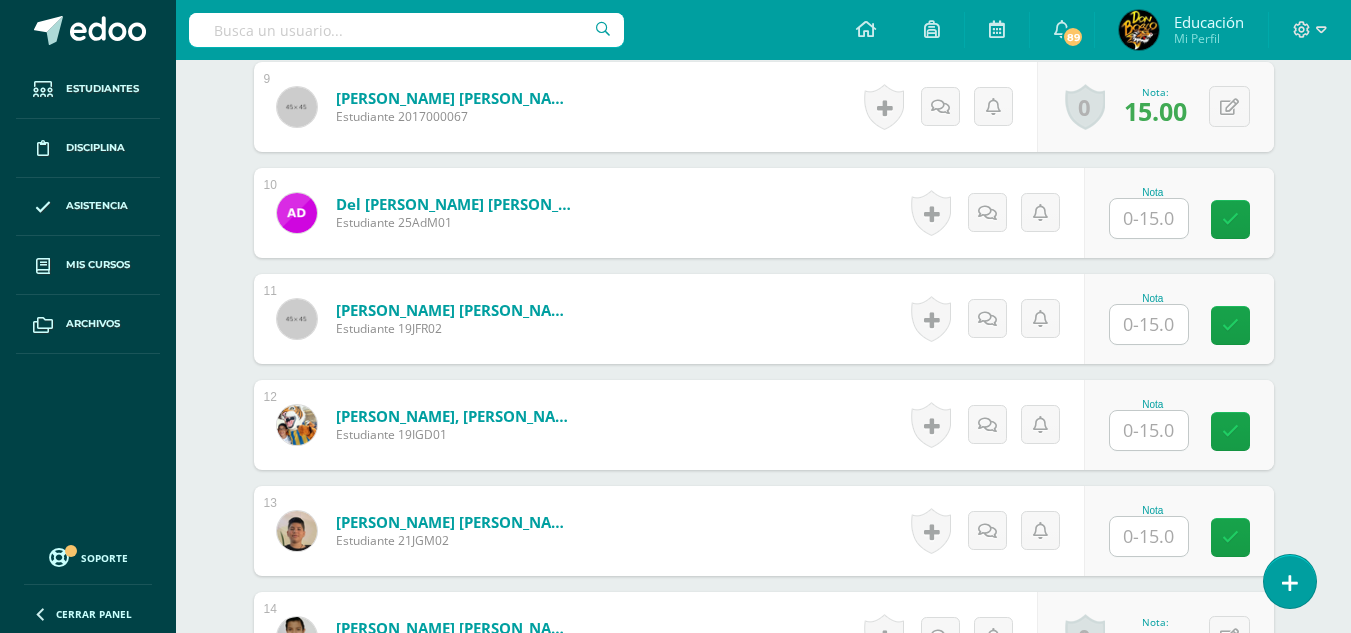 scroll, scrollTop: 1482, scrollLeft: 0, axis: vertical 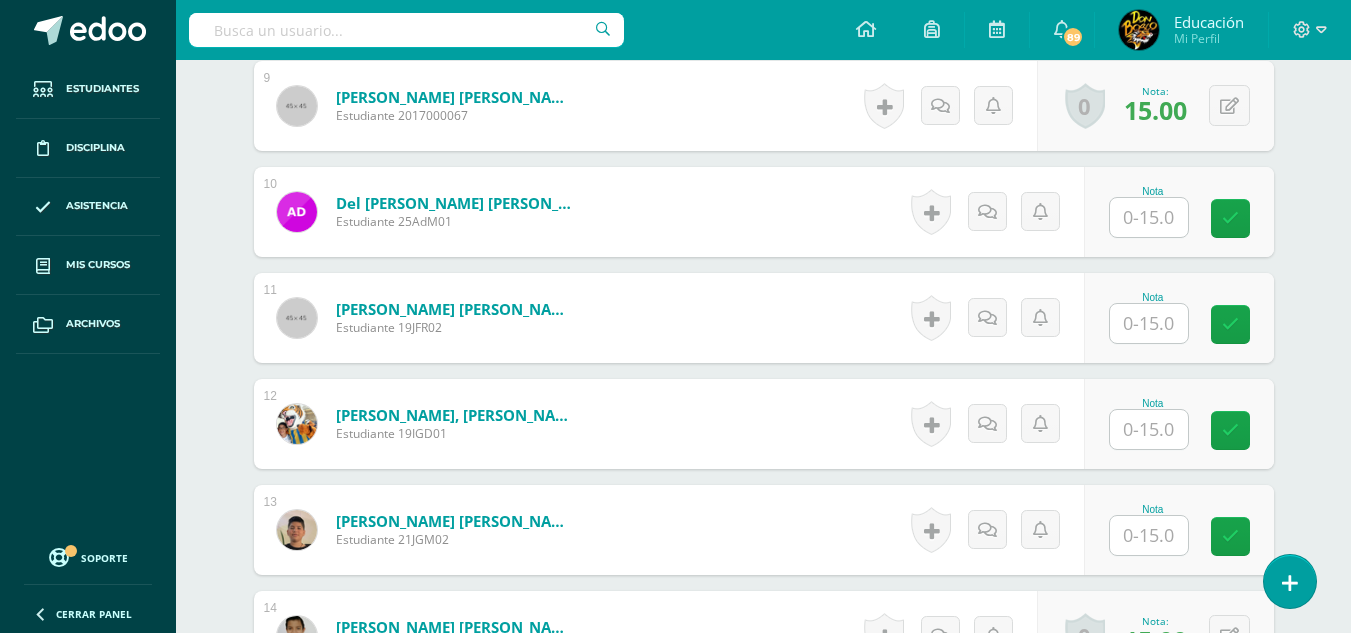 click at bounding box center (1149, 429) 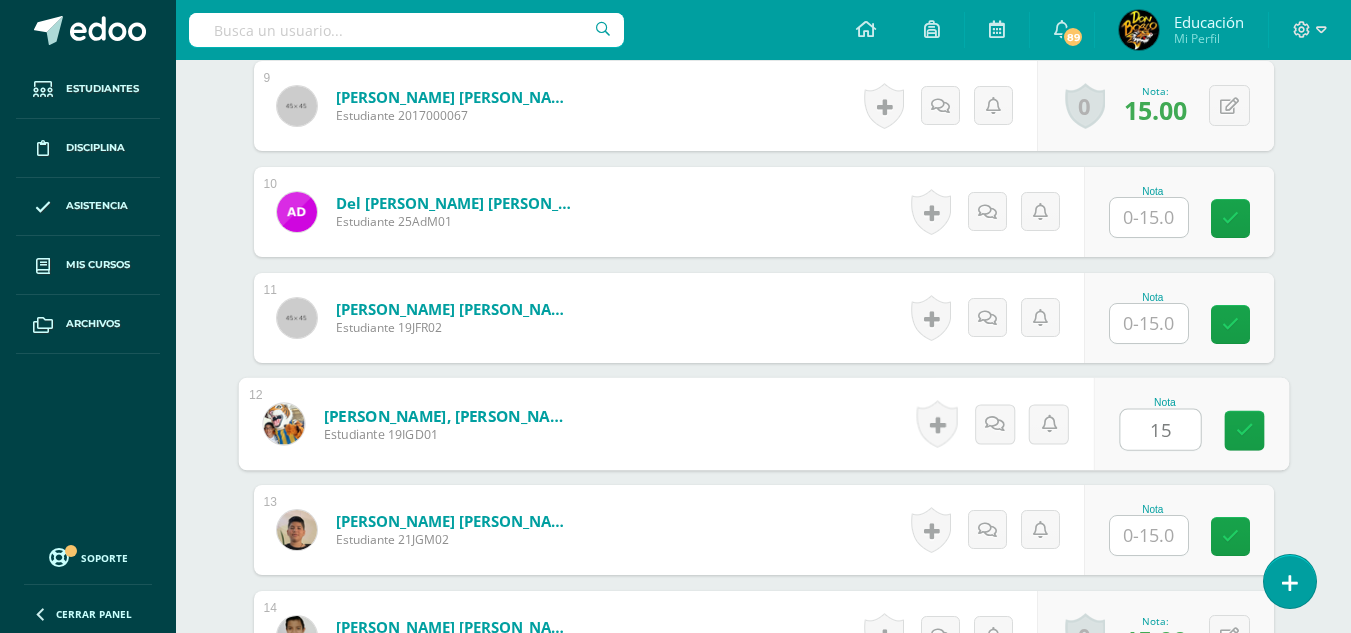 type on "15" 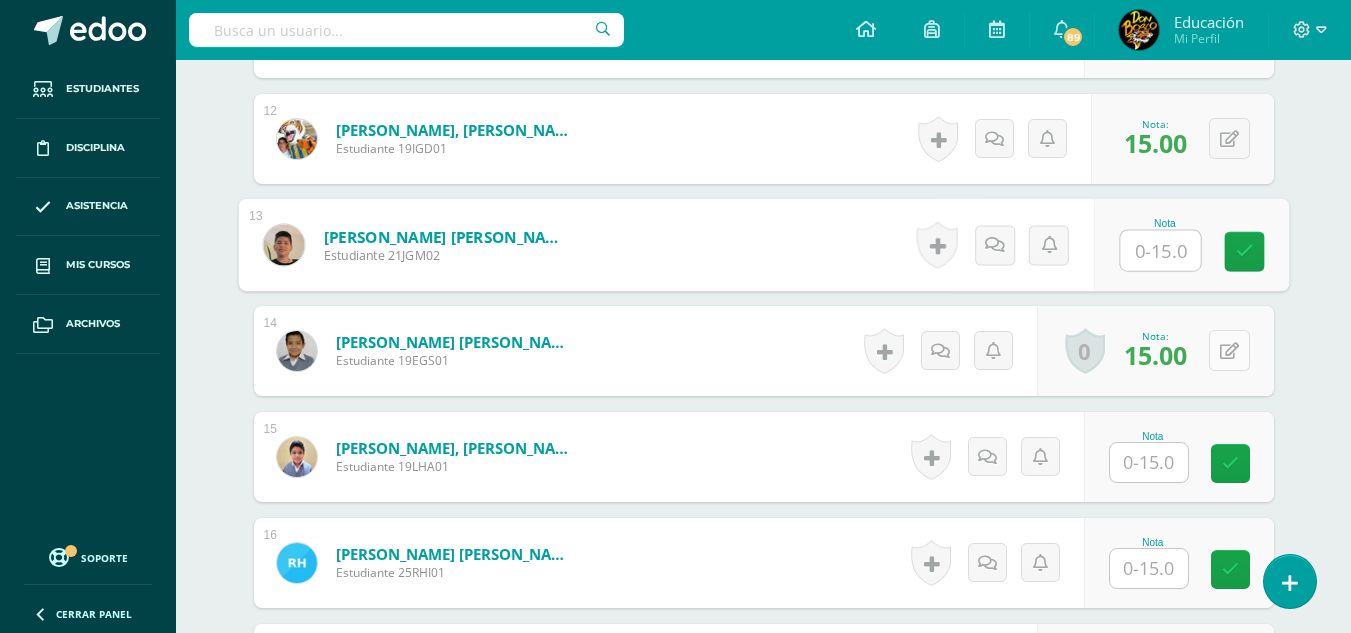 scroll, scrollTop: 1783, scrollLeft: 0, axis: vertical 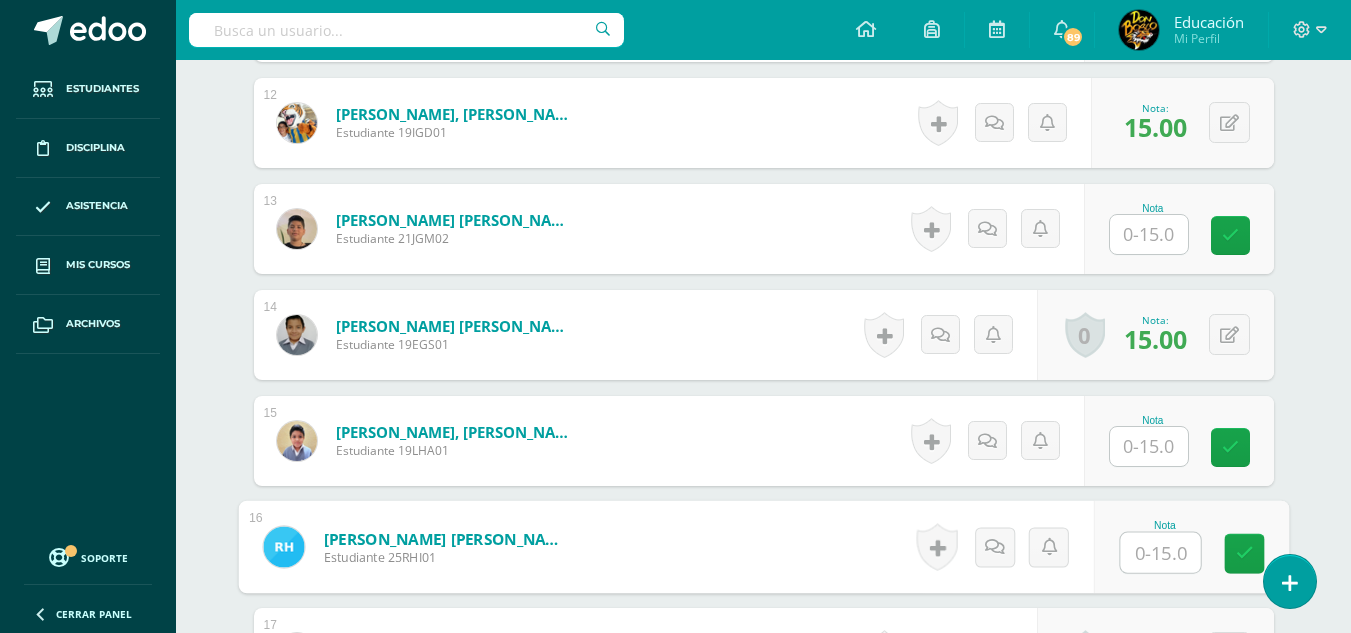 click at bounding box center (1160, 553) 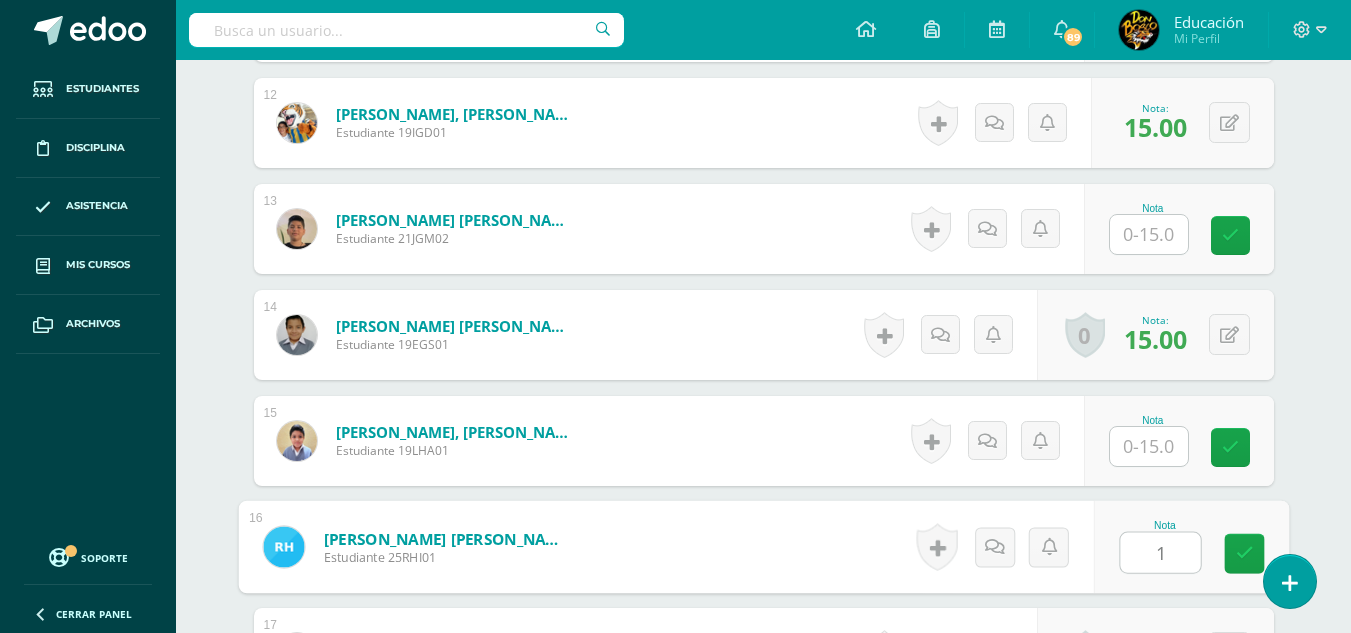 type on "15" 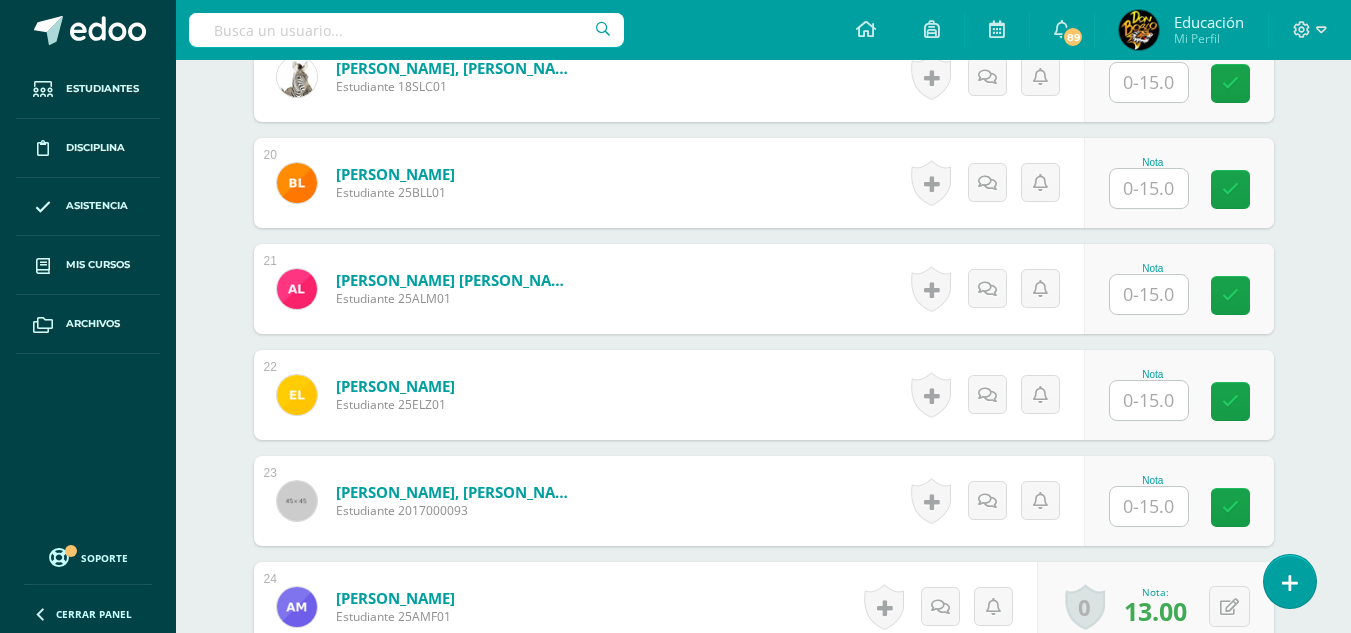 scroll, scrollTop: 2583, scrollLeft: 0, axis: vertical 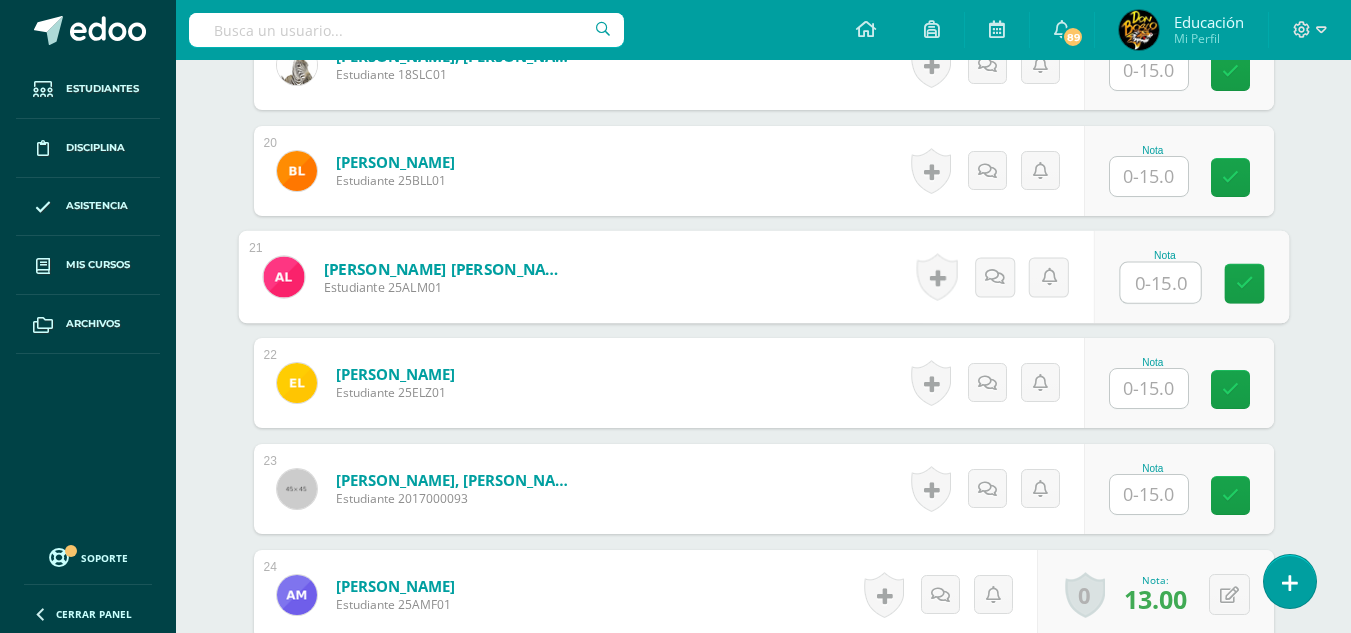 click at bounding box center [1160, 283] 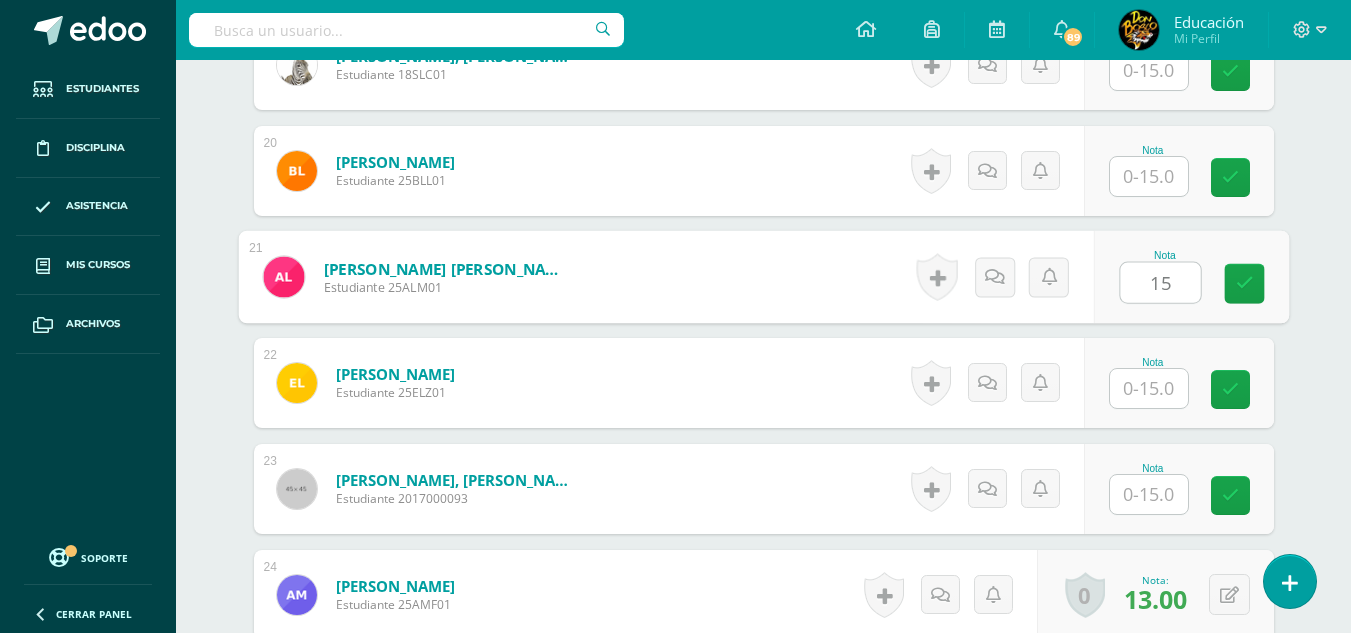 type on "15" 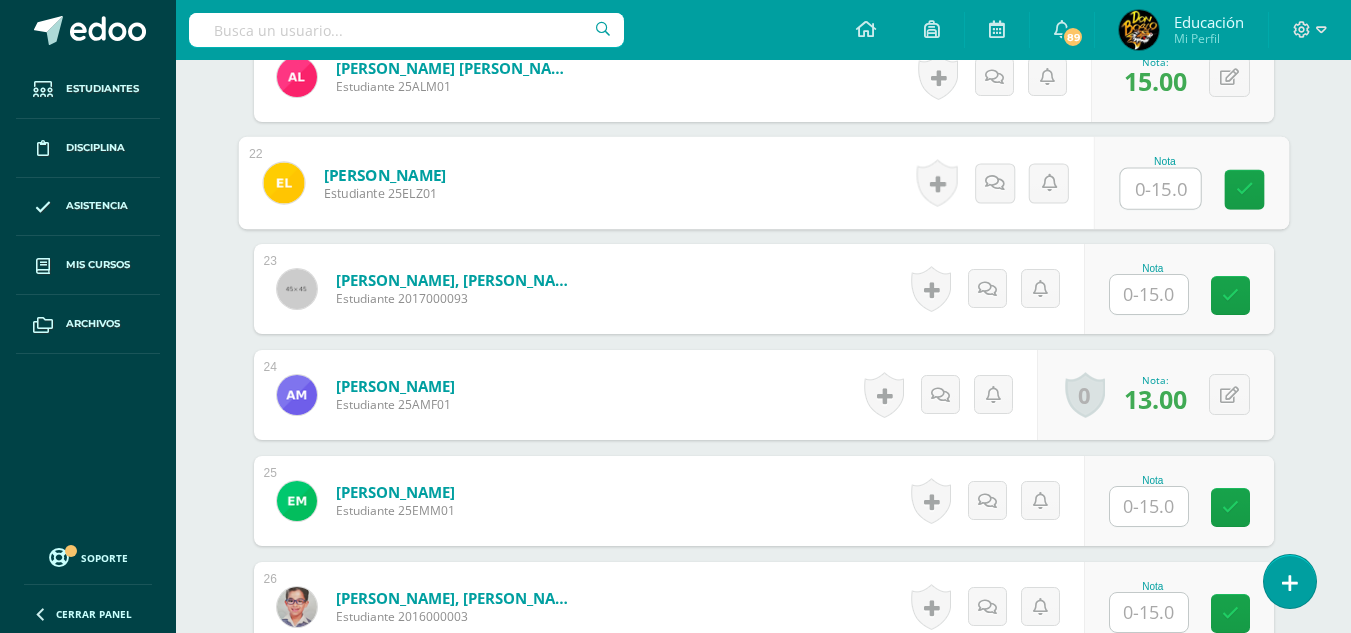 scroll, scrollTop: 2883, scrollLeft: 0, axis: vertical 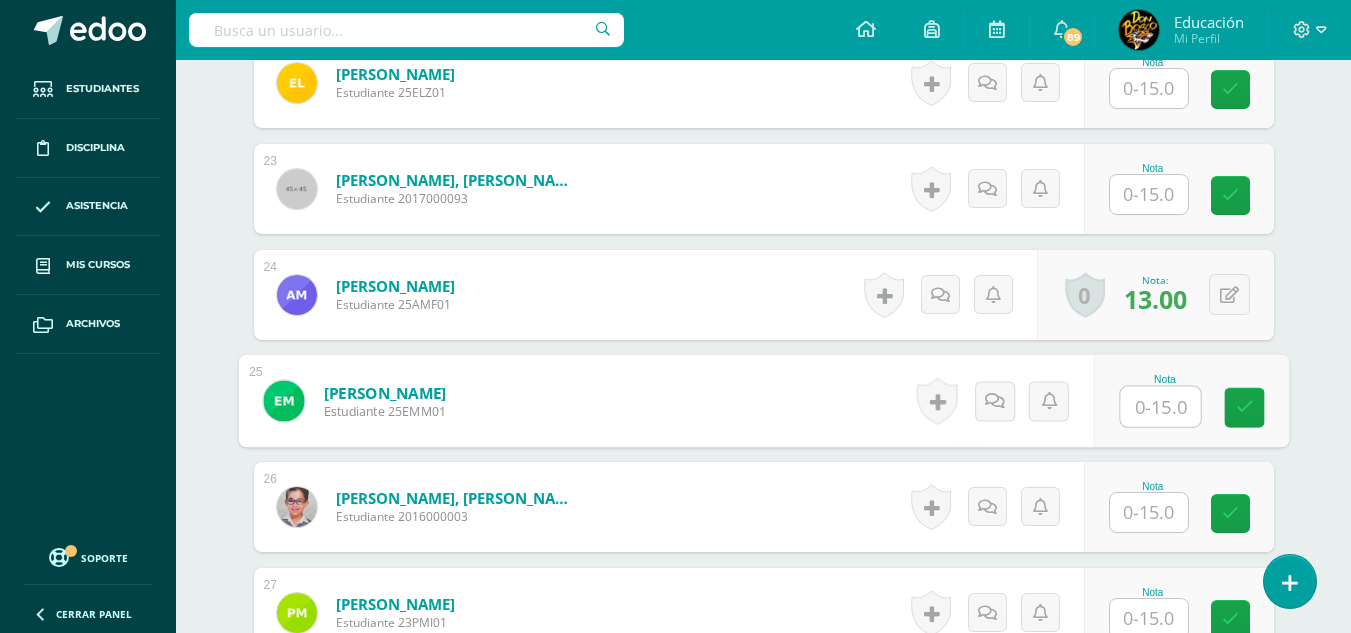 click at bounding box center [1160, 407] 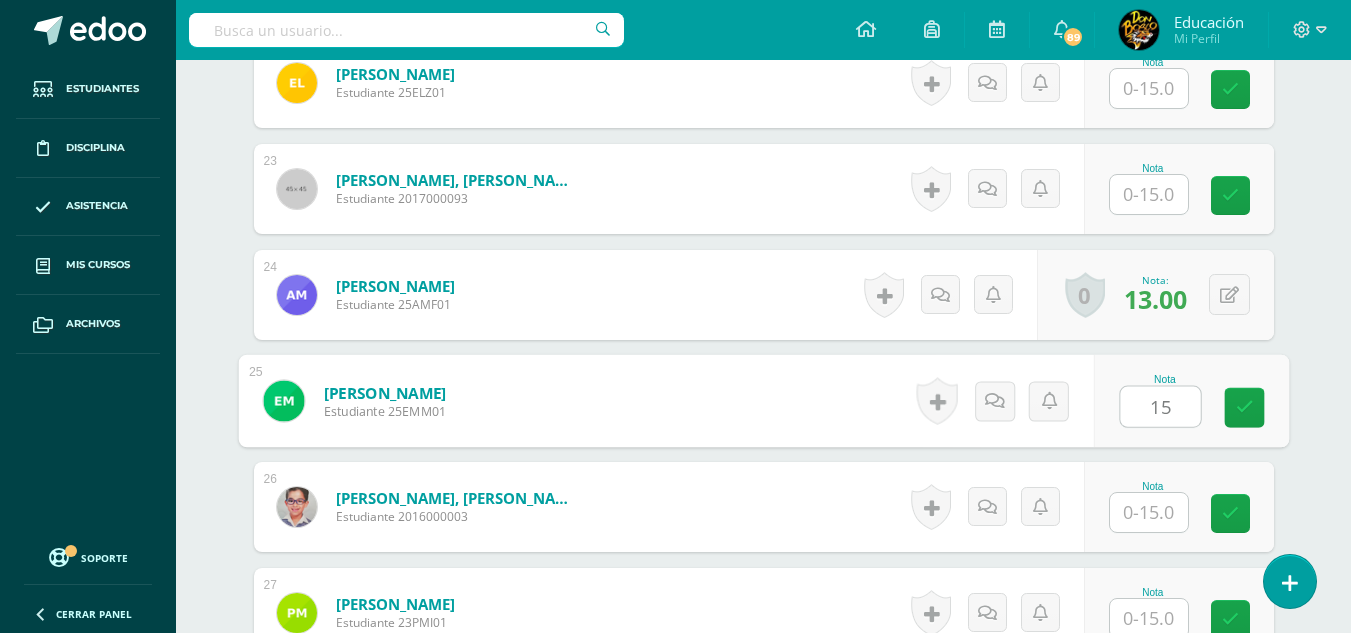 type on "15" 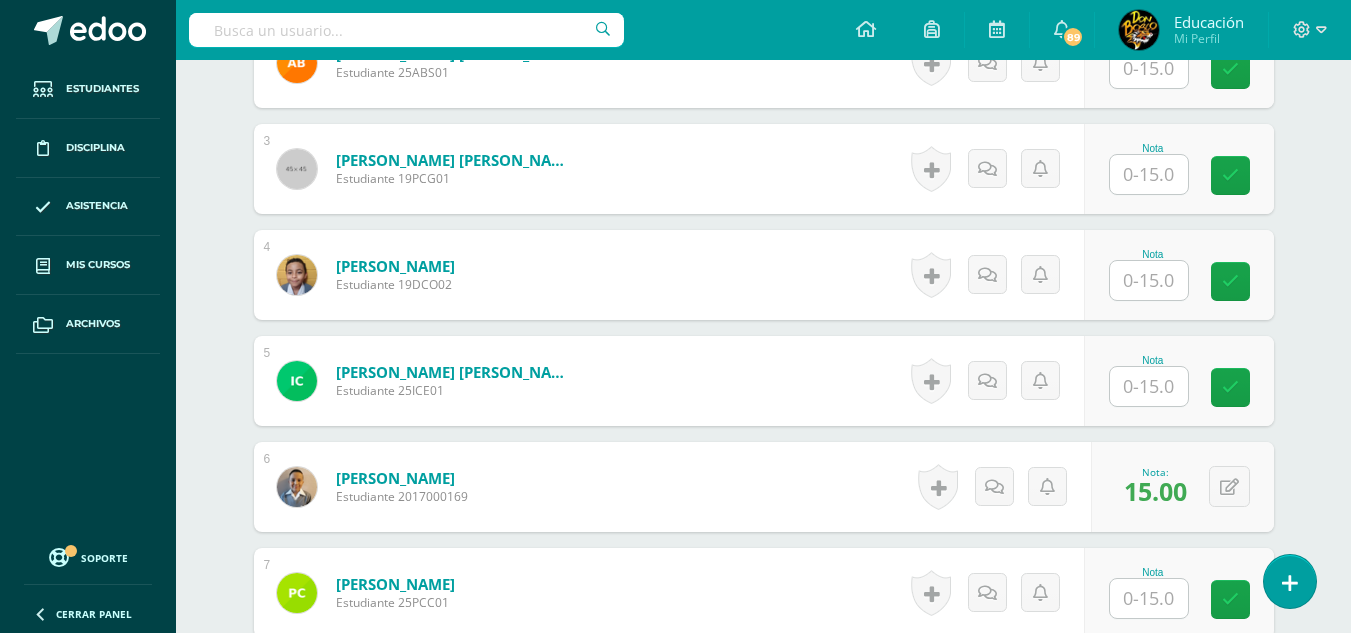 scroll, scrollTop: 0, scrollLeft: 0, axis: both 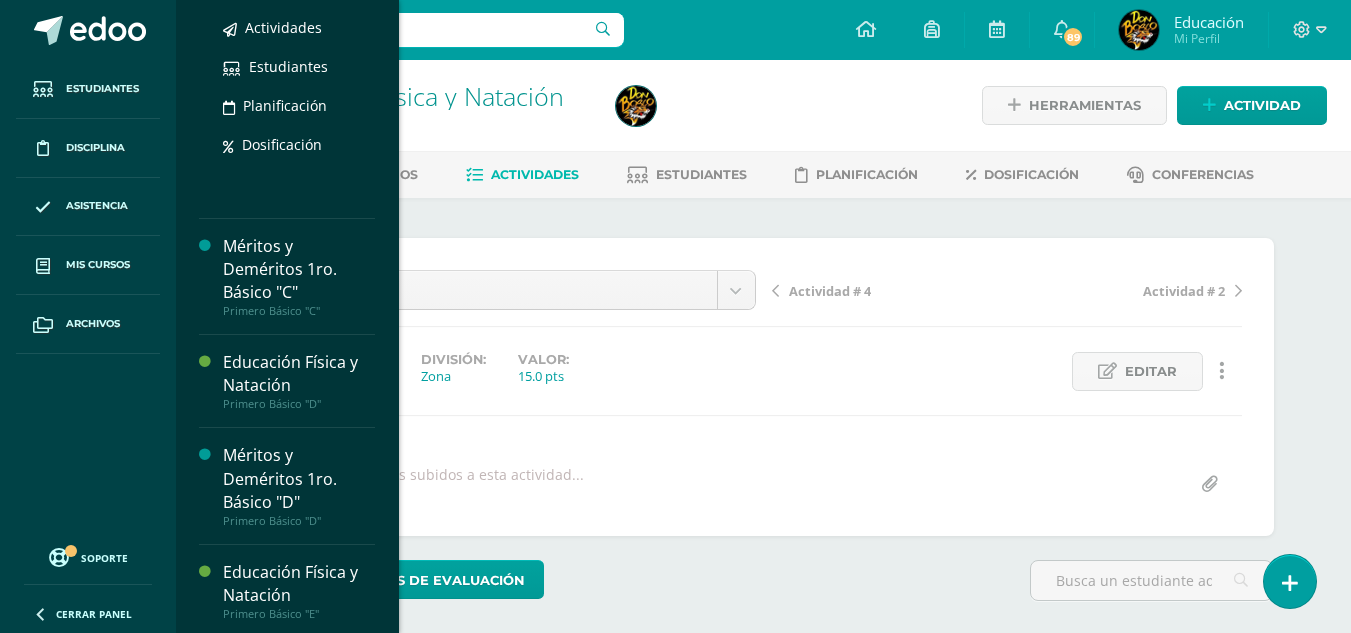 click on "Educación Física y Natación" at bounding box center [299, -37] 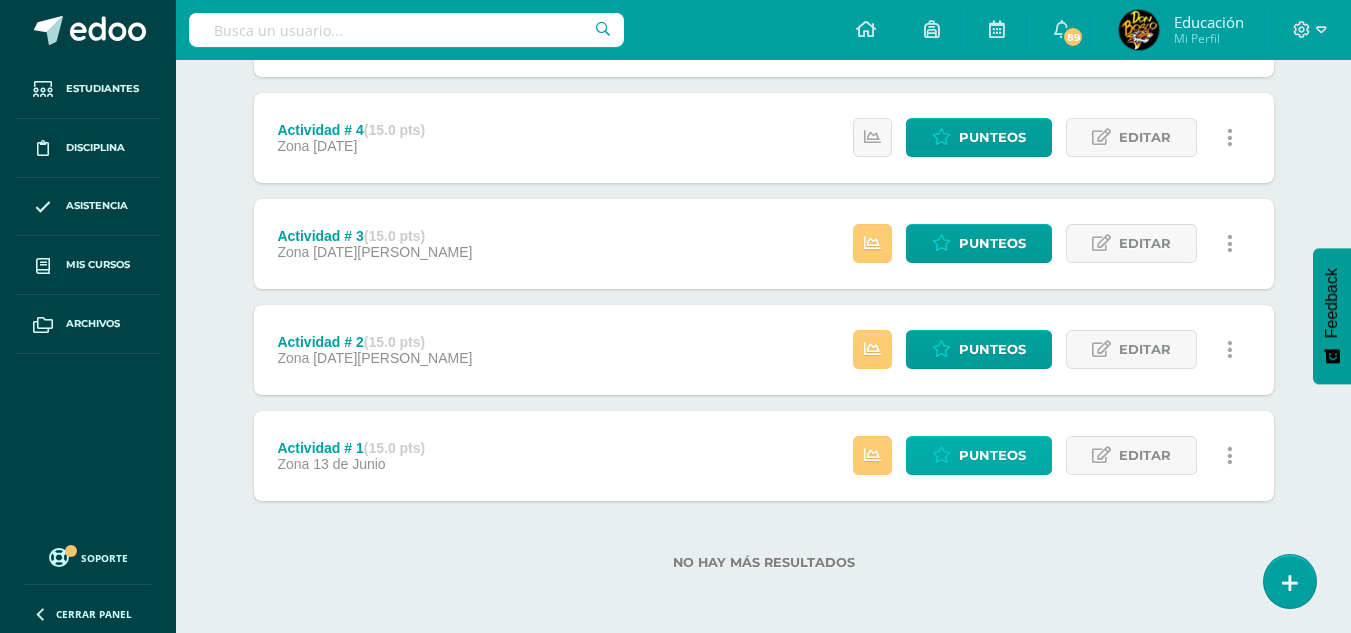 scroll, scrollTop: 347, scrollLeft: 0, axis: vertical 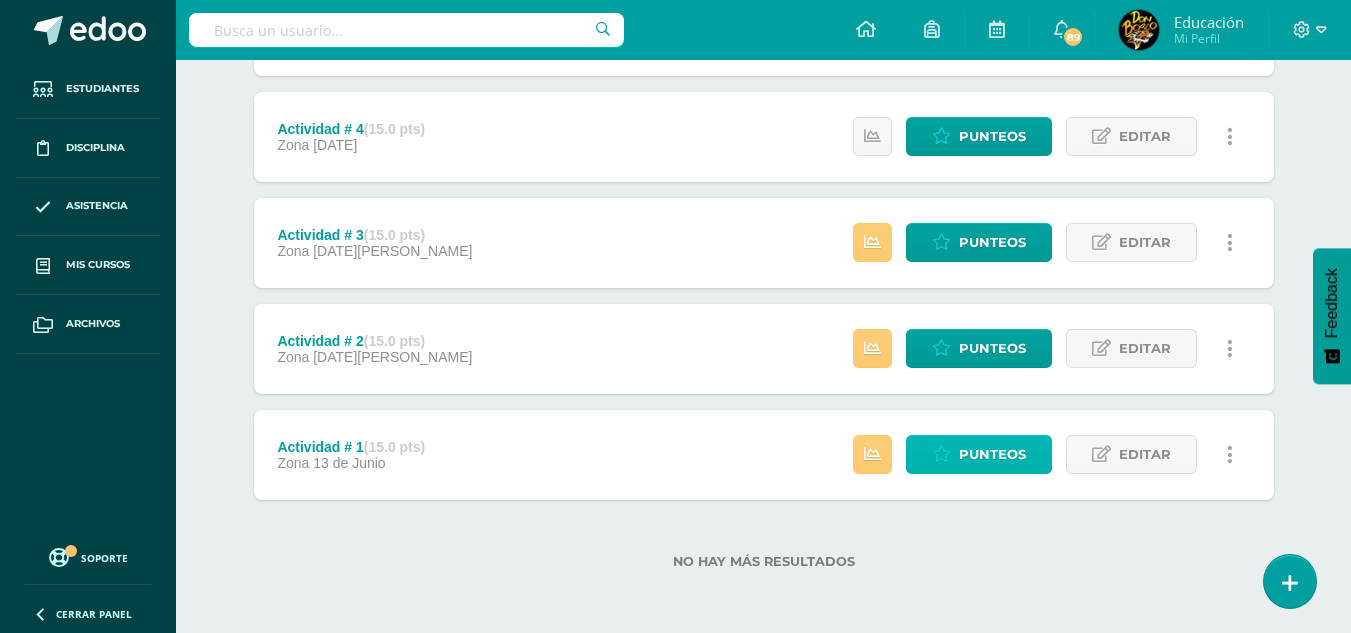 click on "Punteos" at bounding box center [992, 454] 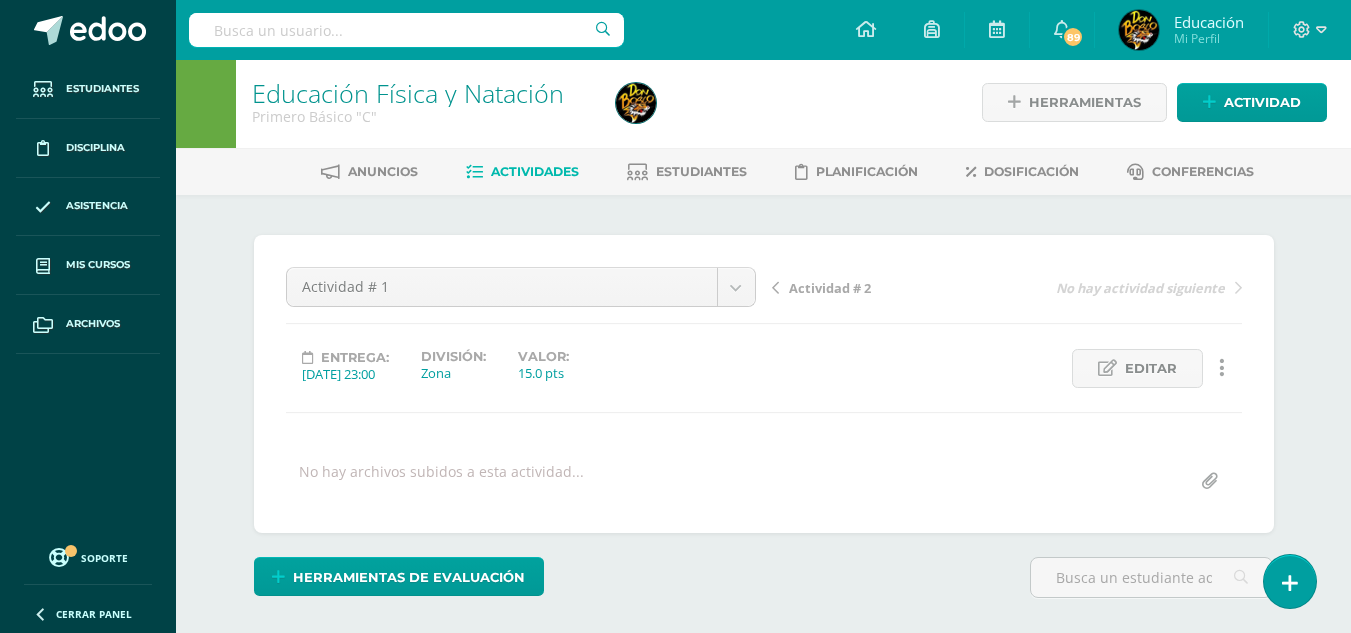 scroll, scrollTop: 4, scrollLeft: 0, axis: vertical 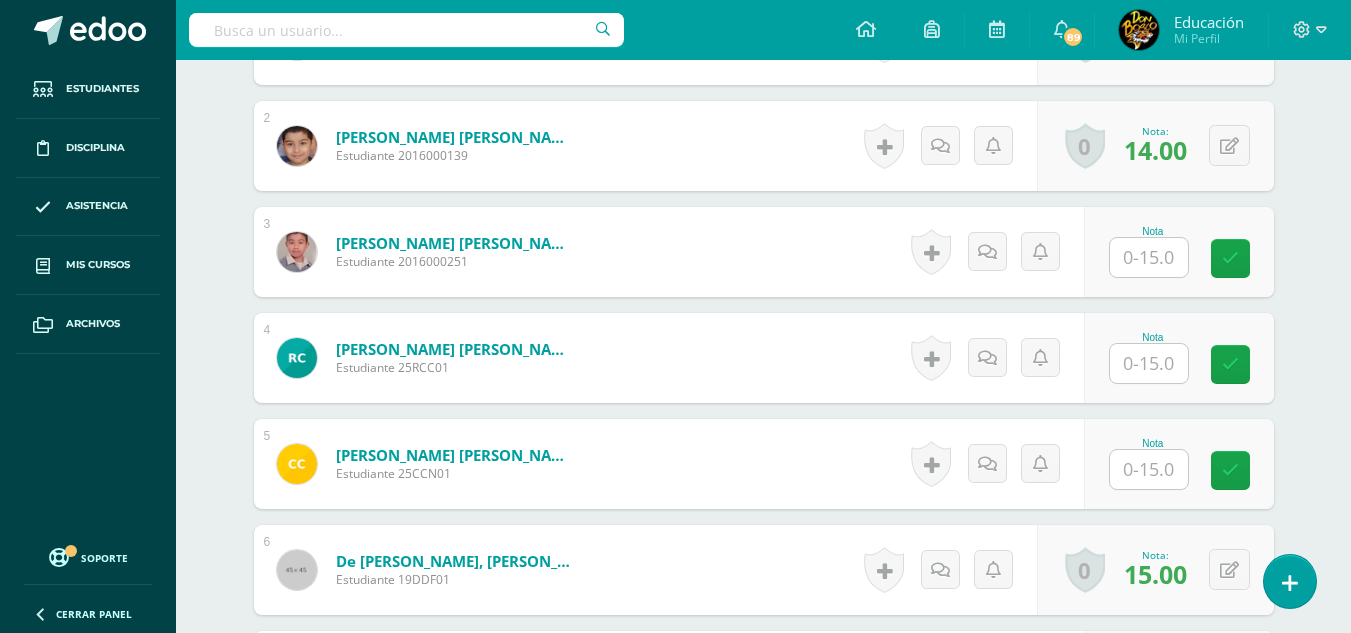 click at bounding box center [1149, 257] 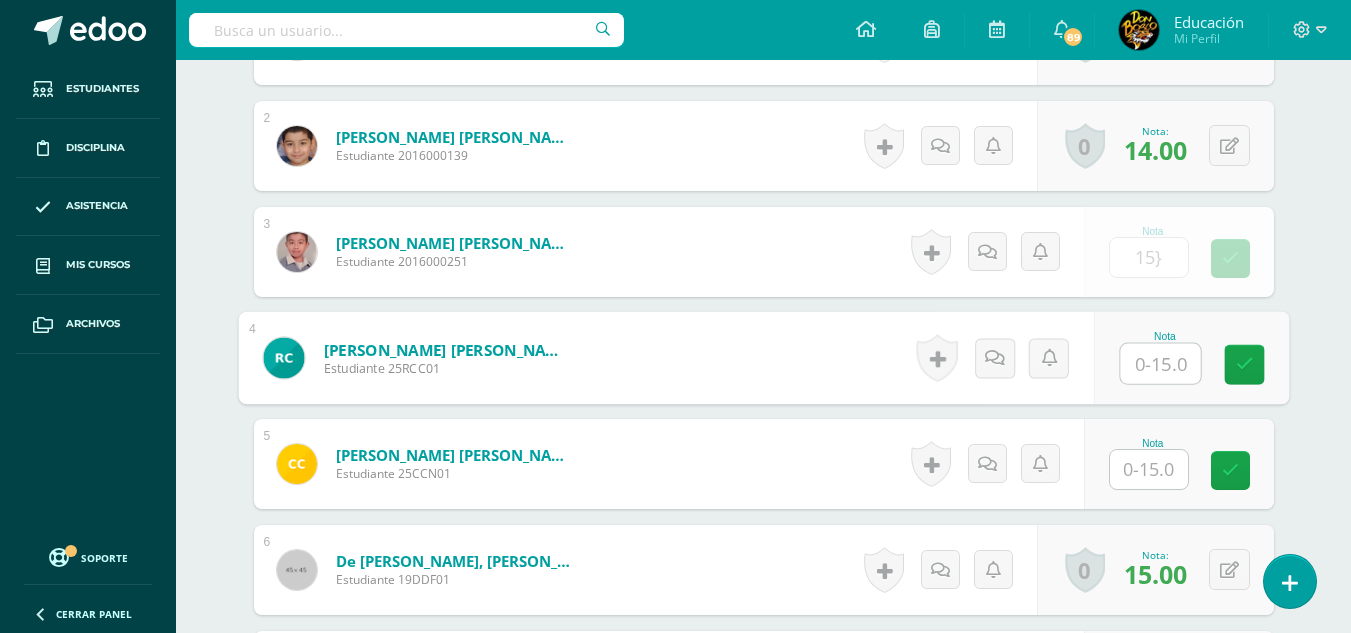 type on "15.00" 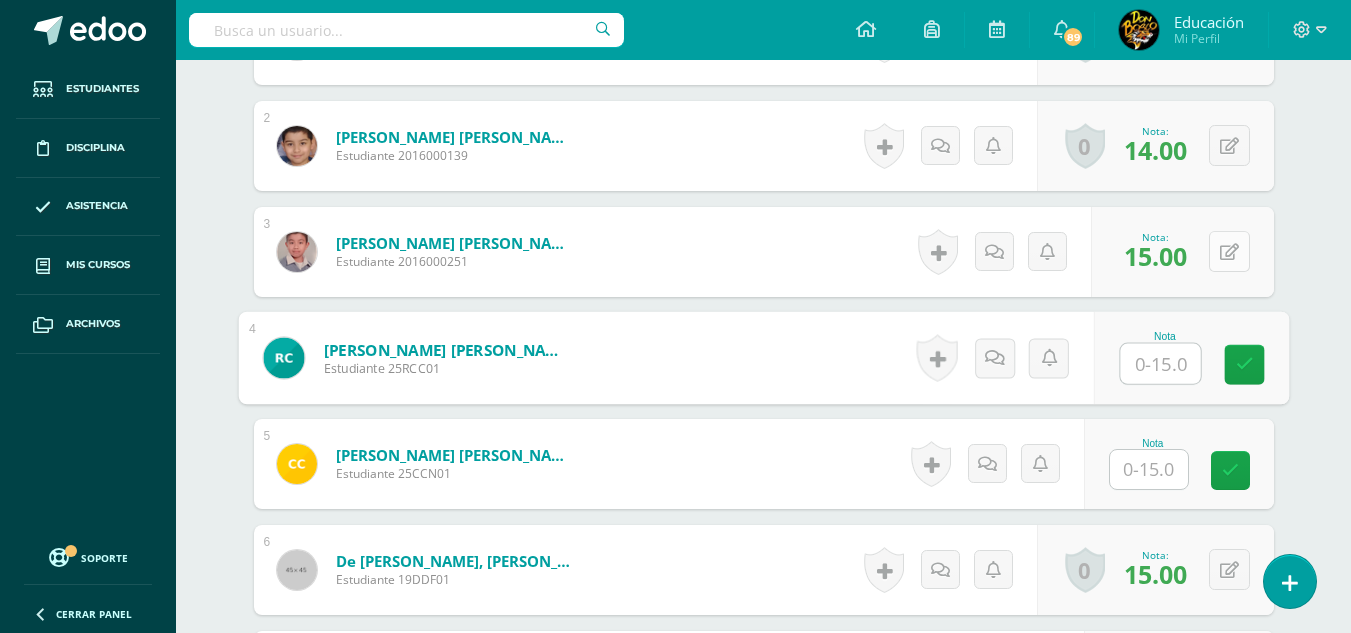 click on "0
[GEOGRAPHIC_DATA]
Logros obtenidos
Aún no hay logros agregados
Nota:
15.00" at bounding box center [1182, 252] 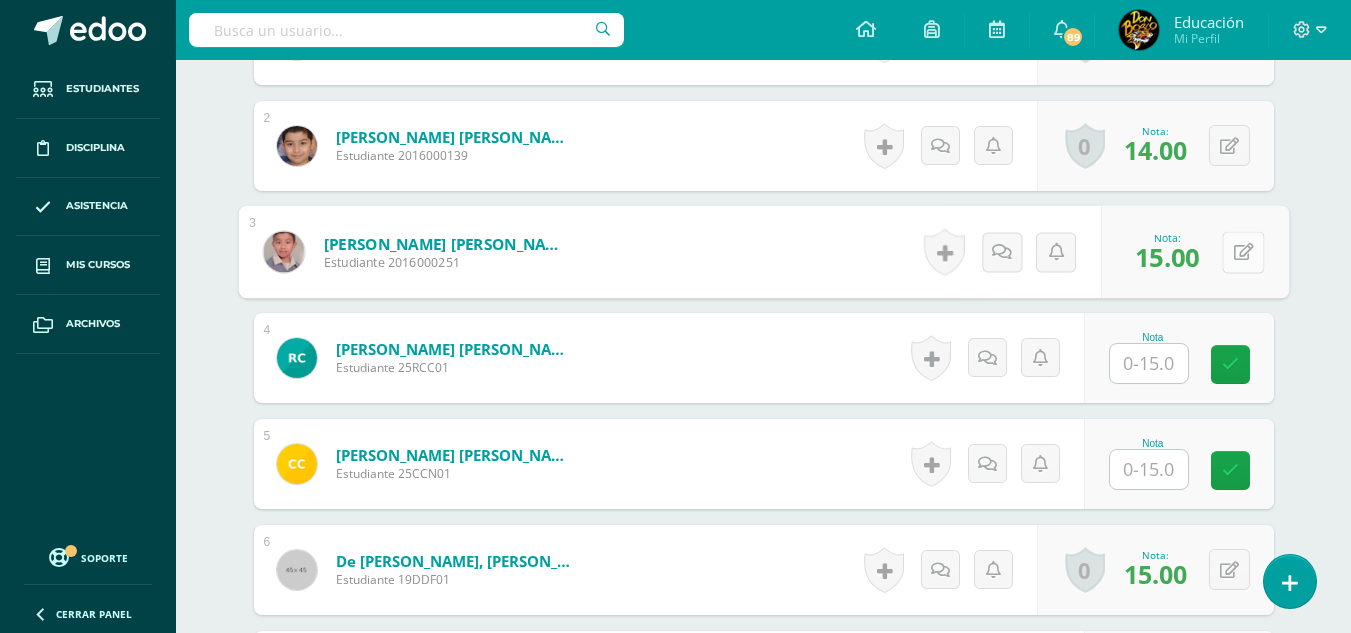 click at bounding box center (1243, 251) 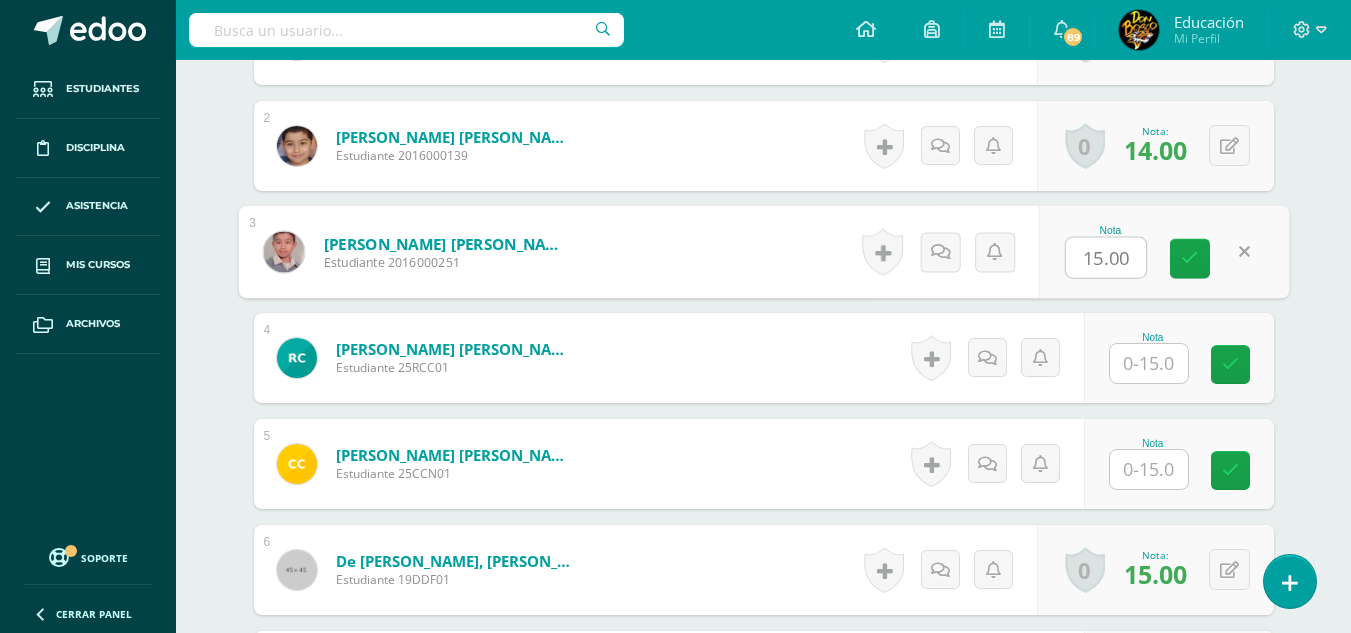 click on "Educación Física y Natación
Primero Básico "C"
Herramientas
Detalle de asistencias
Actividad
Anuncios
Actividades
Estudiantes
Planificación
Dosificación
Conferencias
¿Estás seguro que quieres  eliminar  esta actividad?
Esto borrará la actividad y cualquier nota que hayas registrado
permanentemente. Esta acción no se puede revertir. Cancelar Eliminar
Administración de escalas de valoración
escala de valoración
Aún no has creado una escala de valoración.
Cancelar Agregar nueva escala de valoración: Cancelar             1" at bounding box center (763, 1639) 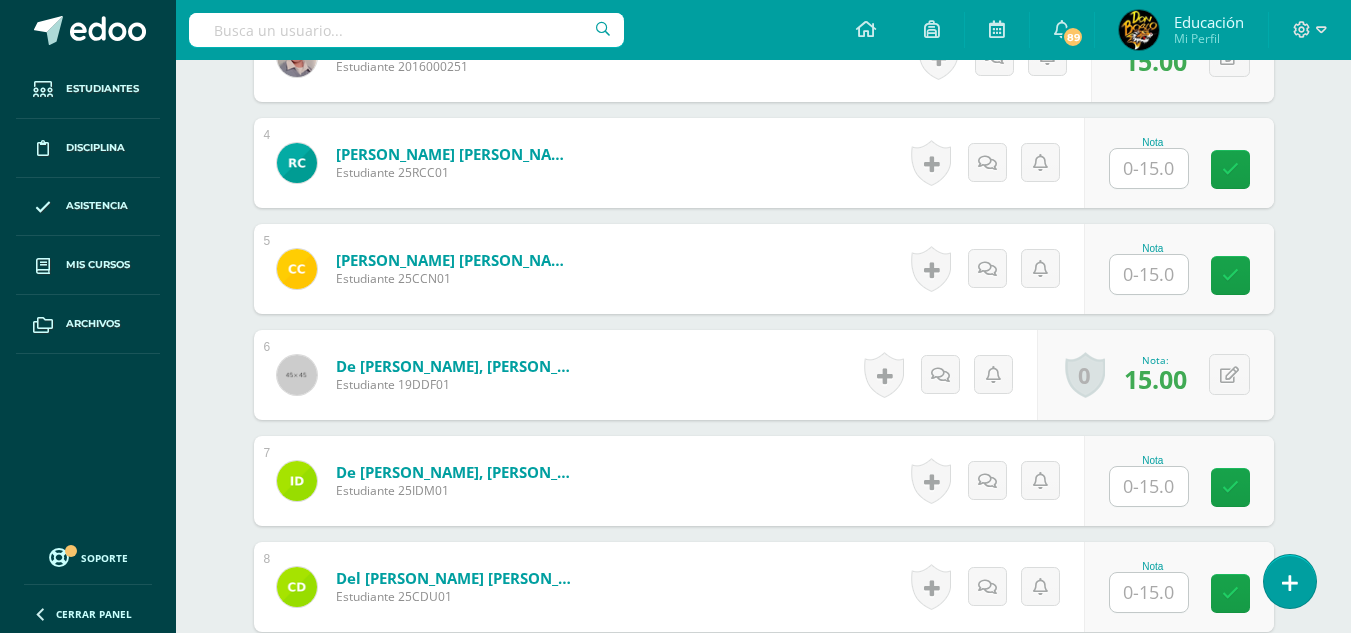 scroll, scrollTop: 900, scrollLeft: 0, axis: vertical 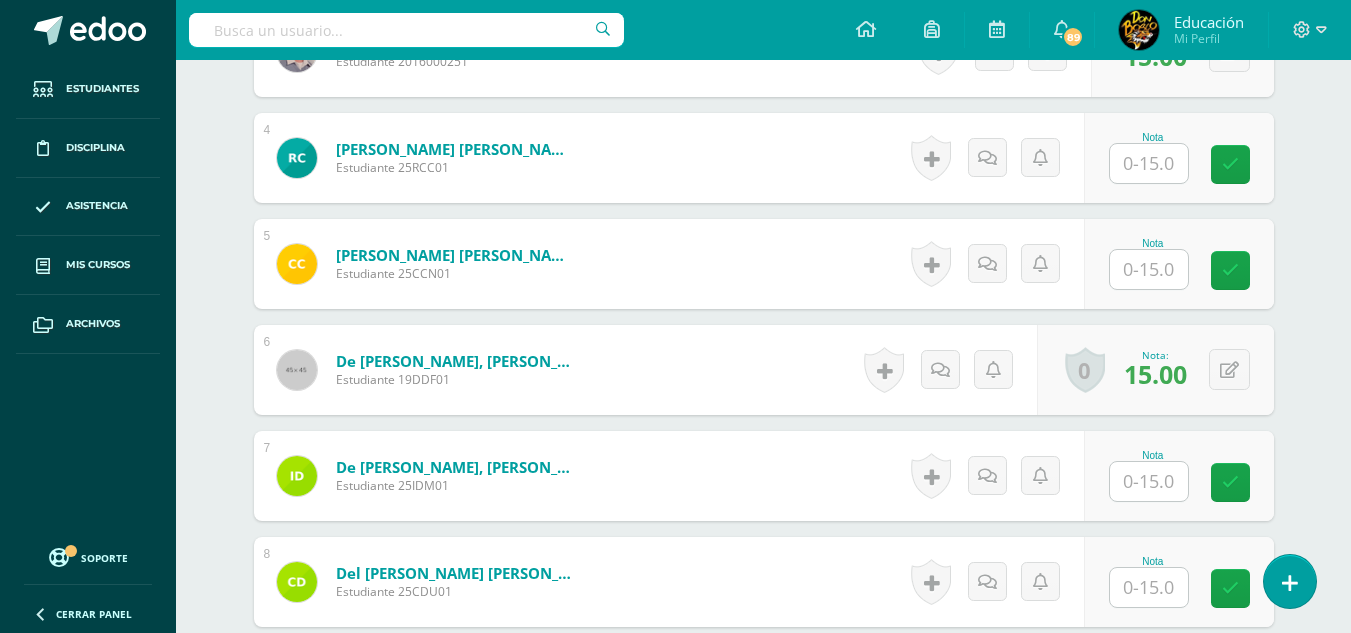 click at bounding box center [1149, 163] 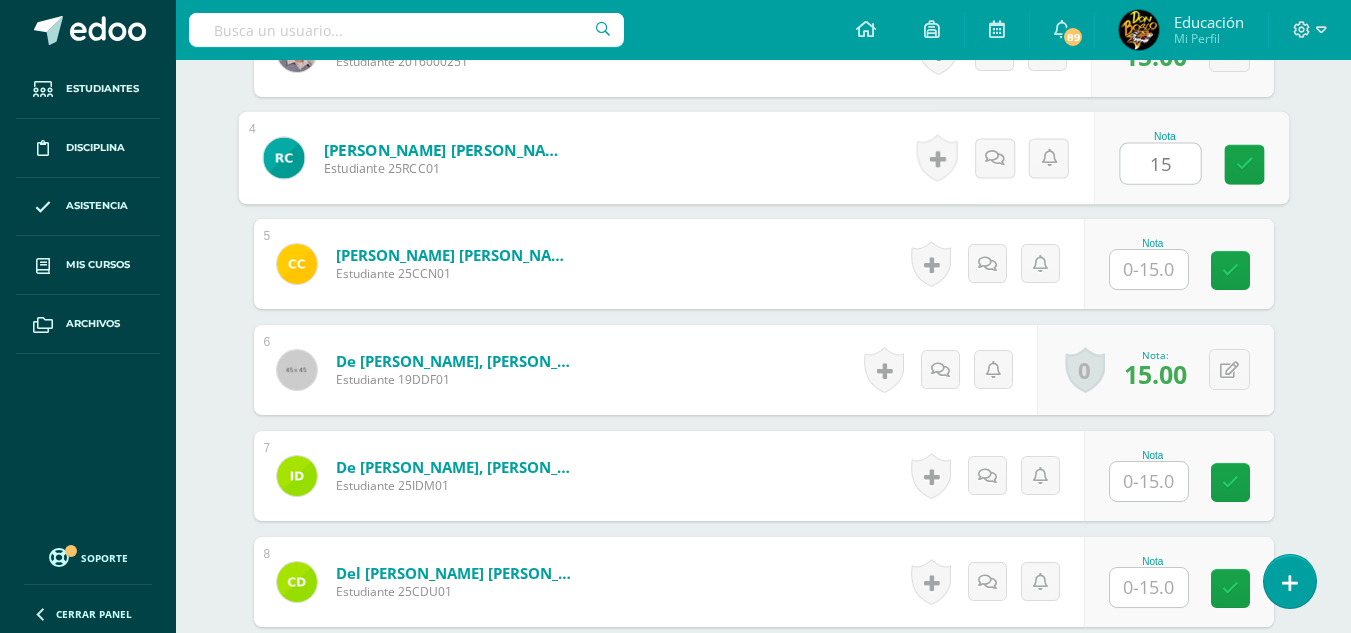 type on "15" 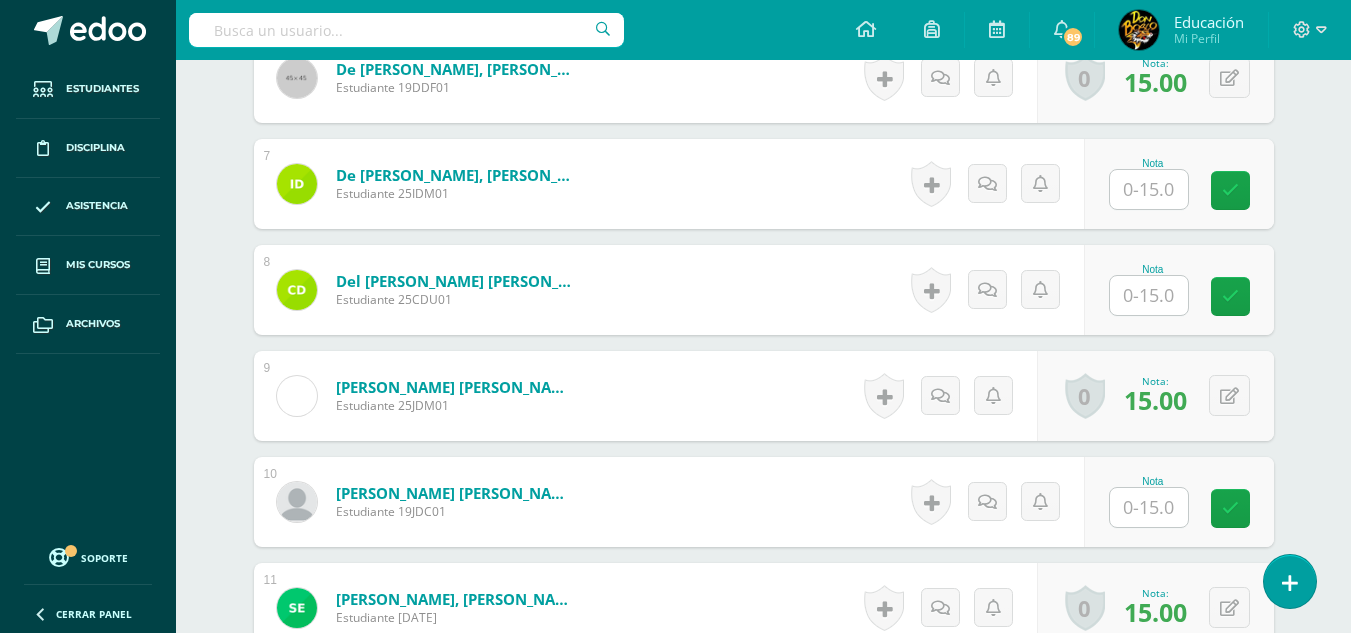 scroll, scrollTop: 1200, scrollLeft: 0, axis: vertical 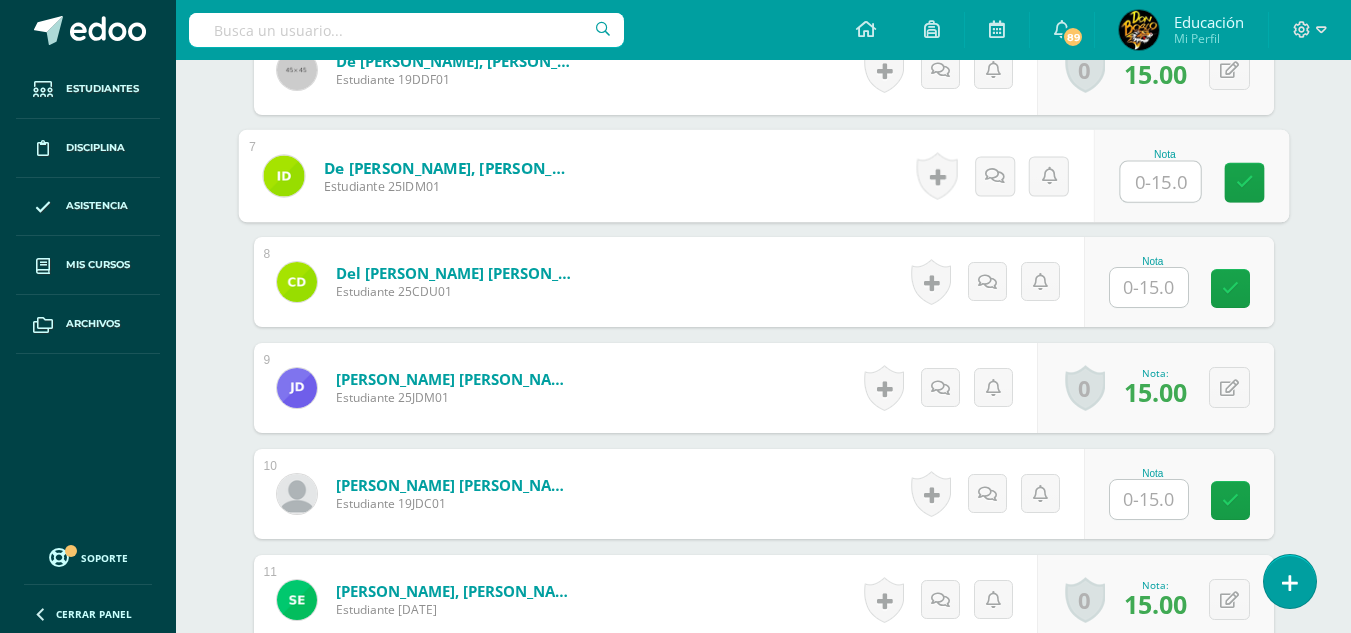 click at bounding box center [1160, 182] 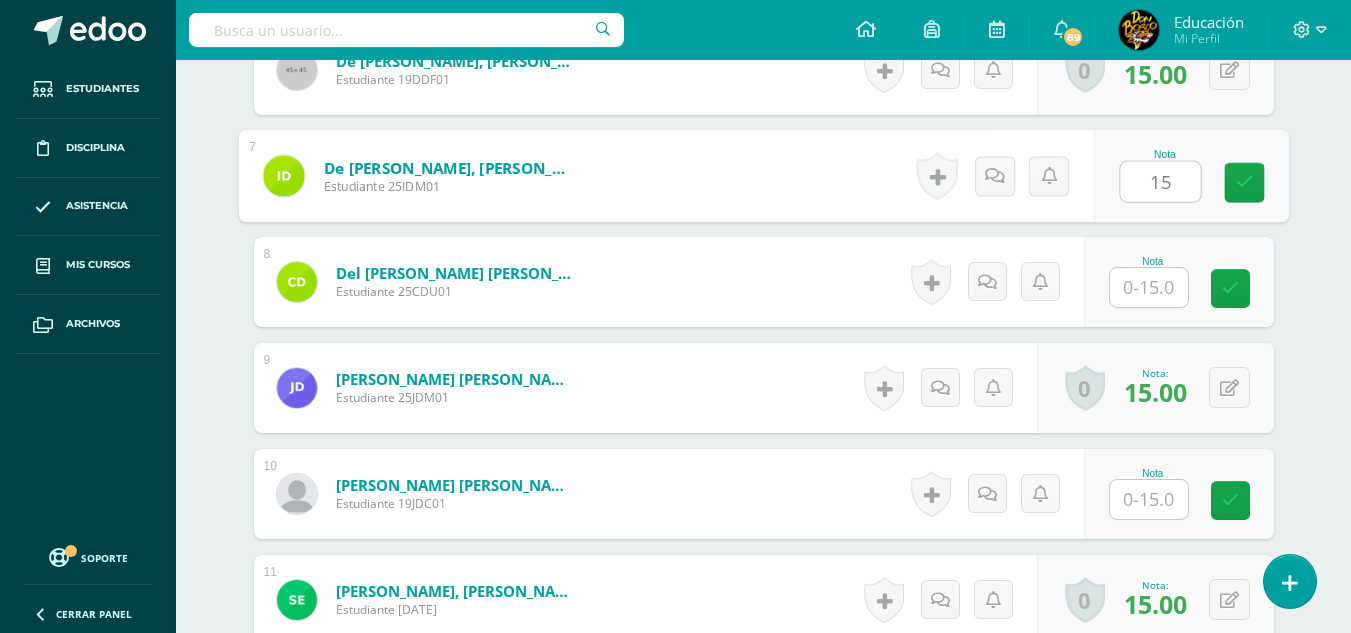 type on "15" 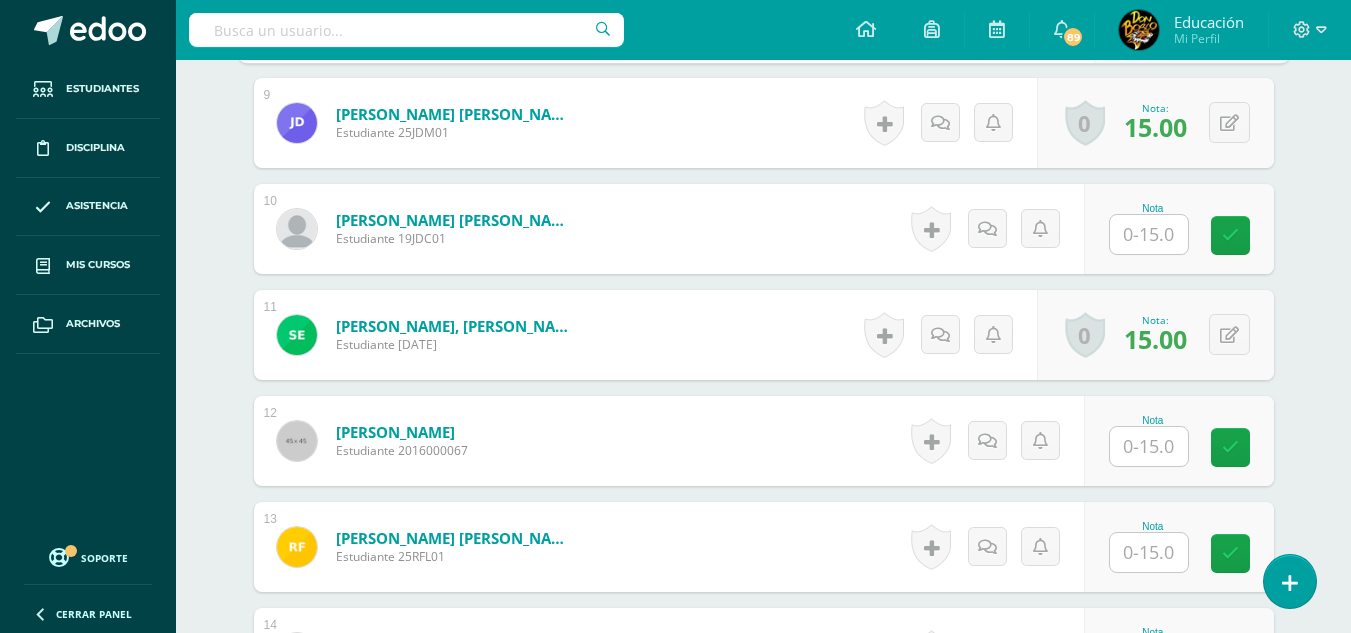 scroll, scrollTop: 1500, scrollLeft: 0, axis: vertical 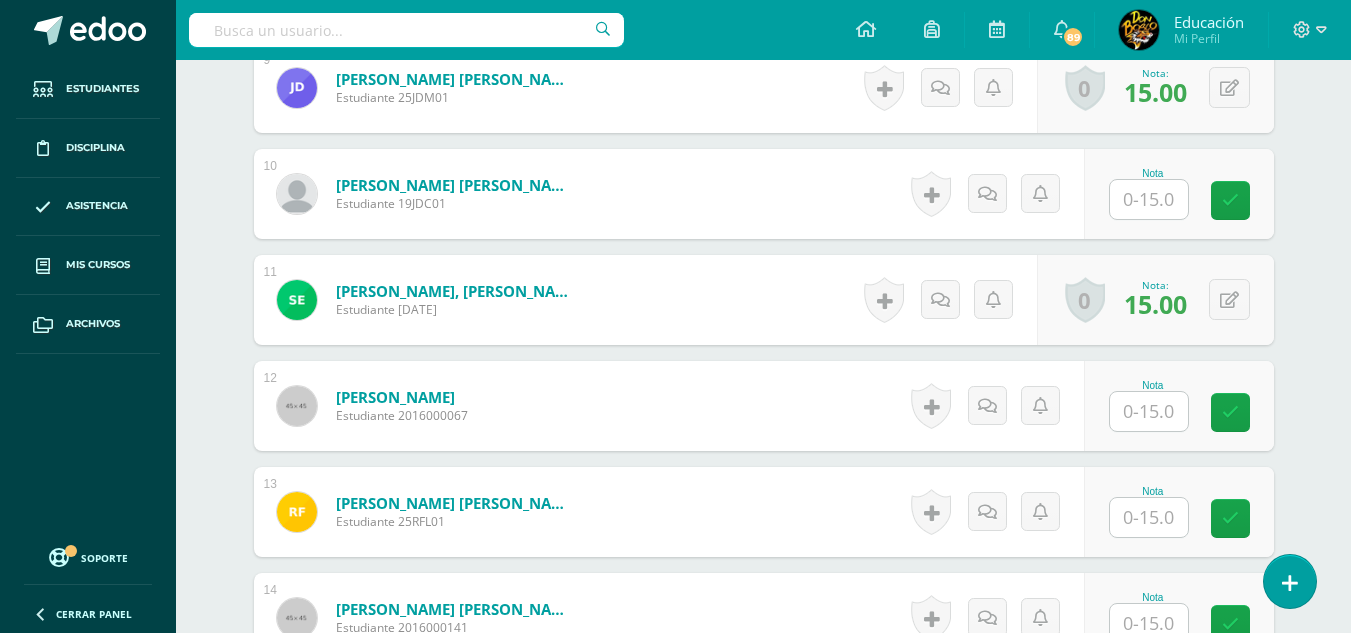 click at bounding box center (1149, 411) 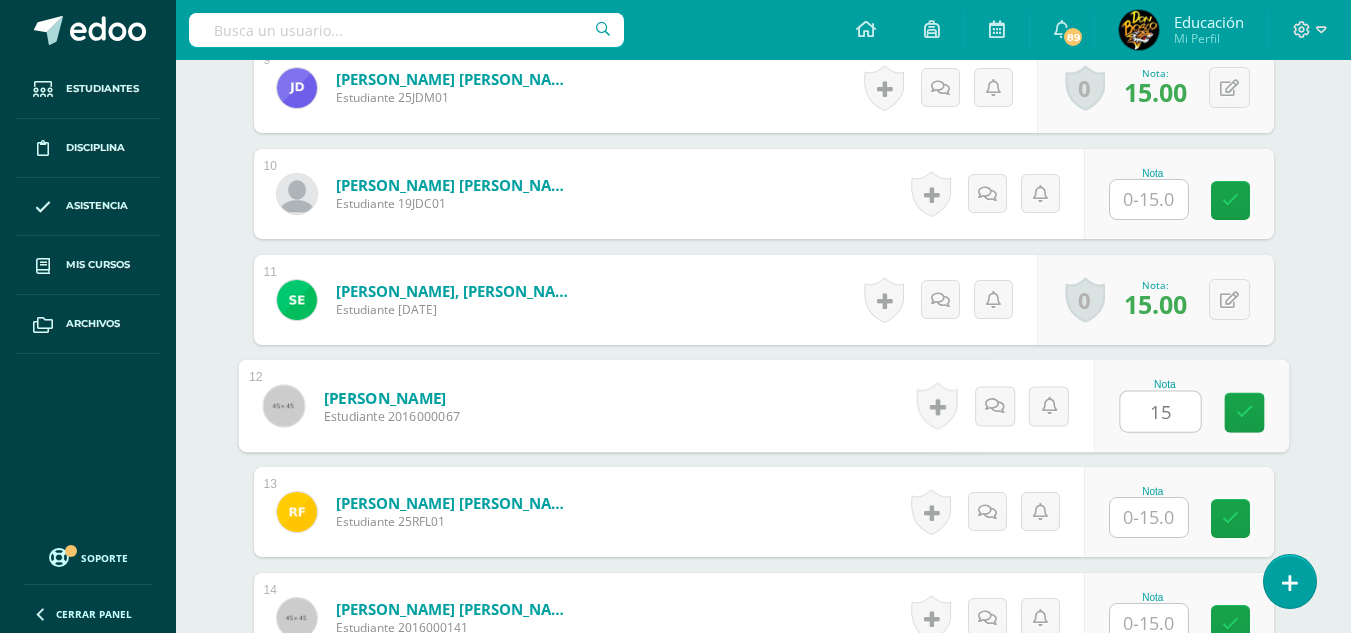 type on "15" 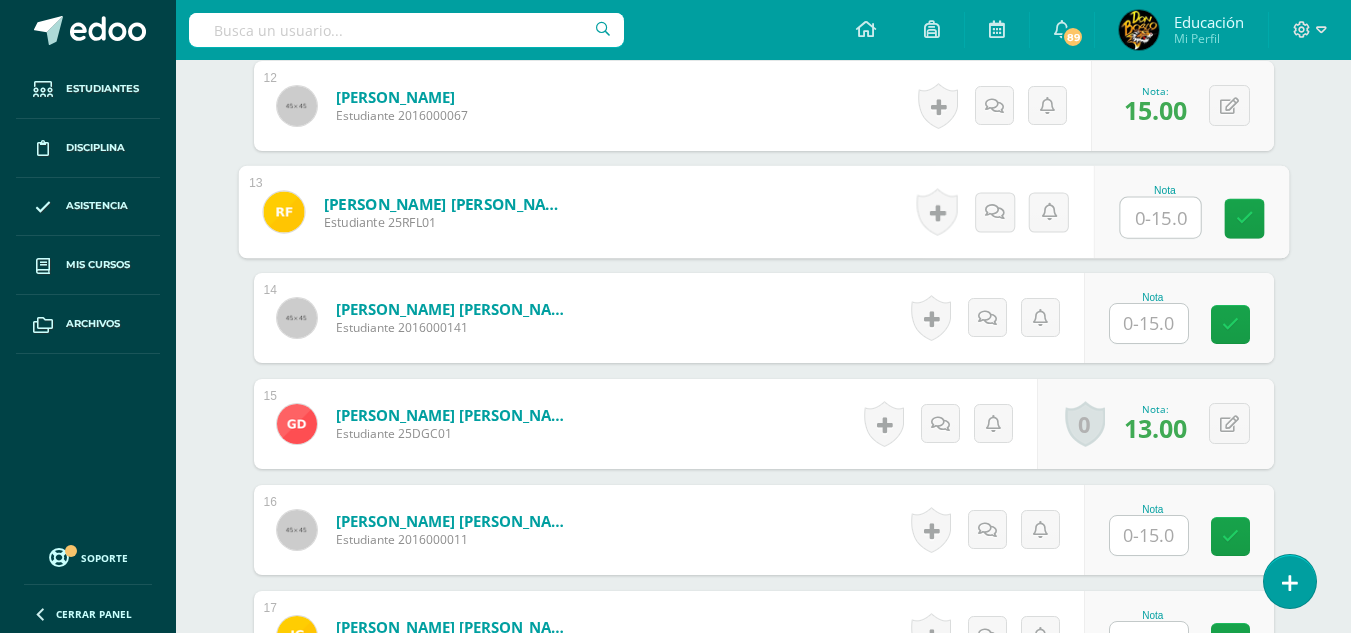 scroll, scrollTop: 1900, scrollLeft: 0, axis: vertical 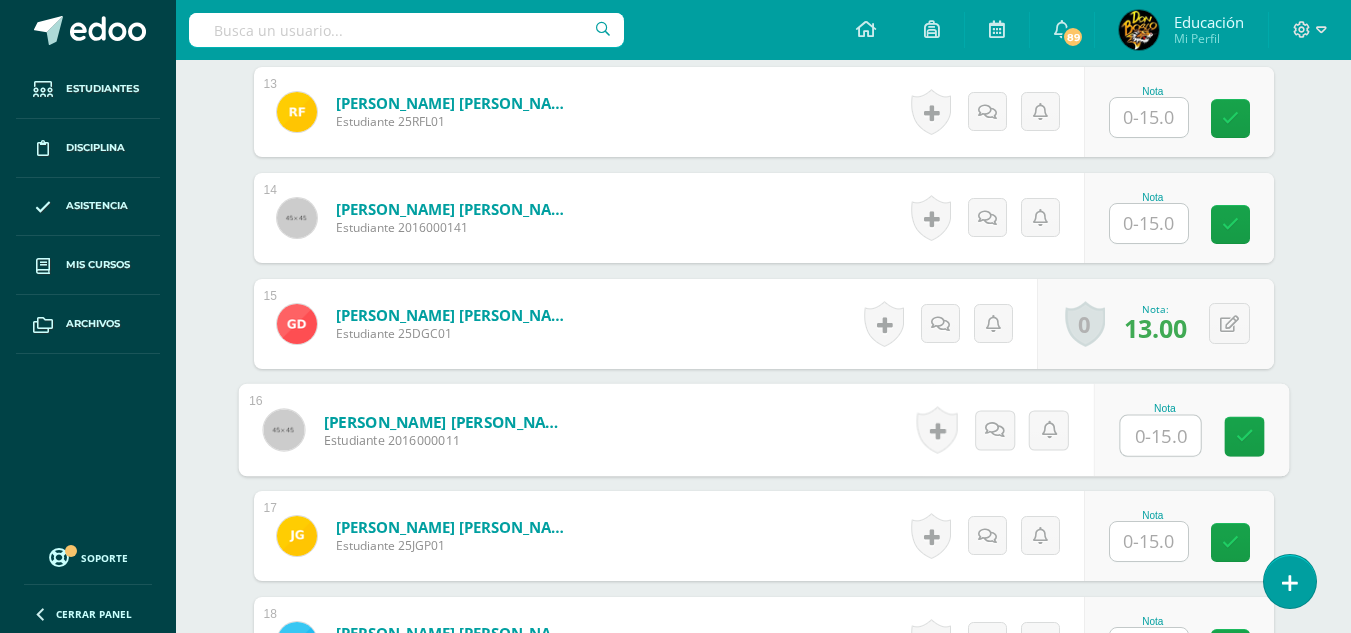 click at bounding box center [1160, 436] 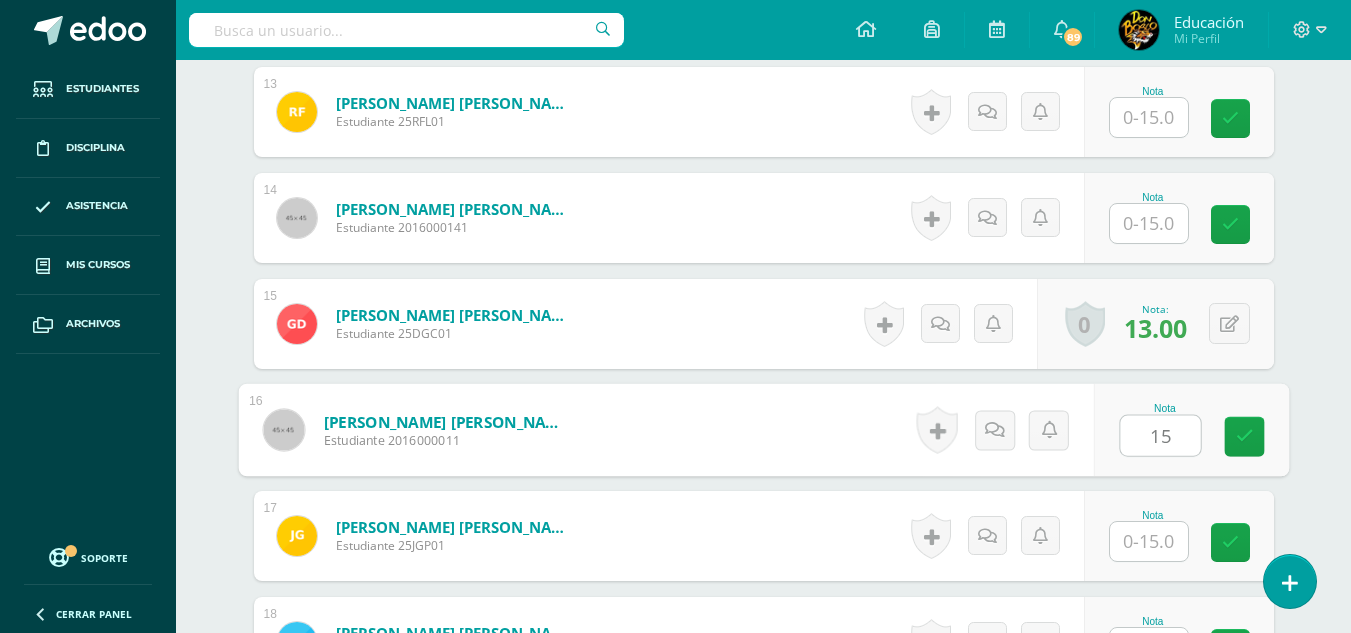 type on "15" 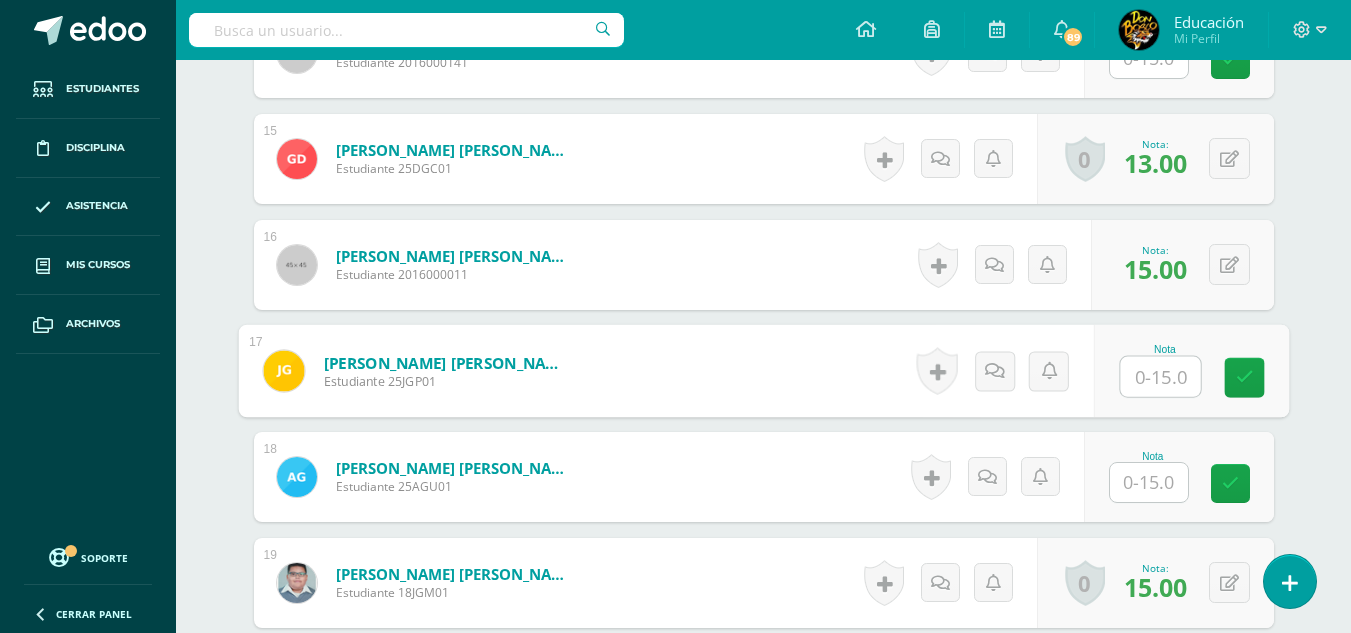 scroll, scrollTop: 2100, scrollLeft: 0, axis: vertical 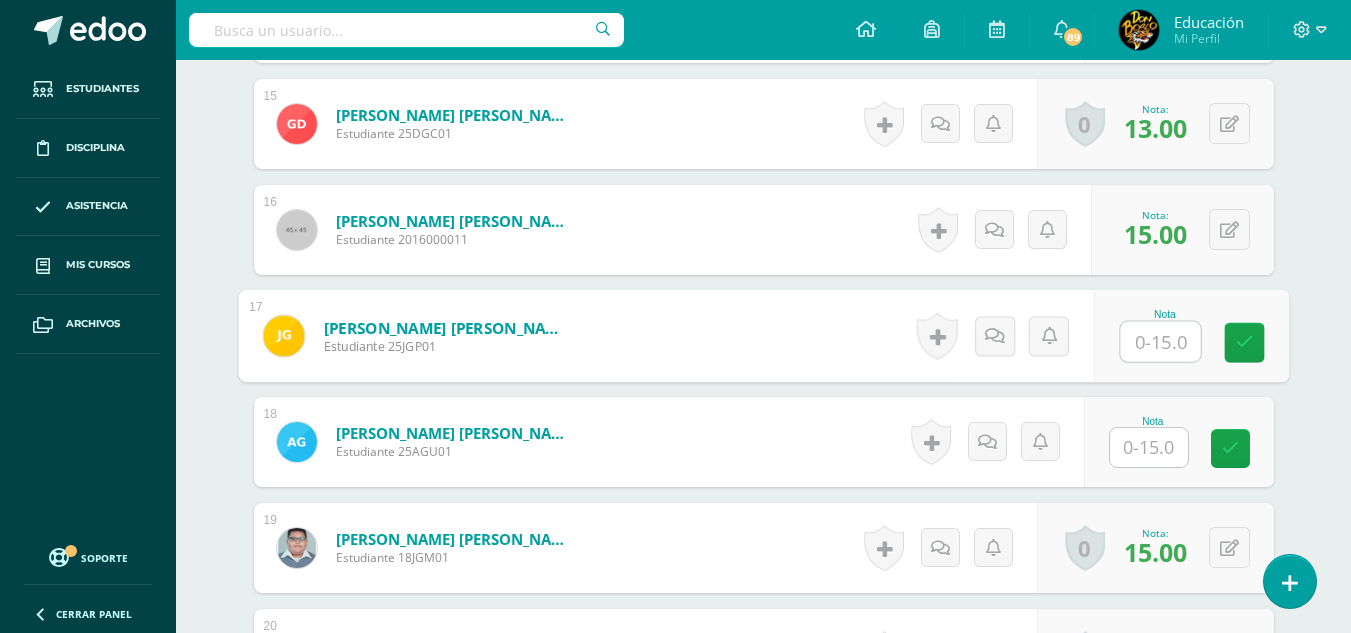 click at bounding box center [1160, 342] 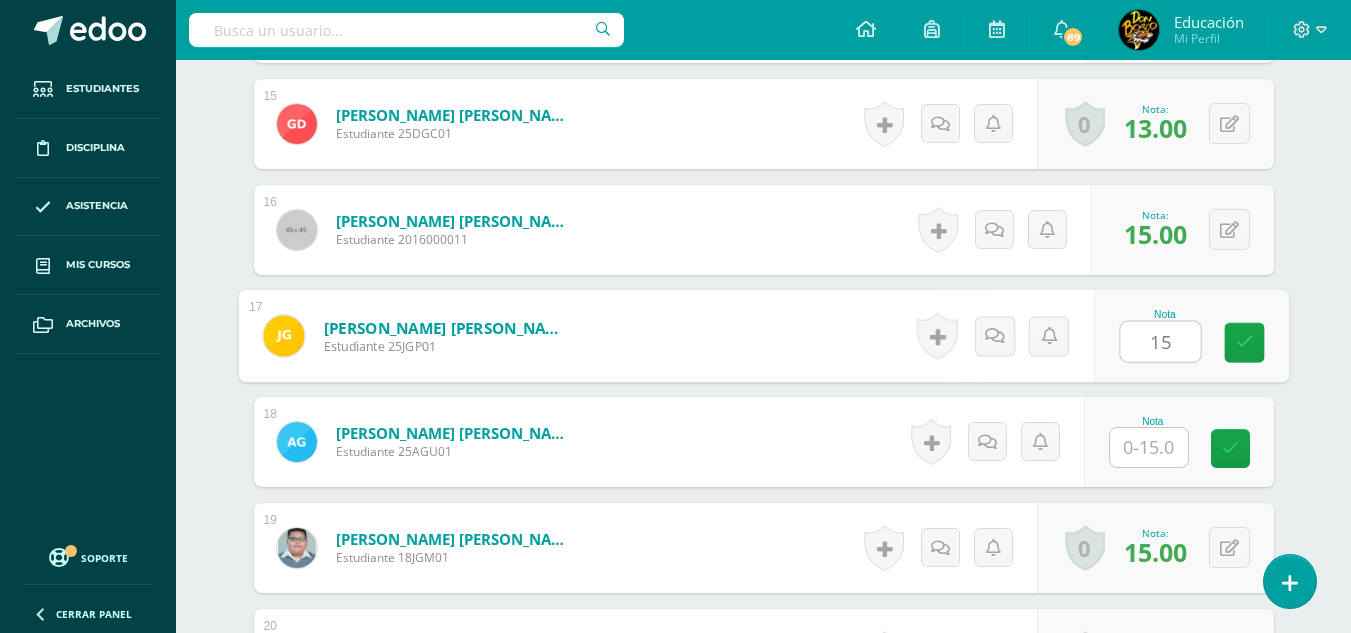 type on "15" 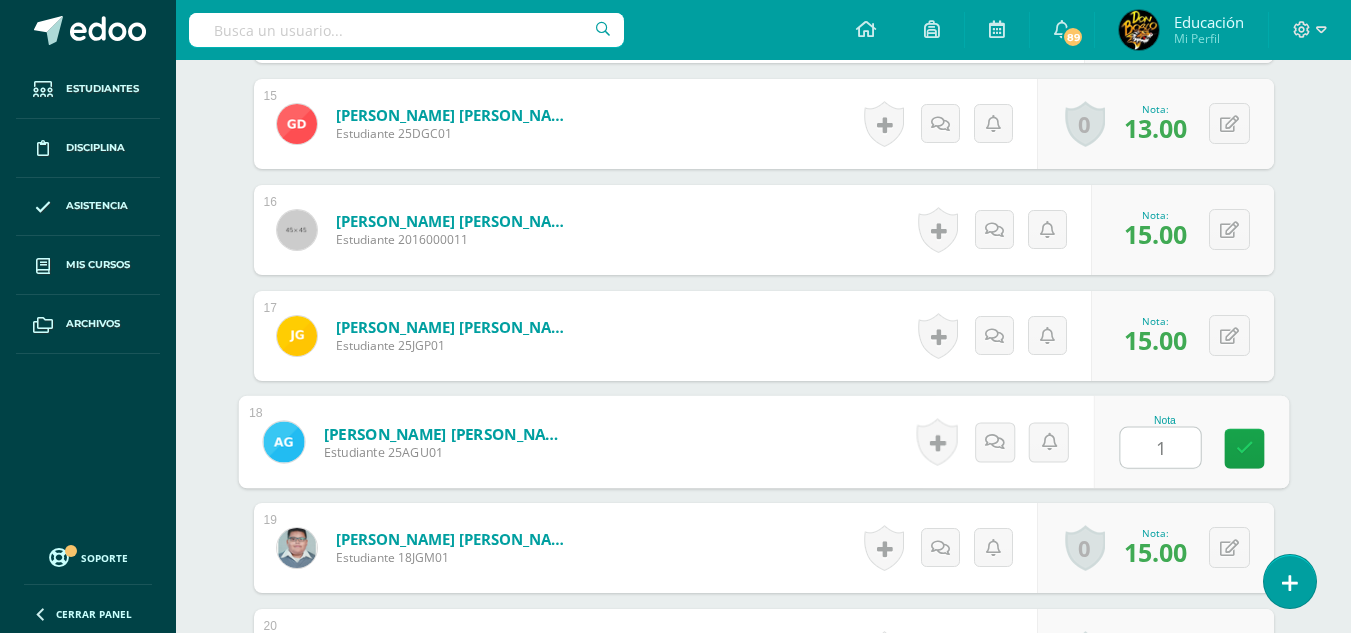 type on "15" 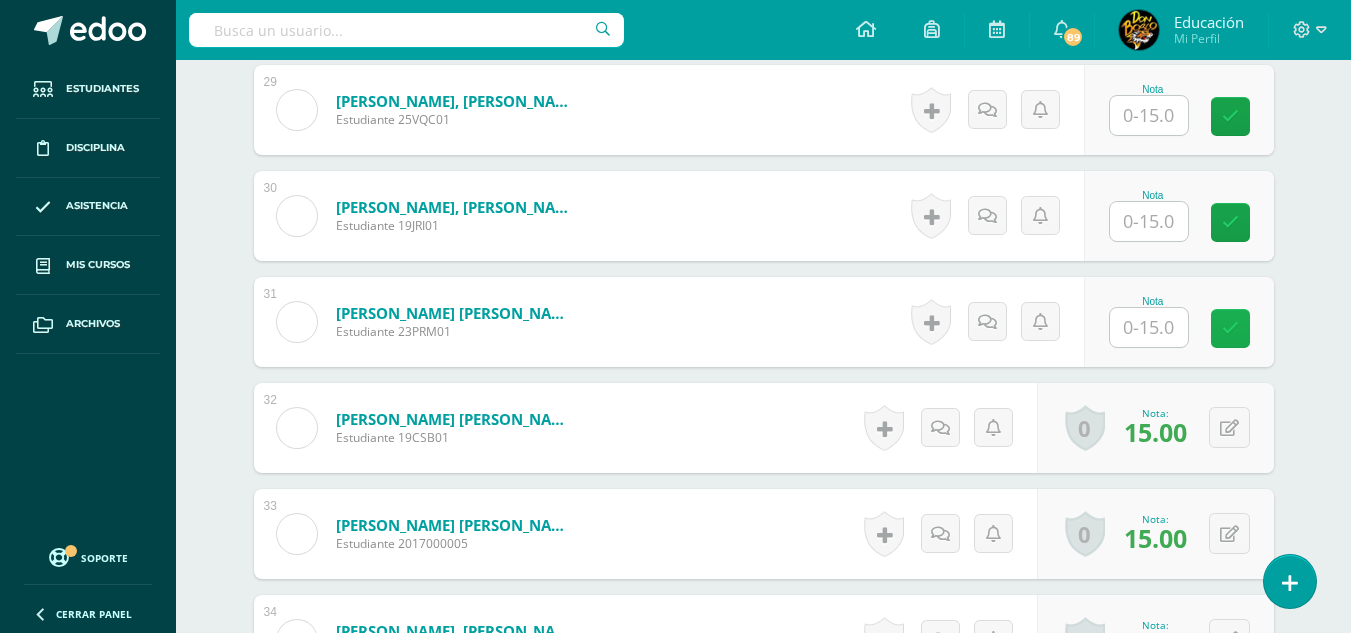 scroll, scrollTop: 3600, scrollLeft: 0, axis: vertical 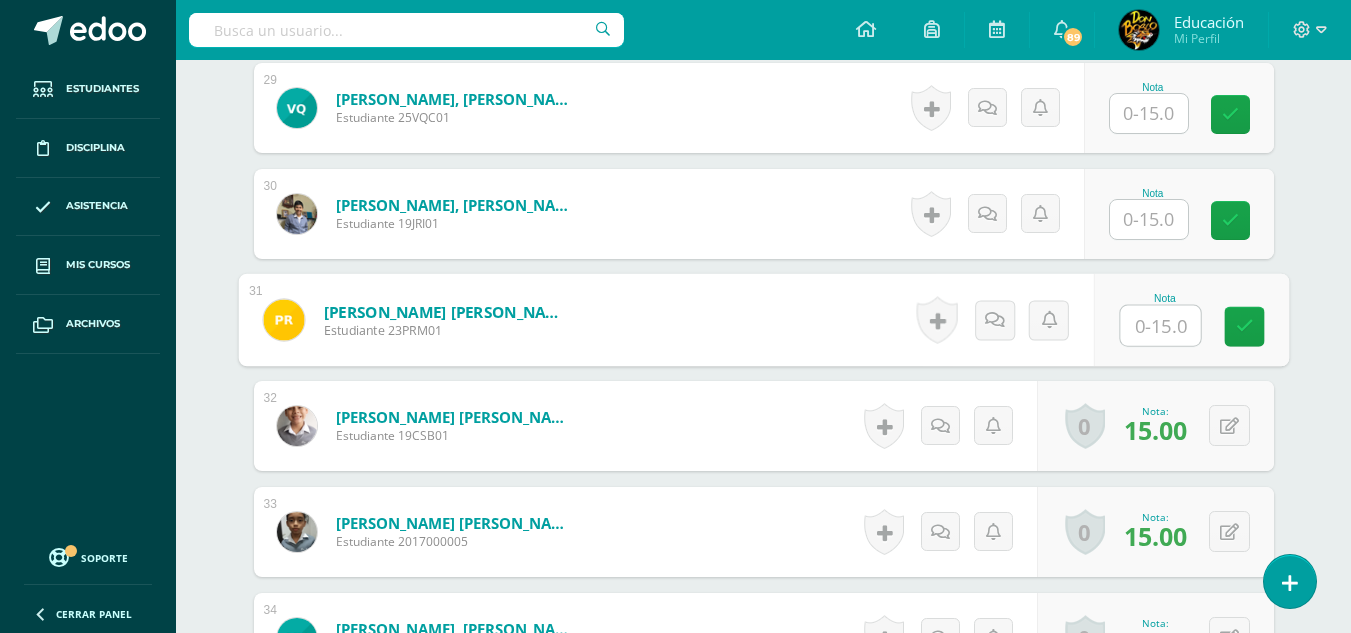 click at bounding box center (1160, 326) 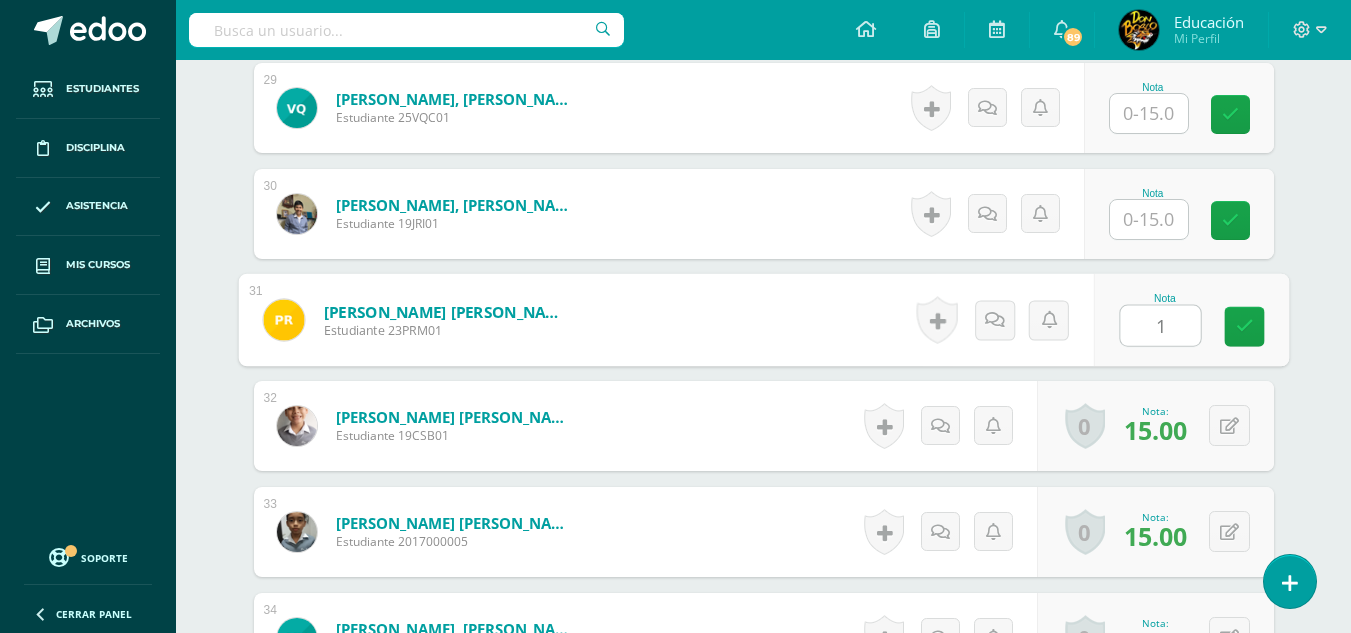 type on "15" 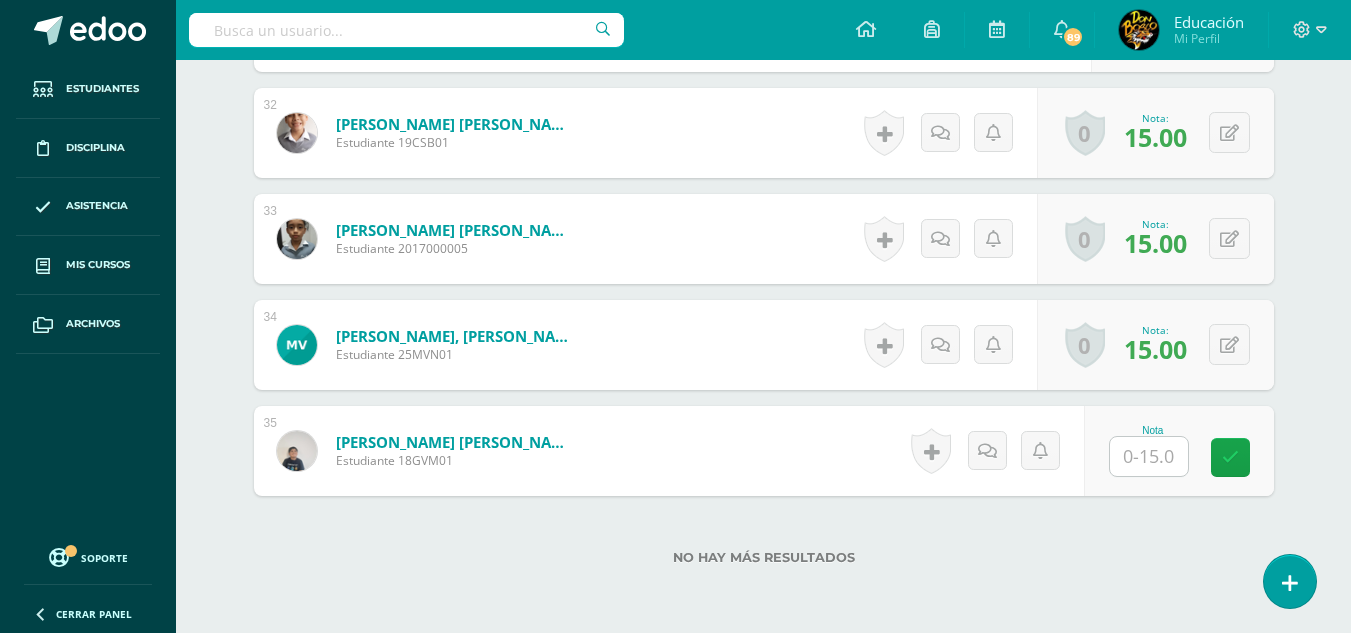scroll, scrollTop: 3900, scrollLeft: 0, axis: vertical 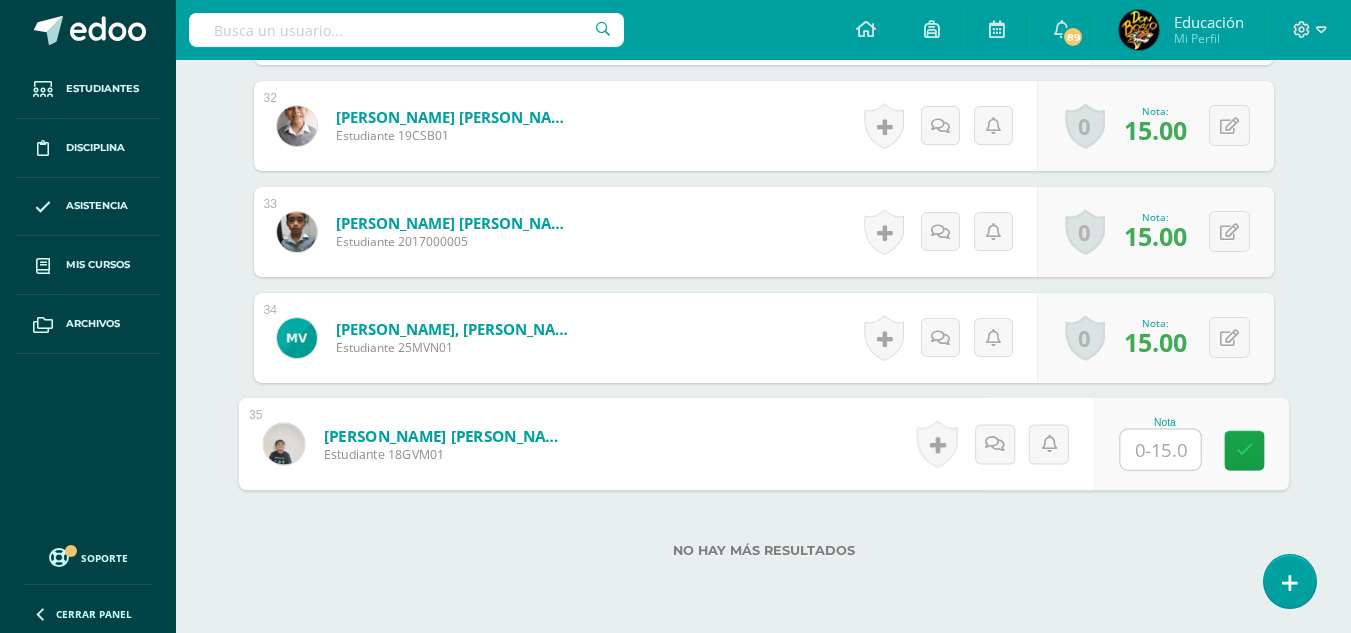 click at bounding box center (1160, 450) 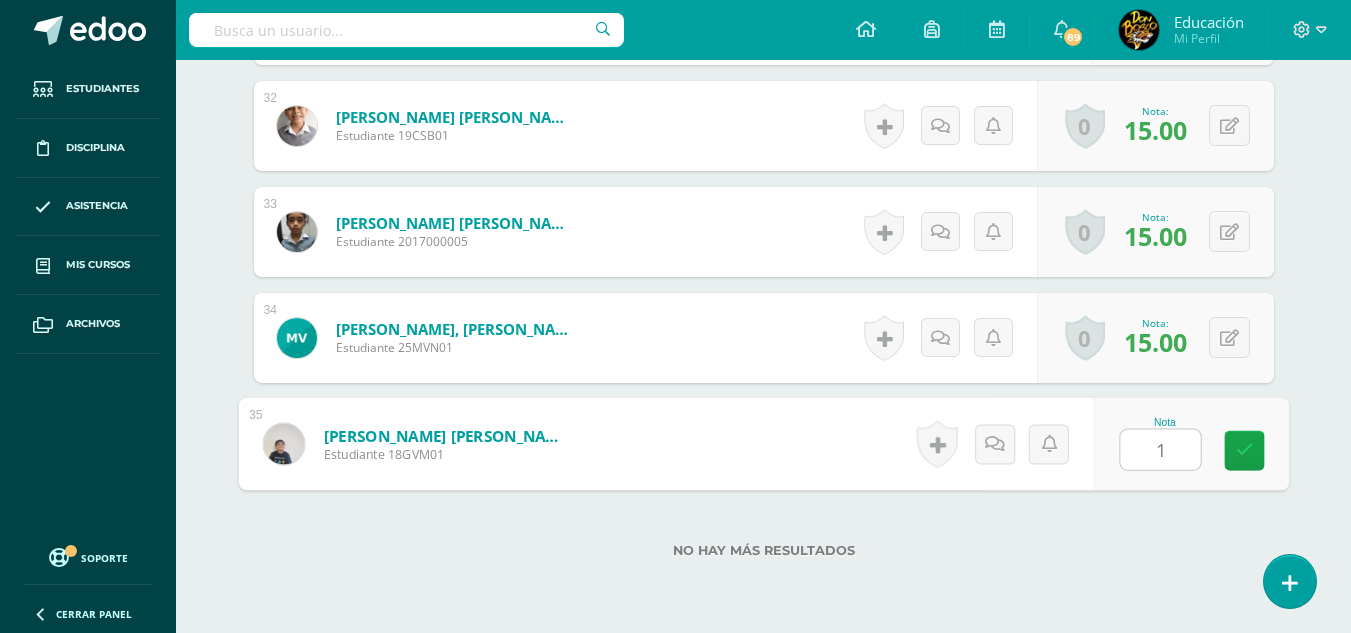 type on "15" 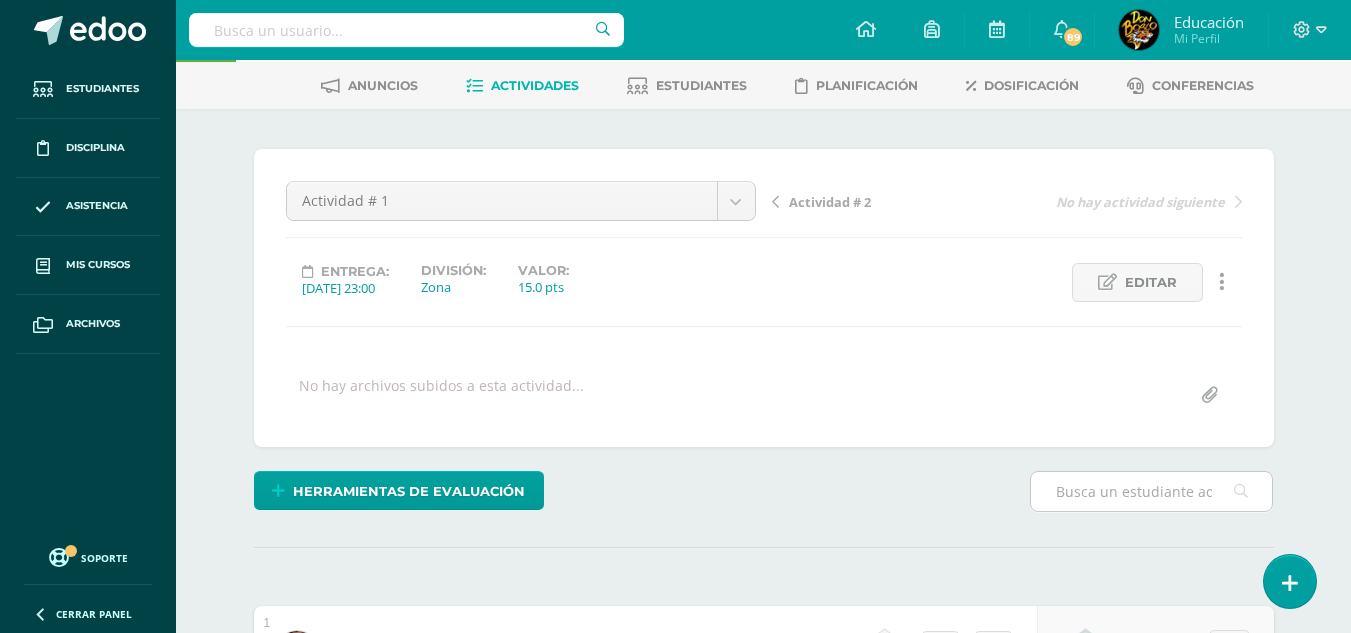 scroll, scrollTop: 0, scrollLeft: 0, axis: both 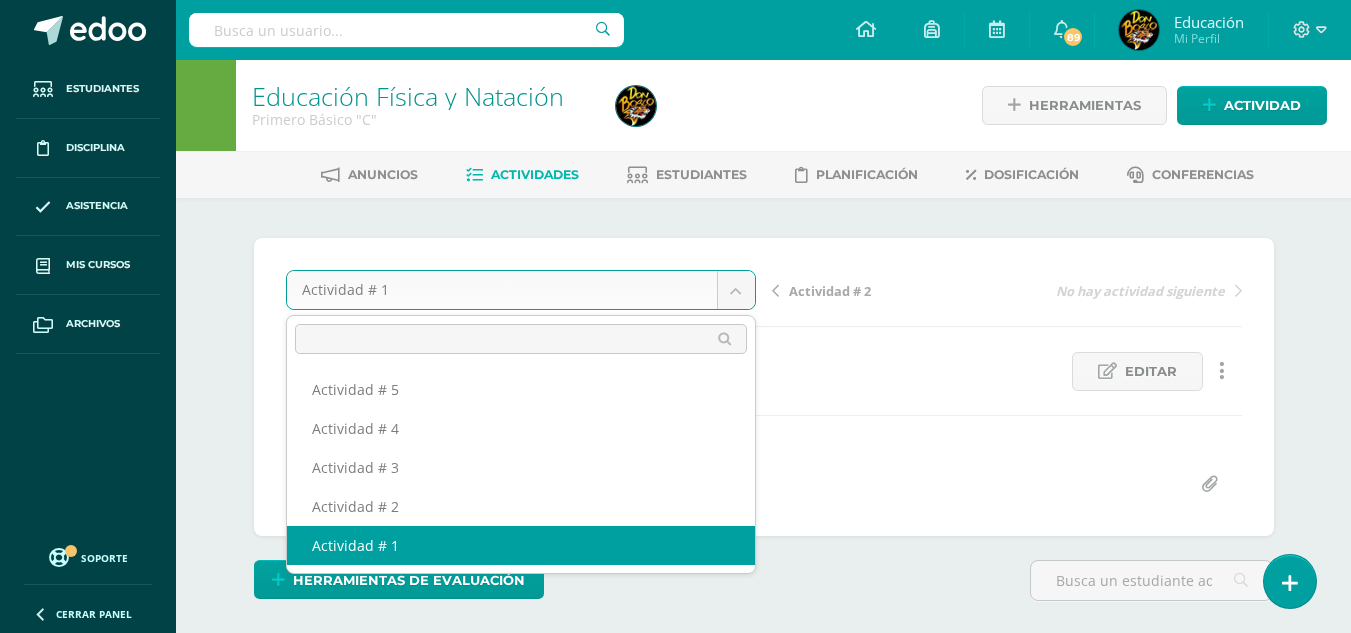 click on "Estudiantes Disciplina Asistencia Mis cursos Archivos Soporte
Centro de ayuda
Últimas actualizaciones
10+ Cerrar panel
Educación Física
Primero
Primaria Inicial
"A"
Actividades Estudiantes Planificación Dosificación
Méritos y Deméritos 1ro. Primaria ¨A¨
Primero
Primaria Inicial
"A"
Actividades Estudiantes Planificación Dosificación
Educación Física
Primero
Primaria Inicial
"B"
Actividades Estudiantes Planificación Dosificación Actividades Estudiantes Planificación Dosificación Actividades 1" at bounding box center (675, 2309) 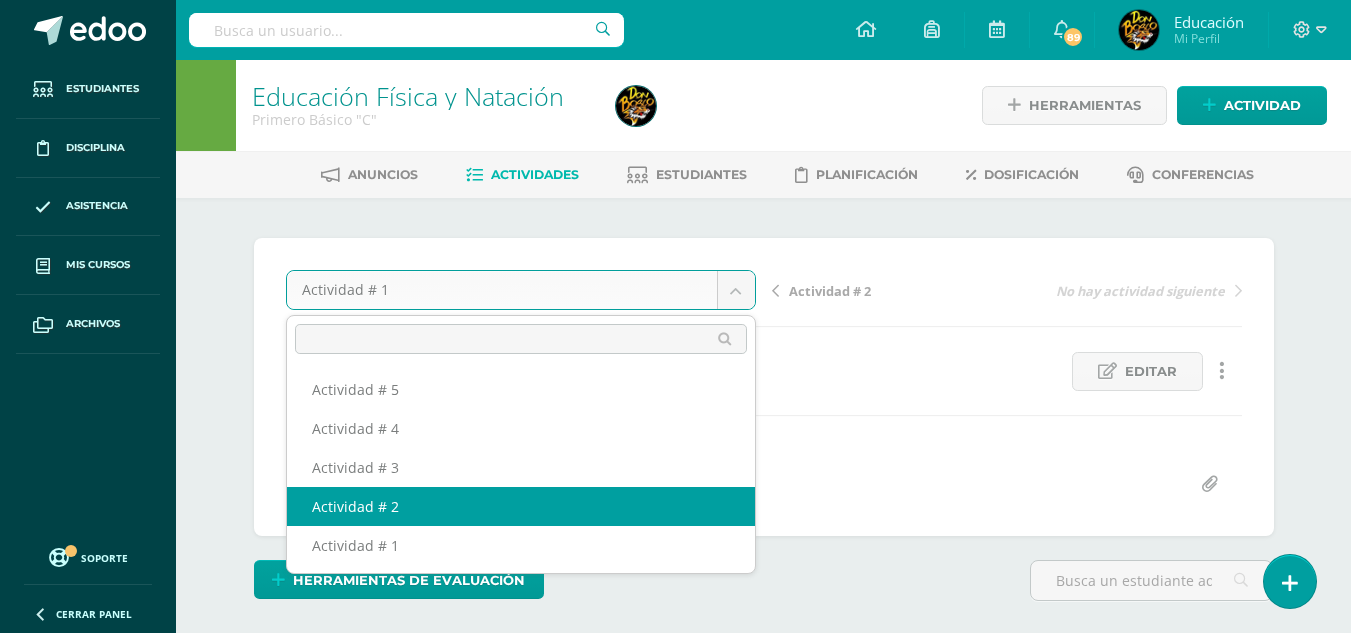 select on "/dashboard/teacher/grade-activity/174305/" 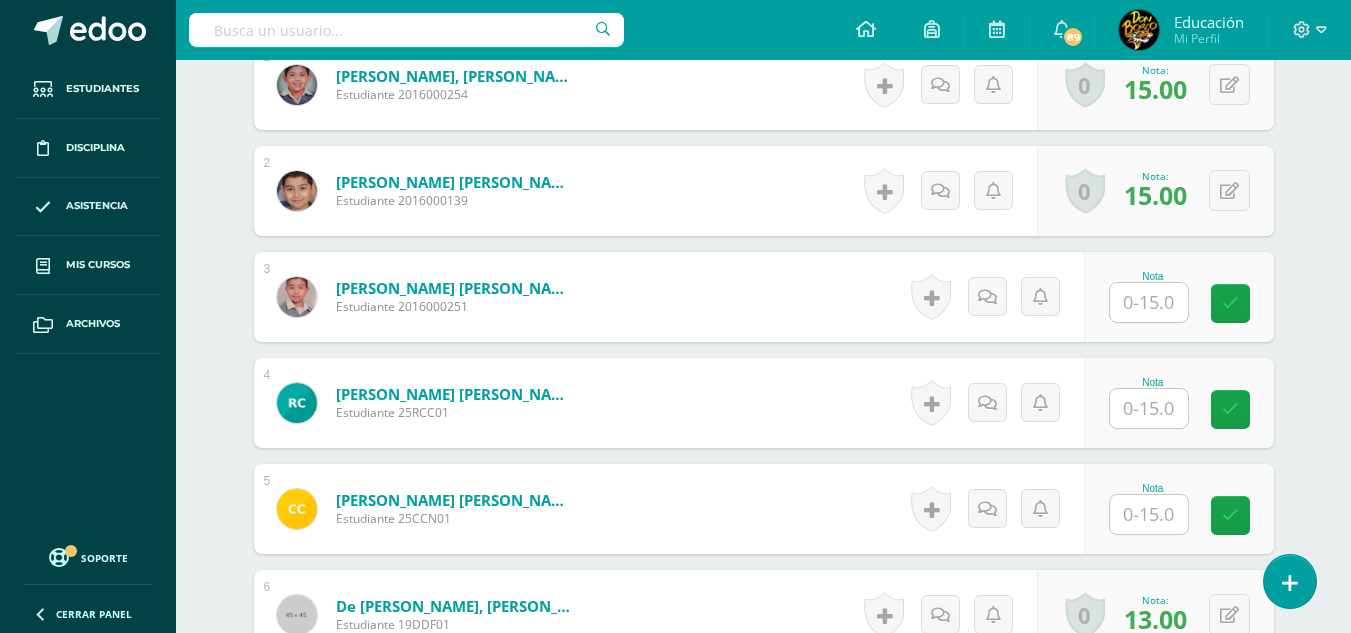 scroll, scrollTop: 680, scrollLeft: 0, axis: vertical 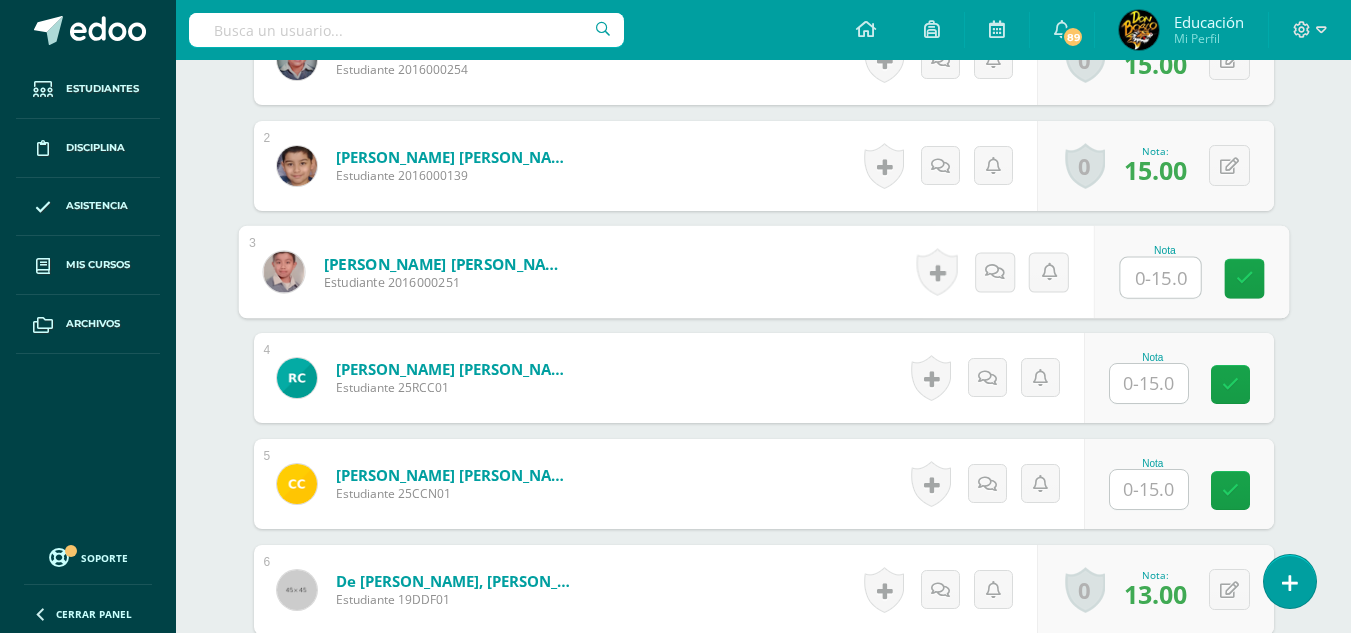 click at bounding box center (1160, 278) 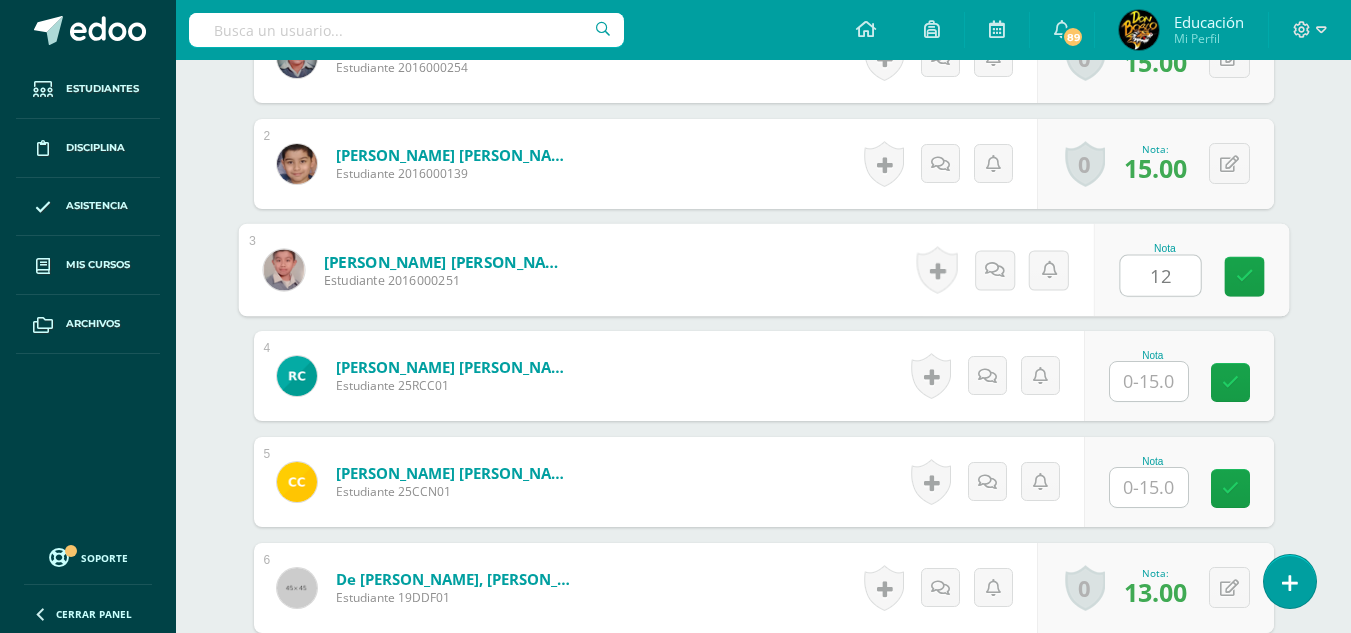 scroll, scrollTop: 683, scrollLeft: 0, axis: vertical 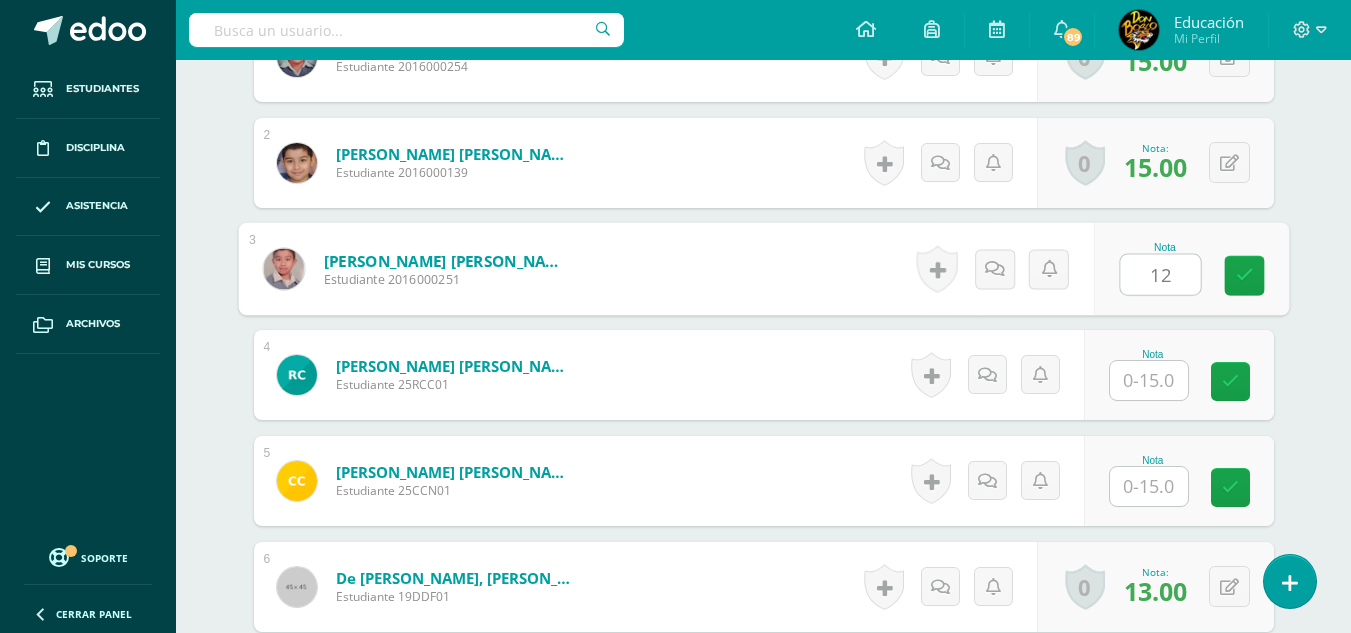 type on "12" 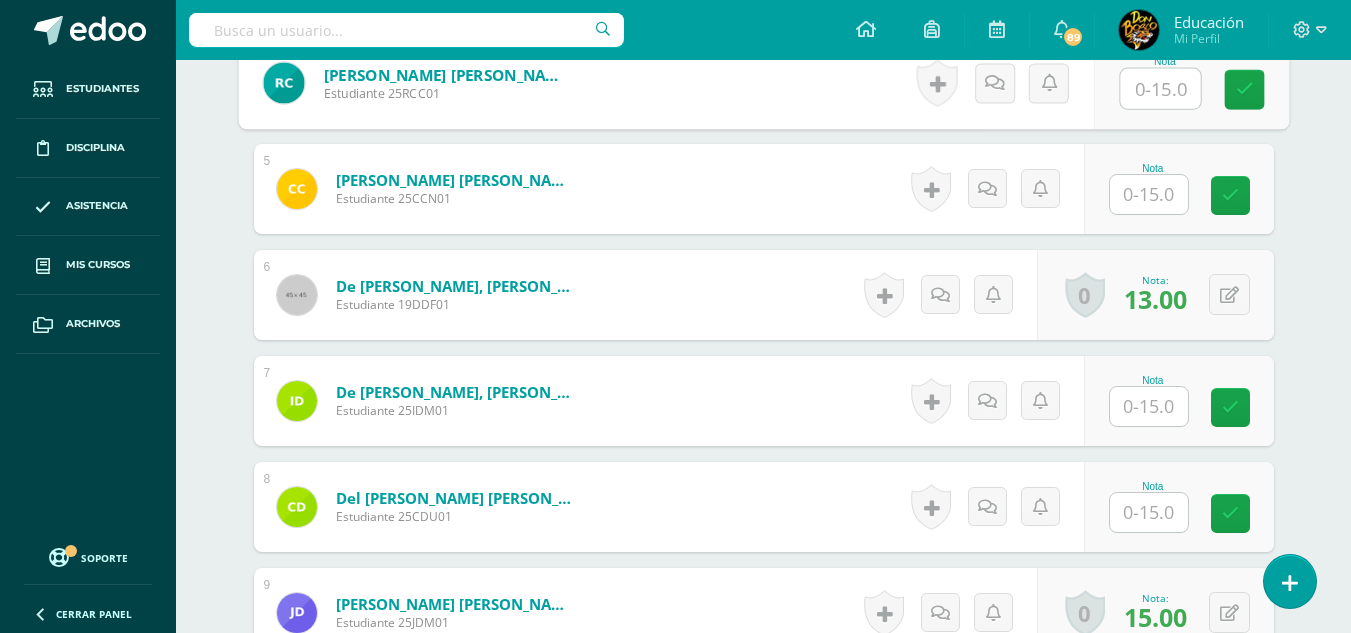 scroll, scrollTop: 1083, scrollLeft: 0, axis: vertical 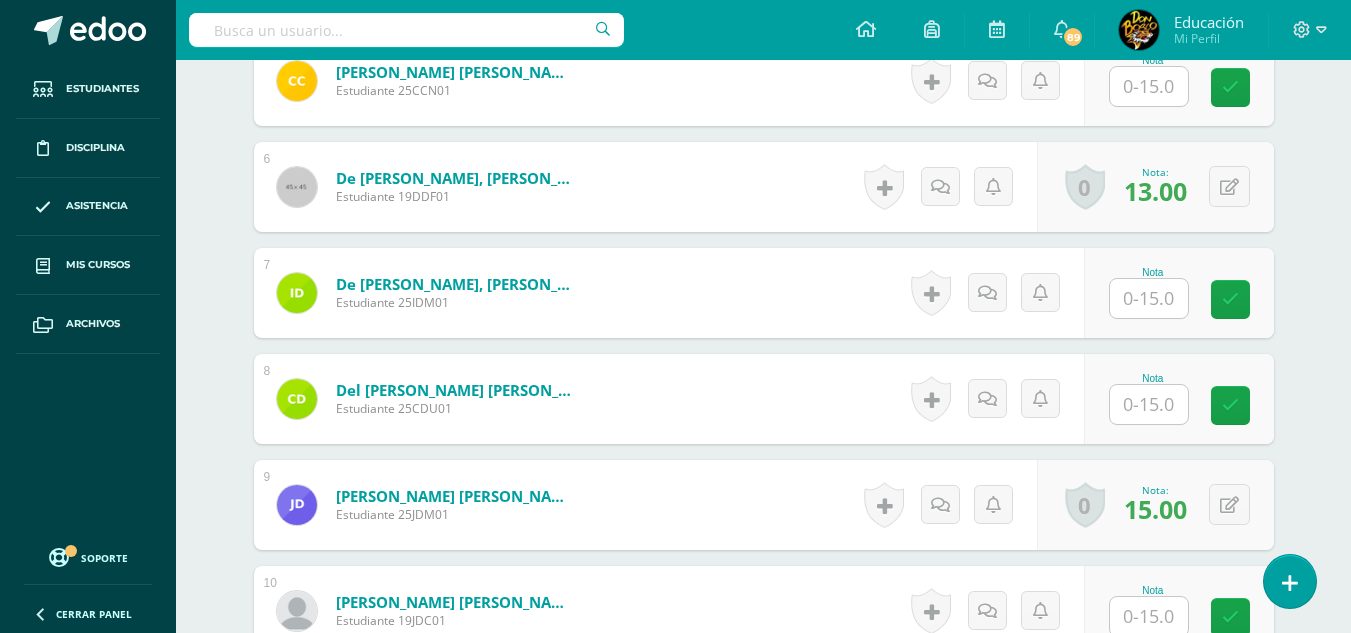click at bounding box center [1149, 298] 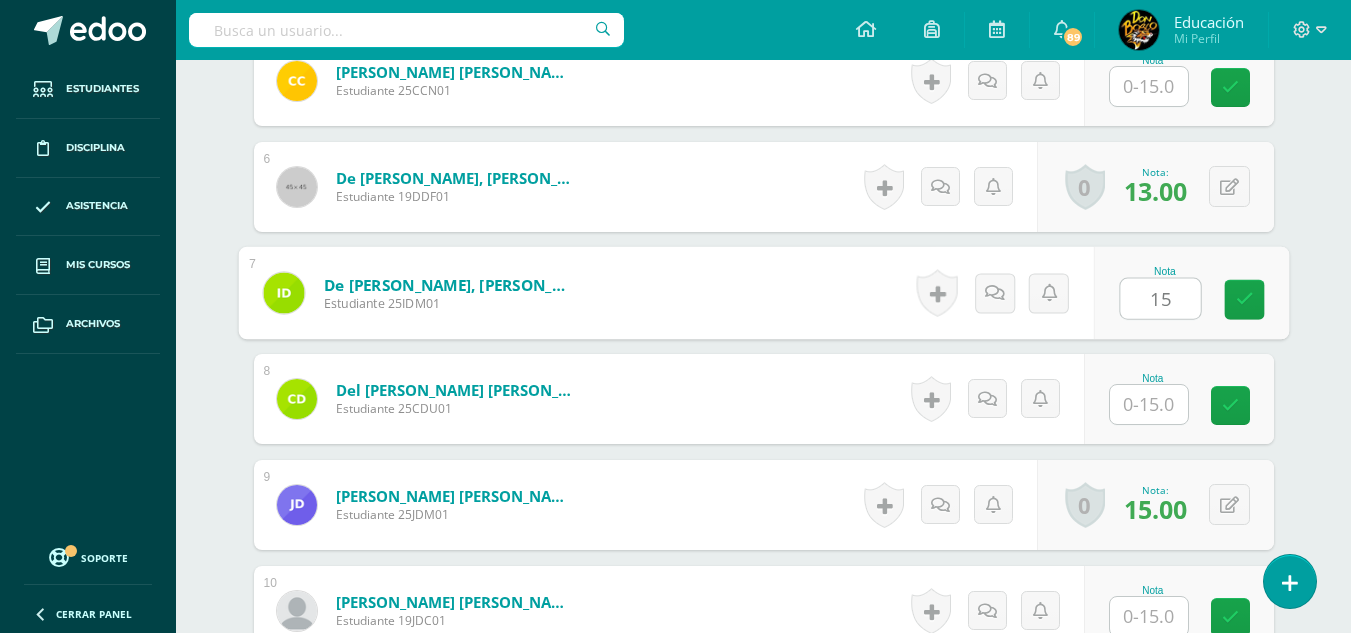 type on "15" 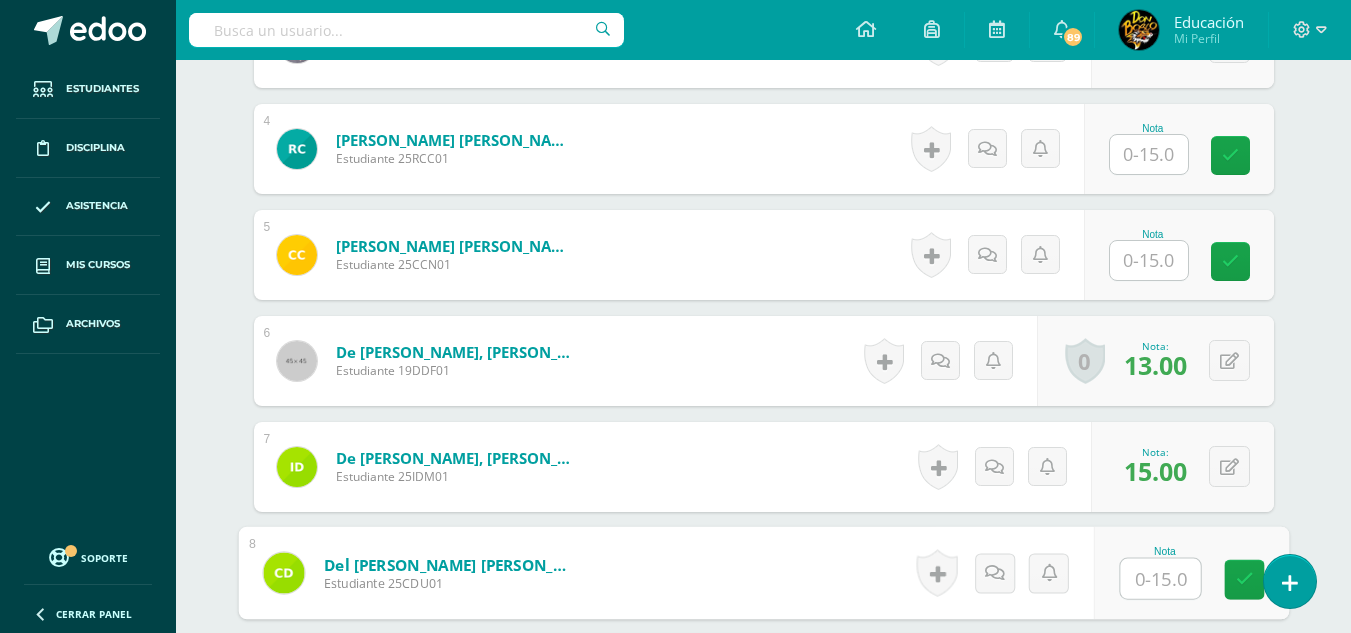 scroll, scrollTop: 883, scrollLeft: 0, axis: vertical 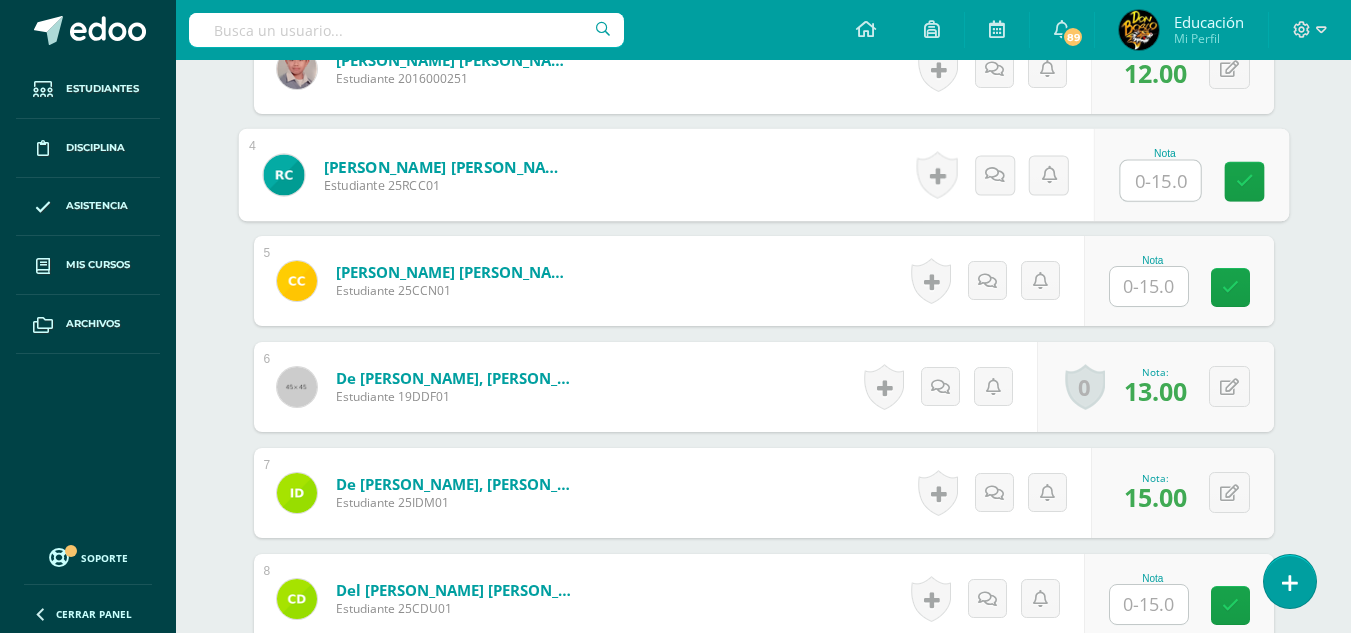 click at bounding box center [1160, 181] 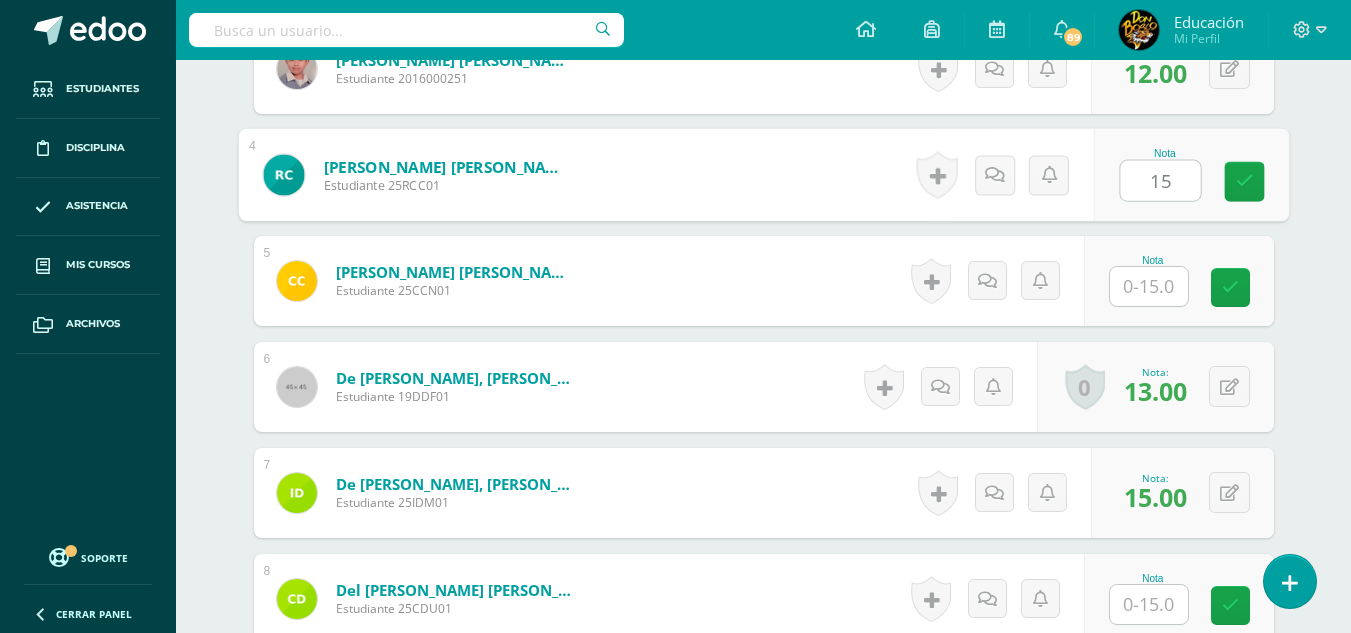 type on "15" 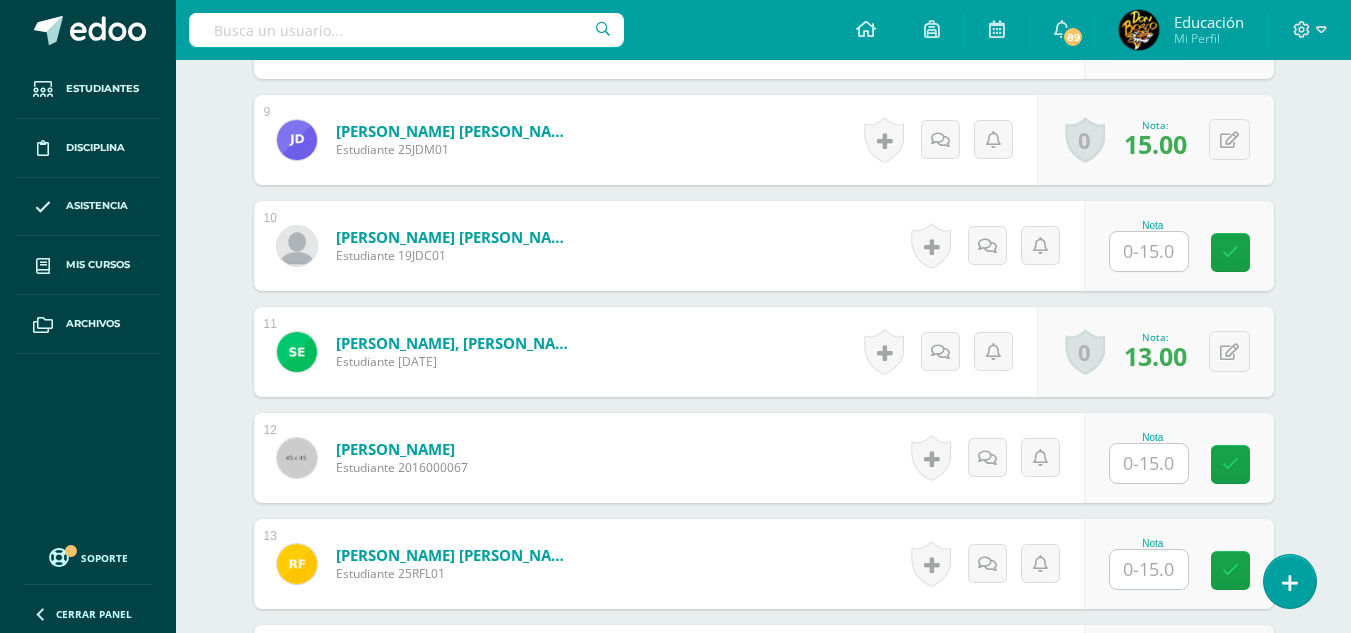 scroll, scrollTop: 1483, scrollLeft: 0, axis: vertical 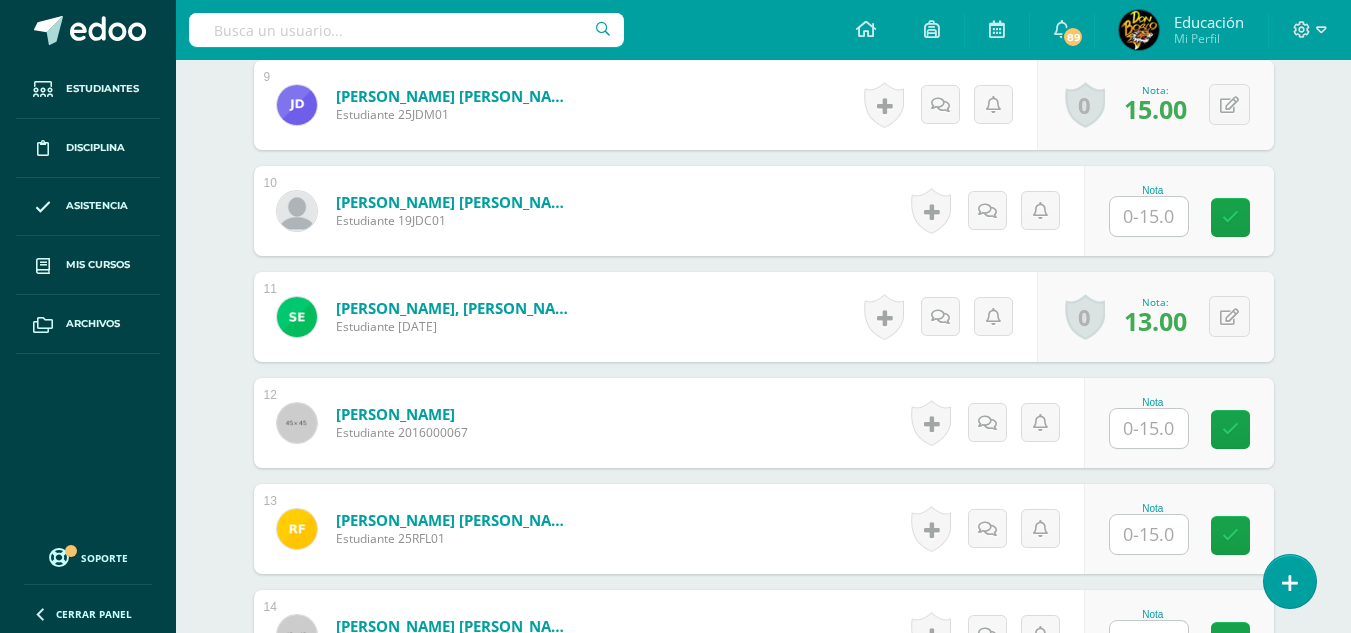 click at bounding box center (1149, 428) 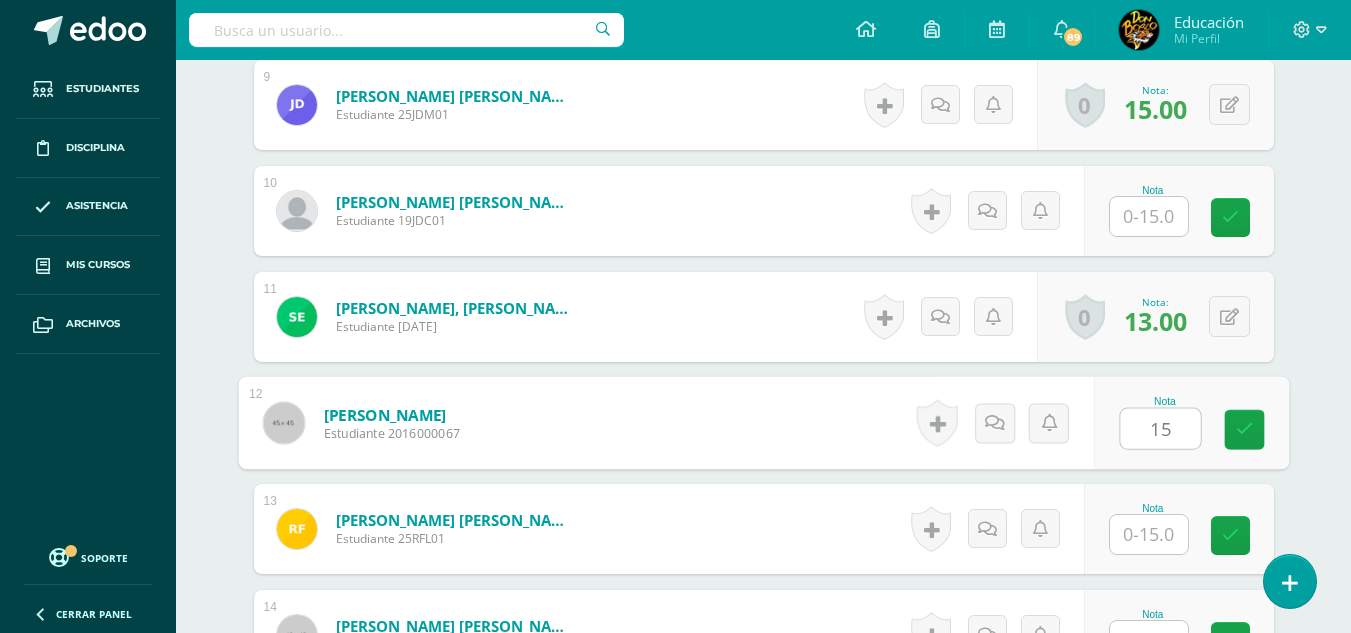 type on "15" 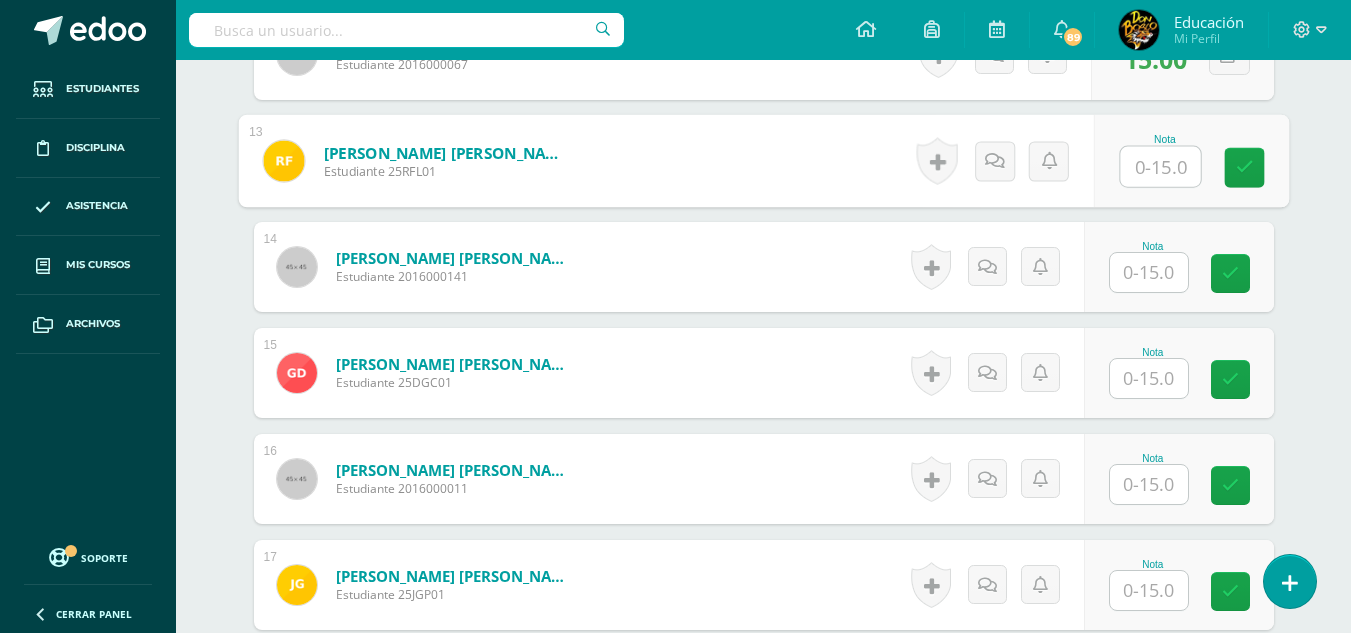 scroll, scrollTop: 1883, scrollLeft: 0, axis: vertical 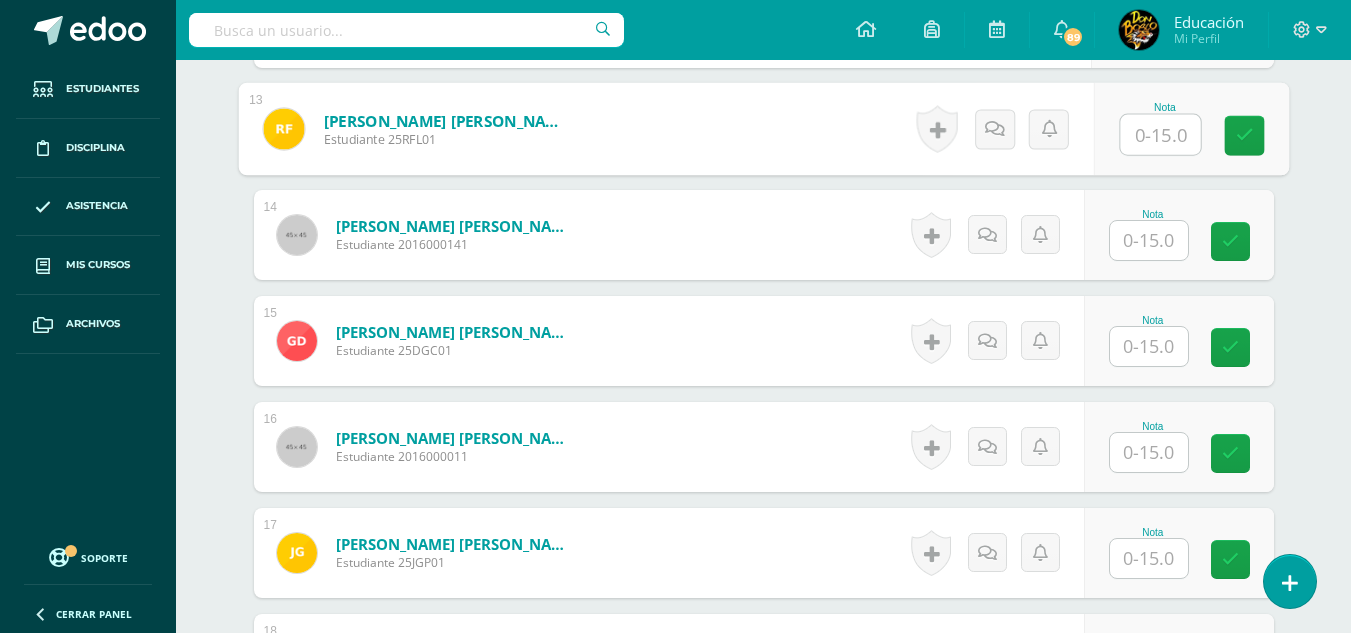 click at bounding box center (1149, 452) 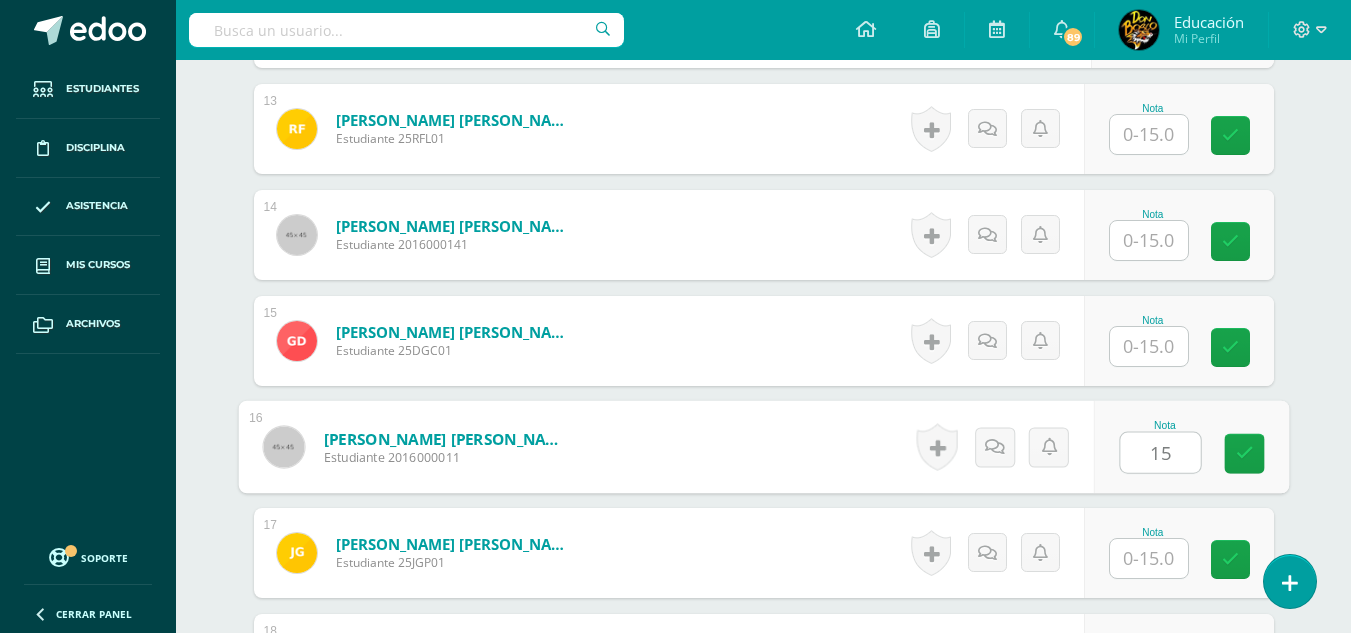 type on "15" 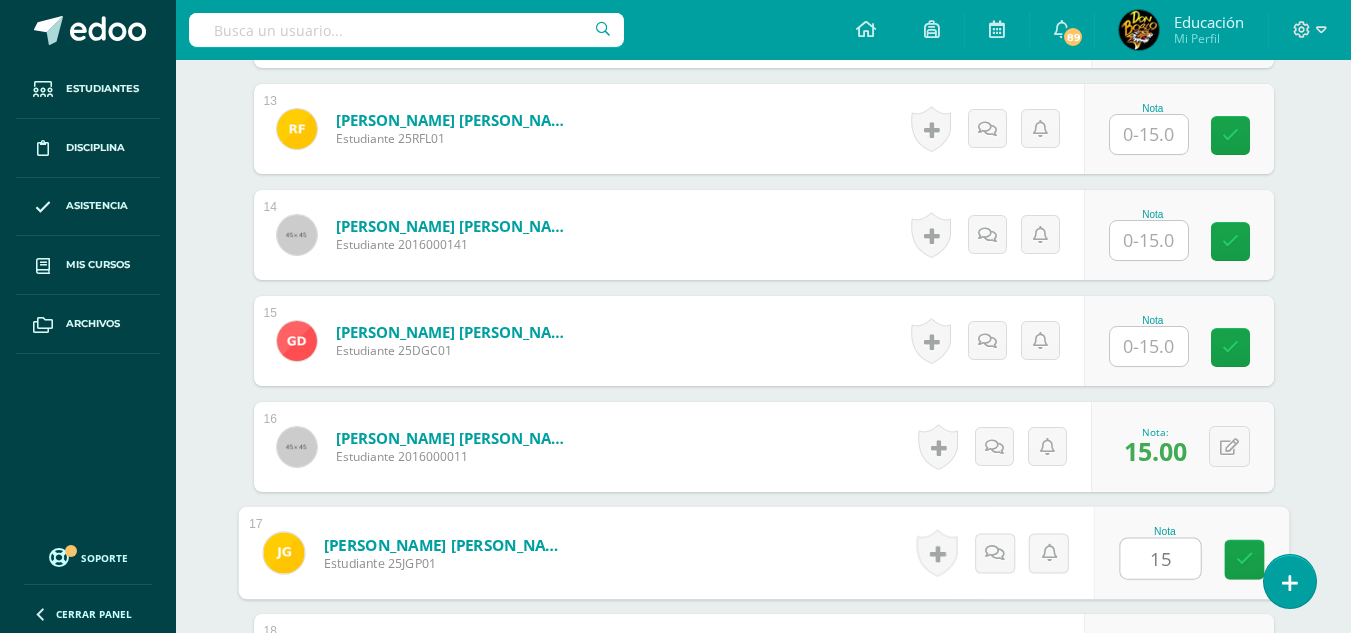 type on "15" 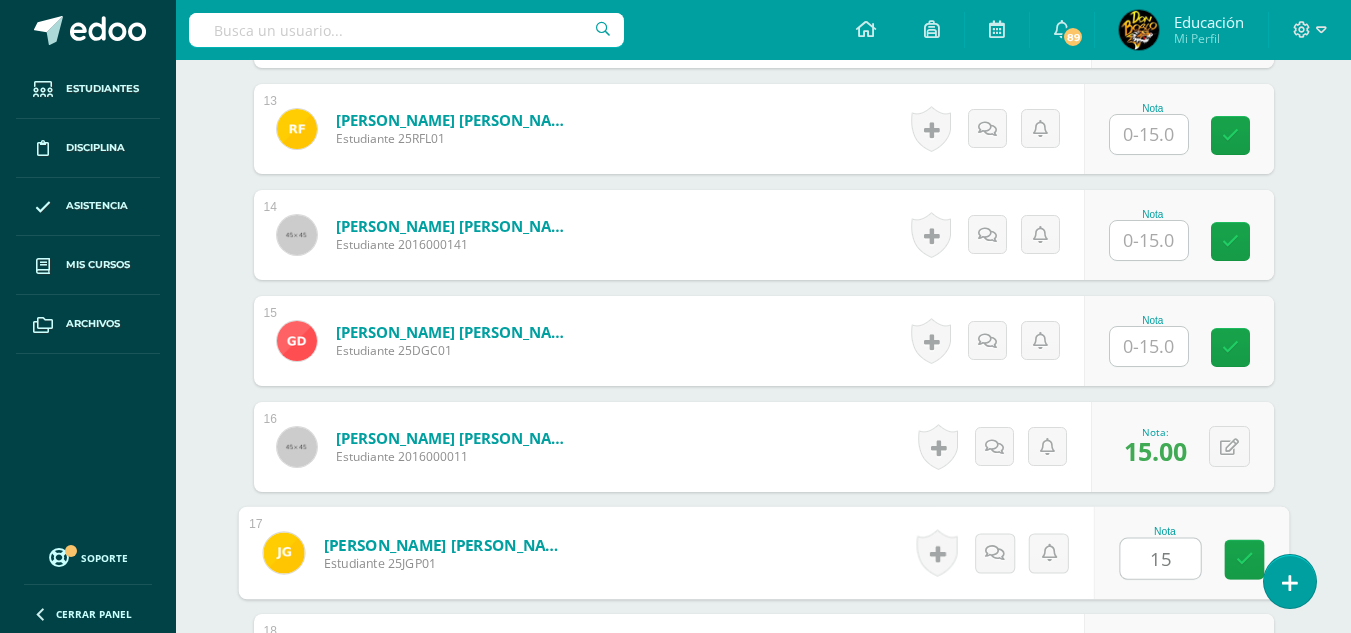 scroll, scrollTop: 2231, scrollLeft: 0, axis: vertical 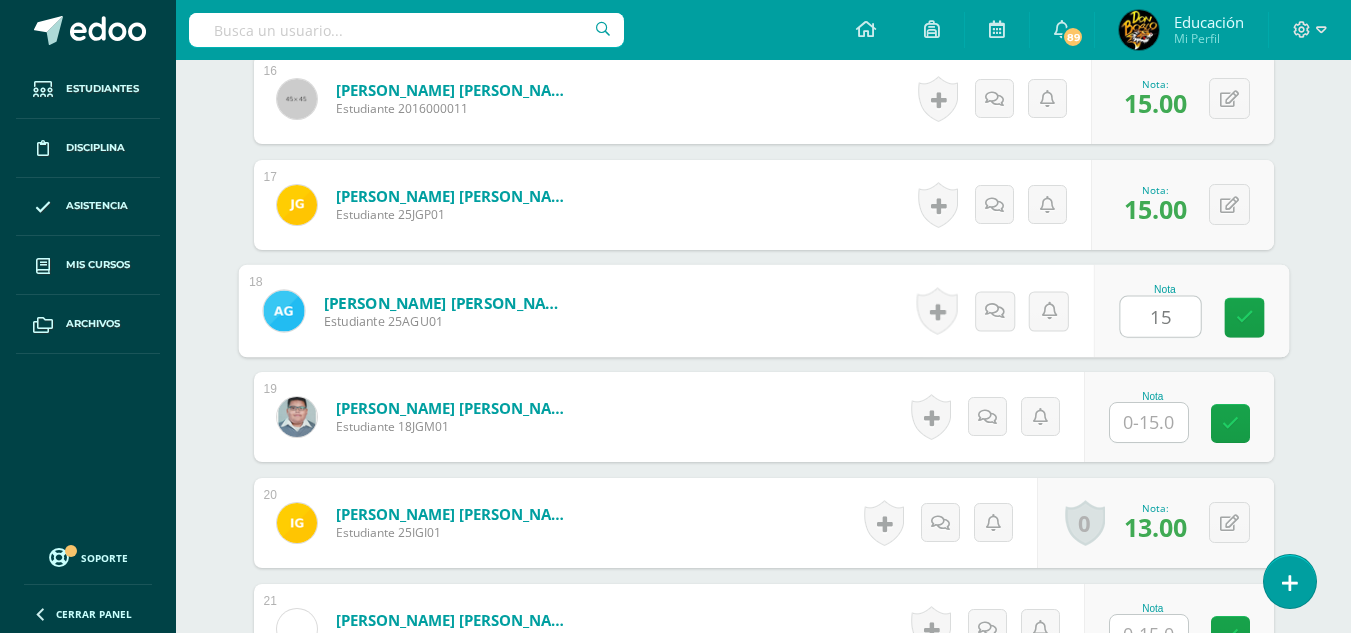 type on "15" 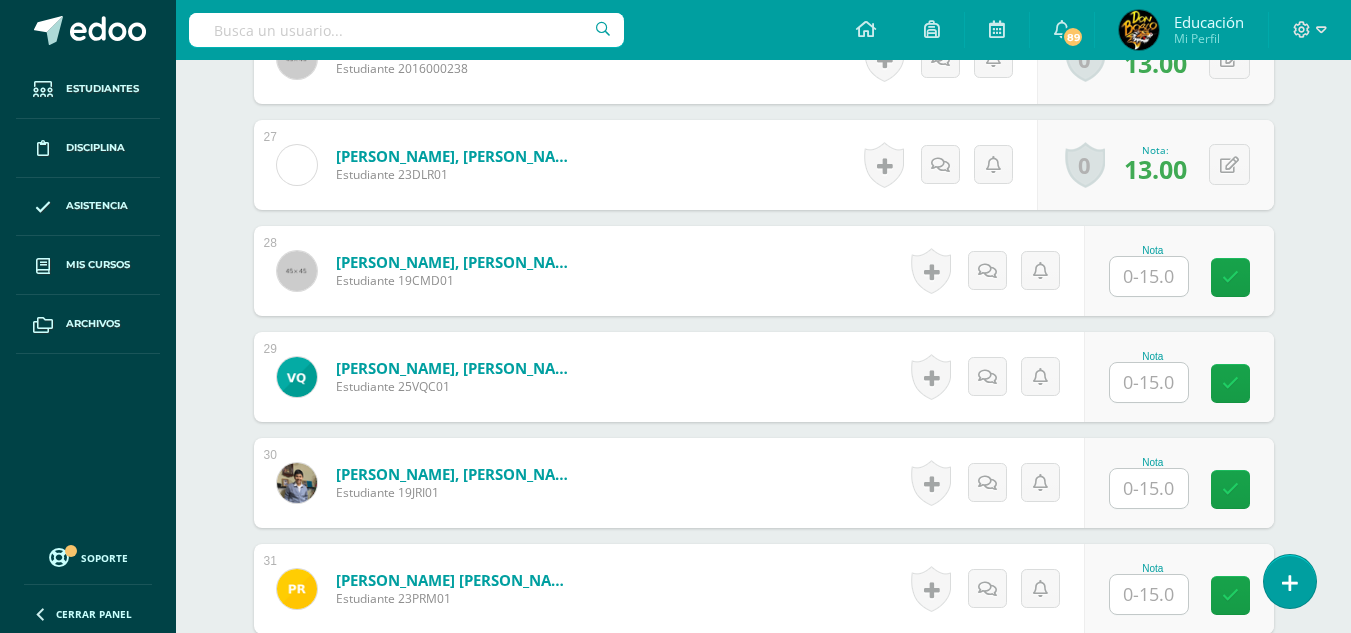 scroll, scrollTop: 3431, scrollLeft: 0, axis: vertical 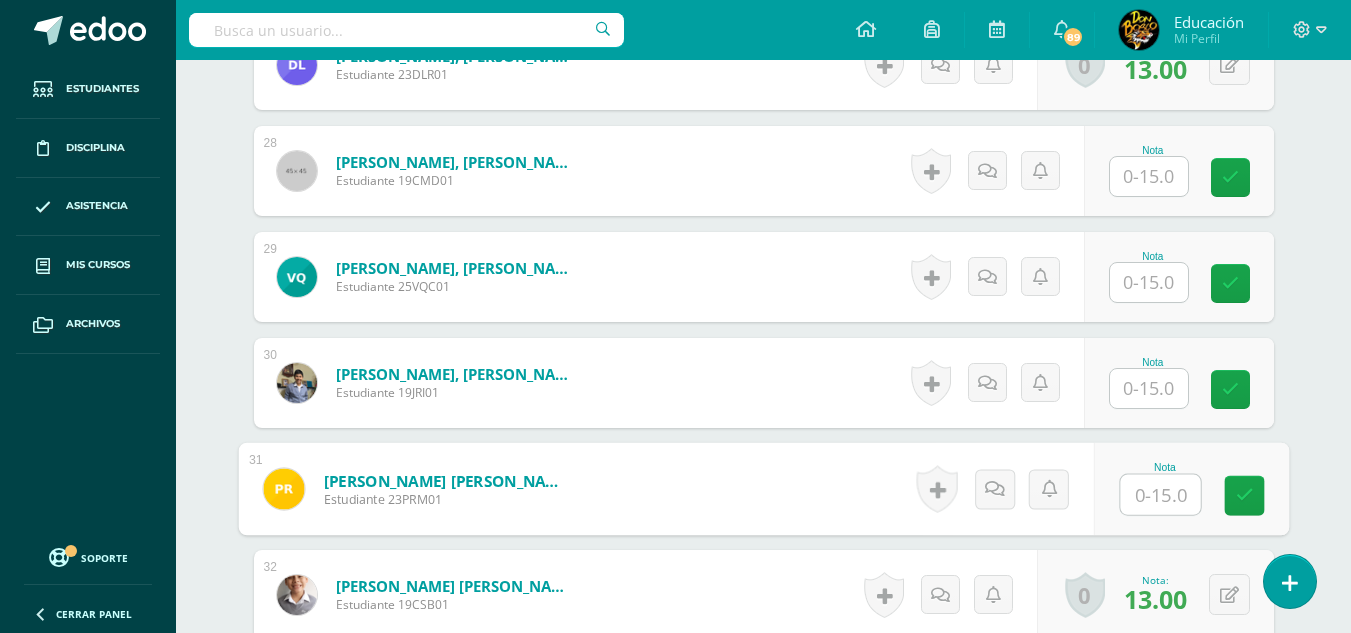 click at bounding box center (1160, 495) 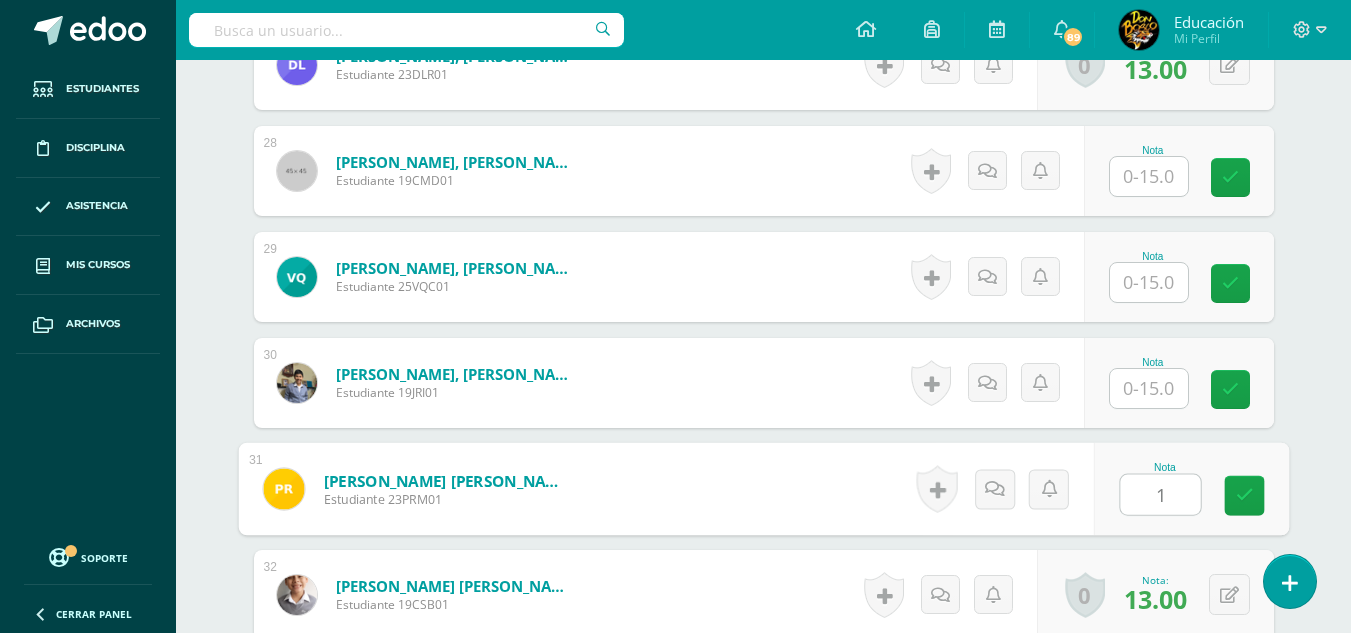 type on "15" 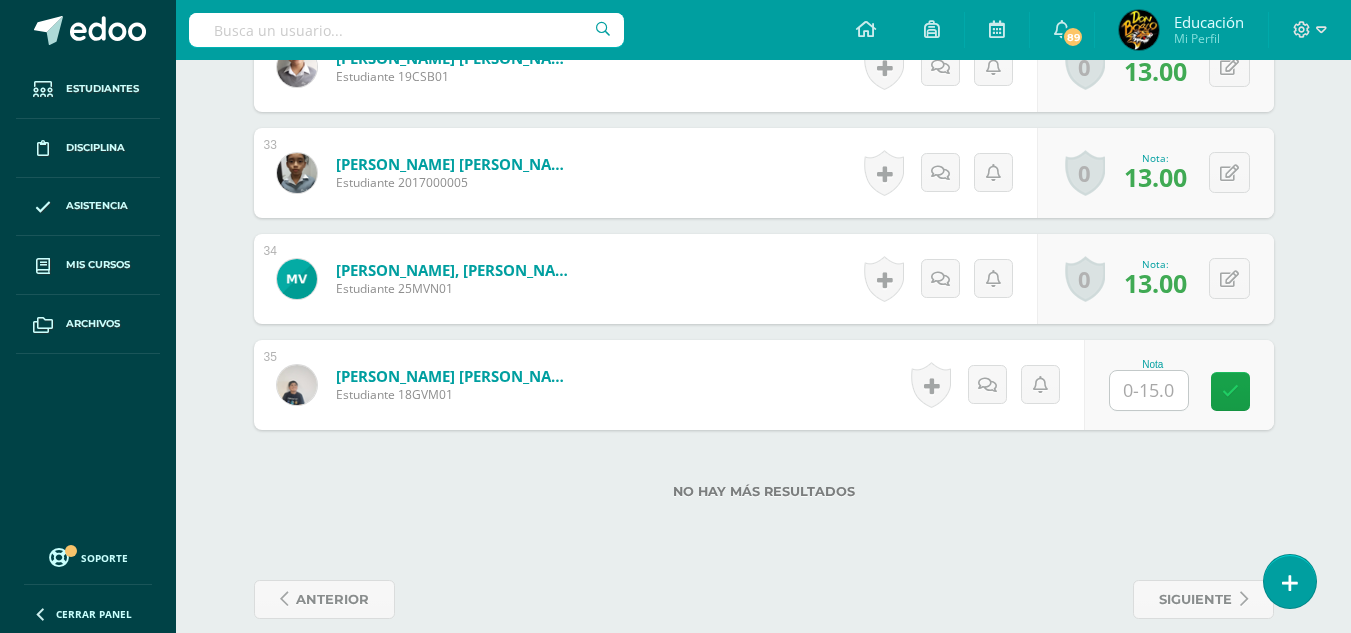 scroll, scrollTop: 3985, scrollLeft: 0, axis: vertical 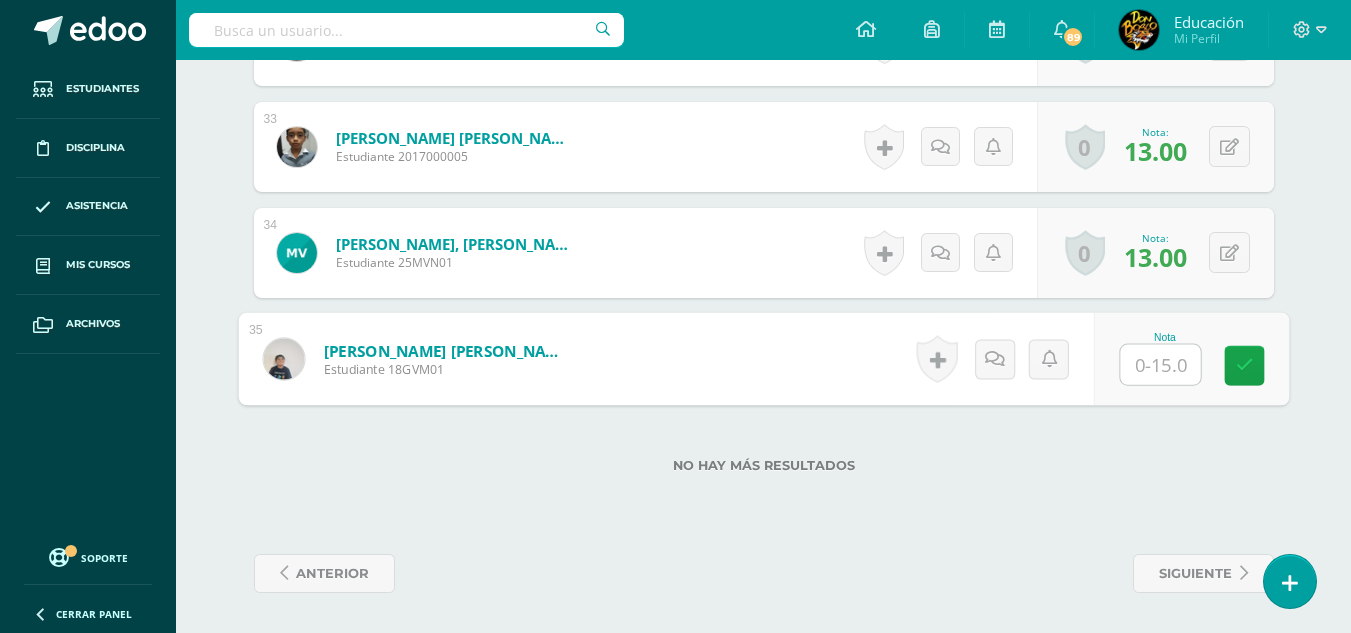 click at bounding box center [1160, 365] 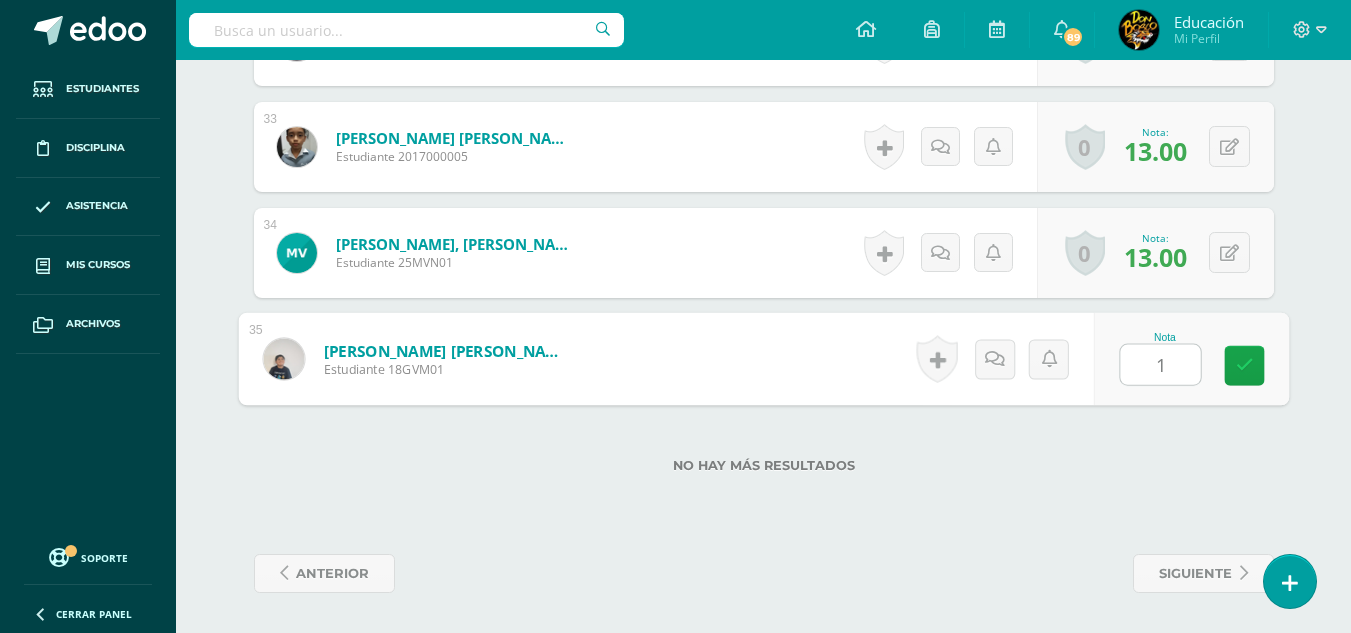 type on "15" 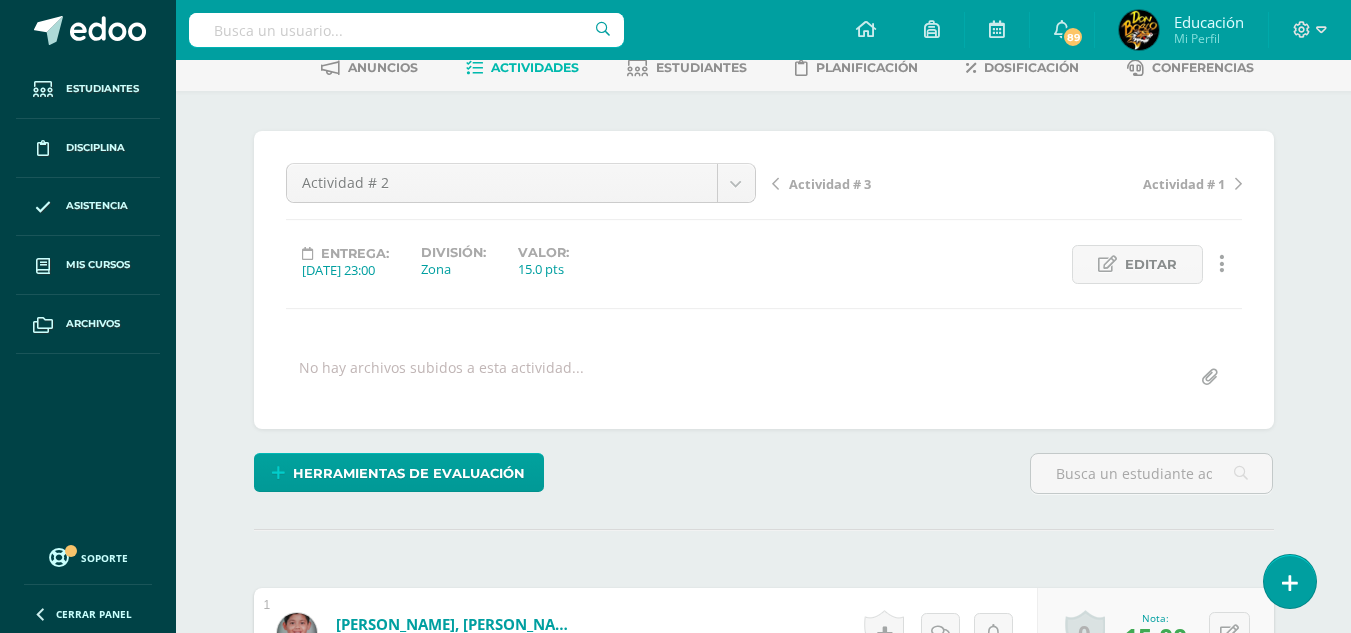 scroll, scrollTop: 0, scrollLeft: 0, axis: both 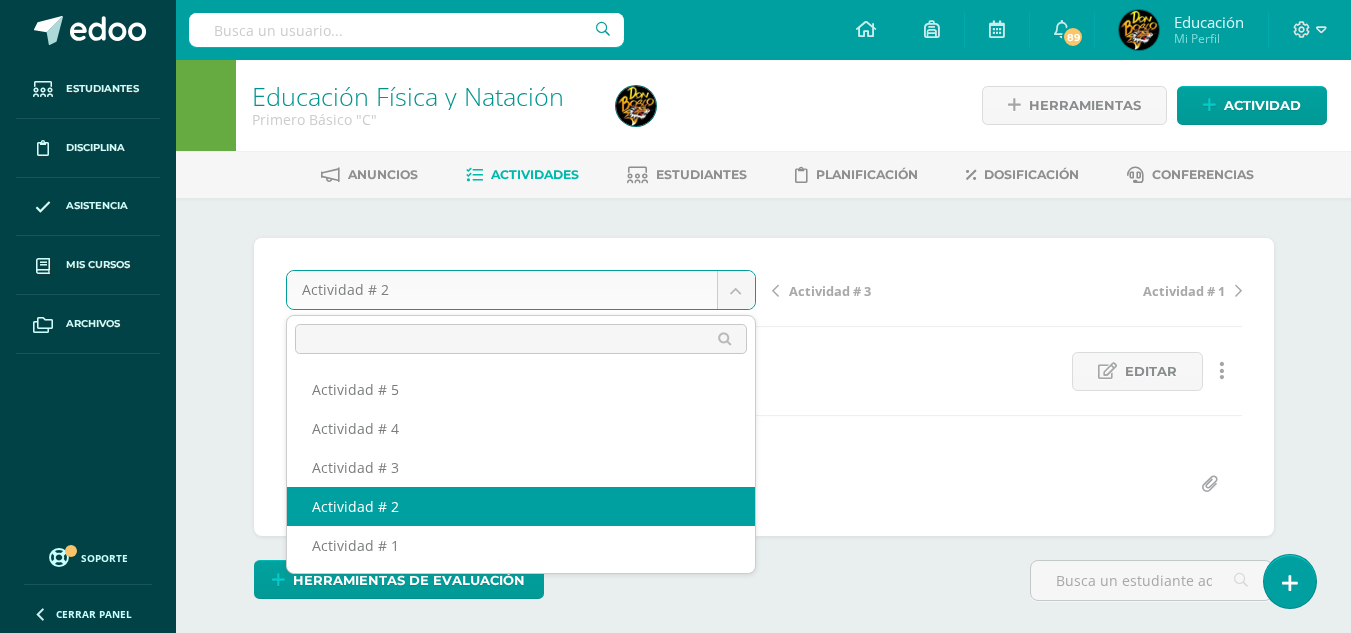 click on "Estudiantes Disciplina Asistencia Mis cursos Archivos Soporte
Centro de ayuda
Últimas actualizaciones
10+ Cerrar panel
Educación Física
Primero
Primaria Inicial
"A"
Actividades Estudiantes Planificación Dosificación
Méritos y Deméritos 1ro. Primaria ¨A¨
Primero
Primaria Inicial
"A"
Actividades Estudiantes Planificación Dosificación
Educación Física
Primero
Primaria Inicial
"B"
Actividades Estudiantes Planificación Dosificación Actividades Estudiantes Planificación Dosificación Actividades 1" at bounding box center (675, 2309) 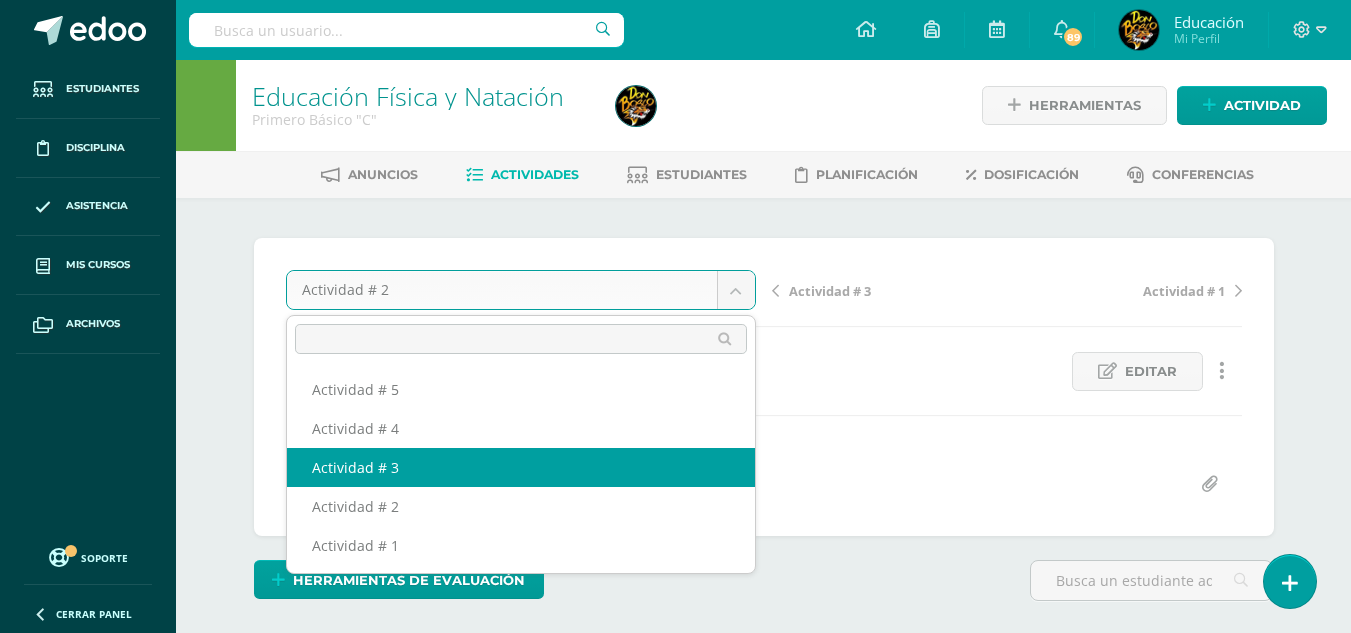 select on "/dashboard/teacher/grade-activity/174316/" 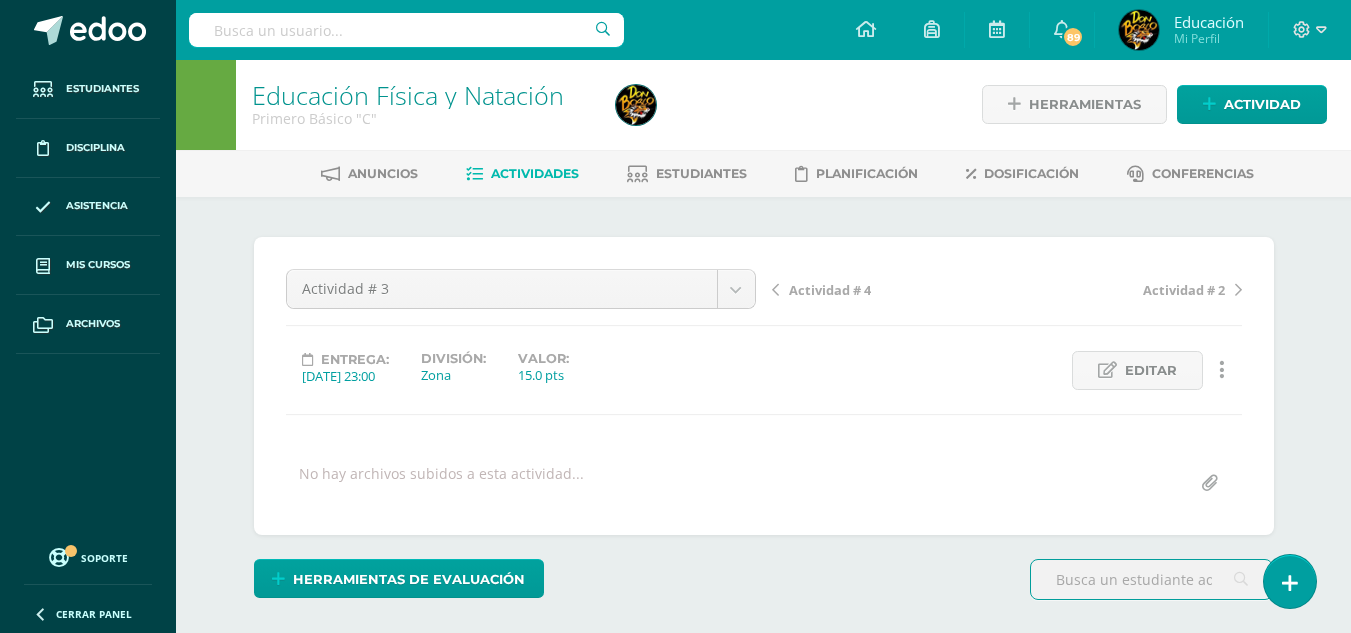 scroll, scrollTop: 0, scrollLeft: 0, axis: both 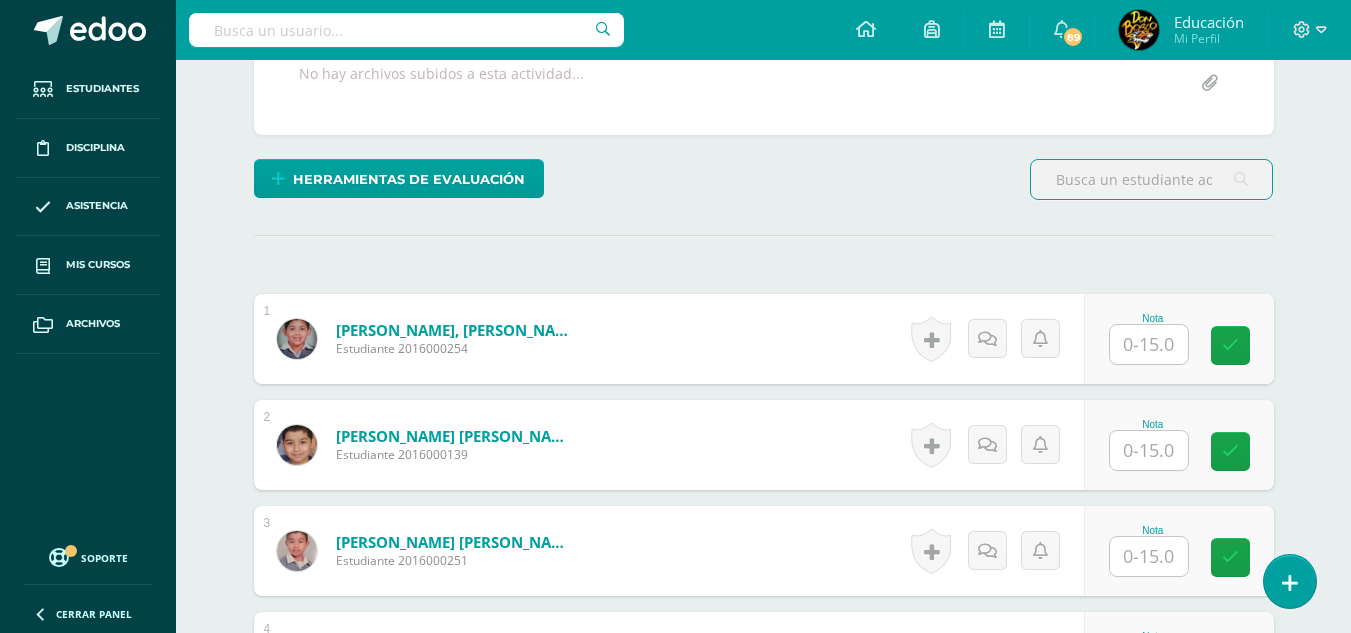 click at bounding box center [1149, 556] 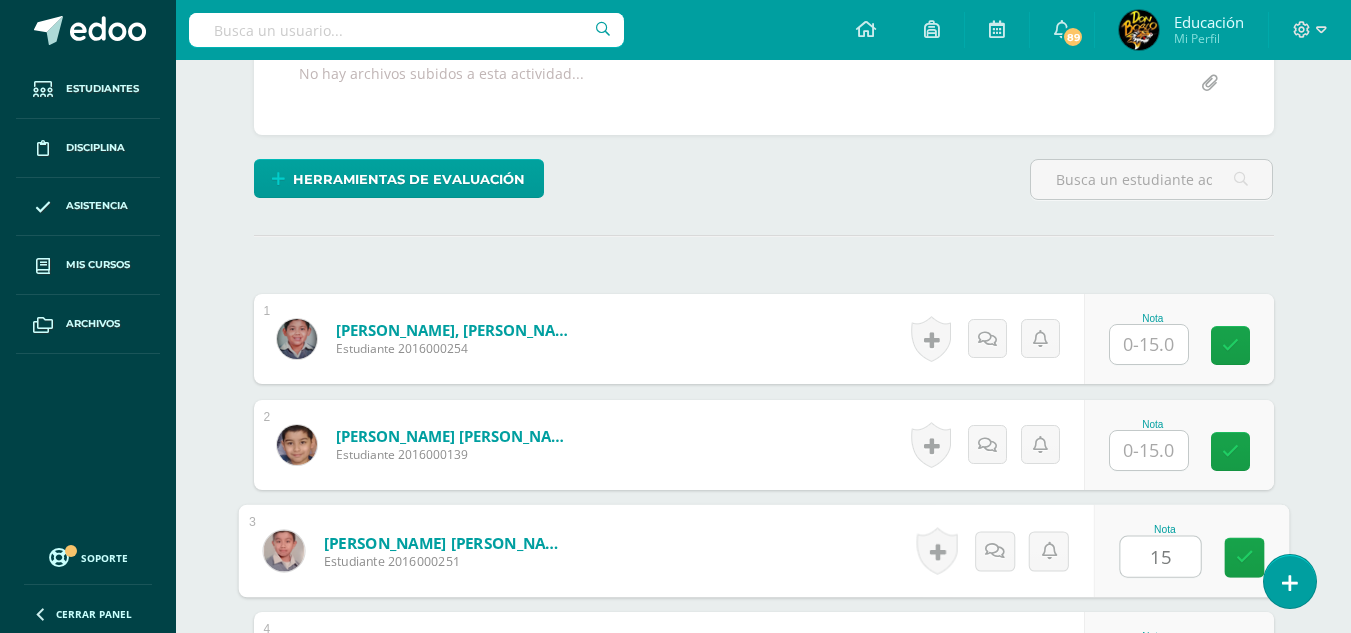 type on "15" 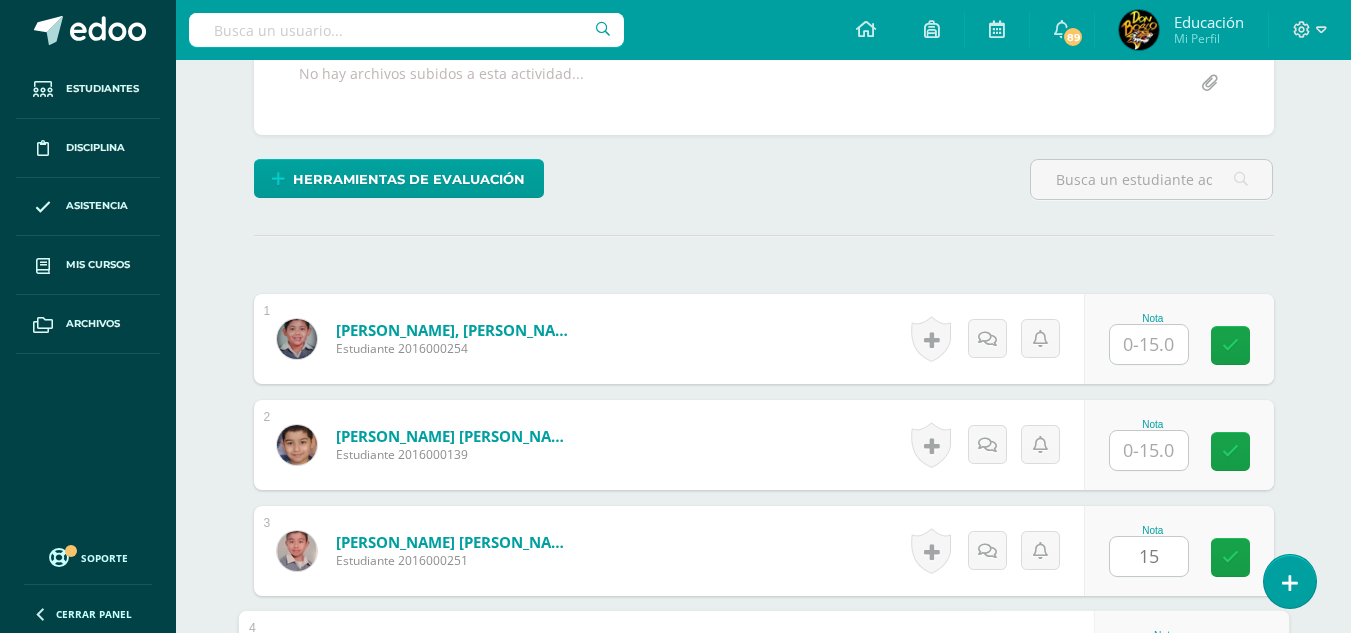 scroll, scrollTop: 747, scrollLeft: 0, axis: vertical 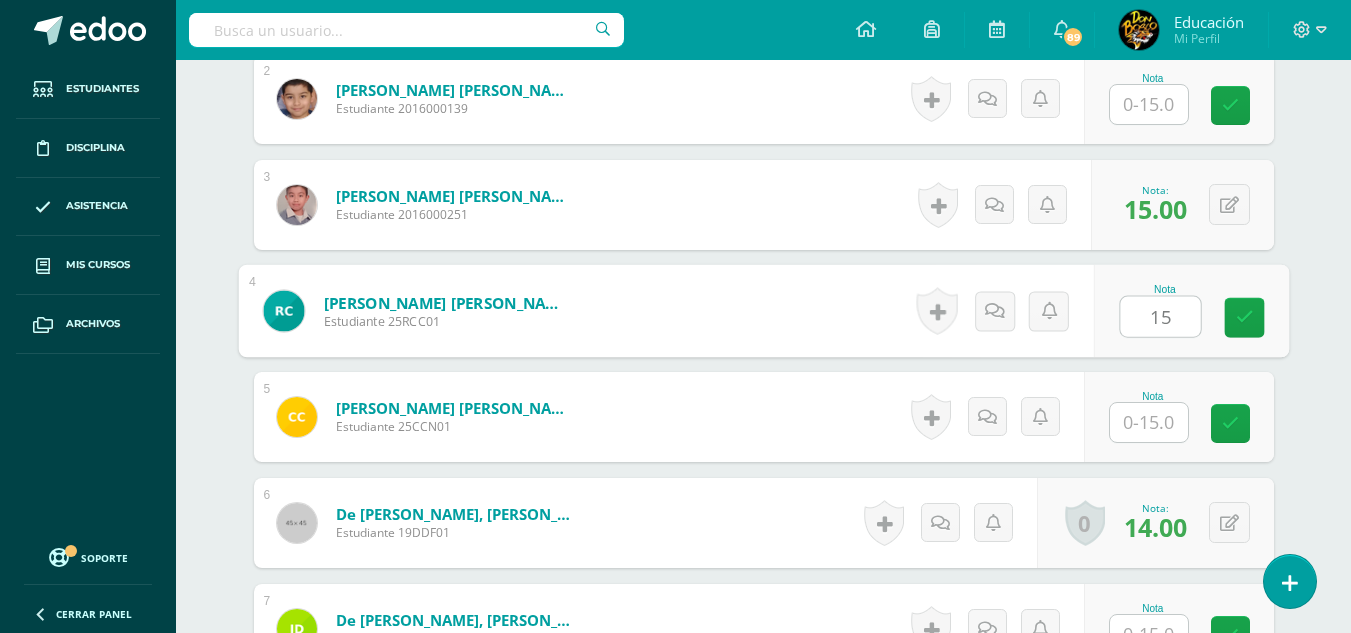 type on "15" 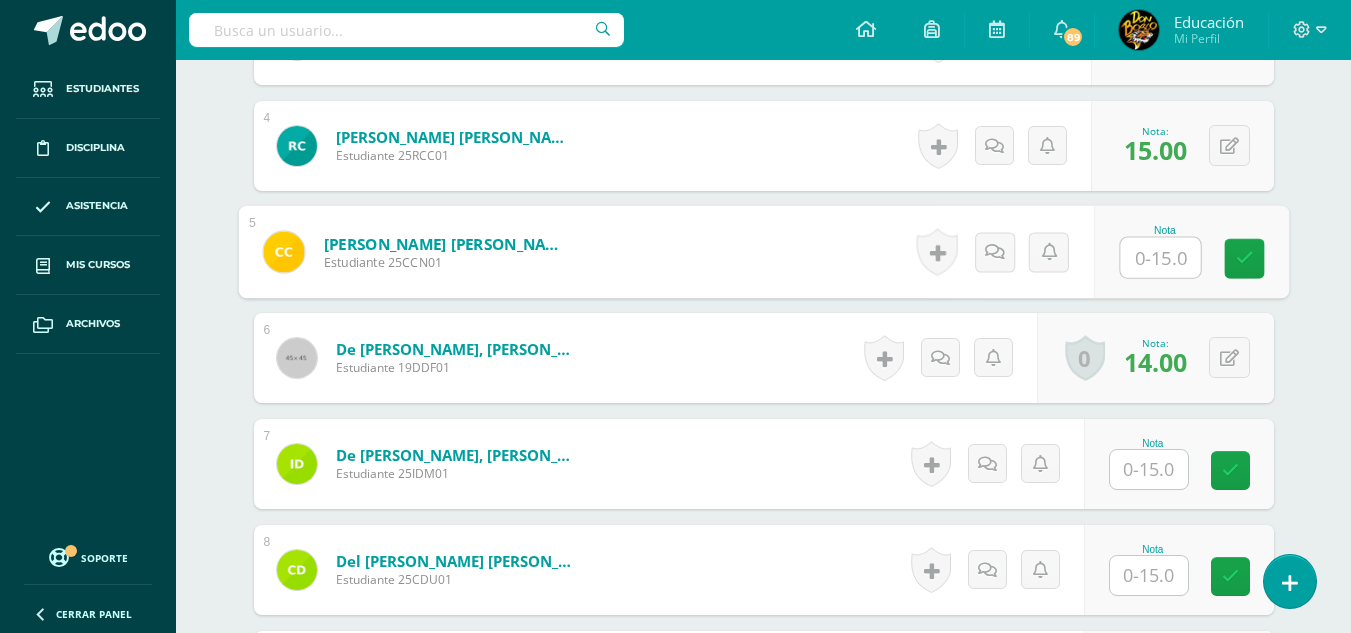 scroll, scrollTop: 947, scrollLeft: 0, axis: vertical 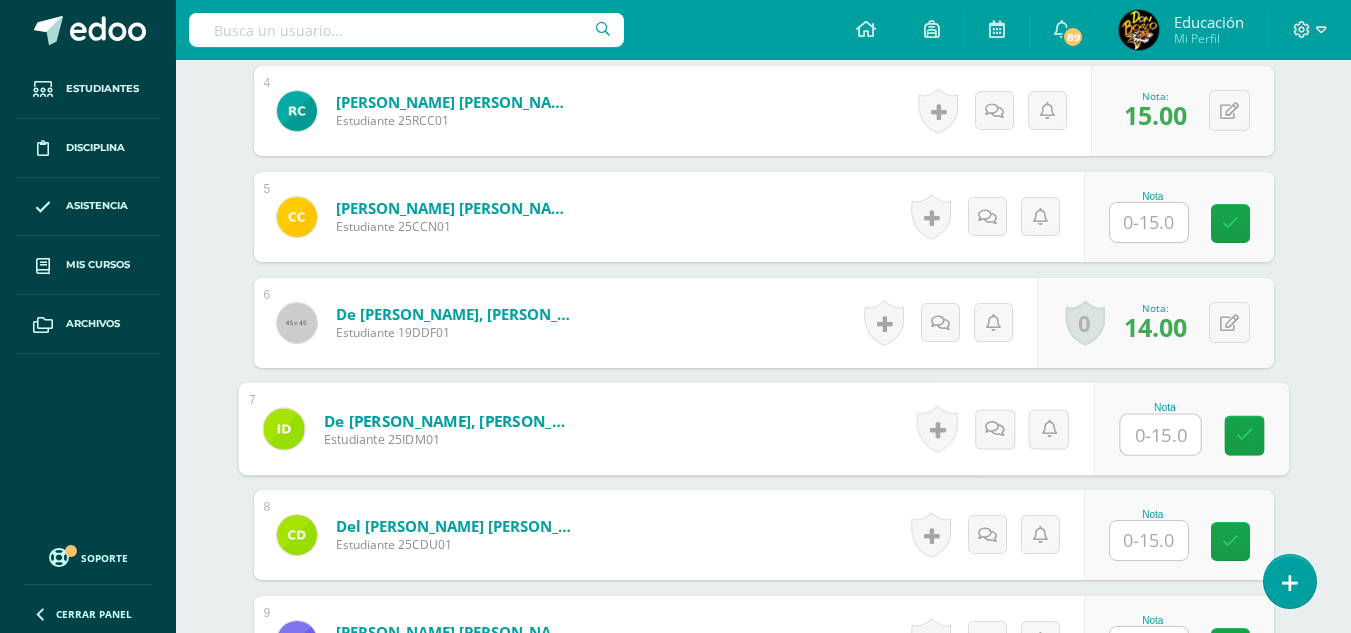 click at bounding box center (1160, 435) 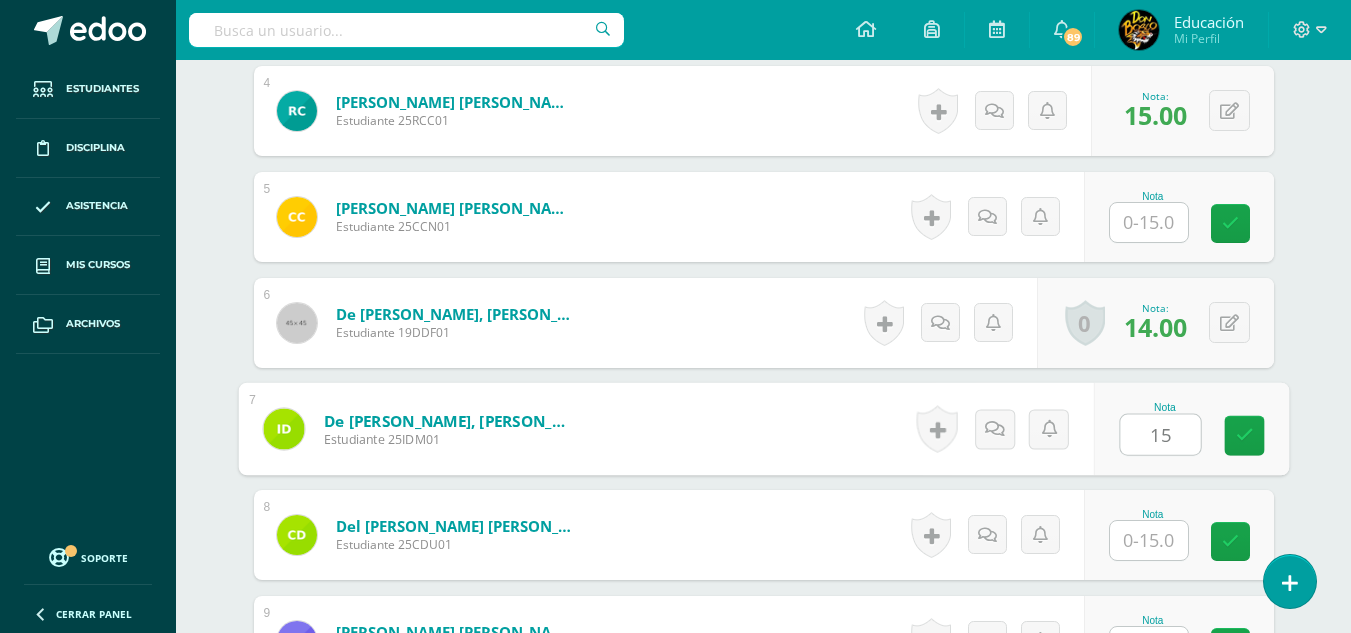 type on "15" 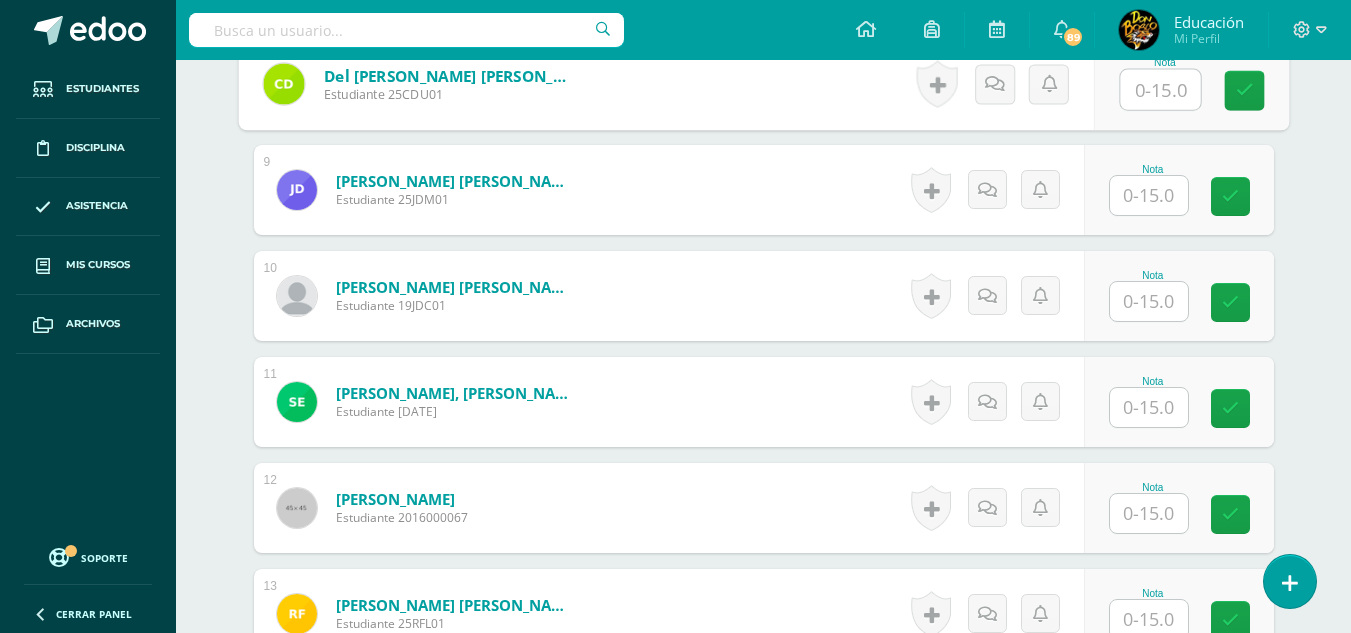 scroll, scrollTop: 1447, scrollLeft: 0, axis: vertical 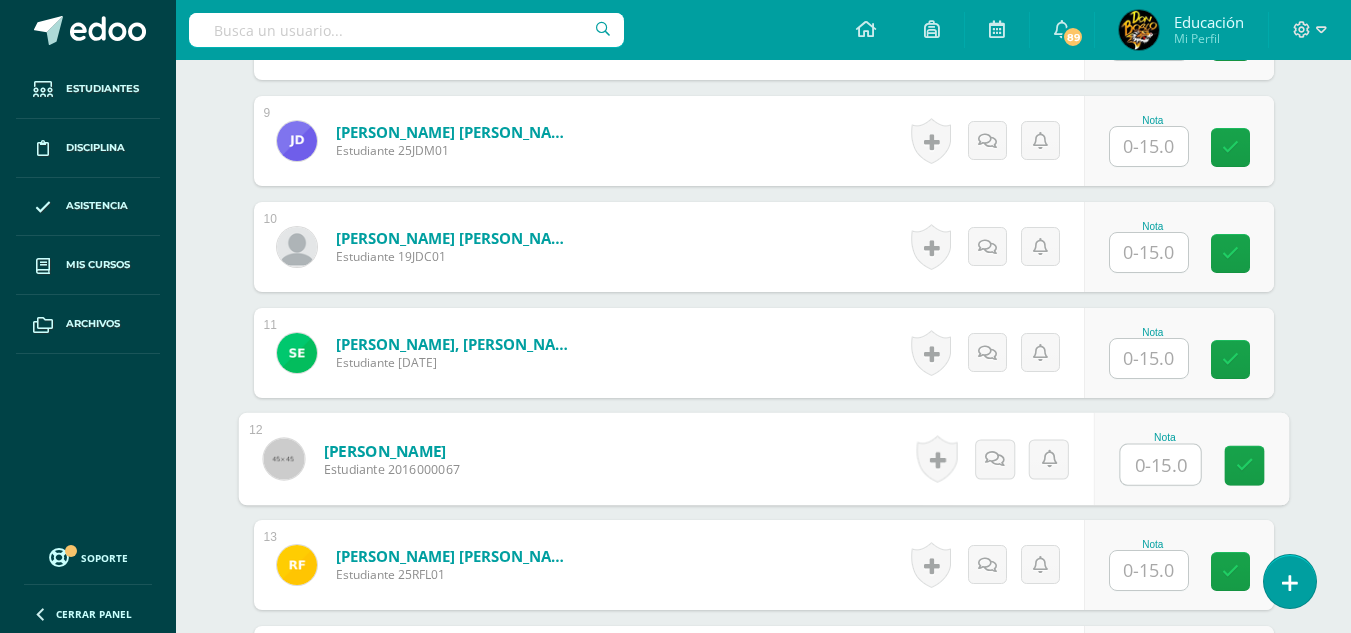 click at bounding box center [1160, 465] 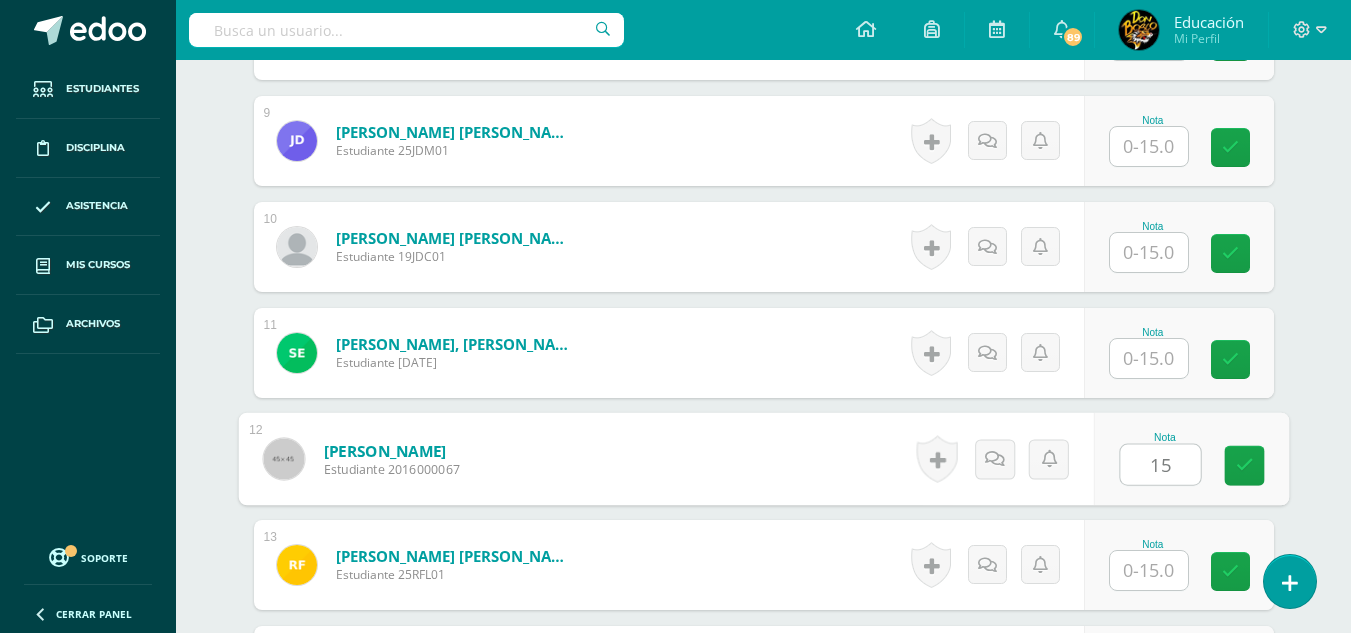 type on "15" 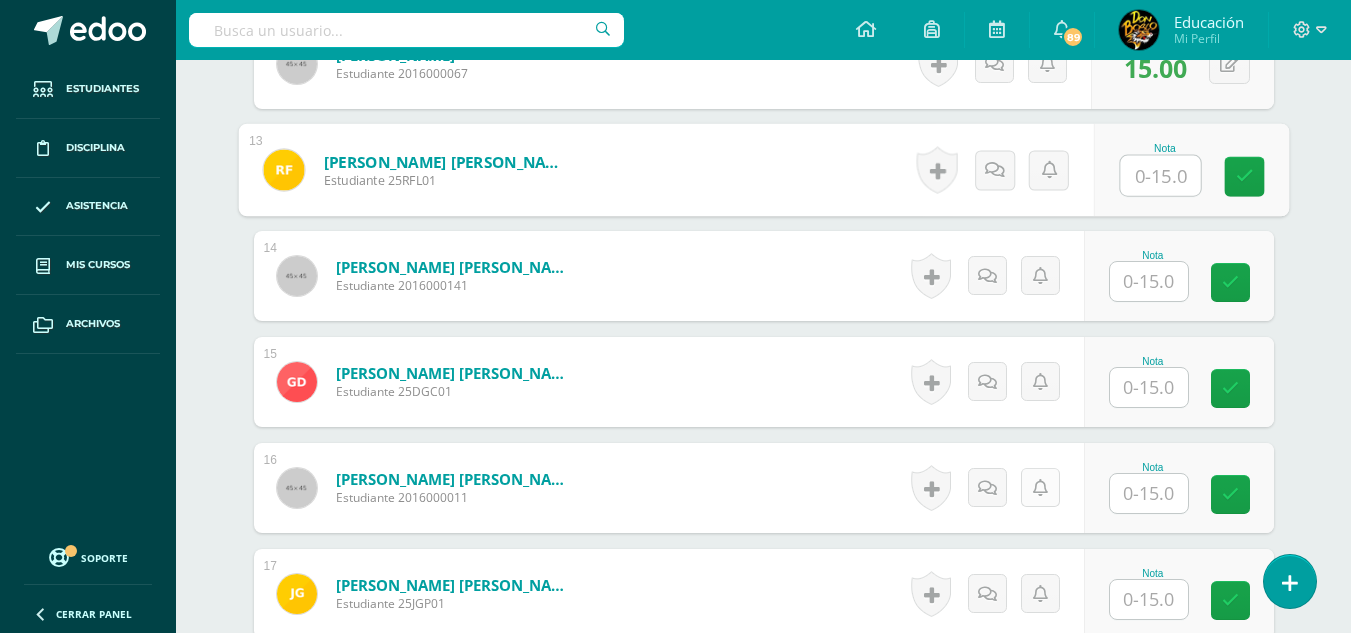 scroll, scrollTop: 1847, scrollLeft: 0, axis: vertical 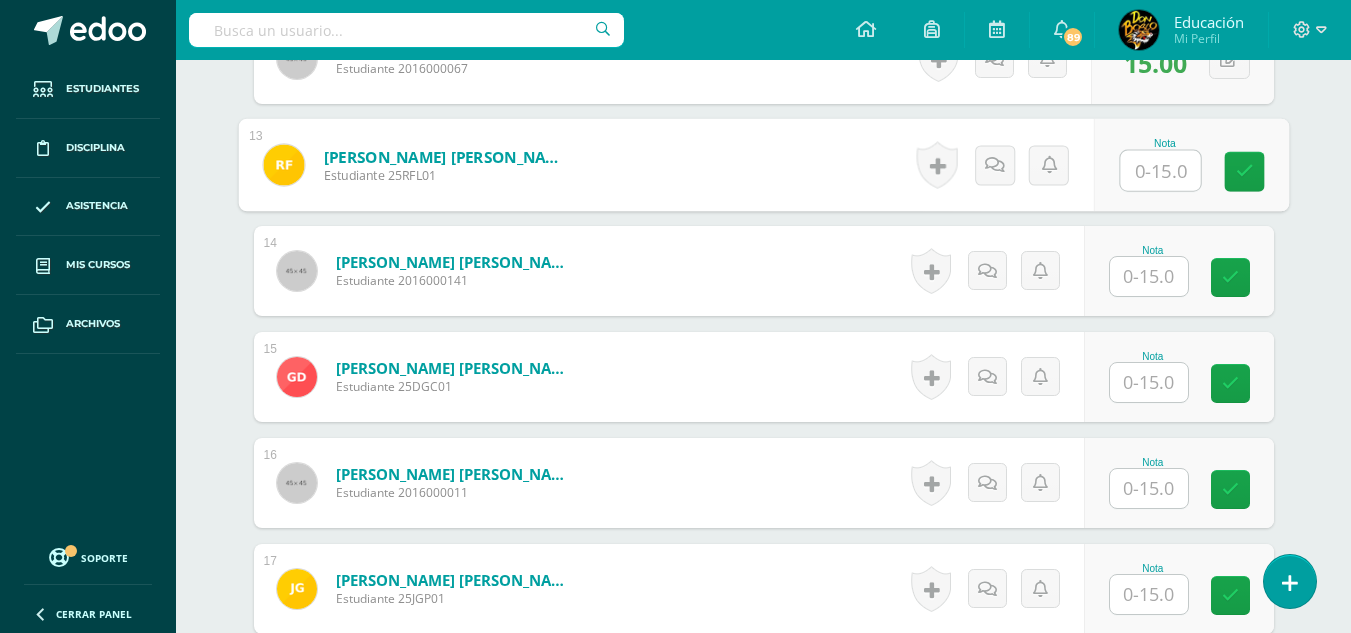 click at bounding box center (1149, 488) 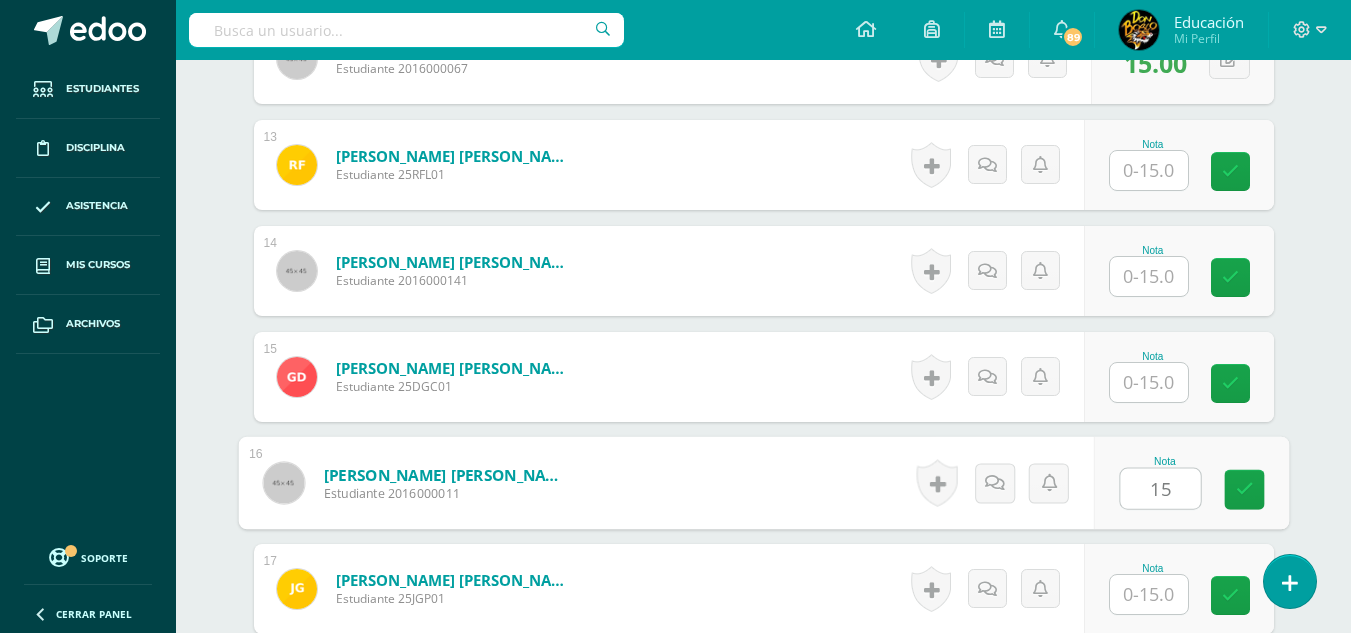 type on "15" 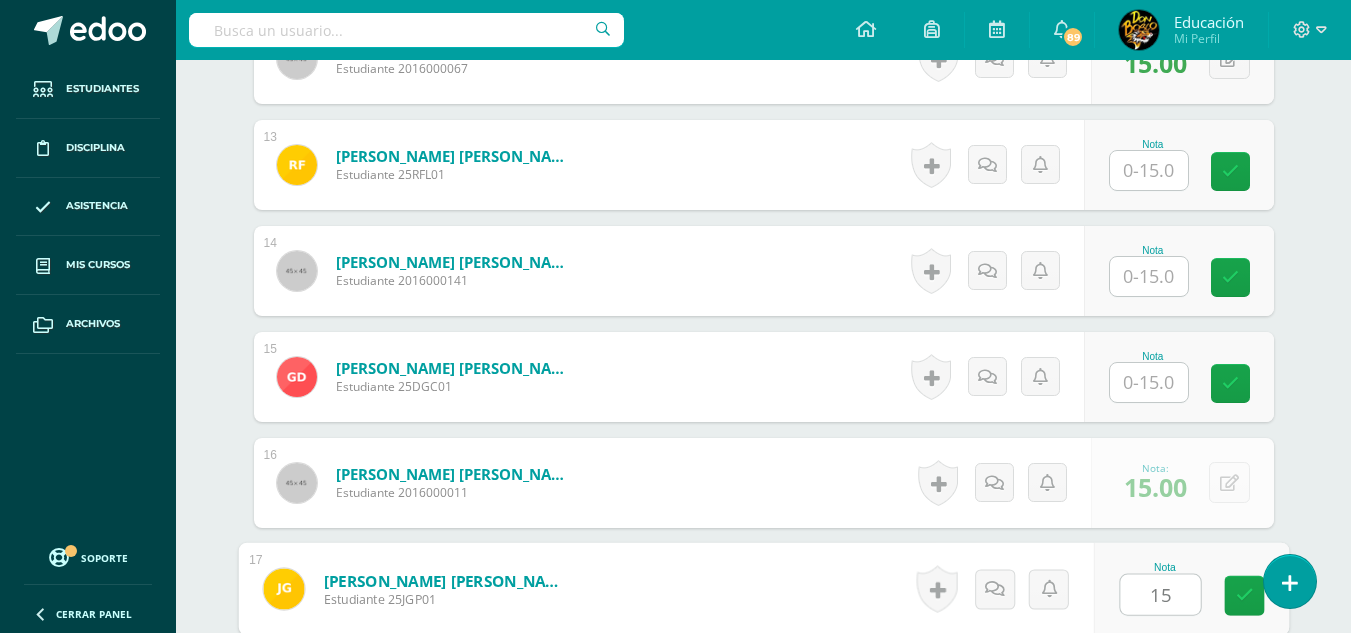type on "15" 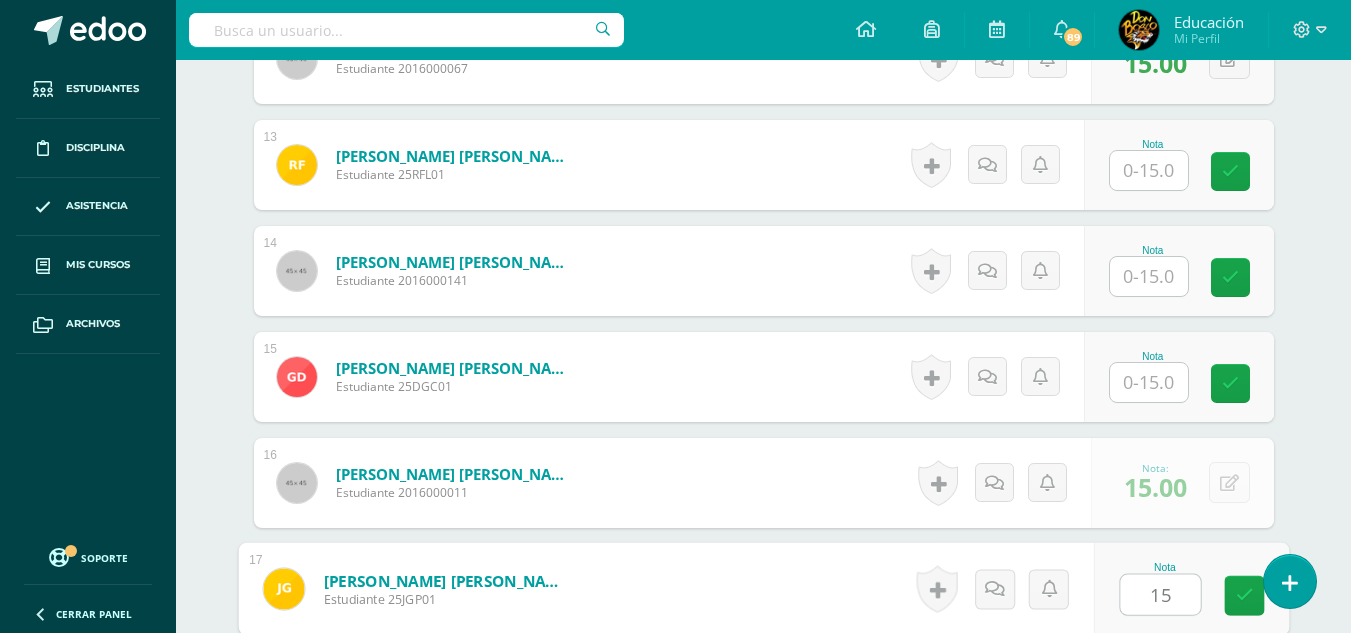 scroll, scrollTop: 2231, scrollLeft: 0, axis: vertical 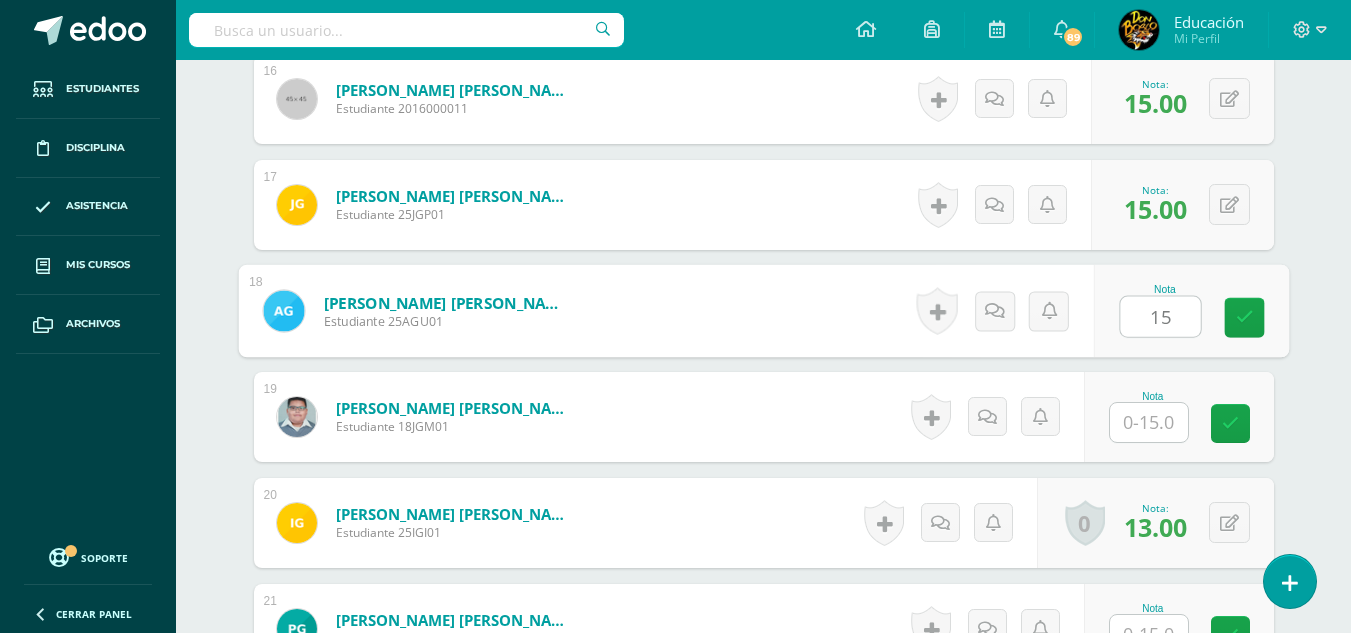 type on "15" 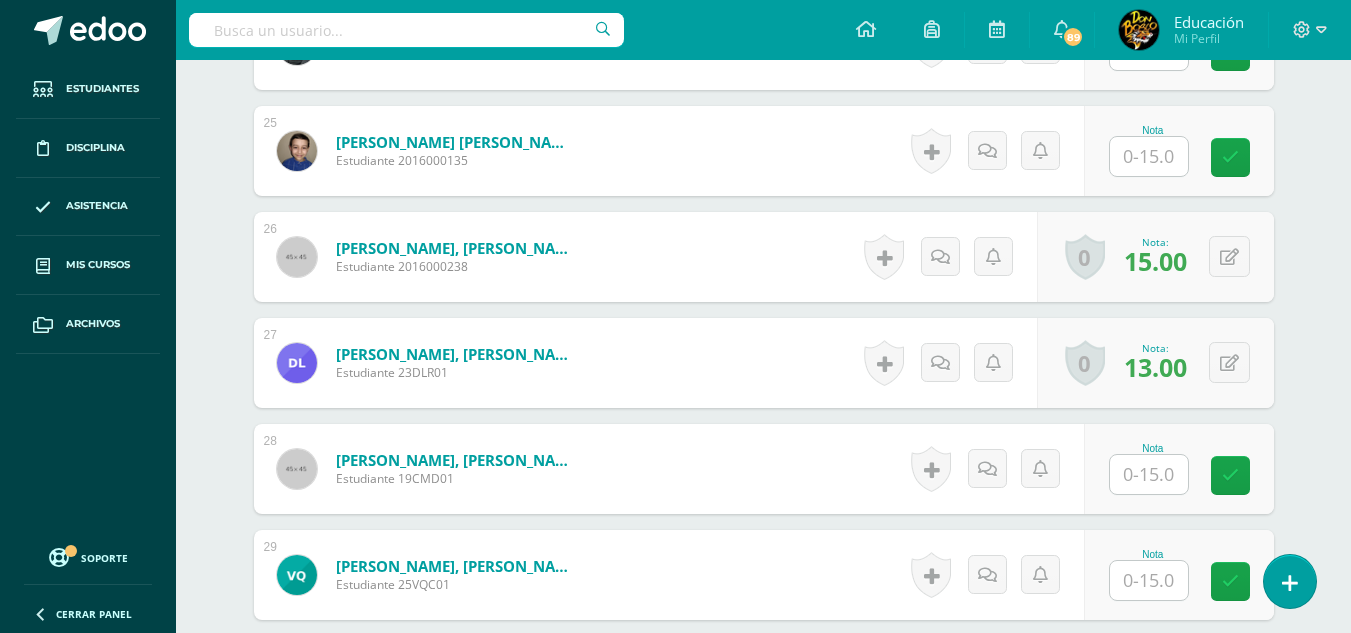 scroll, scrollTop: 3731, scrollLeft: 0, axis: vertical 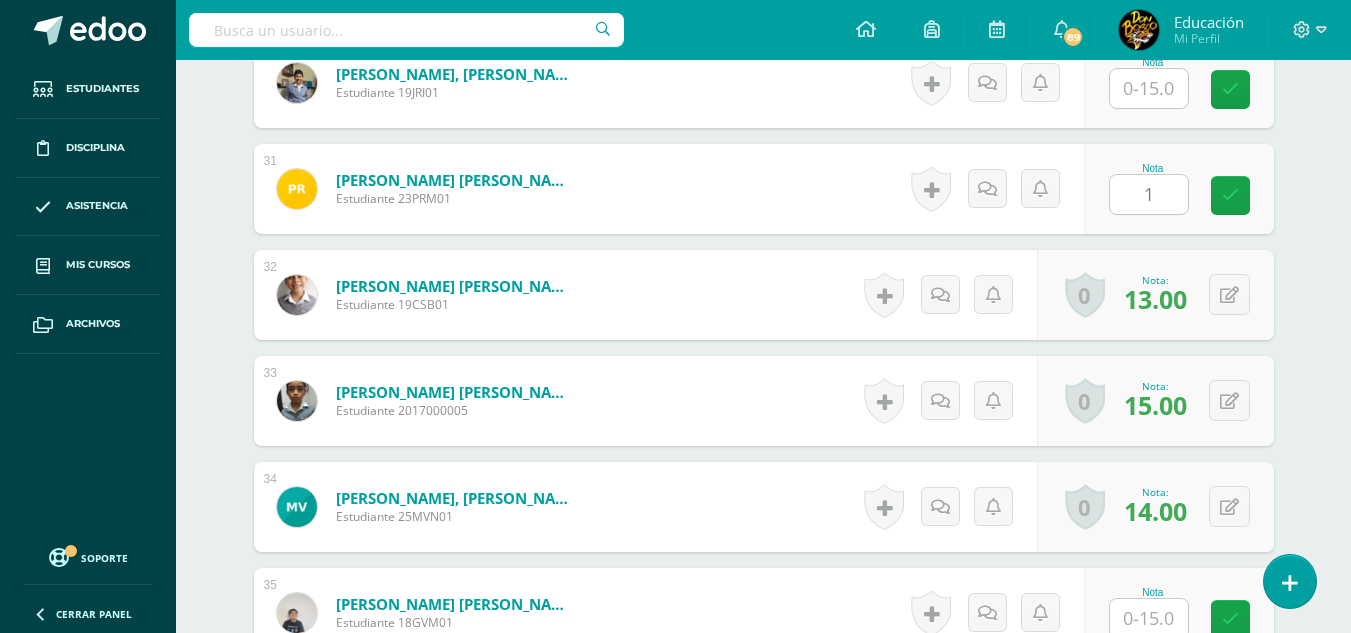 click on "1" at bounding box center [1149, 194] 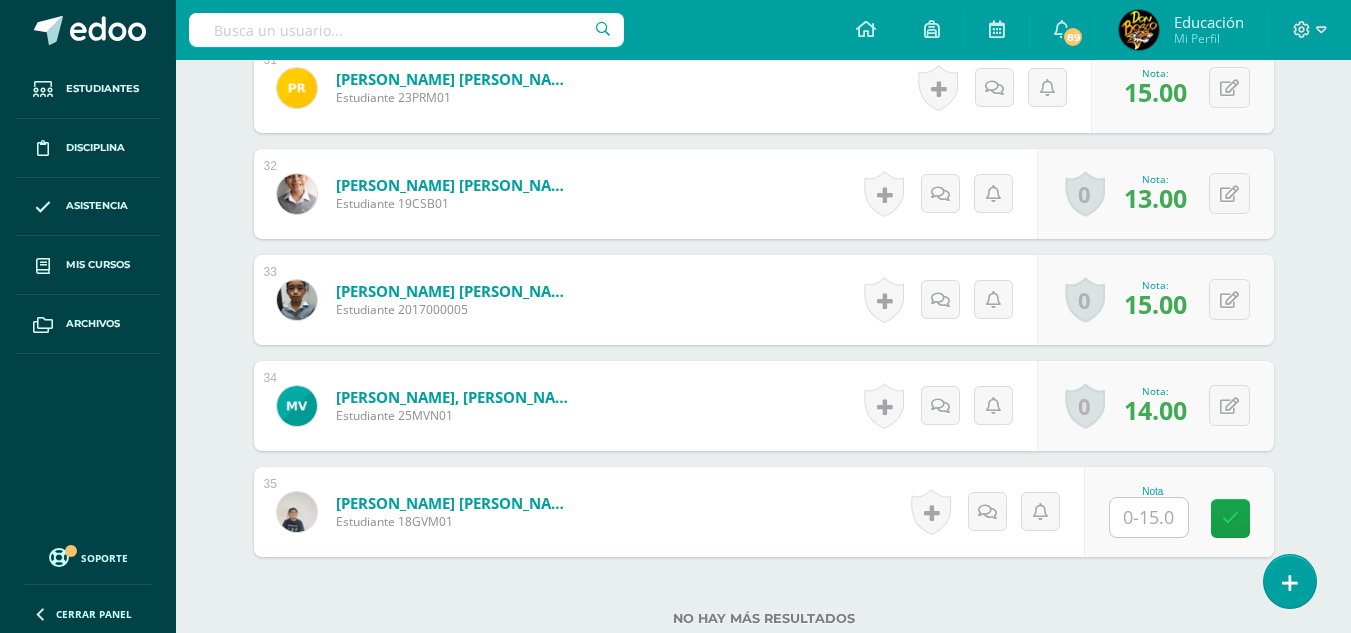 scroll, scrollTop: 3985, scrollLeft: 0, axis: vertical 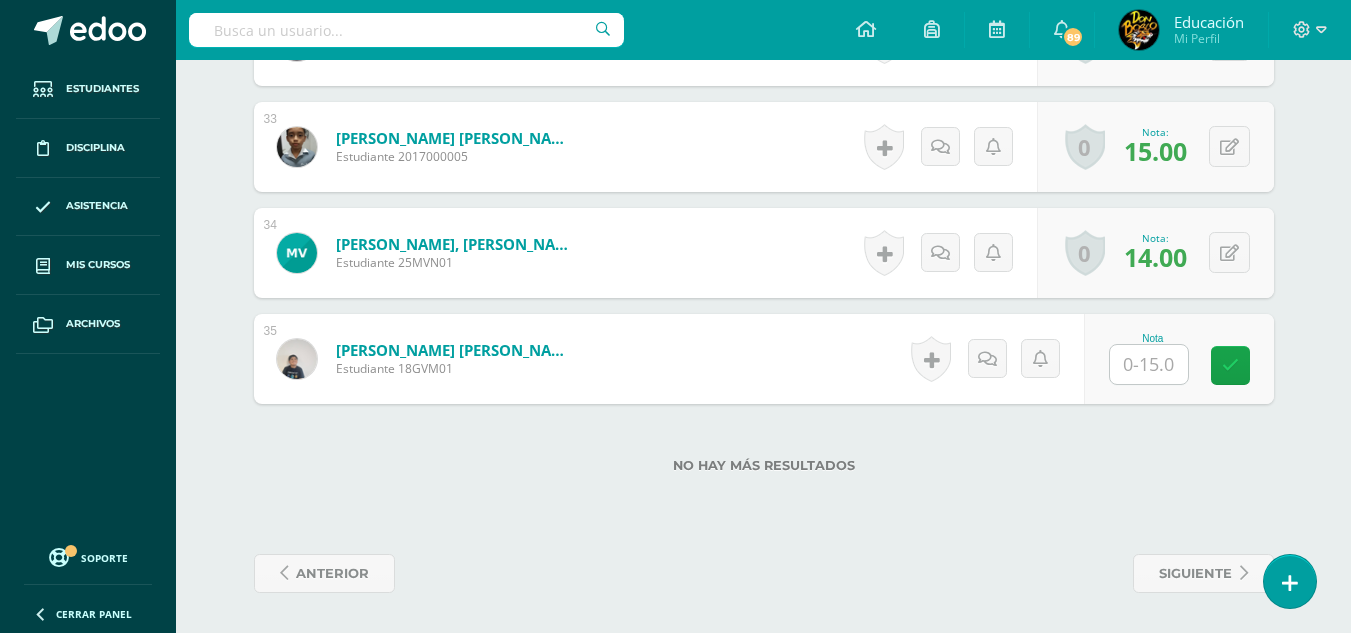 click at bounding box center [1149, 364] 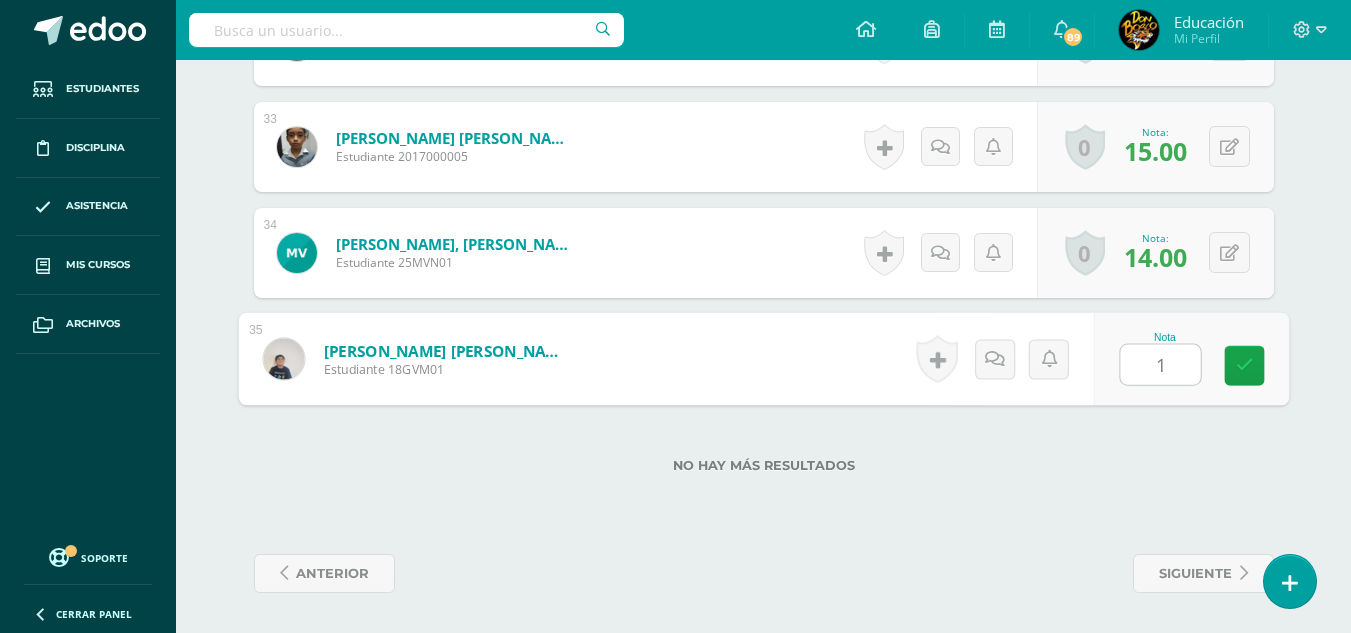 type on "15" 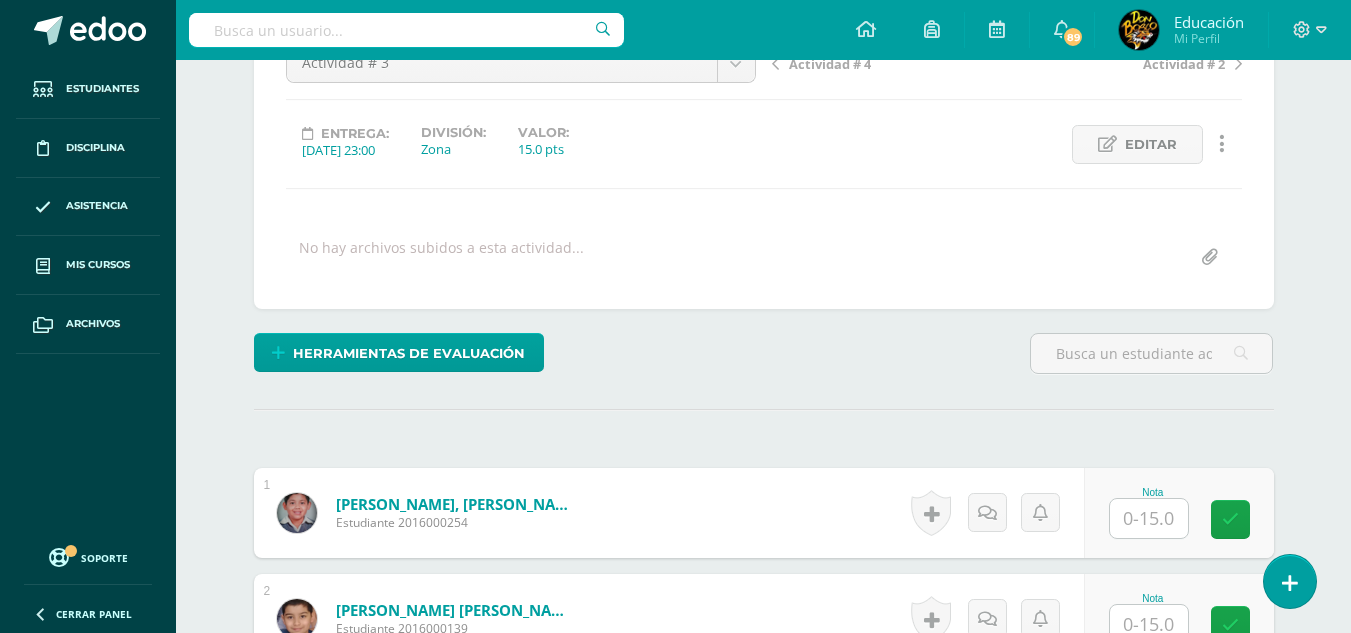 scroll, scrollTop: 0, scrollLeft: 0, axis: both 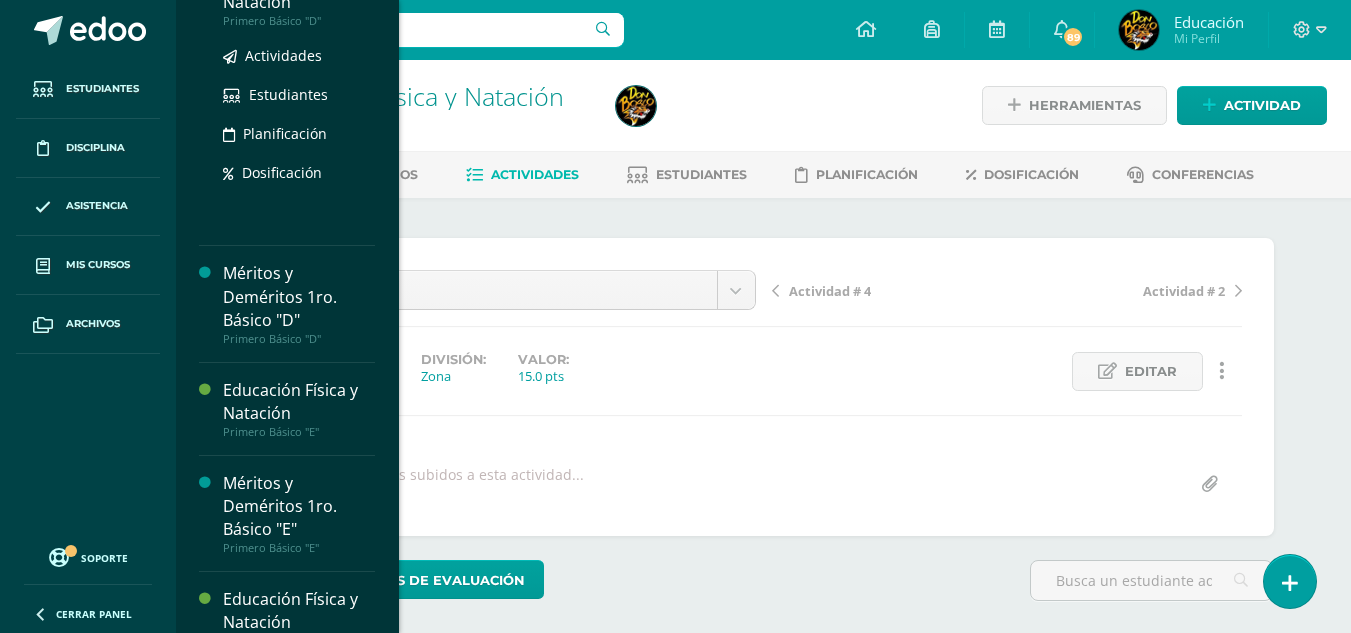 click on "Educación Física y Natación" at bounding box center [299, -9] 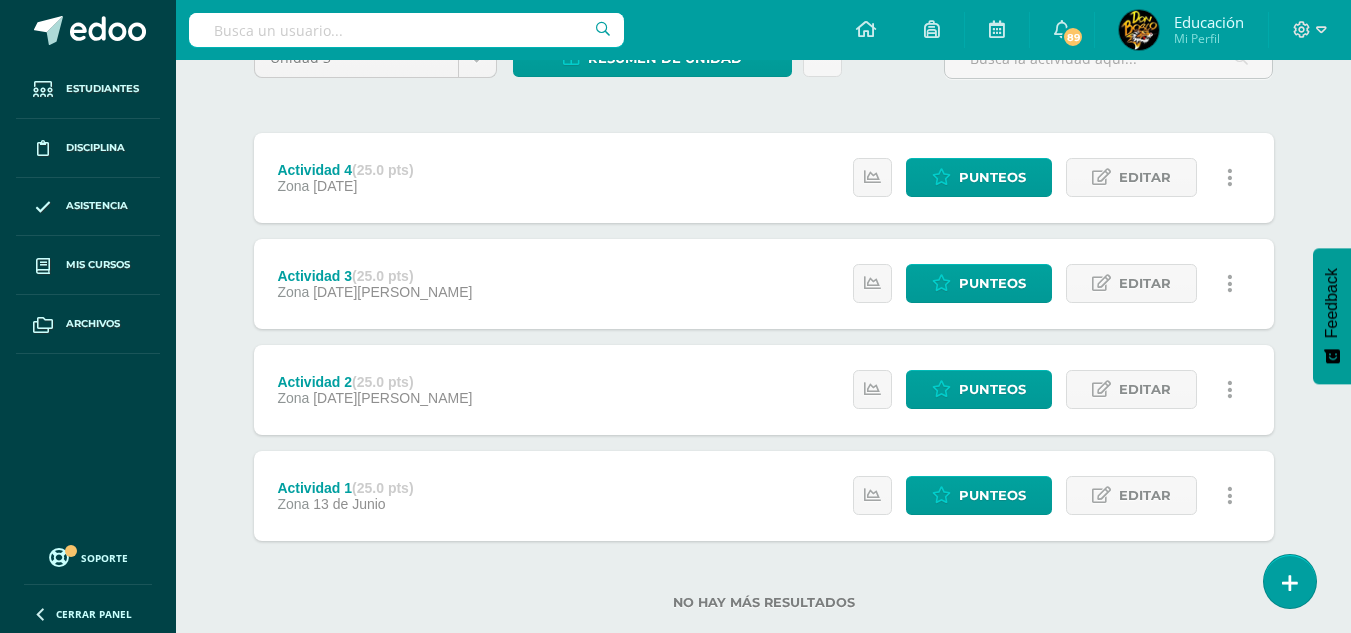 scroll, scrollTop: 0, scrollLeft: 0, axis: both 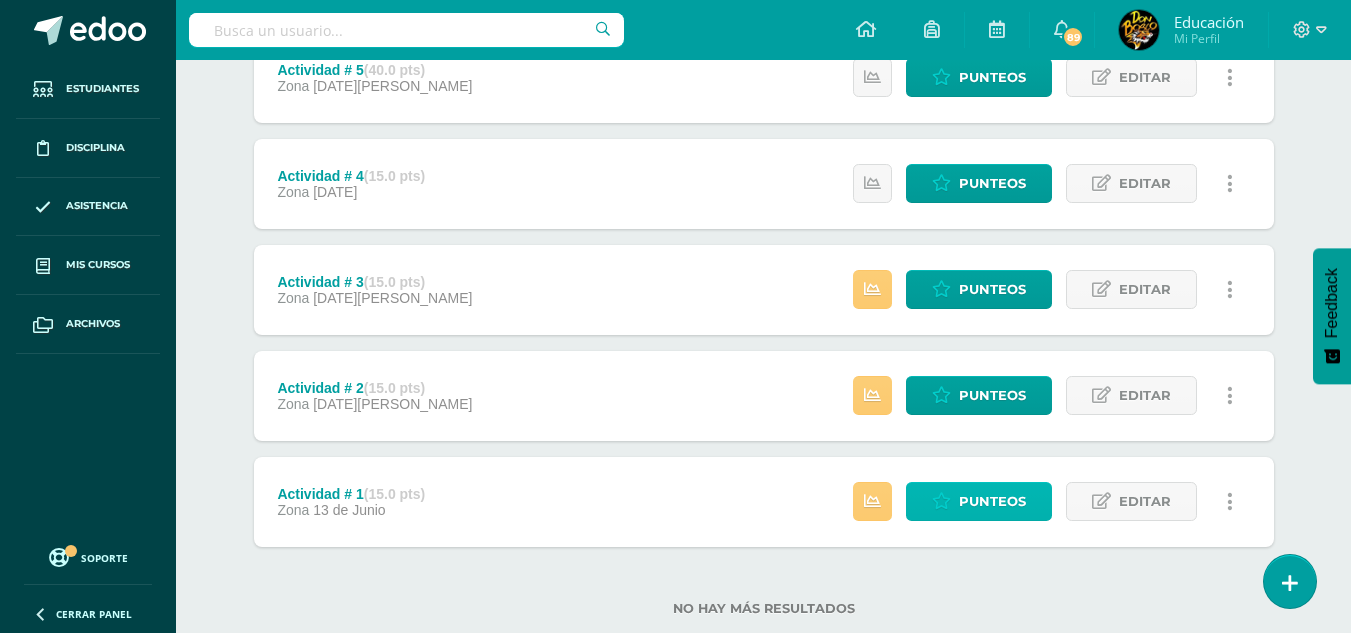 drag, startPoint x: 1004, startPoint y: 492, endPoint x: 996, endPoint y: 507, distance: 17 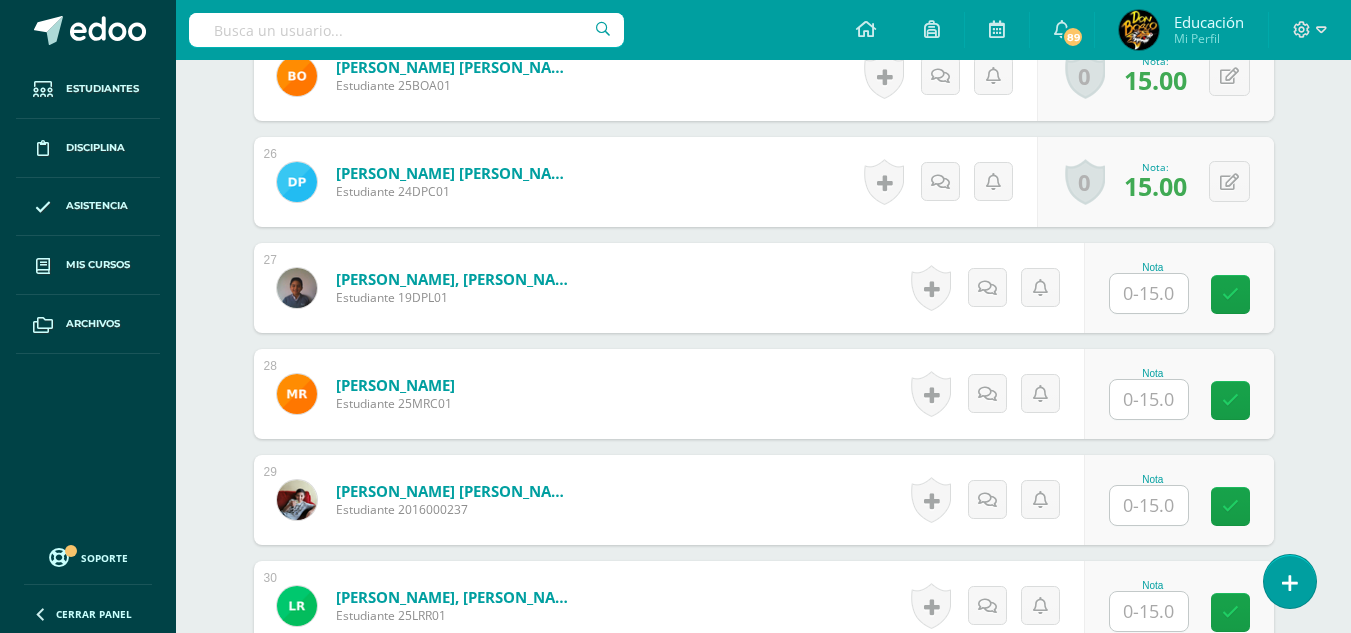 scroll, scrollTop: 3199, scrollLeft: 0, axis: vertical 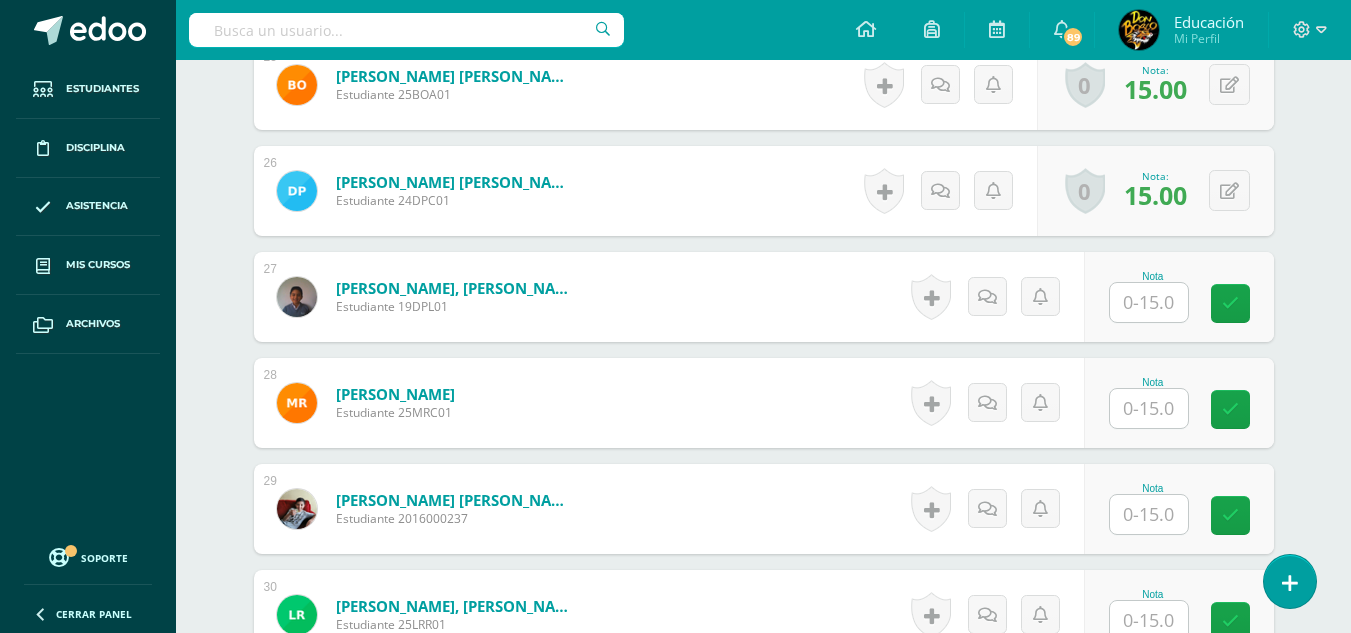 click at bounding box center [1149, 302] 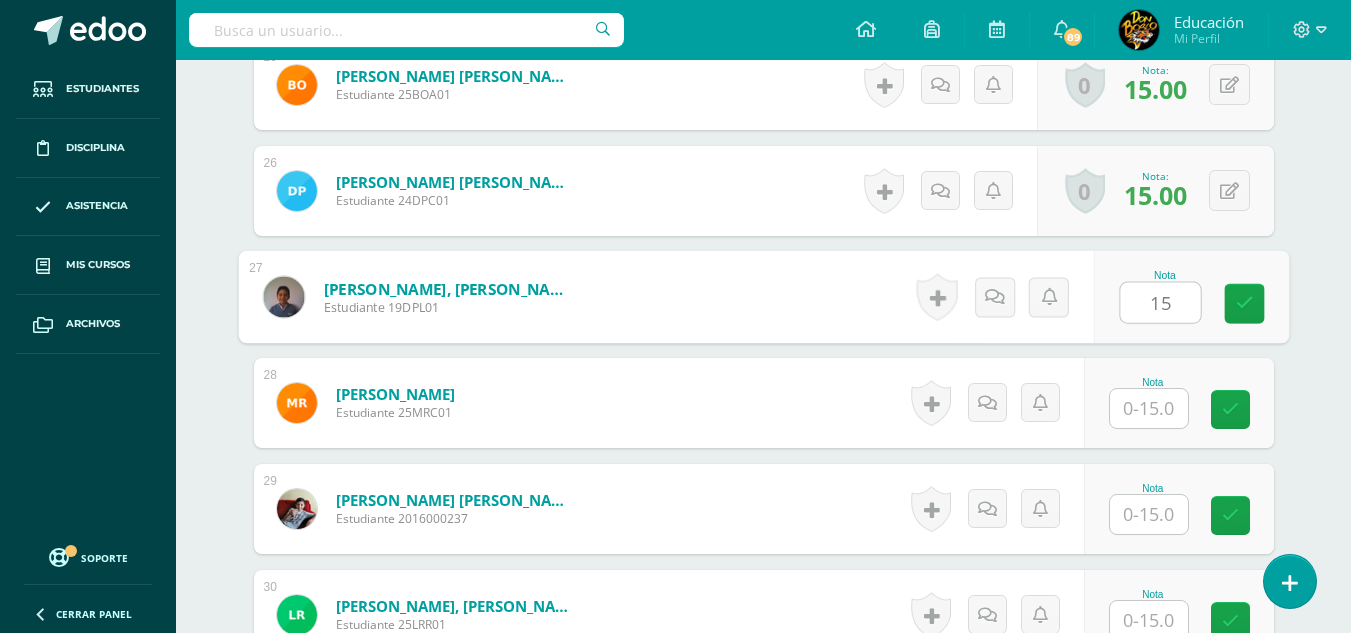 type on "15" 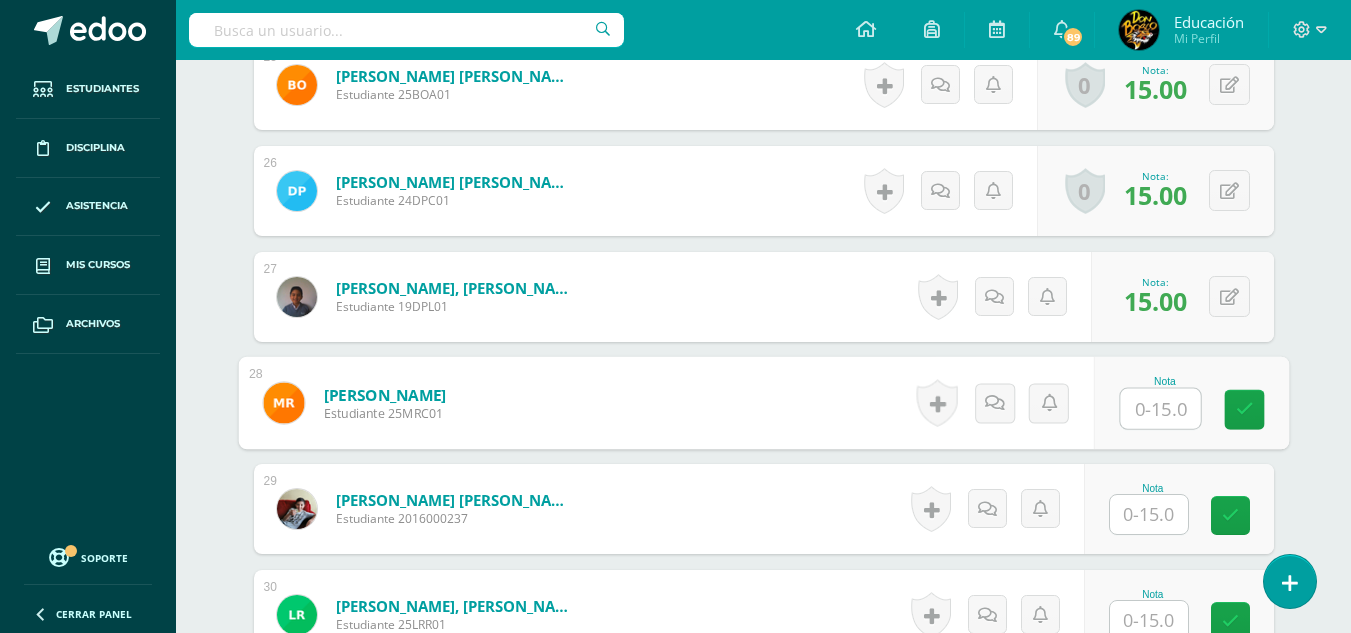 click at bounding box center [1149, 514] 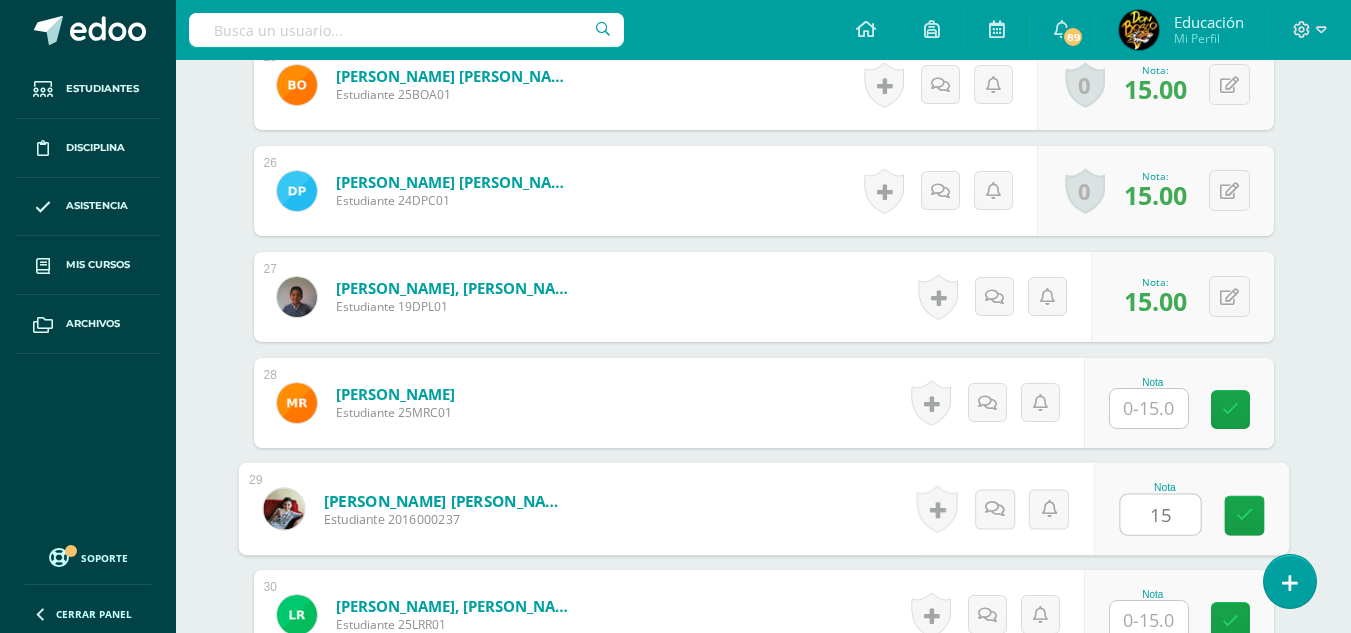 type on "15" 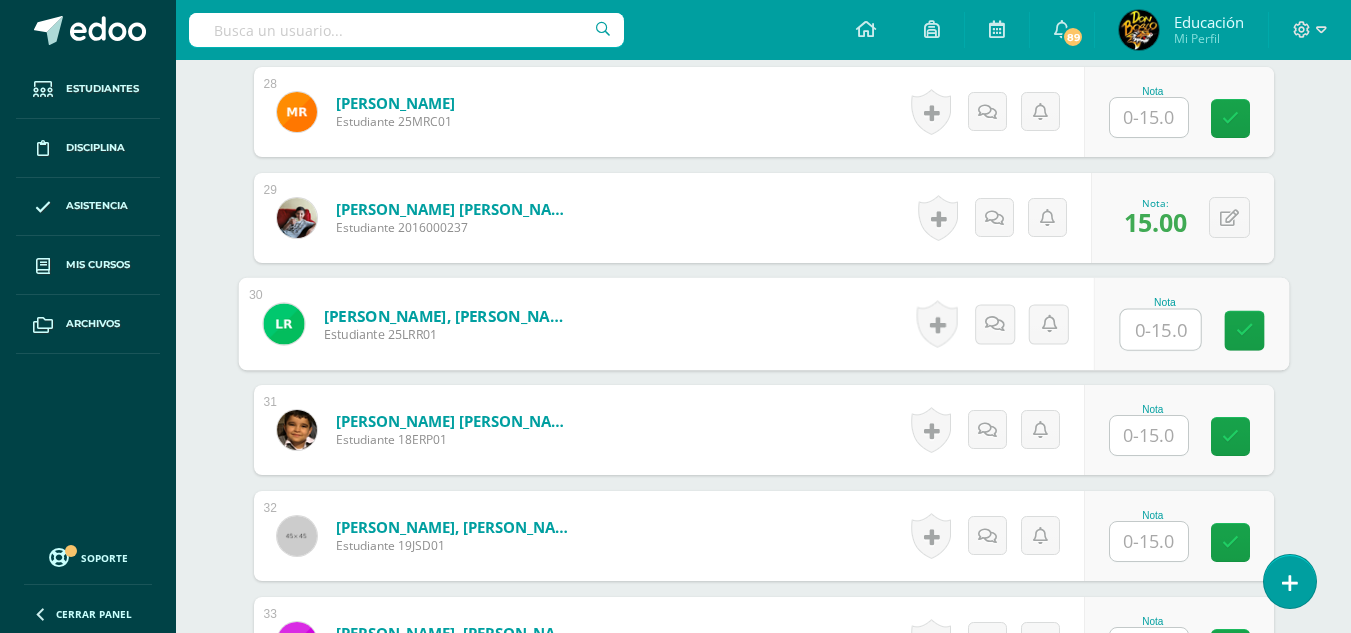 scroll, scrollTop: 3506, scrollLeft: 0, axis: vertical 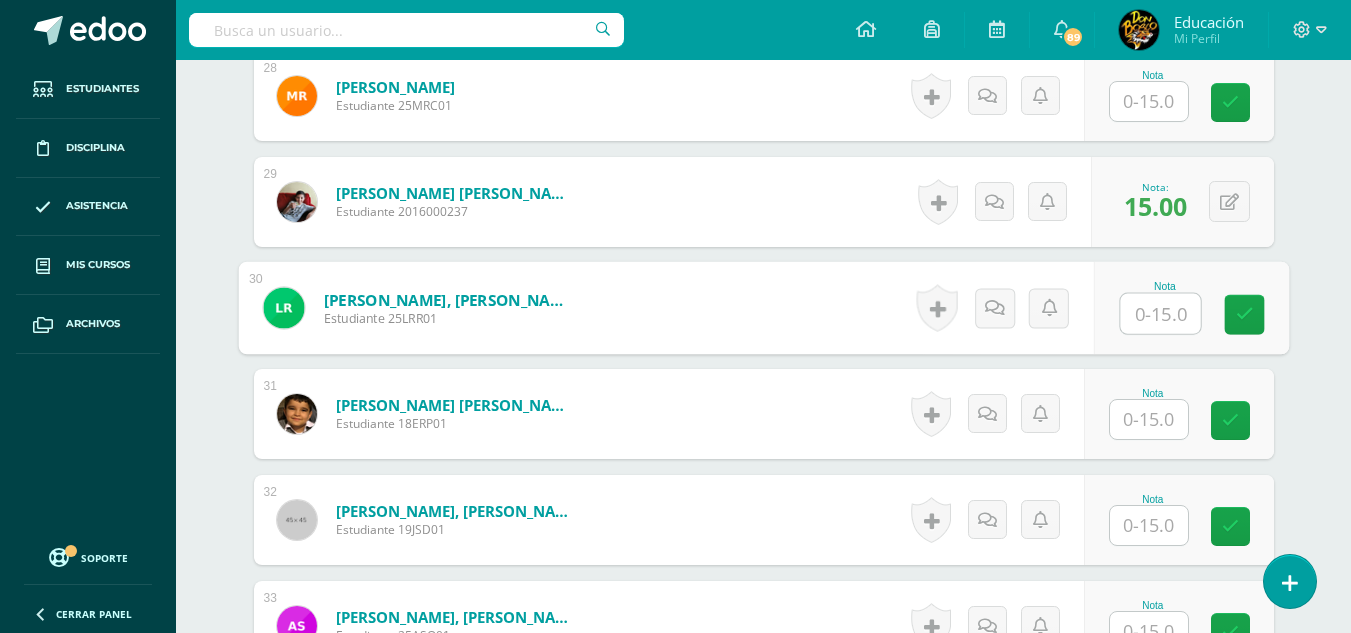 click at bounding box center (1149, 419) 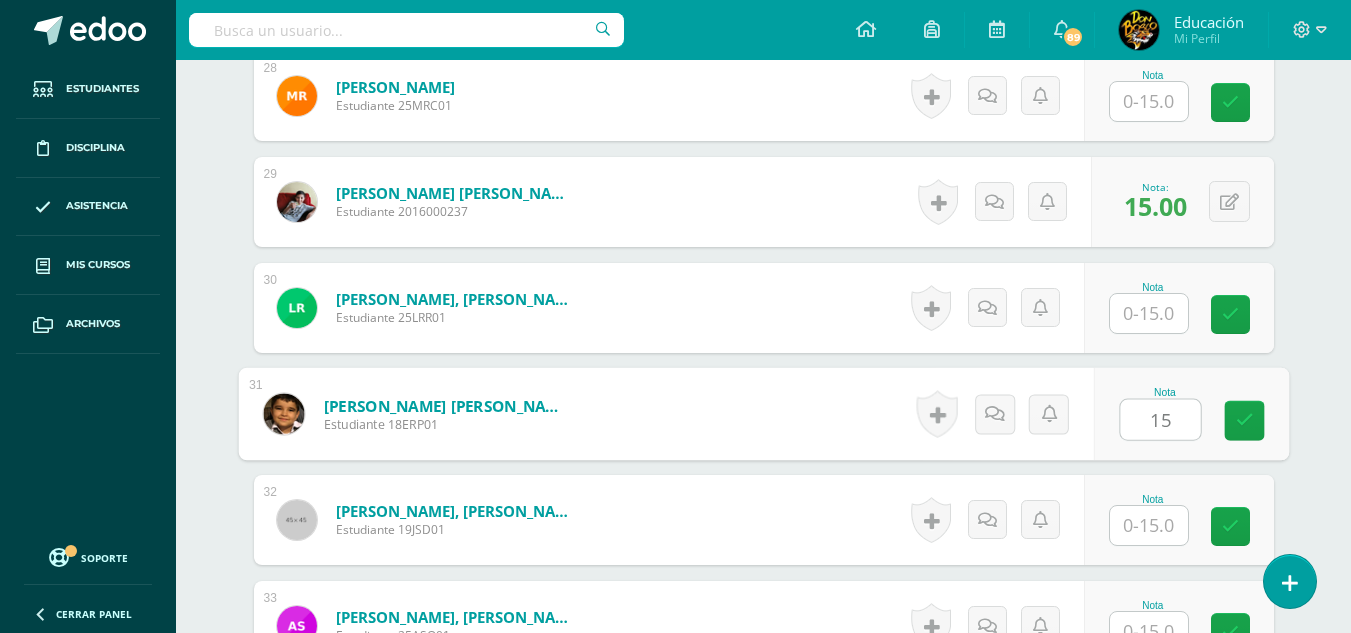 type on "15" 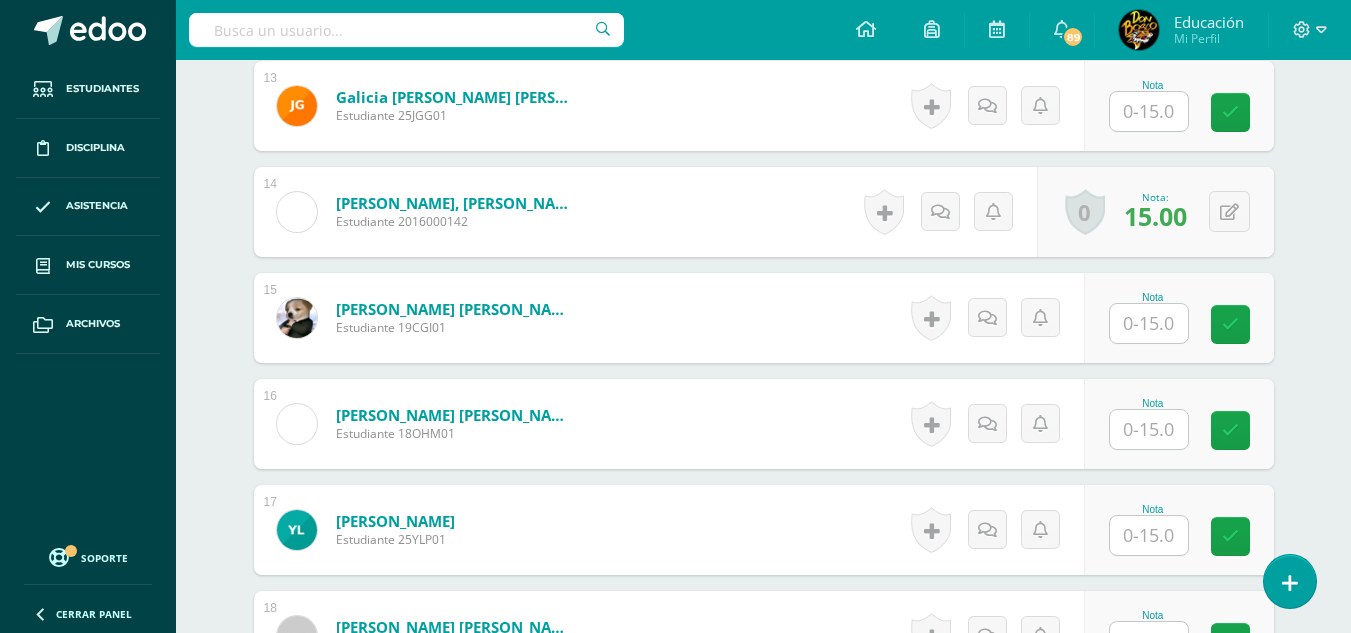 scroll, scrollTop: 2006, scrollLeft: 0, axis: vertical 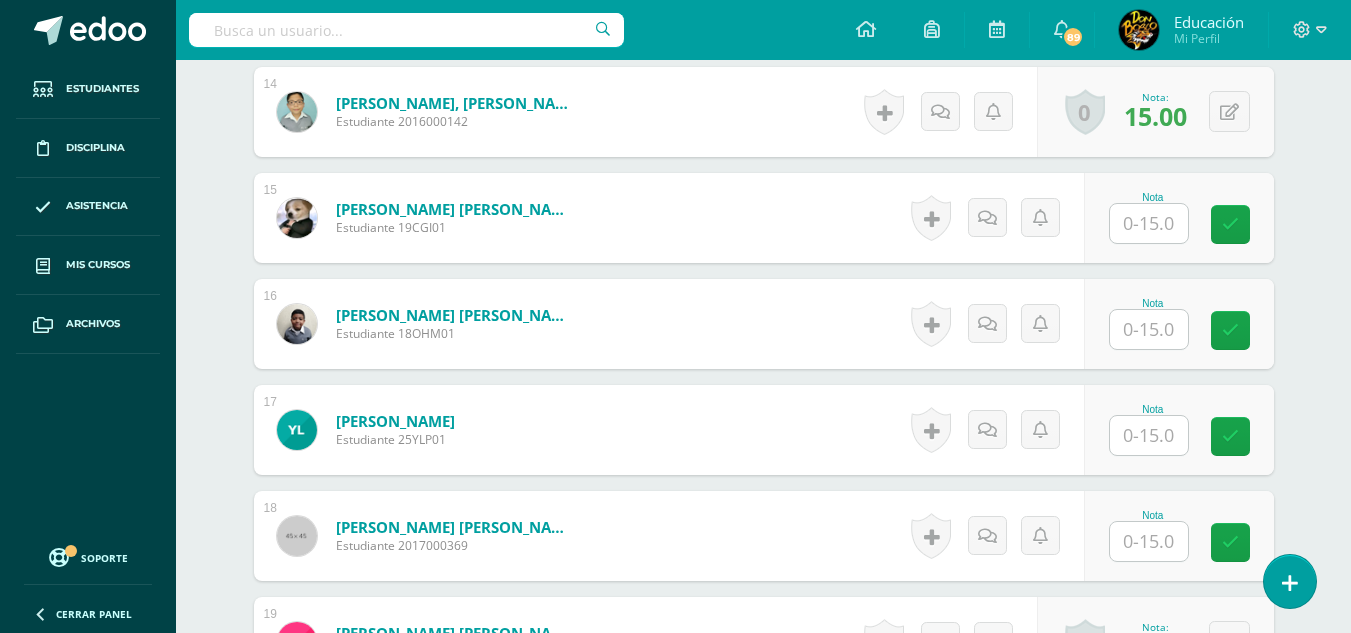 click at bounding box center (1149, 541) 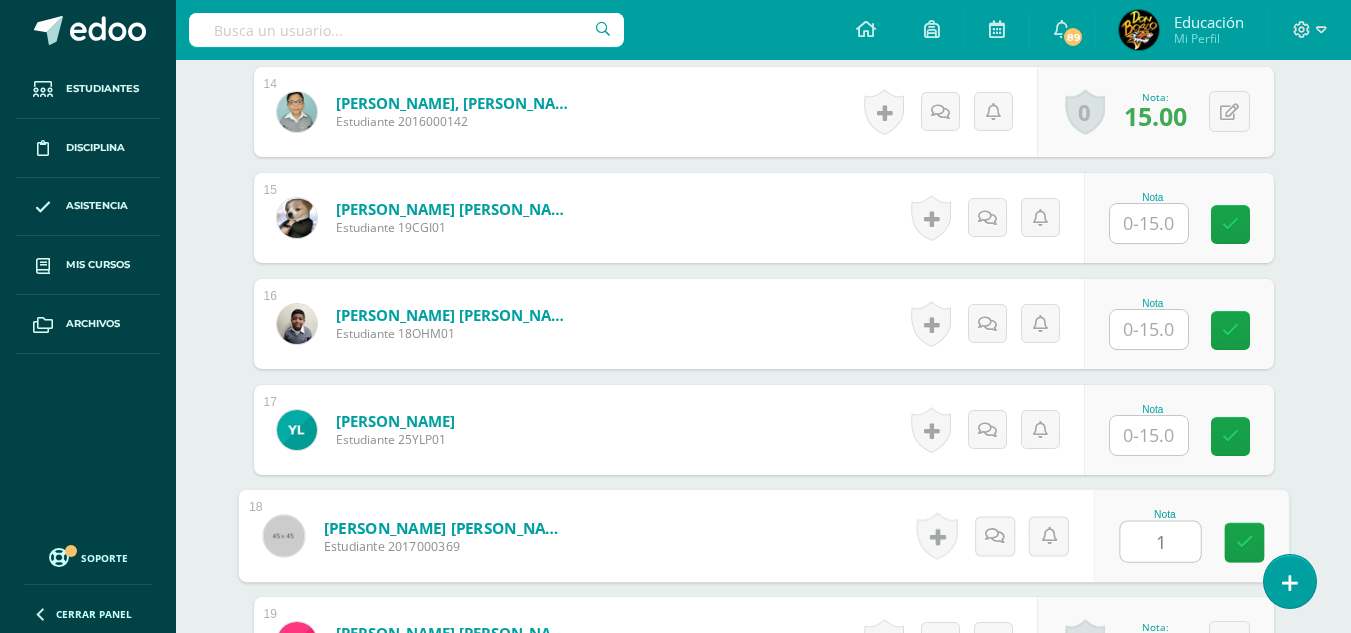 type on "15" 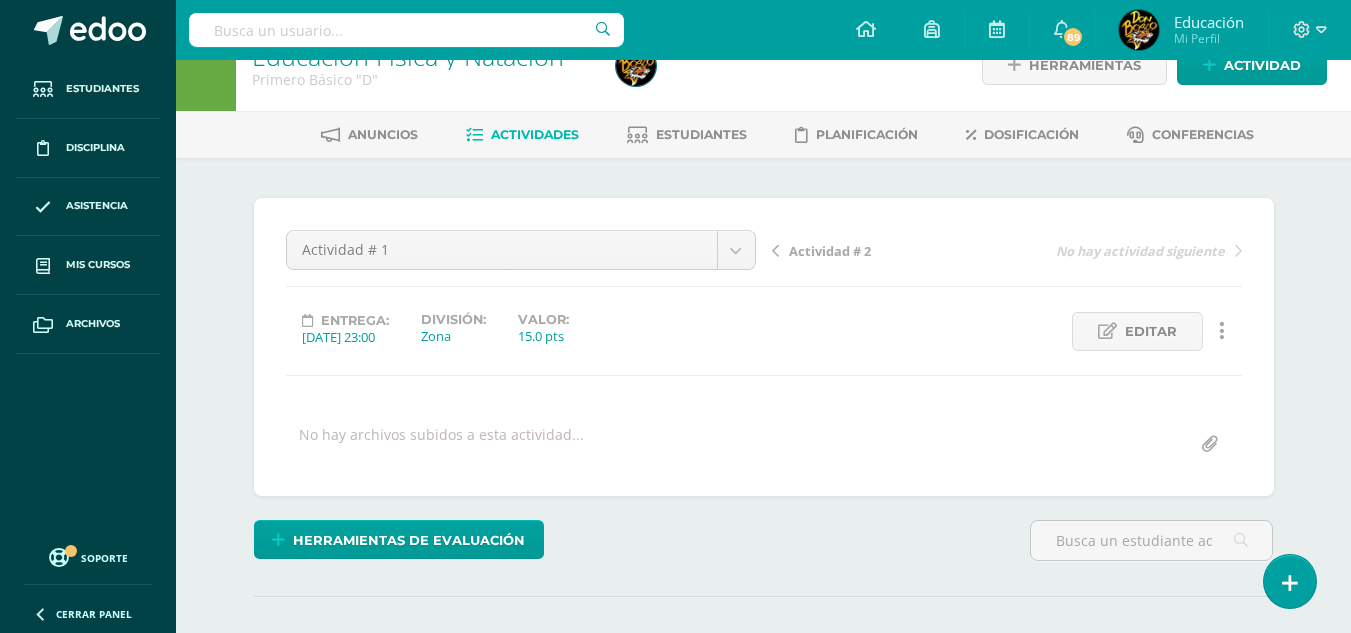 scroll, scrollTop: 0, scrollLeft: 0, axis: both 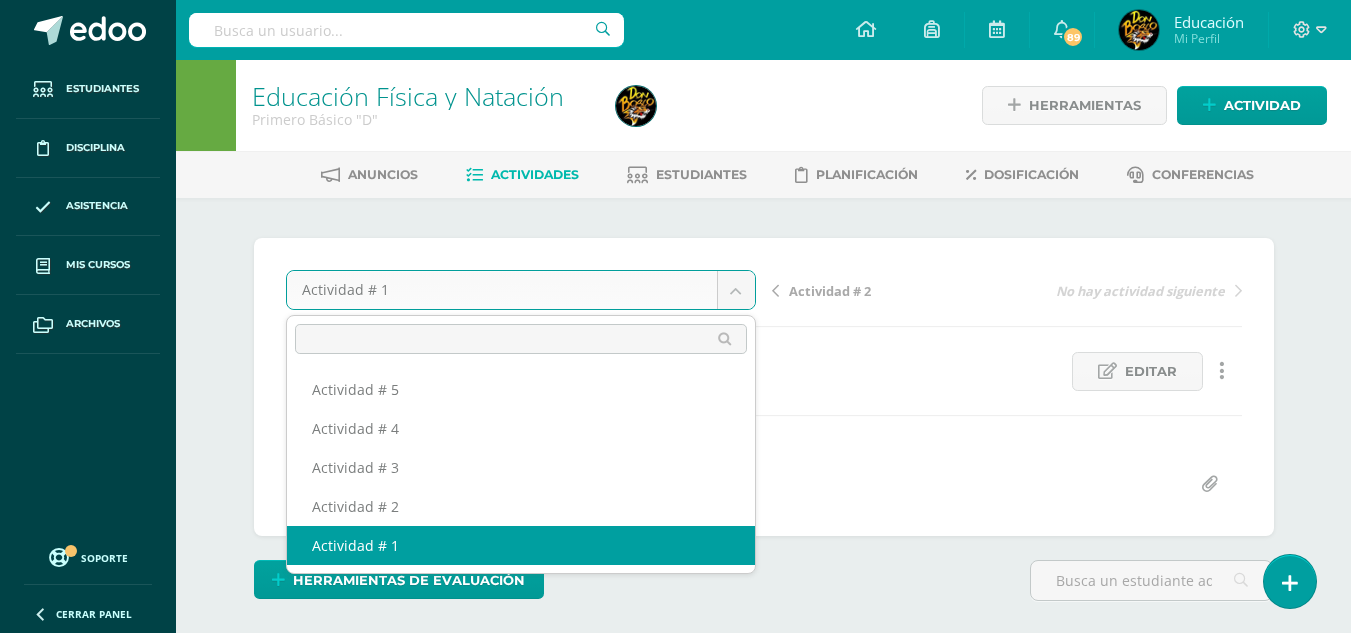 click on "Estudiantes Disciplina Asistencia Mis cursos Archivos Soporte
Centro de ayuda
Últimas actualizaciones
10+ Cerrar panel
Educación Física
Primero
Primaria Inicial
"A"
Actividades Estudiantes Planificación Dosificación
Méritos y Deméritos 1ro. Primaria ¨A¨
Primero
Primaria Inicial
"A"
Actividades Estudiantes Planificación Dosificación
Educación Física
Primero
Primaria Inicial
"B"
Actividades Estudiantes Planificación Dosificación Actividades Estudiantes Planificación Dosificación Actividades 1" at bounding box center (675, 2309) 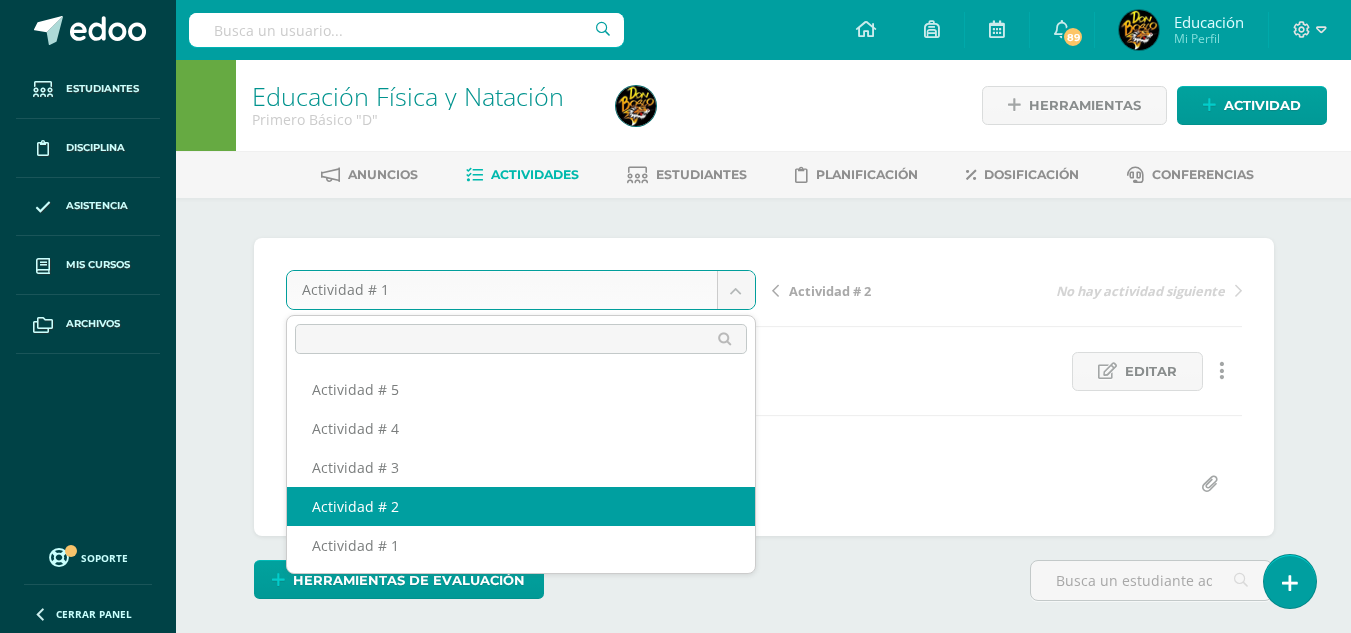 select on "/dashboard/teacher/grade-activity/174306/" 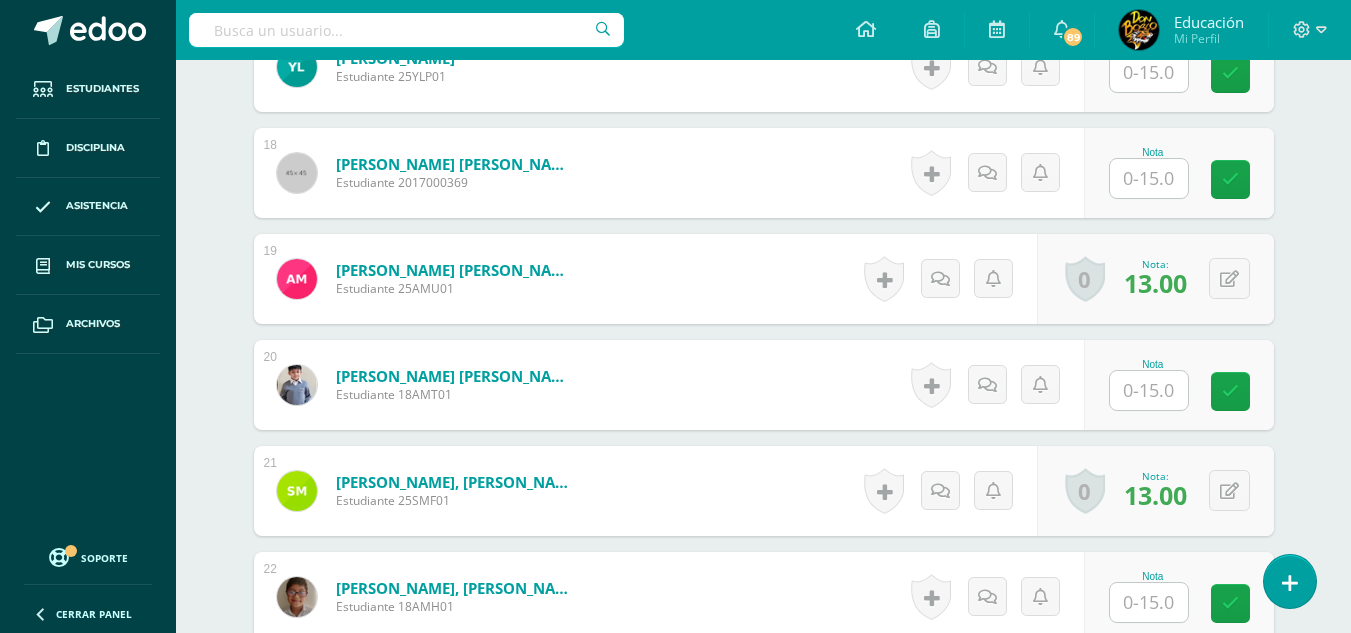 scroll, scrollTop: 2404, scrollLeft: 0, axis: vertical 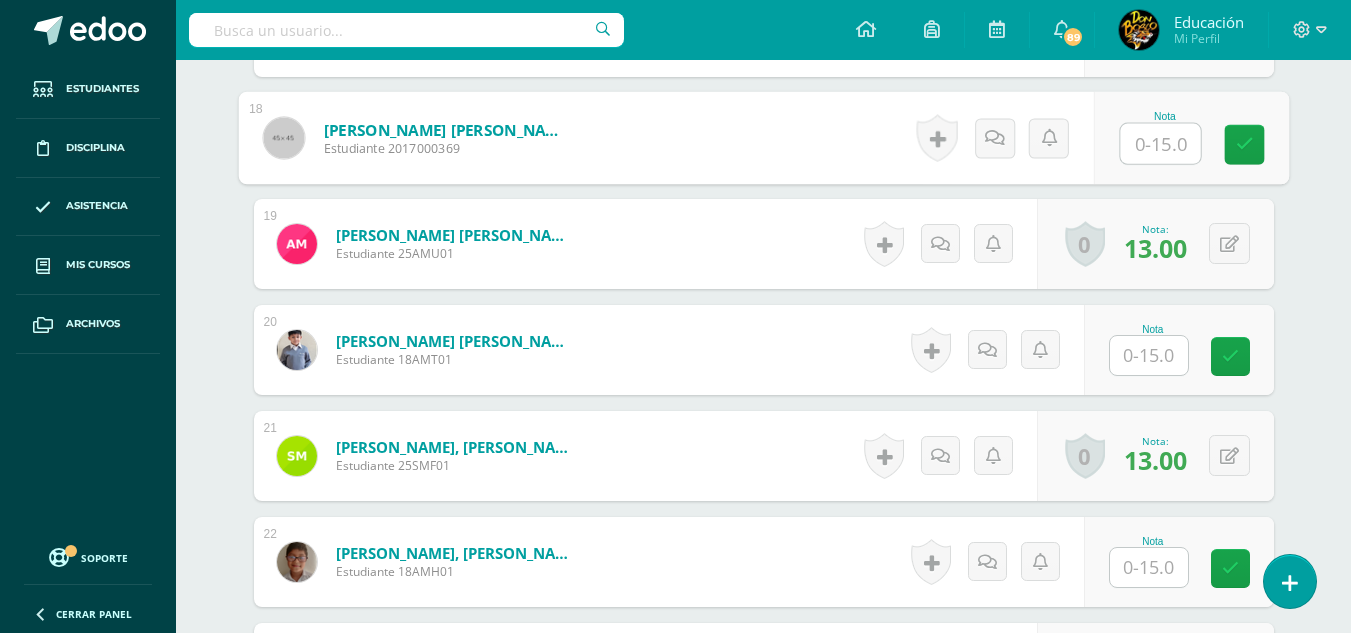 click at bounding box center [1160, 144] 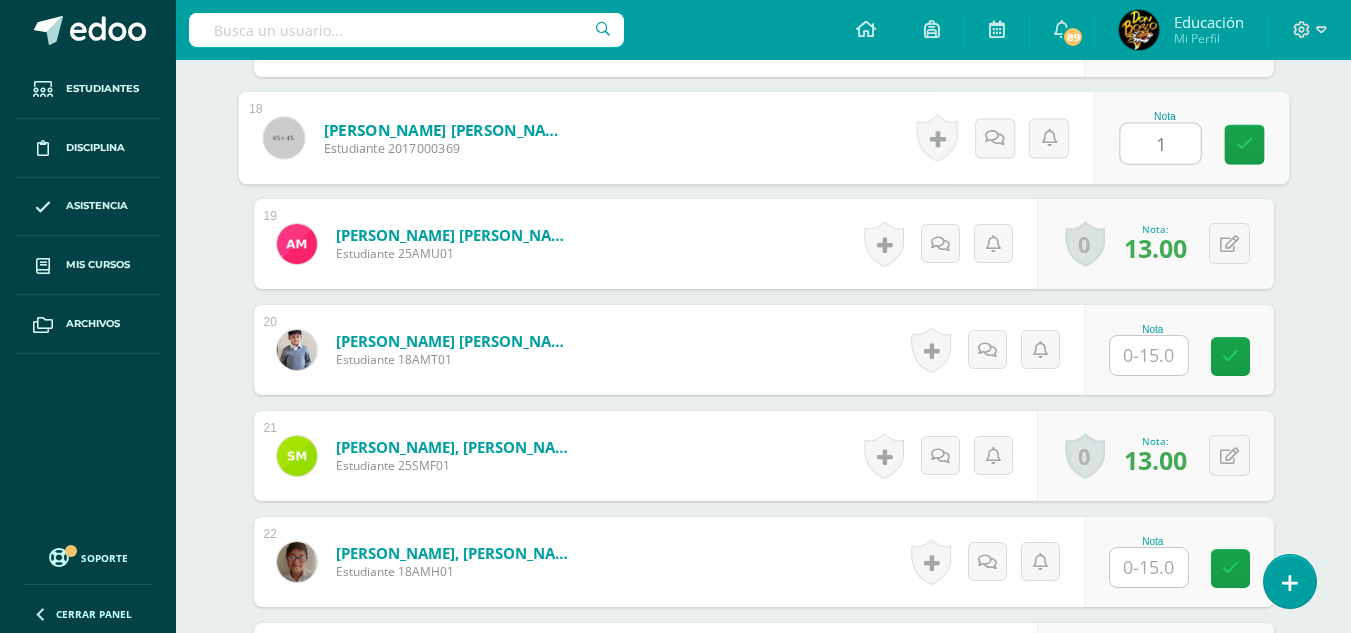 type on "15" 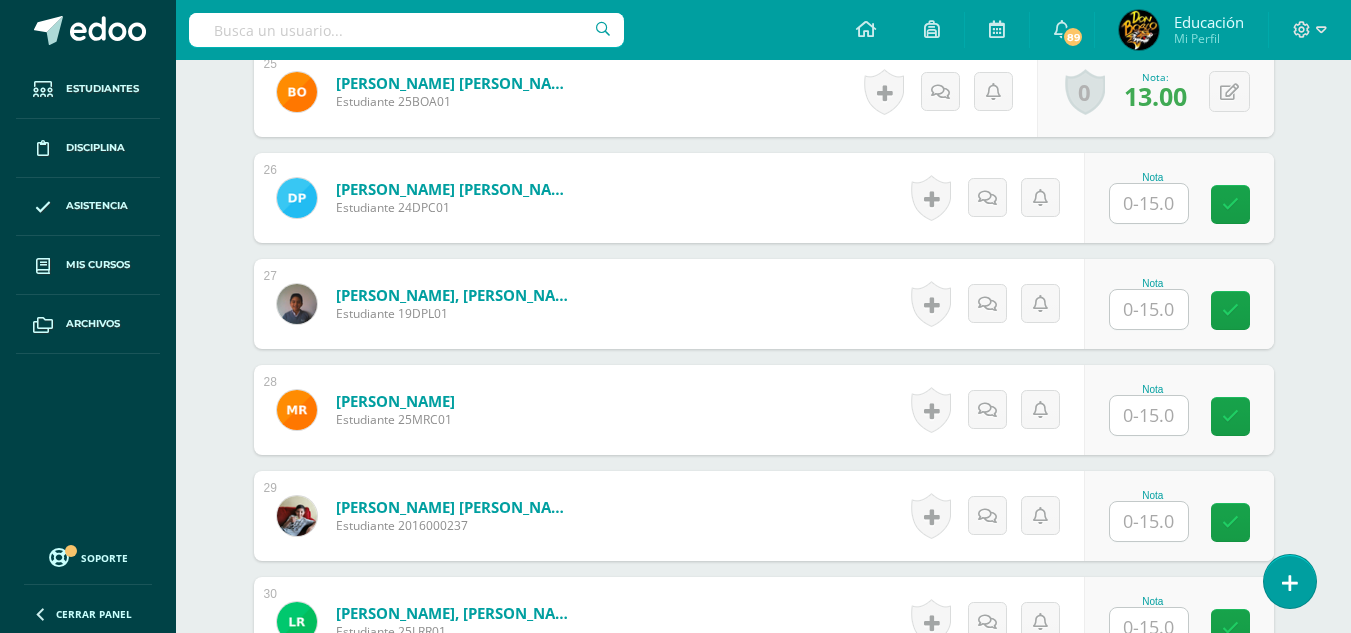 scroll, scrollTop: 3204, scrollLeft: 0, axis: vertical 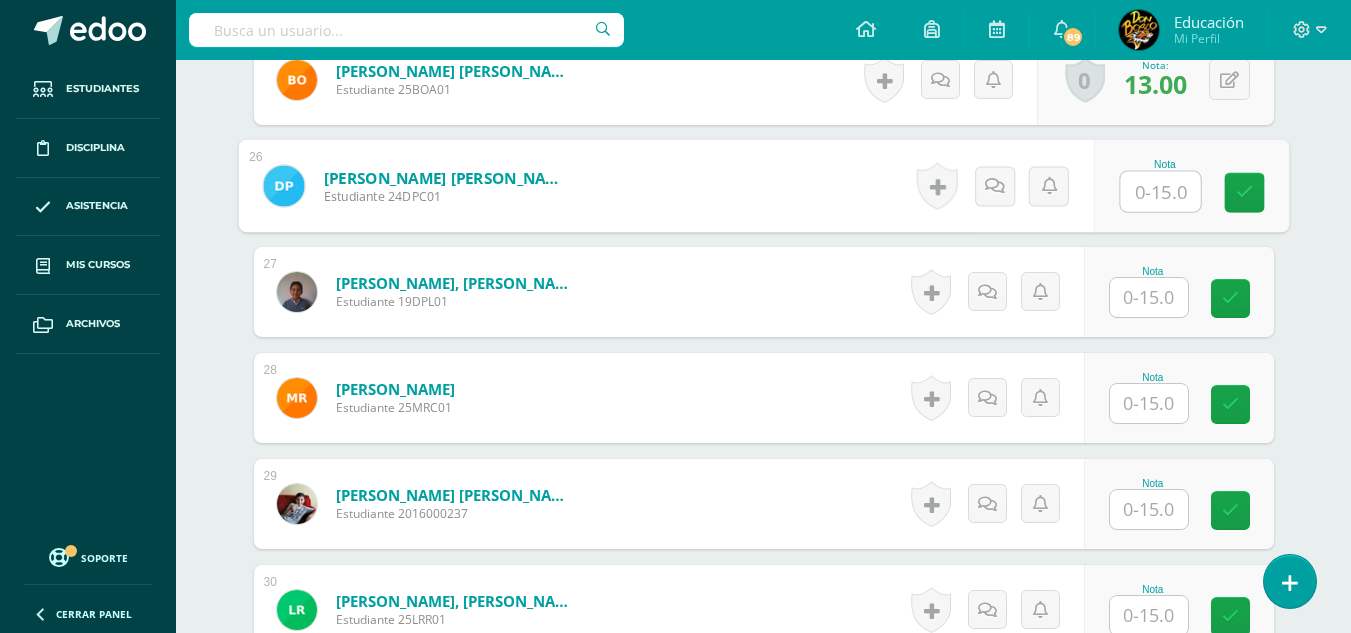 click at bounding box center (1160, 192) 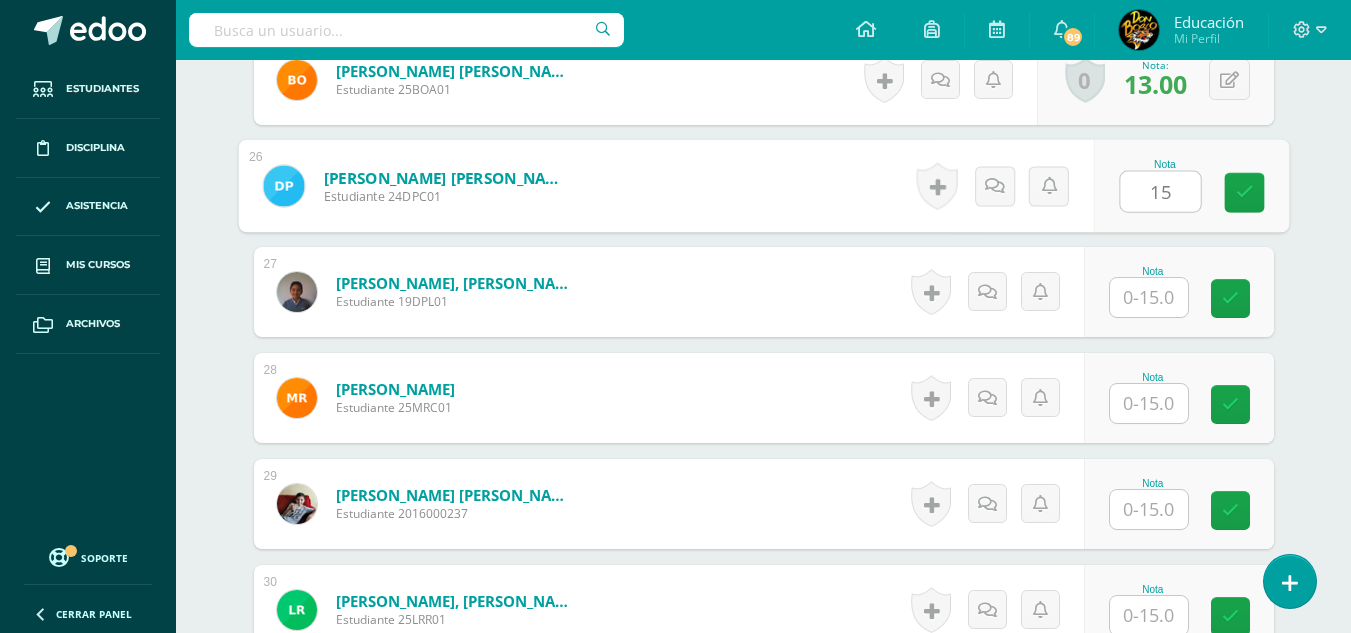 type on "15" 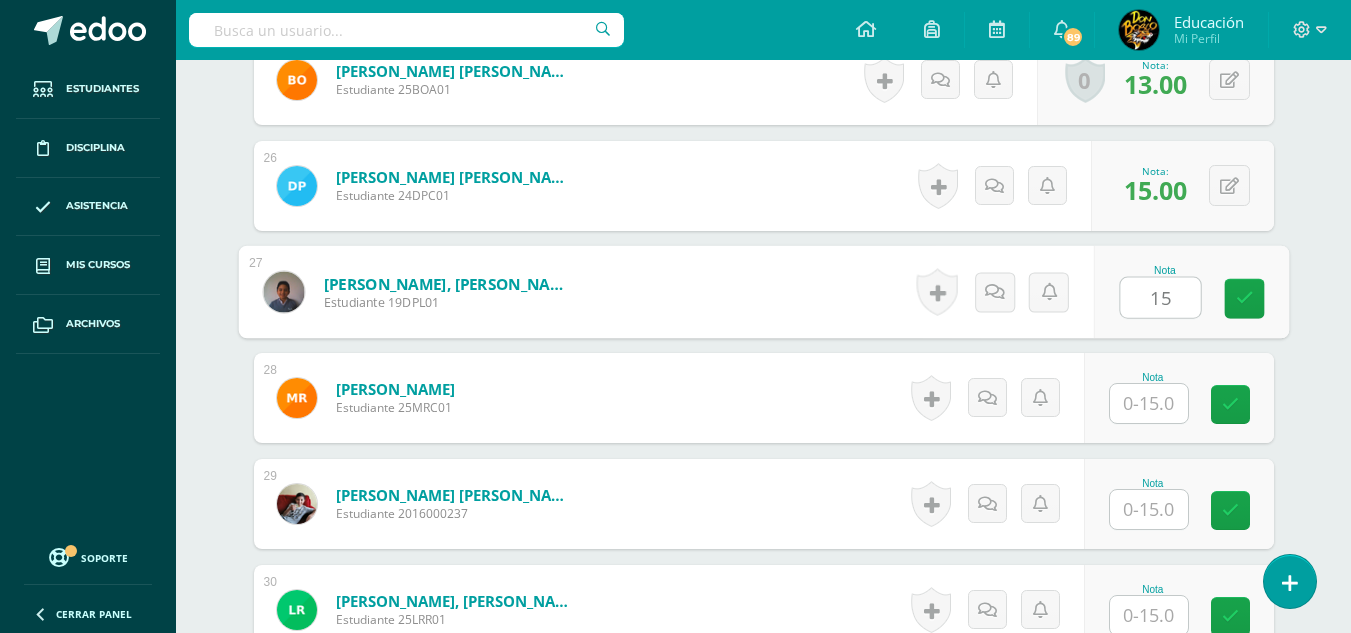 type on "15" 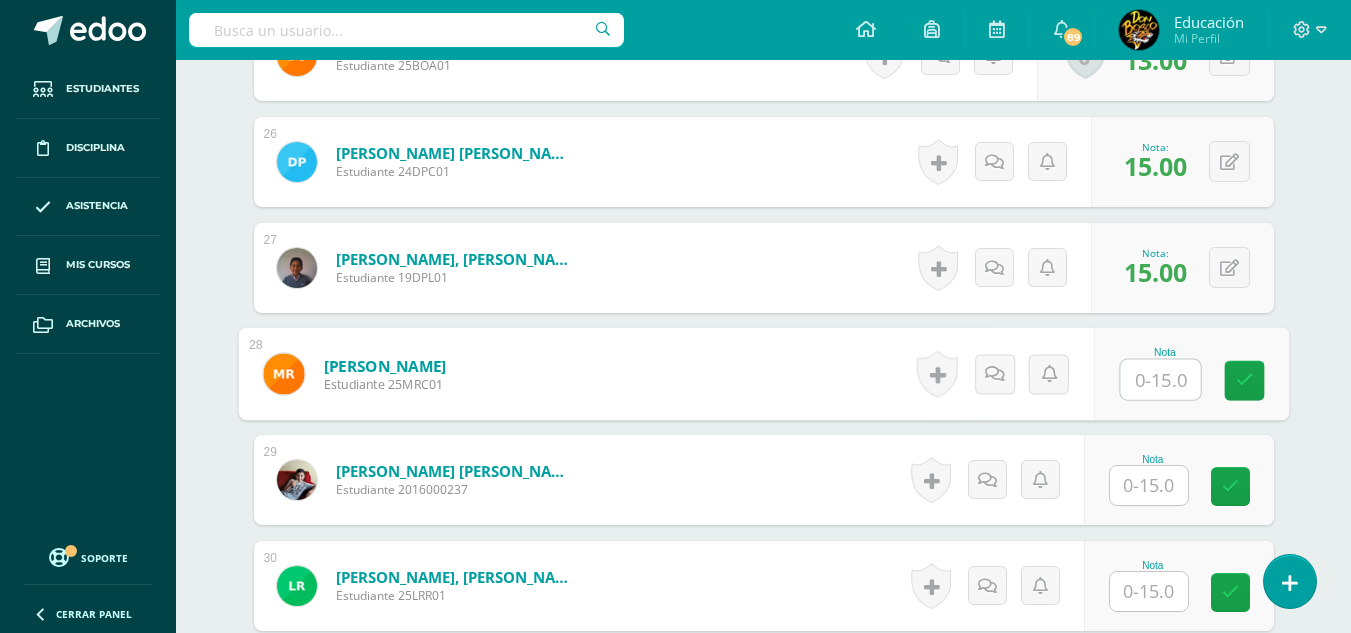 scroll, scrollTop: 3304, scrollLeft: 0, axis: vertical 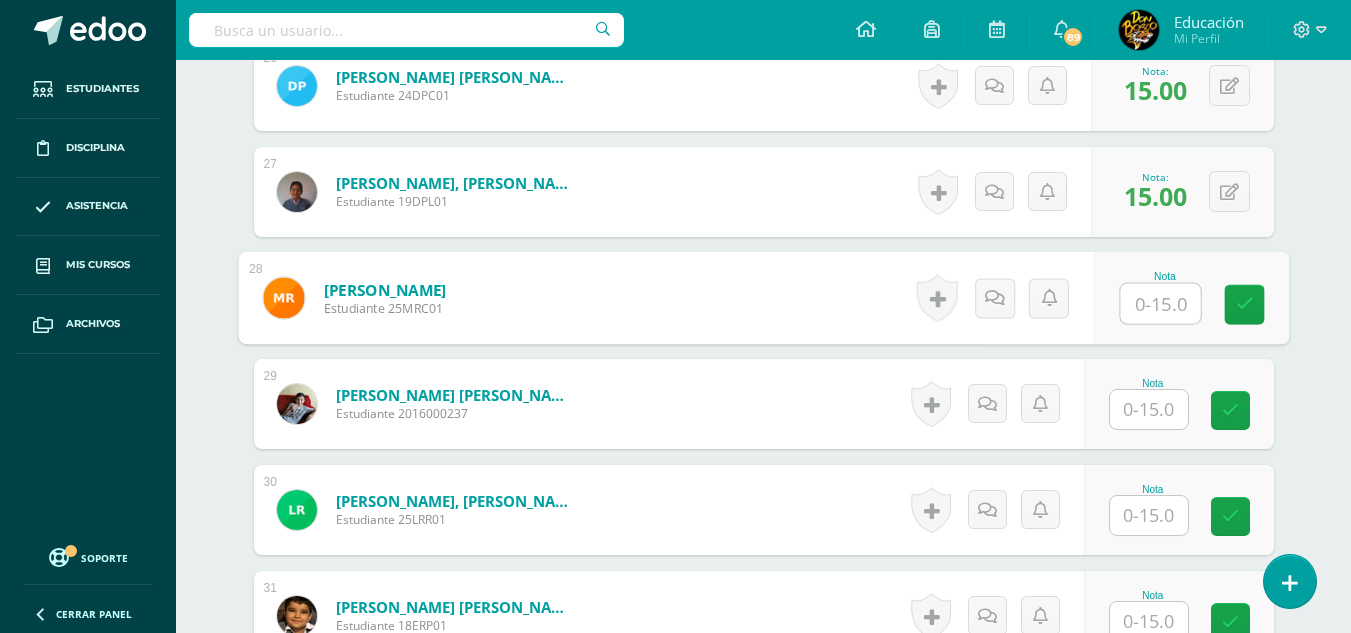 click at bounding box center (1149, 409) 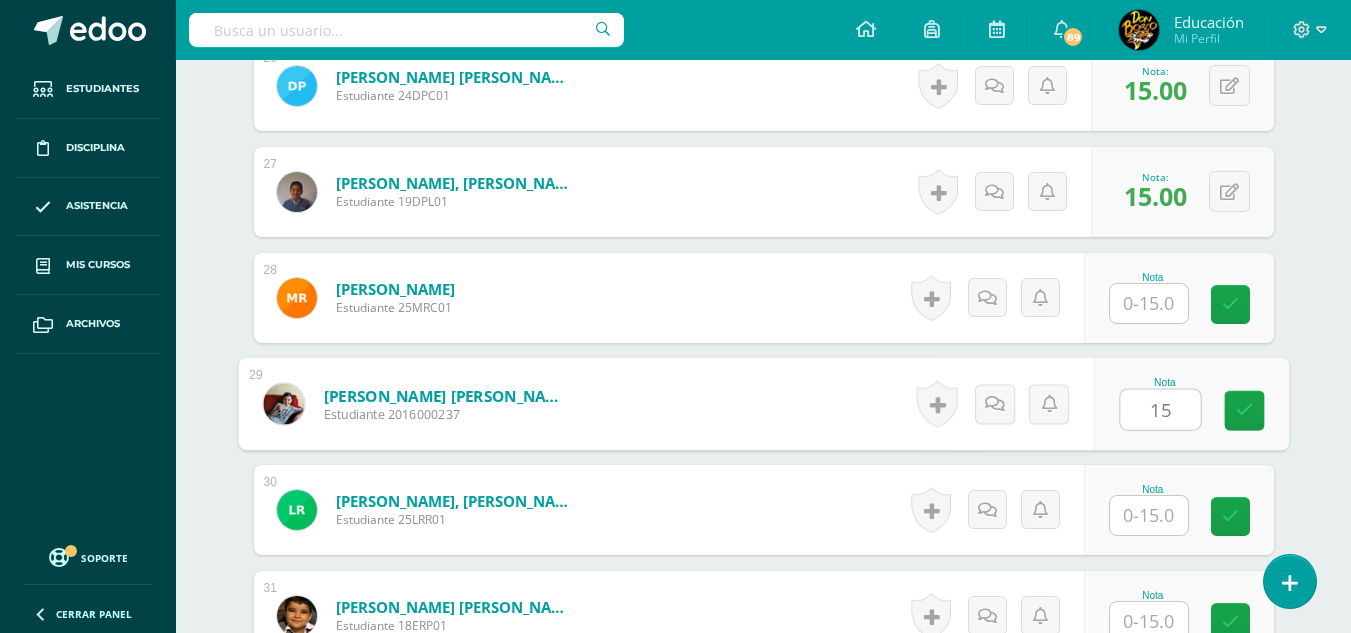type on "15" 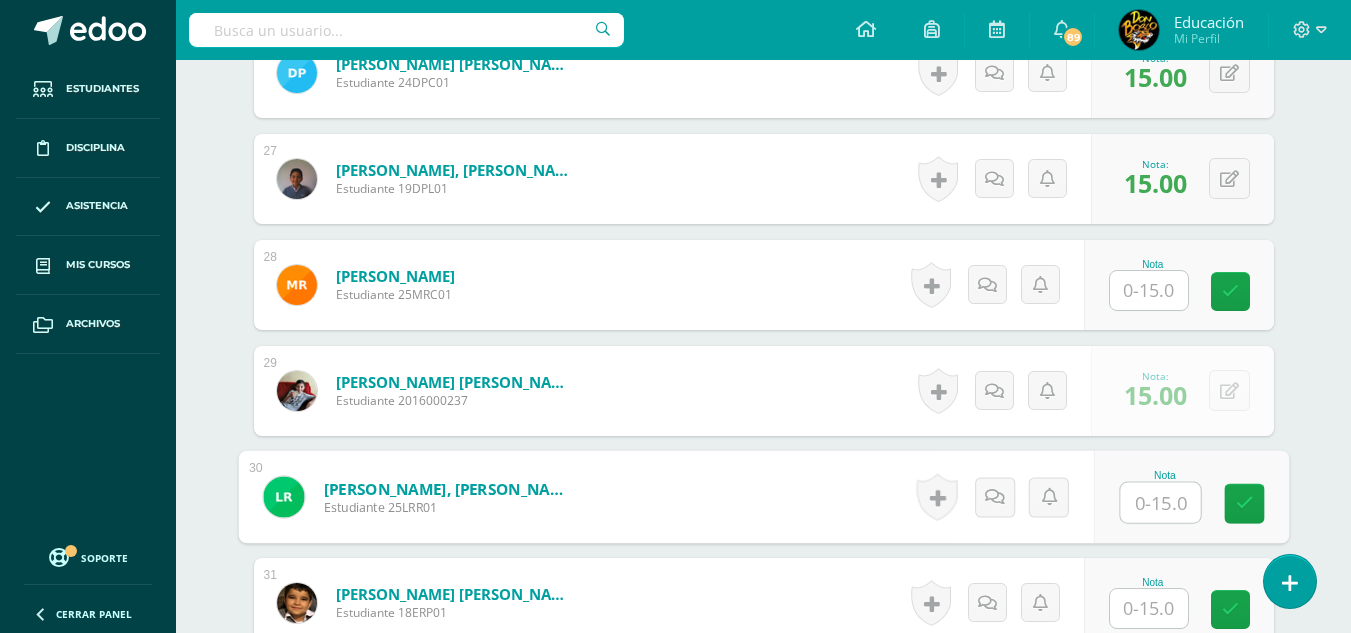 scroll, scrollTop: 3404, scrollLeft: 0, axis: vertical 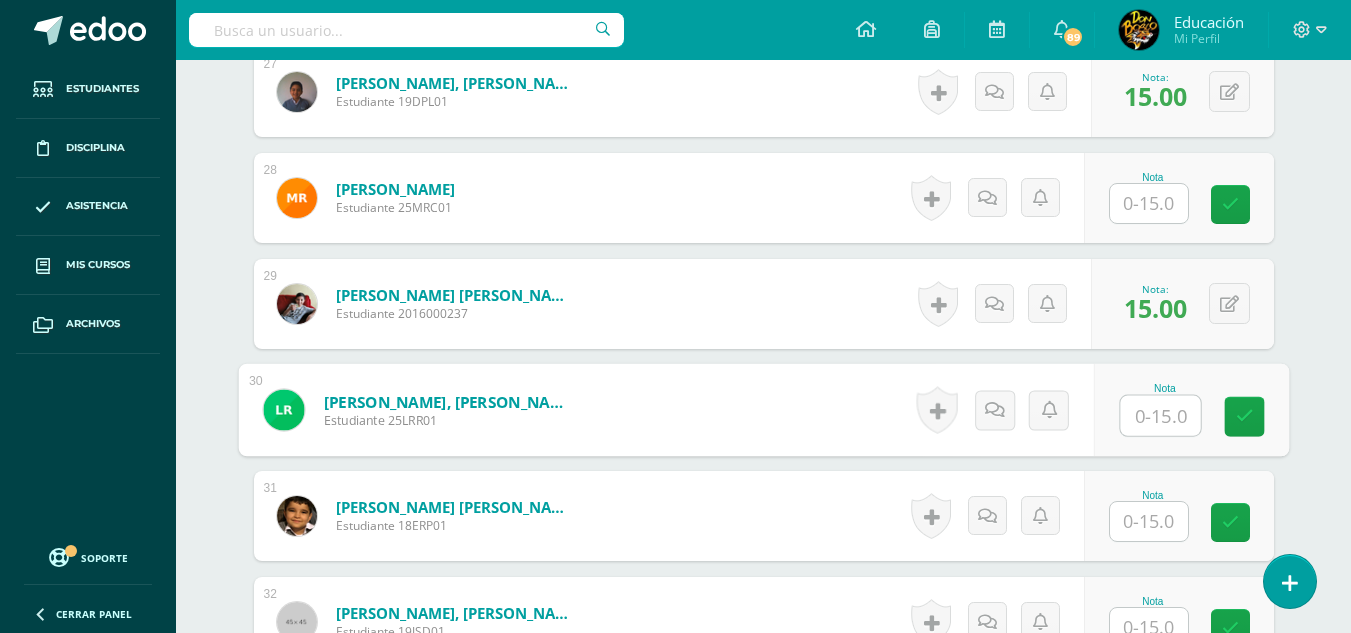 click at bounding box center (1149, 521) 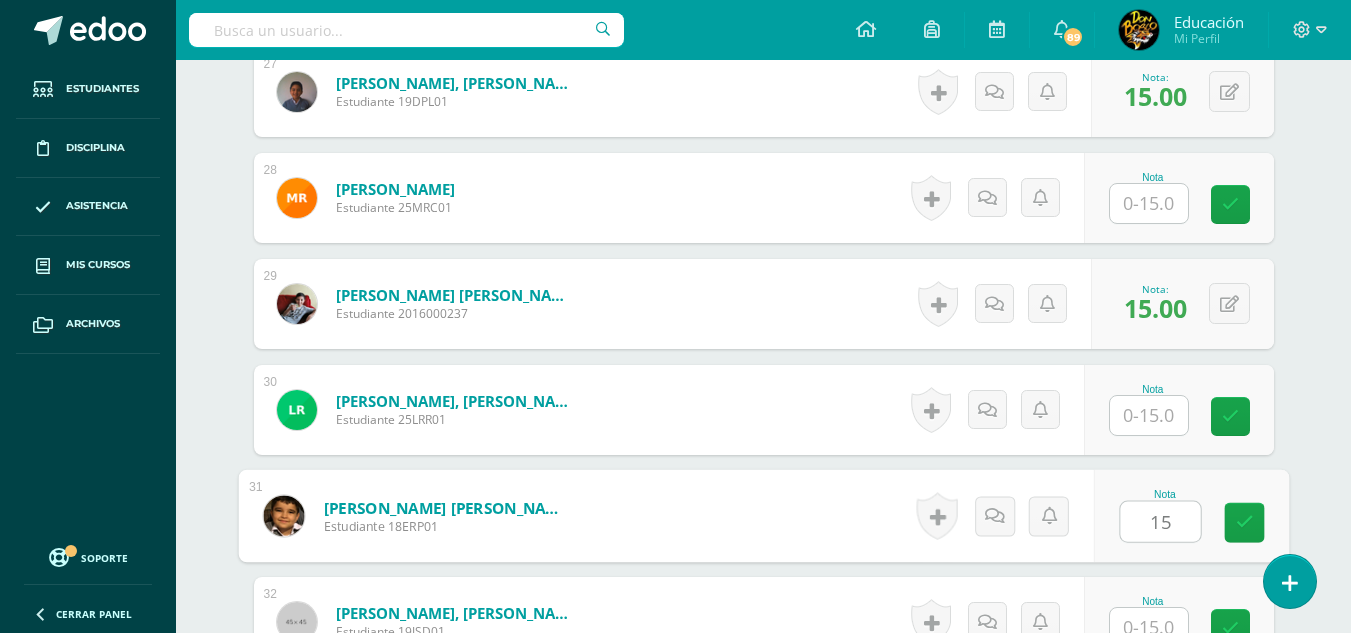 type on "15" 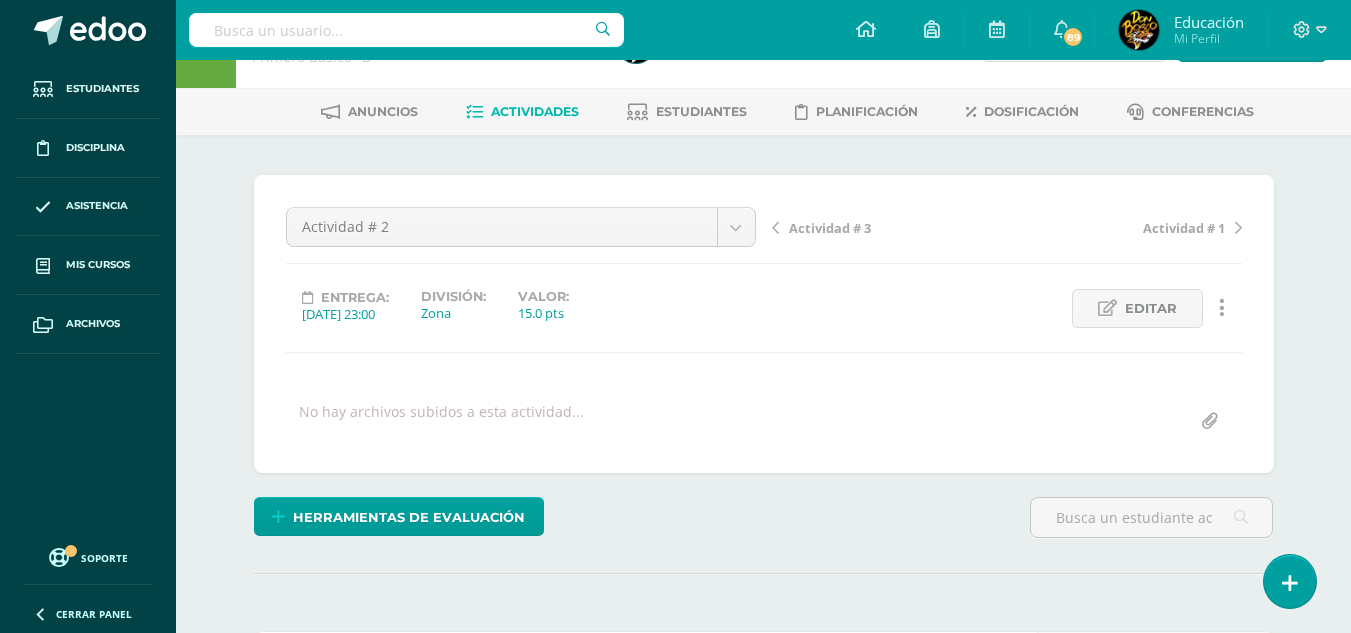 scroll, scrollTop: 0, scrollLeft: 0, axis: both 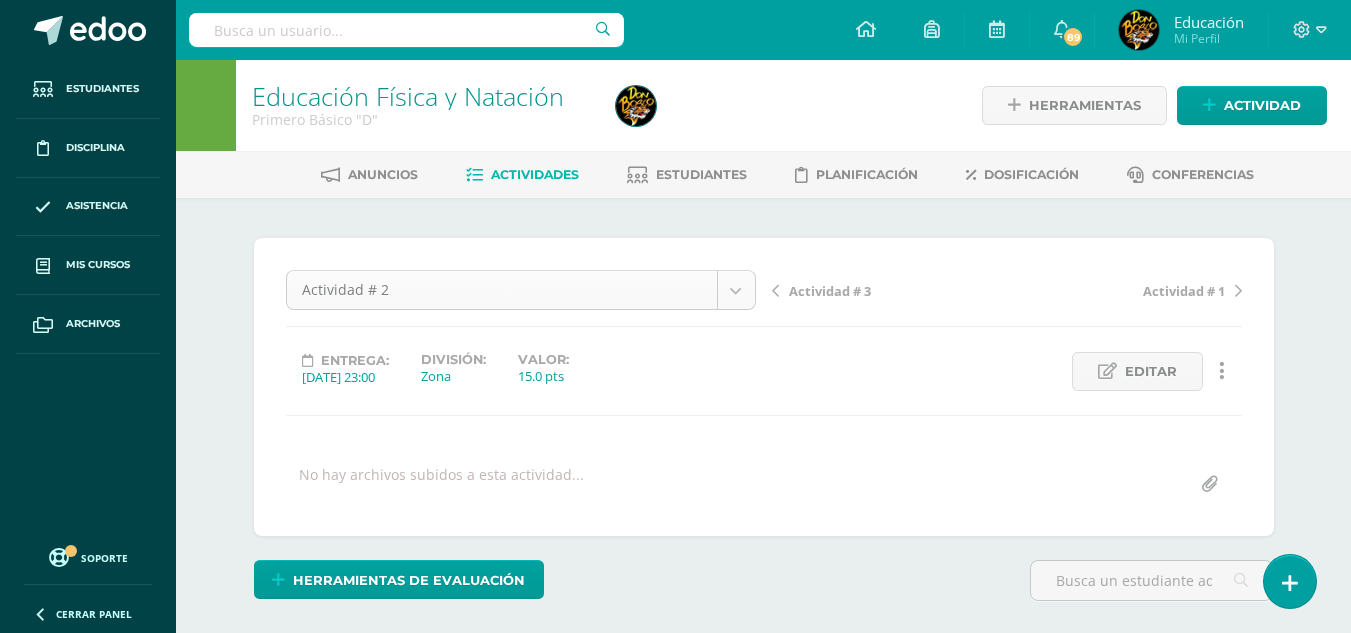 click on "Estudiantes Disciplina Asistencia Mis cursos Archivos Soporte
Centro de ayuda
Últimas actualizaciones
10+ Cerrar panel
Educación Física
Primero
Primaria Inicial
"A"
Actividades Estudiantes Planificación Dosificación
Méritos y Deméritos 1ro. Primaria ¨A¨
Primero
Primaria Inicial
"A"
Actividades Estudiantes Planificación Dosificación
Educación Física
Primero
Primaria Inicial
"B"
Actividades Estudiantes Planificación Dosificación Actividades Estudiantes Planificación Dosificación Actividades 1" at bounding box center (675, 2309) 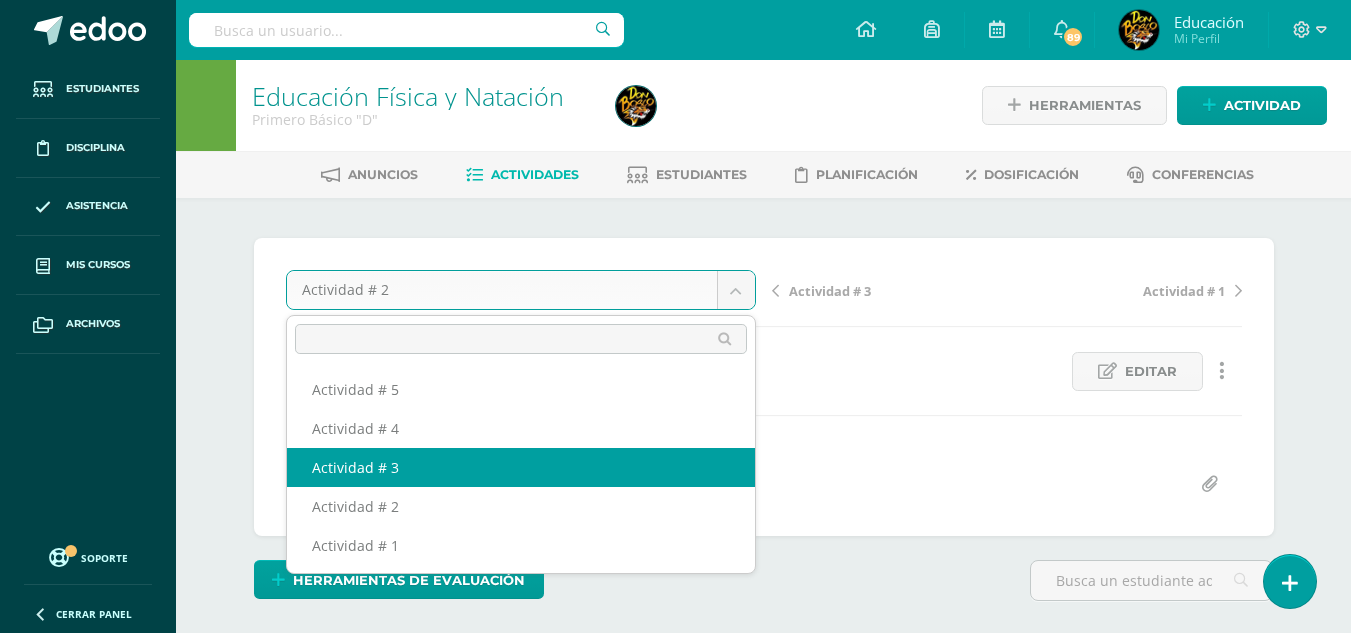 select on "/dashboard/teacher/grade-activity/174317/" 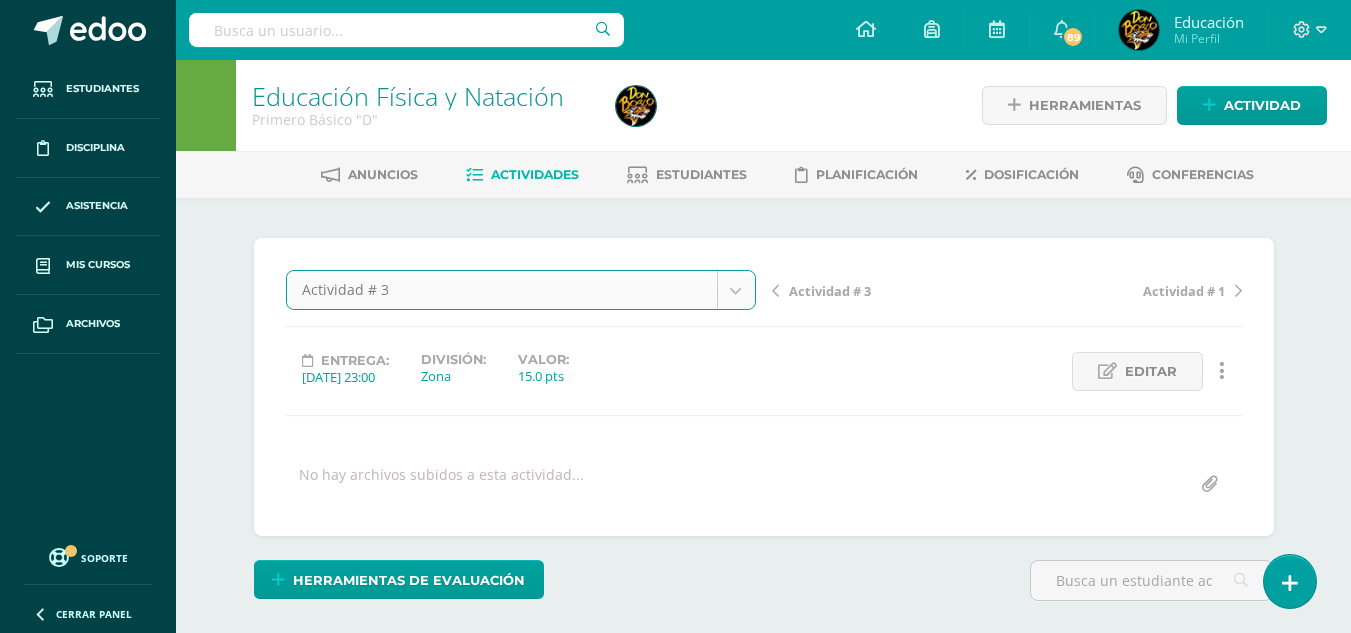 scroll, scrollTop: 100, scrollLeft: 0, axis: vertical 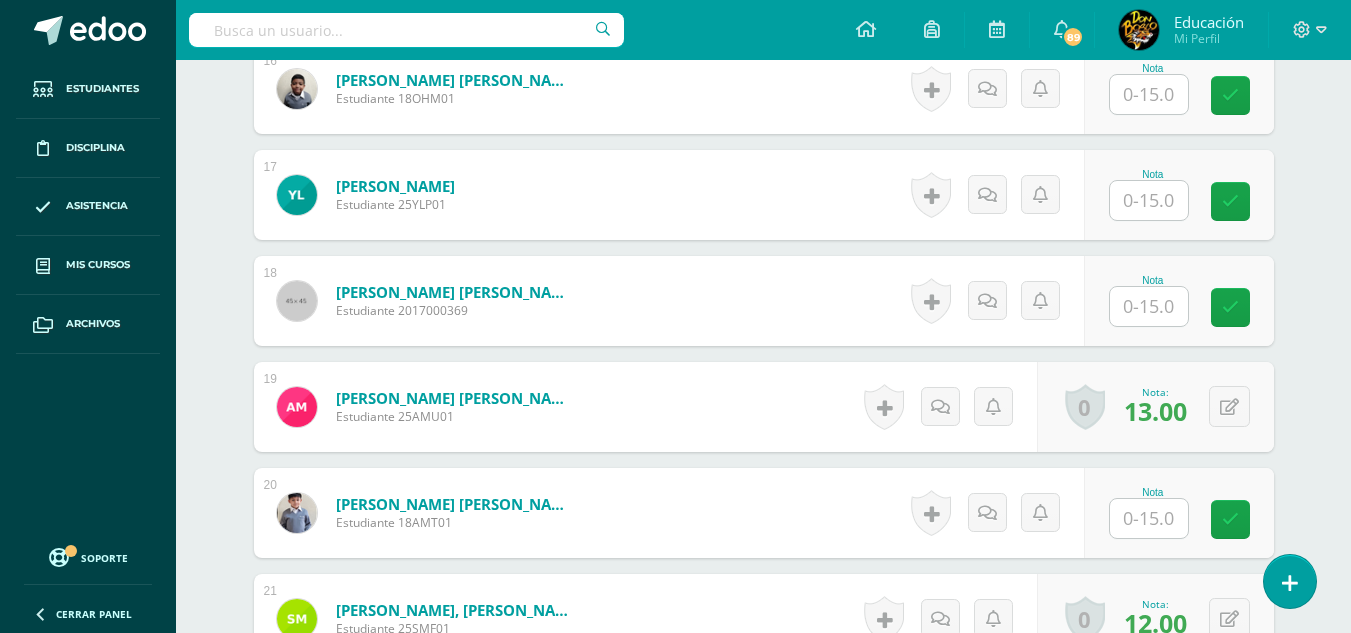 click at bounding box center (1149, 306) 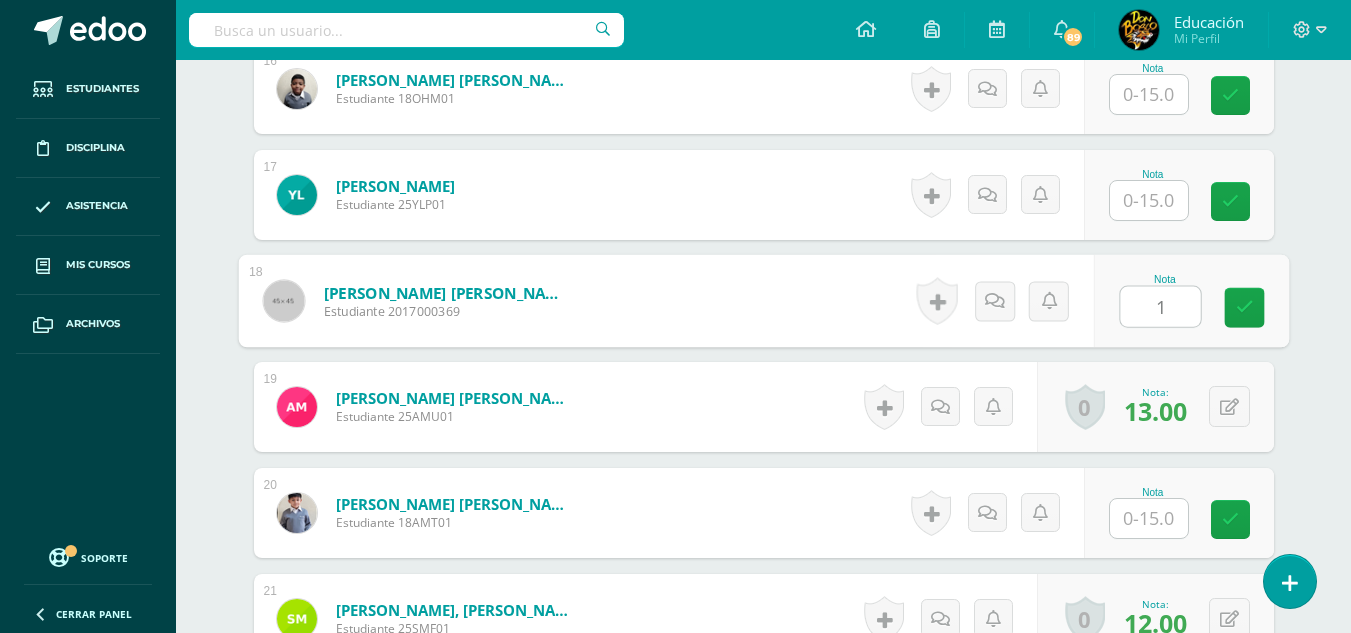 type on "15" 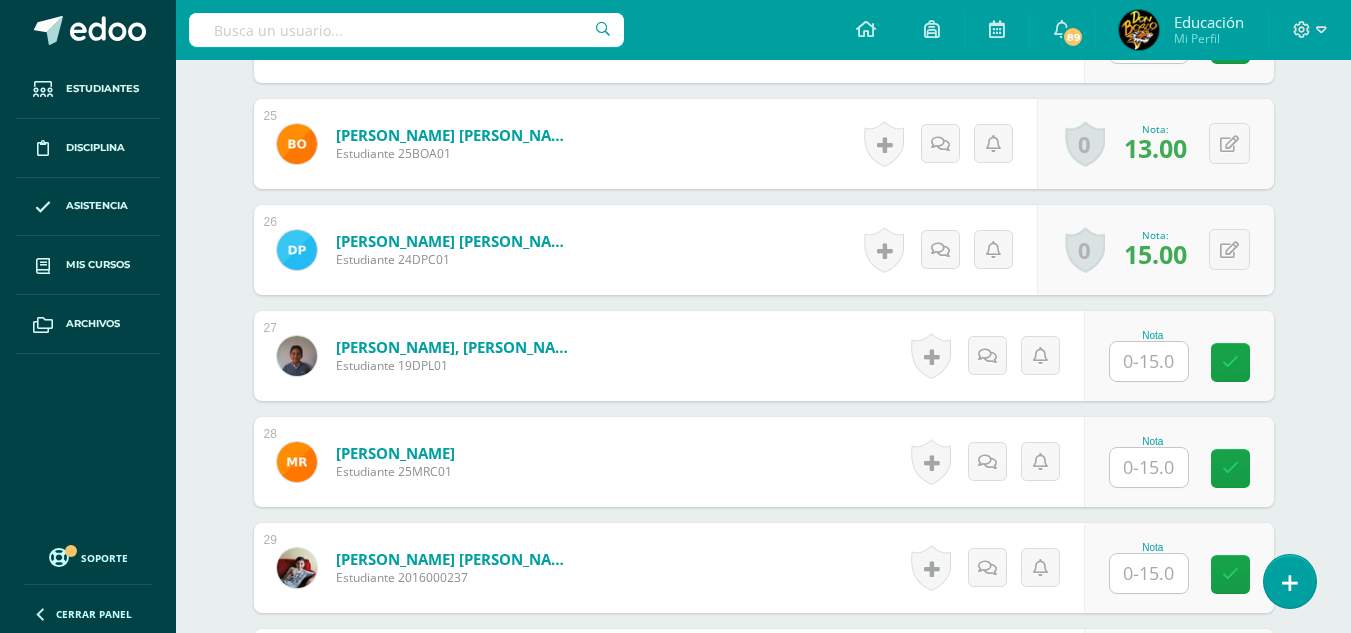 scroll, scrollTop: 3142, scrollLeft: 0, axis: vertical 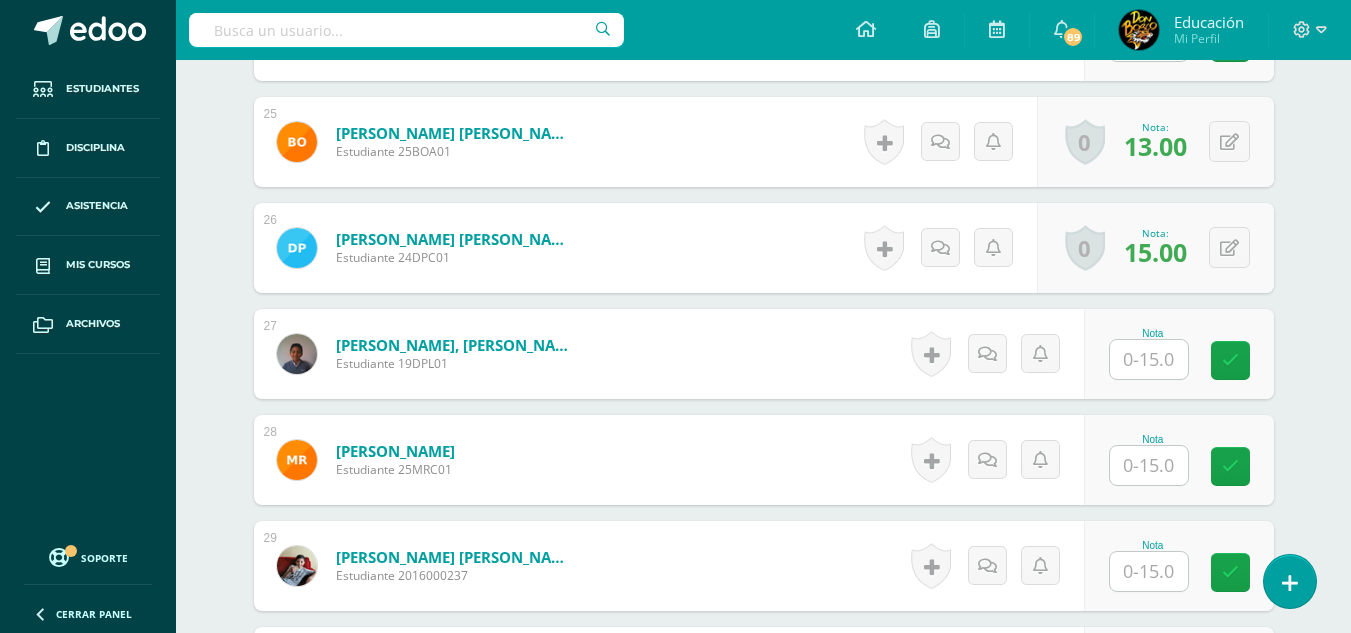 click at bounding box center [1149, 359] 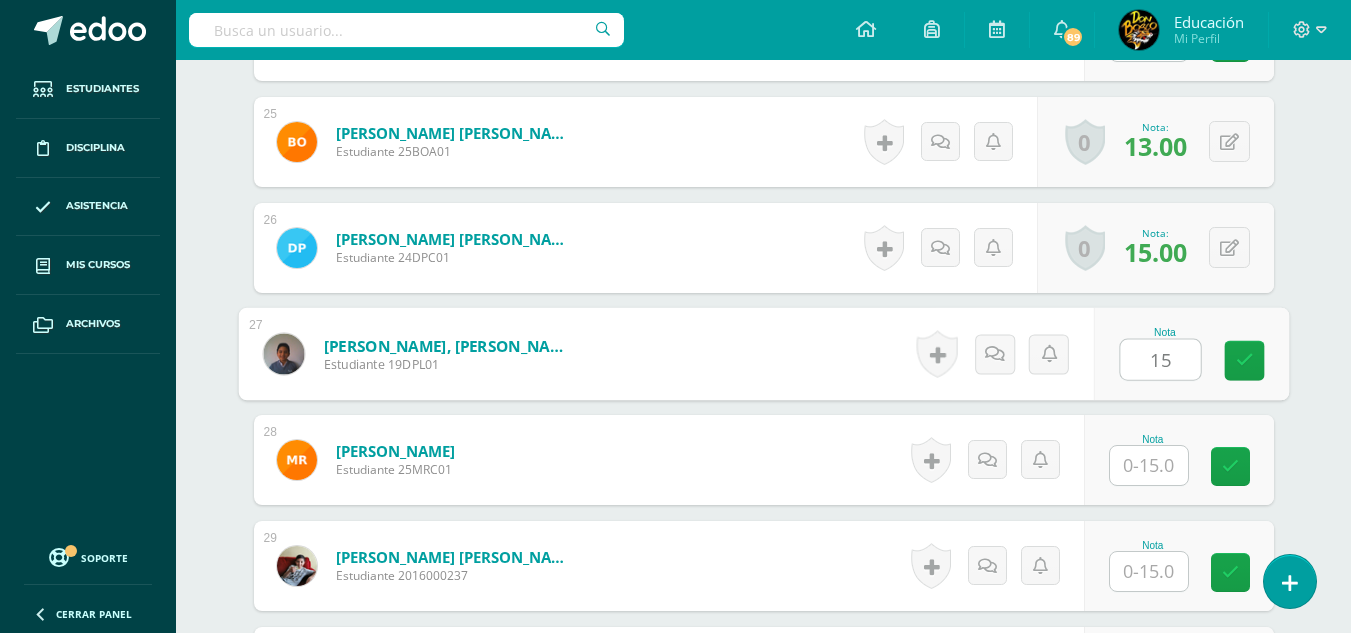 type on "15" 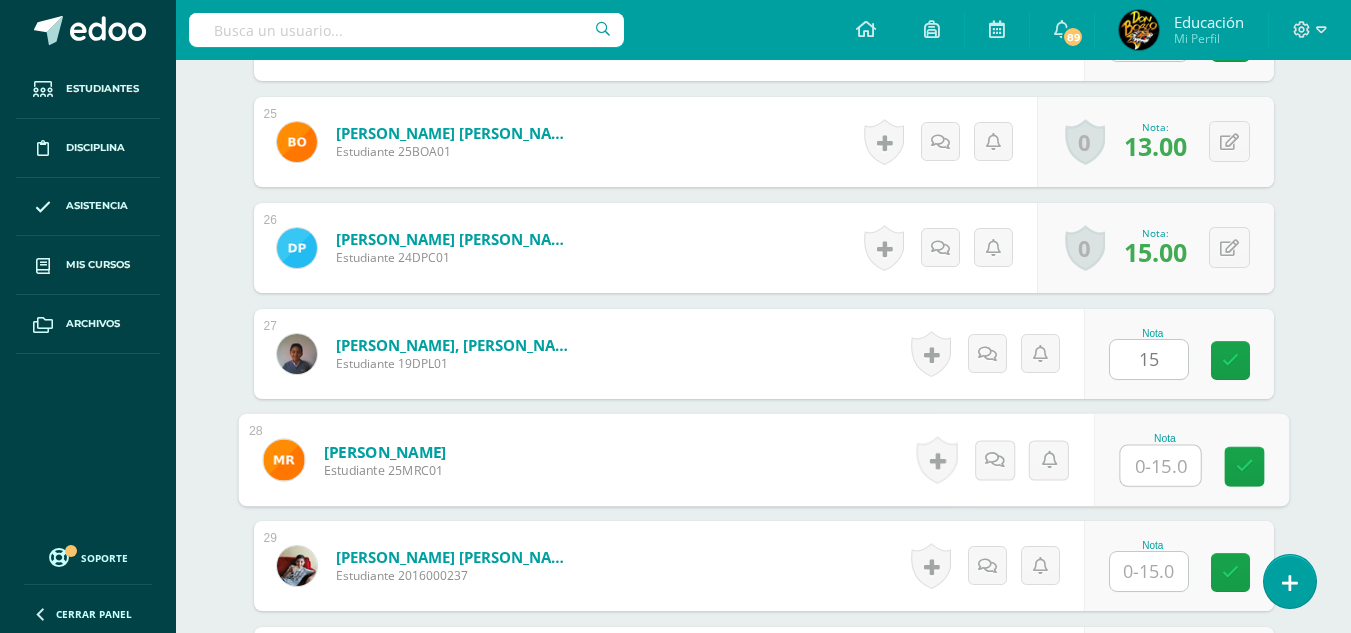 click on "¿Estás seguro que quieres  eliminar  esta actividad?
Esto borrará la actividad y cualquier nota que hayas registrado
permanentemente. Esta acción no se puede revertir. Cancelar Eliminar
Administración de escalas de valoración
escala de valoración
Aún no has creado una escala de valoración.
Cancelar Agregar nueva escala de valoración: Agrega una división a la escala de valoración  (ej. Ortografía, redacción, trabajo en equipo, etc.)
Agregar
Cancelar Crear escala de valoración
Agrega listas de cotejo
Mostrar todos                             Mostrar todos Mis listas Generales Comunicación y Lenguaje Matemática Ciencia Estudios Sociales Arte Debate 1" at bounding box center [764, -734] 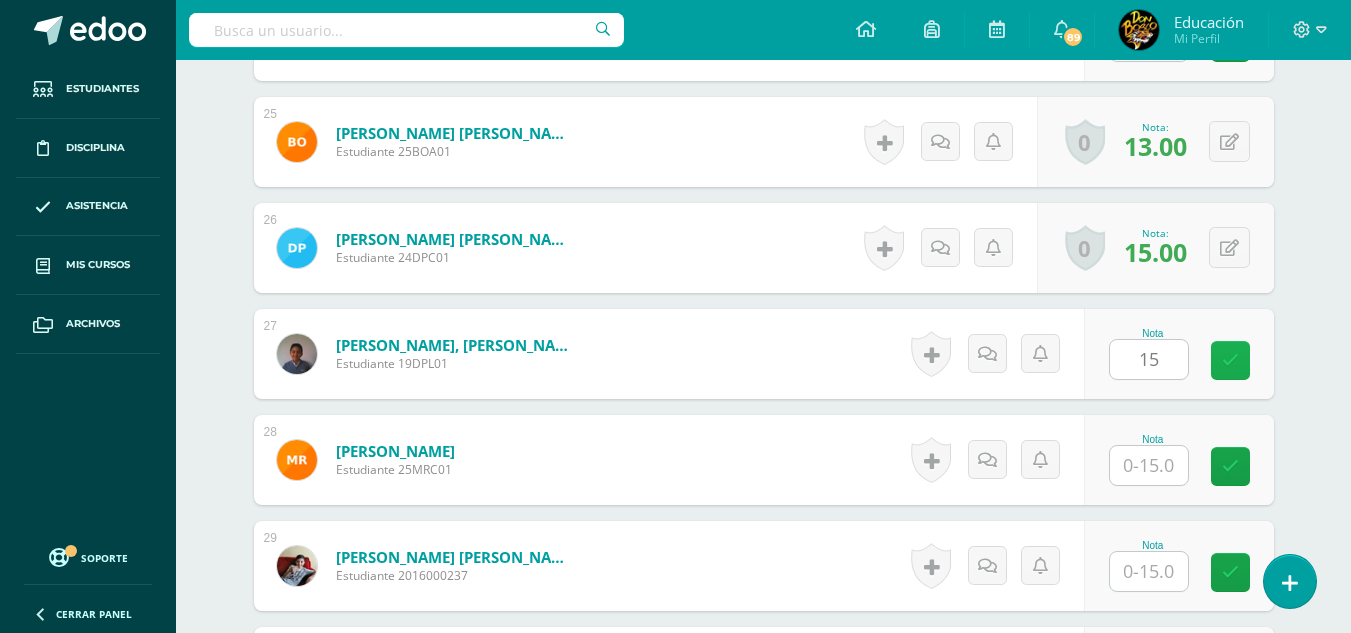click at bounding box center (1230, 360) 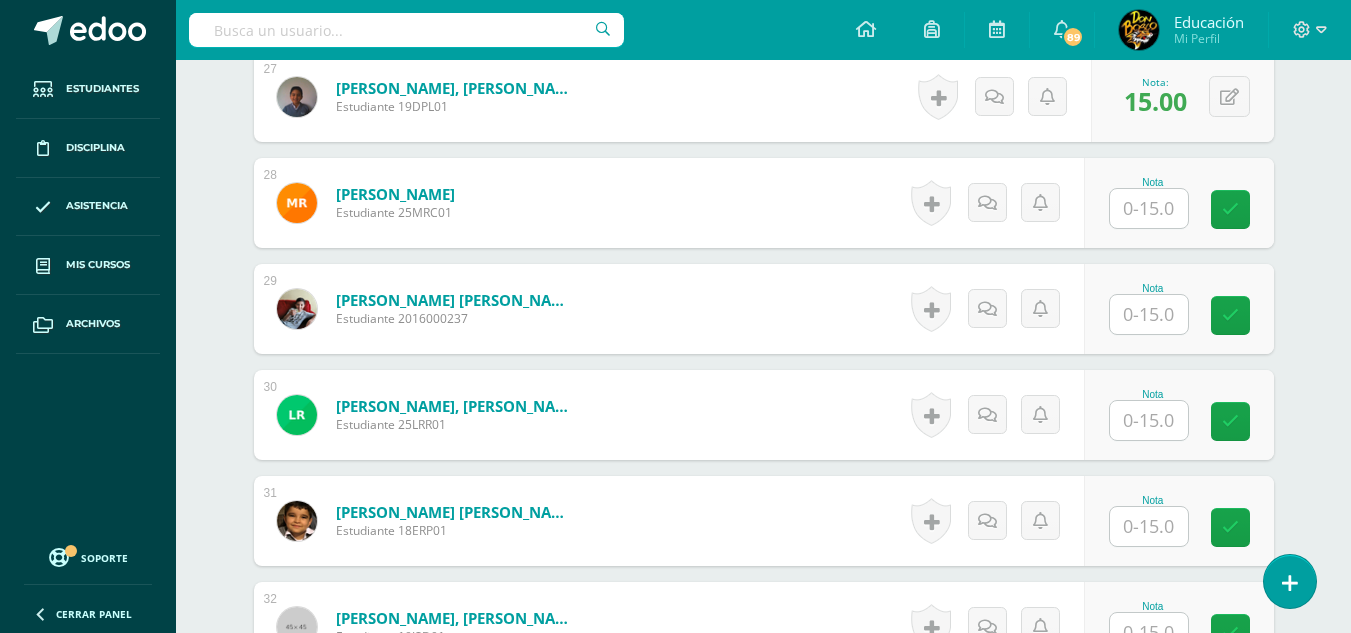 scroll, scrollTop: 3442, scrollLeft: 0, axis: vertical 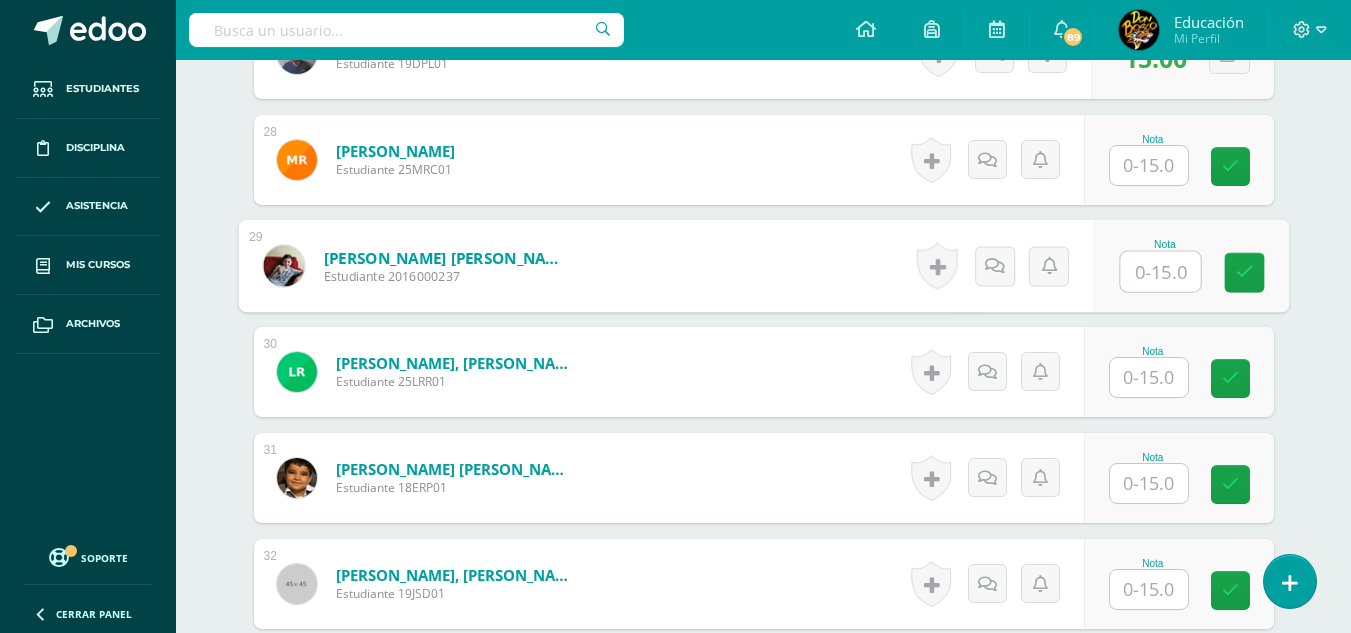 click at bounding box center (1160, 272) 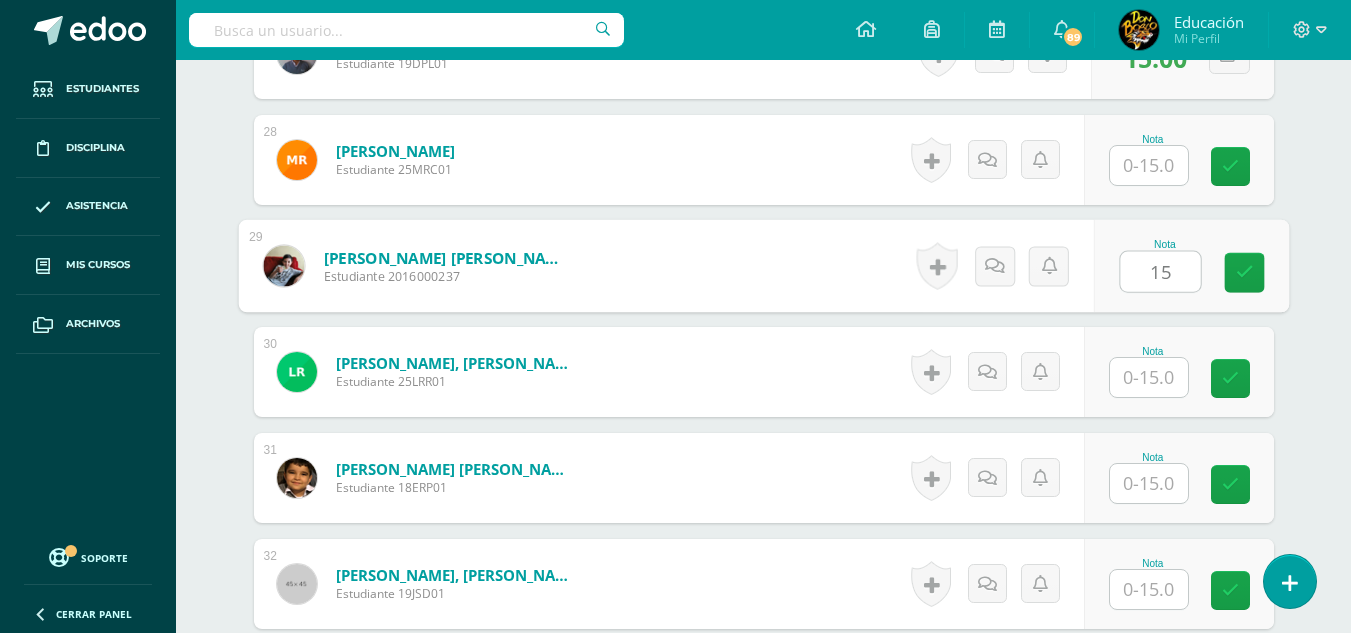 type on "15" 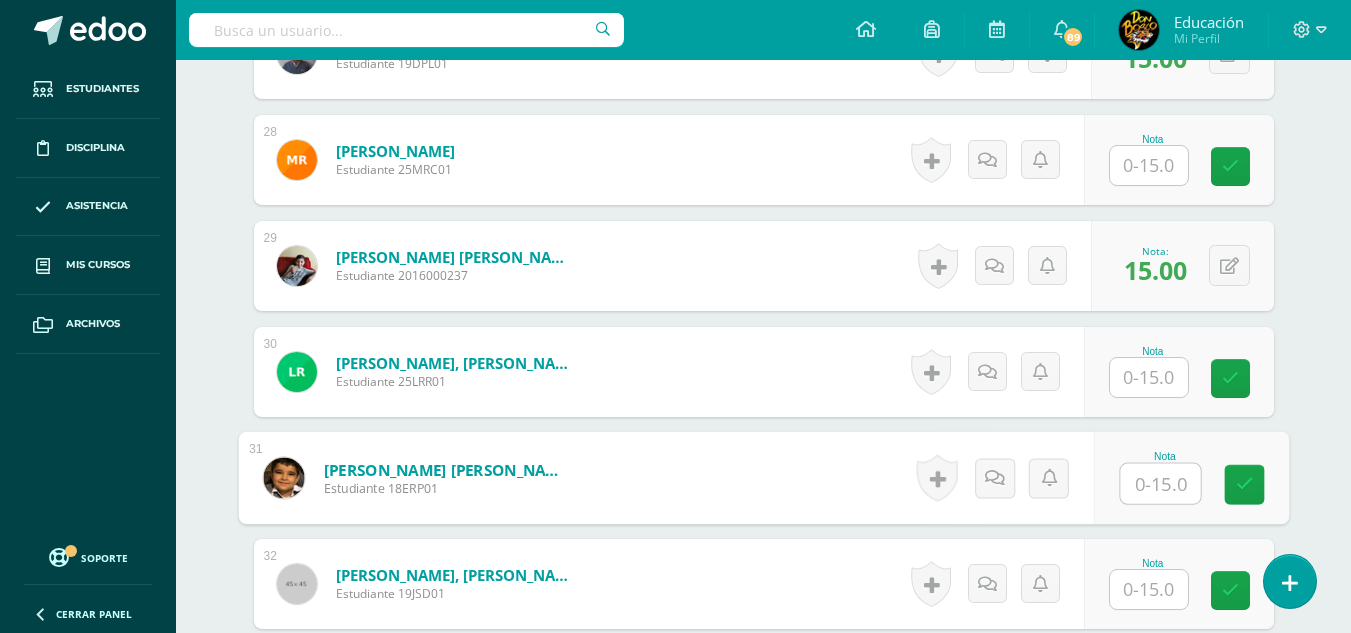 click at bounding box center (1160, 484) 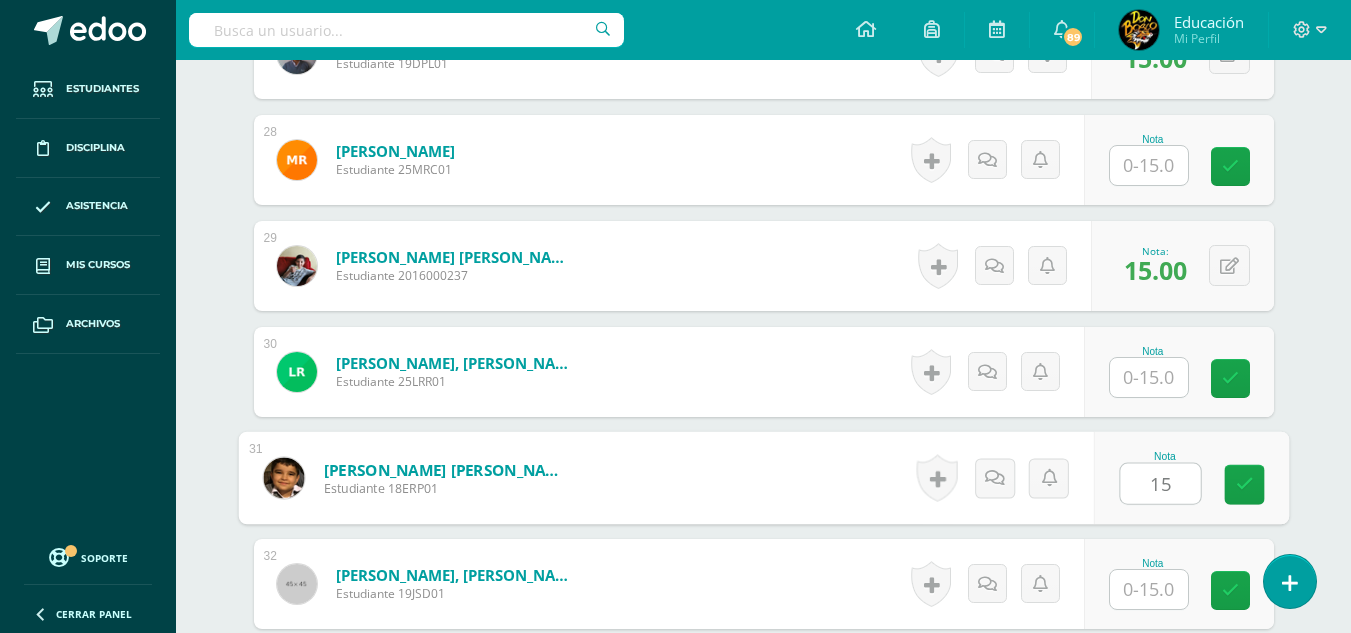 type on "15" 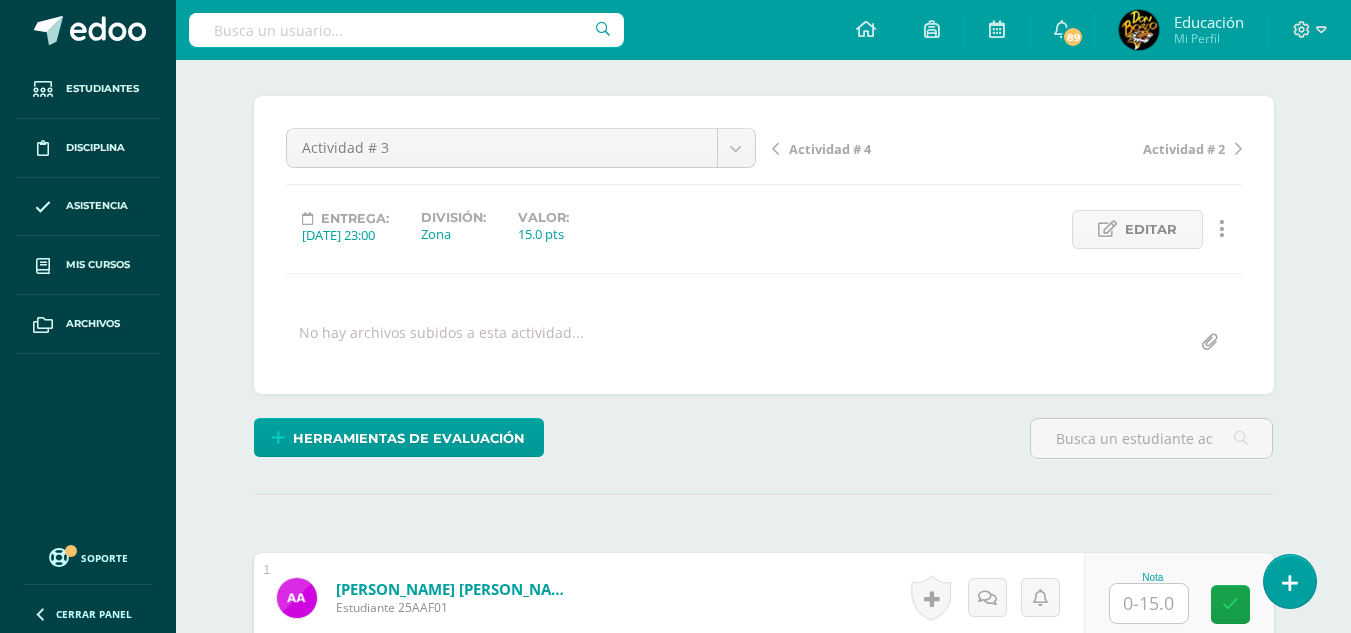 scroll, scrollTop: 0, scrollLeft: 0, axis: both 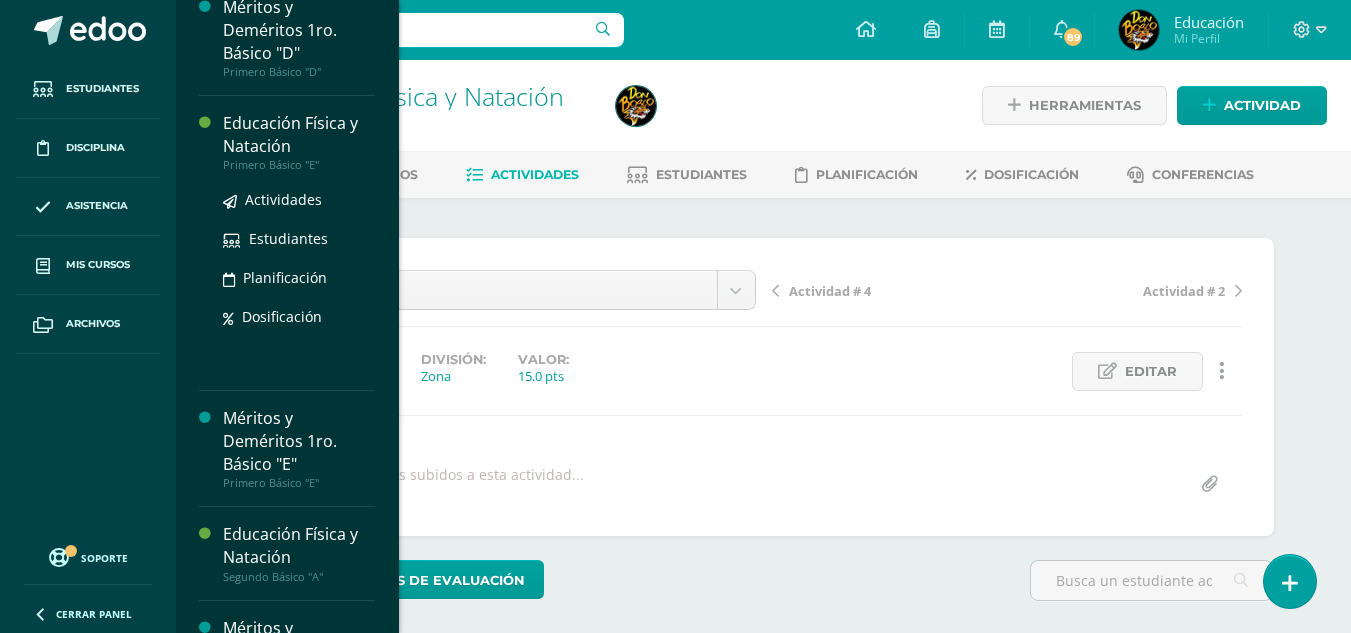 click on "Educación Física y Natación" at bounding box center (299, 135) 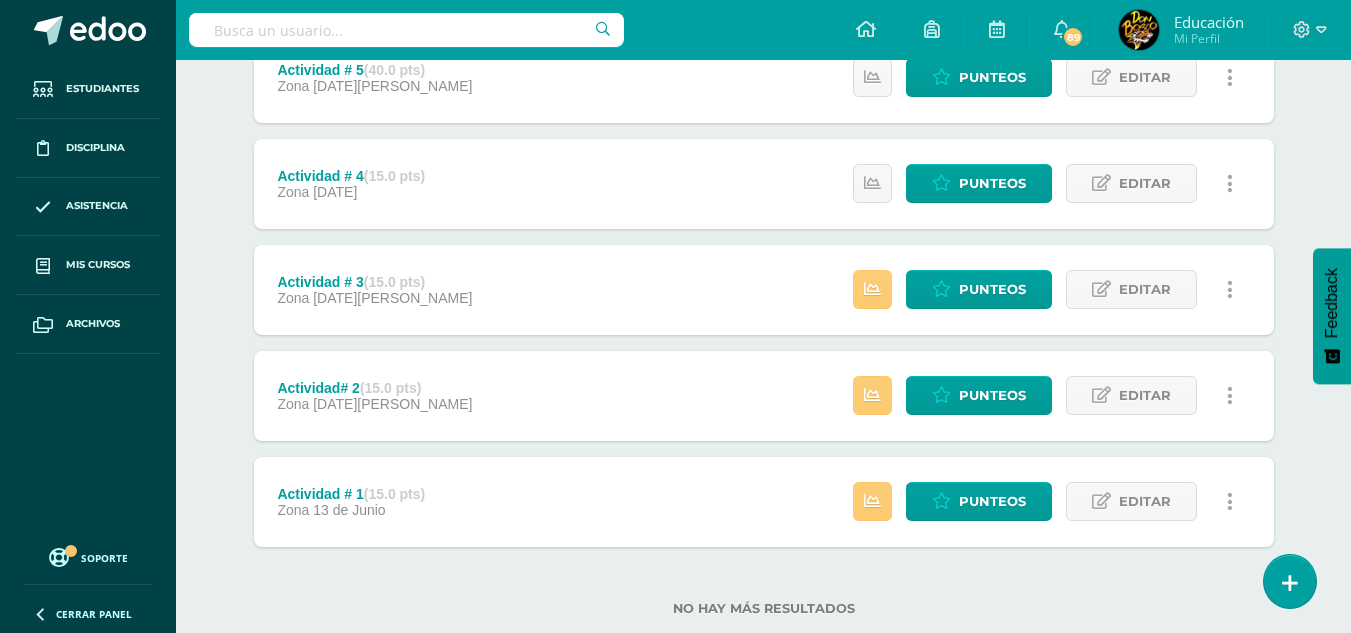 scroll, scrollTop: 347, scrollLeft: 0, axis: vertical 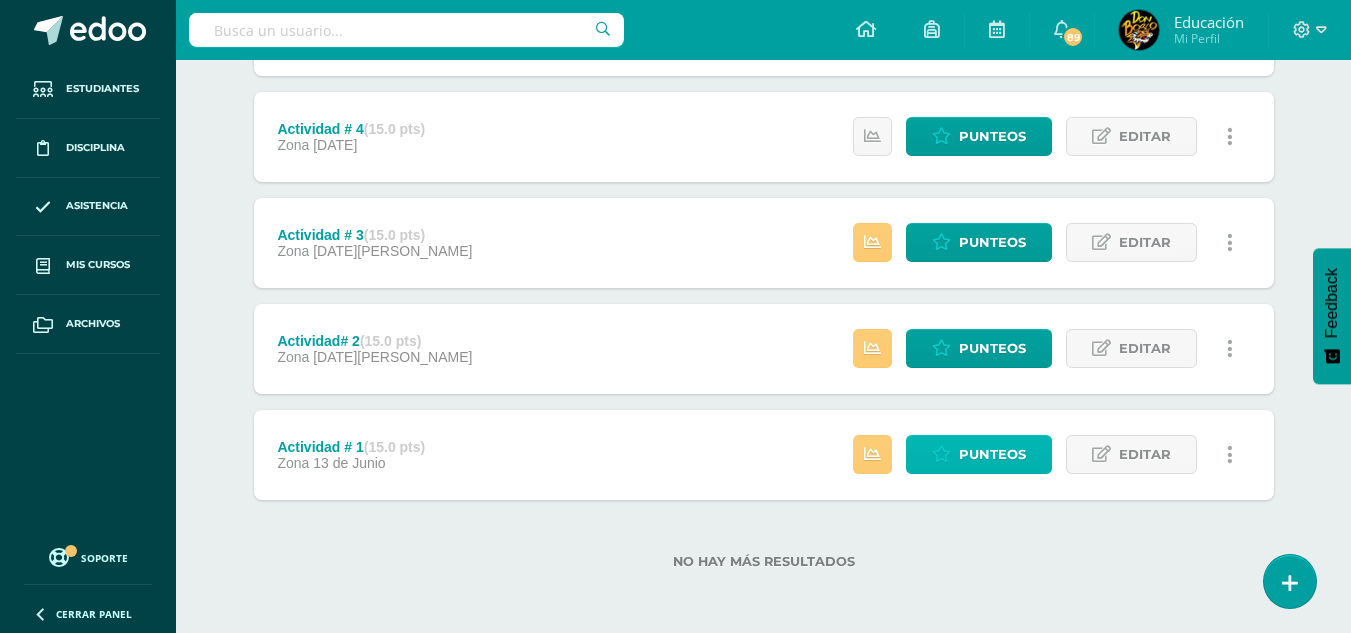 click on "Punteos" at bounding box center (992, 454) 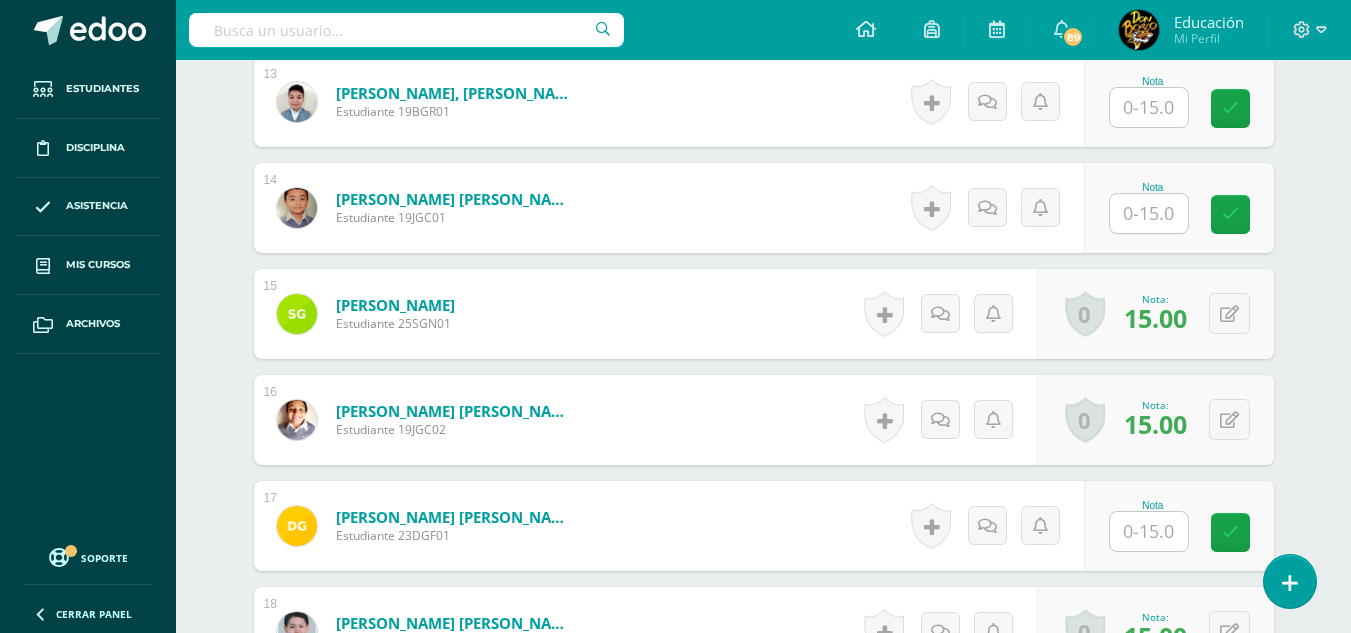 scroll, scrollTop: 1911, scrollLeft: 0, axis: vertical 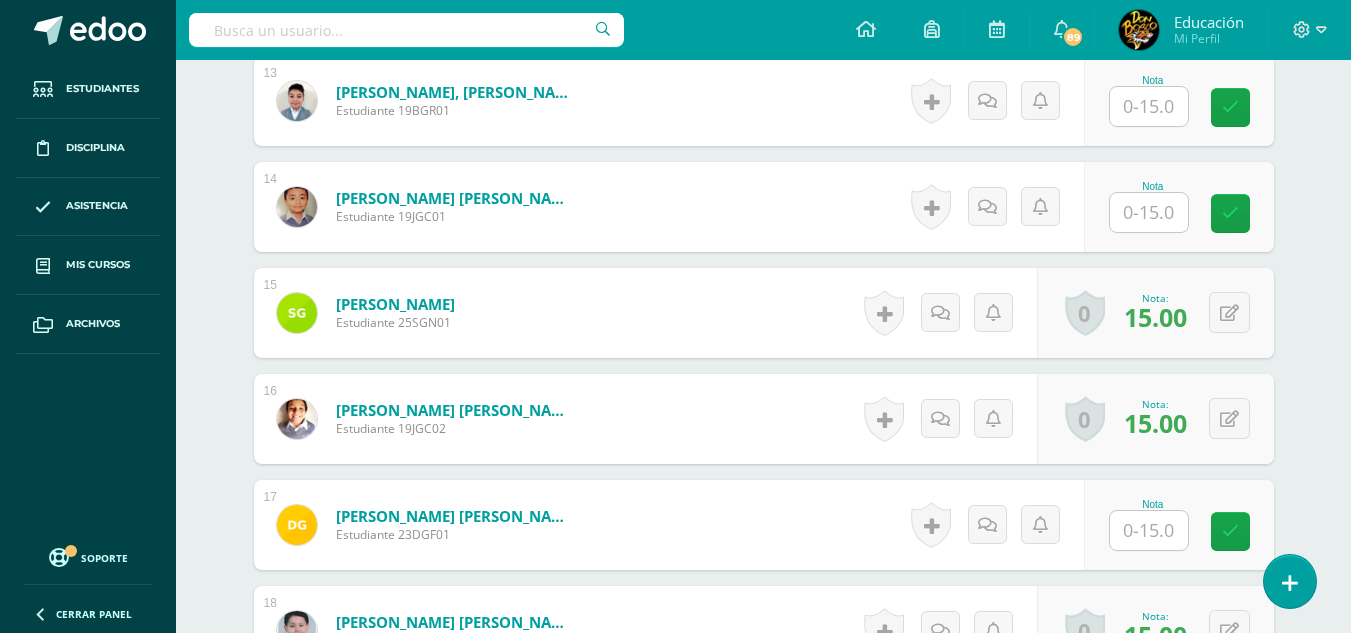 click at bounding box center (1149, 106) 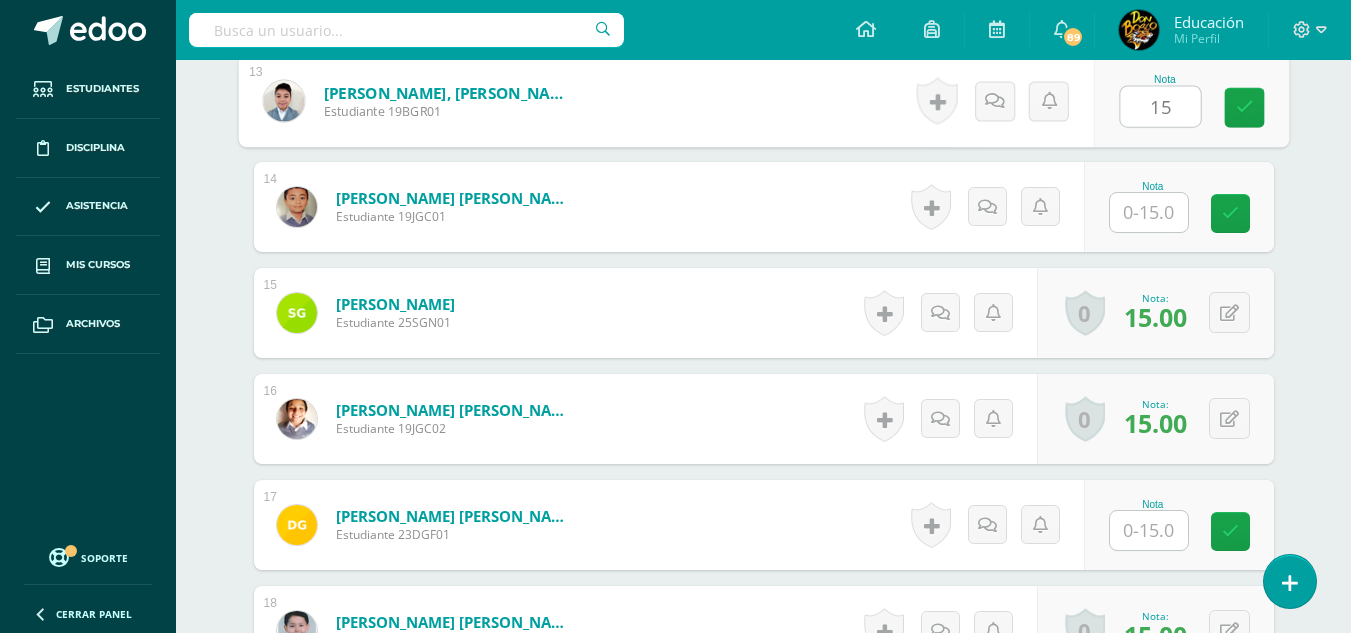 type on "15" 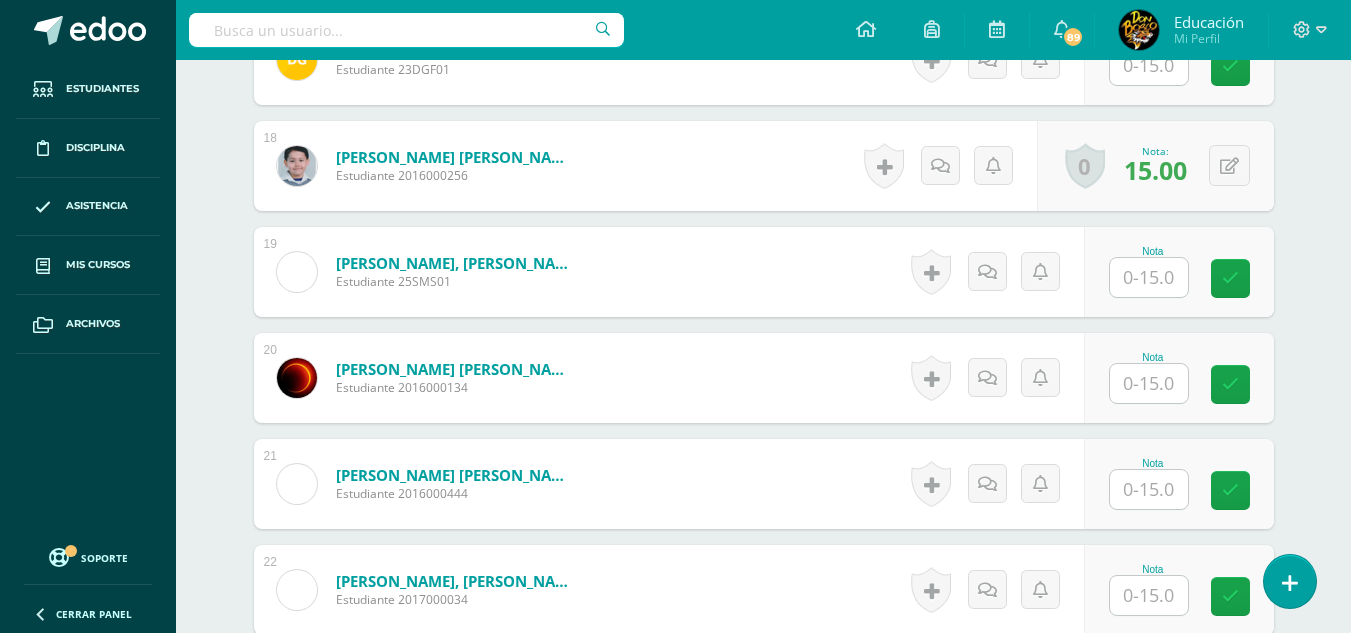 scroll, scrollTop: 2411, scrollLeft: 0, axis: vertical 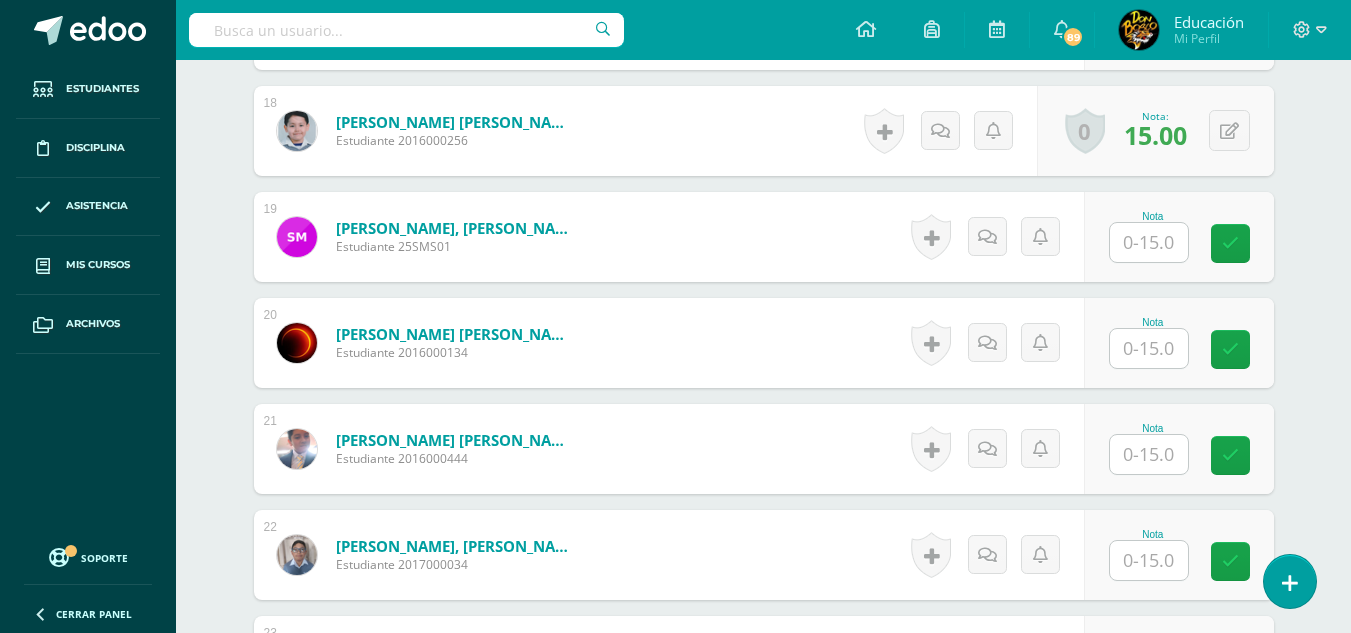 click at bounding box center (1149, 242) 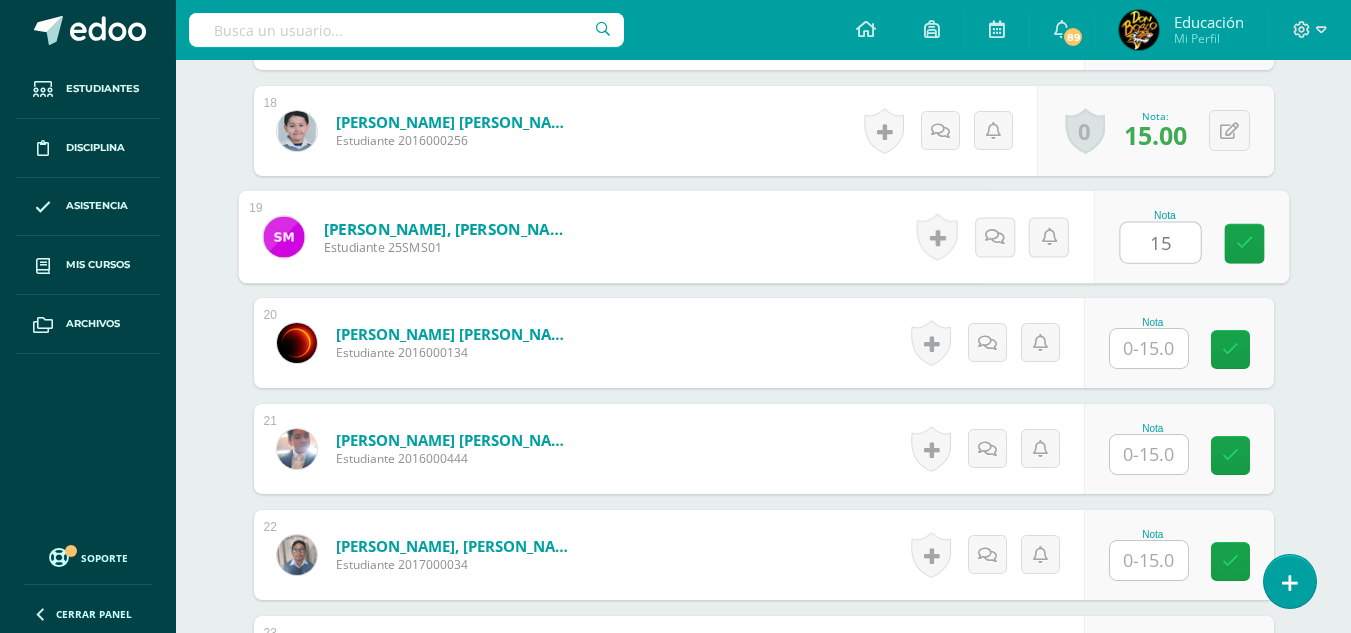 type on "15" 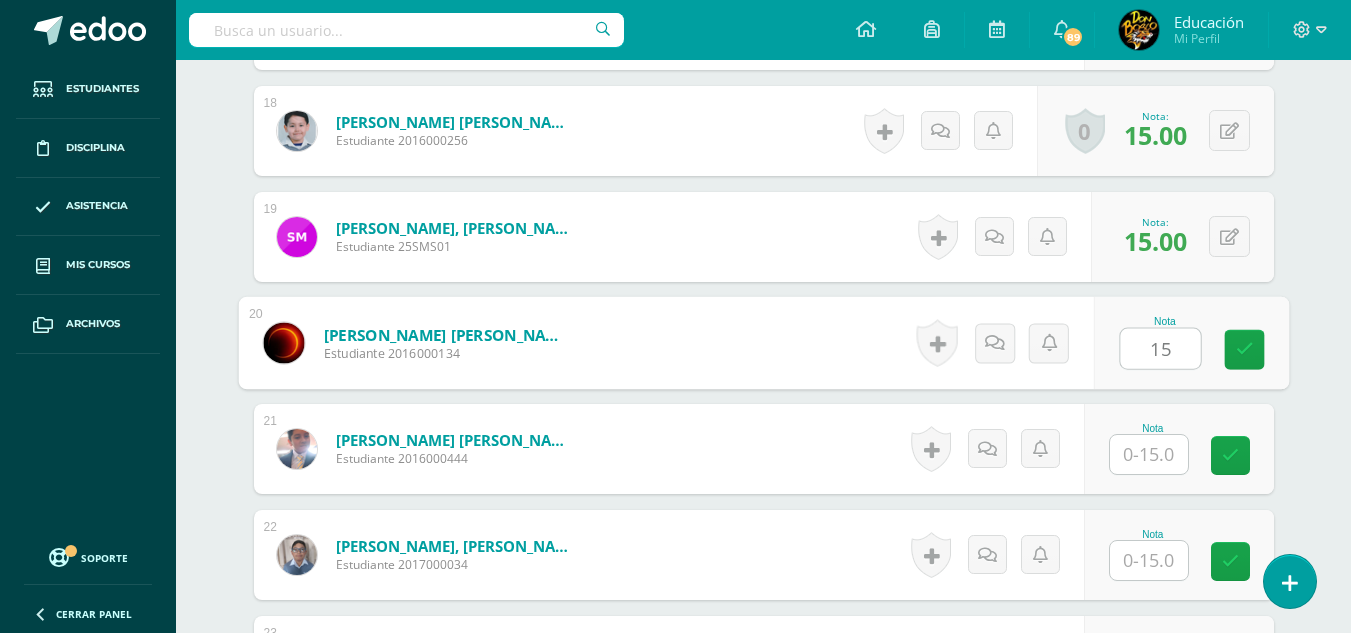 type on "15" 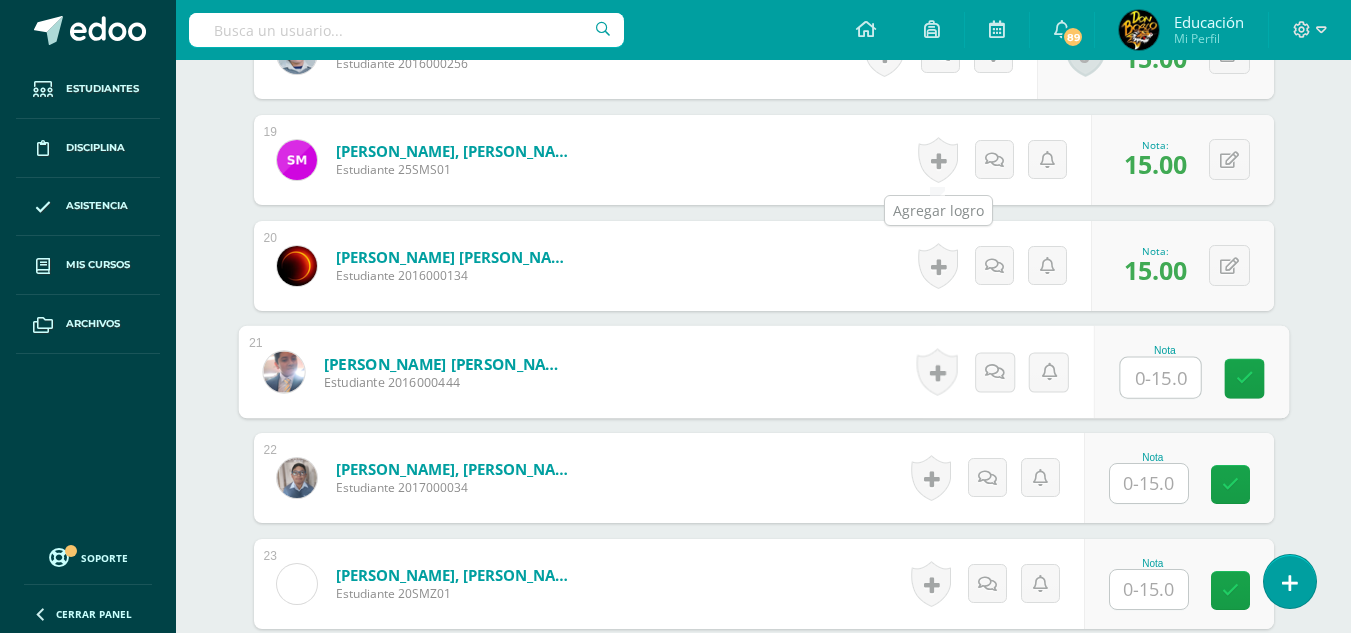 scroll, scrollTop: 2511, scrollLeft: 0, axis: vertical 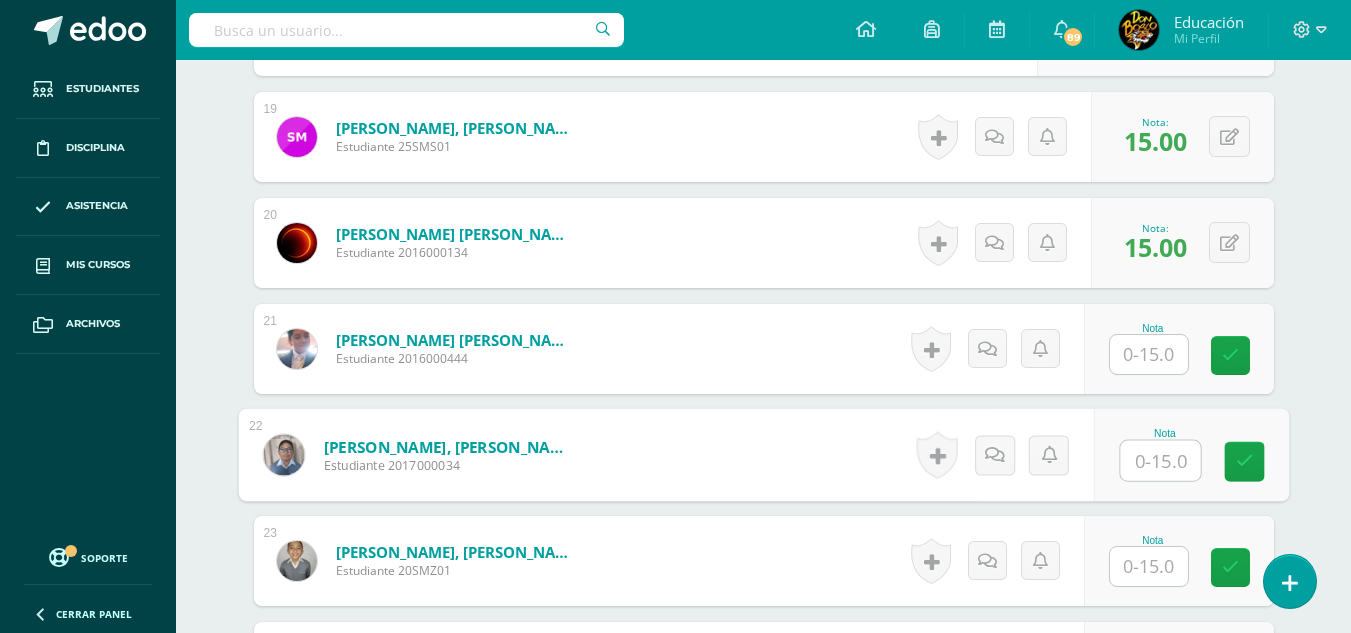 click at bounding box center [1160, 461] 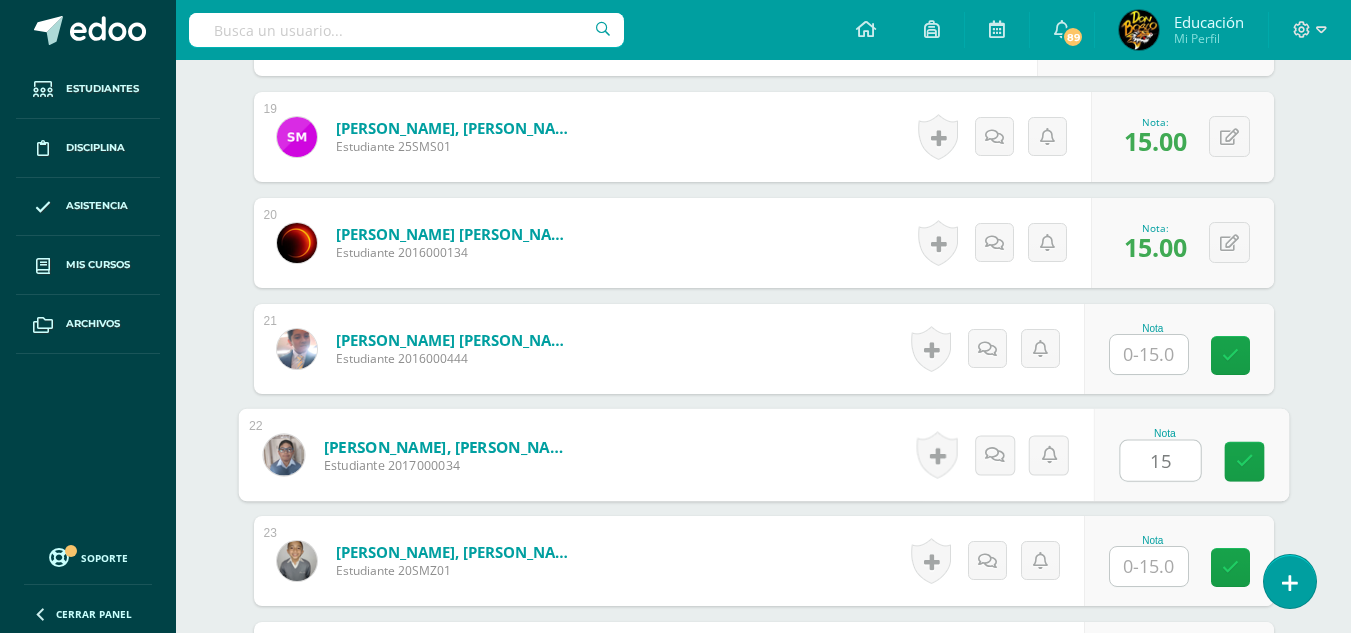 type on "15" 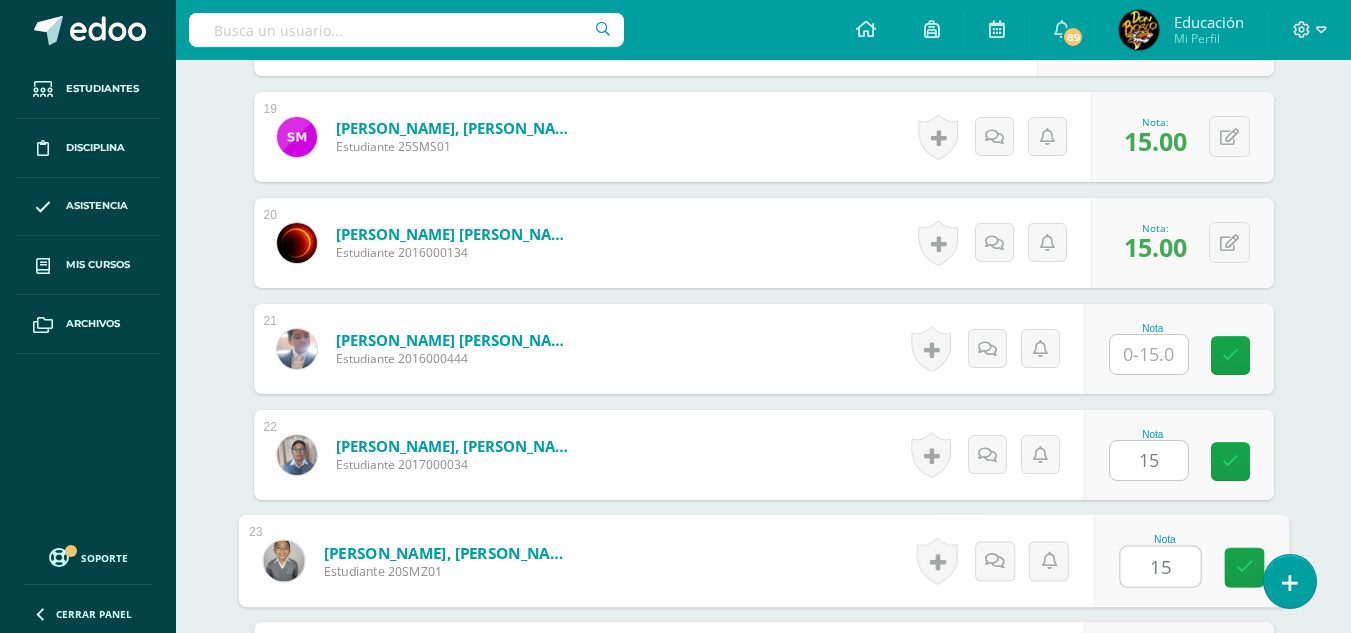 type on "15" 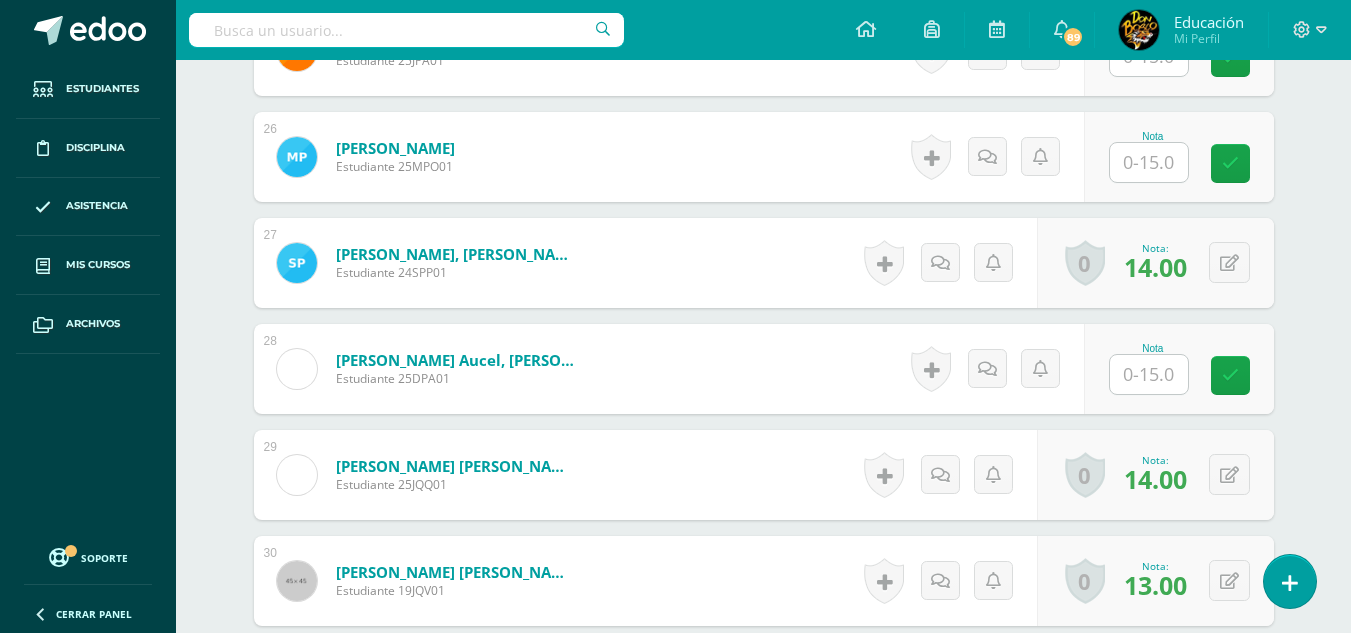scroll, scrollTop: 3267, scrollLeft: 0, axis: vertical 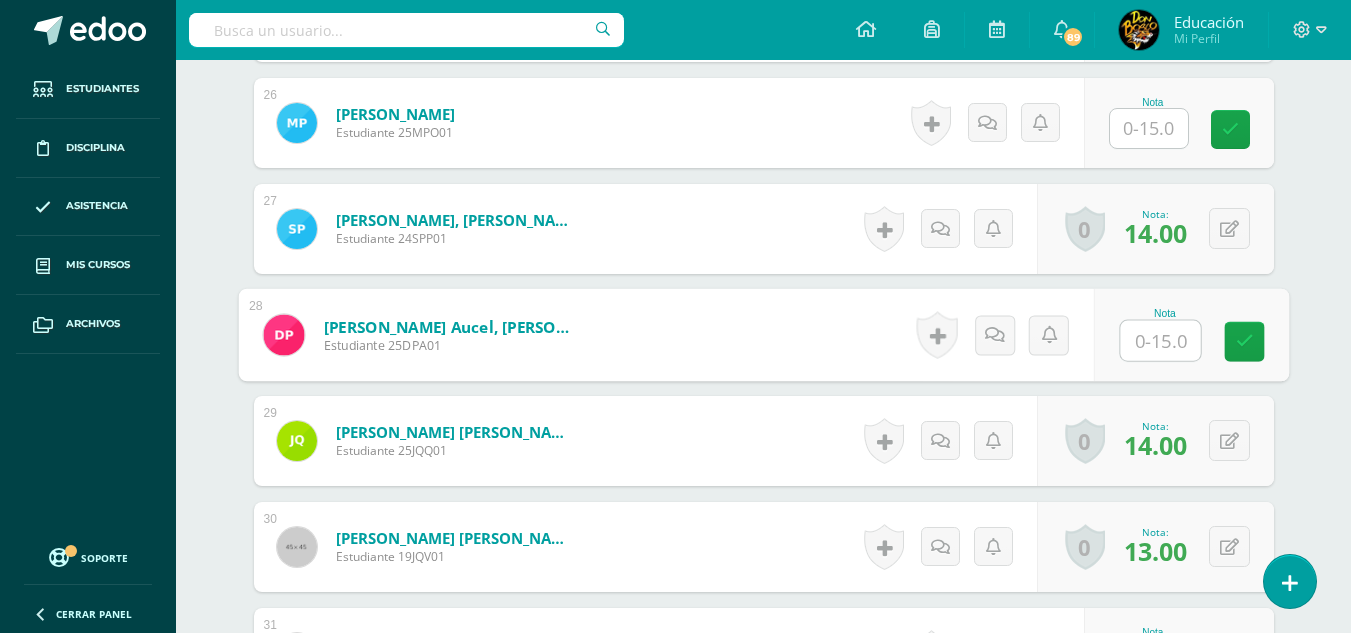 click at bounding box center [1160, 341] 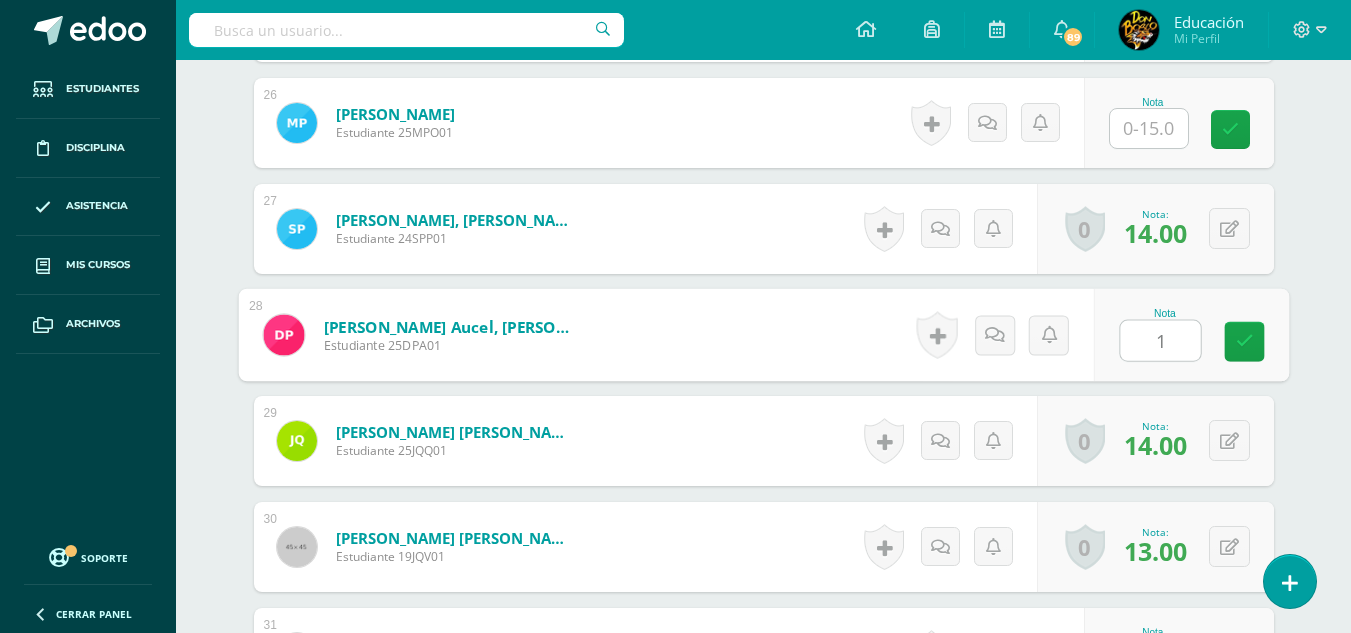 type on "15" 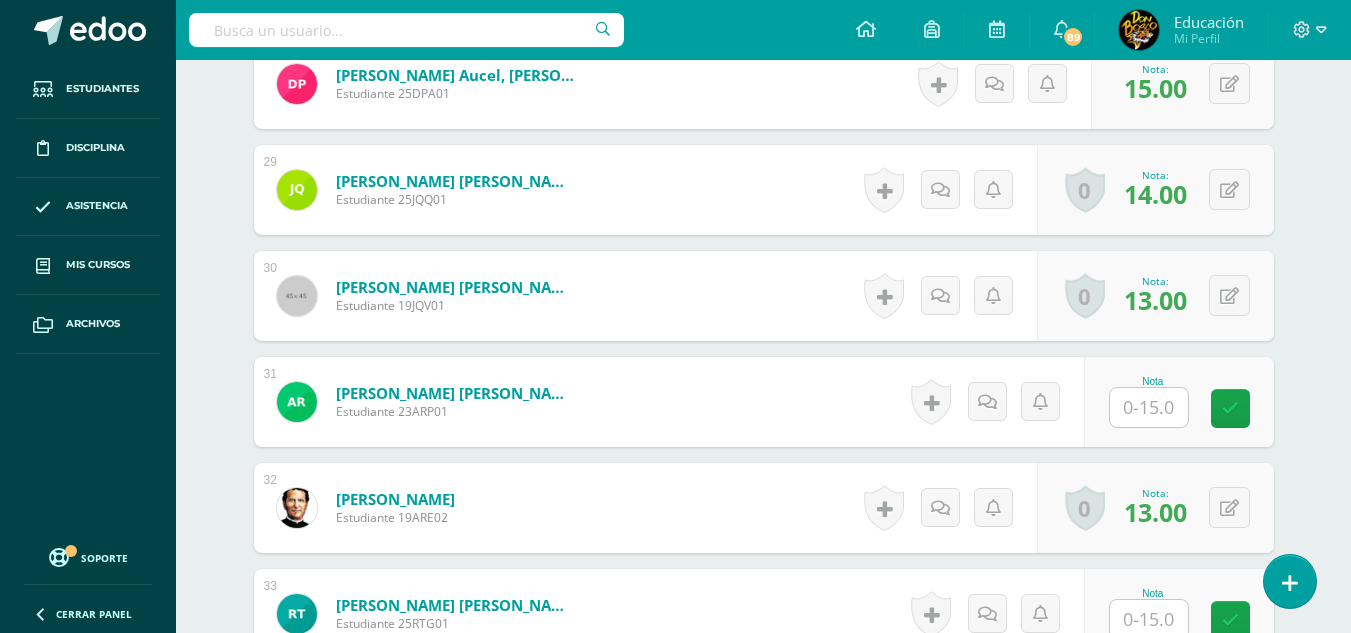 scroll, scrollTop: 3667, scrollLeft: 0, axis: vertical 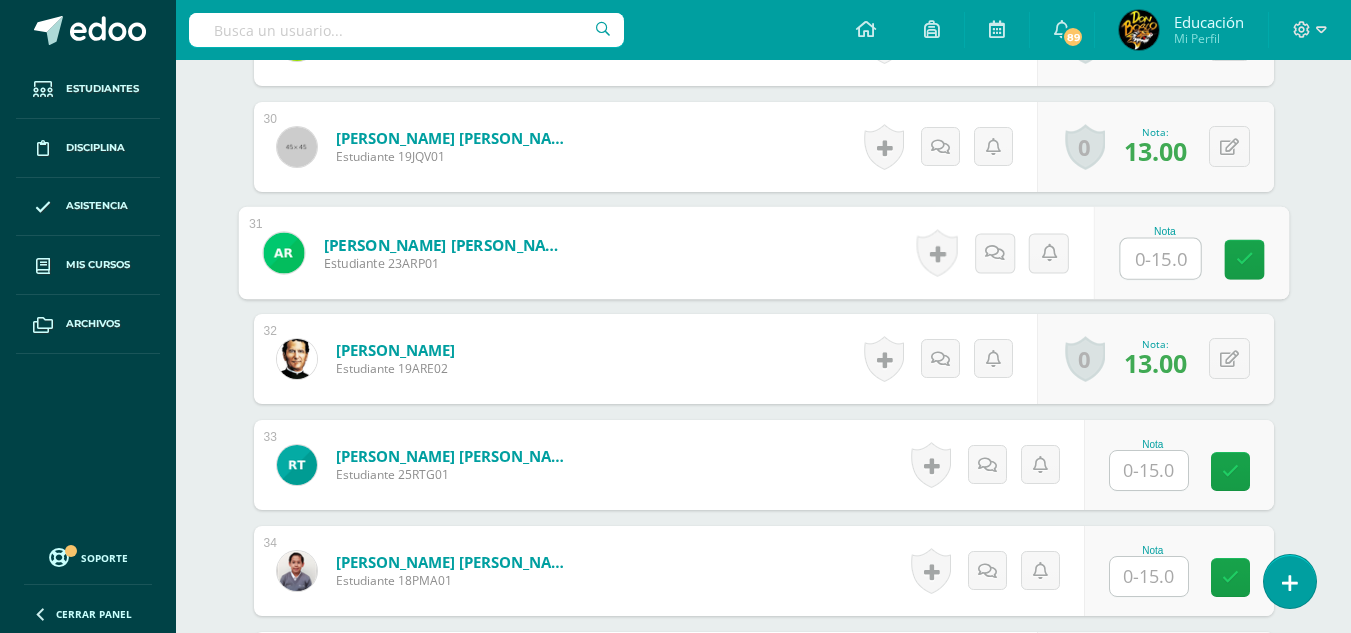 click at bounding box center [1160, 259] 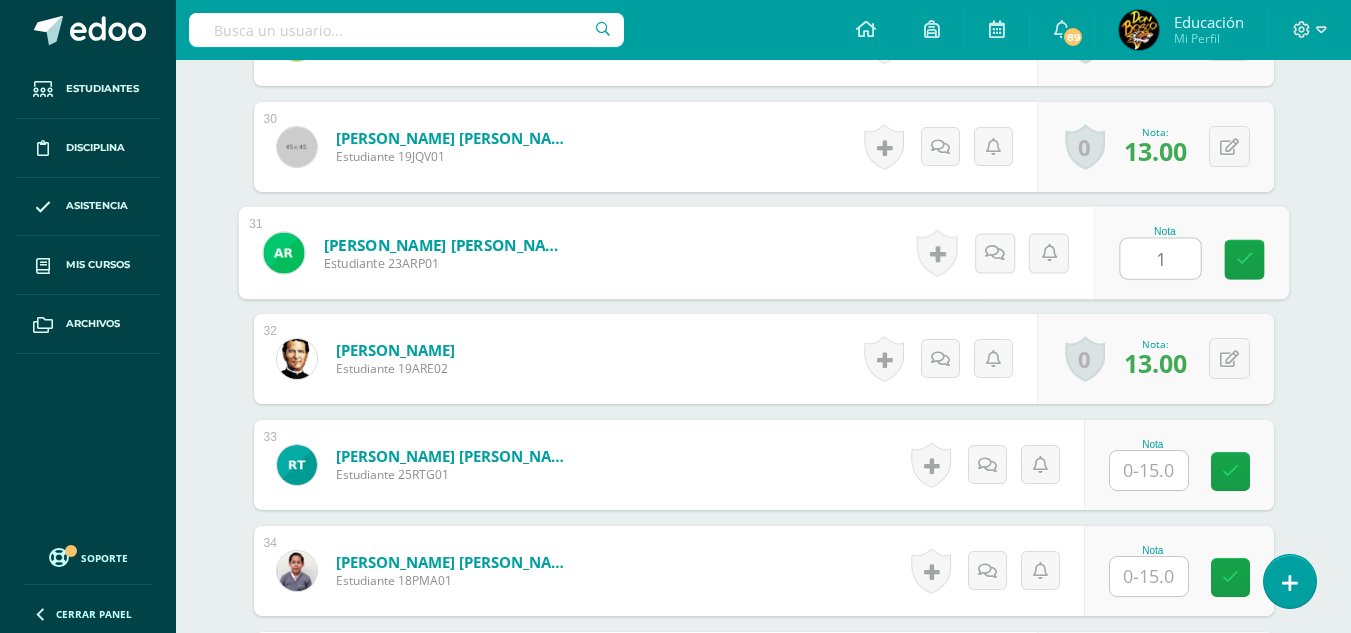 type on "15" 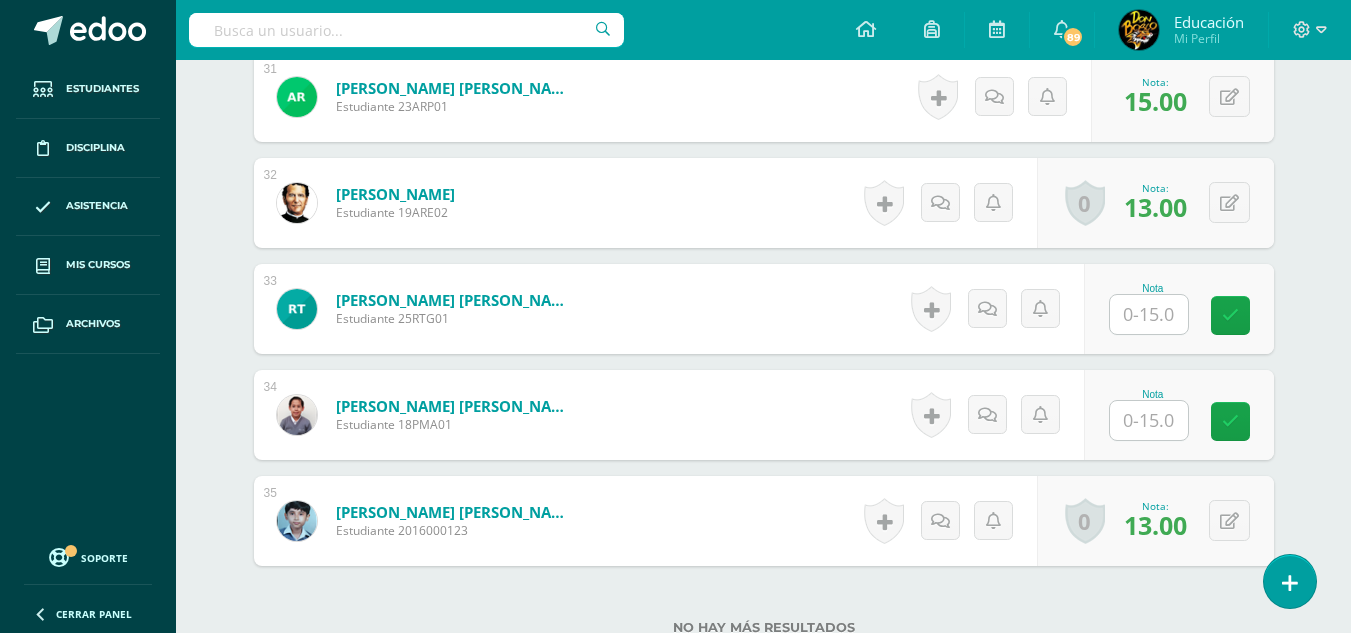 scroll, scrollTop: 3867, scrollLeft: 0, axis: vertical 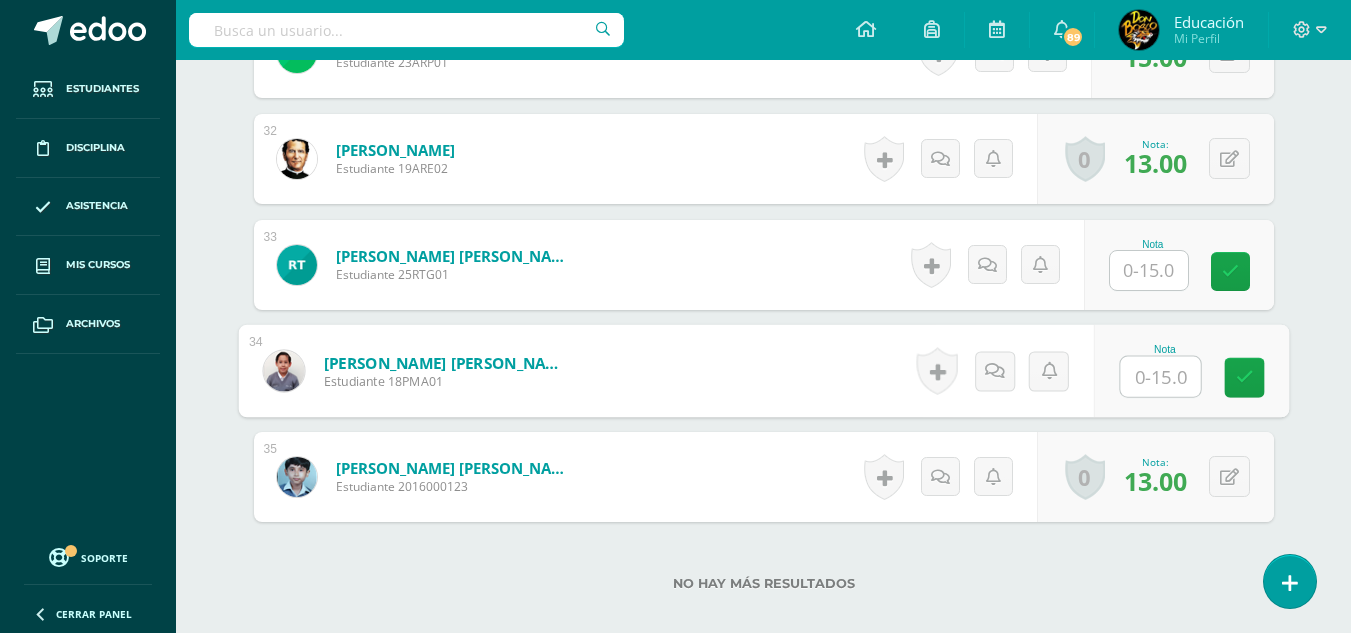 click at bounding box center [1160, 377] 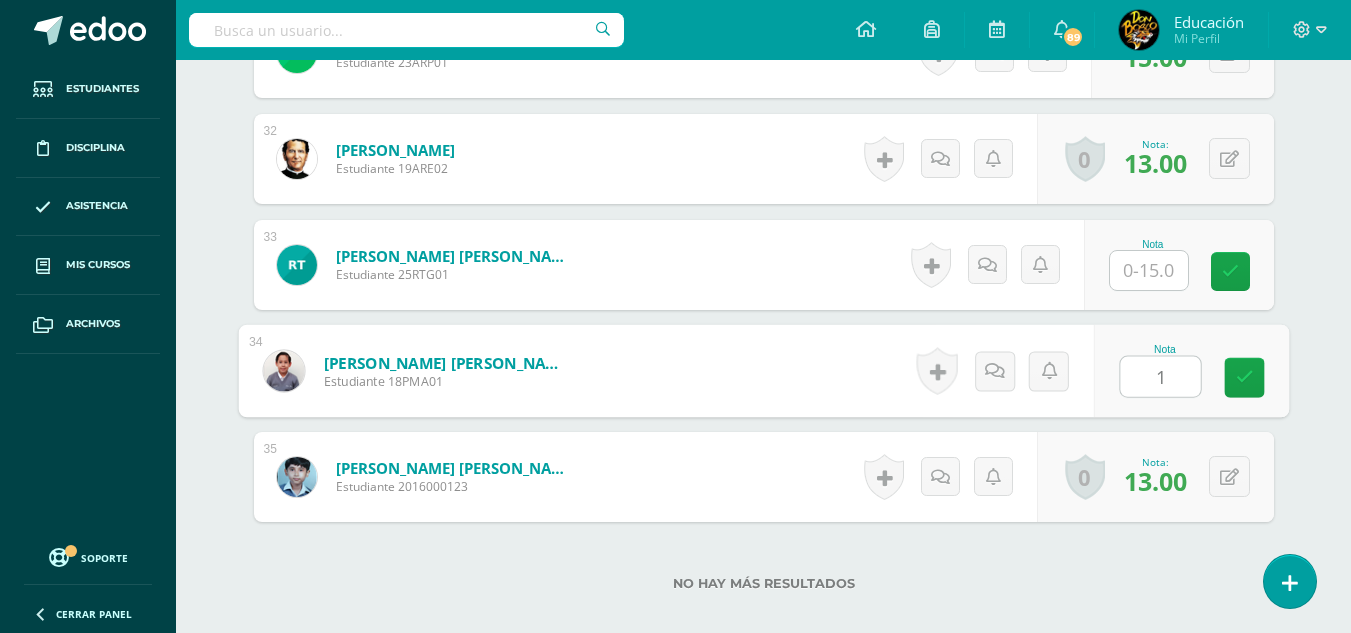 type on "15" 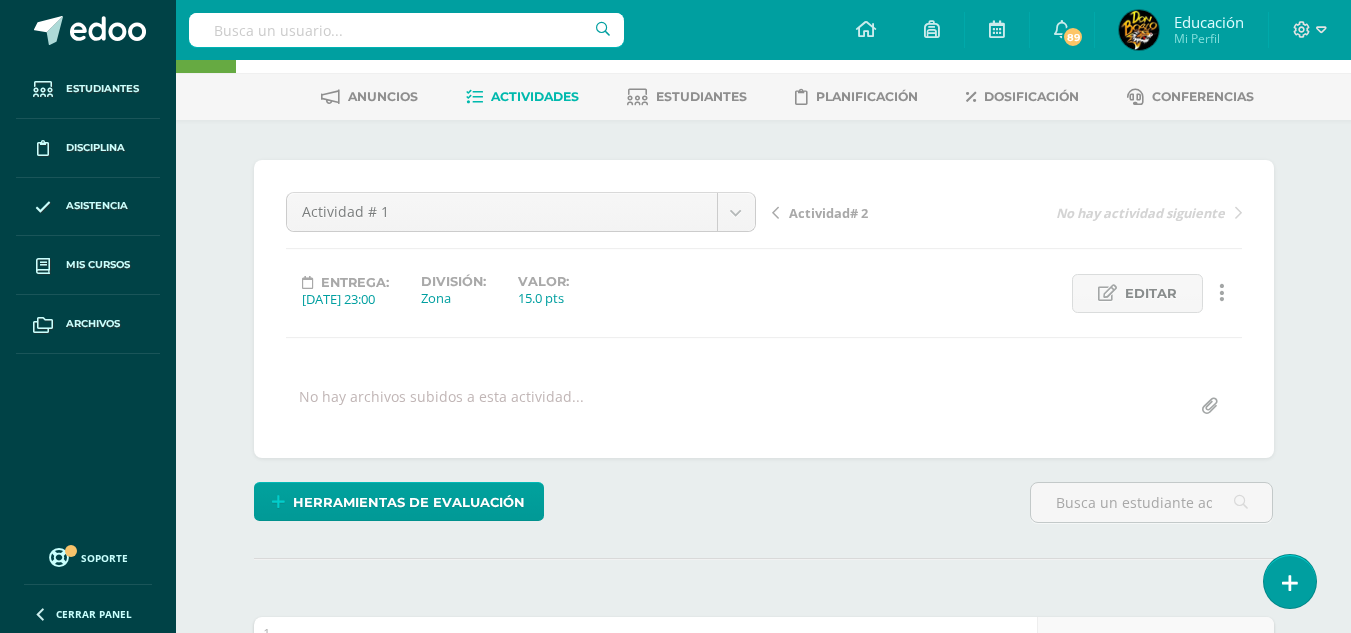 scroll, scrollTop: 0, scrollLeft: 0, axis: both 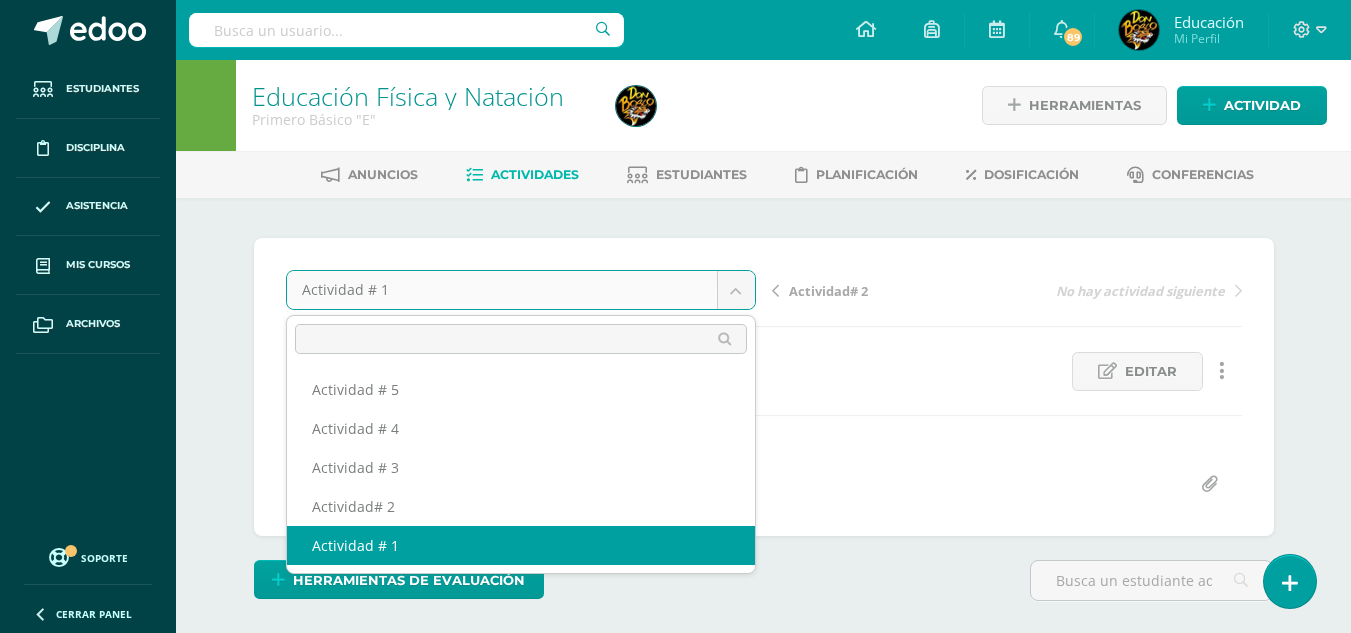 click on "Estudiantes Disciplina Asistencia Mis cursos Archivos Soporte
Centro de ayuda
Últimas actualizaciones
10+ Cerrar panel
Educación Física
Primero
Primaria Inicial
"A"
Actividades Estudiantes Planificación Dosificación
Méritos y Deméritos 1ro. Primaria ¨A¨
Primero
Primaria Inicial
"A"
Actividades Estudiantes Planificación Dosificación
Educación Física
Primero
Primaria Inicial
"B"
Actividades Estudiantes Planificación Dosificación Actividades Estudiantes Planificación Dosificación Actividades 1" at bounding box center (675, 2309) 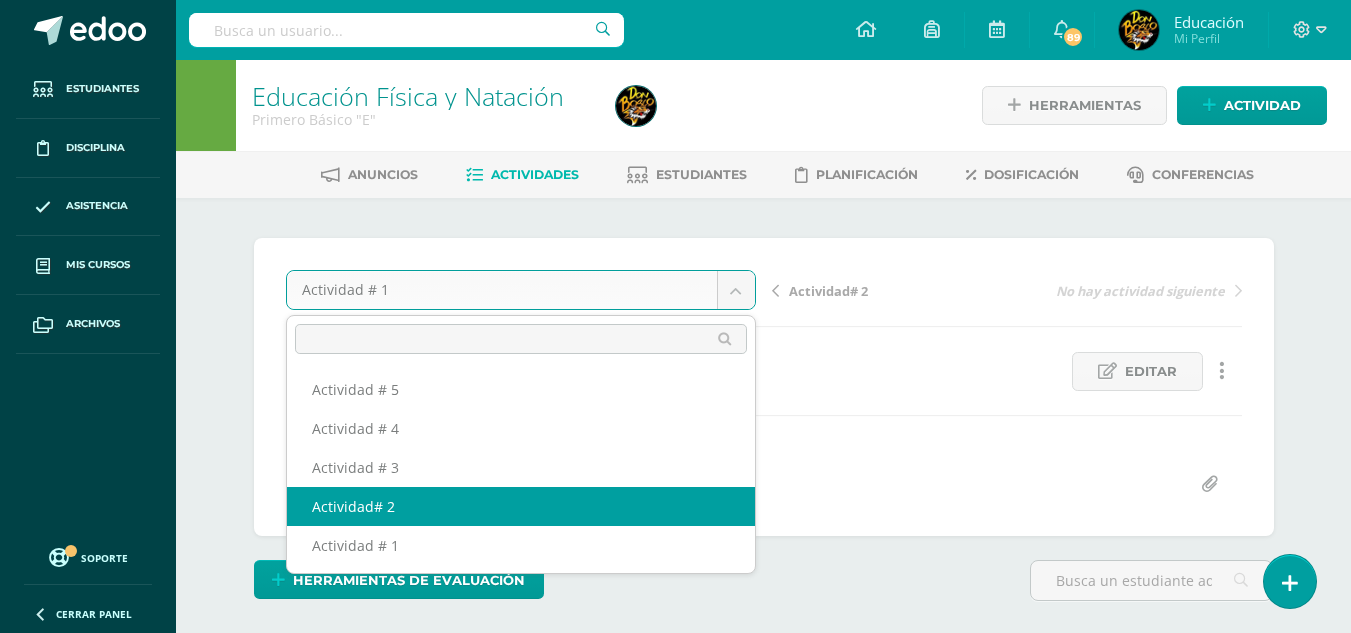 select on "/dashboard/teacher/grade-activity/174312/" 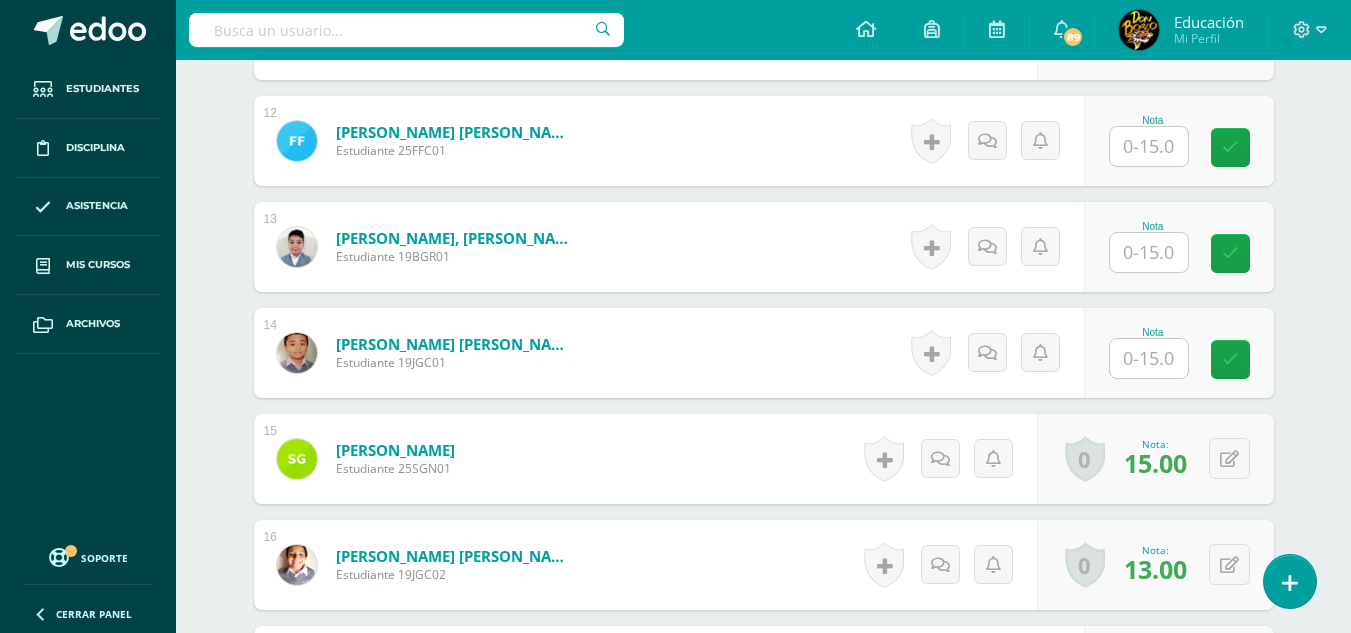 scroll, scrollTop: 1800, scrollLeft: 0, axis: vertical 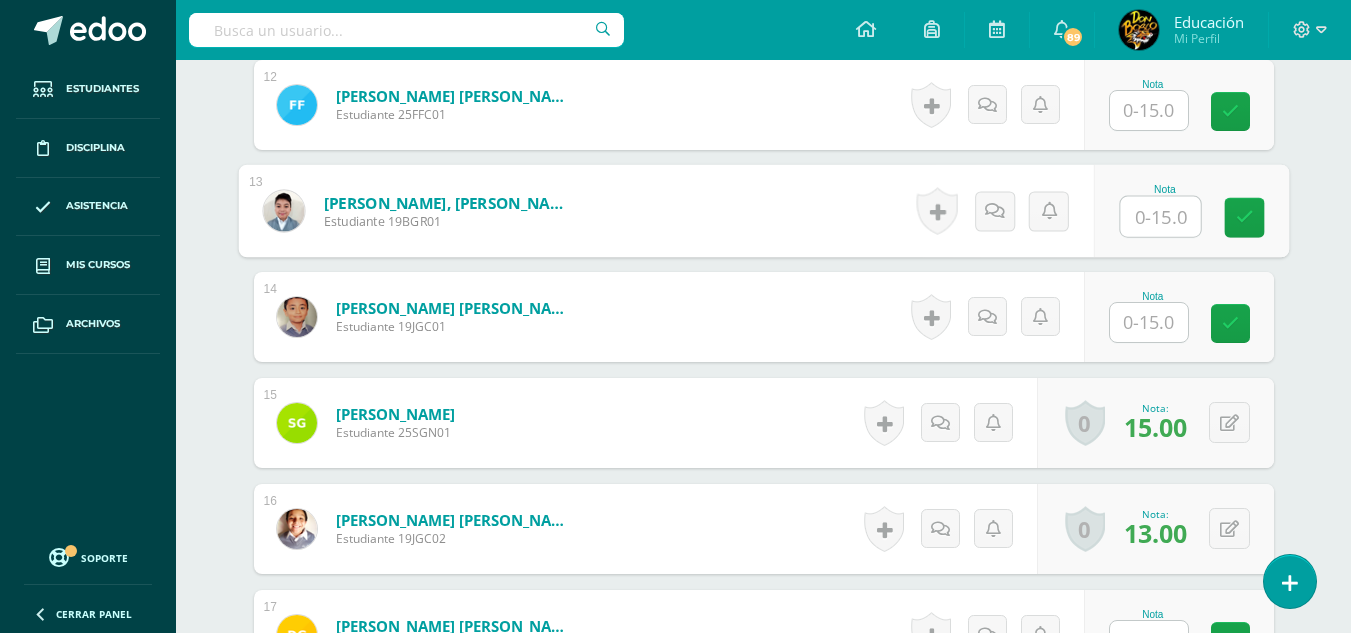 click at bounding box center [1160, 217] 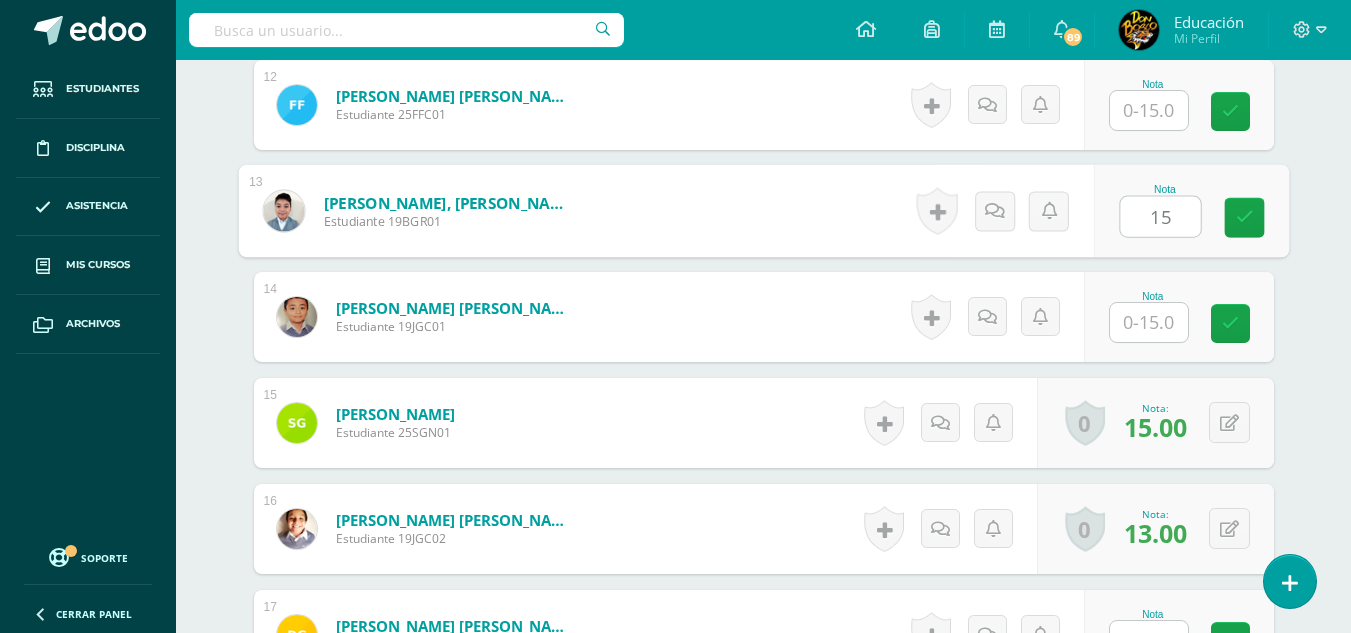 type on "15" 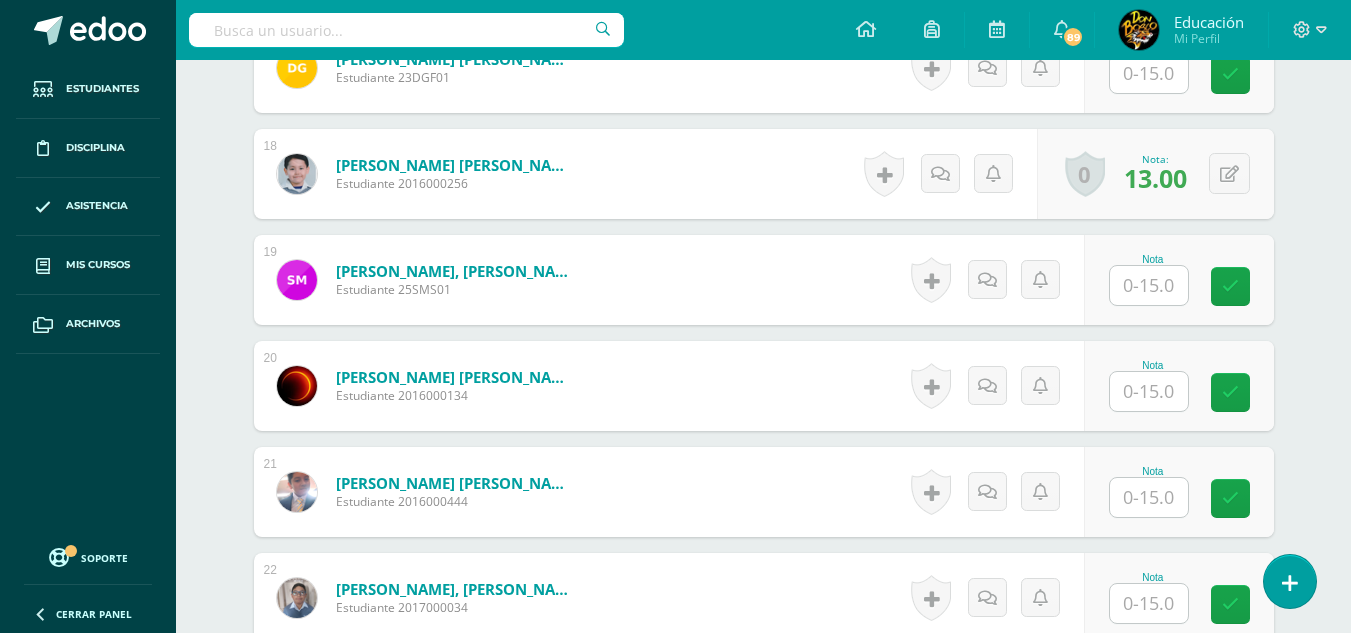 scroll, scrollTop: 2402, scrollLeft: 0, axis: vertical 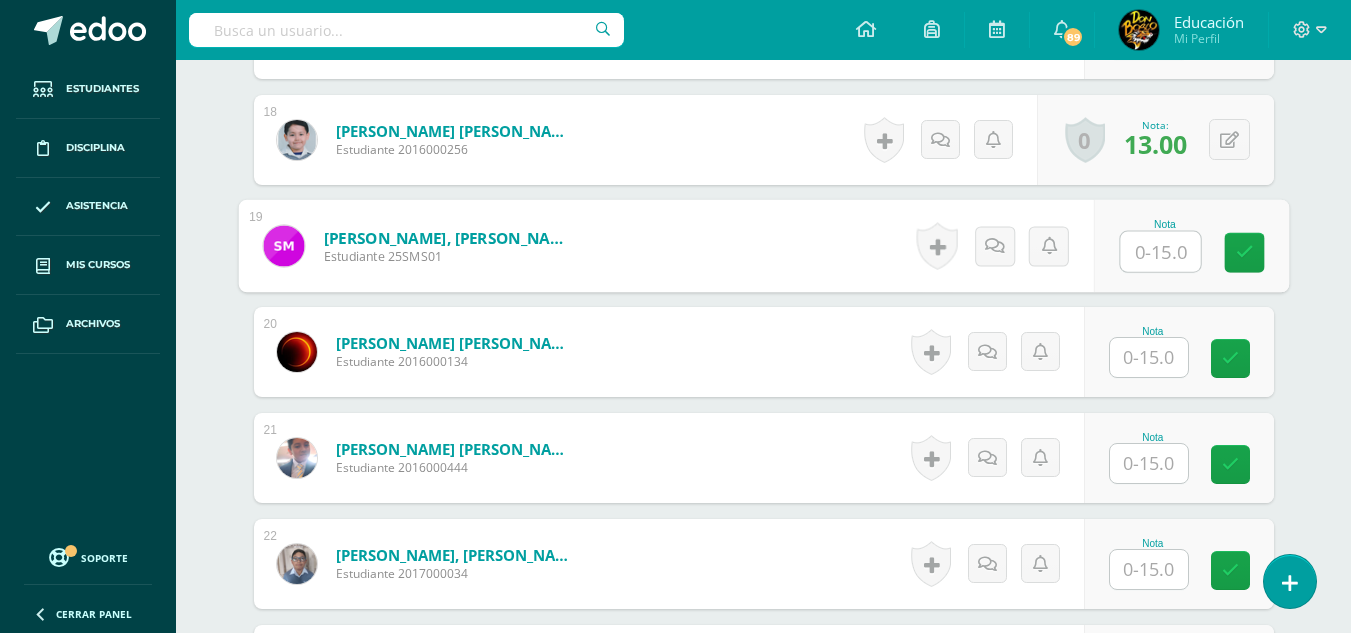 click at bounding box center [1160, 252] 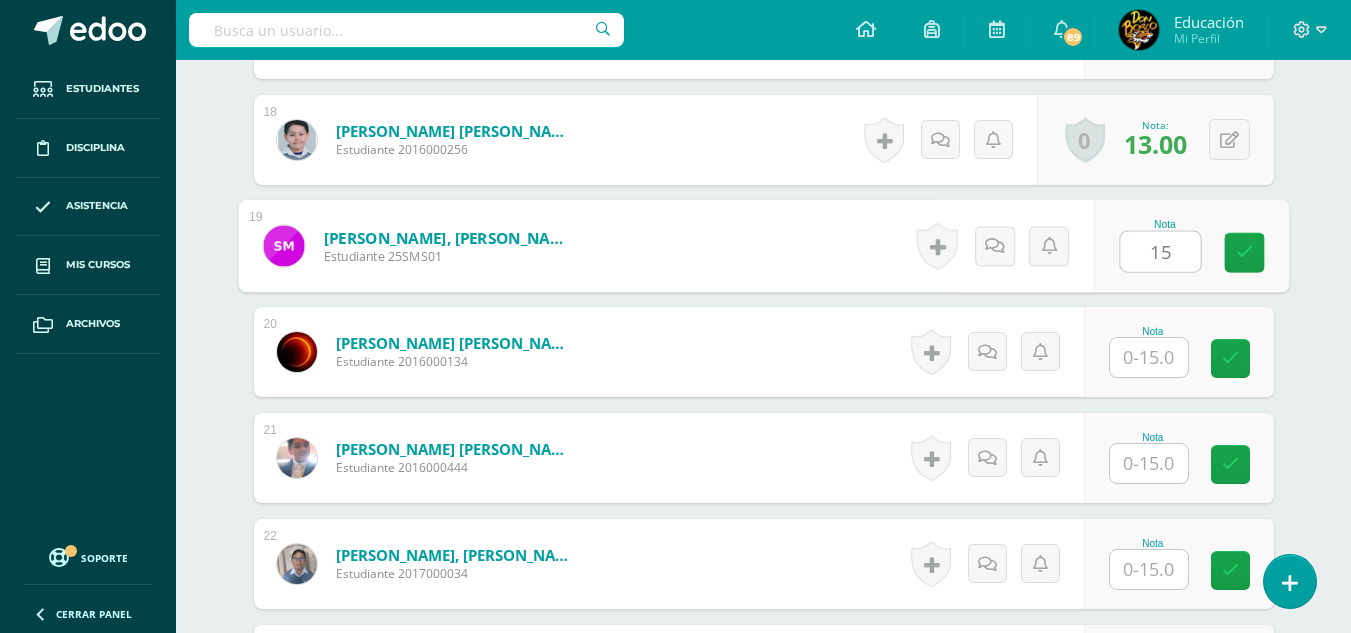 type on "15" 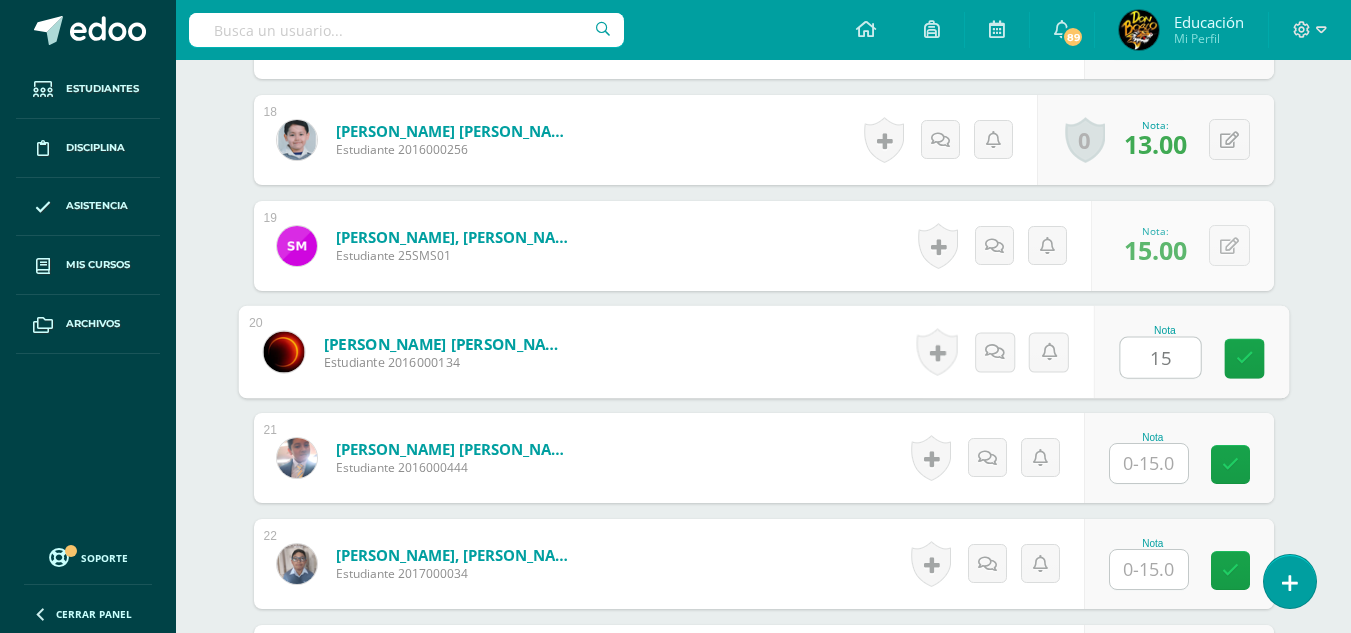 type on "15" 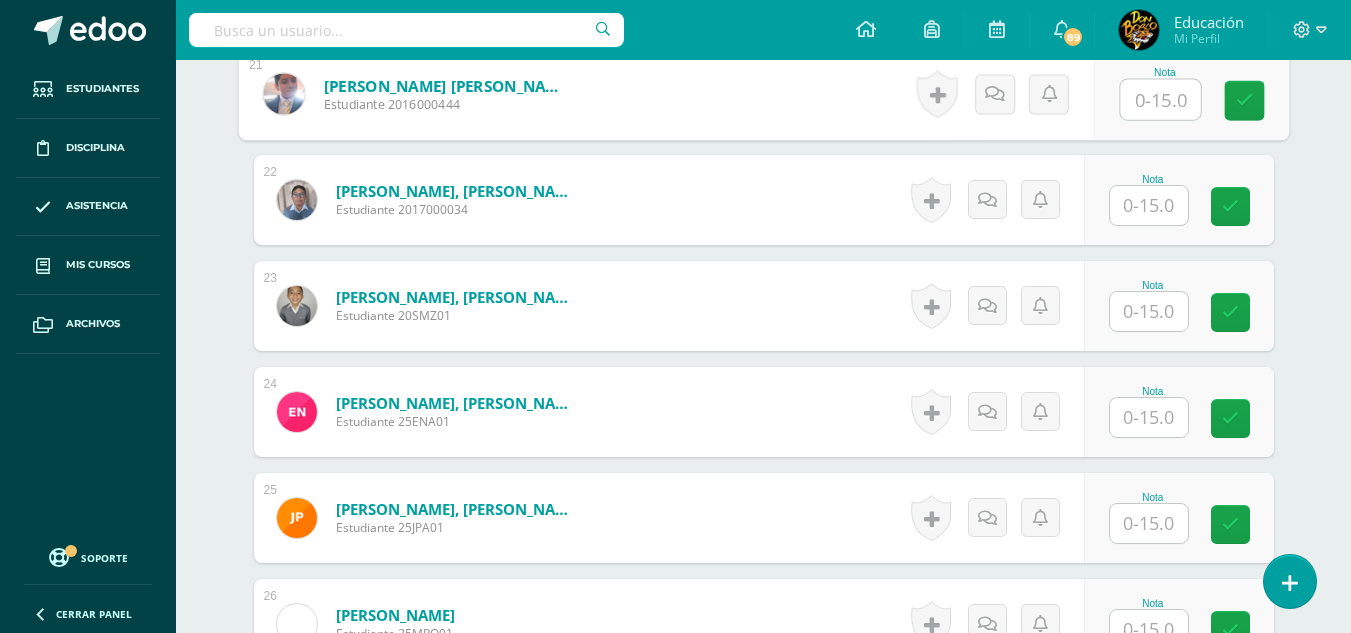 scroll, scrollTop: 2802, scrollLeft: 0, axis: vertical 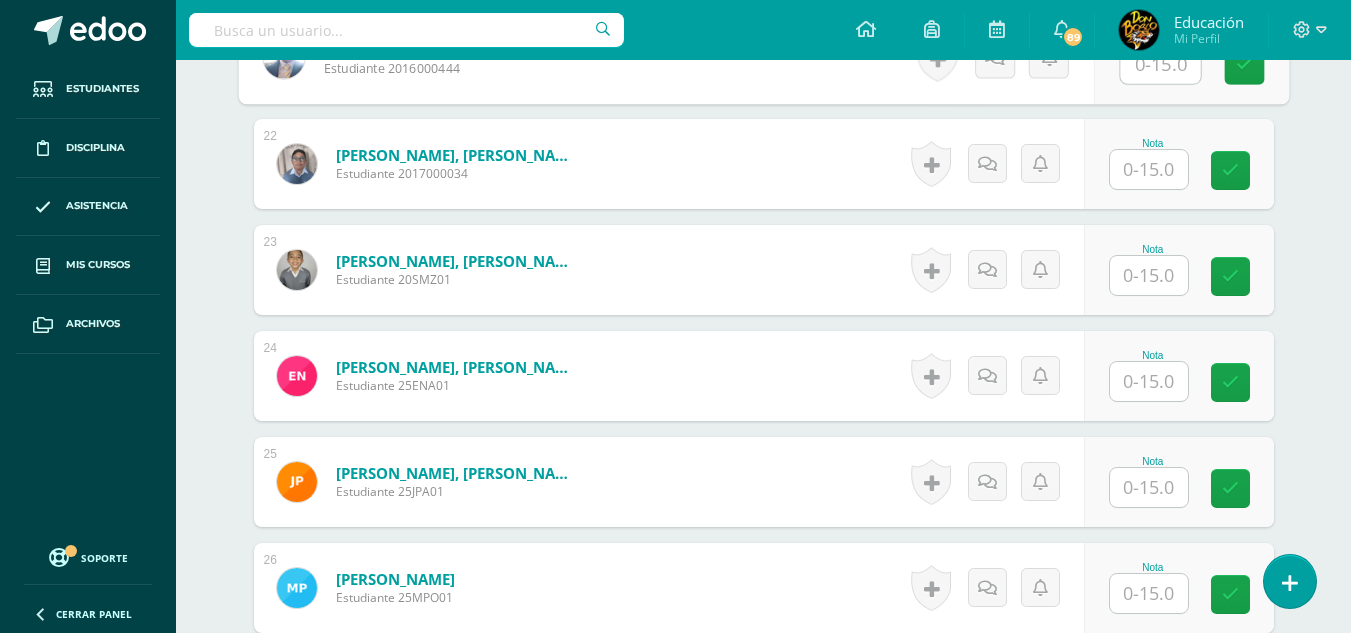 click at bounding box center [1149, 169] 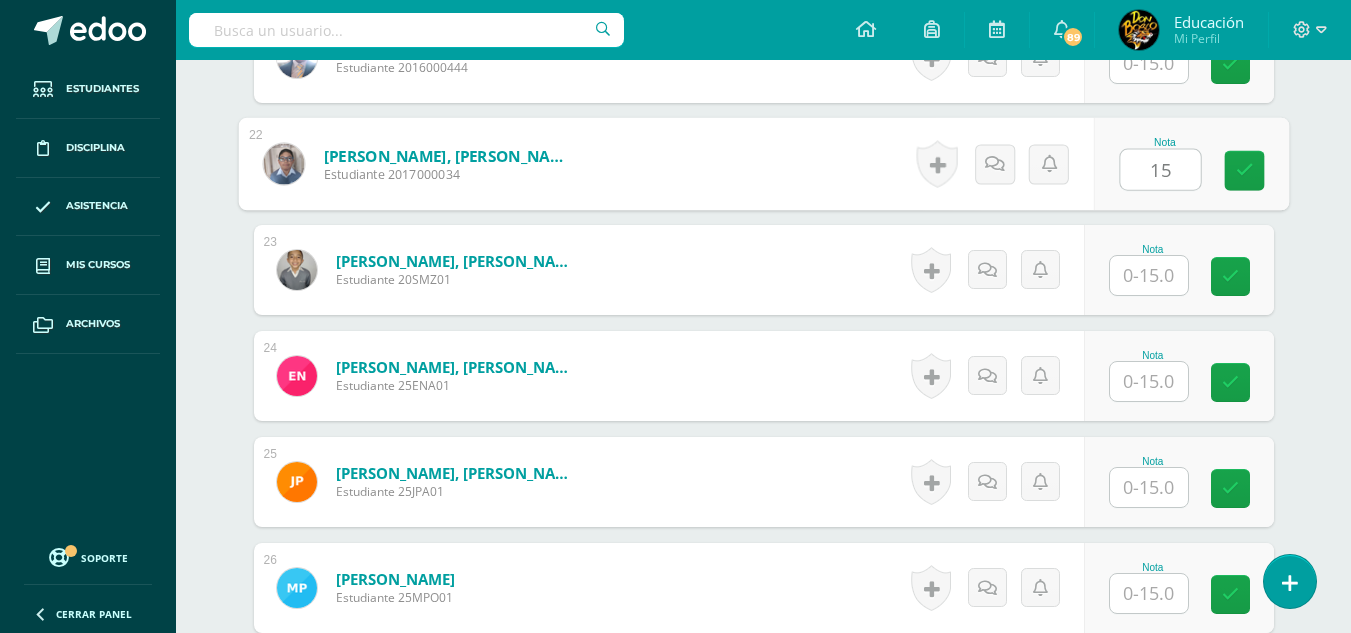 type on "15" 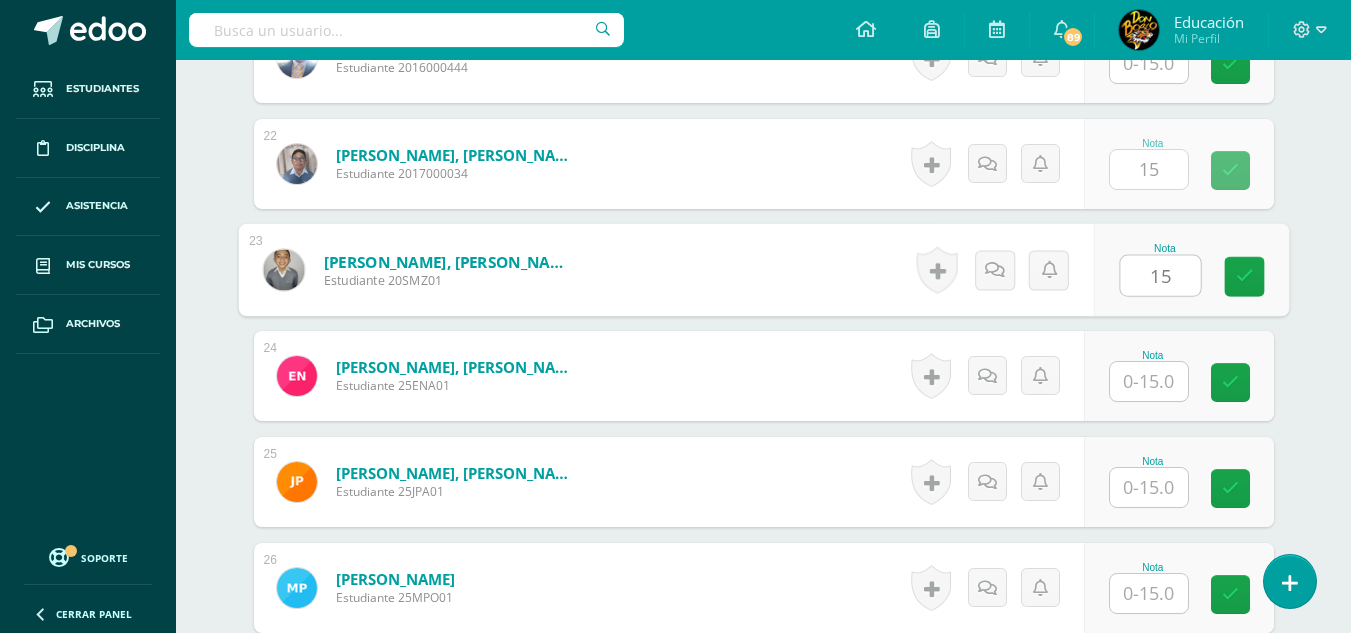 type on "15" 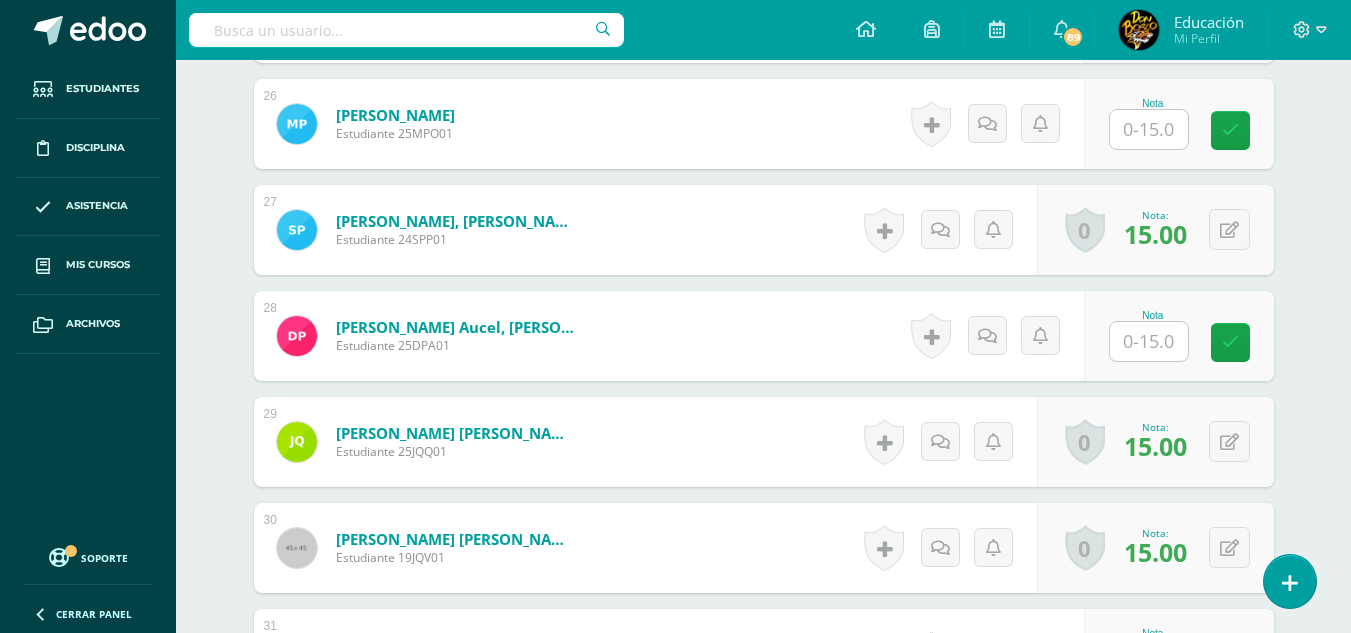 scroll, scrollTop: 3302, scrollLeft: 0, axis: vertical 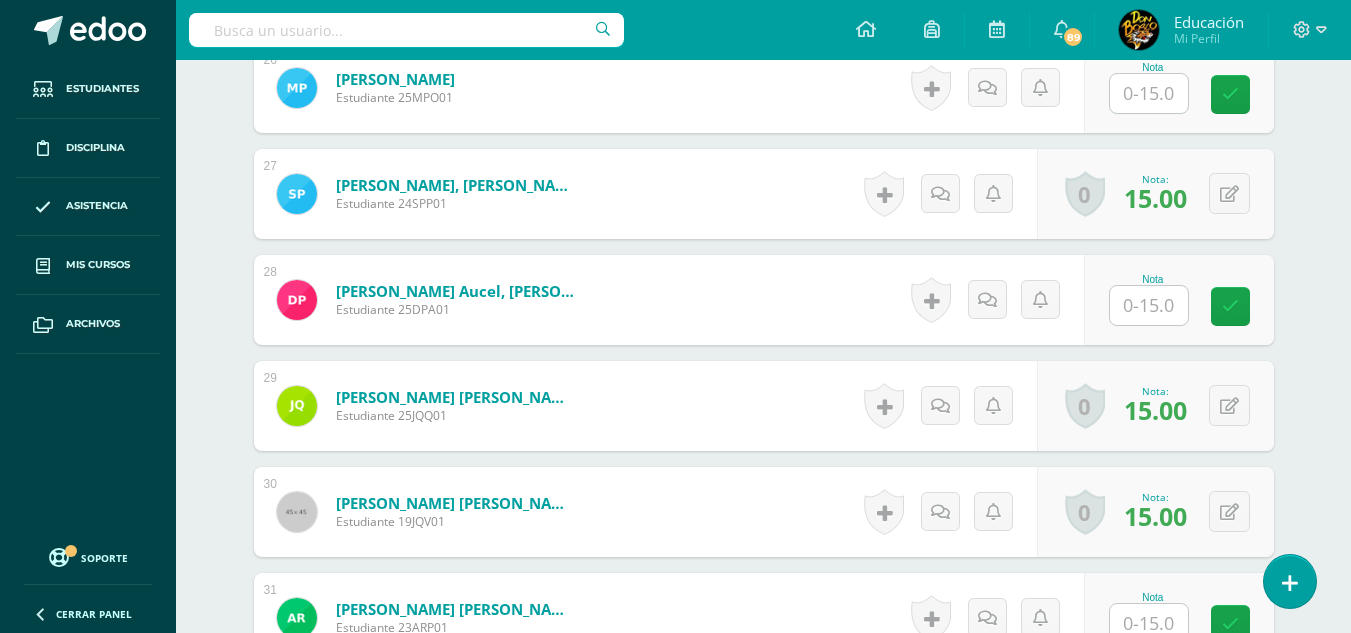click at bounding box center (1149, 305) 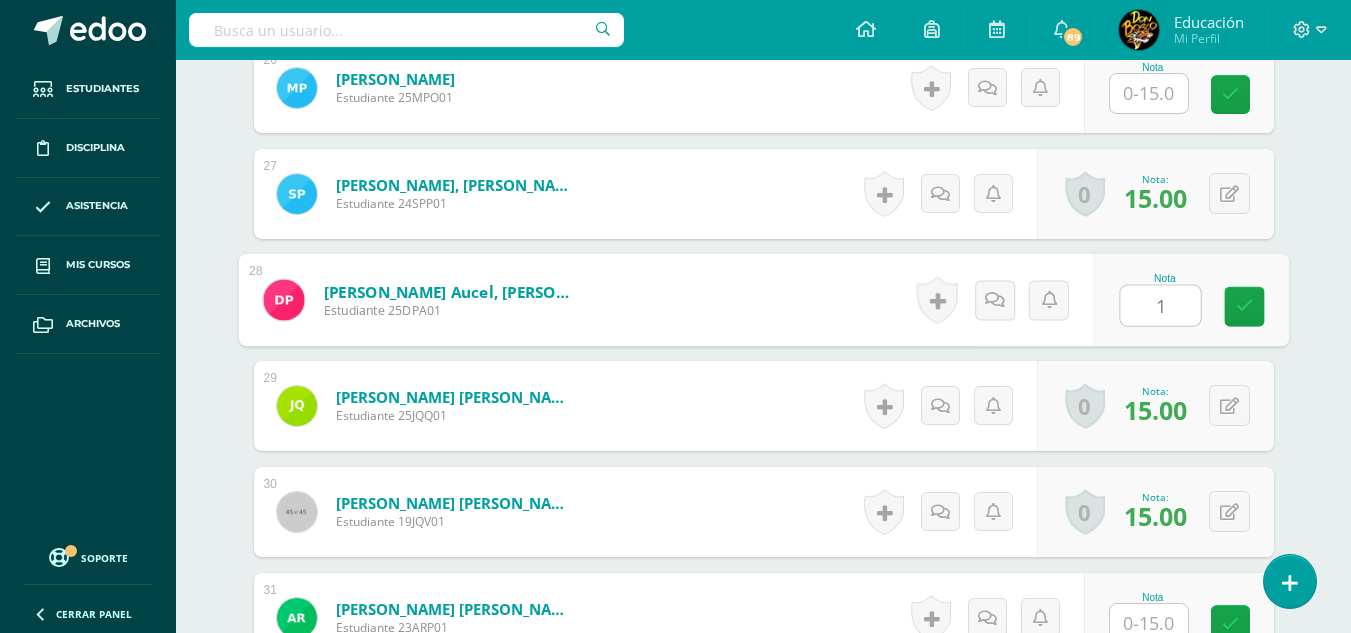 type on "15" 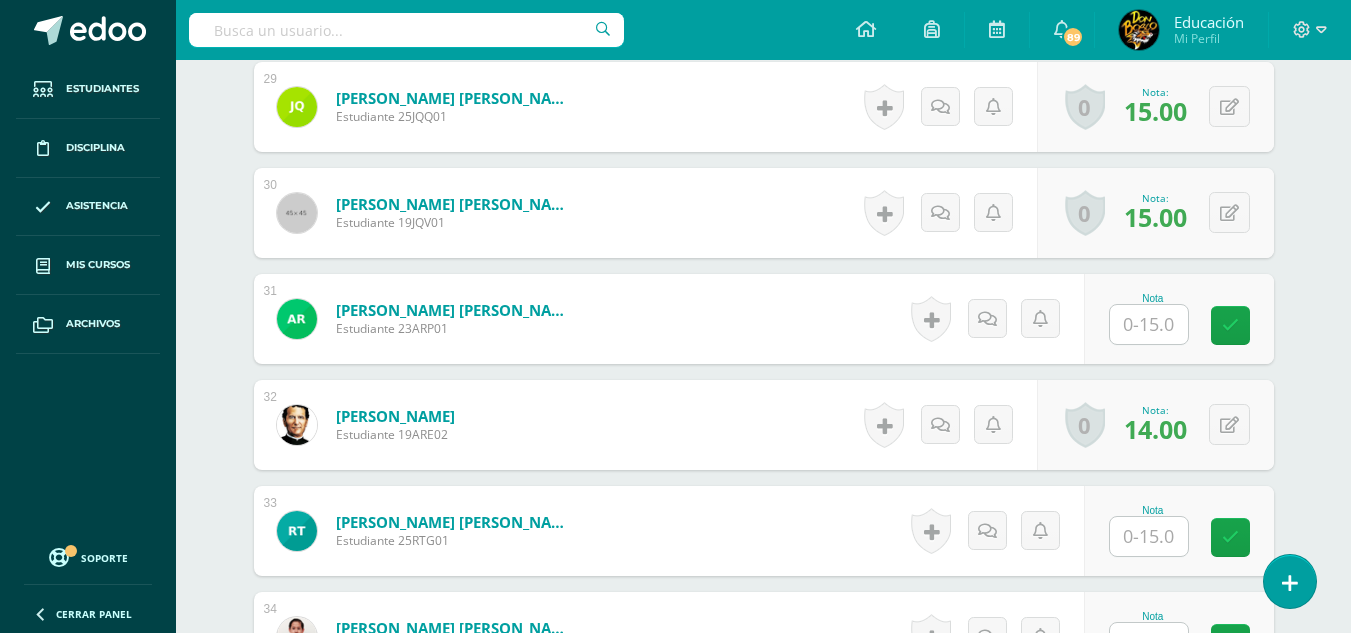 scroll, scrollTop: 3602, scrollLeft: 0, axis: vertical 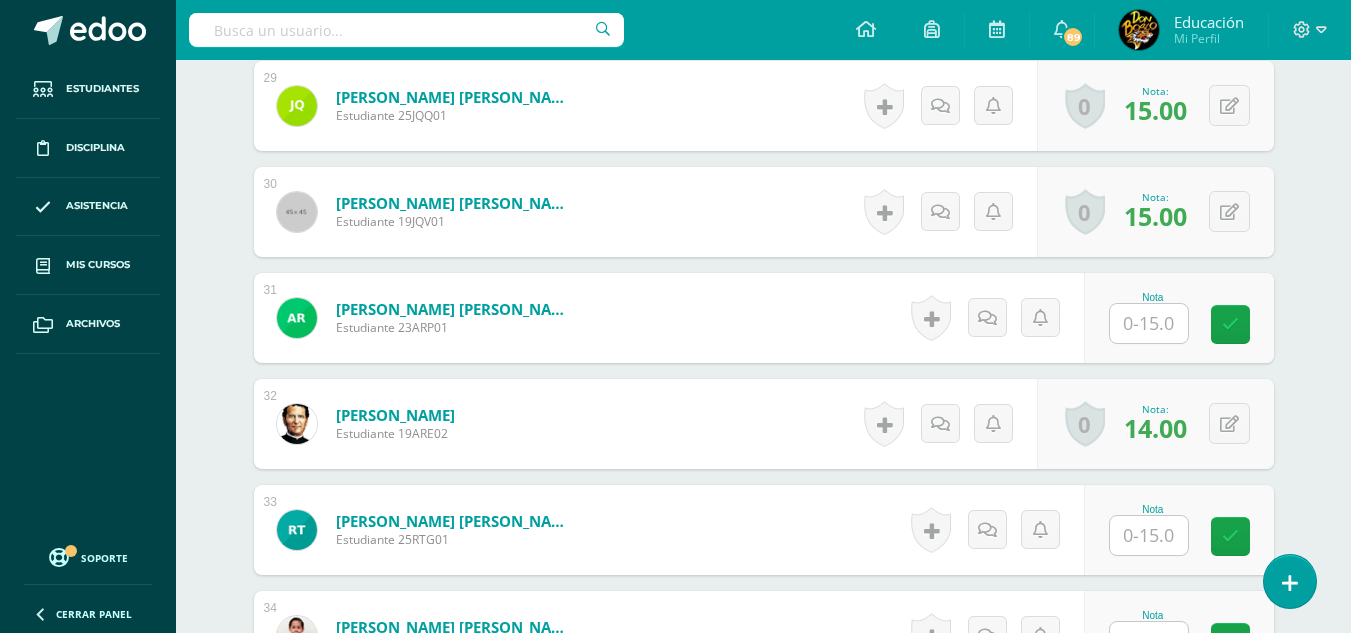 click at bounding box center [1149, 323] 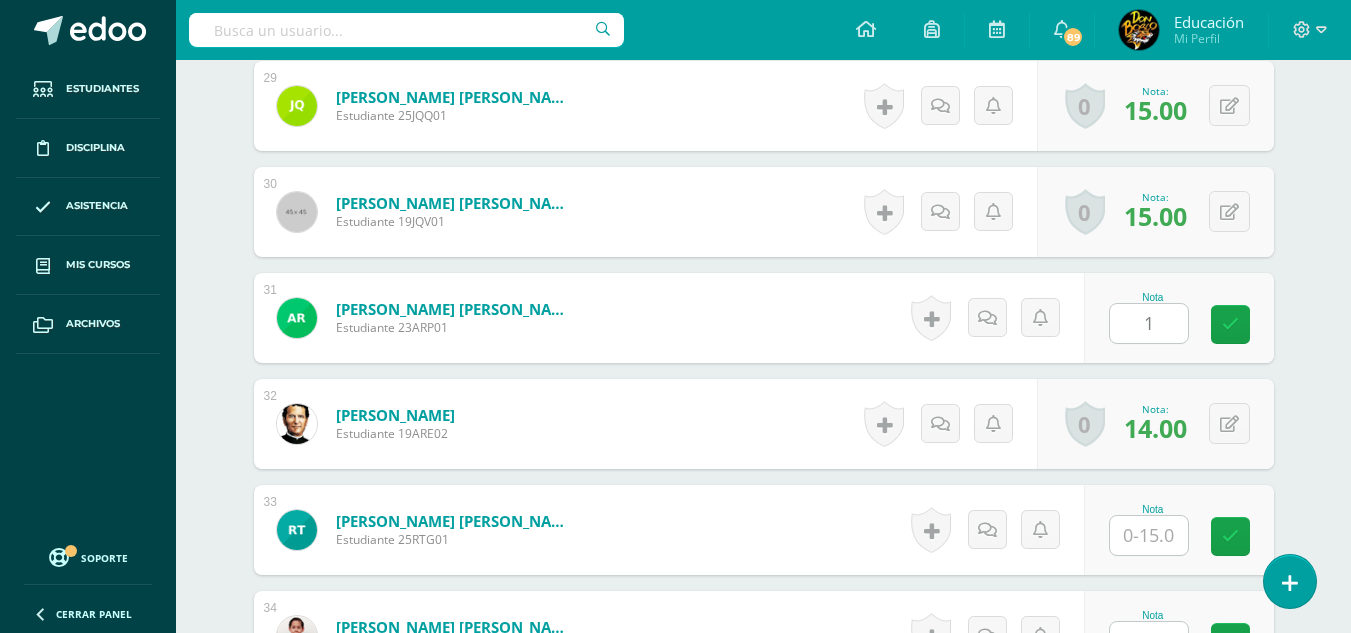 type on "15" 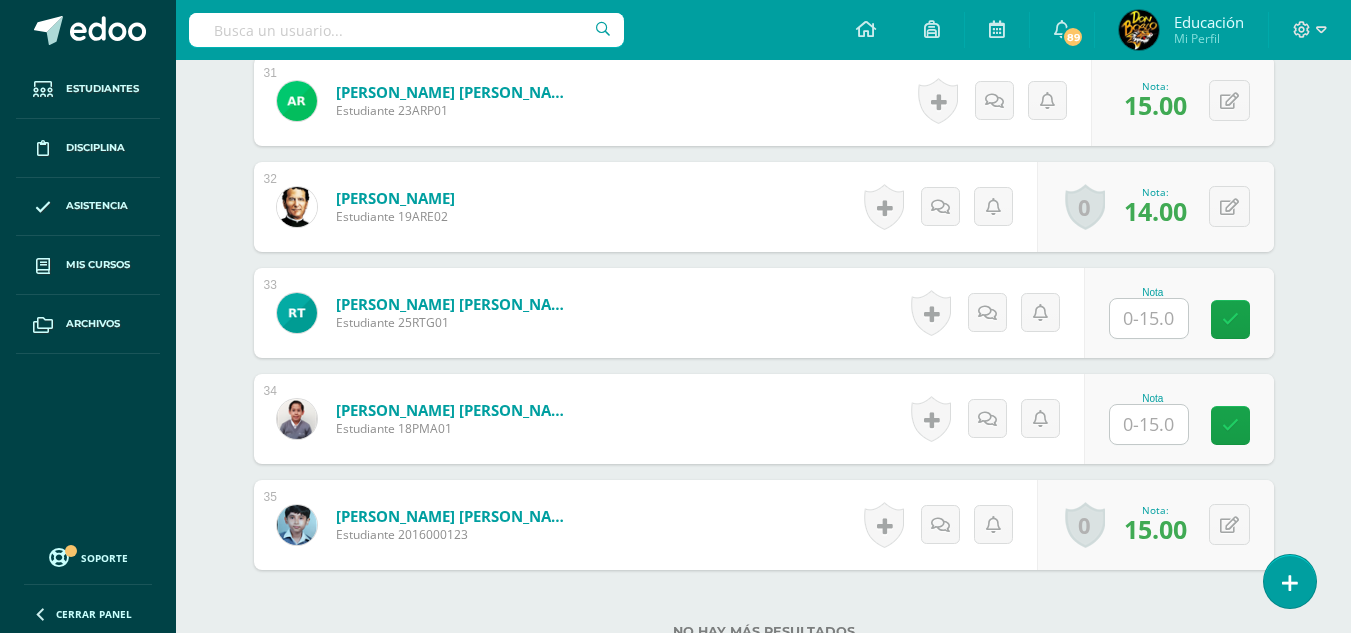 scroll, scrollTop: 3902, scrollLeft: 0, axis: vertical 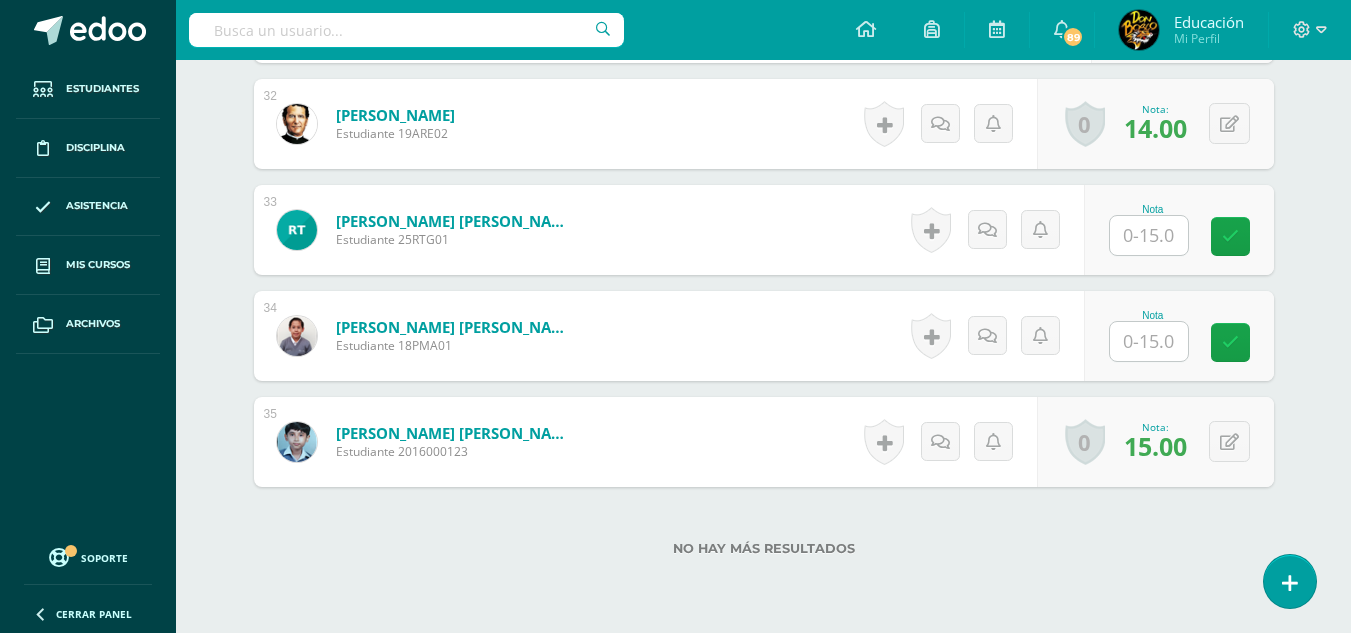click at bounding box center (1149, 341) 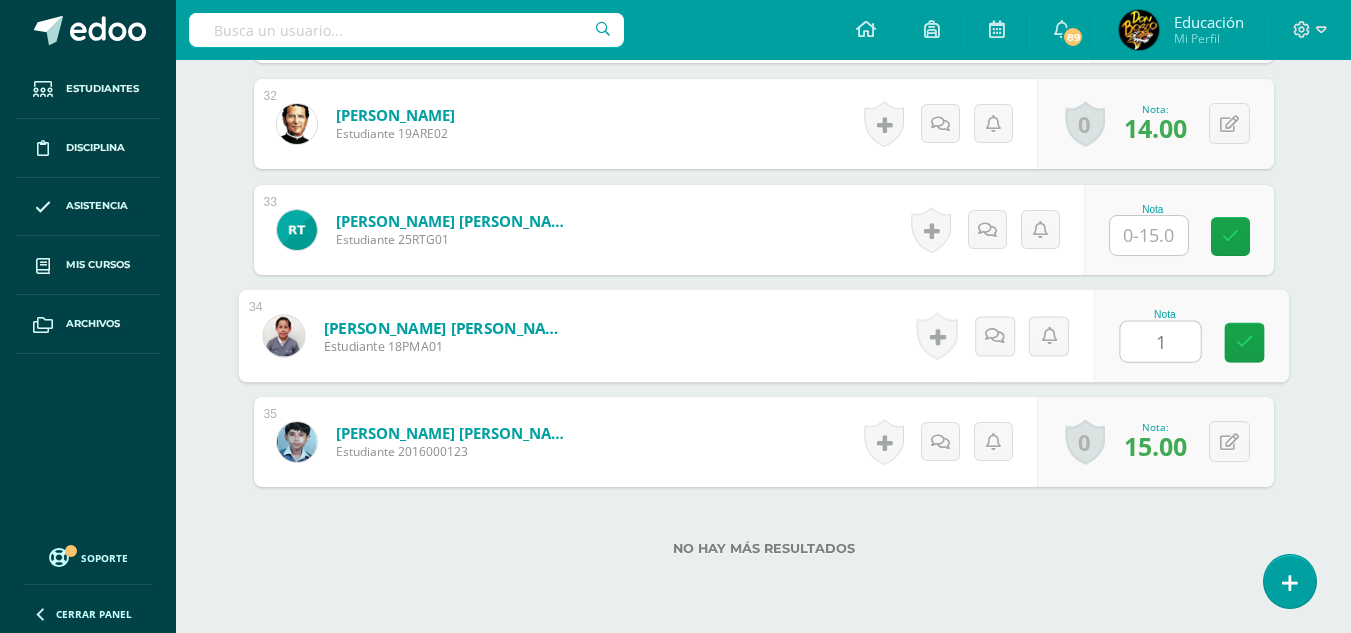 type on "15" 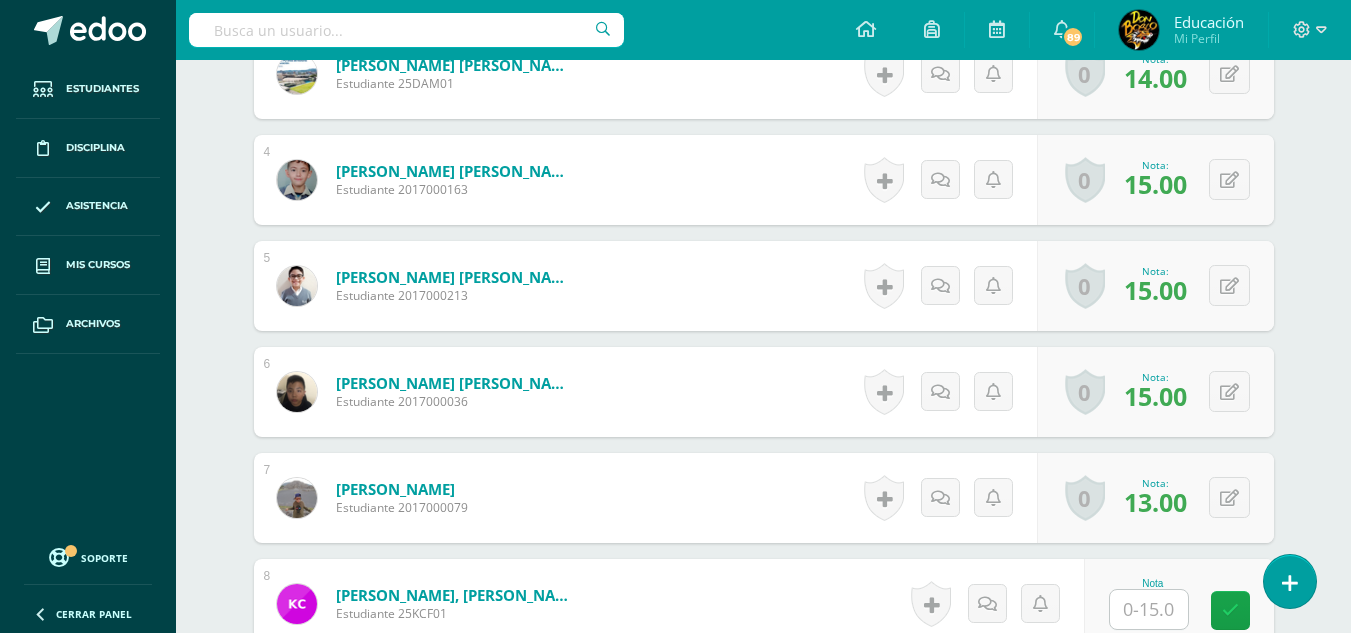 scroll, scrollTop: 0, scrollLeft: 0, axis: both 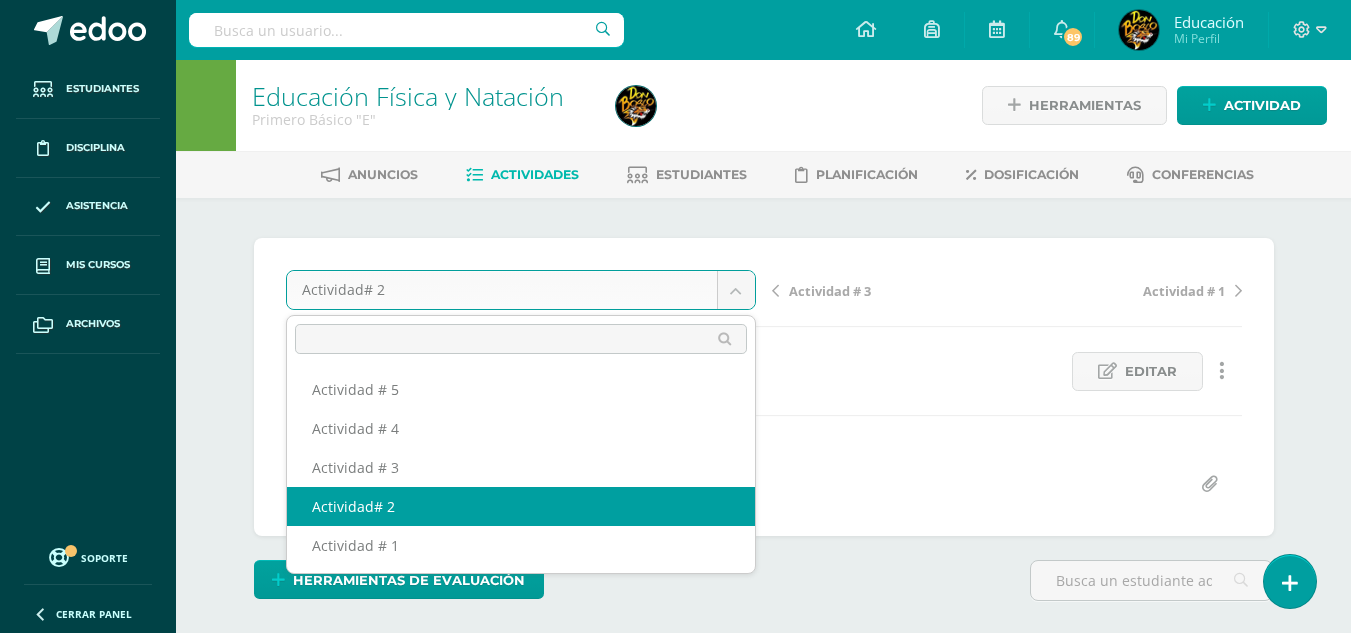 click on "Estudiantes Disciplina Asistencia Mis cursos Archivos Soporte
Centro de ayuda
Últimas actualizaciones
10+ Cerrar panel
Educación Física
Primero
Primaria Inicial
"A"
Actividades Estudiantes Planificación Dosificación
Méritos y Deméritos 1ro. Primaria ¨A¨
Primero
Primaria Inicial
"A"
Actividades Estudiantes Planificación Dosificación
Educación Física
Primero
Primaria Inicial
"B"
Actividades Estudiantes Planificación Dosificación Actividades Estudiantes Planificación Dosificación Actividades 1" at bounding box center [675, 2309] 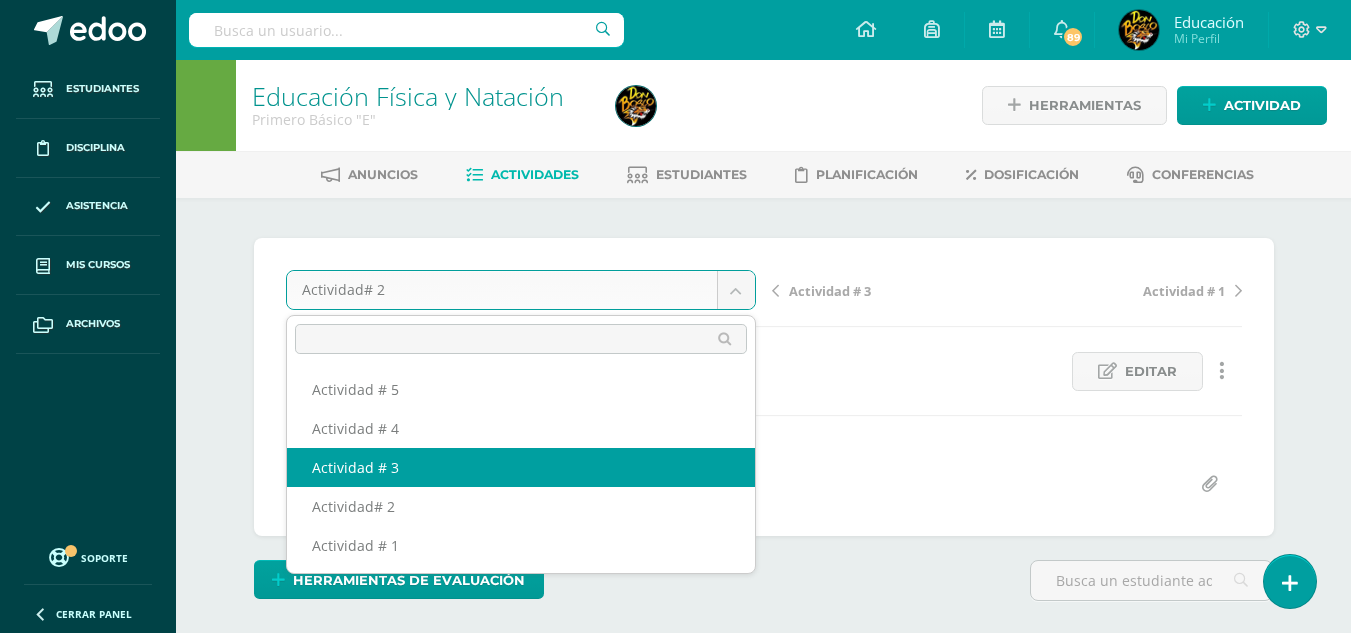 select on "/dashboard/teacher/grade-activity/174320/" 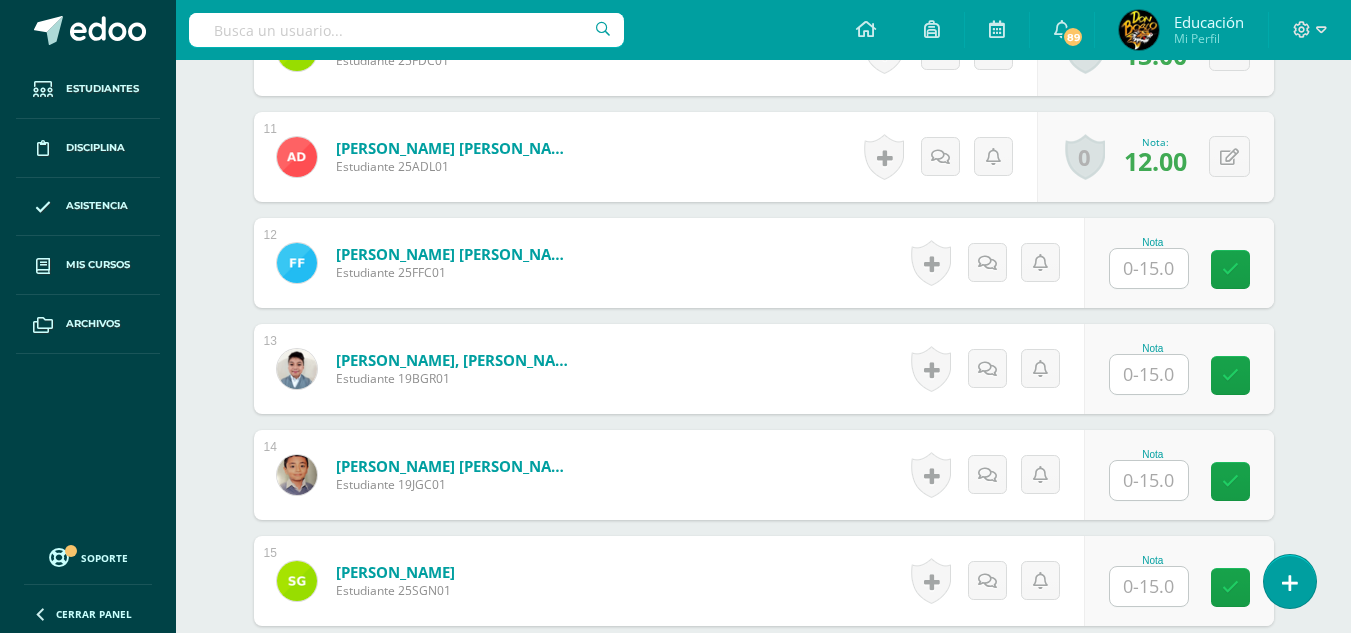scroll, scrollTop: 1645, scrollLeft: 0, axis: vertical 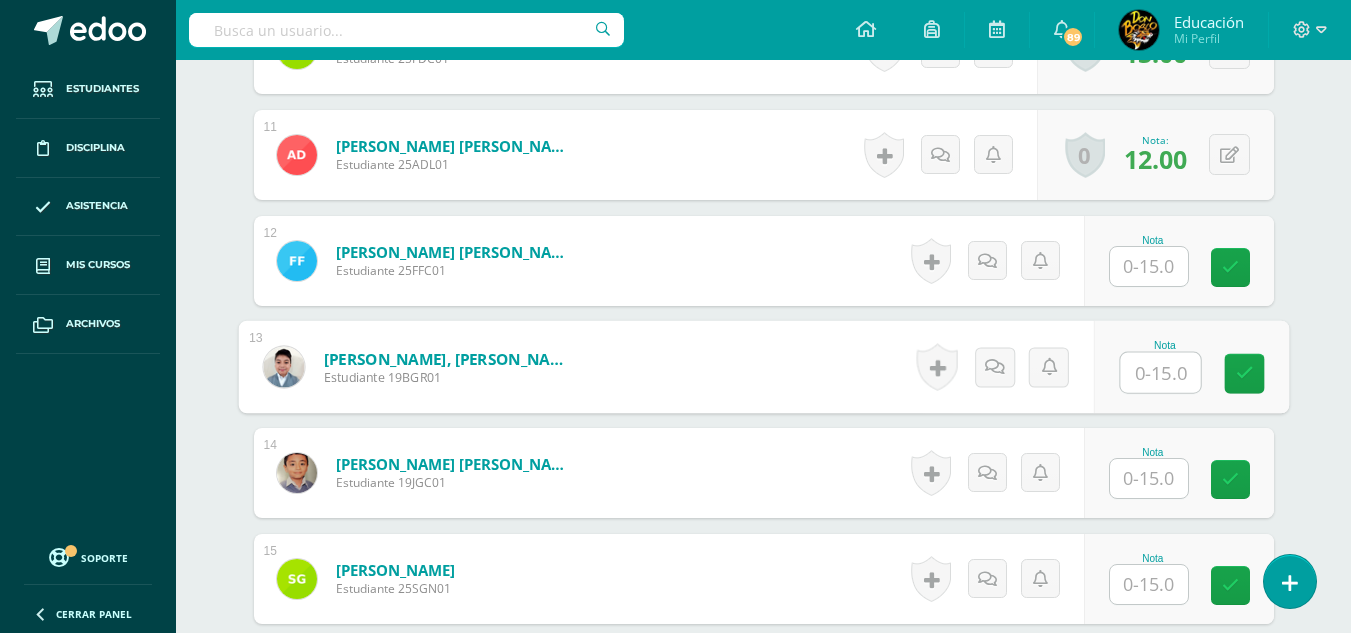 click at bounding box center (1160, 373) 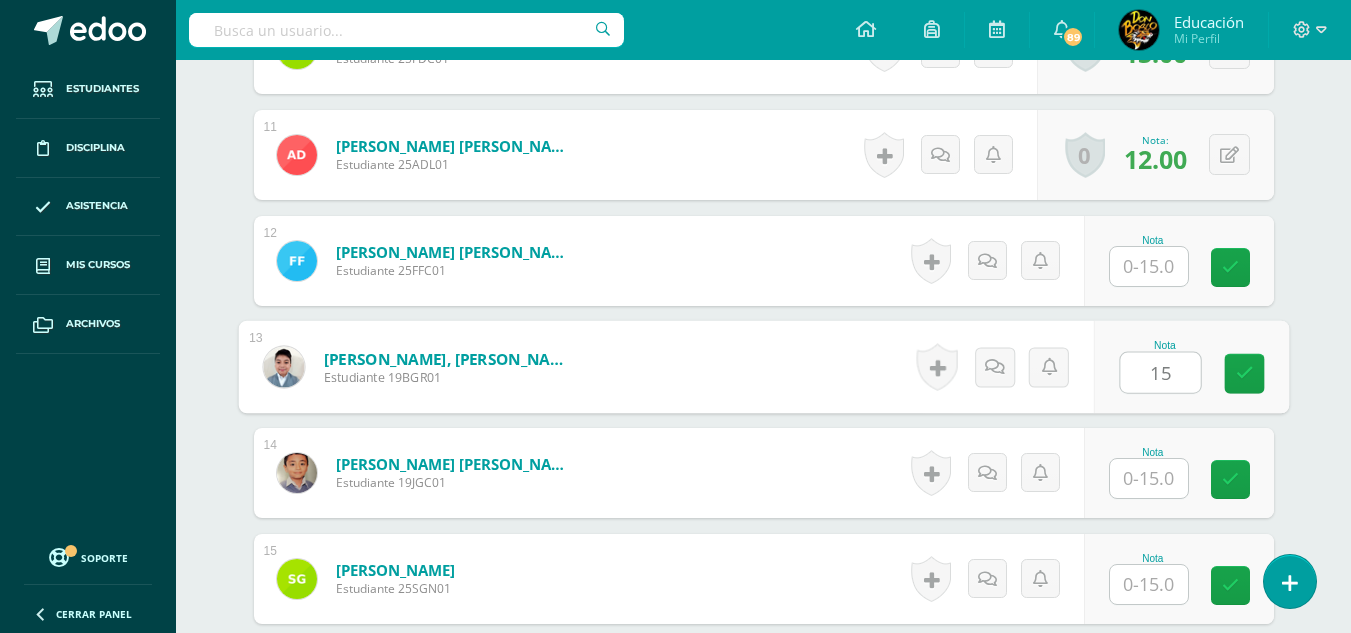 type on "15" 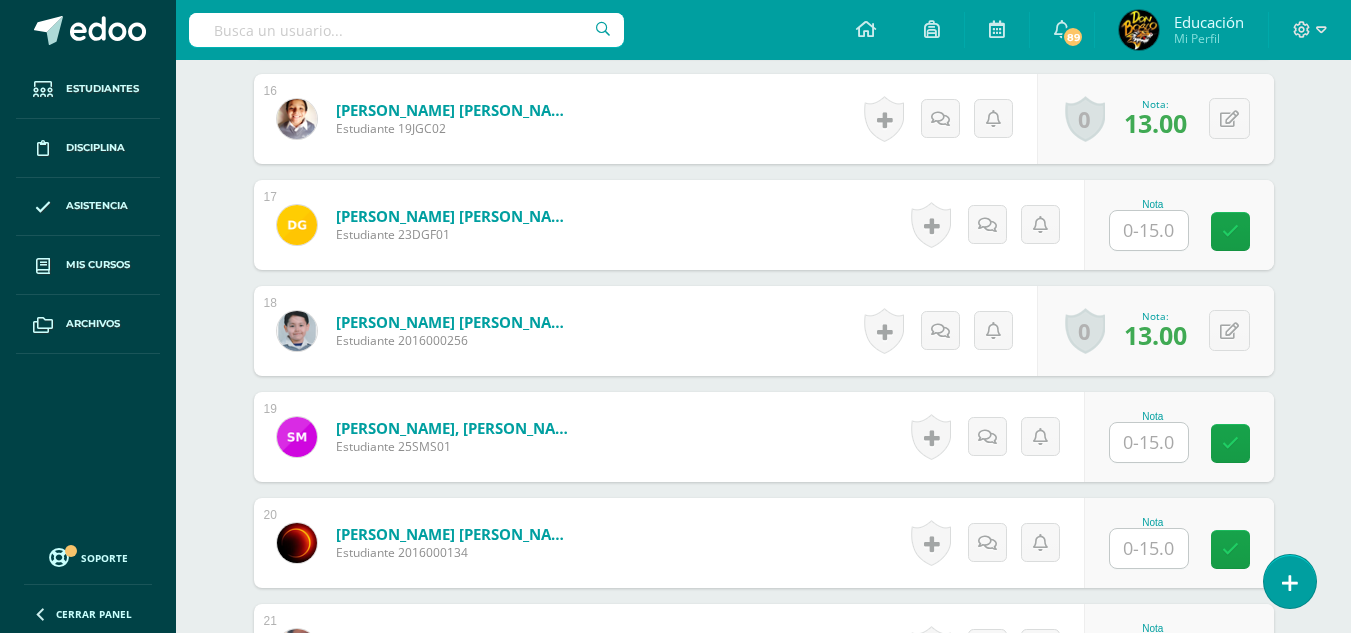 scroll, scrollTop: 2246, scrollLeft: 0, axis: vertical 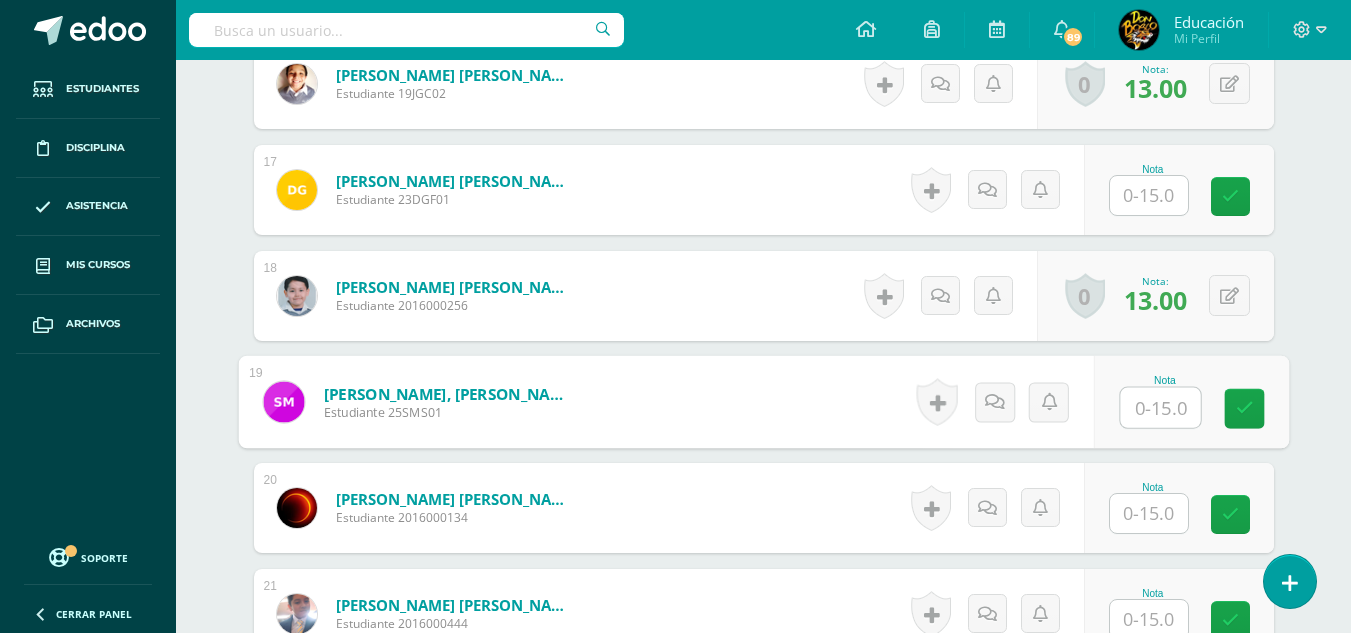 click at bounding box center (1160, 408) 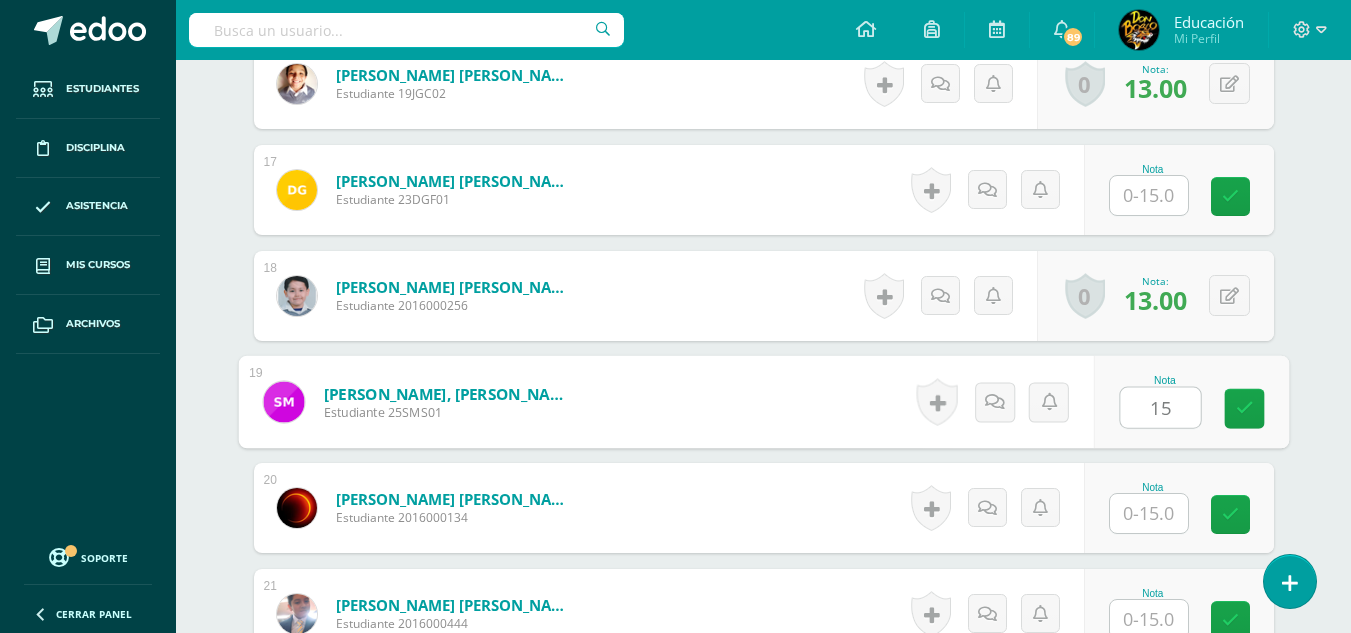 type on "15" 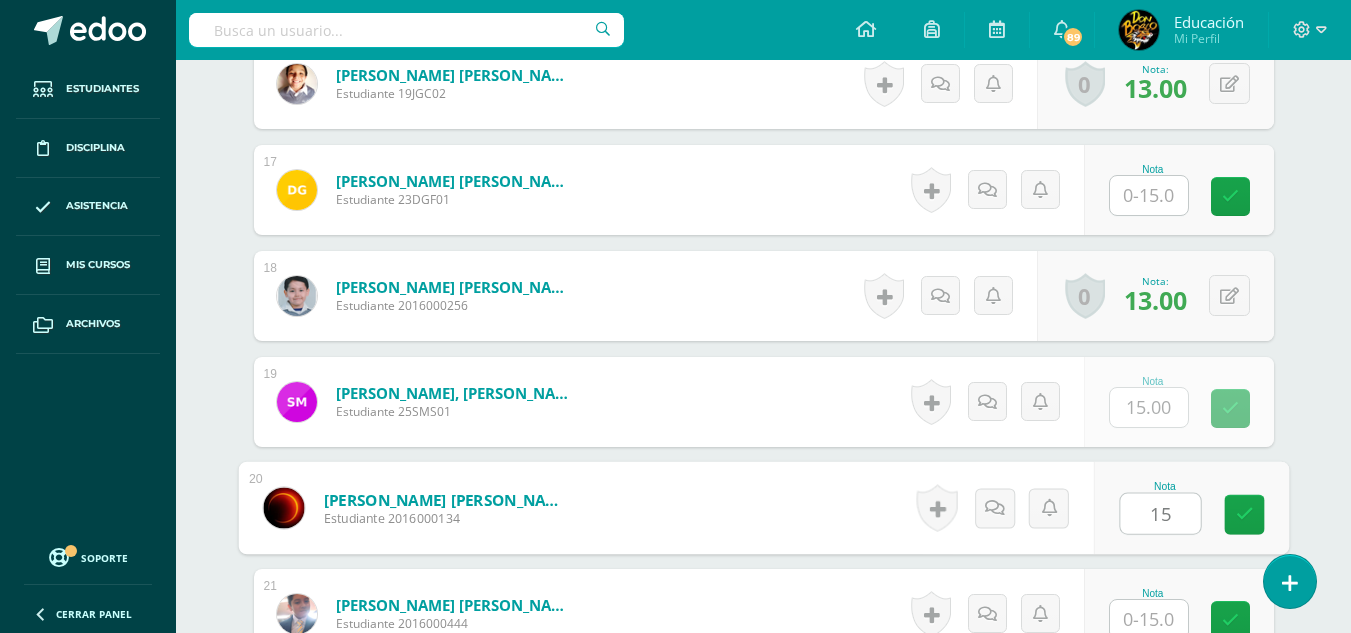 type on "15" 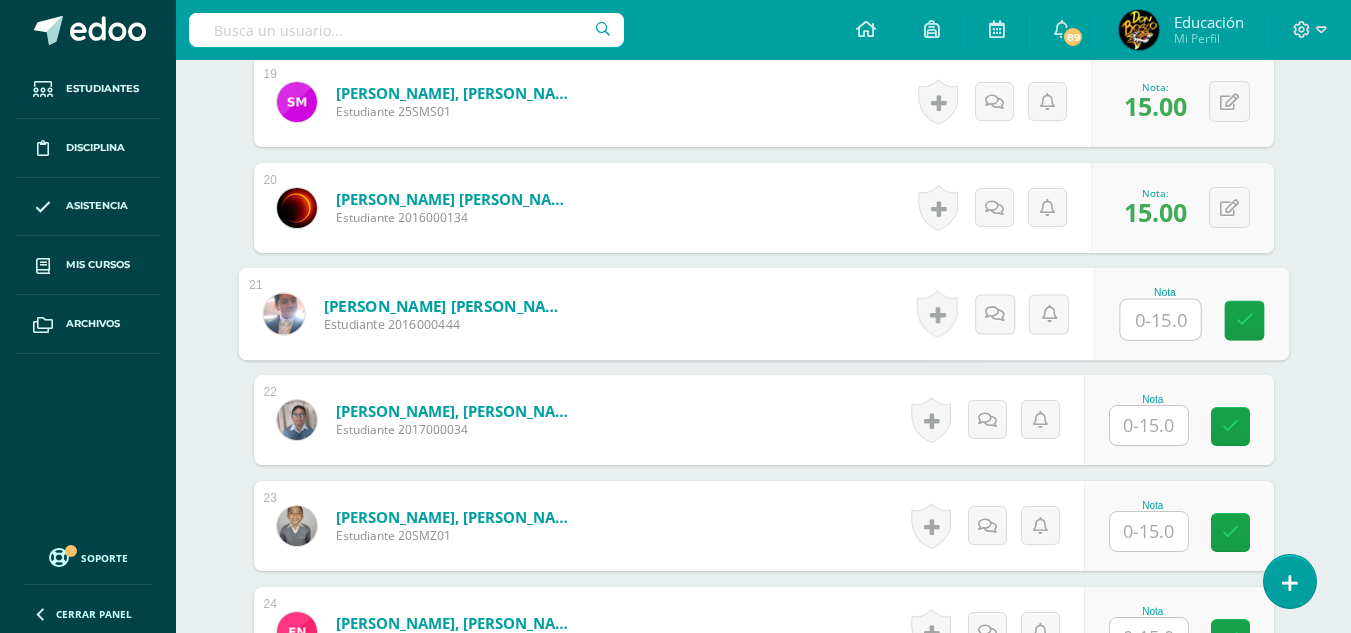 scroll, scrollTop: 2553, scrollLeft: 0, axis: vertical 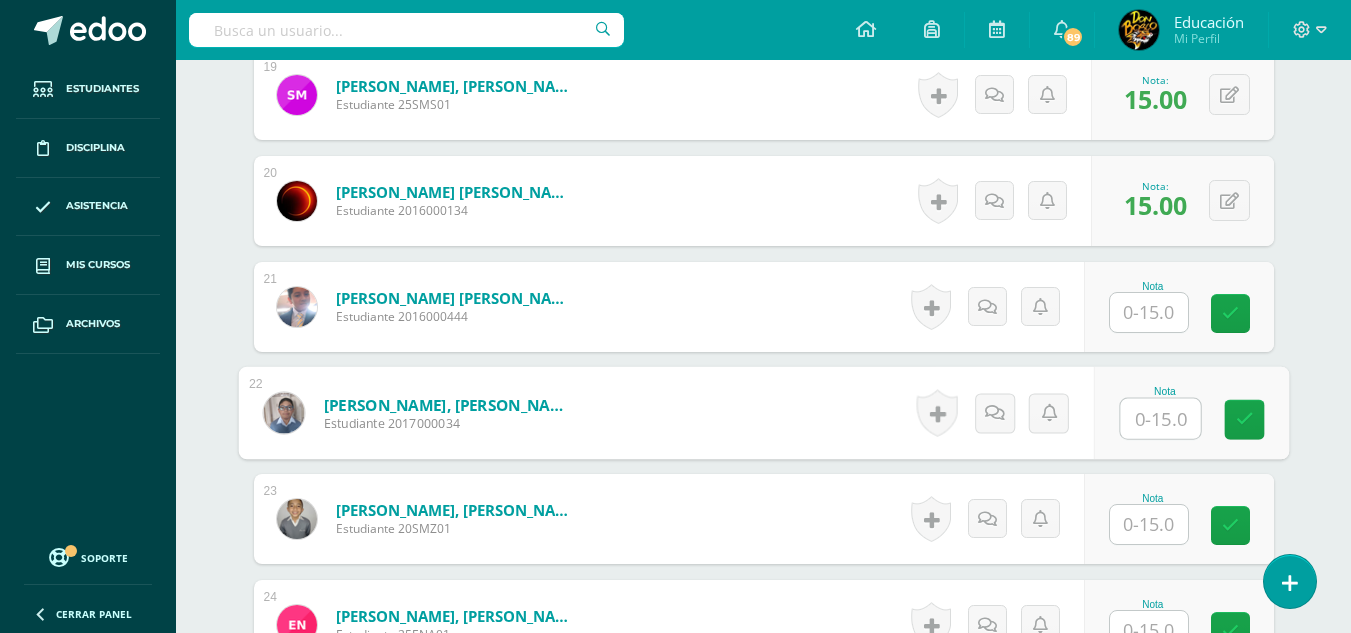 click at bounding box center (1160, 419) 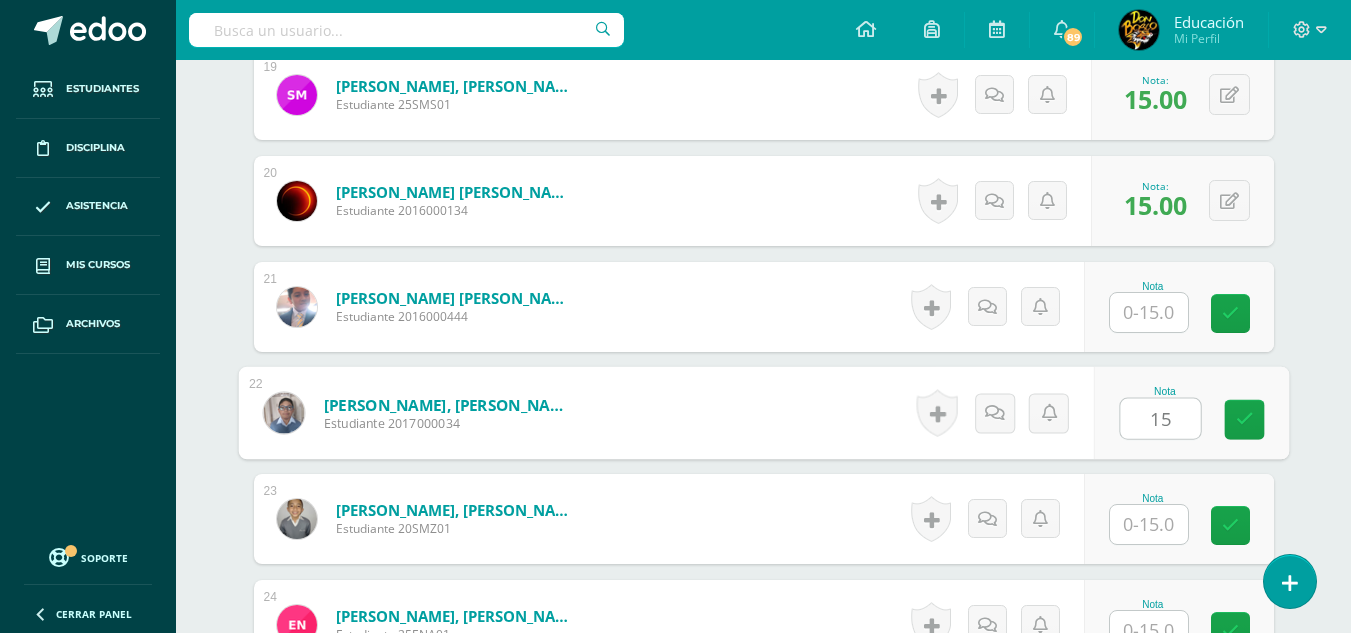 type on "15" 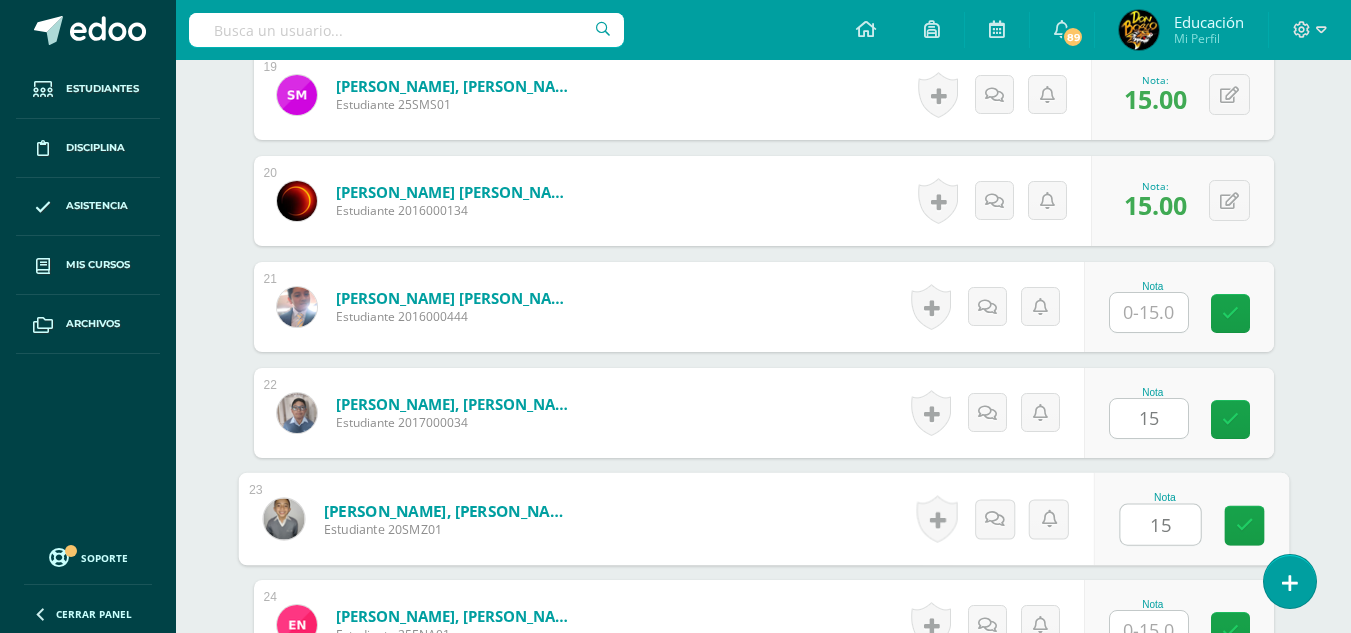 type on "15" 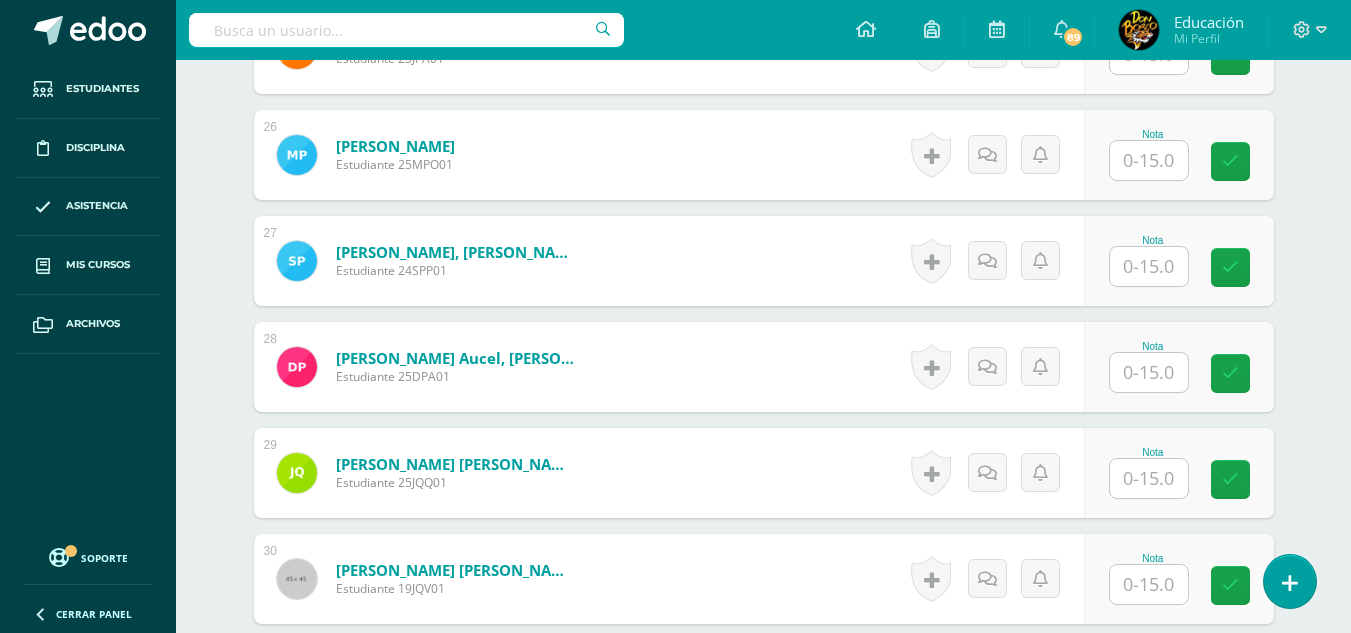 scroll, scrollTop: 3270, scrollLeft: 0, axis: vertical 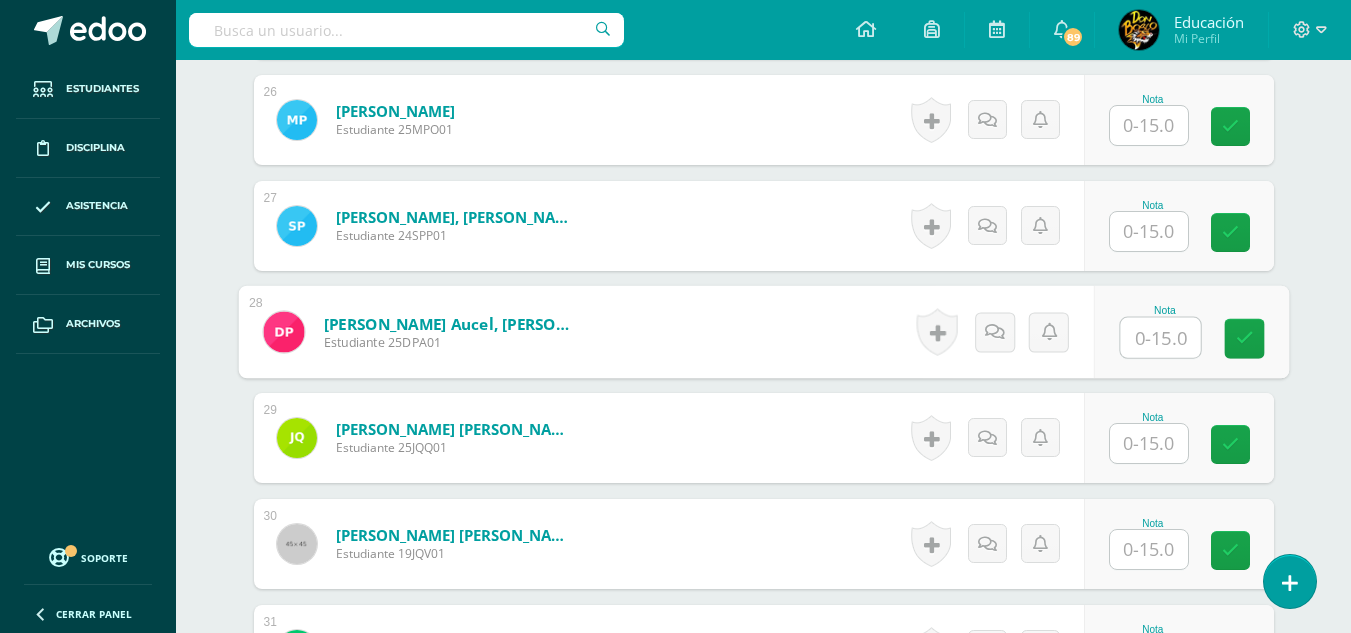 click at bounding box center (1160, 338) 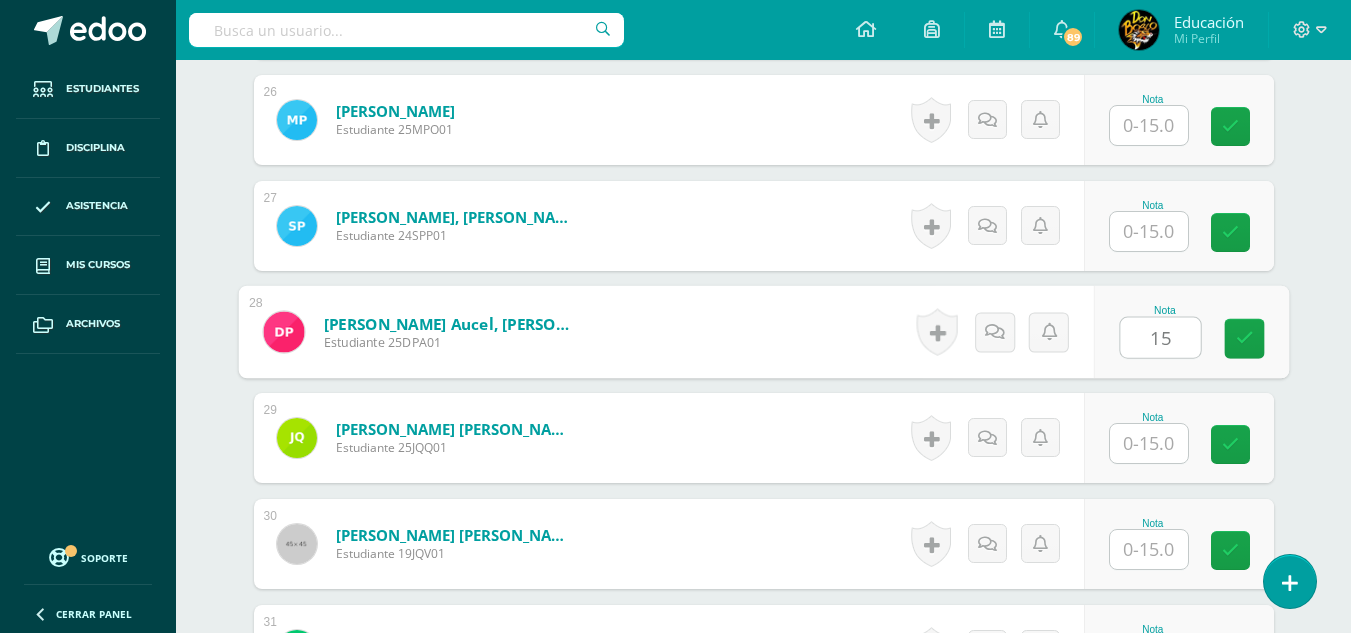type on "15" 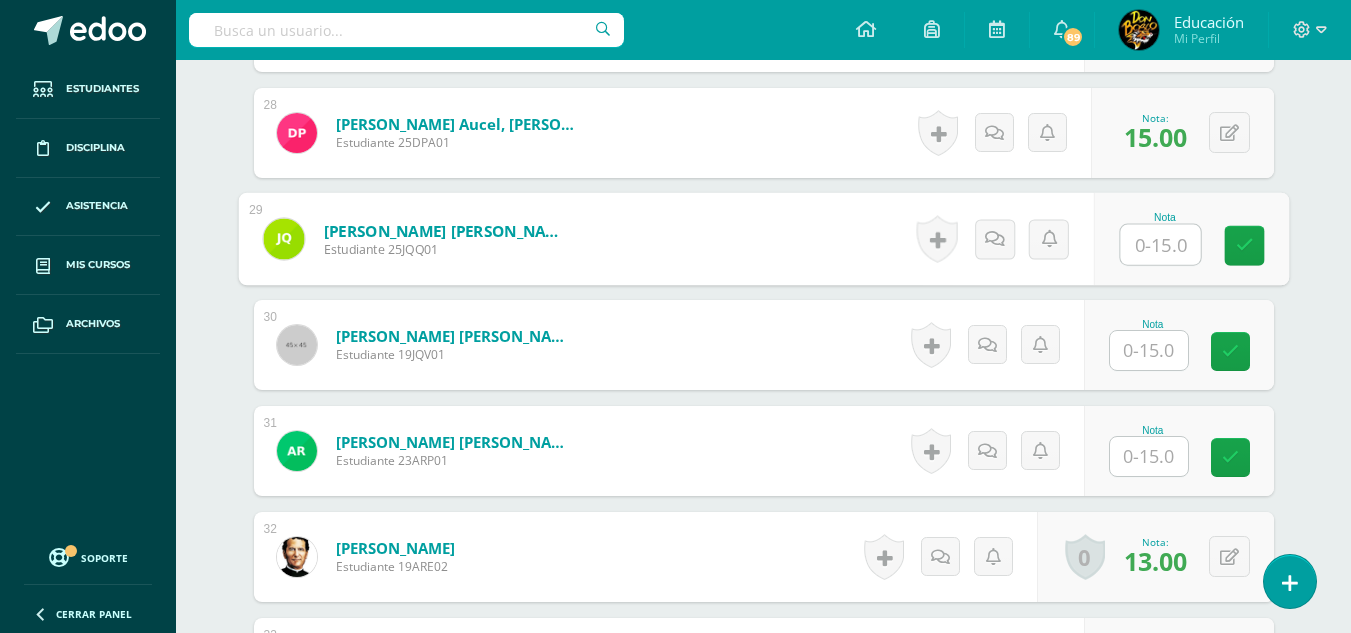 scroll, scrollTop: 3470, scrollLeft: 0, axis: vertical 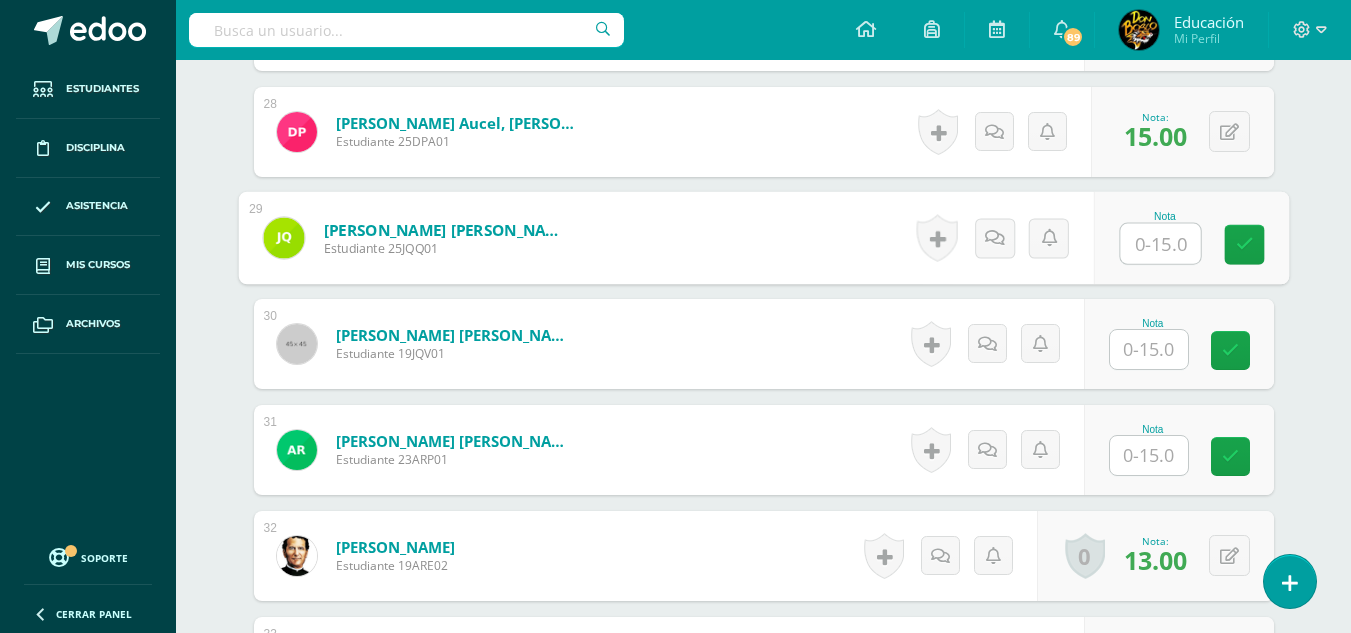 click at bounding box center [1149, 455] 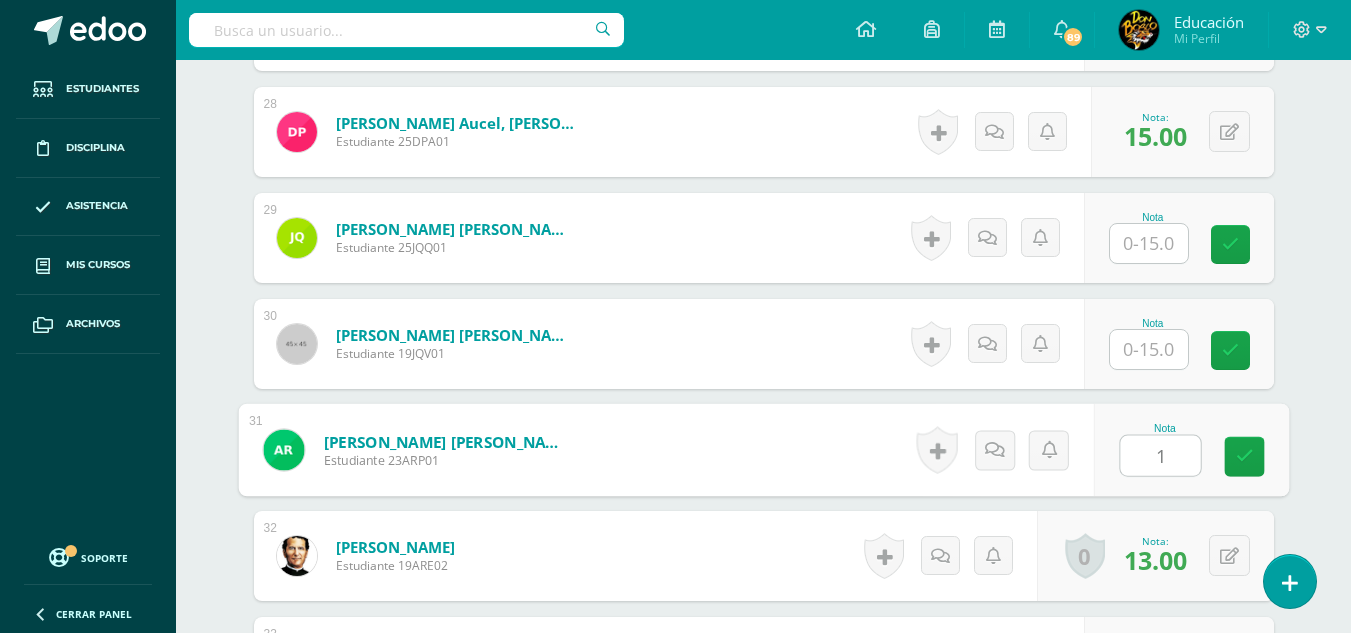 type on "15" 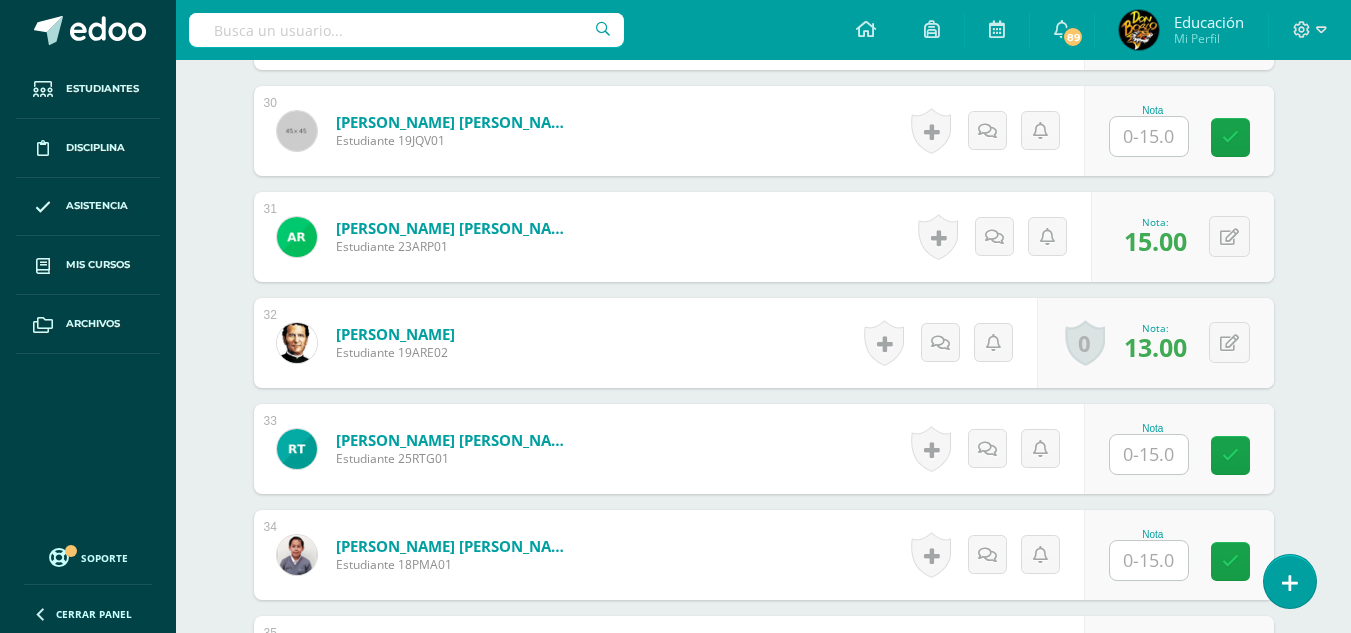 scroll, scrollTop: 3770, scrollLeft: 0, axis: vertical 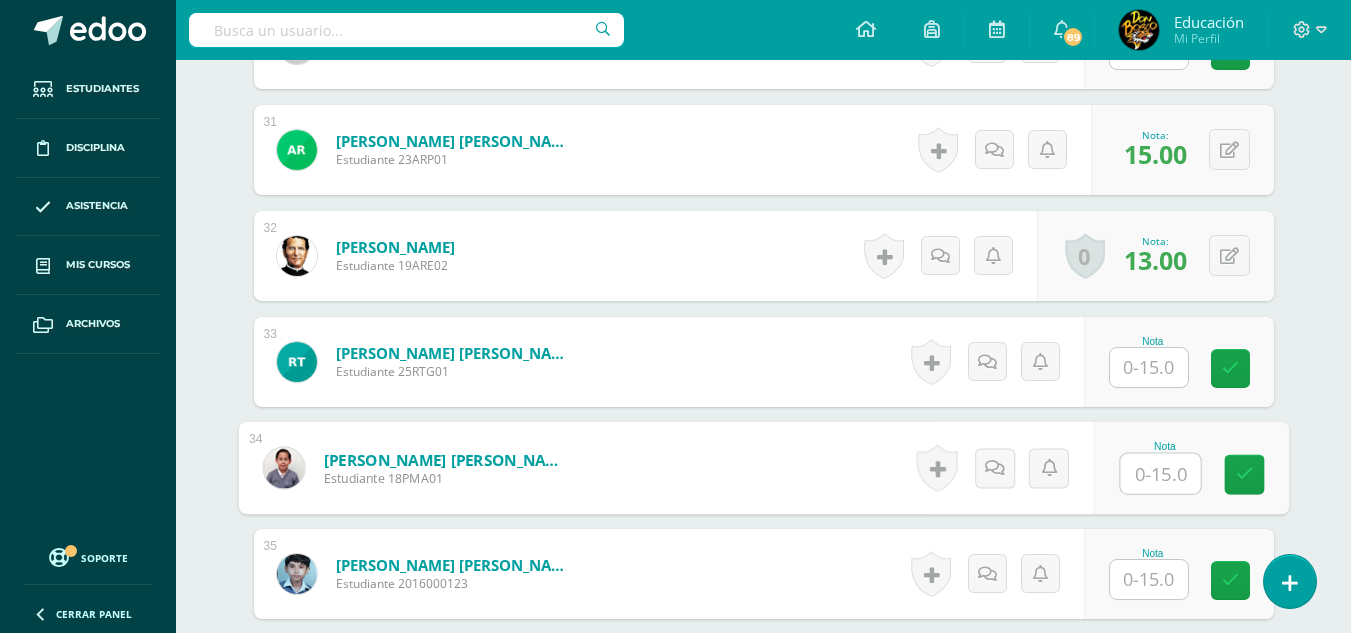 click at bounding box center (1160, 474) 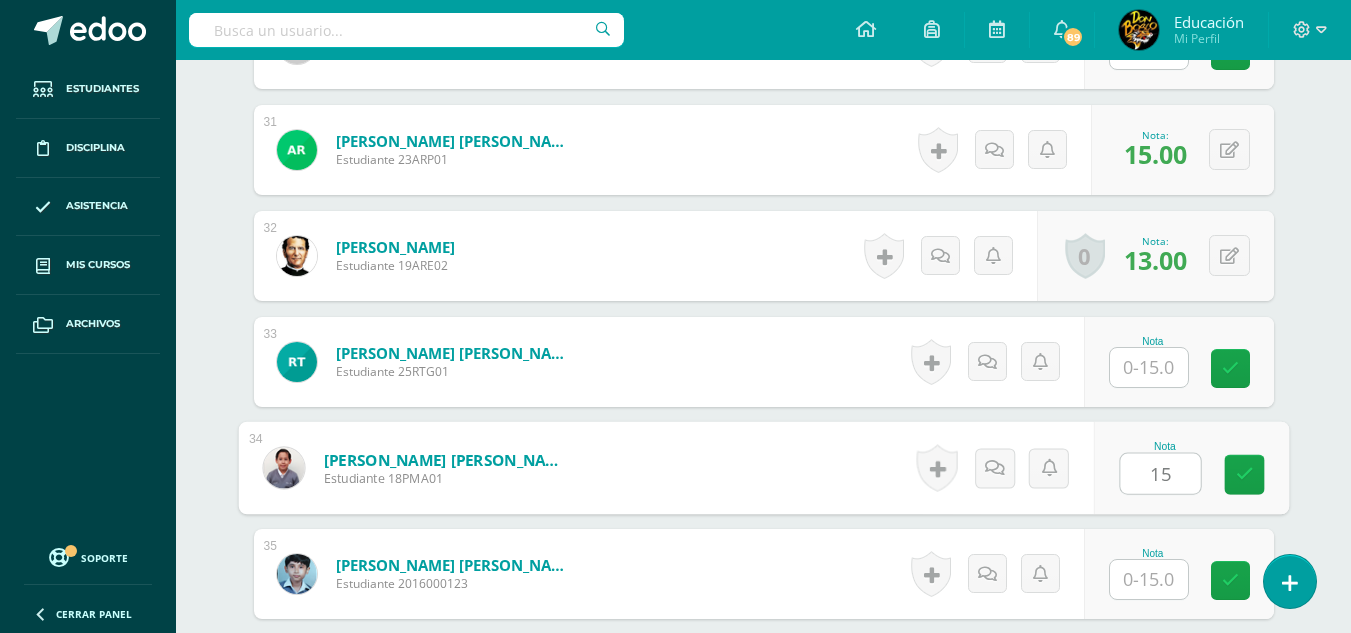 type on "15" 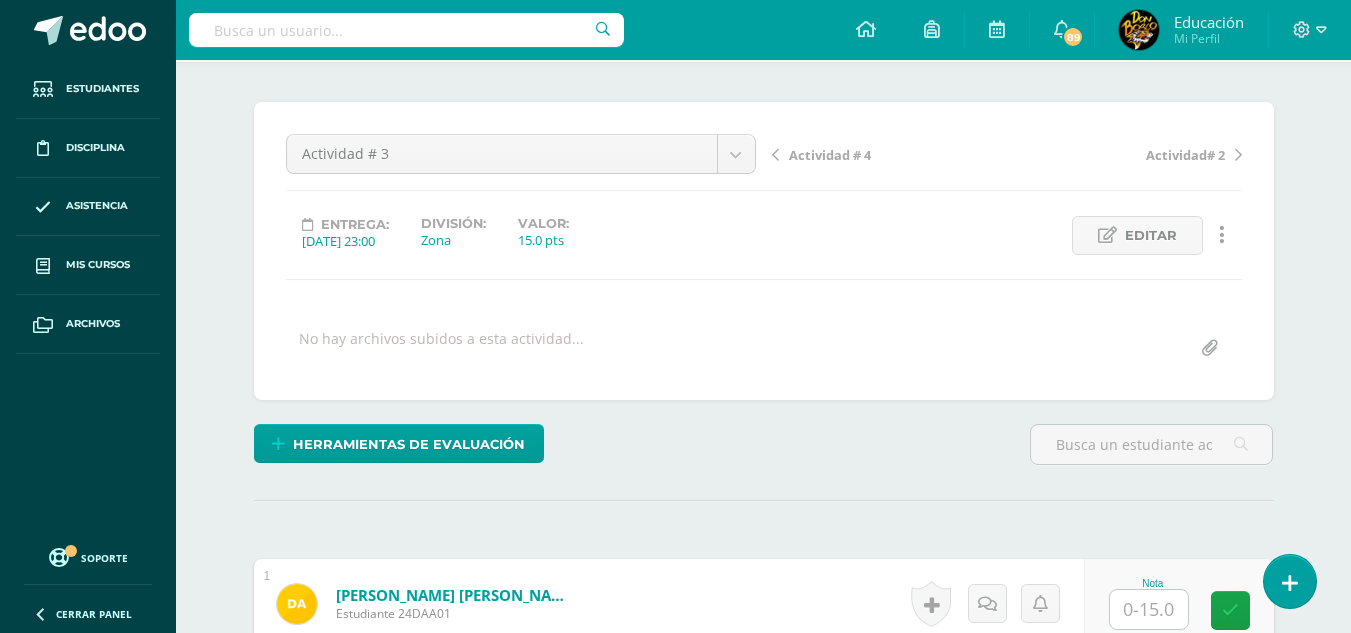 scroll, scrollTop: 0, scrollLeft: 0, axis: both 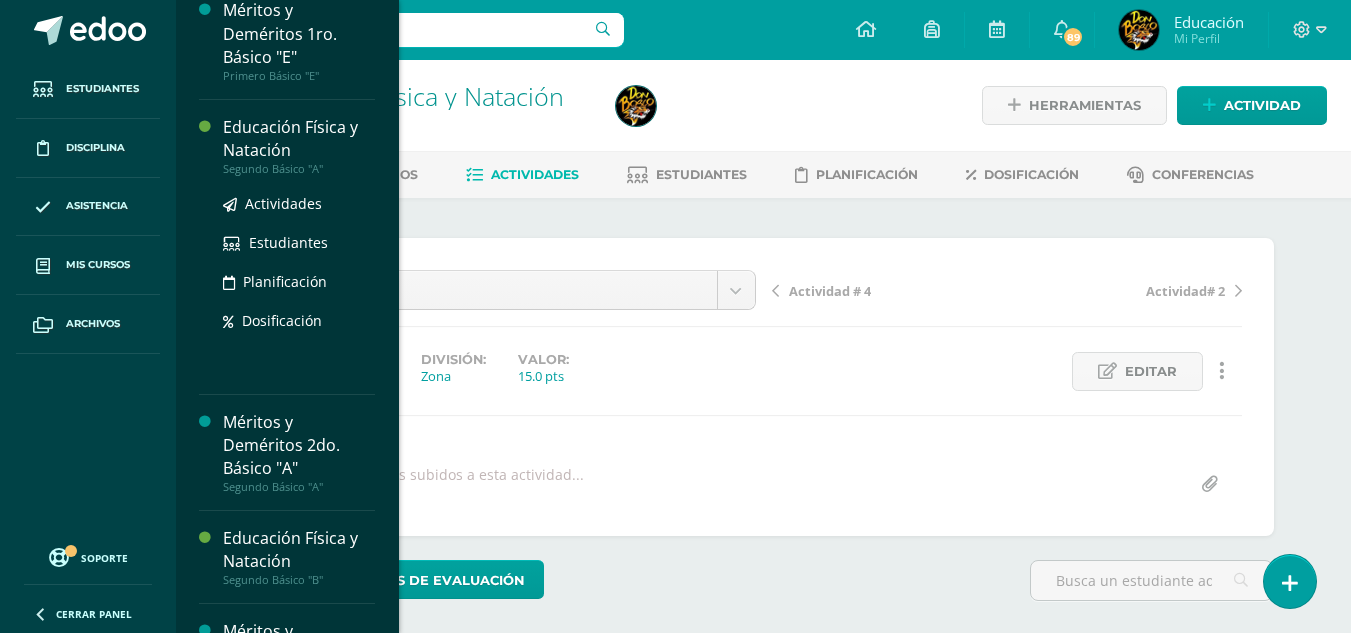 click on "Educación Física y Natación" at bounding box center (299, 139) 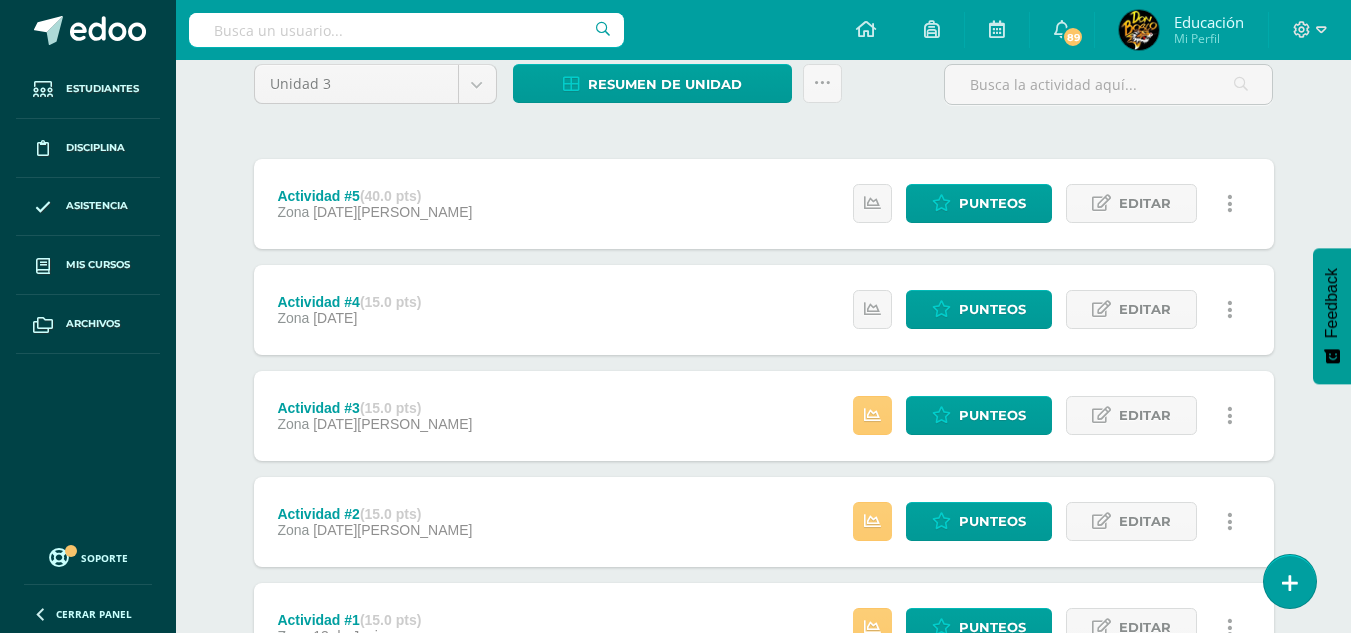 scroll, scrollTop: 300, scrollLeft: 0, axis: vertical 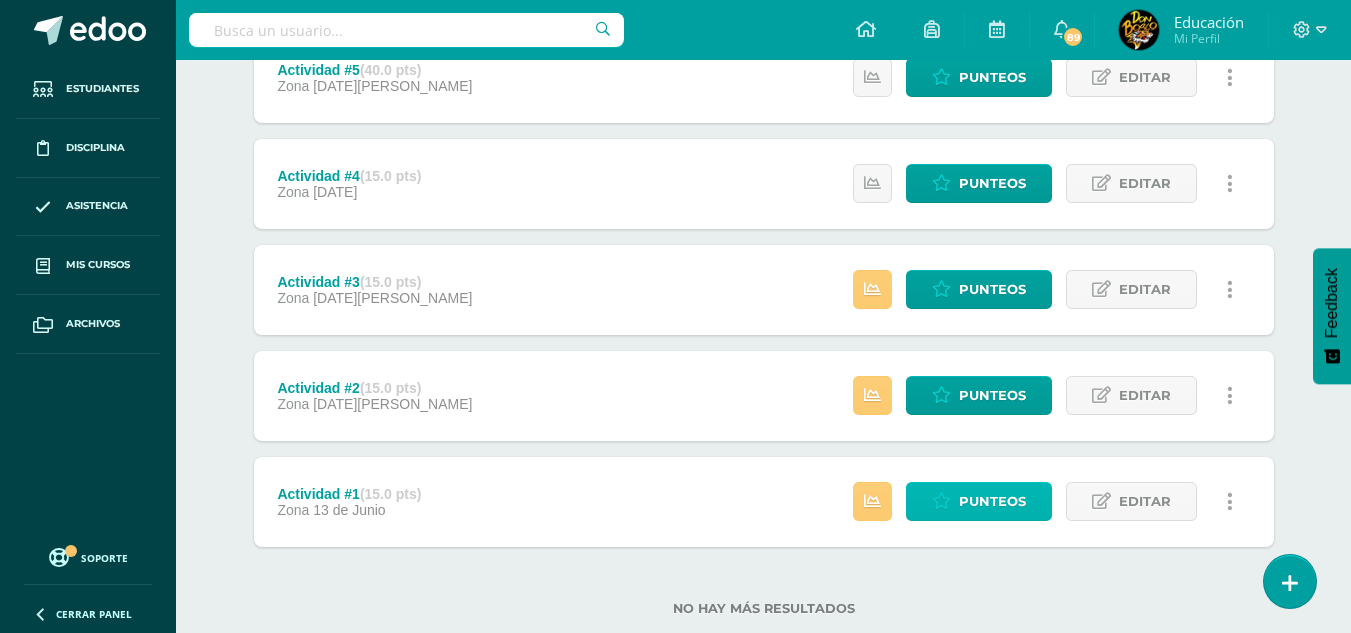 click on "Punteos" at bounding box center (992, 501) 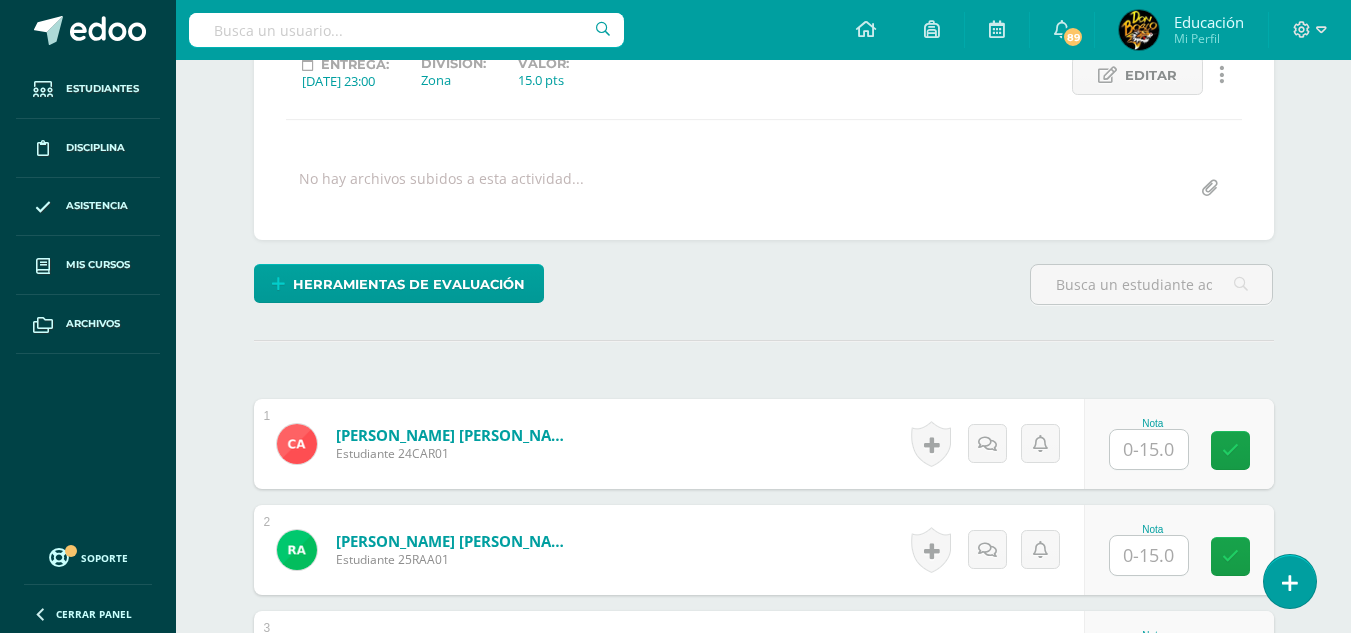 scroll, scrollTop: 504, scrollLeft: 0, axis: vertical 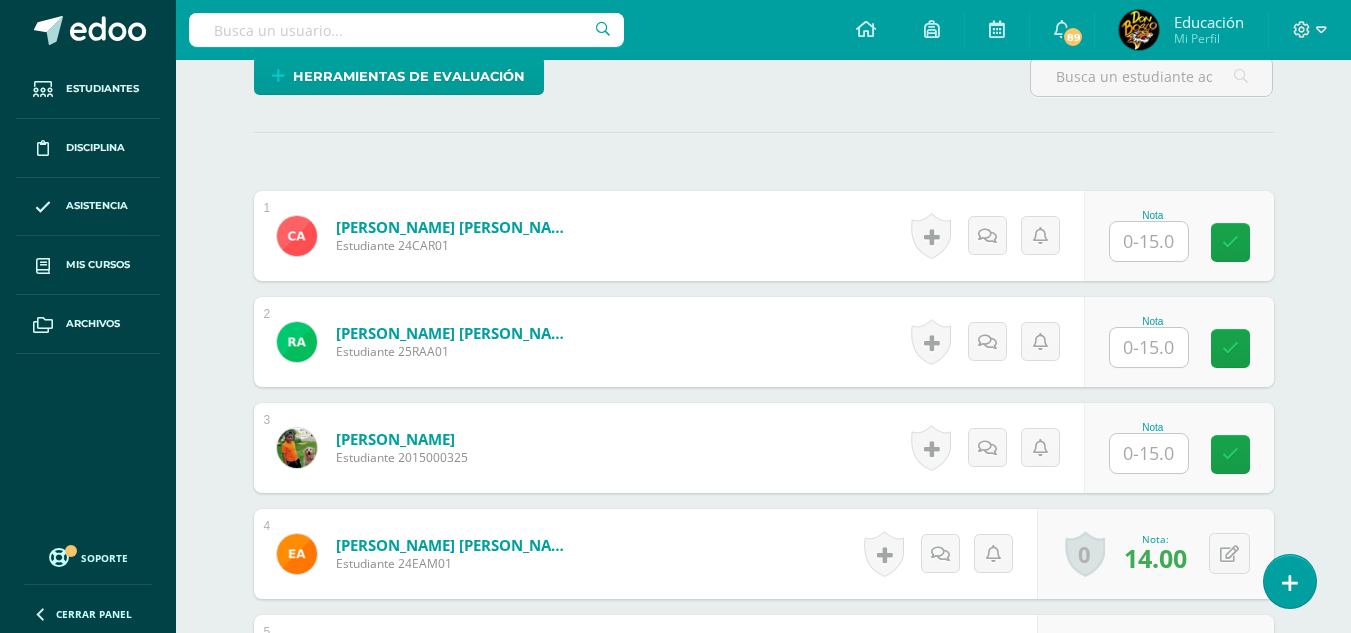 click at bounding box center [1149, 241] 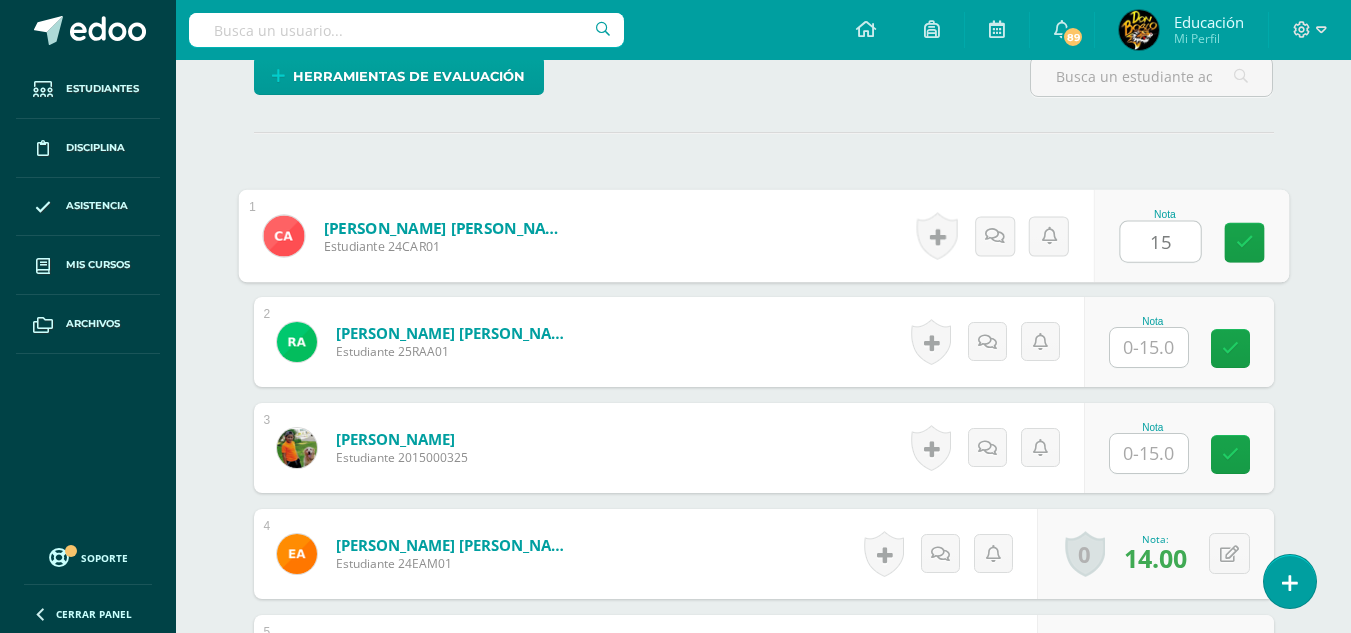 type on "15" 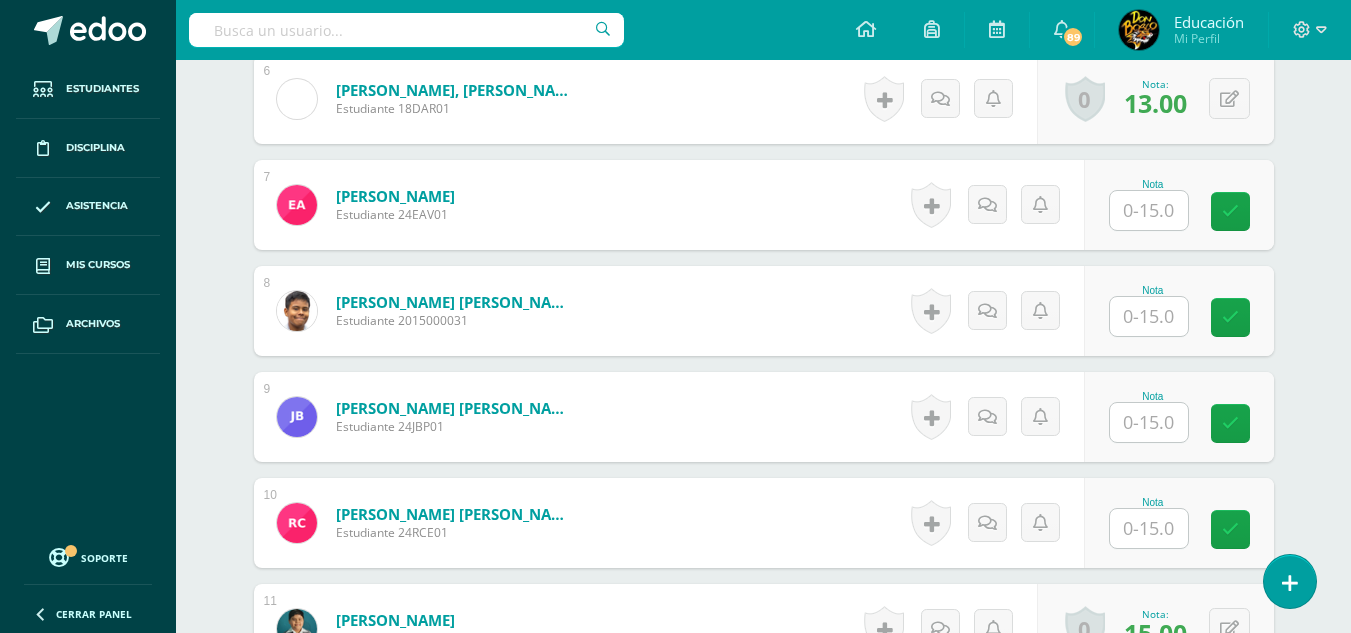 scroll, scrollTop: 1204, scrollLeft: 0, axis: vertical 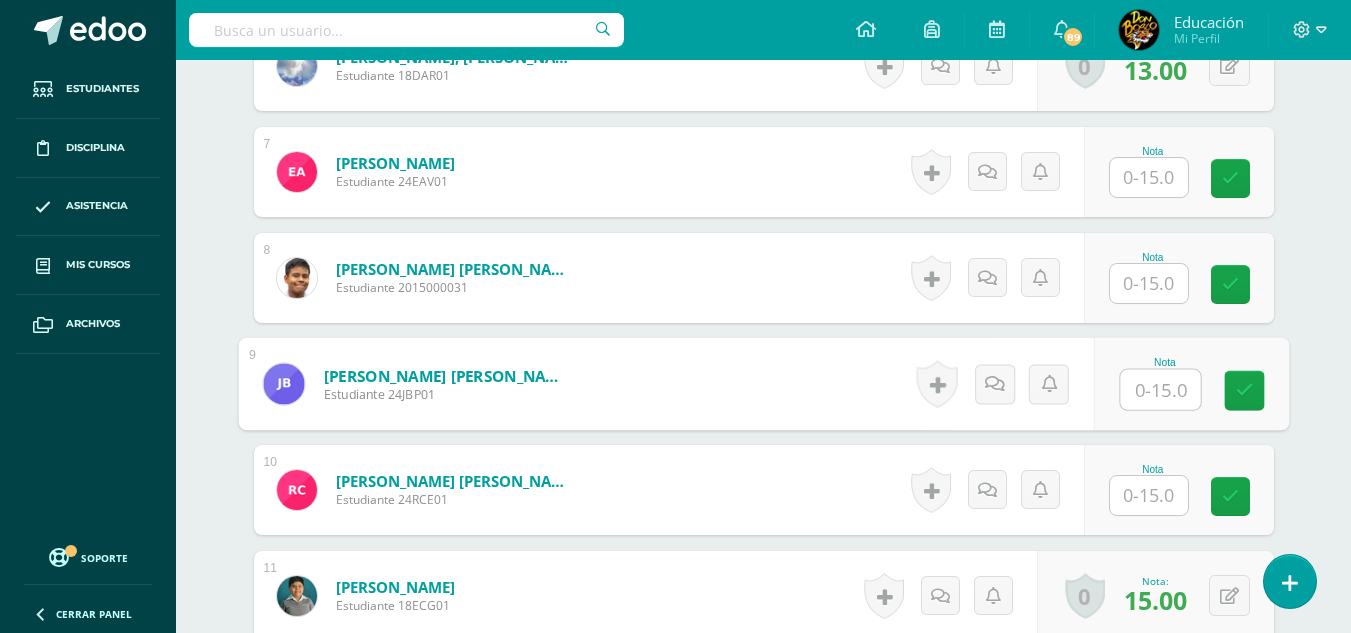 click at bounding box center (1160, 390) 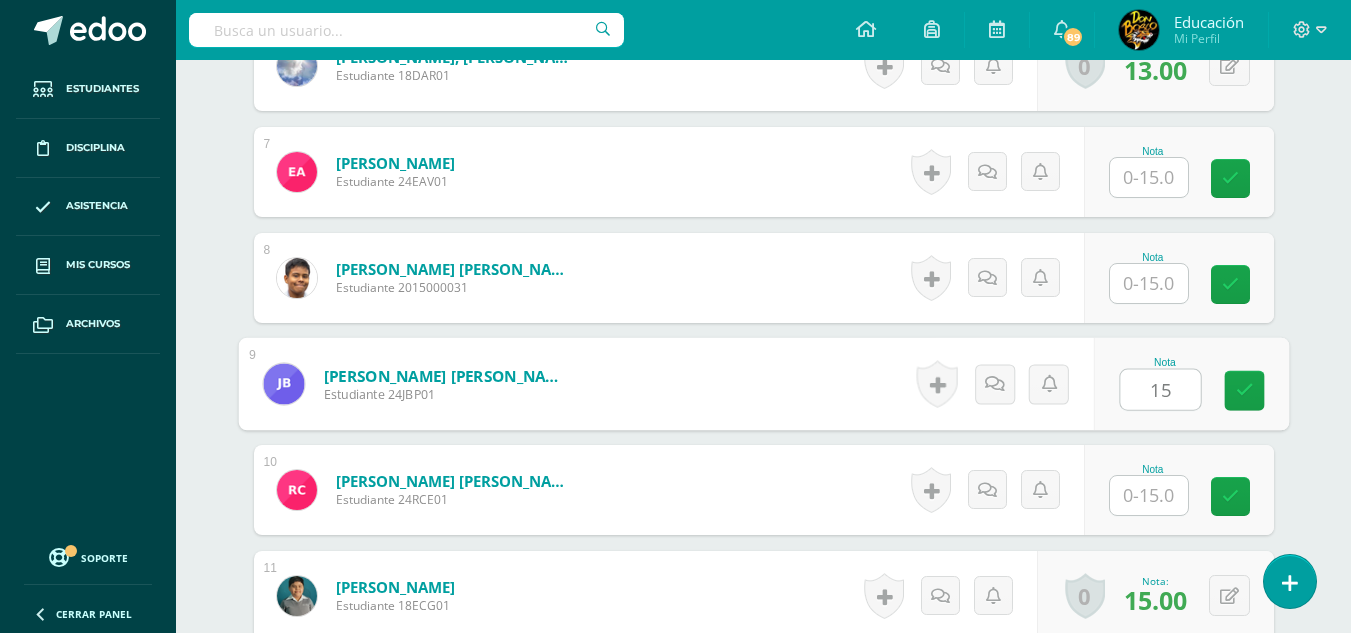 type on "15" 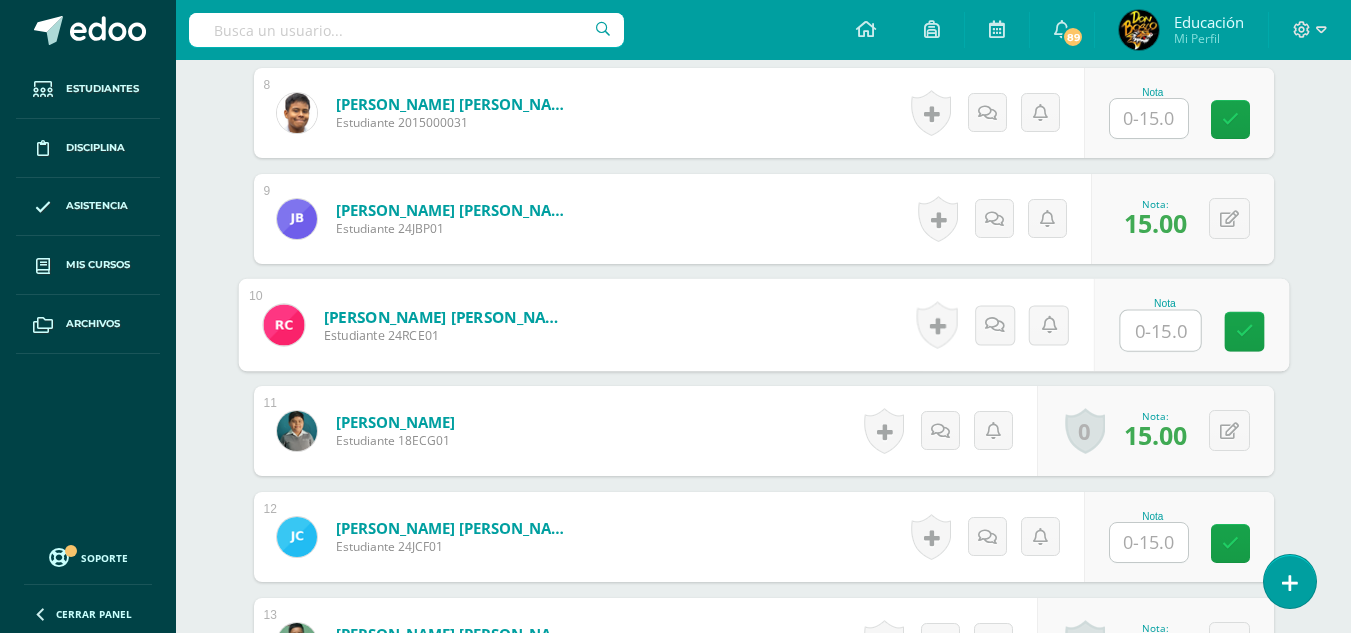 scroll, scrollTop: 1404, scrollLeft: 0, axis: vertical 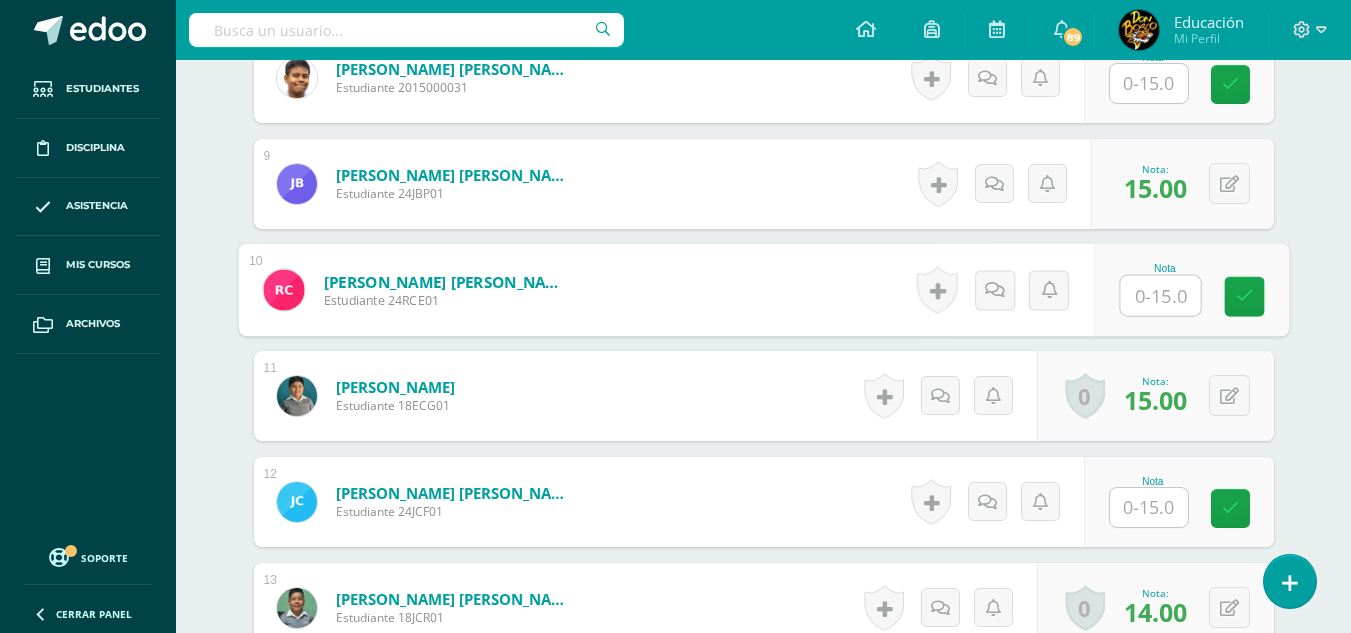 click at bounding box center [1160, 296] 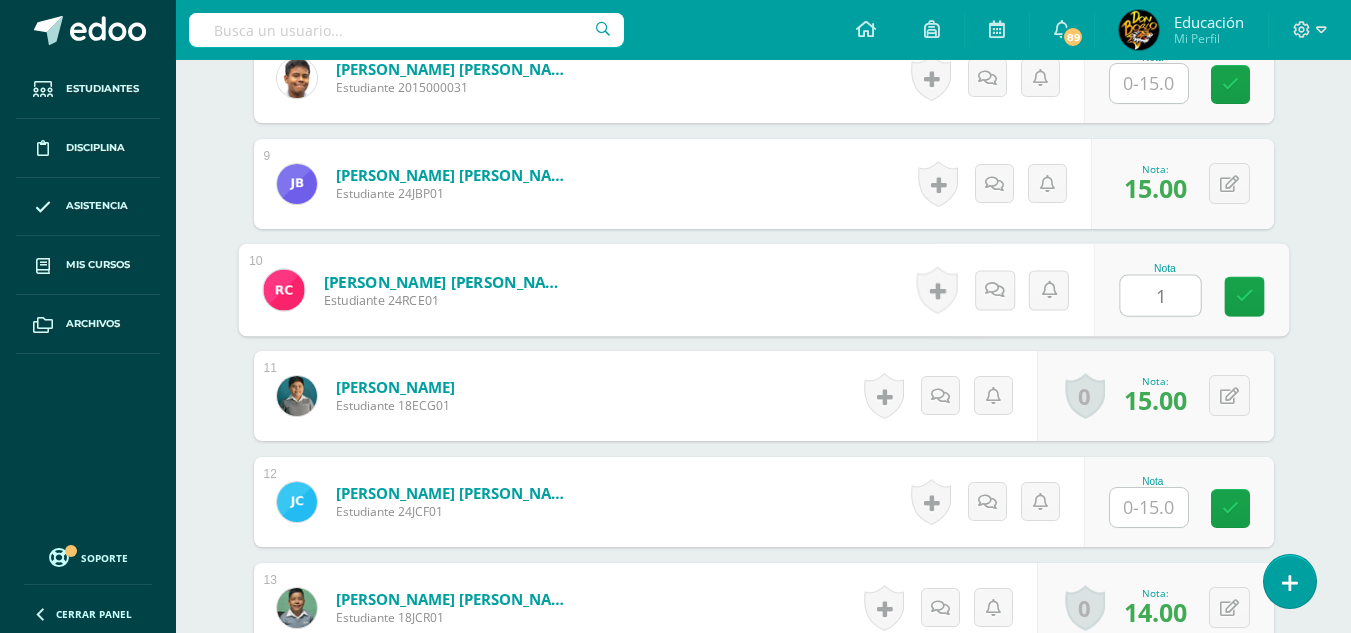 type on "13" 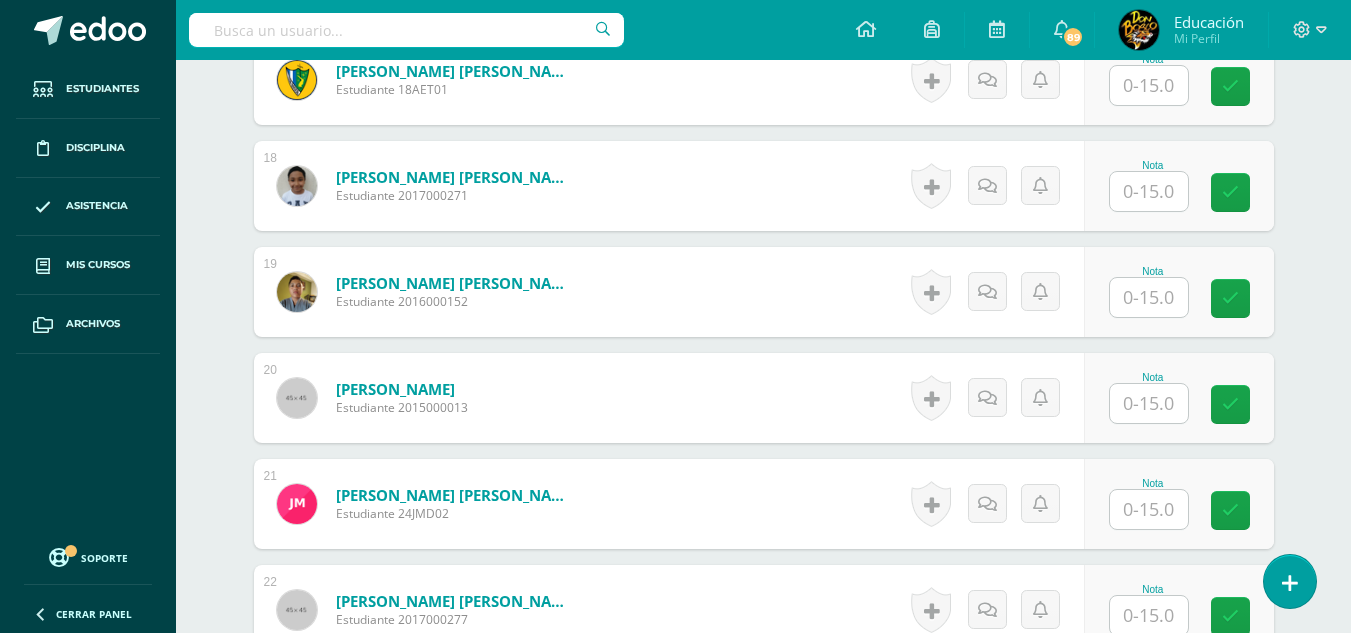 scroll, scrollTop: 2404, scrollLeft: 0, axis: vertical 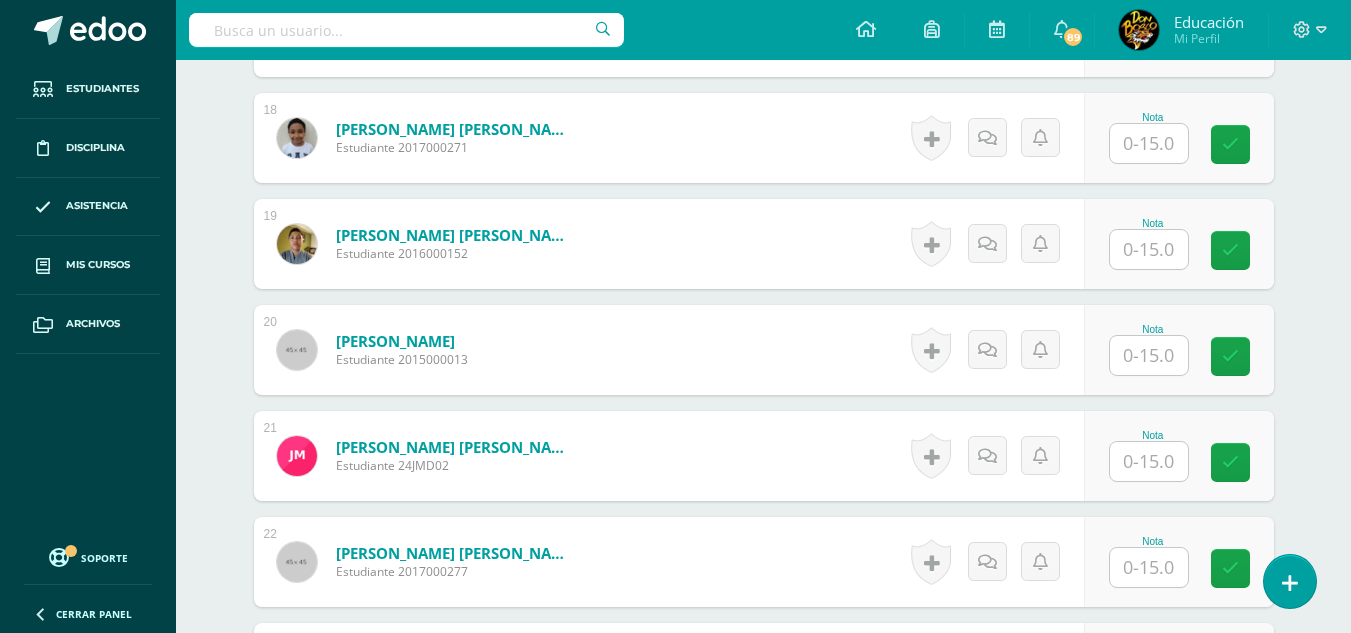 click at bounding box center [1149, 143] 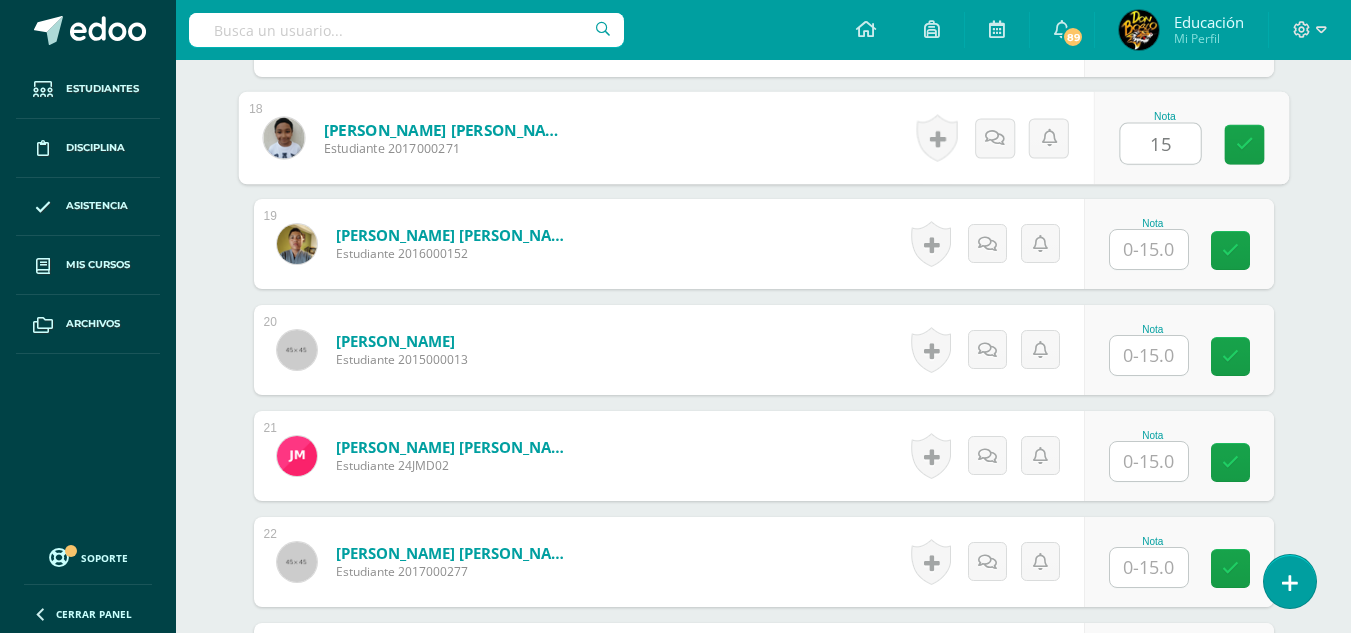 type on "15" 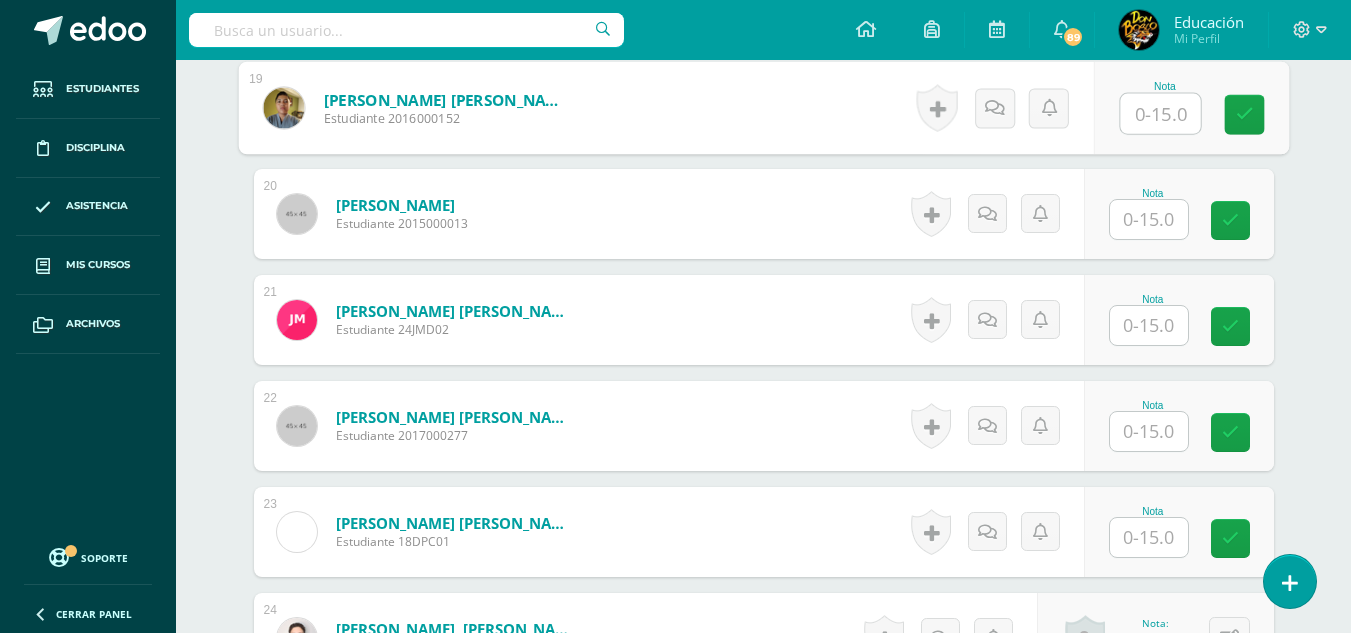 scroll, scrollTop: 2504, scrollLeft: 0, axis: vertical 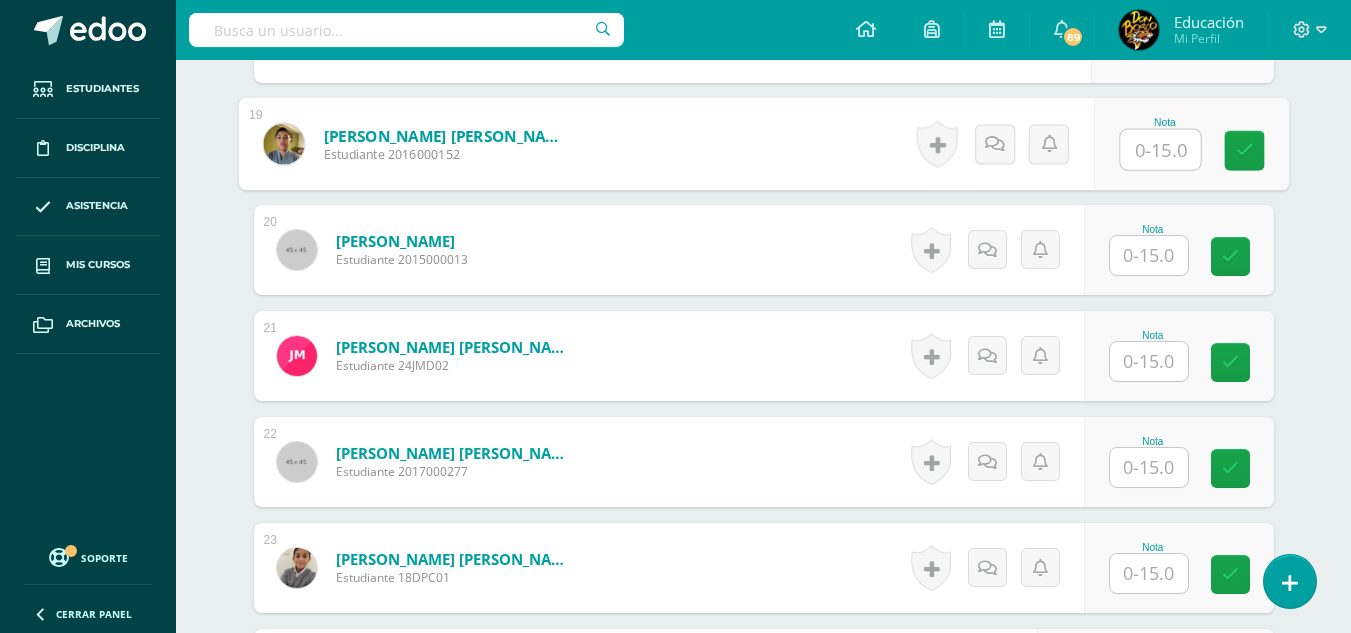 click at bounding box center (1160, 150) 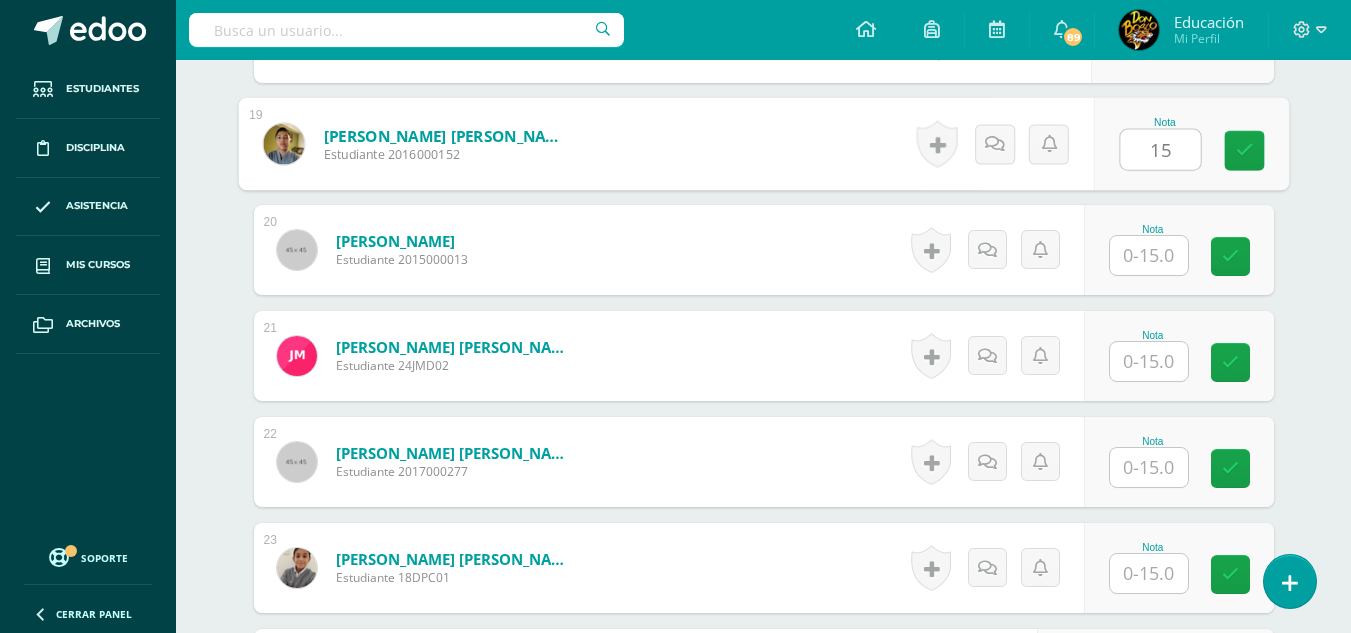 type on "15" 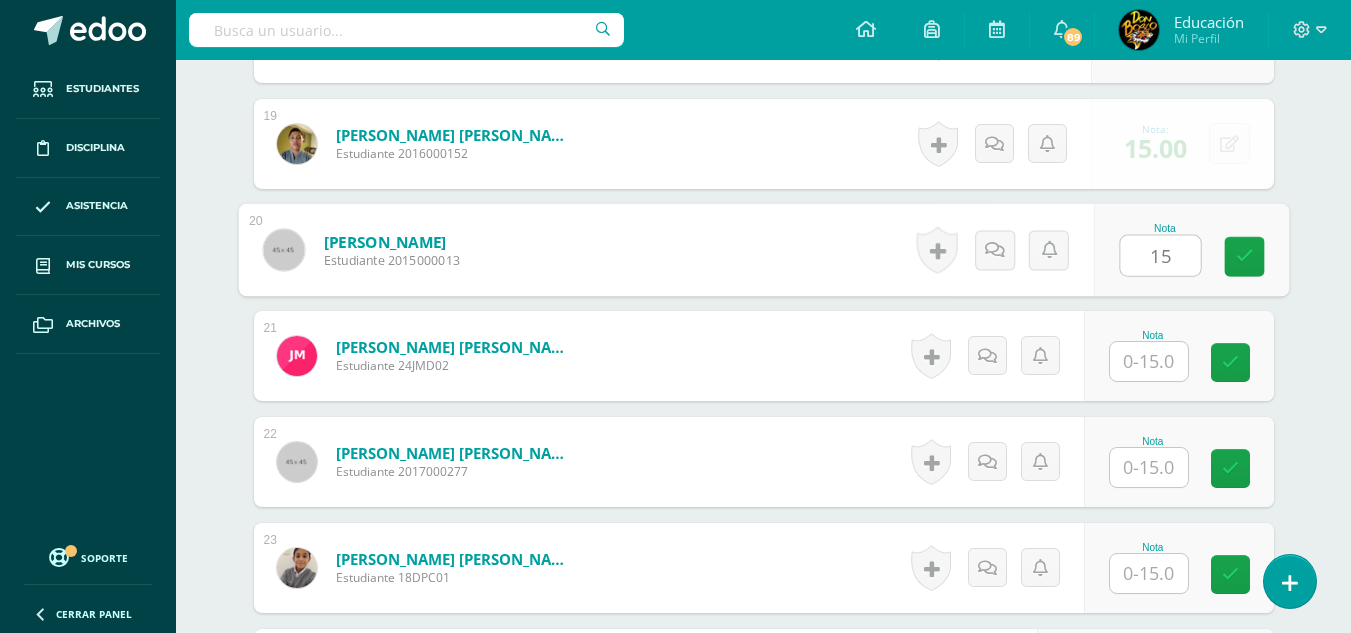 type on "15" 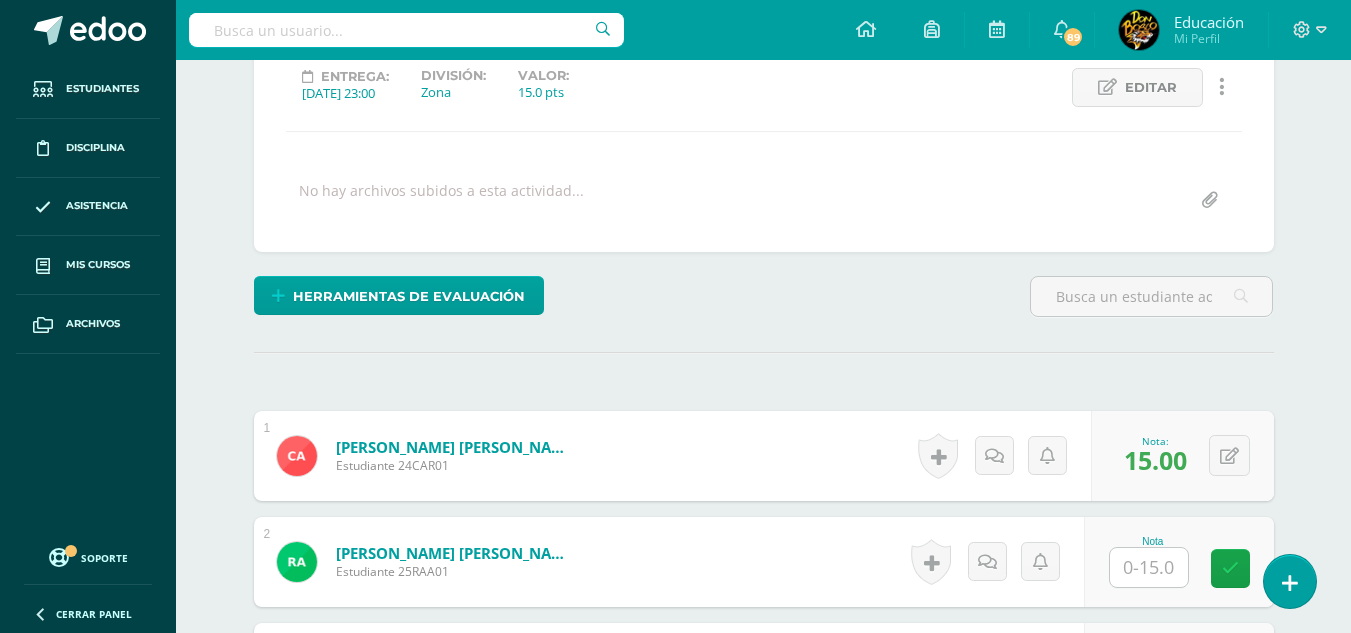 scroll, scrollTop: 0, scrollLeft: 0, axis: both 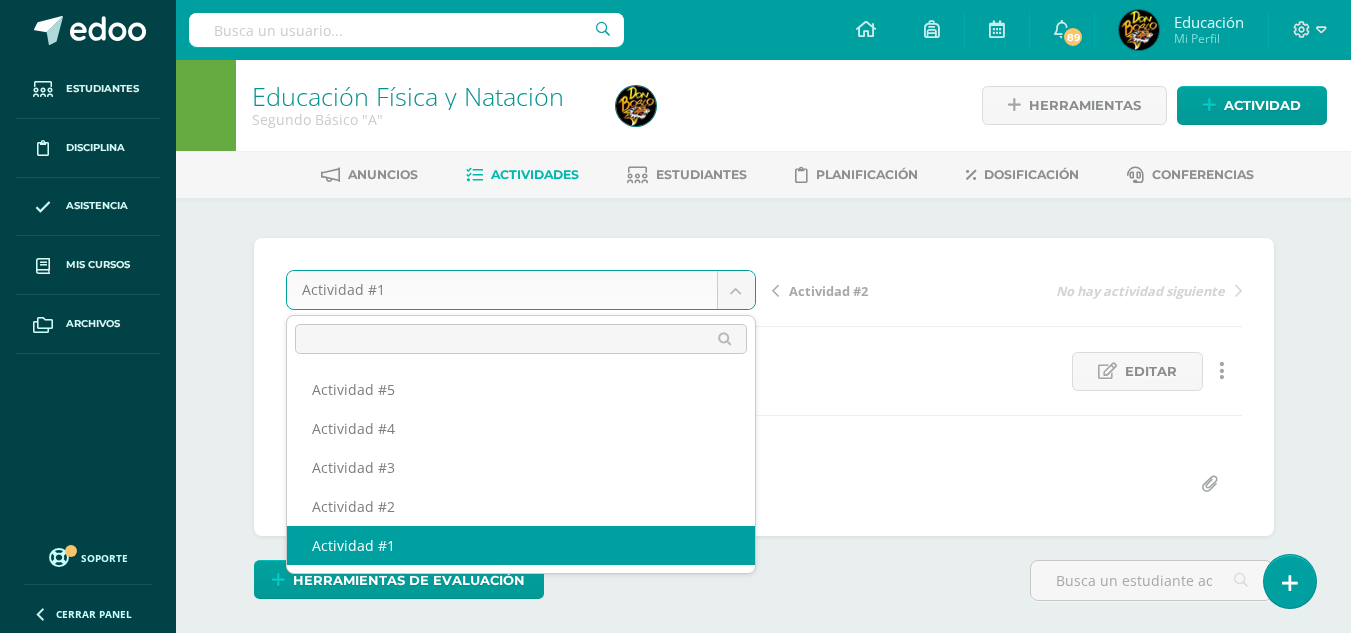 click on "Estudiantes Disciplina Asistencia Mis cursos Archivos Soporte
Centro de ayuda
Últimas actualizaciones
10+ Cerrar panel
Educación Física
Primero
Primaria Inicial
"A"
Actividades Estudiantes Planificación Dosificación
Méritos y Deméritos 1ro. Primaria ¨A¨
Primero
Primaria Inicial
"A"
Actividades Estudiantes Planificación Dosificación
Educación Física
Primero
Primaria Inicial
"B"
Actividades Estudiantes Planificación Dosificación Actividades Estudiantes Planificación Dosificación Actividades 1" at bounding box center (675, 2362) 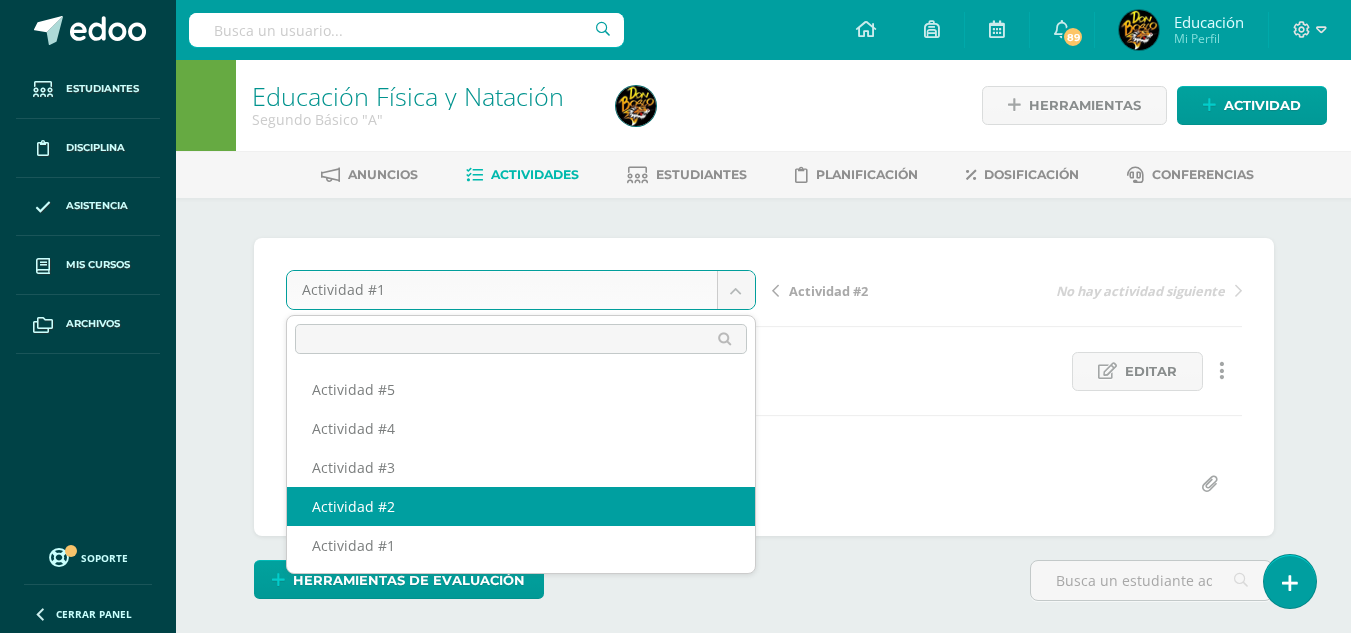 select on "/dashboard/teacher/grade-activity/174915/" 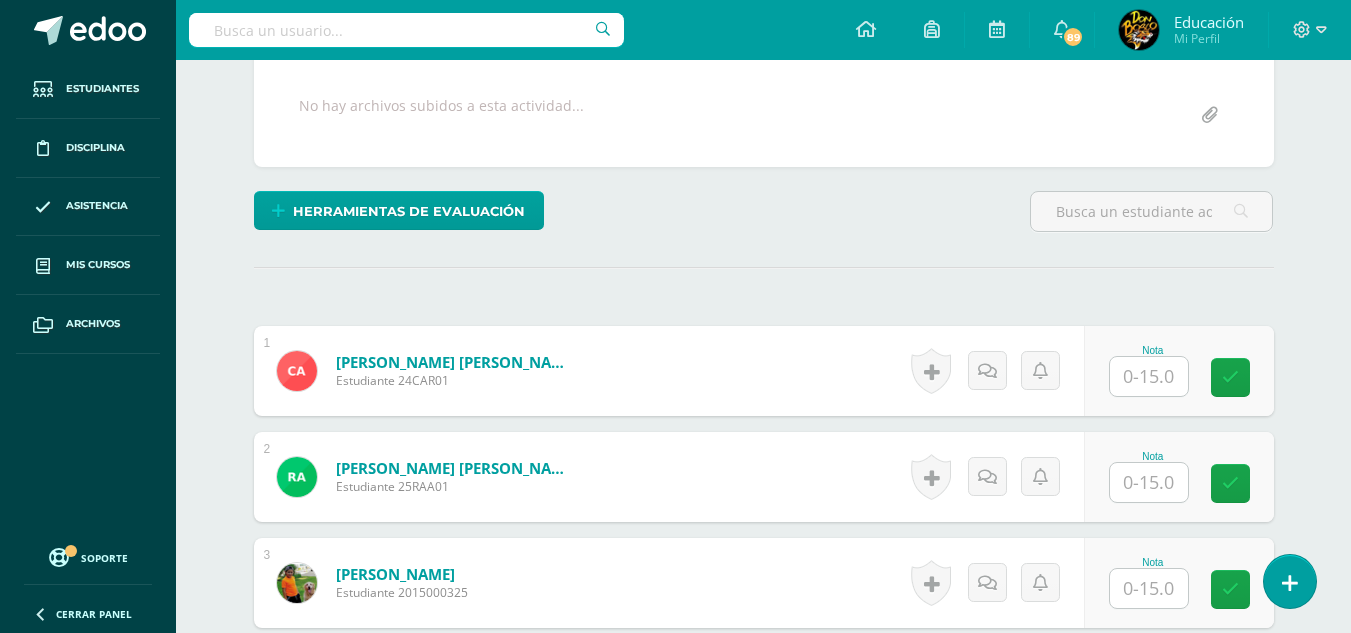 scroll, scrollTop: 404, scrollLeft: 0, axis: vertical 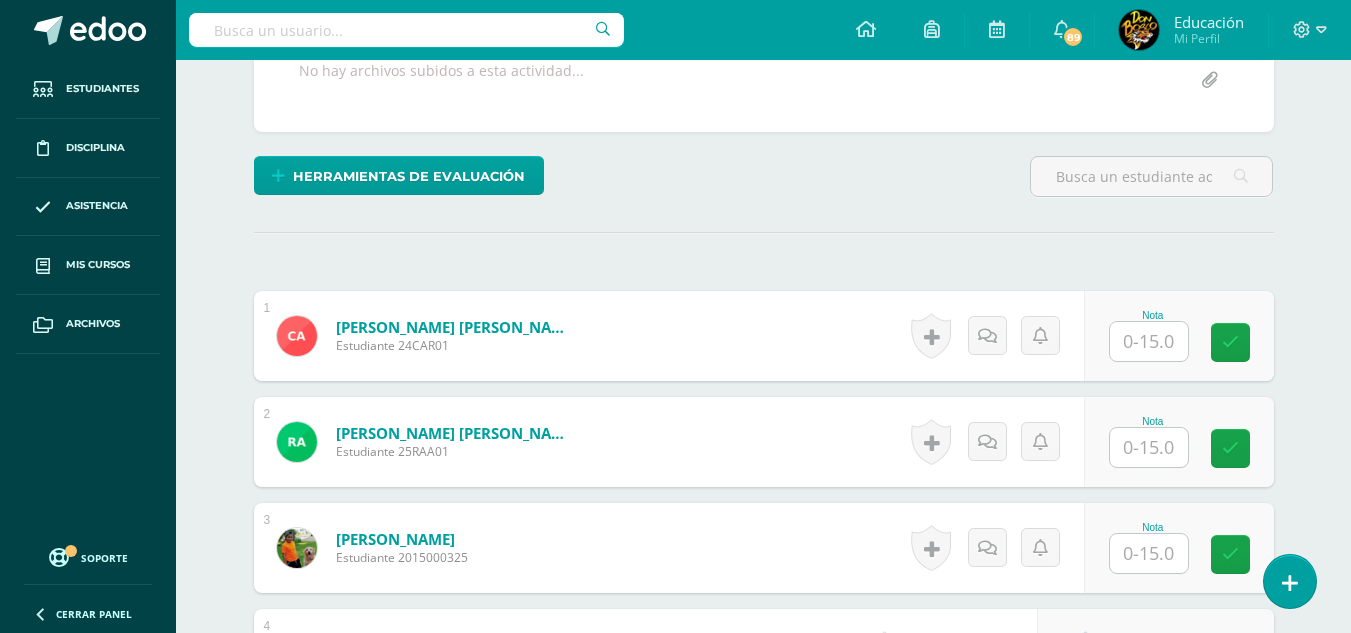 click at bounding box center [1149, 341] 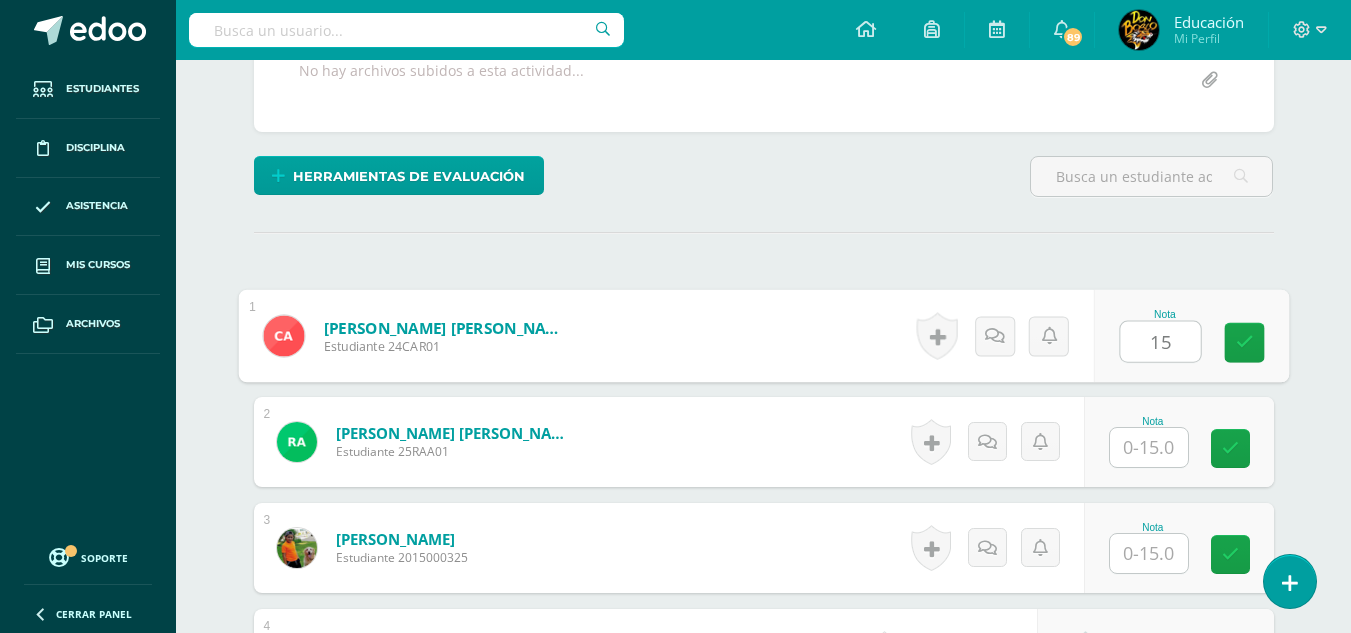 type on "15" 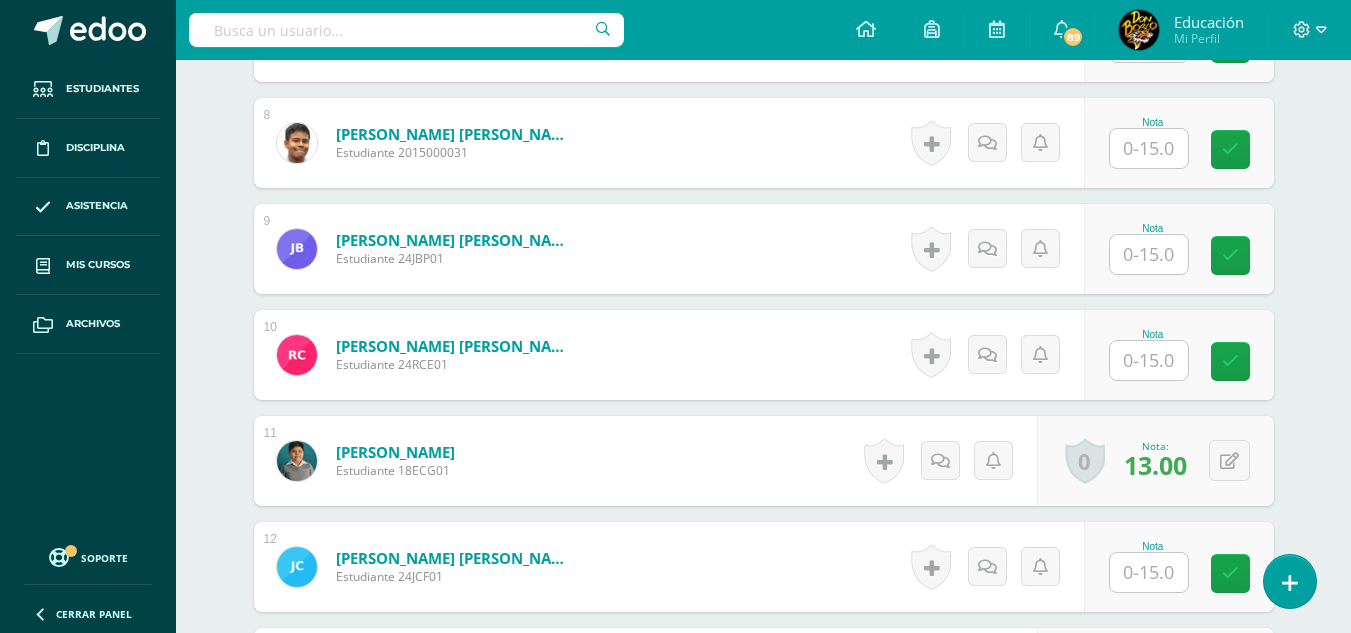 scroll, scrollTop: 1304, scrollLeft: 0, axis: vertical 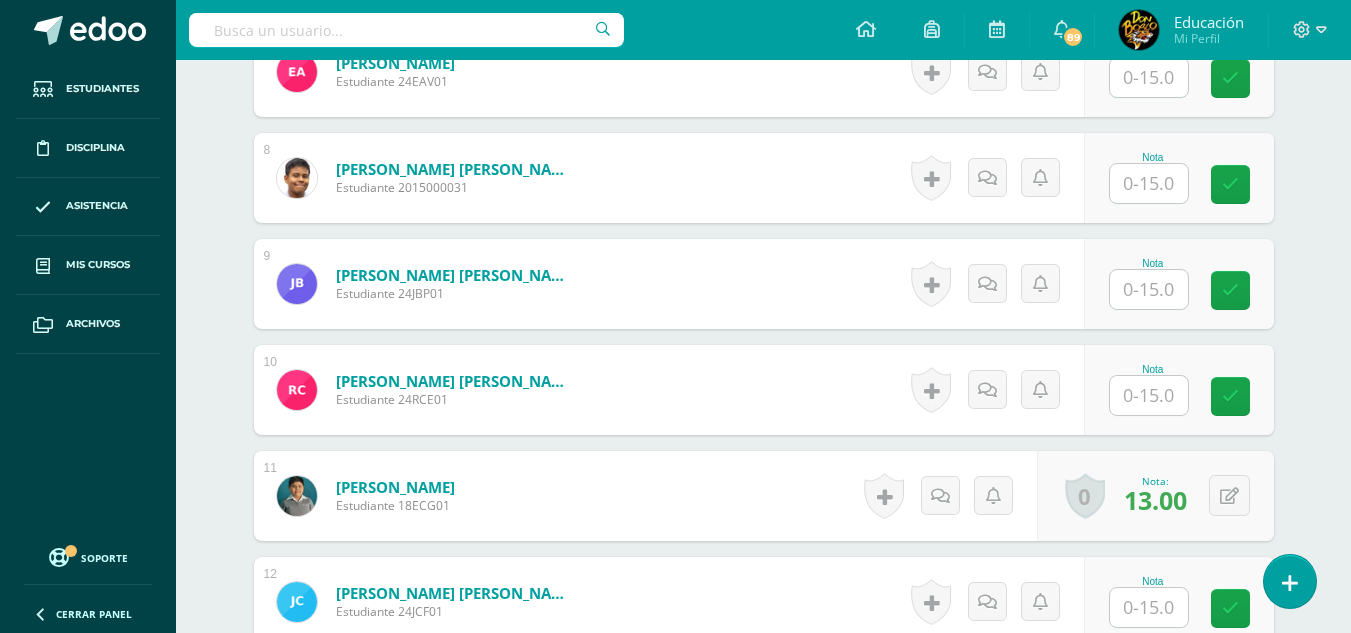 click at bounding box center (1149, 289) 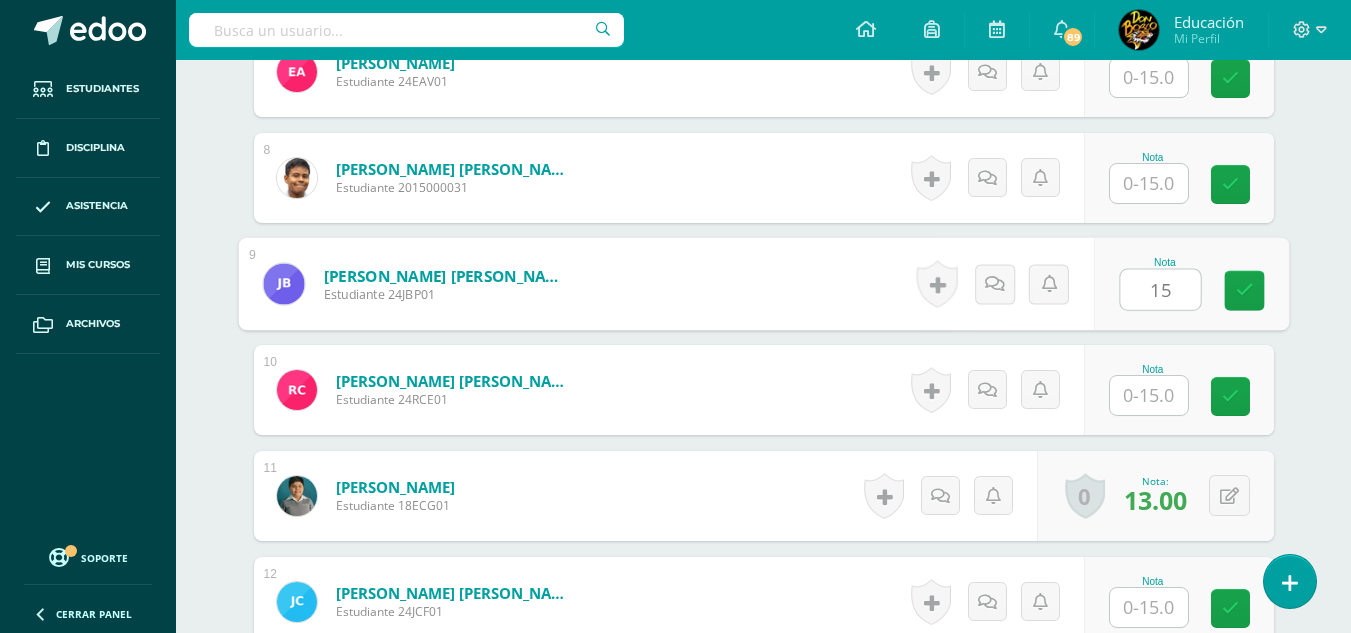 type on "15" 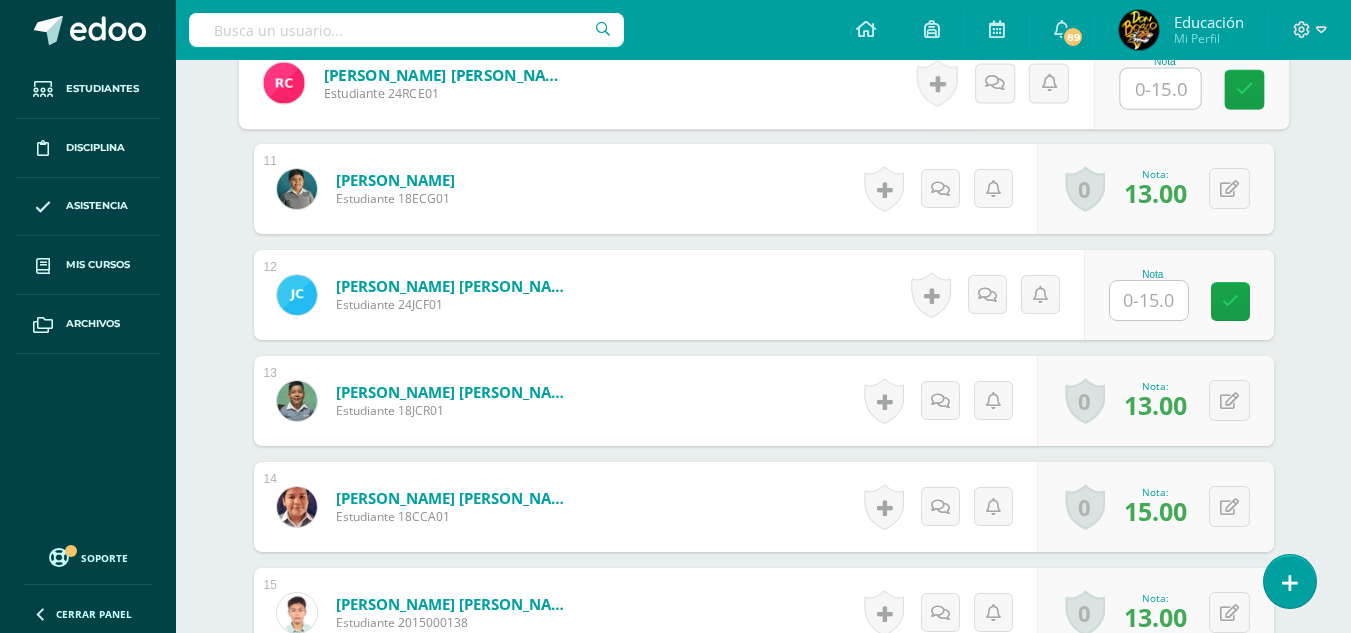 scroll, scrollTop: 1504, scrollLeft: 0, axis: vertical 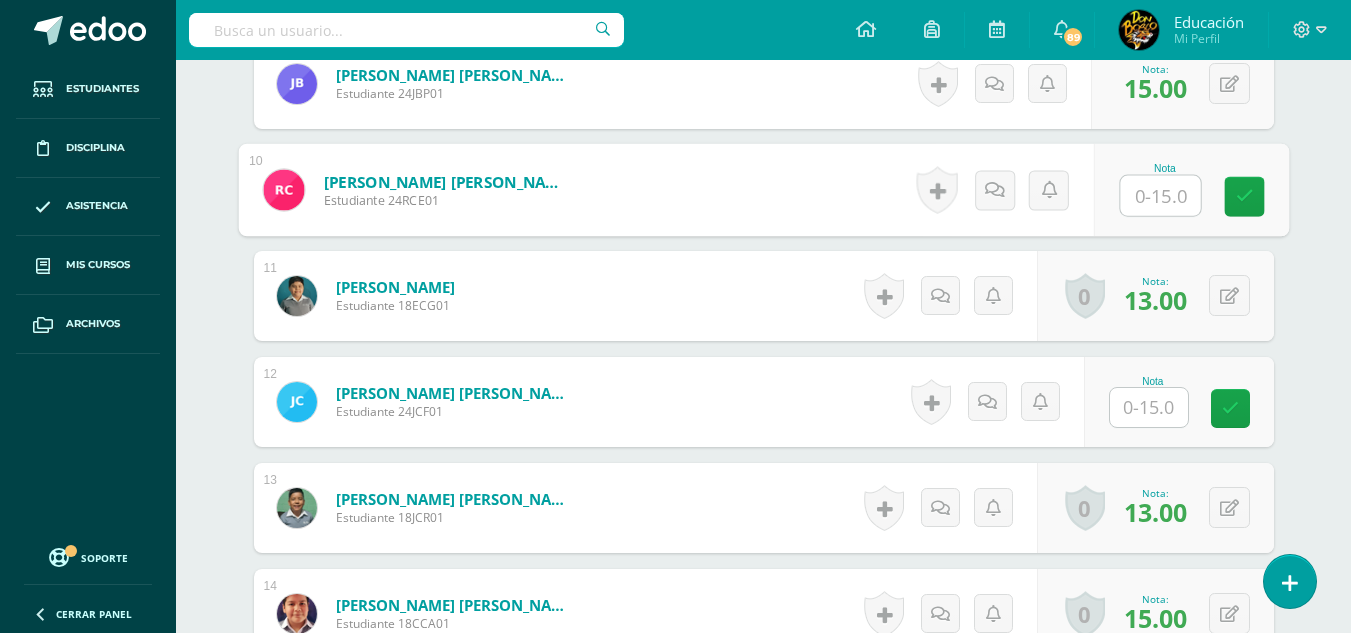 click at bounding box center [1160, 196] 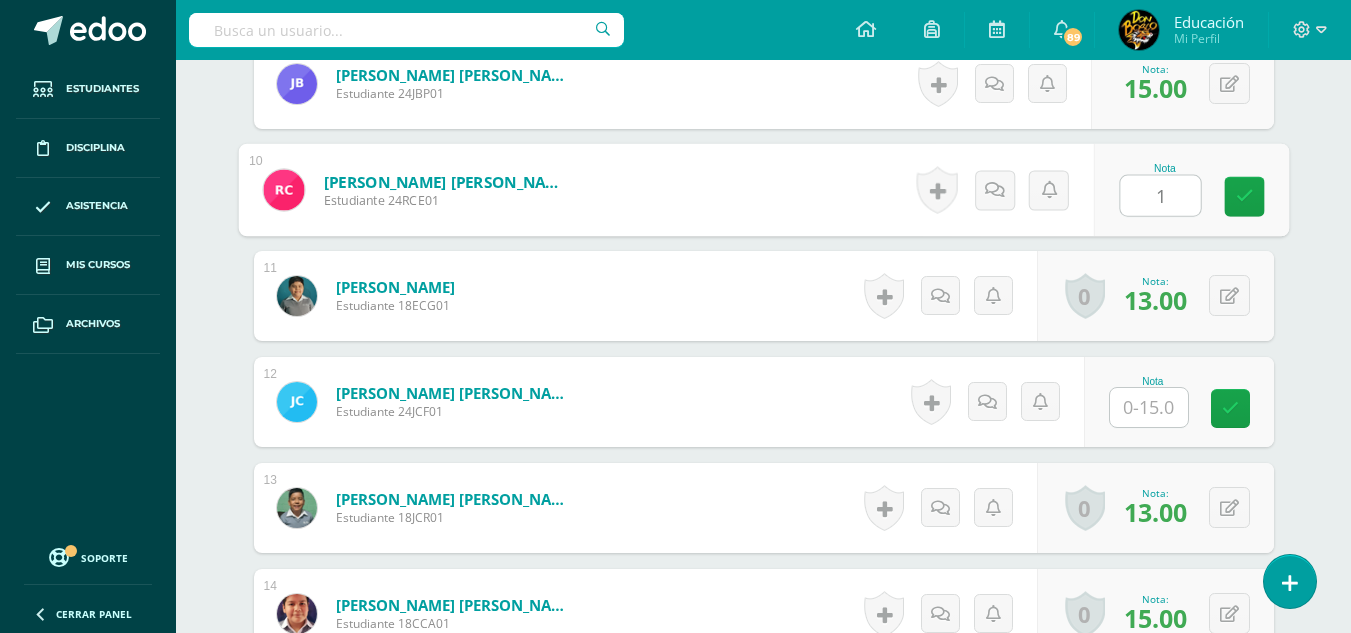 type on "14" 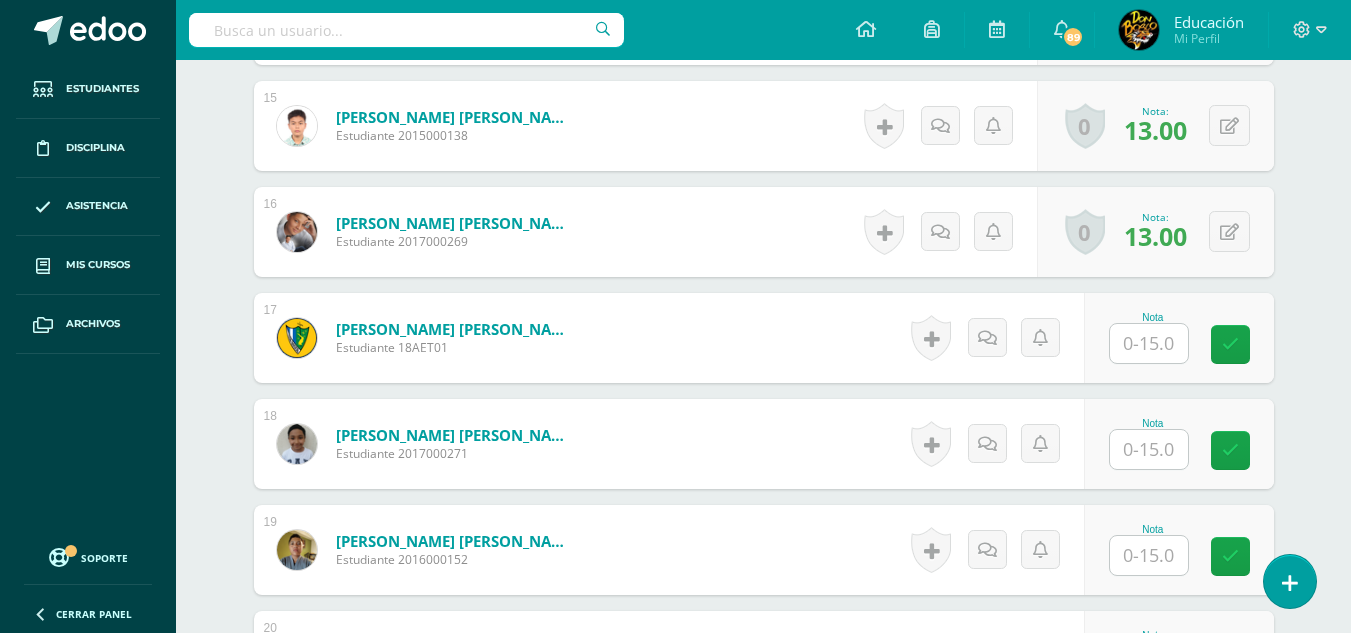 scroll, scrollTop: 2104, scrollLeft: 0, axis: vertical 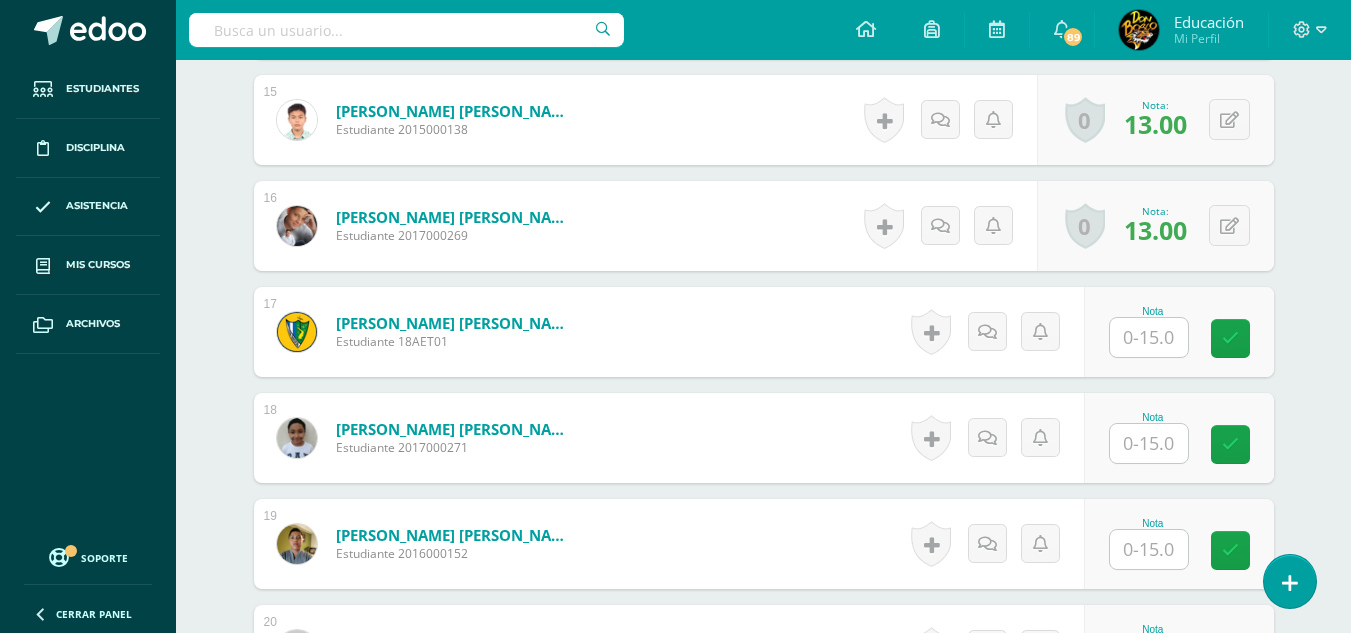 click at bounding box center [1149, 443] 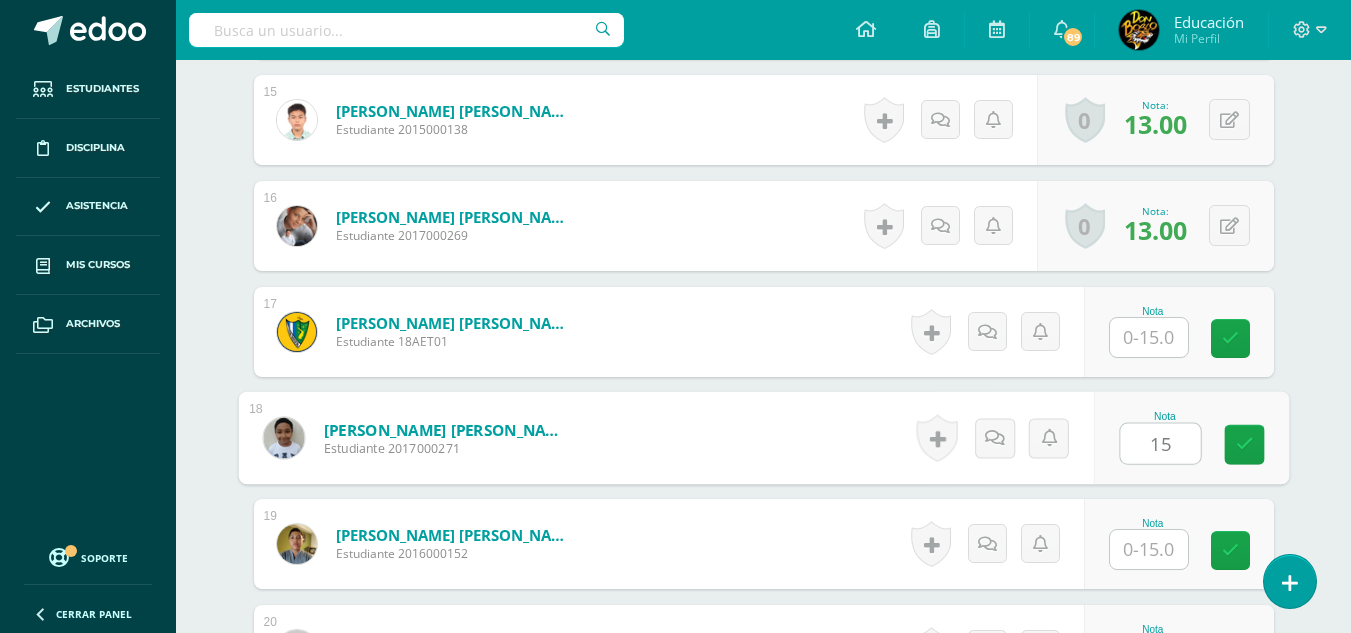 type on "15" 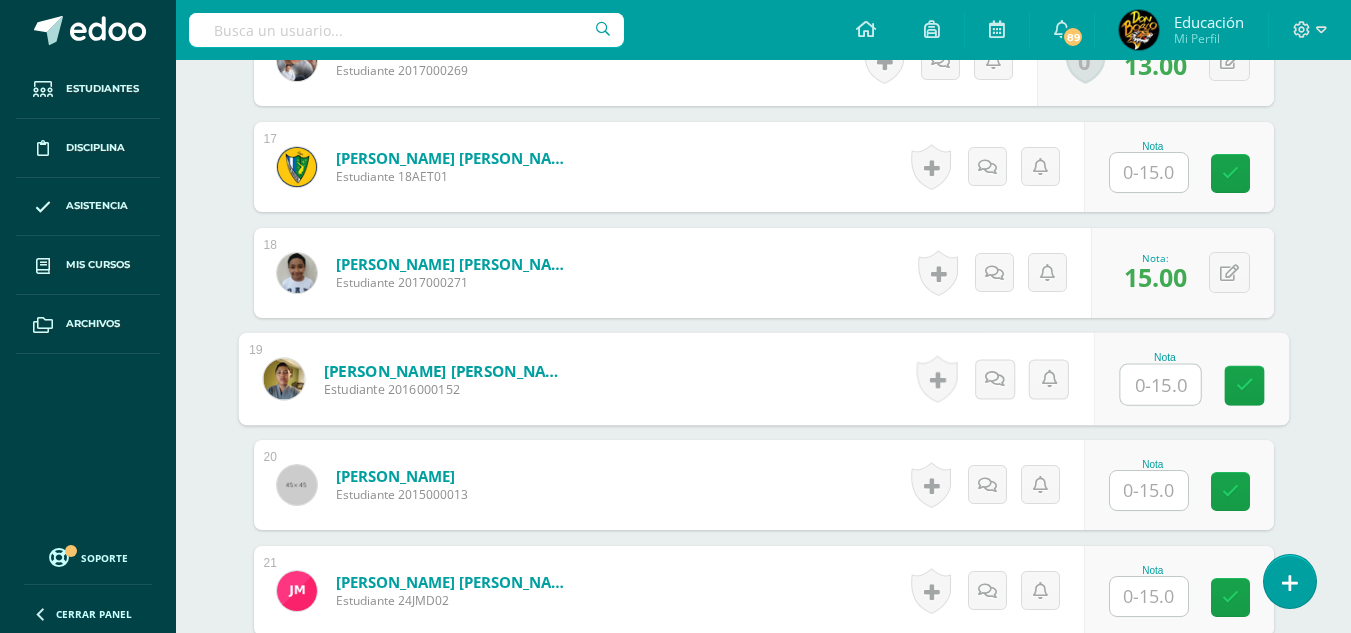 scroll, scrollTop: 2304, scrollLeft: 0, axis: vertical 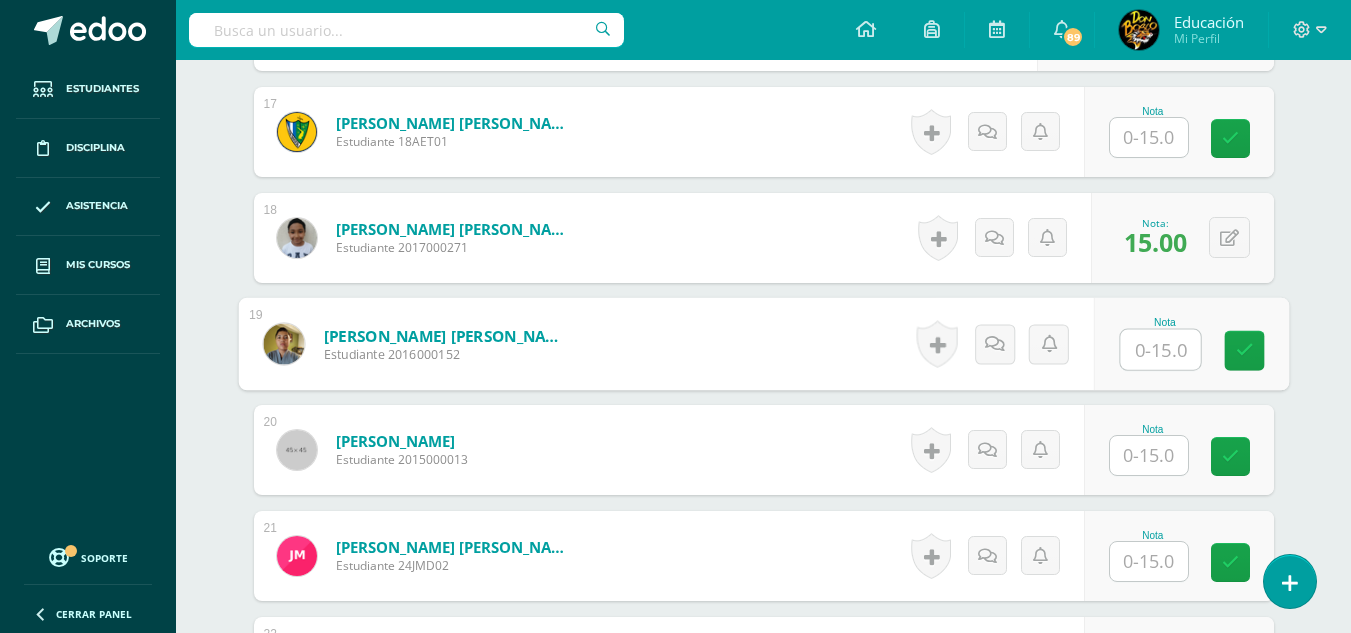 click at bounding box center [1160, 350] 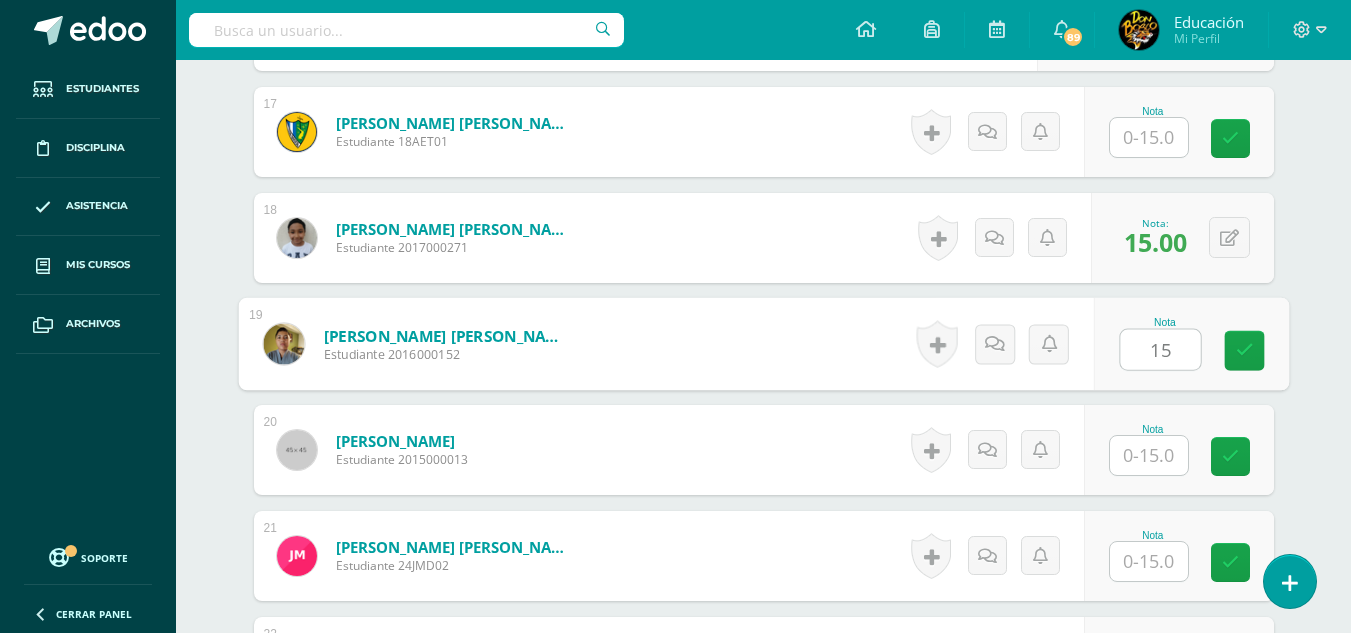 type on "15" 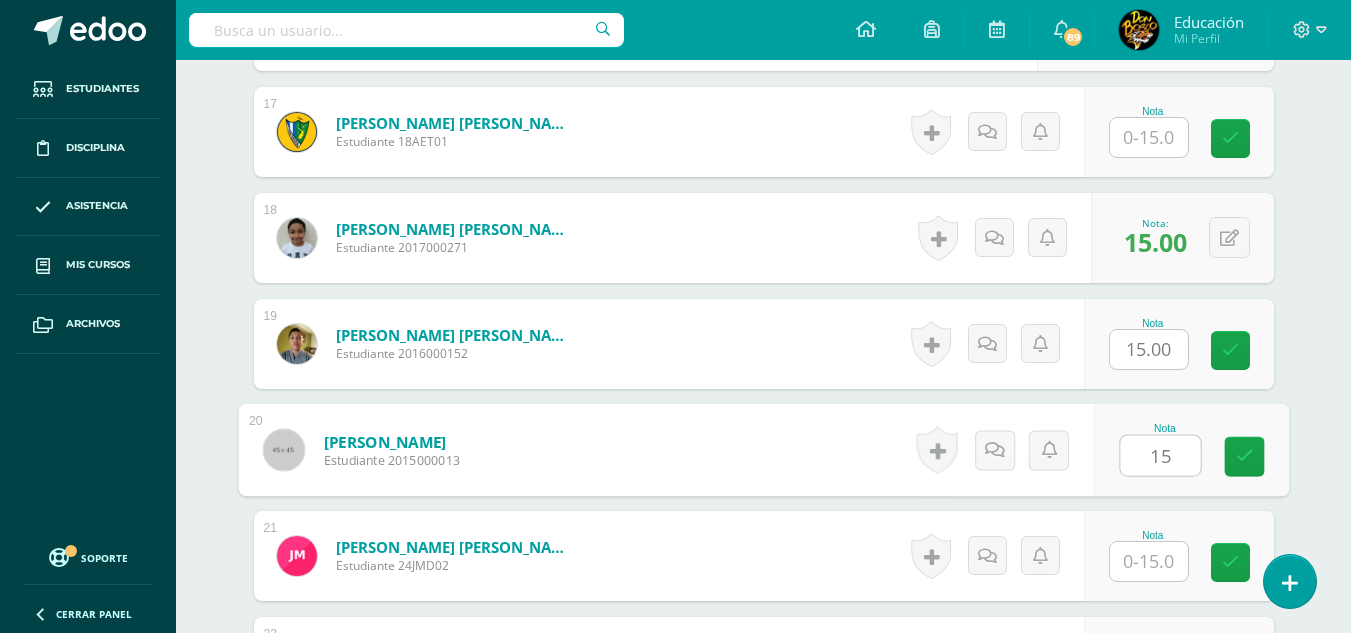 type on "15" 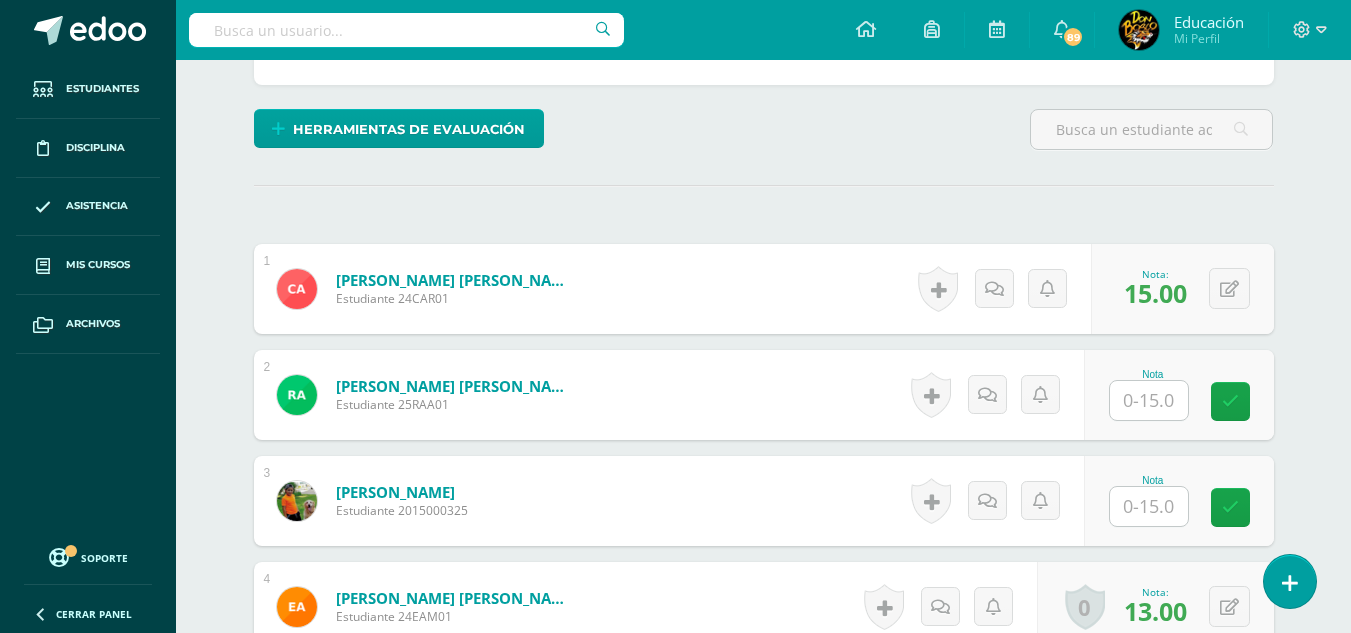 scroll, scrollTop: 0, scrollLeft: 0, axis: both 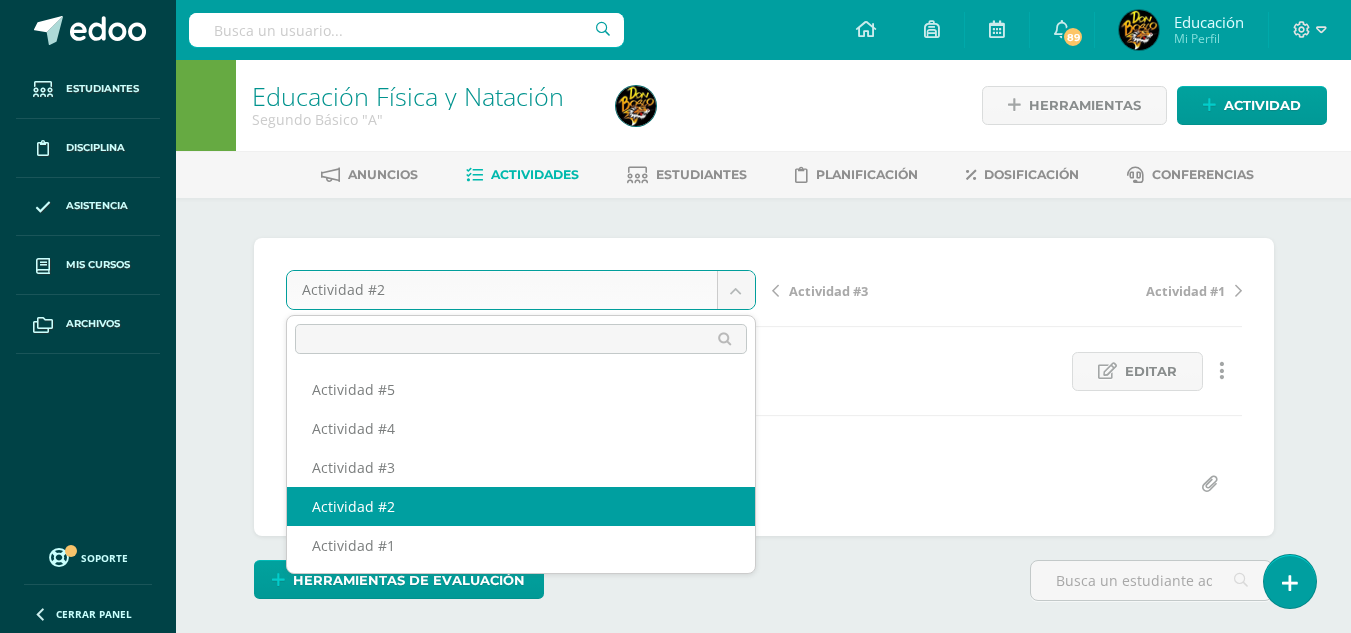 click on "Estudiantes Disciplina Asistencia Mis cursos Archivos Soporte
Centro de ayuda
Últimas actualizaciones
10+ Cerrar panel
Educación Física
Primero
Primaria Inicial
"A"
Actividades Estudiantes Planificación Dosificación
Méritos y Deméritos 1ro. Primaria ¨A¨
Primero
Primaria Inicial
"A"
Actividades Estudiantes Planificación Dosificación
Educación Física
Primero
Primaria Inicial
"B"
Actividades Estudiantes Planificación Dosificación Actividades Estudiantes Planificación Dosificación Actividades 1" at bounding box center (675, 2362) 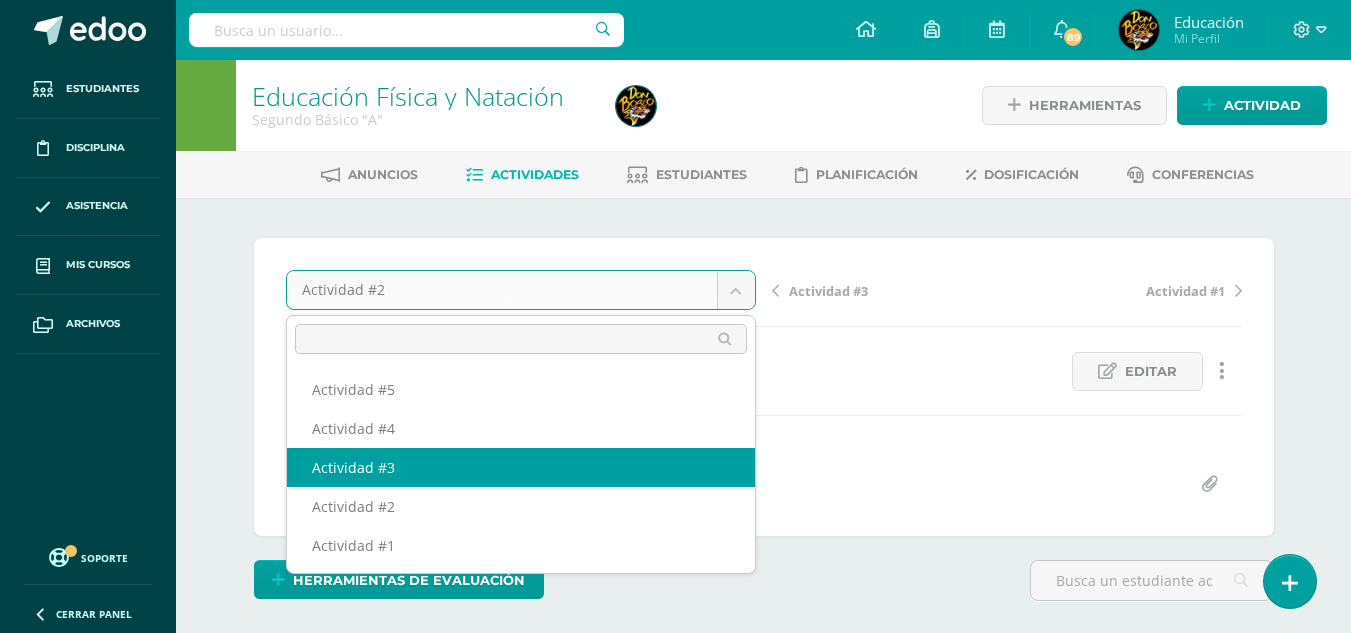 select on "/dashboard/teacher/grade-activity/174934/" 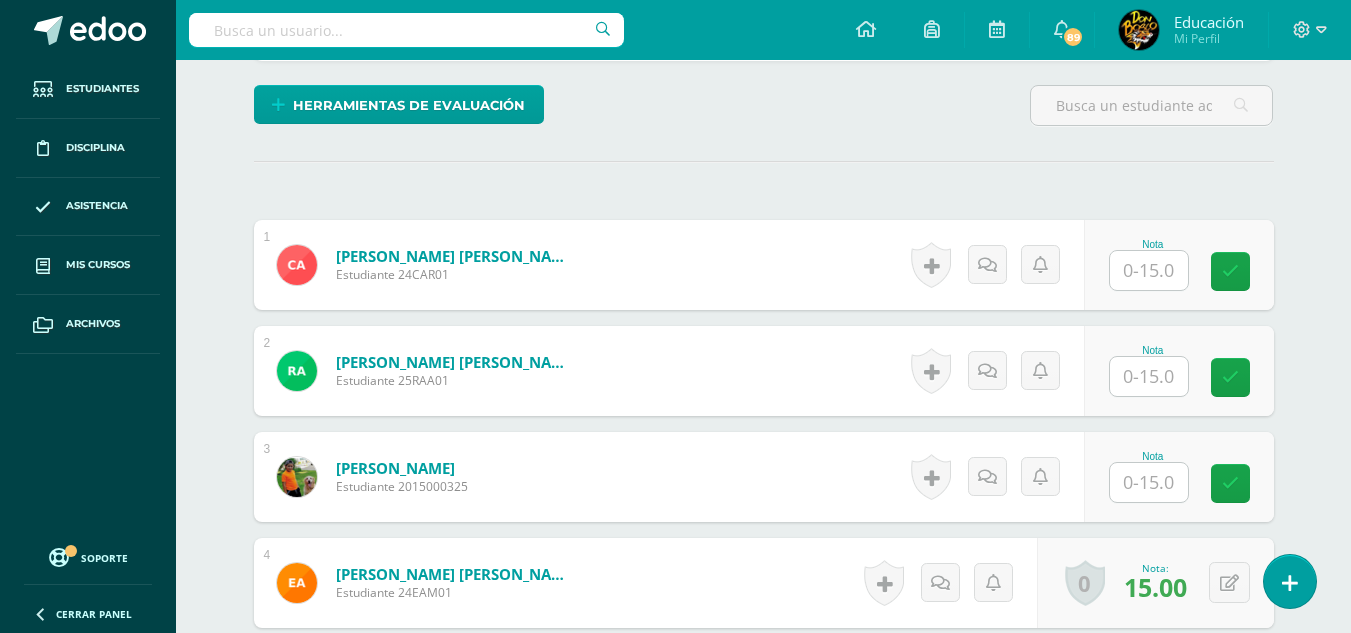 scroll, scrollTop: 504, scrollLeft: 0, axis: vertical 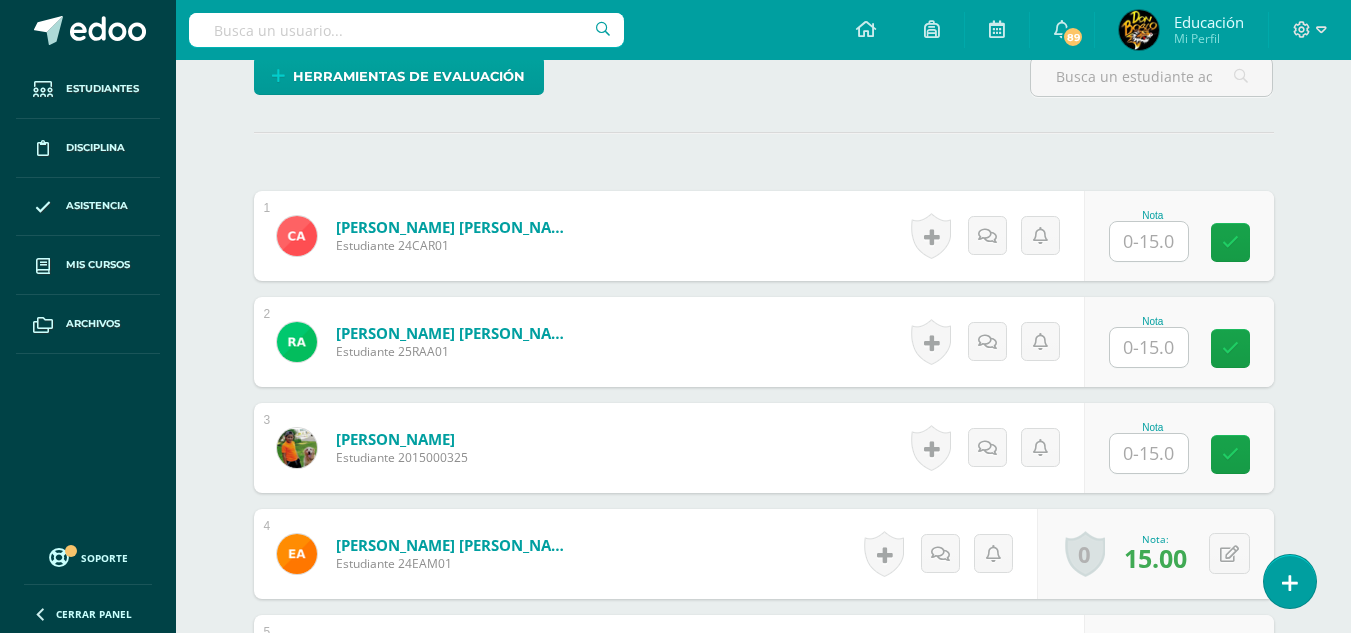 click at bounding box center (1149, 241) 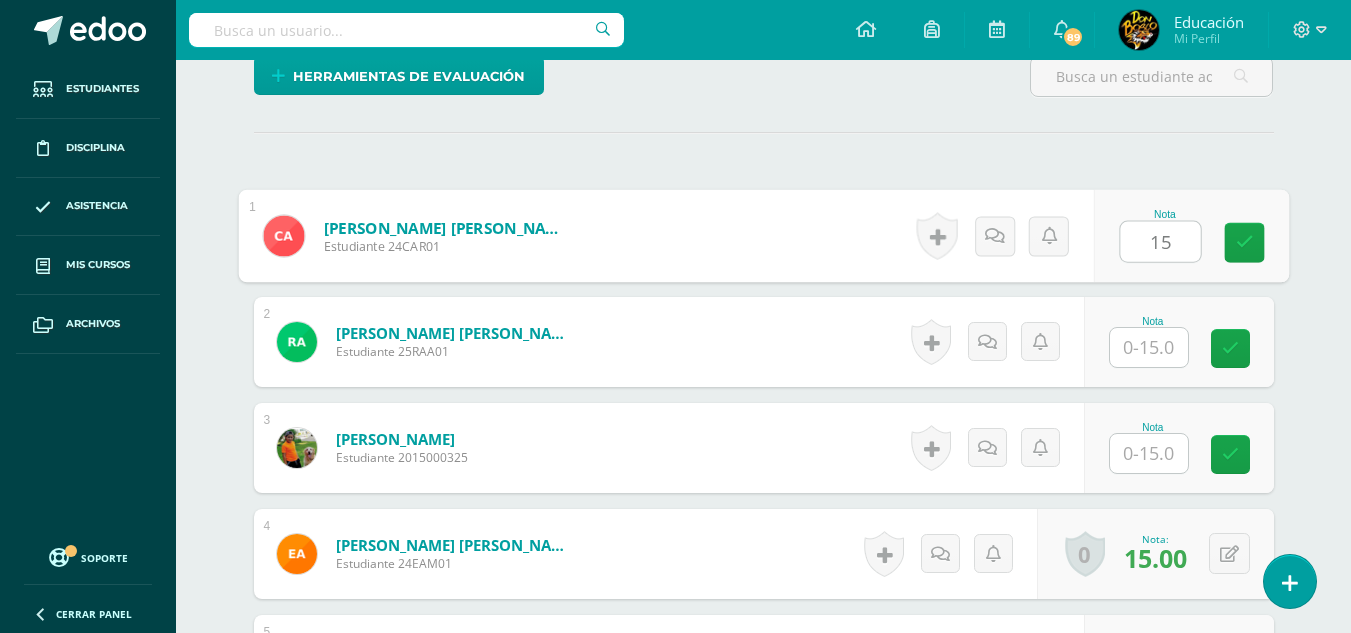 type on "15" 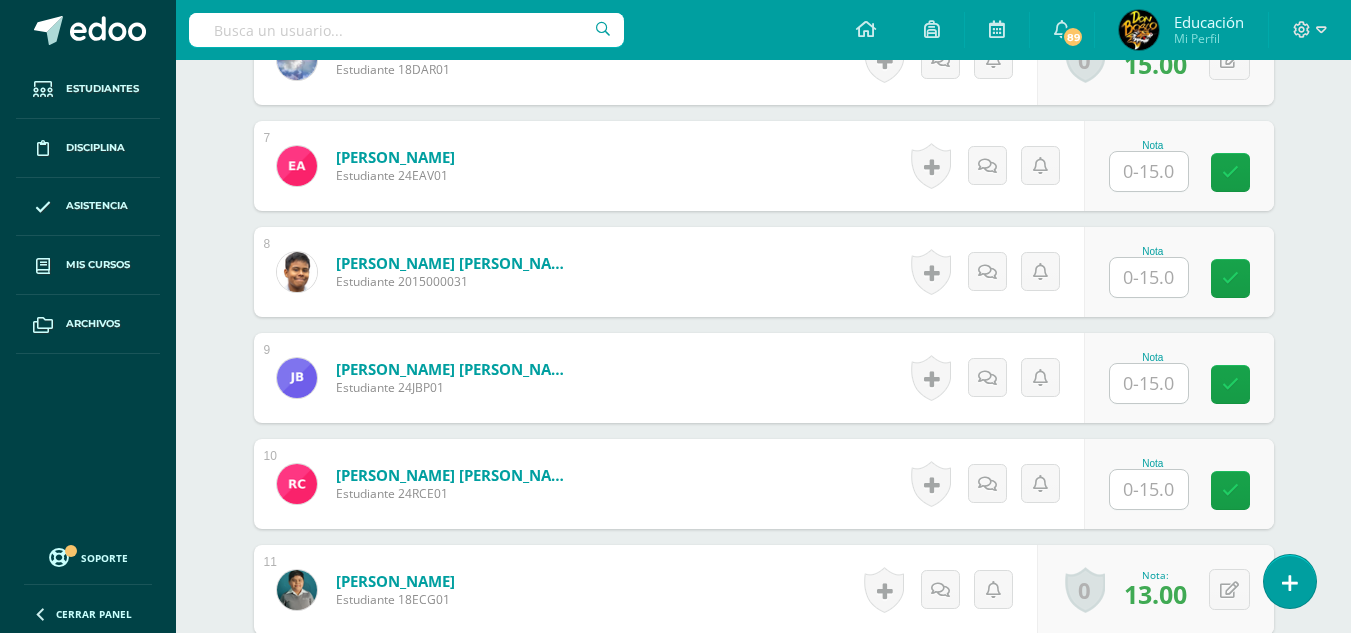 scroll, scrollTop: 1304, scrollLeft: 0, axis: vertical 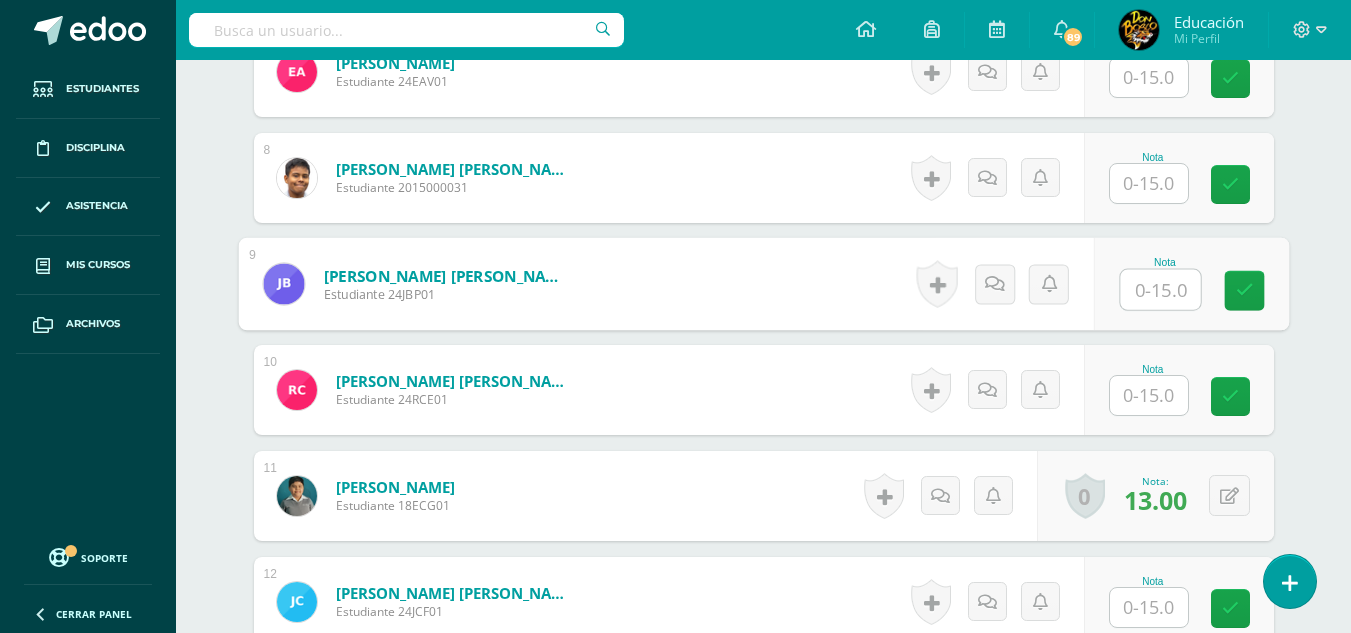 click at bounding box center [1160, 290] 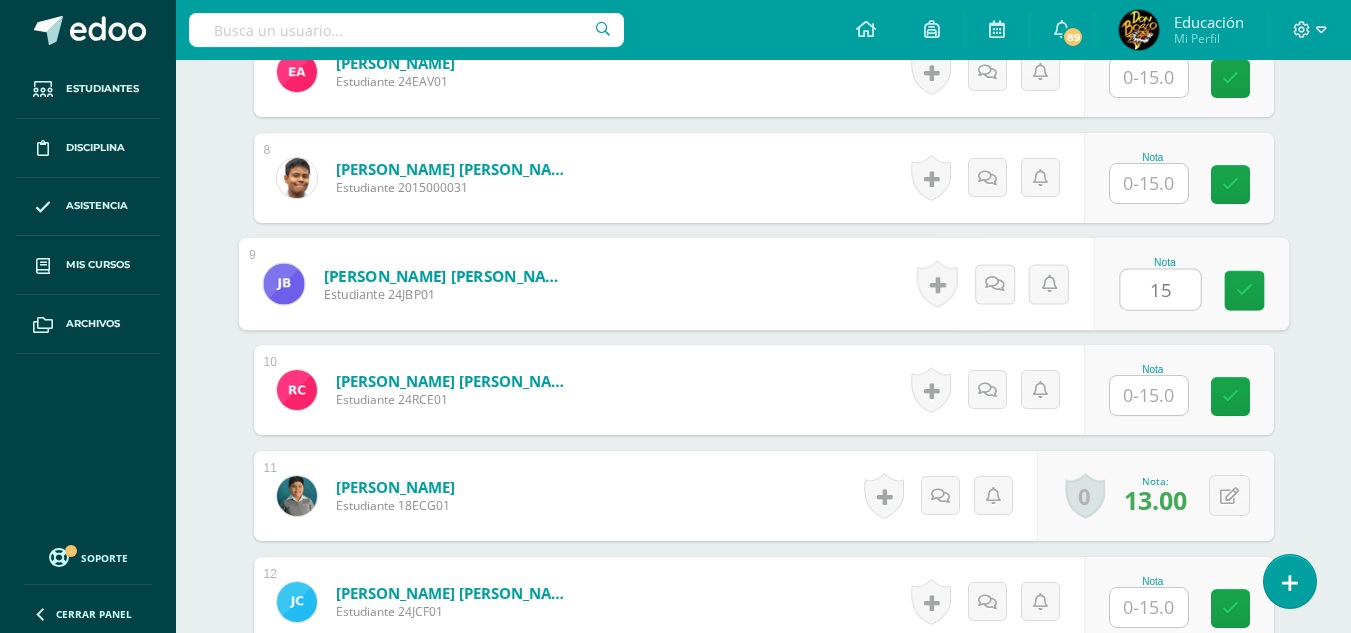 type on "15" 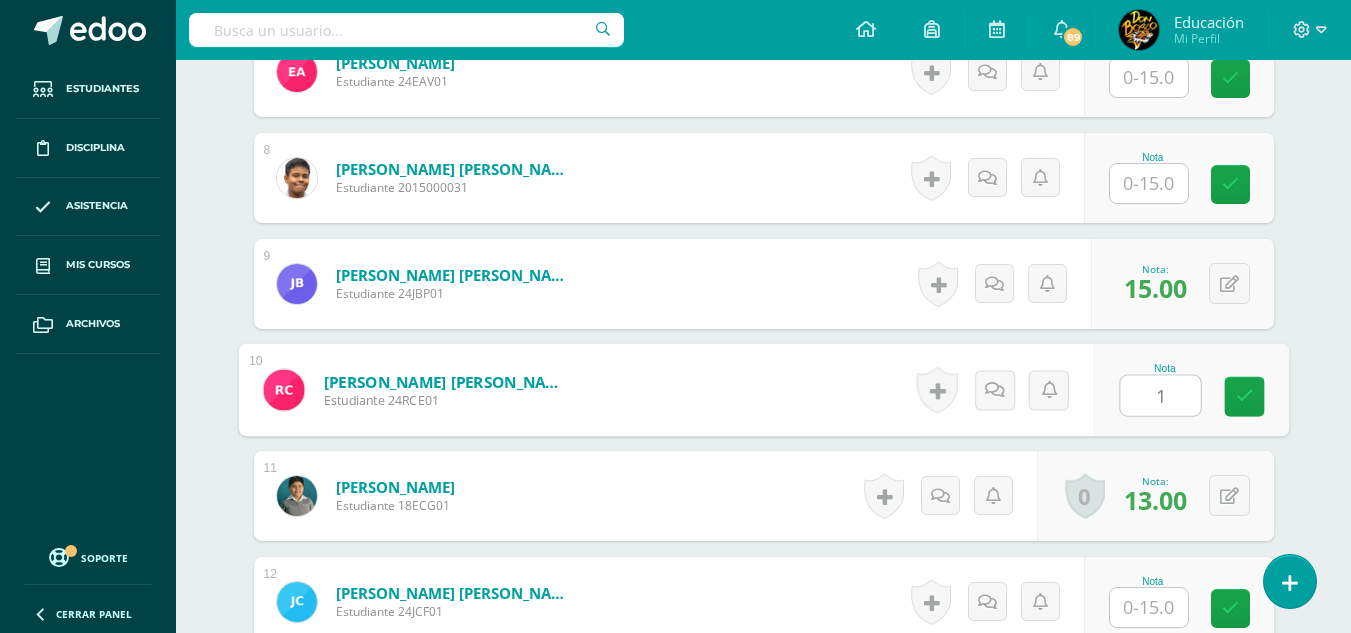 type on "15" 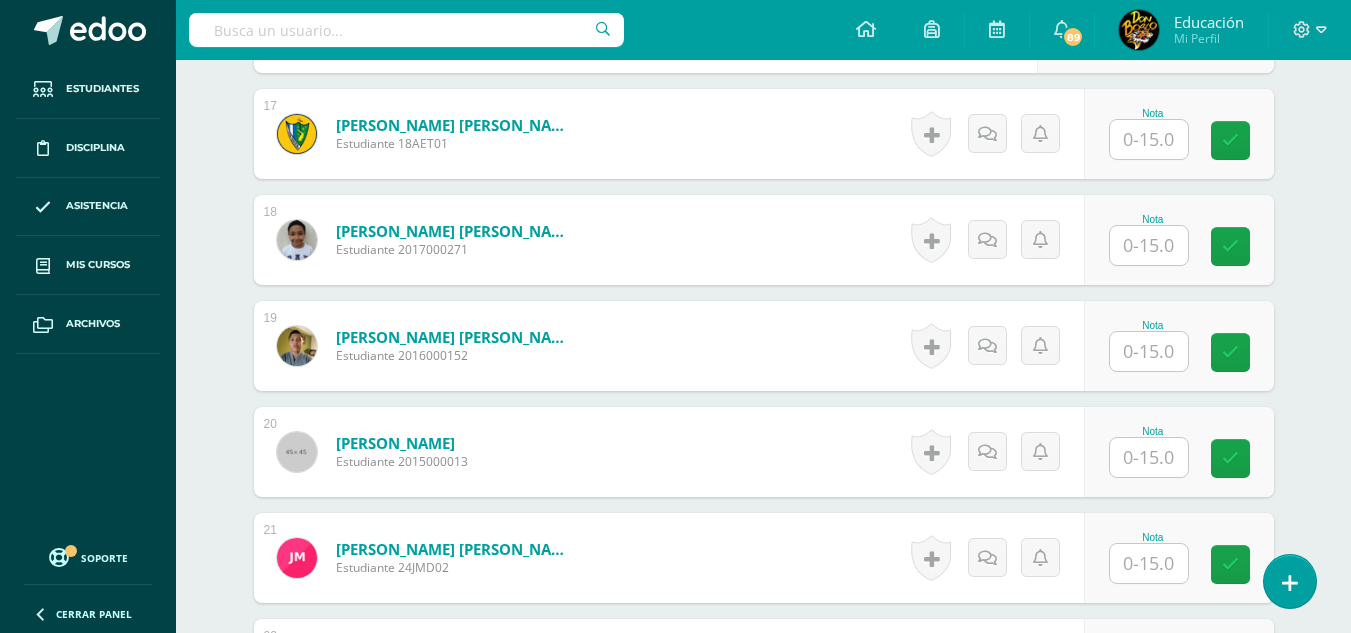 scroll, scrollTop: 2304, scrollLeft: 0, axis: vertical 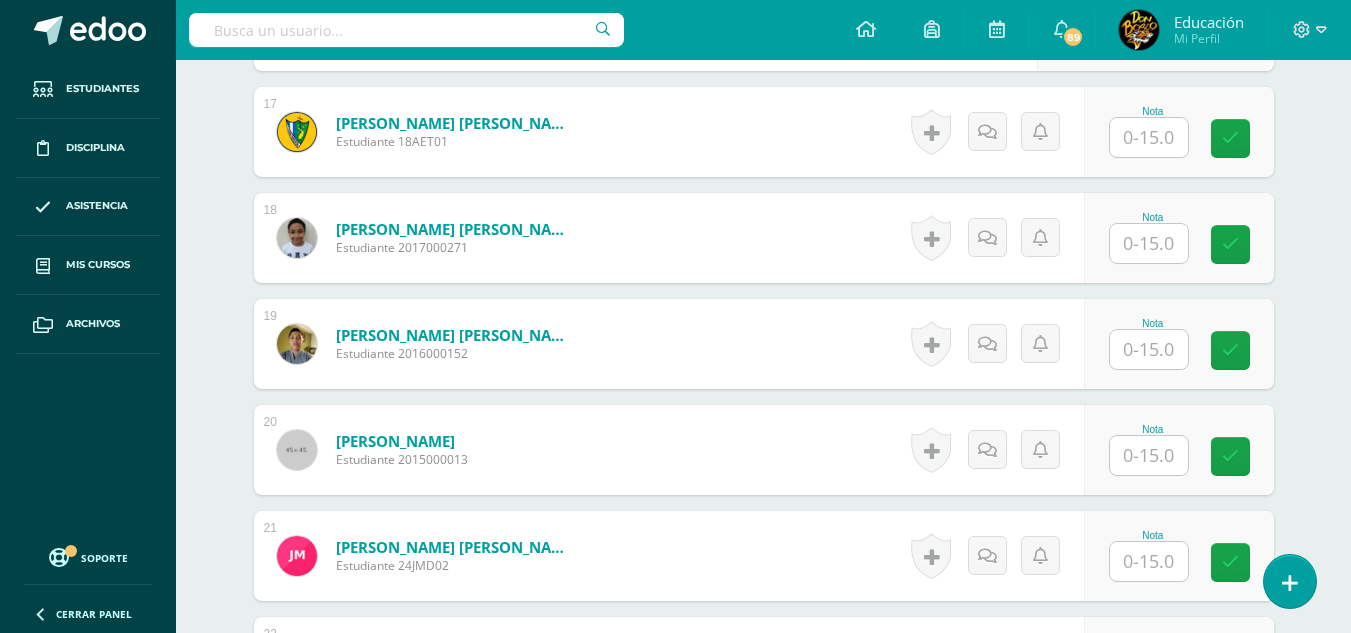 click at bounding box center [1149, 243] 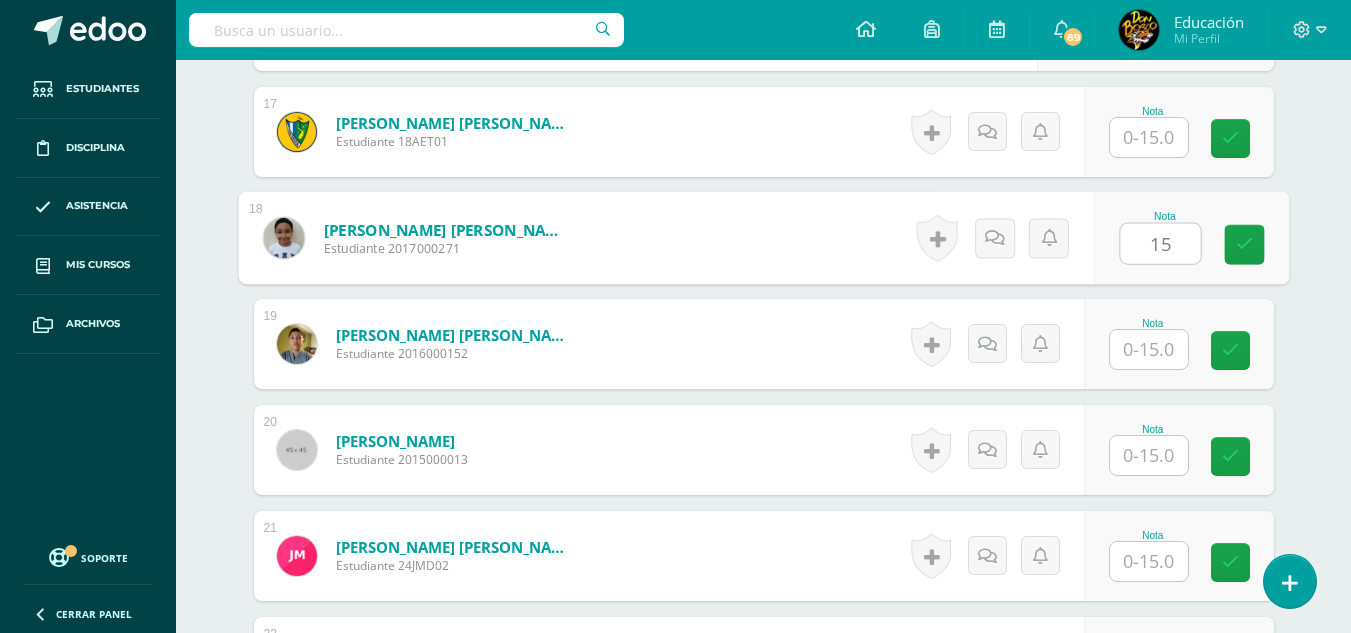 type on "15" 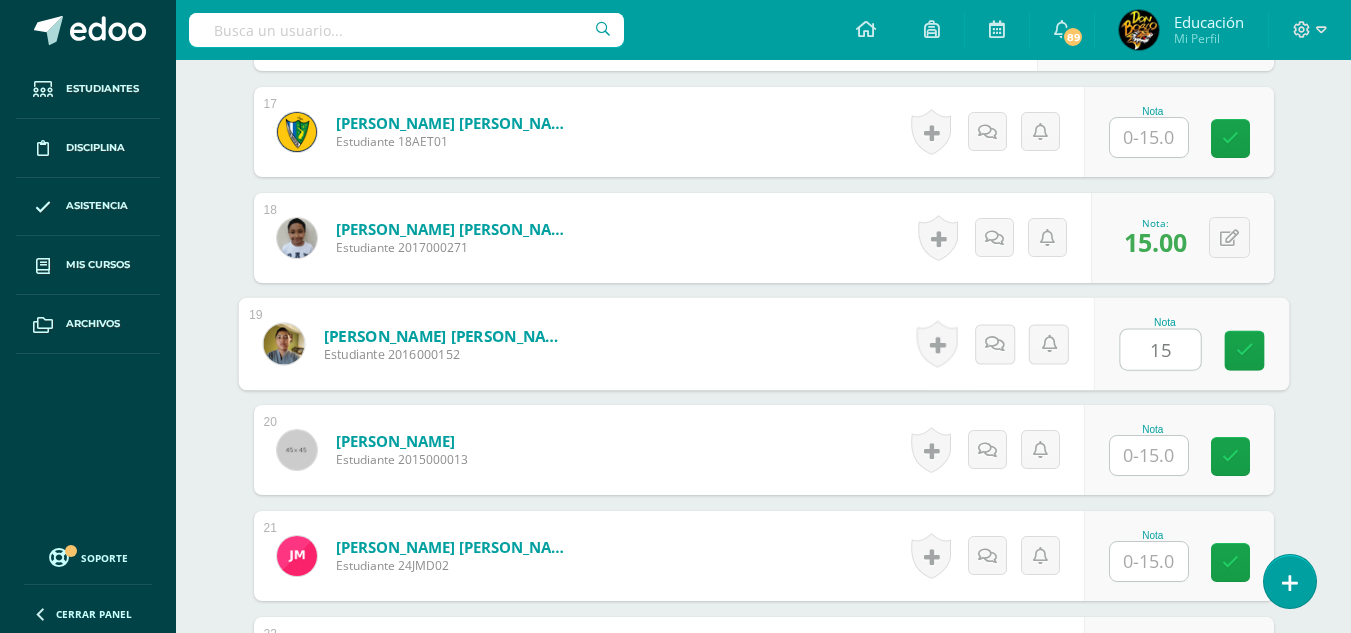 type on "15" 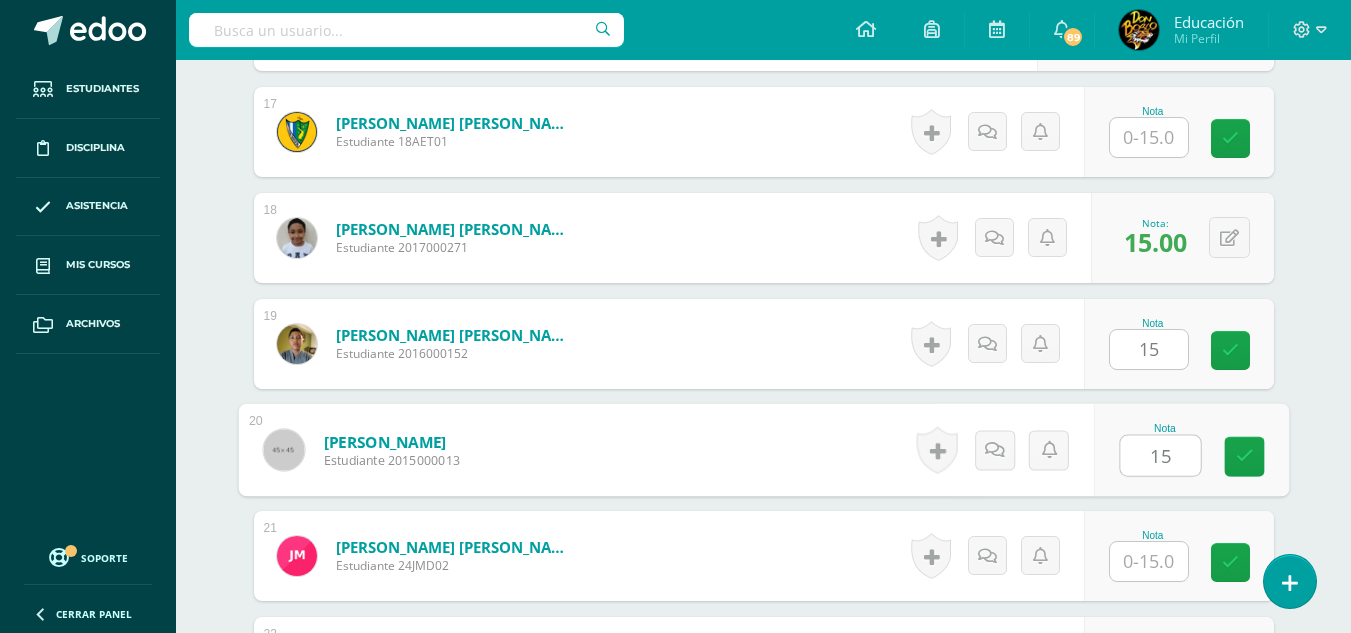 type on "15" 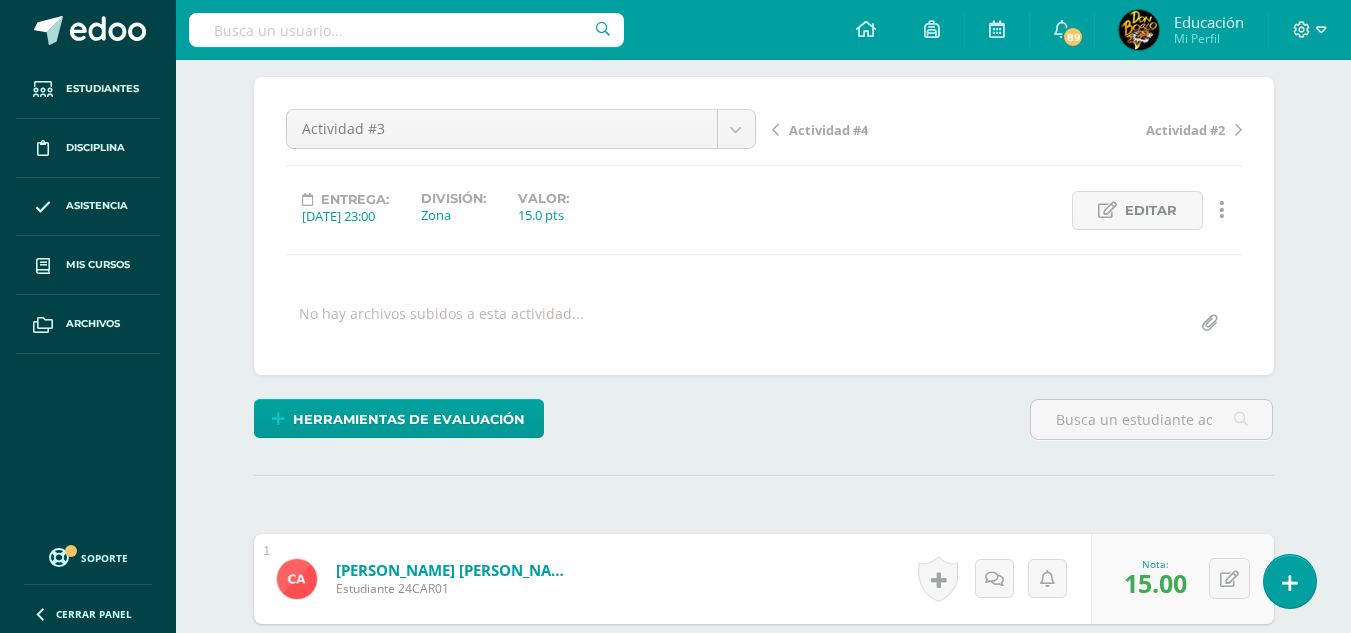 scroll, scrollTop: 0, scrollLeft: 0, axis: both 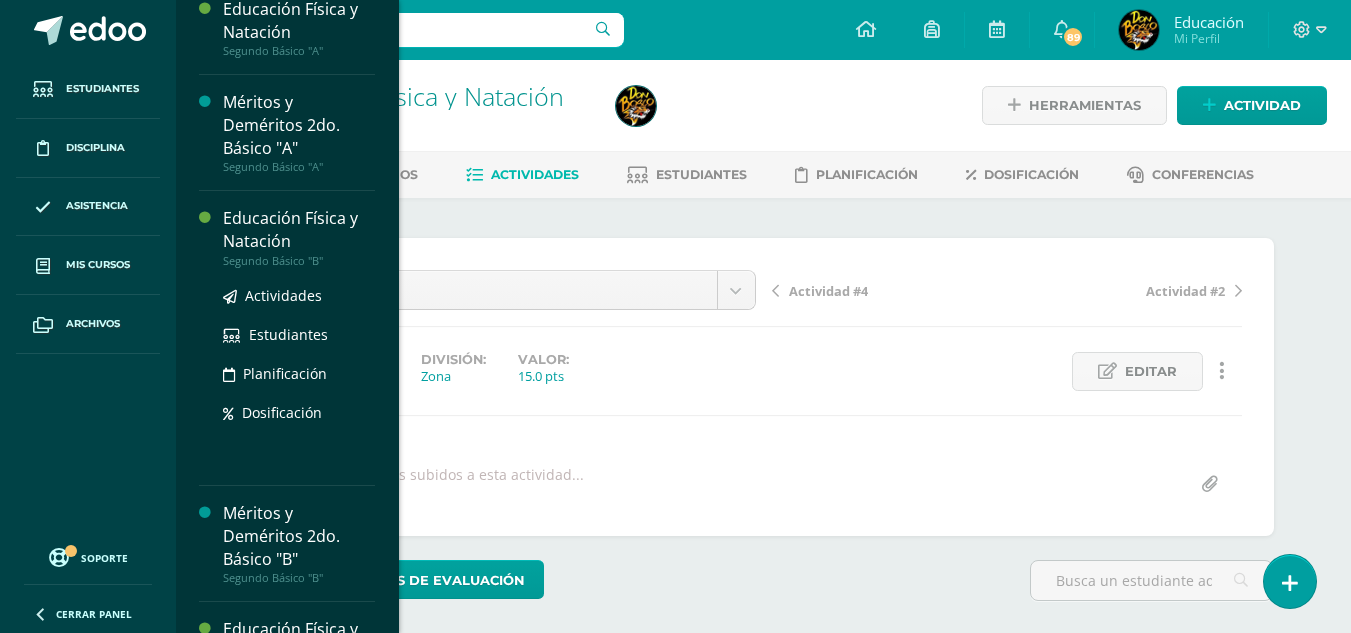 click on "Educación Física y Natación" at bounding box center [299, 230] 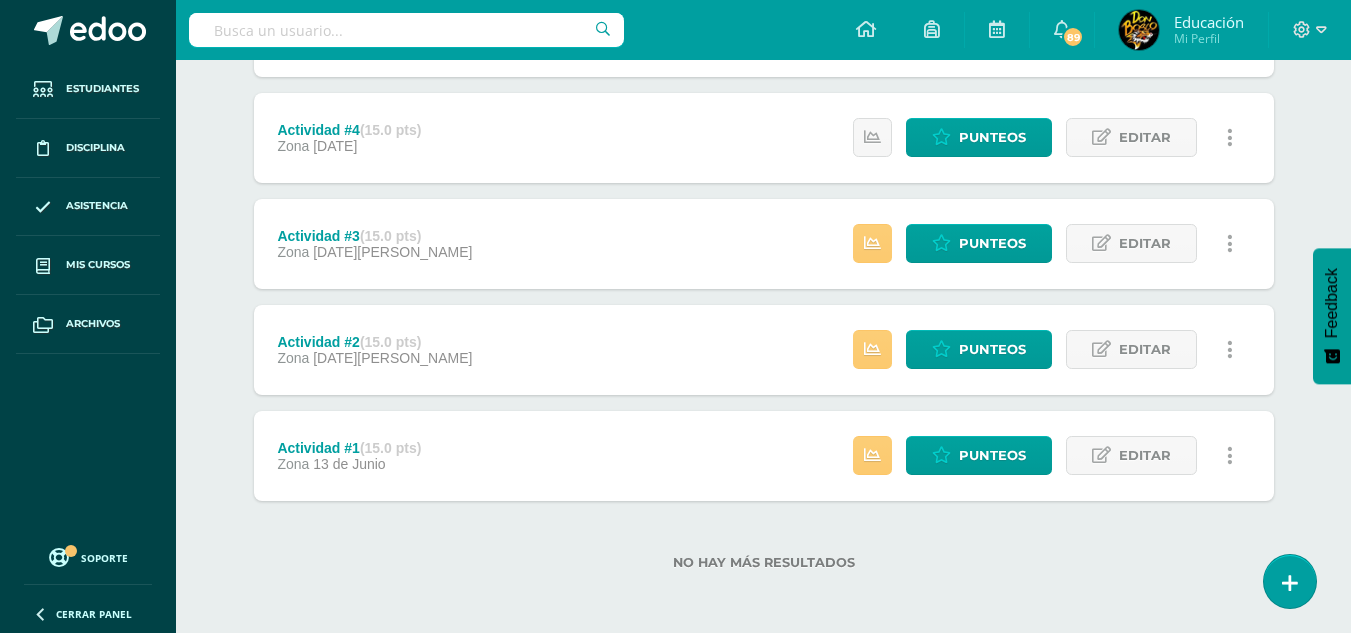 scroll, scrollTop: 347, scrollLeft: 0, axis: vertical 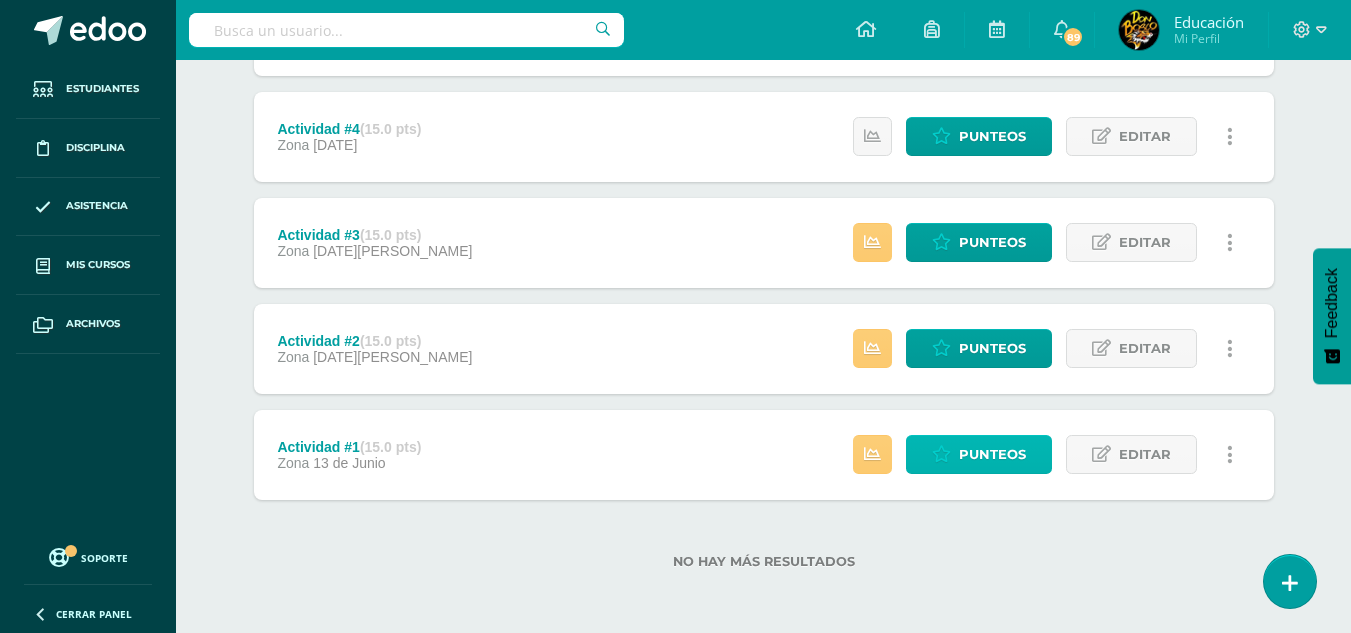 click on "Punteos" at bounding box center (992, 454) 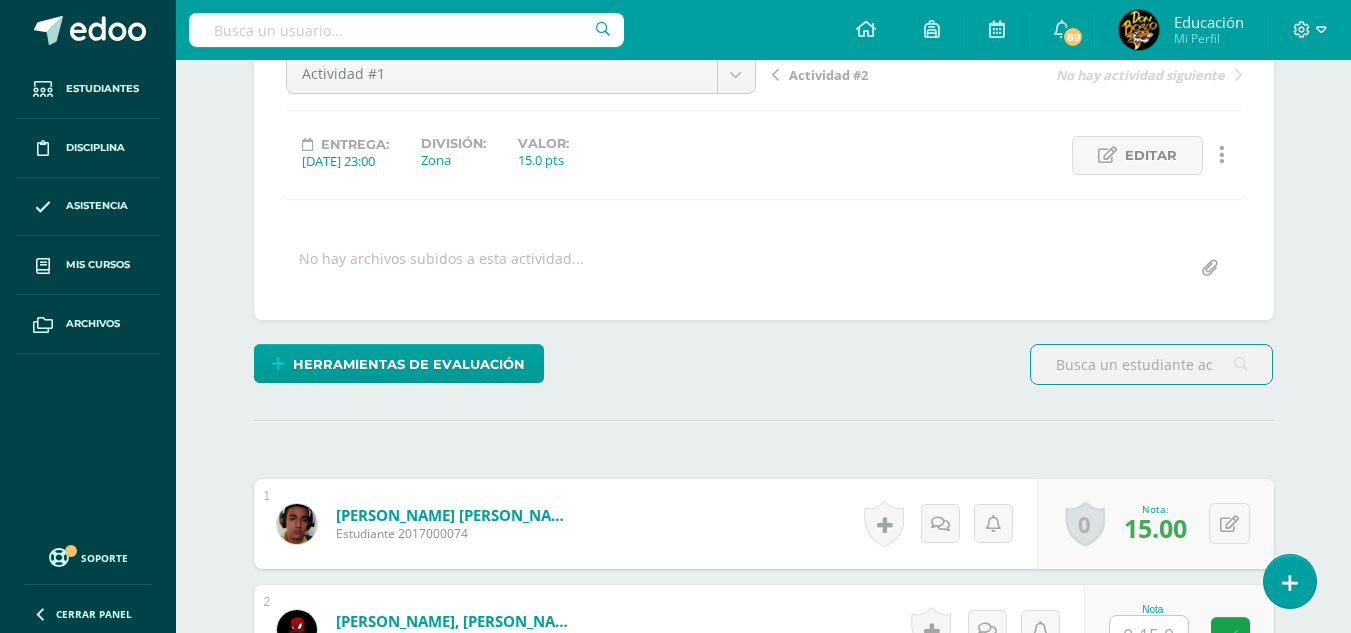 scroll, scrollTop: 400, scrollLeft: 0, axis: vertical 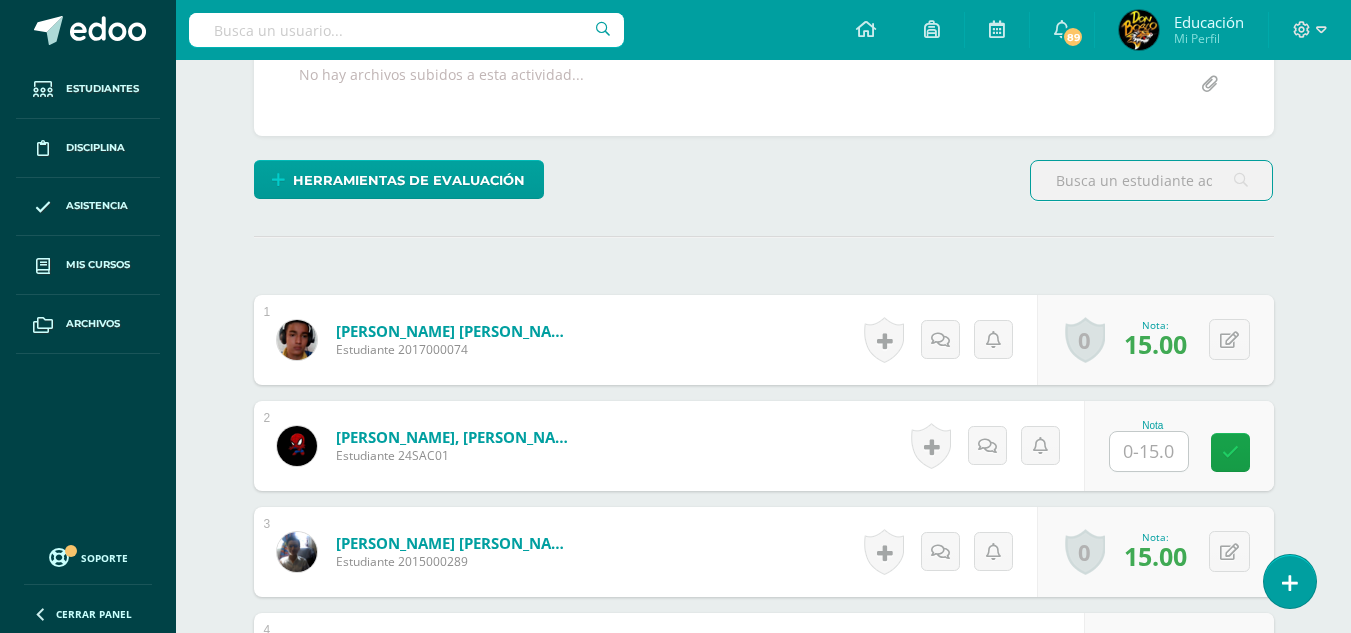 click at bounding box center [1149, 451] 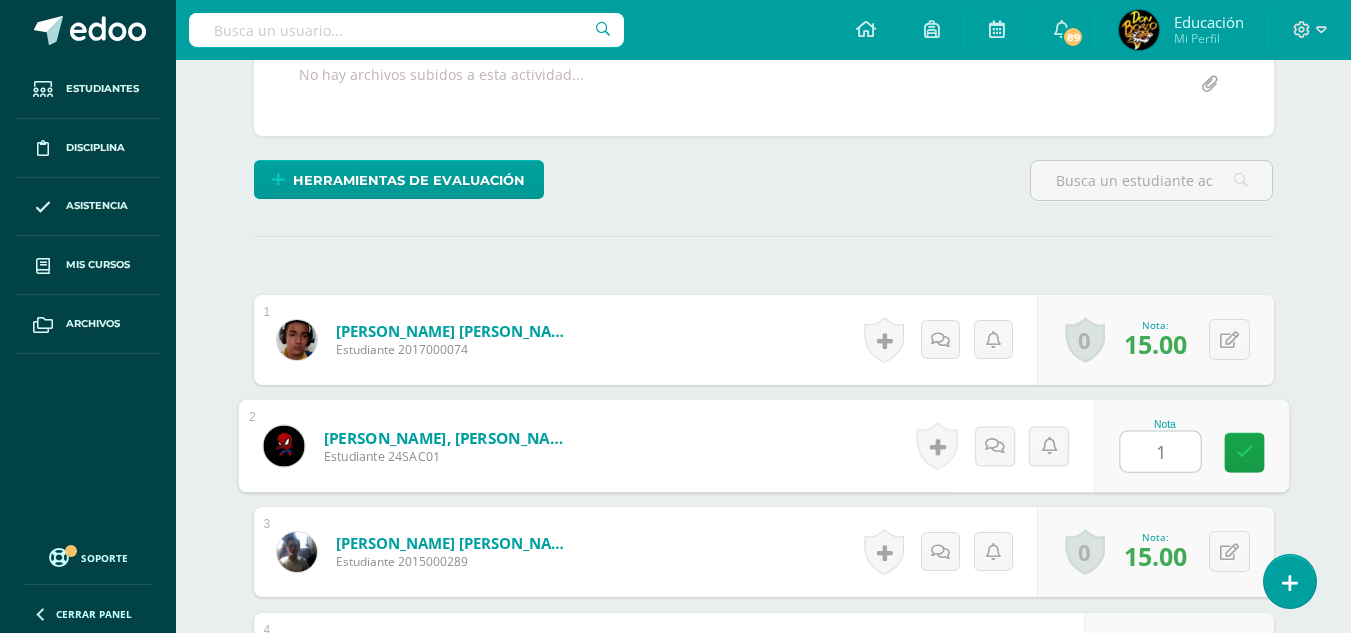 type on "15" 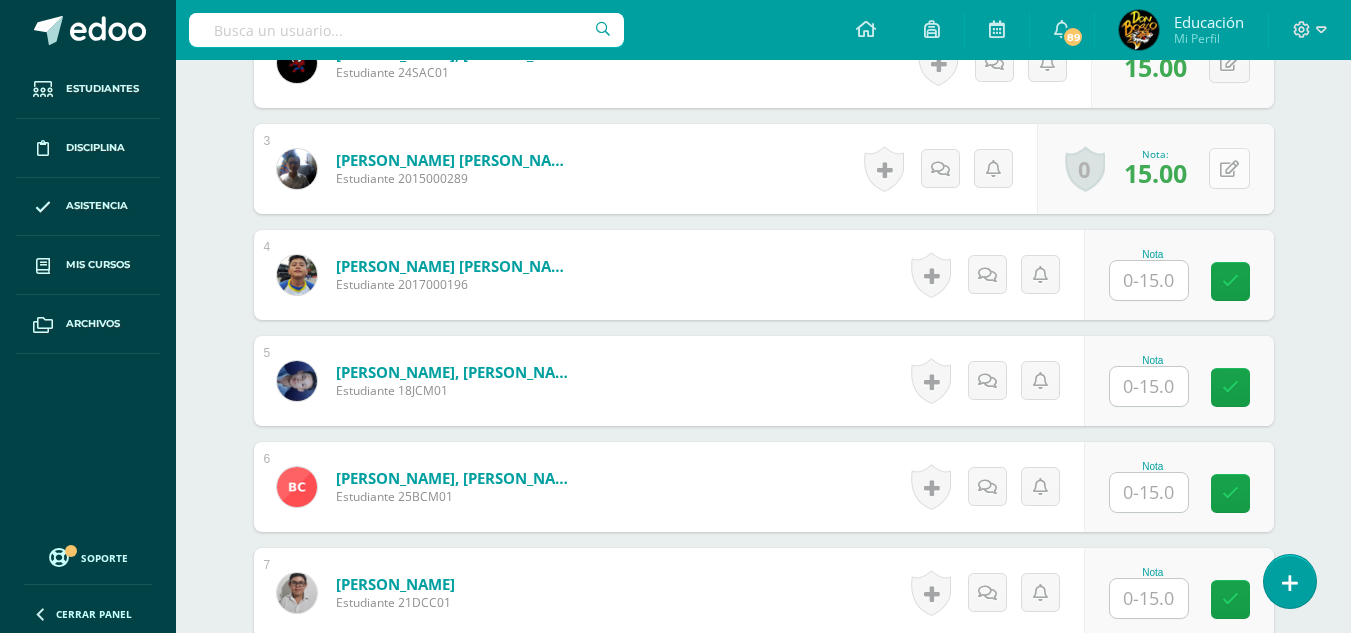 scroll, scrollTop: 800, scrollLeft: 0, axis: vertical 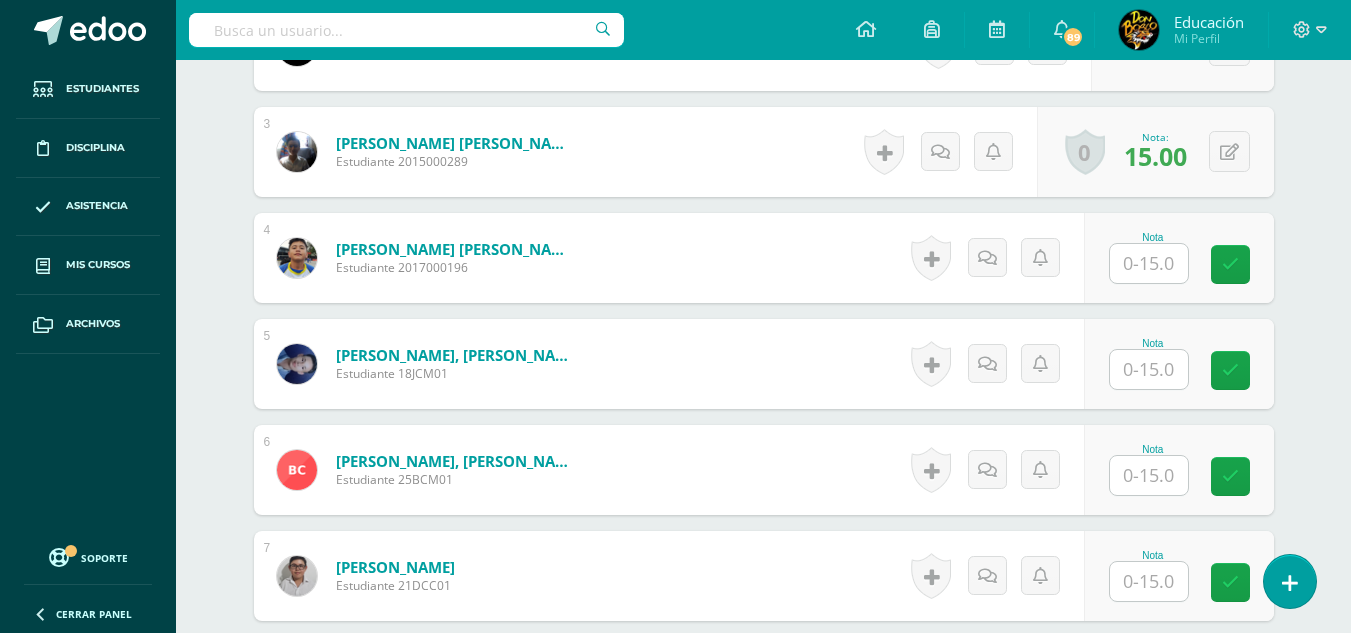 click at bounding box center [1149, 369] 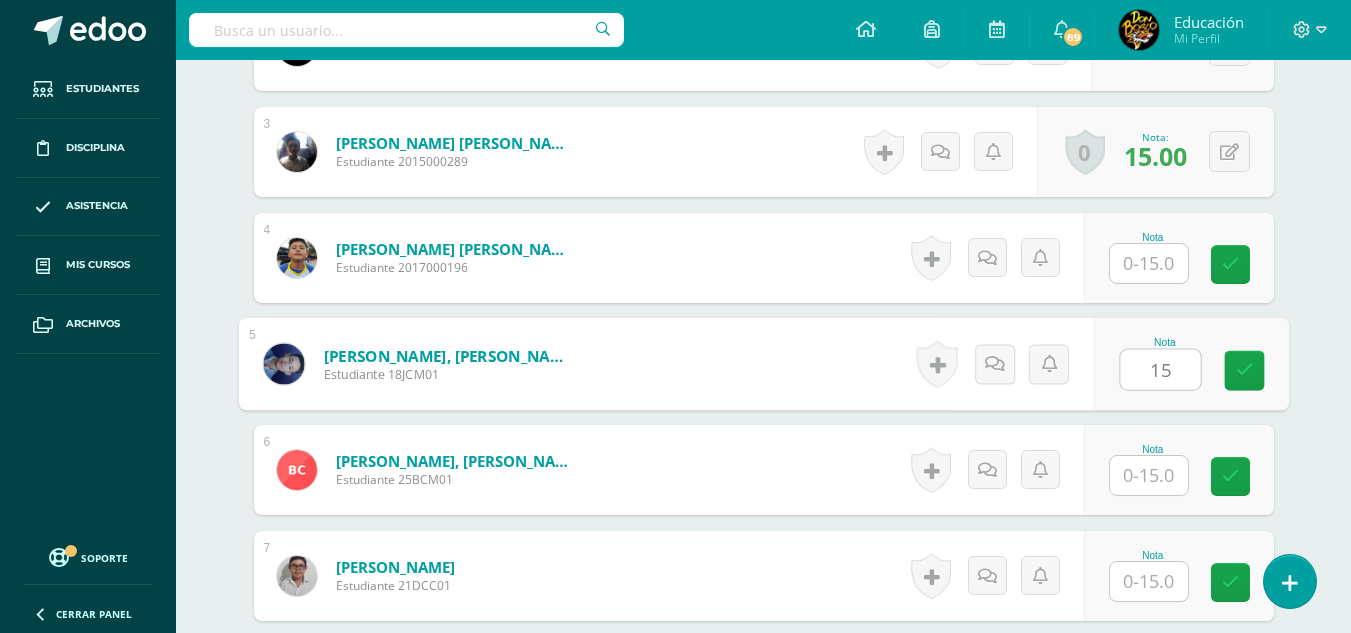 type on "15" 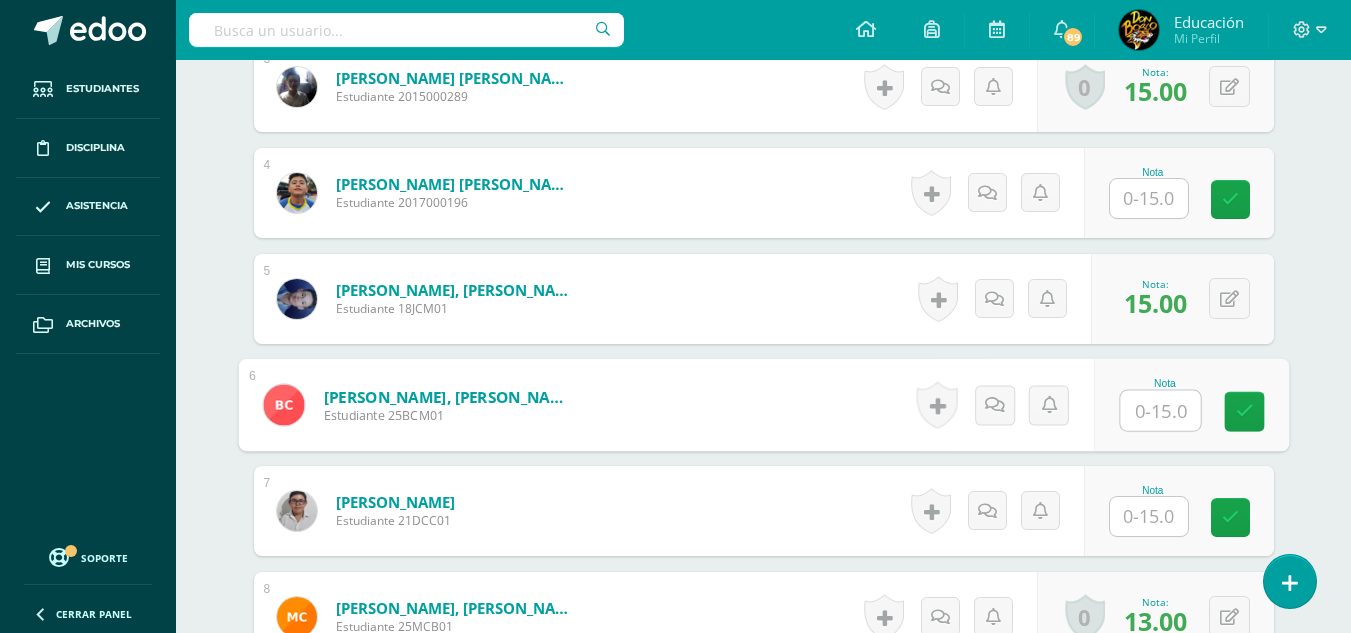 scroll, scrollTop: 900, scrollLeft: 0, axis: vertical 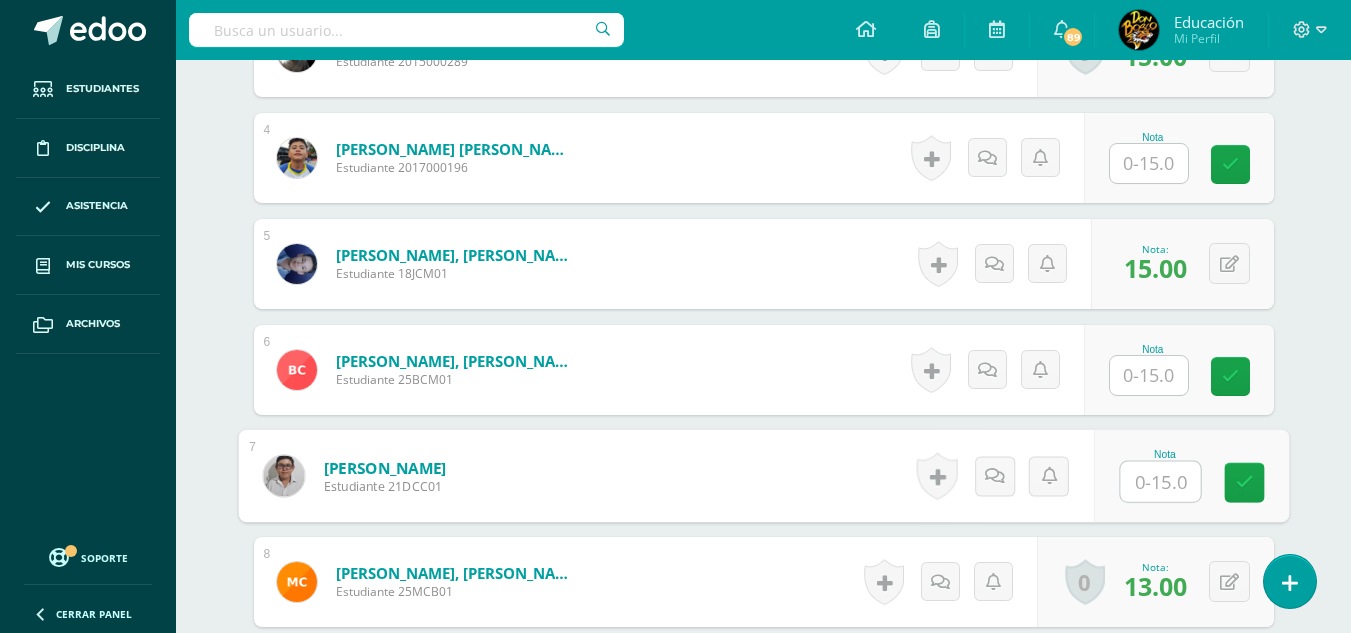 click at bounding box center [1160, 482] 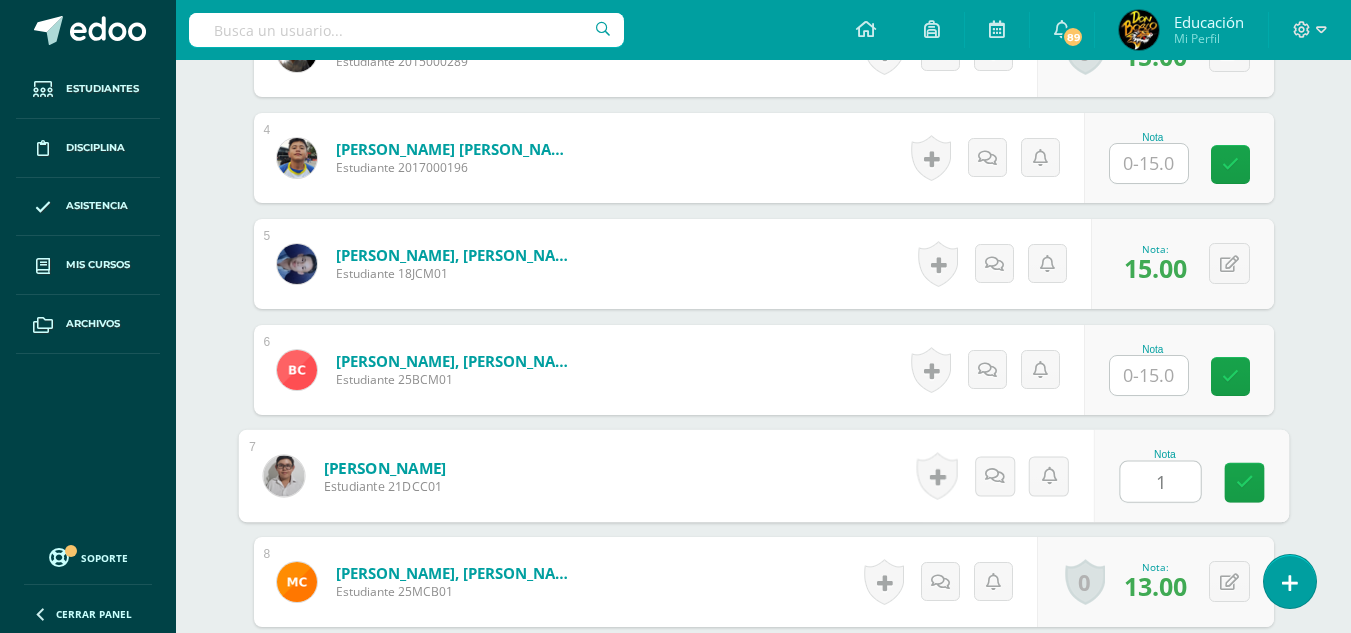 type on "15" 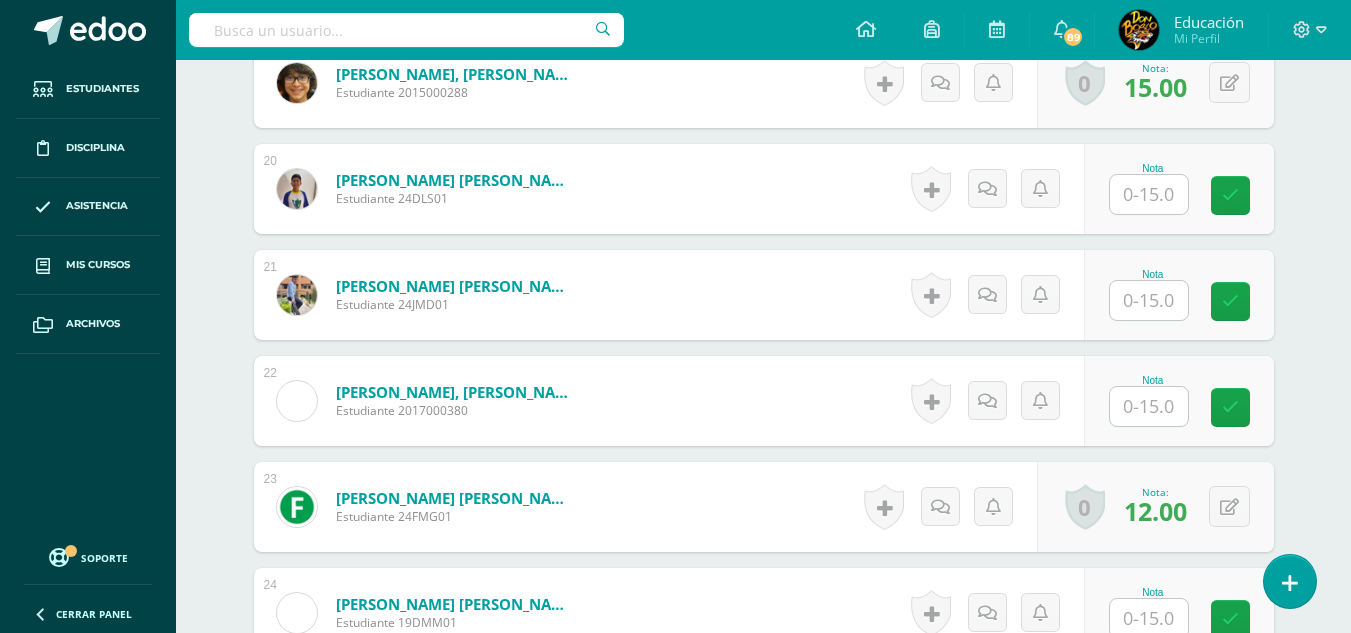scroll, scrollTop: 2600, scrollLeft: 0, axis: vertical 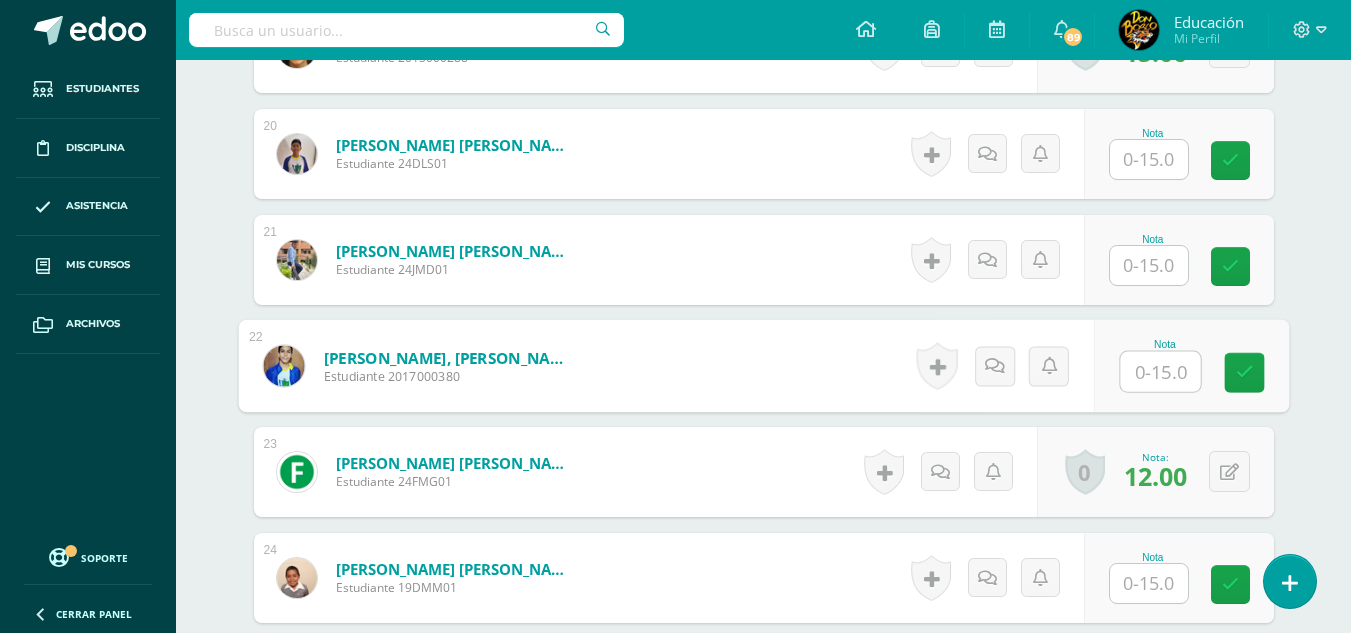 click at bounding box center [1160, 372] 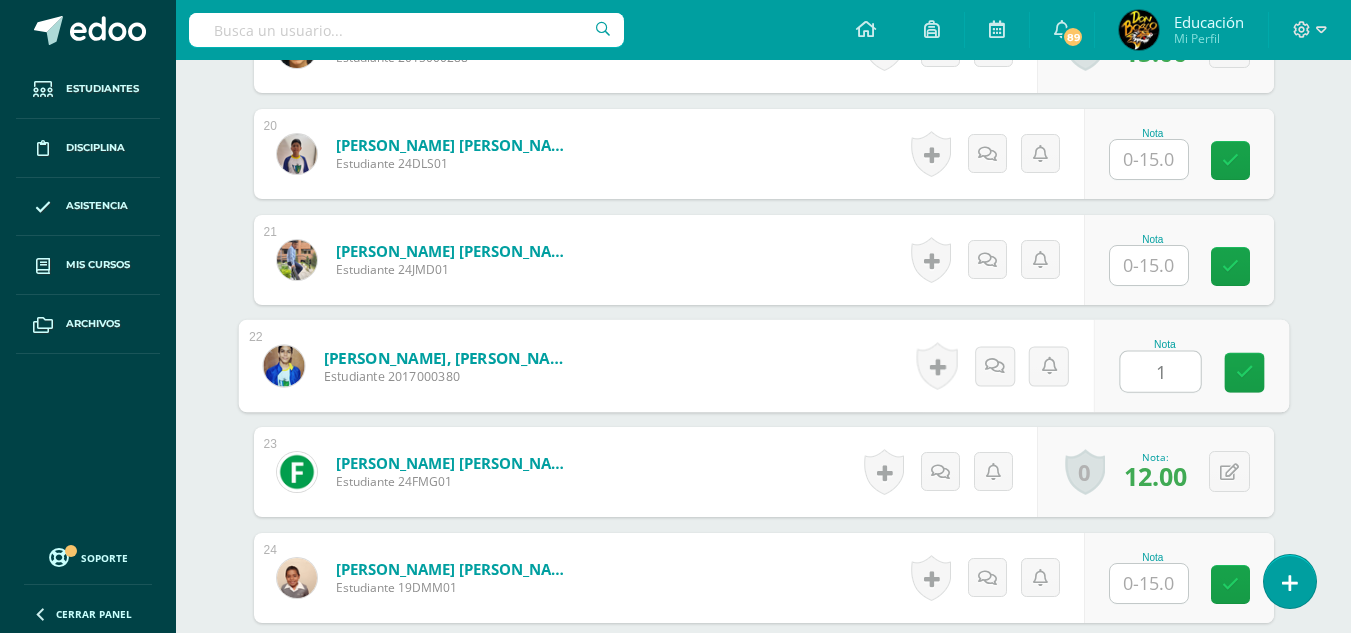type on "15" 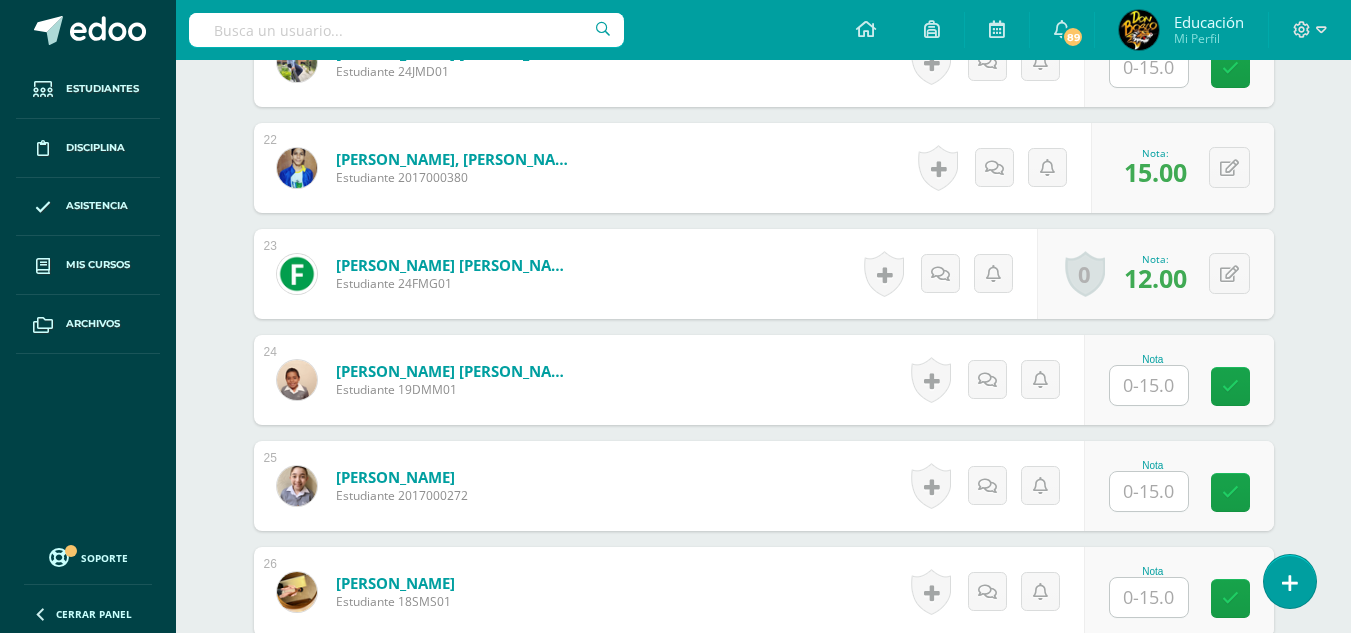 scroll, scrollTop: 2800, scrollLeft: 0, axis: vertical 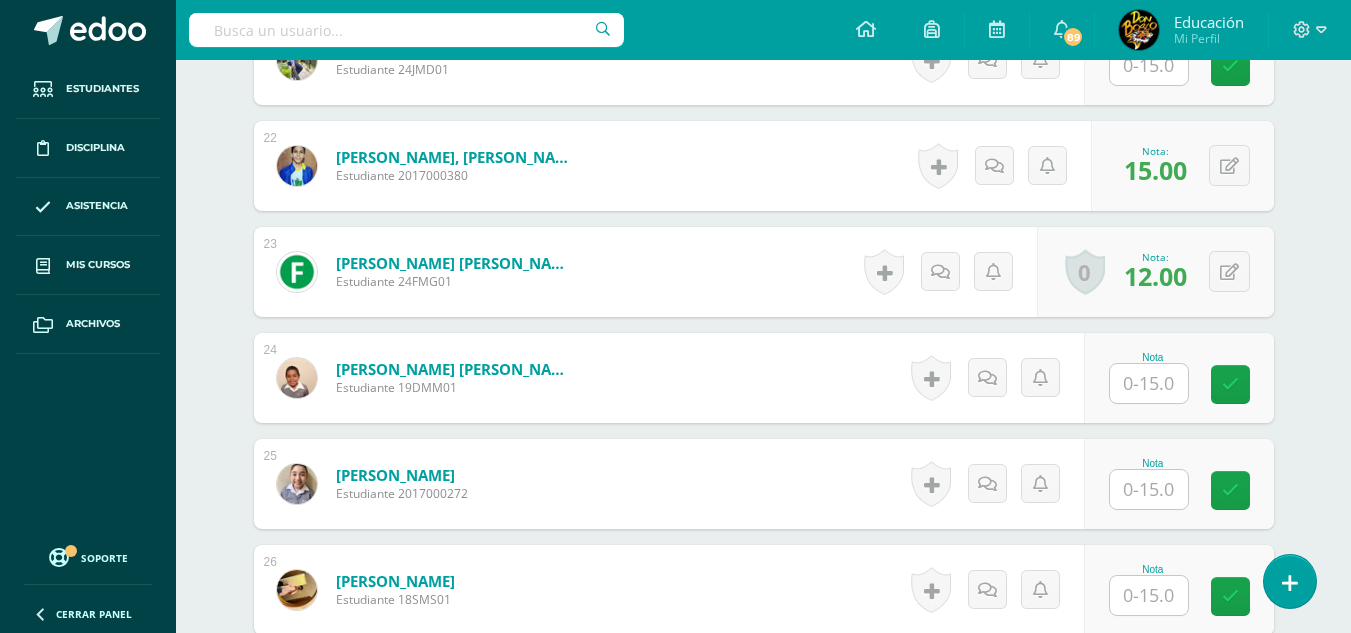 click at bounding box center (1149, 383) 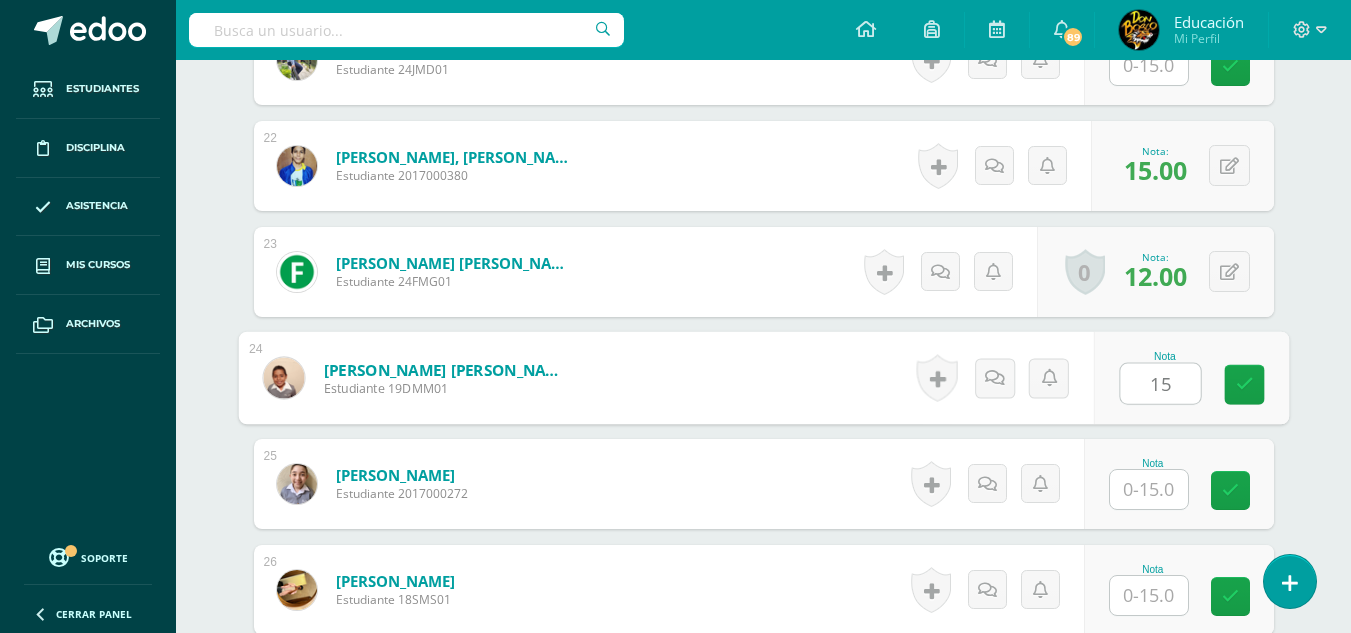 type on "15" 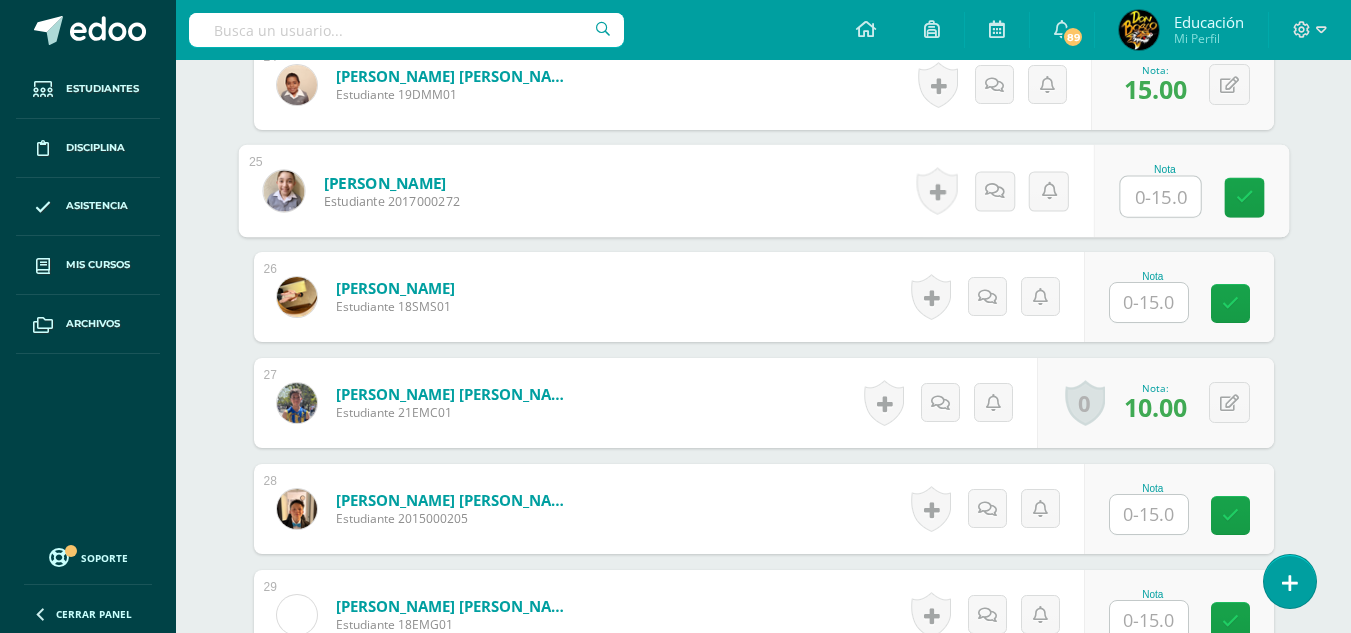 scroll, scrollTop: 3100, scrollLeft: 0, axis: vertical 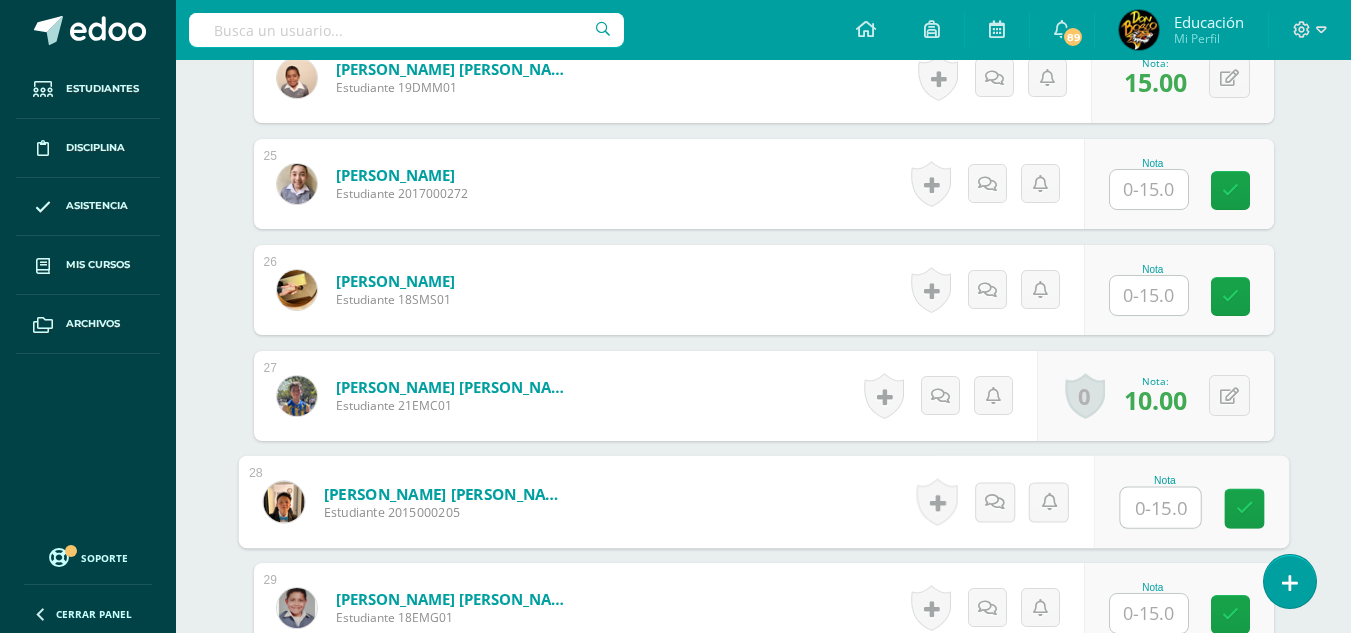 click at bounding box center (1160, 508) 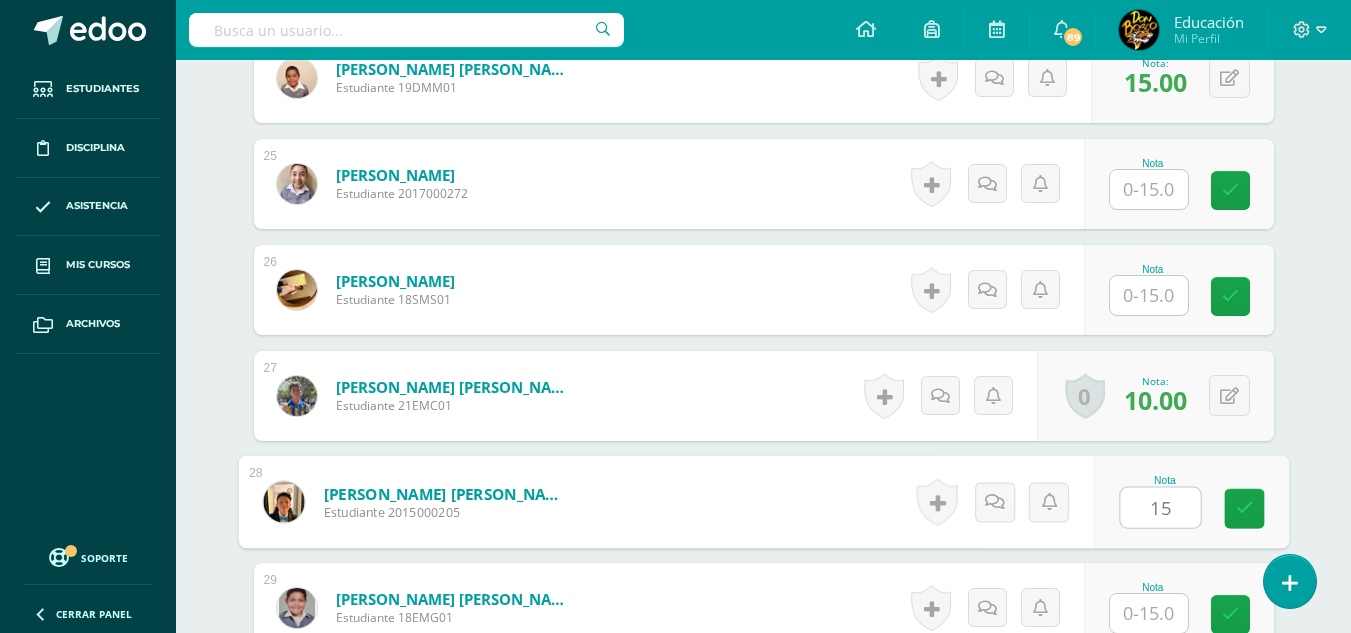 type on "15" 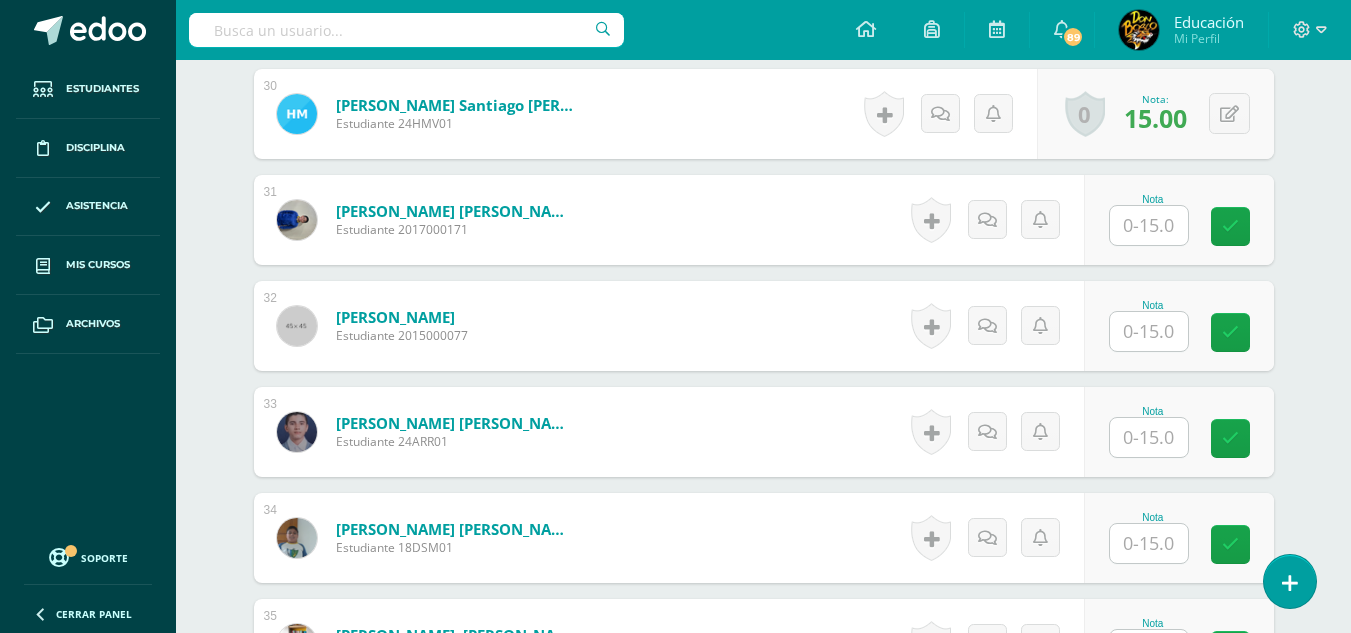 scroll, scrollTop: 3800, scrollLeft: 0, axis: vertical 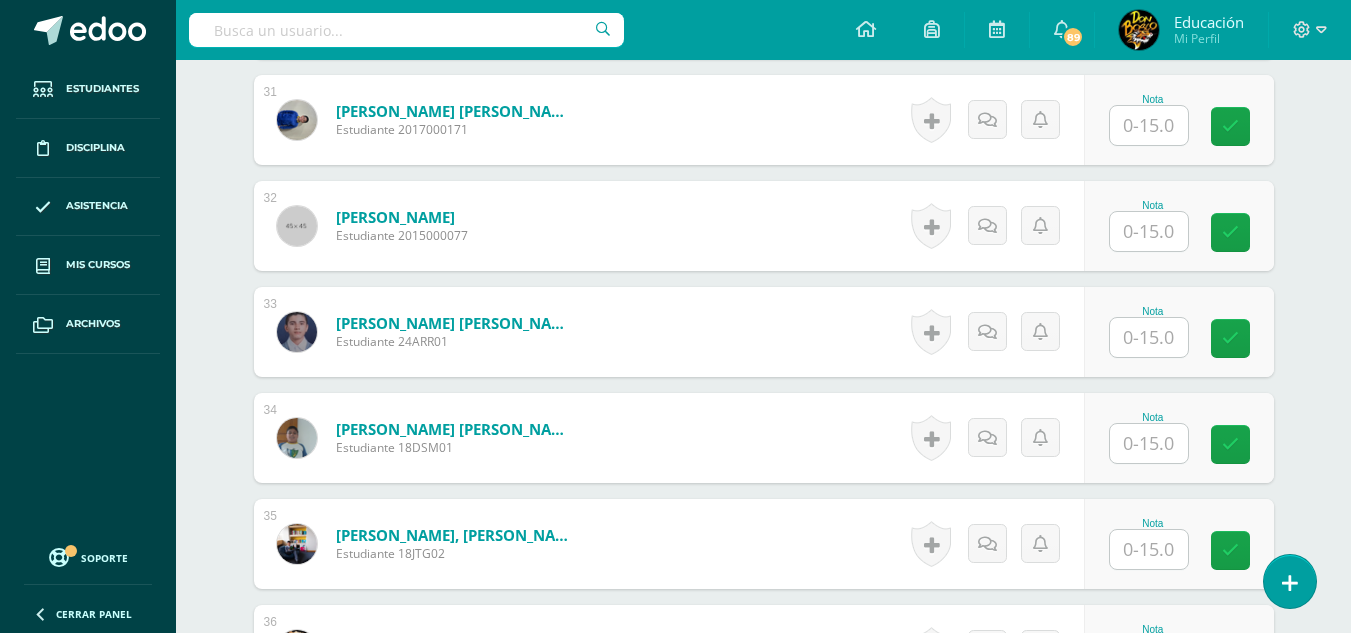 click at bounding box center (1149, 337) 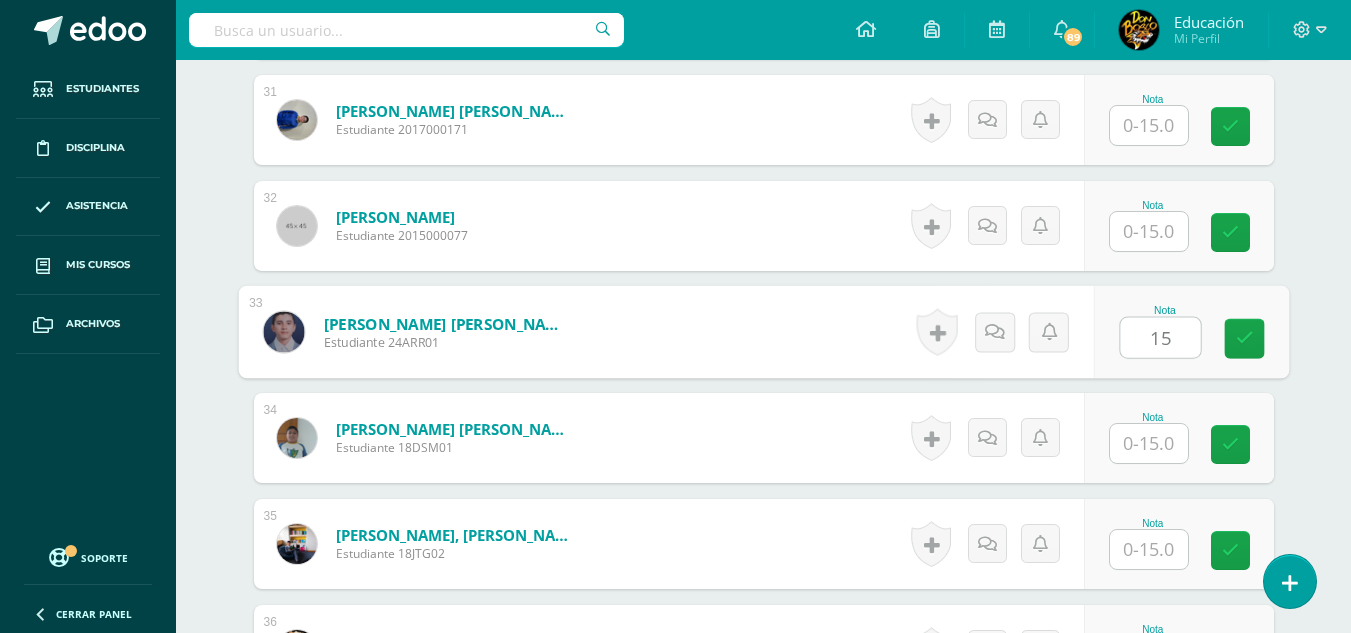 type on "15" 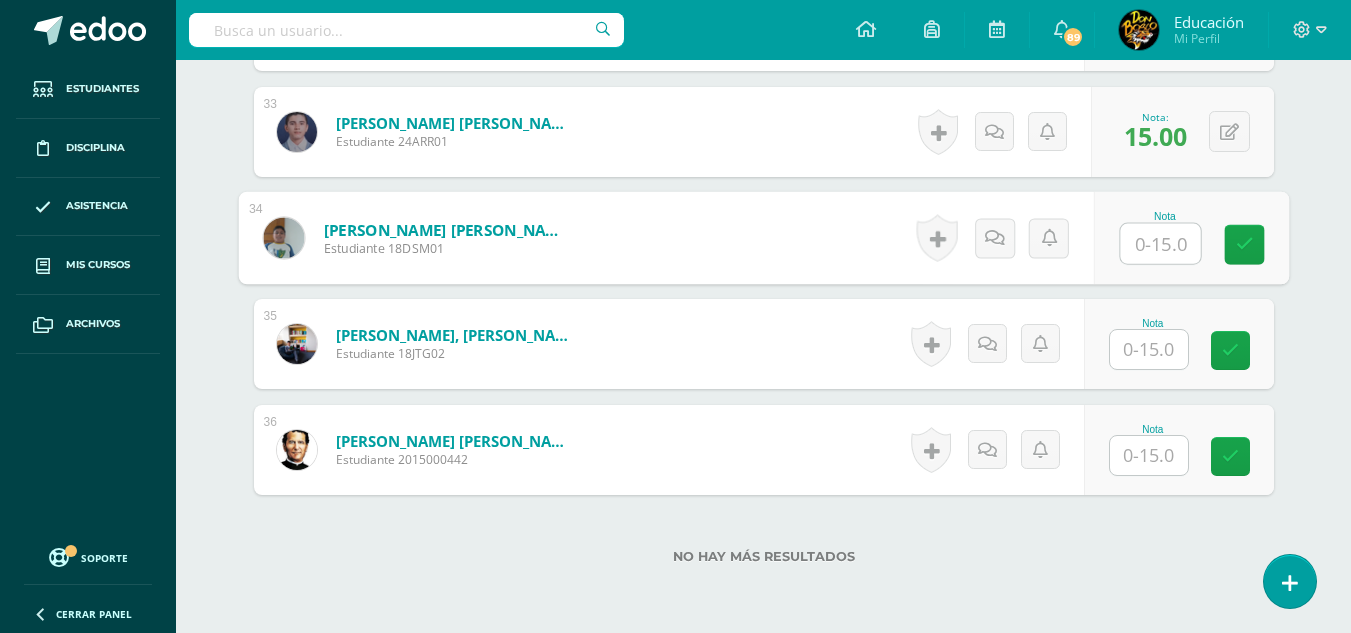 scroll, scrollTop: 4091, scrollLeft: 0, axis: vertical 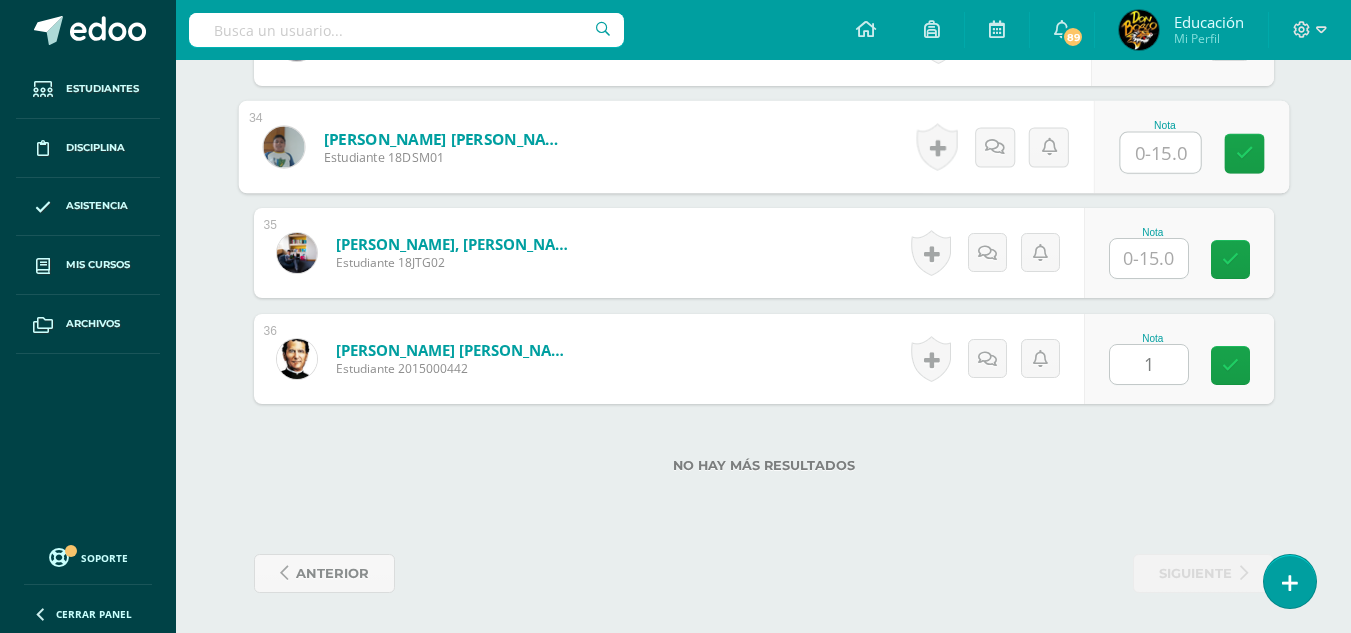 click on "1" at bounding box center [1149, 364] 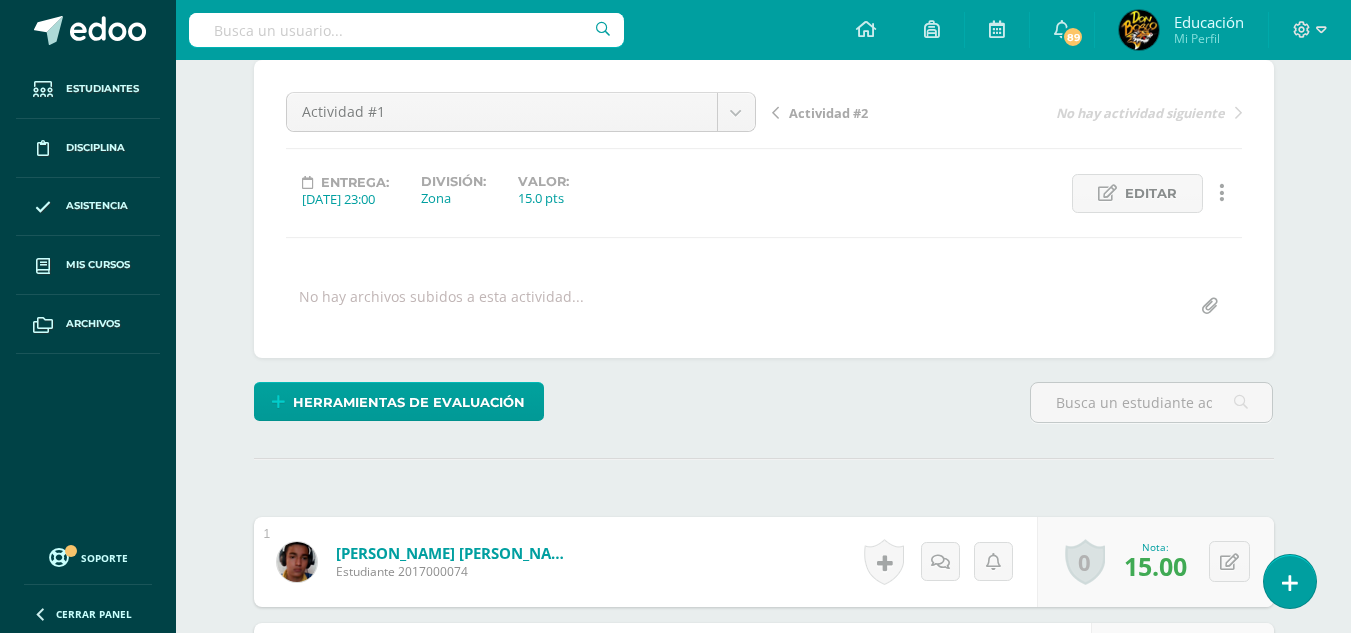 scroll, scrollTop: 0, scrollLeft: 0, axis: both 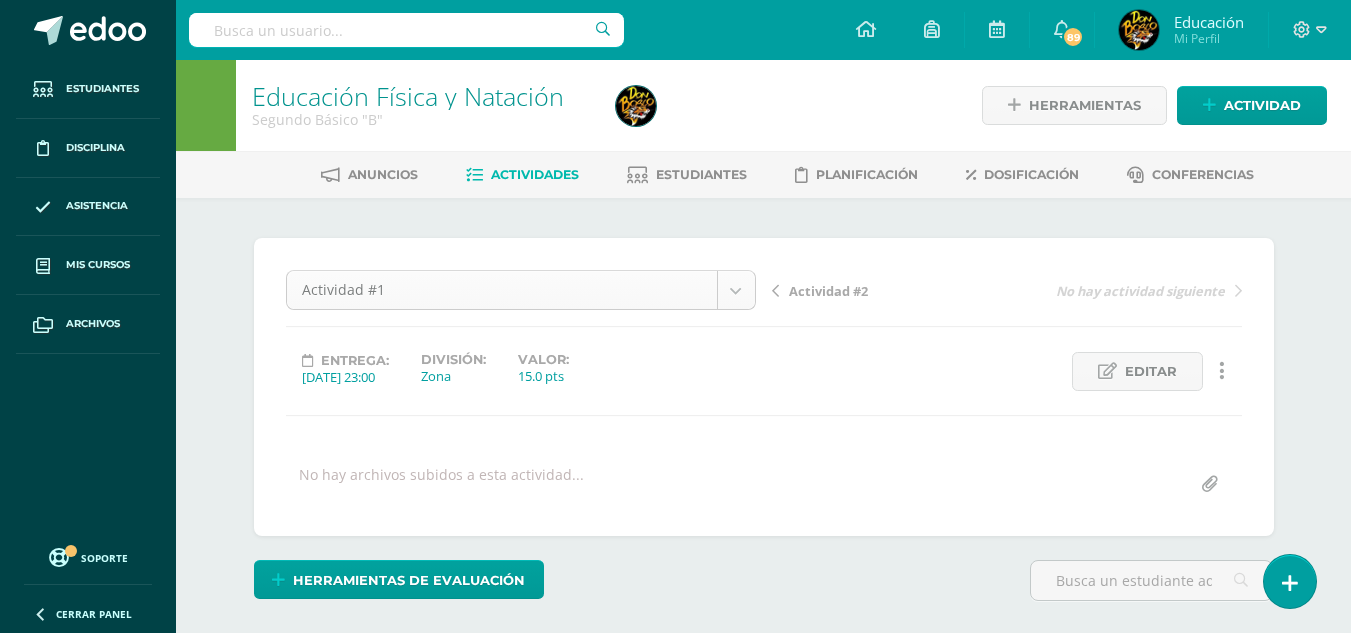 click on "Estudiantes Disciplina Asistencia Mis cursos Archivos Soporte
Centro de ayuda
Últimas actualizaciones
10+ Cerrar panel
Educación Física
Primero
Primaria Inicial
"A"
Actividades Estudiantes Planificación Dosificación
Méritos y Deméritos 1ro. Primaria ¨A¨
Primero
Primaria Inicial
"A"
Actividades Estudiantes Planificación Dosificación
Educación Física
Primero
Primaria Inicial
"B"
Actividades Estudiantes Planificación Dosificación Actividades Estudiantes Planificación Dosificación Actividades 1" at bounding box center [675, 2362] 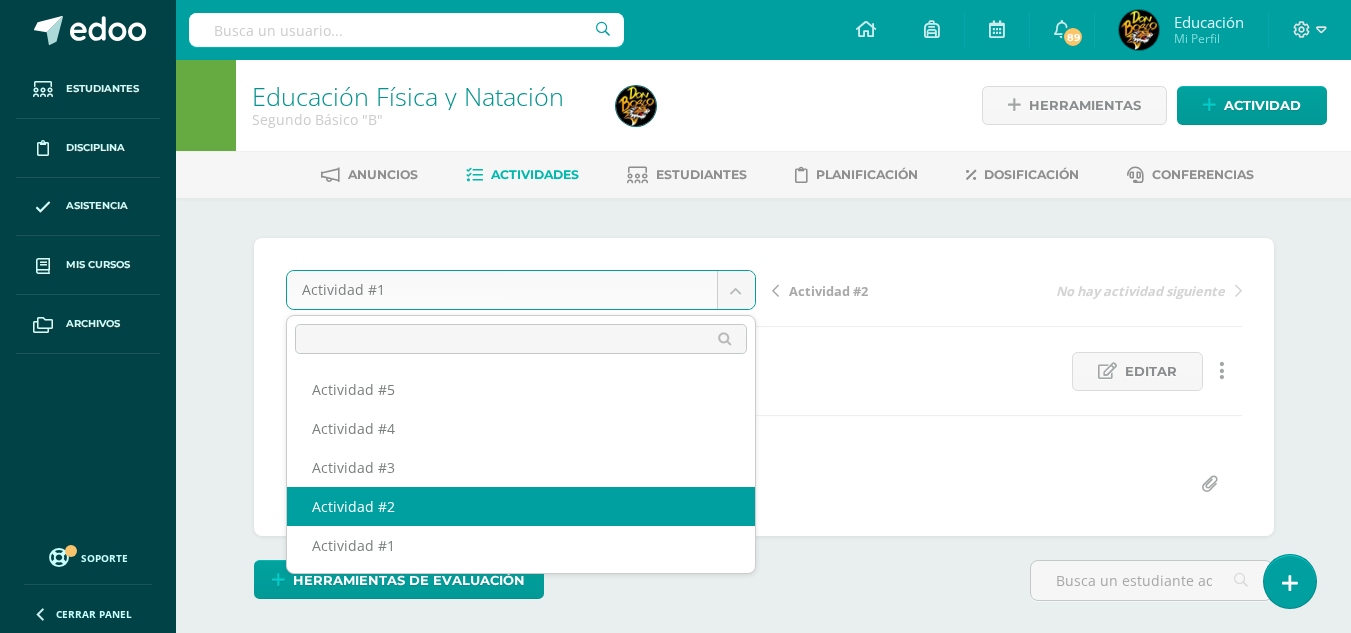 select on "/dashboard/teacher/grade-activity/174916/" 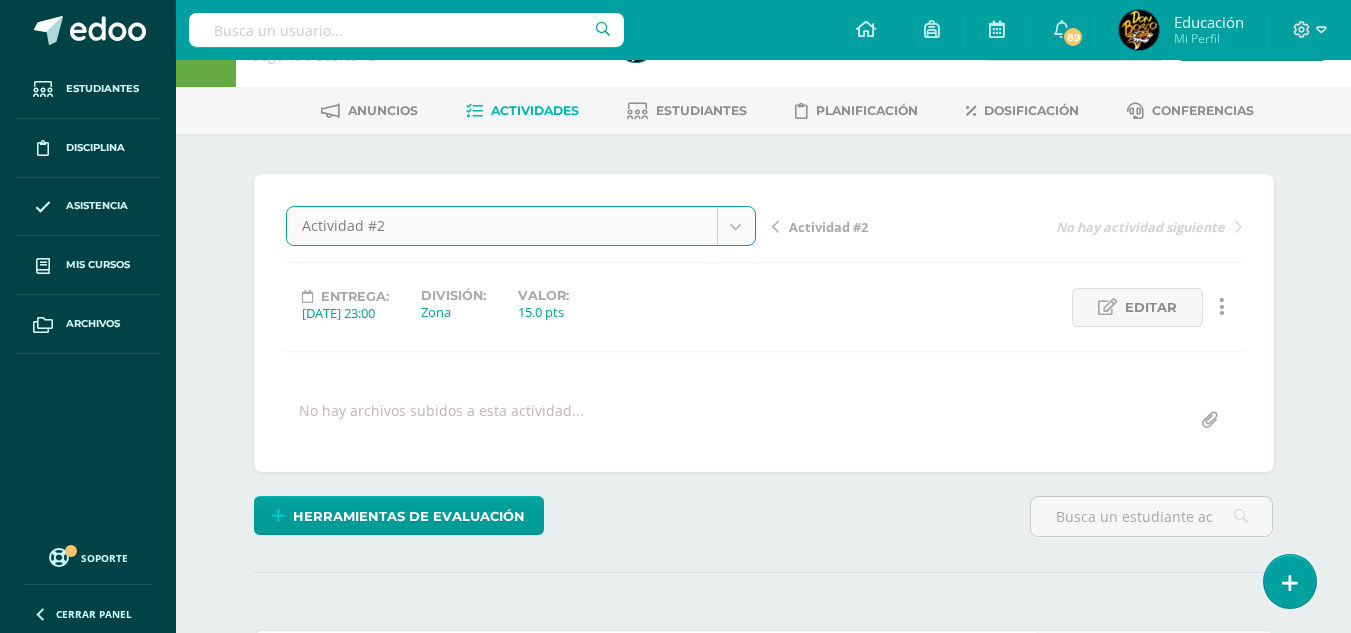 scroll, scrollTop: 100, scrollLeft: 0, axis: vertical 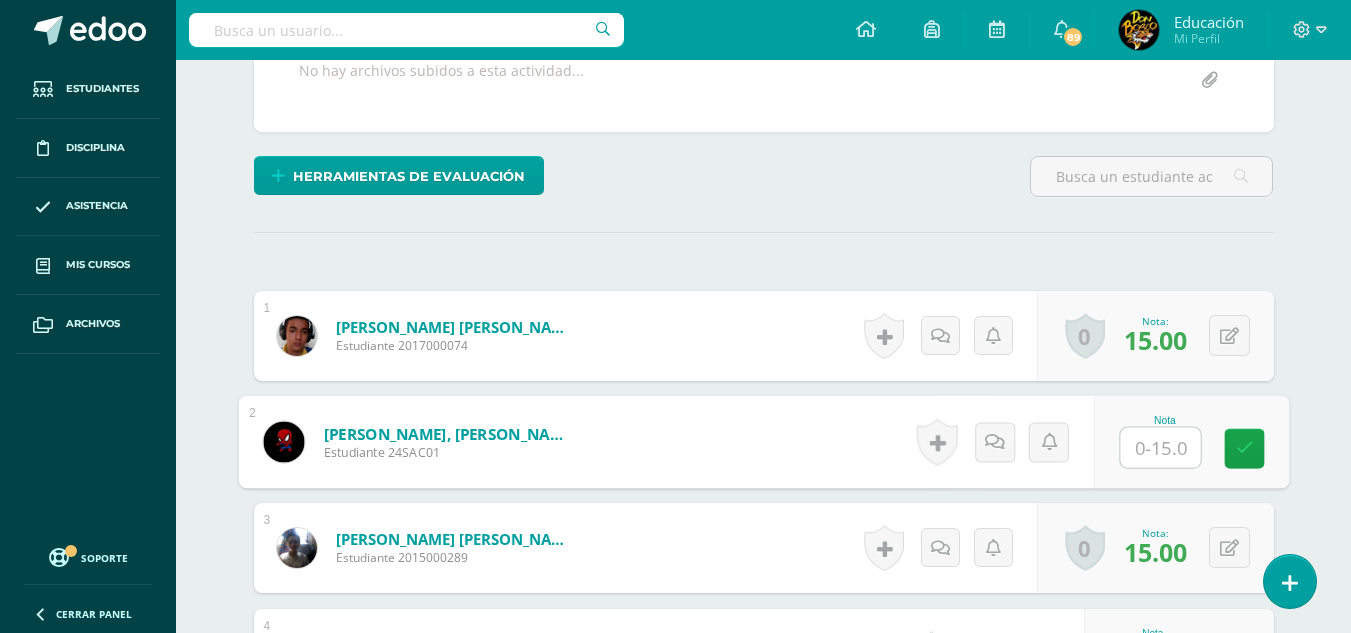click at bounding box center [1160, 448] 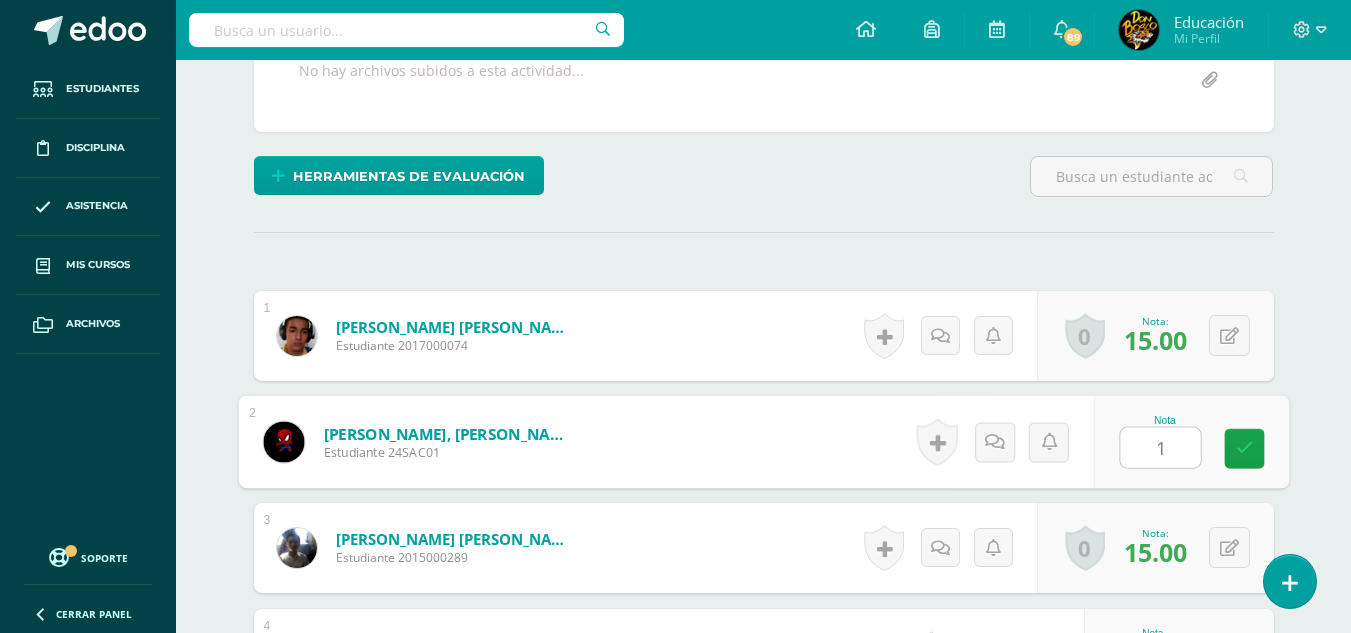 type on "15" 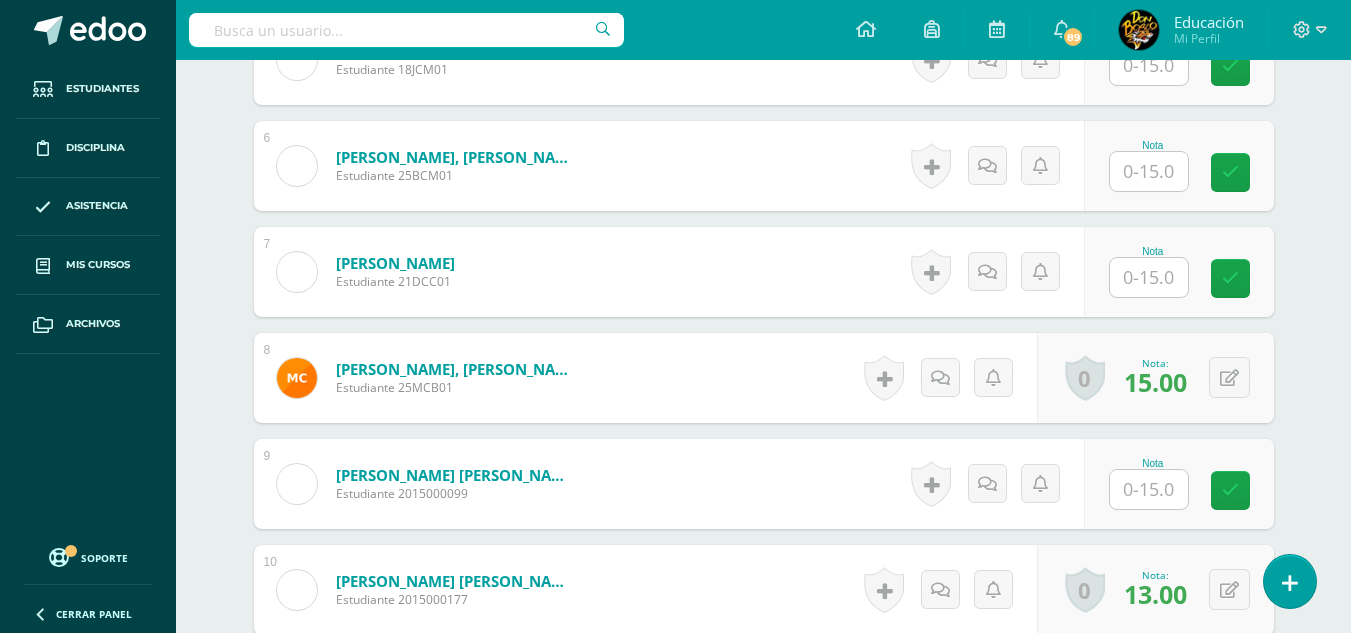scroll, scrollTop: 1004, scrollLeft: 0, axis: vertical 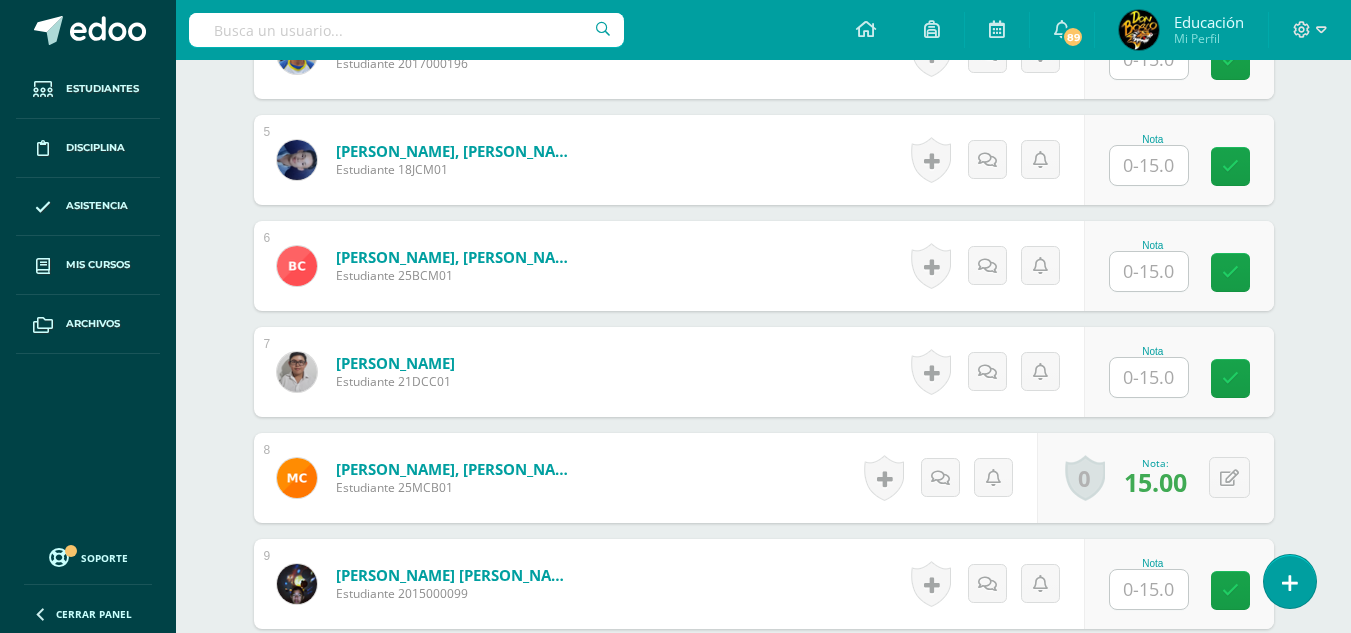 click at bounding box center [1149, 165] 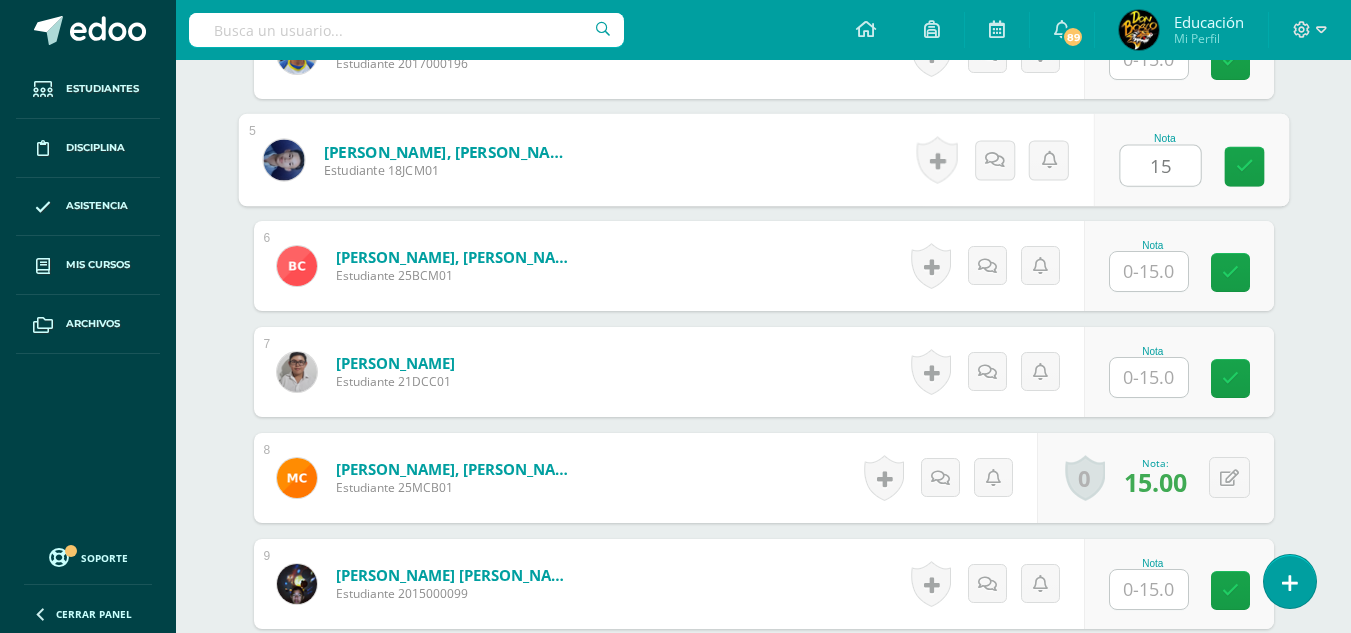 type on "15" 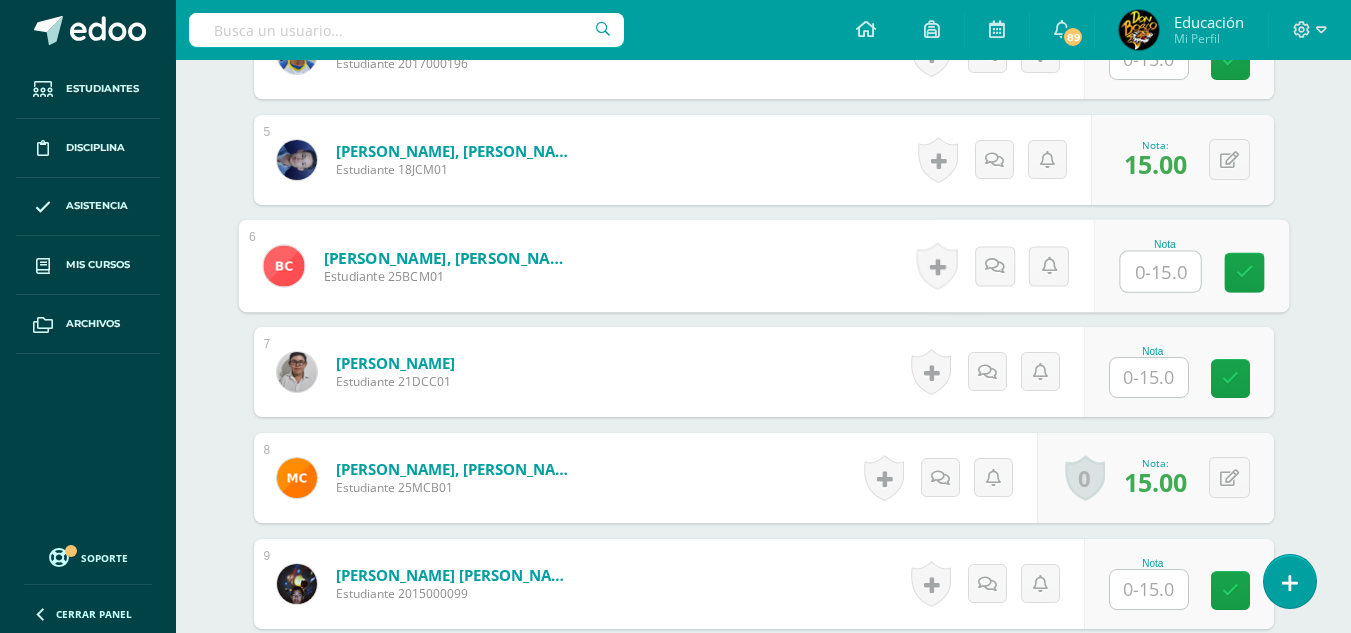 click at bounding box center (1149, 377) 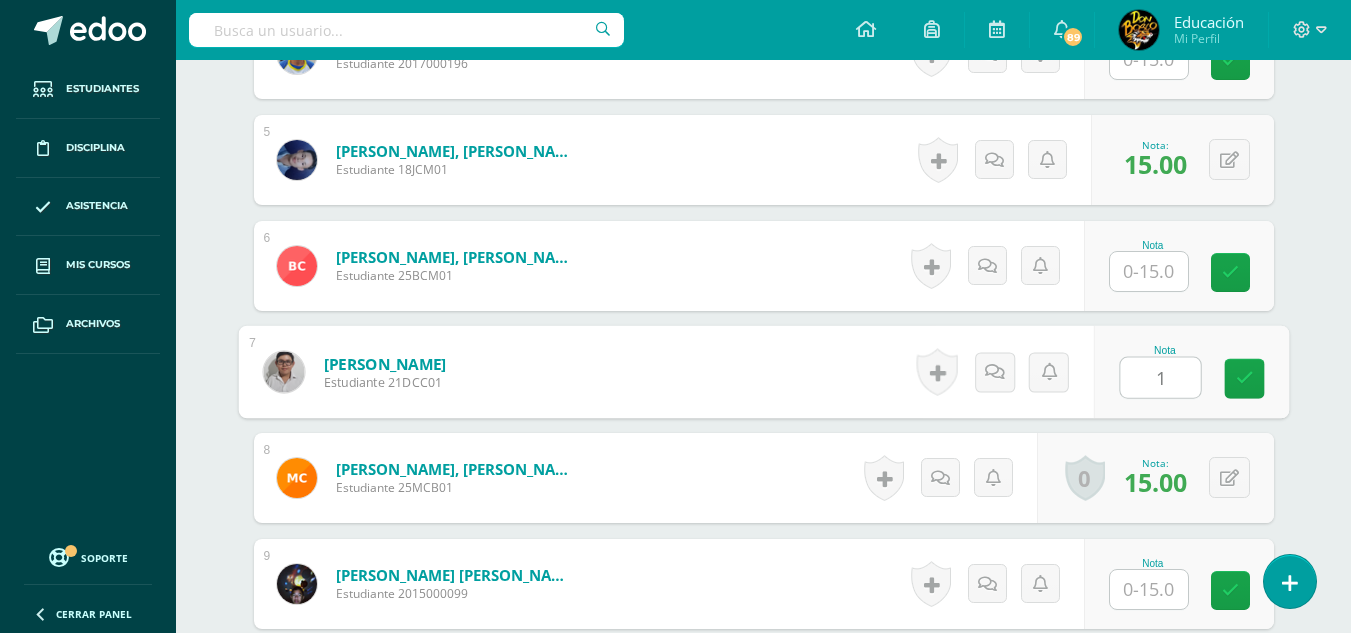 type on "15" 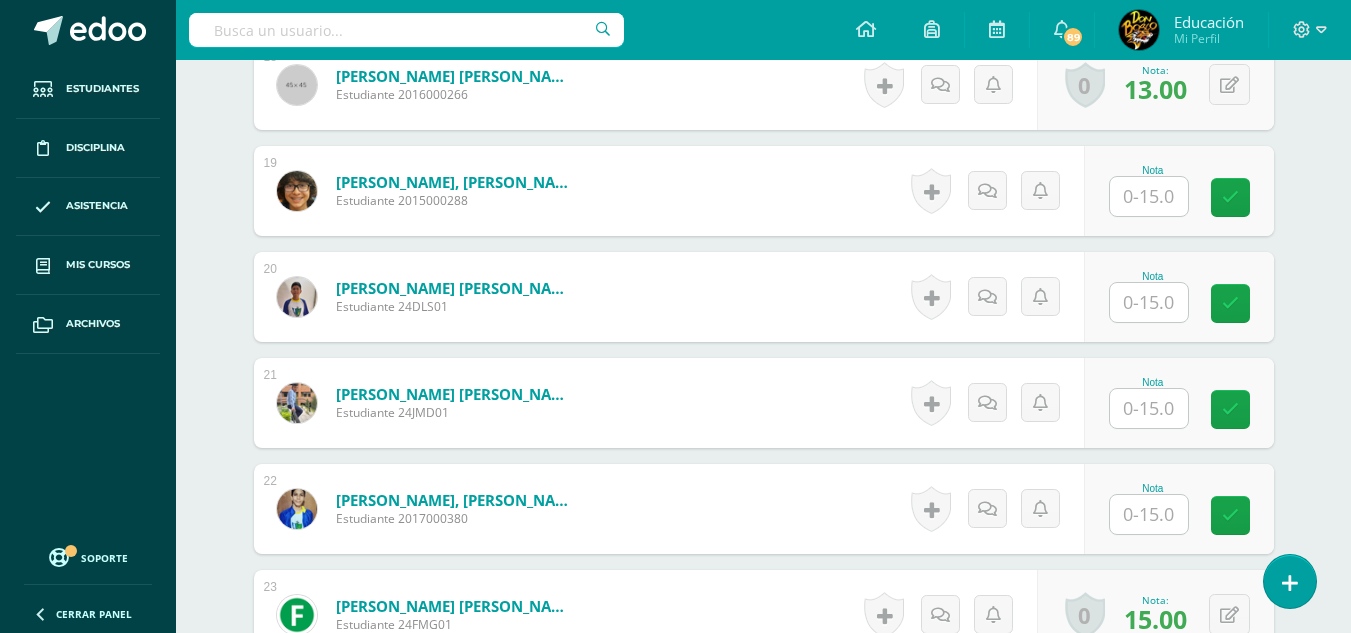 scroll, scrollTop: 2604, scrollLeft: 0, axis: vertical 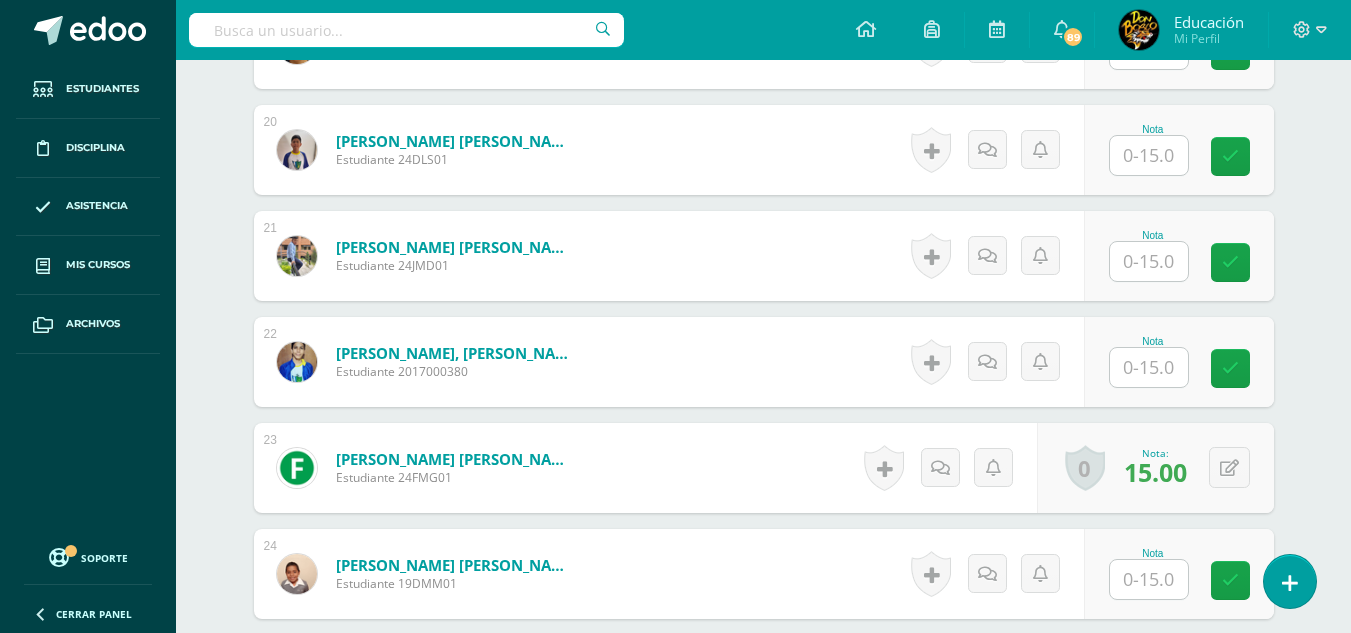 click at bounding box center (1149, 367) 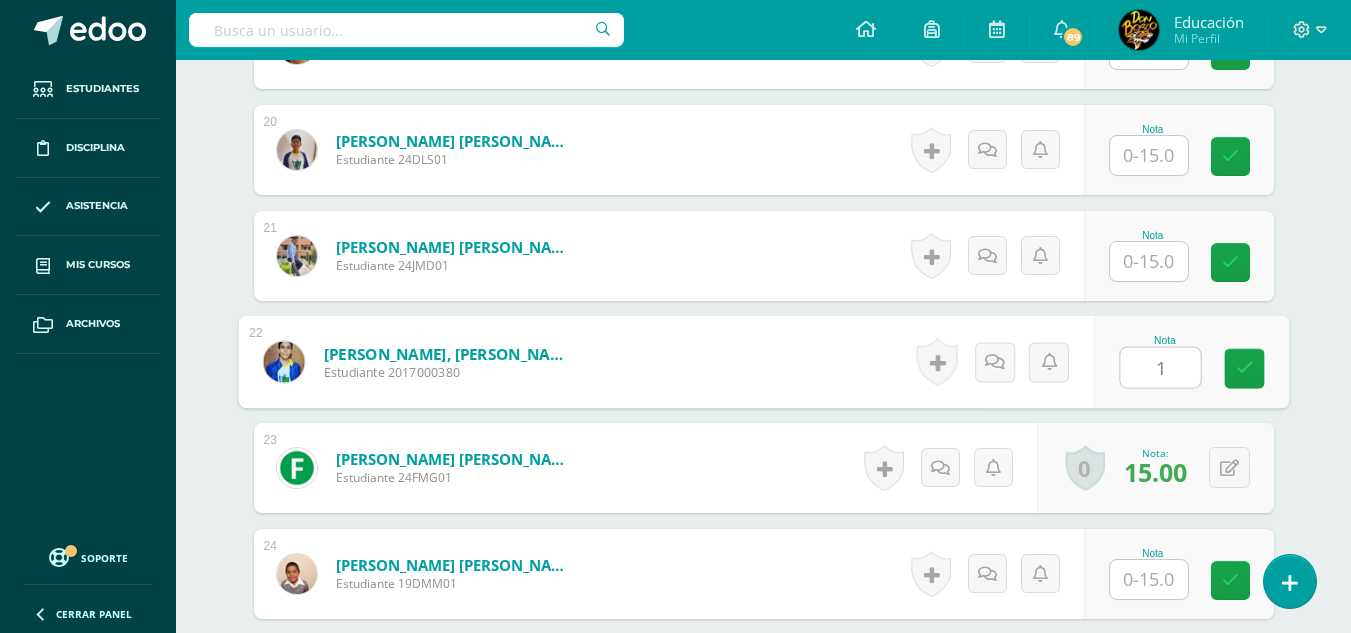 type on "15" 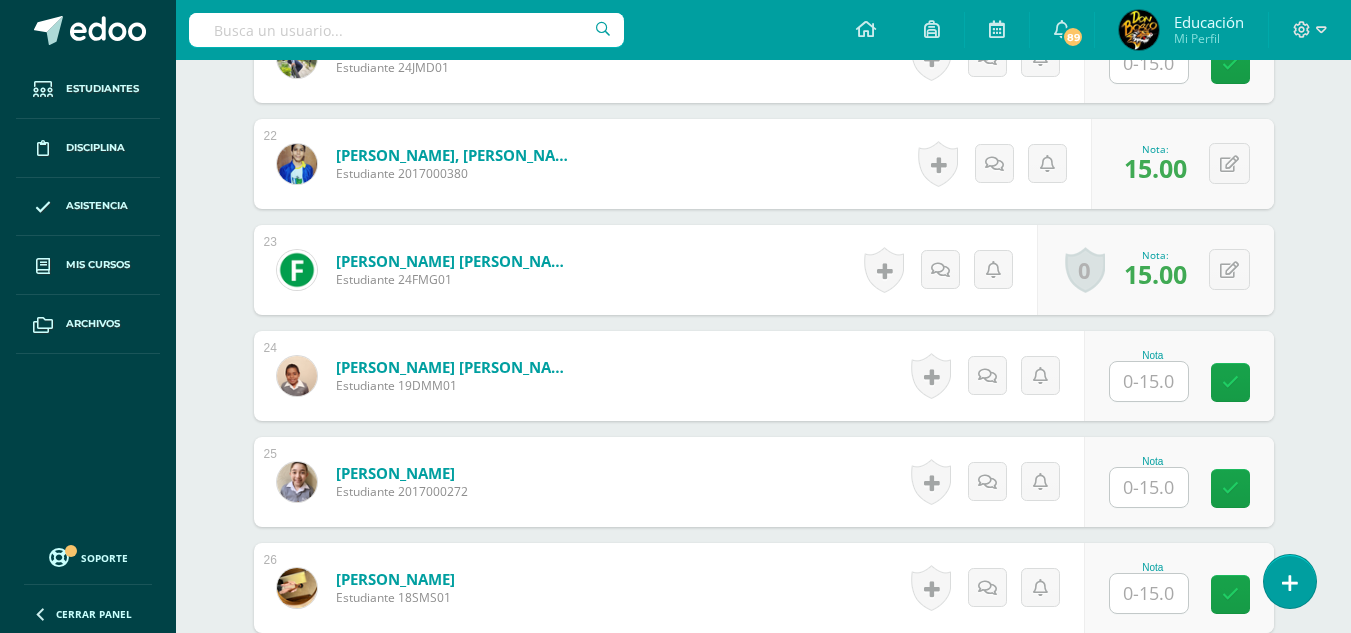 scroll, scrollTop: 2804, scrollLeft: 0, axis: vertical 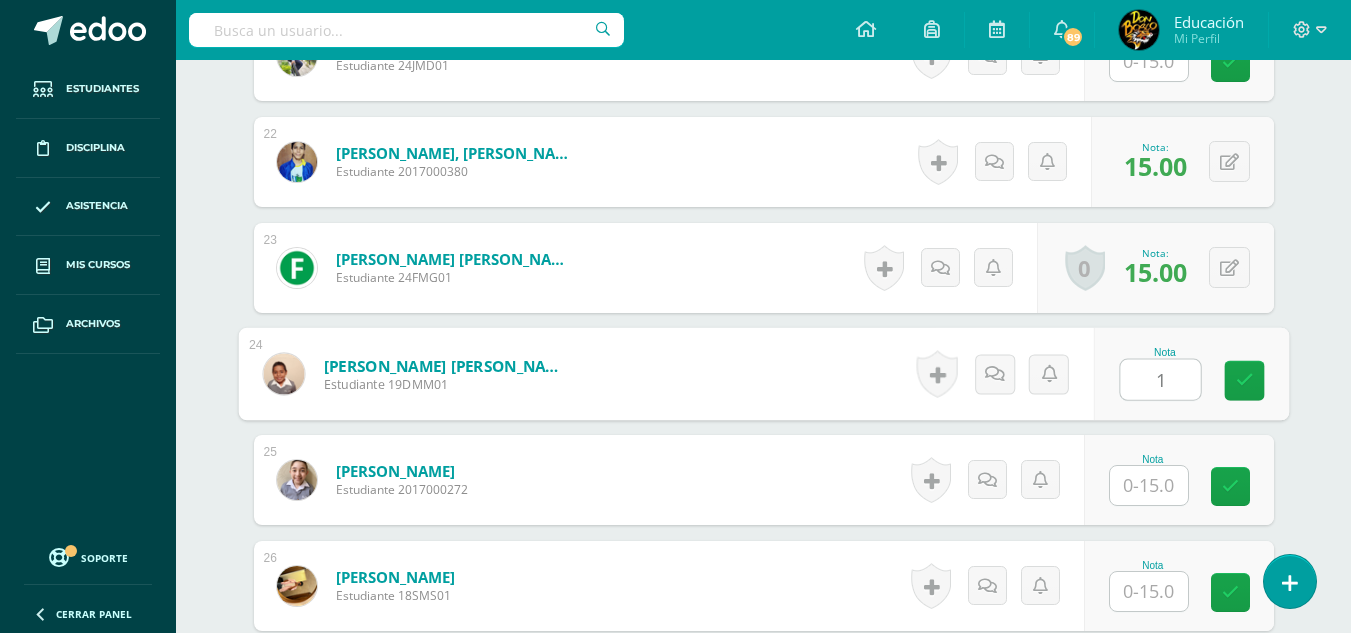 click on "1" at bounding box center (1160, 380) 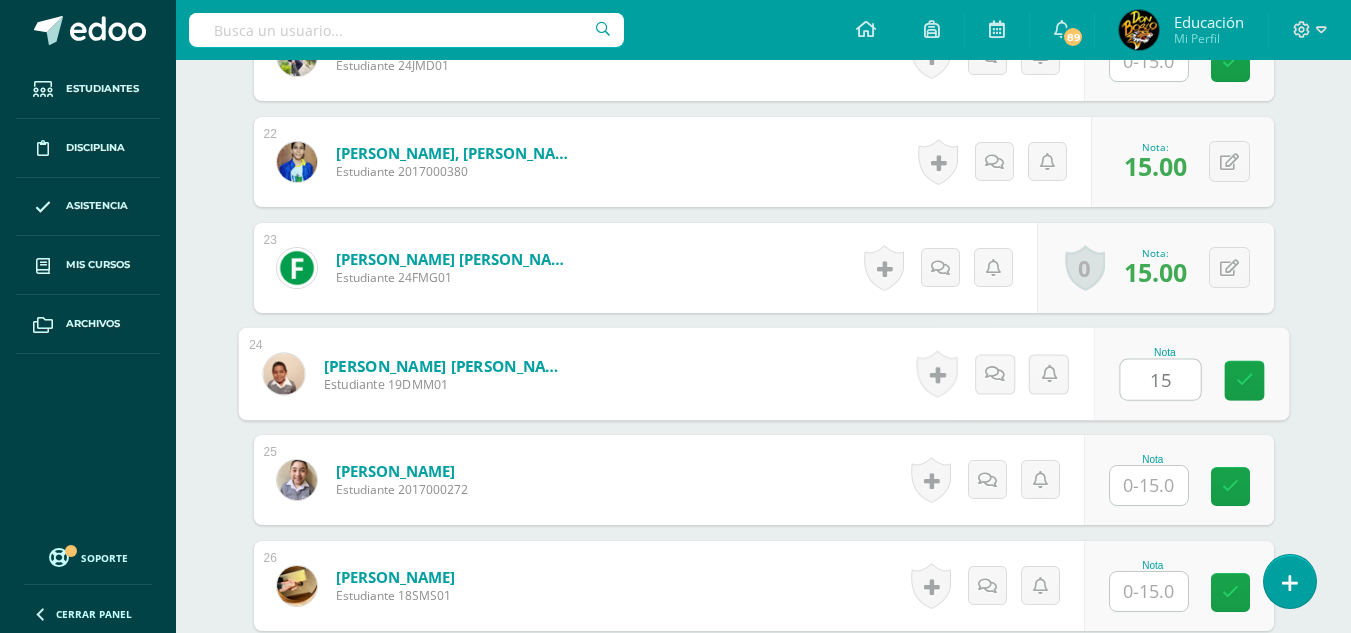 type on "15" 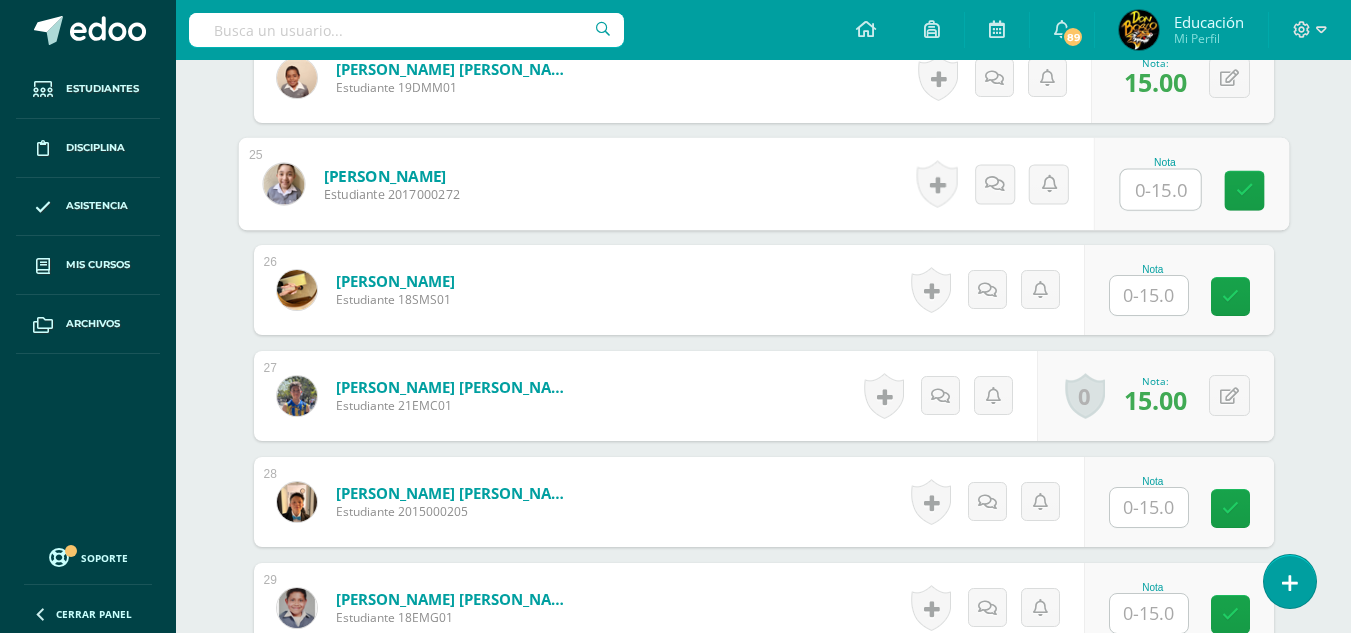 scroll, scrollTop: 3104, scrollLeft: 0, axis: vertical 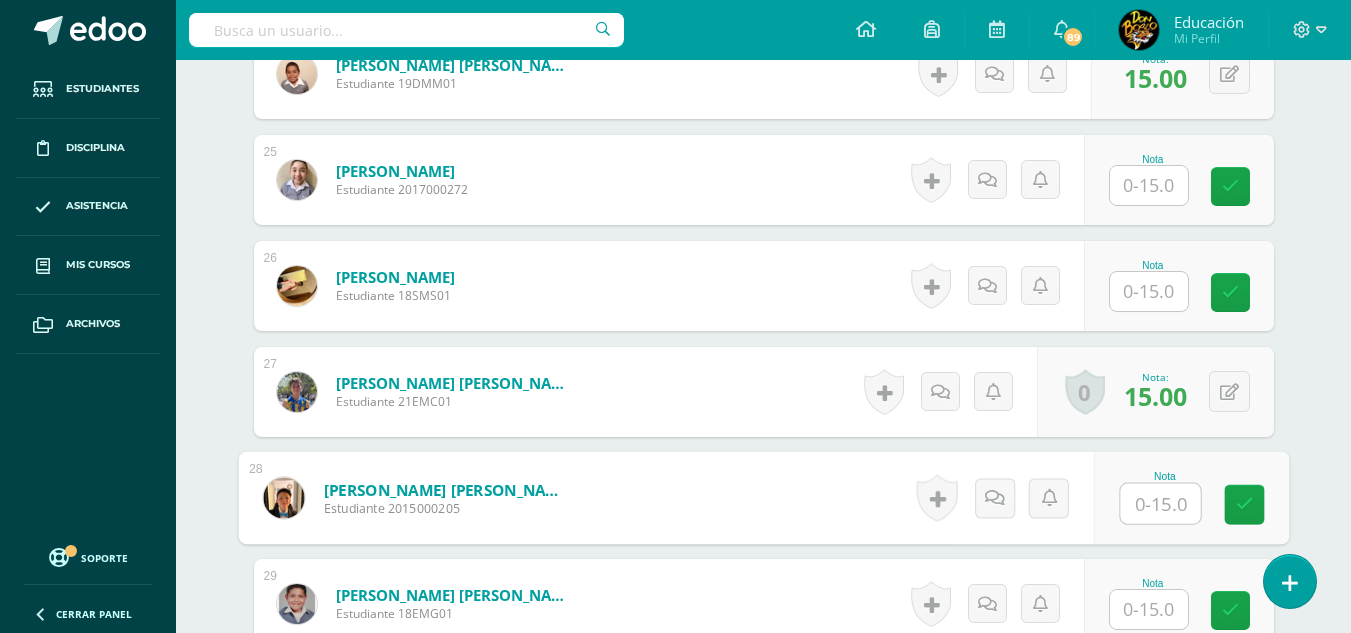 click at bounding box center [1160, 504] 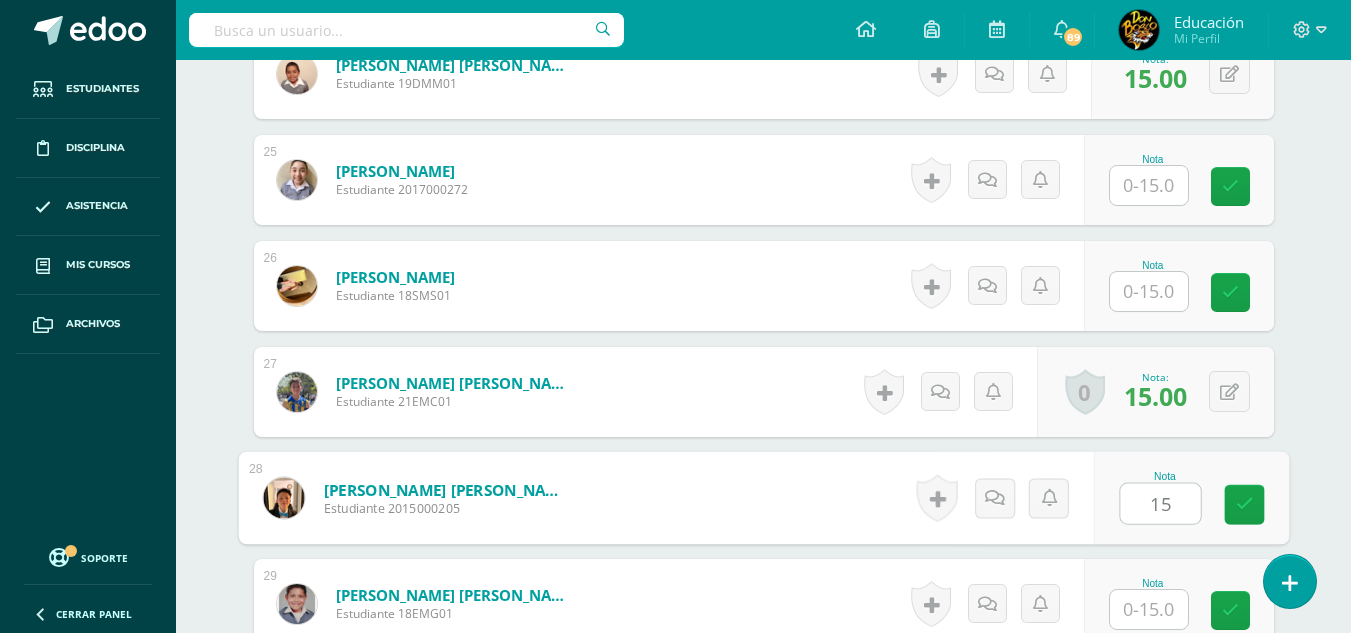 type on "15" 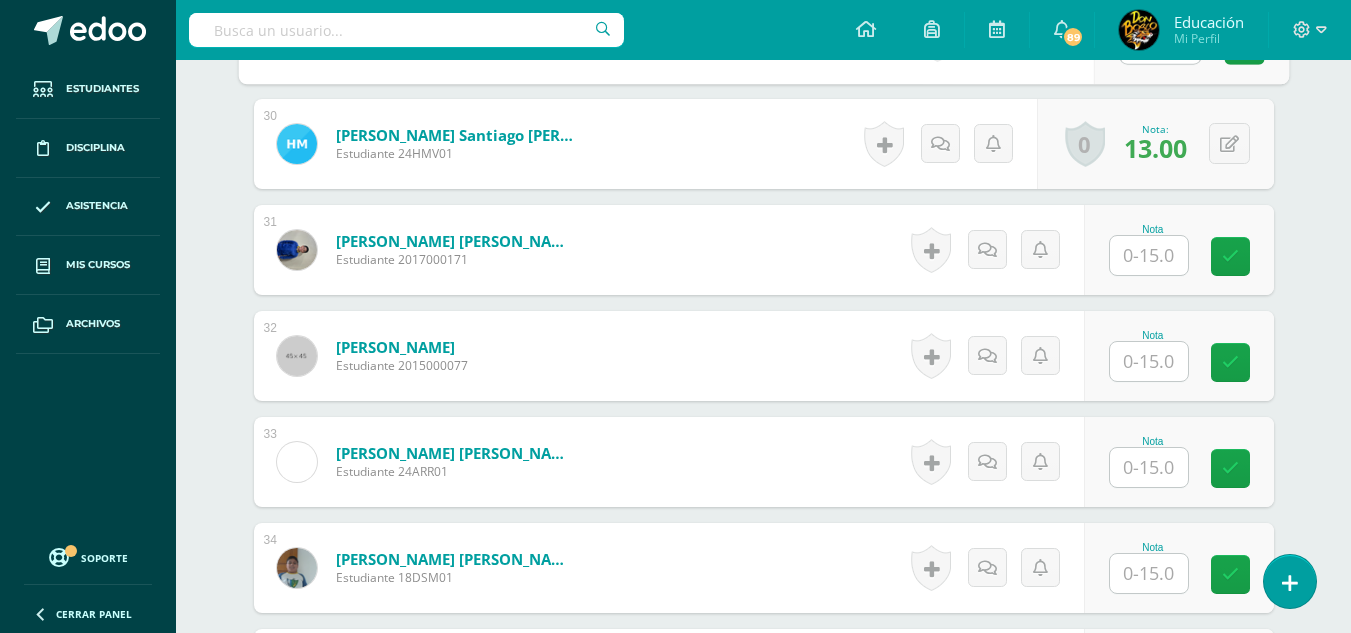 scroll, scrollTop: 3704, scrollLeft: 0, axis: vertical 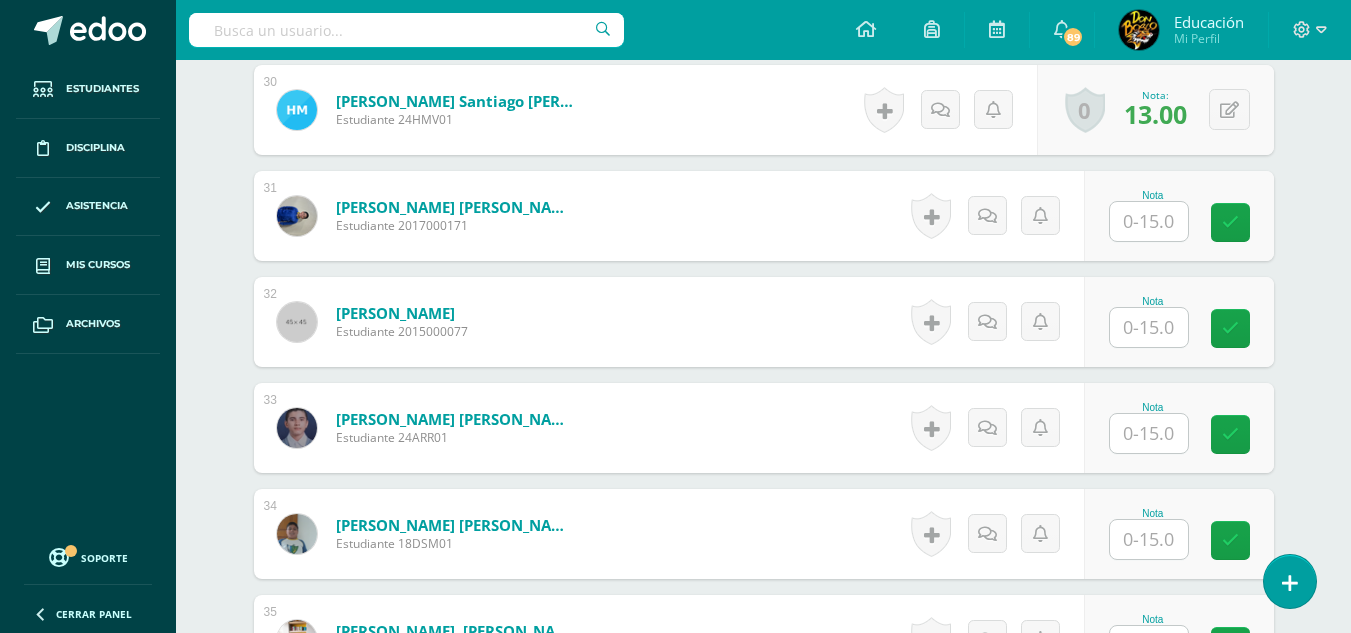 click at bounding box center (1149, 433) 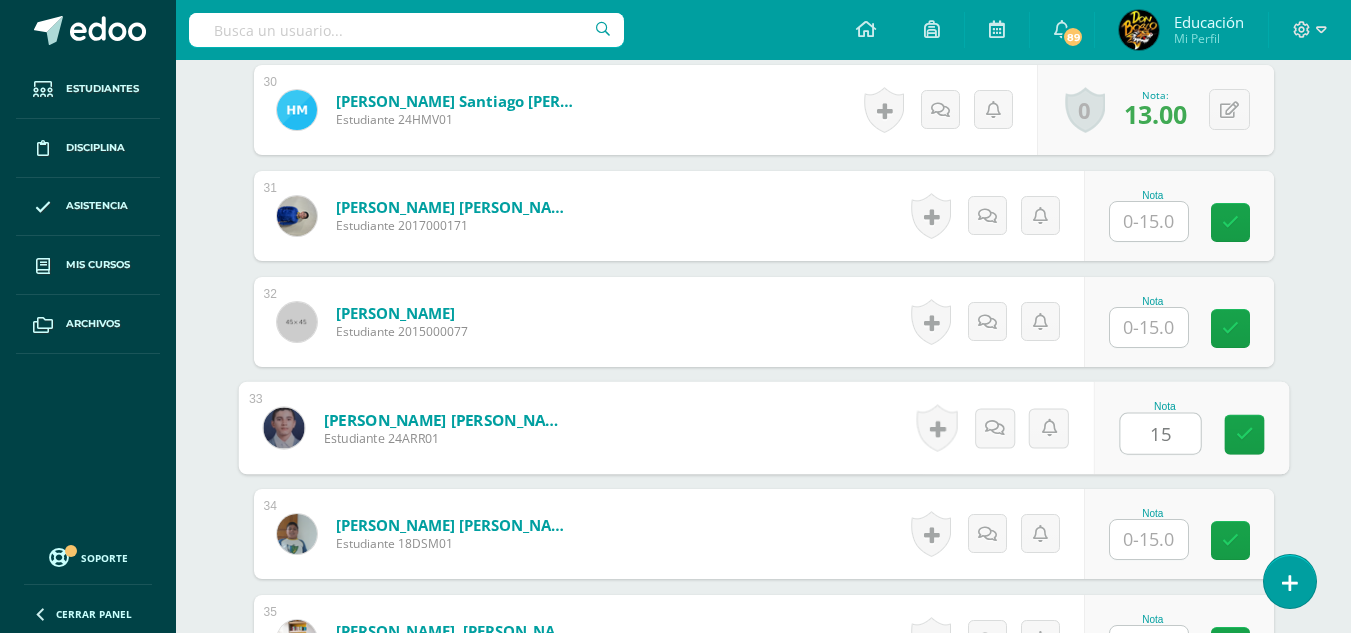 type on "15" 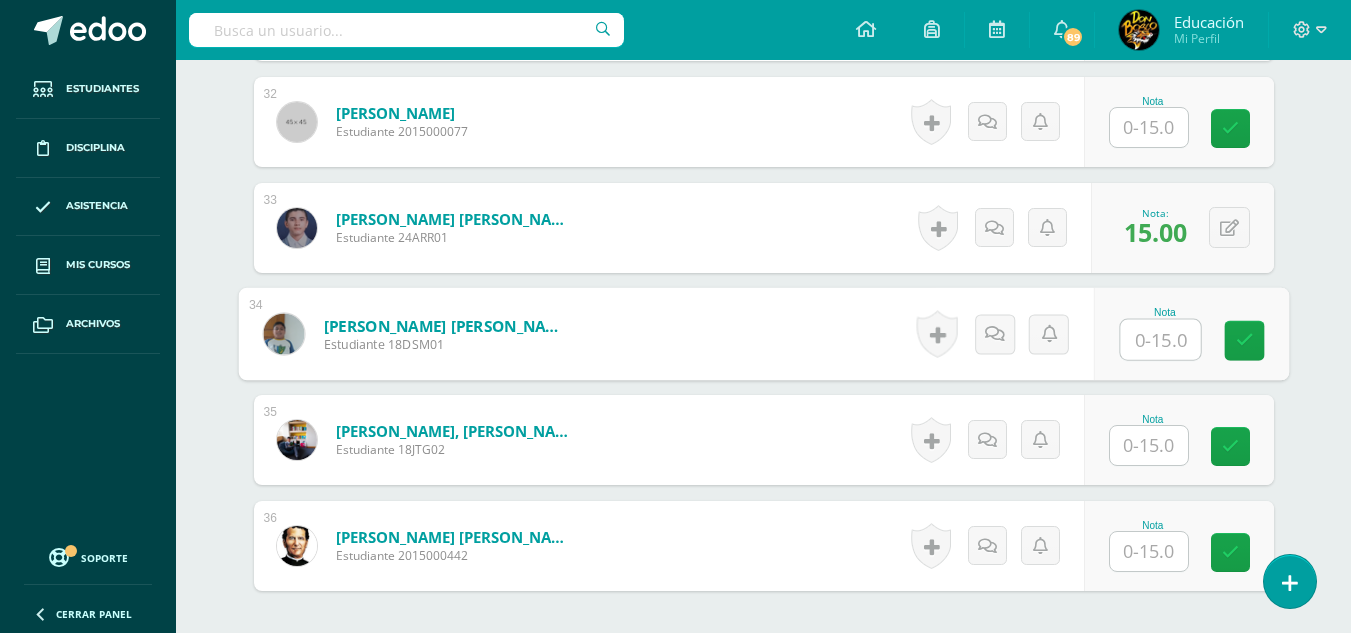 scroll, scrollTop: 4091, scrollLeft: 0, axis: vertical 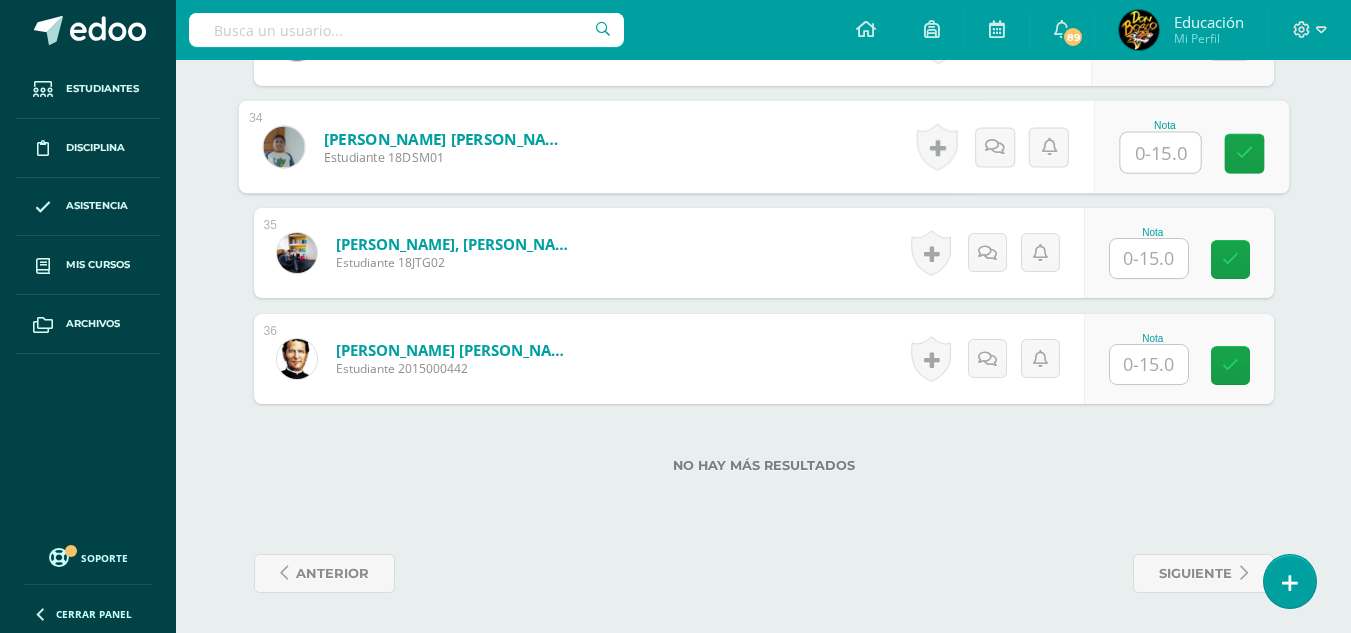 click at bounding box center [1149, 364] 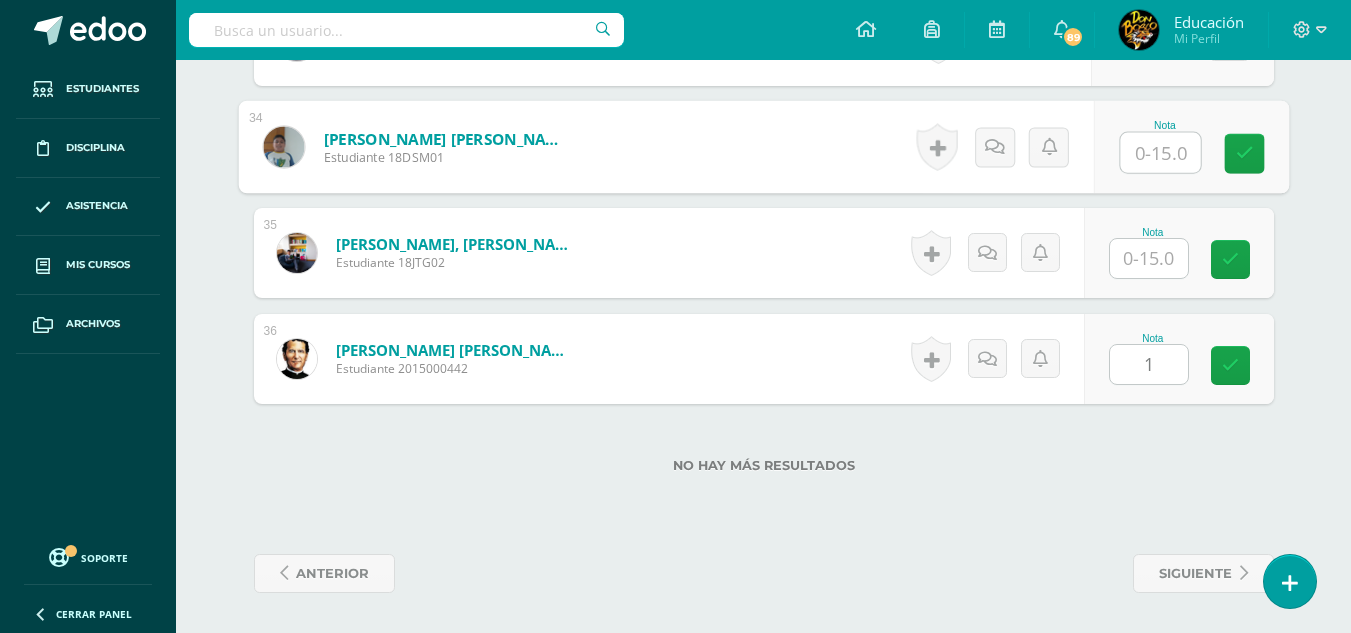 type on "15" 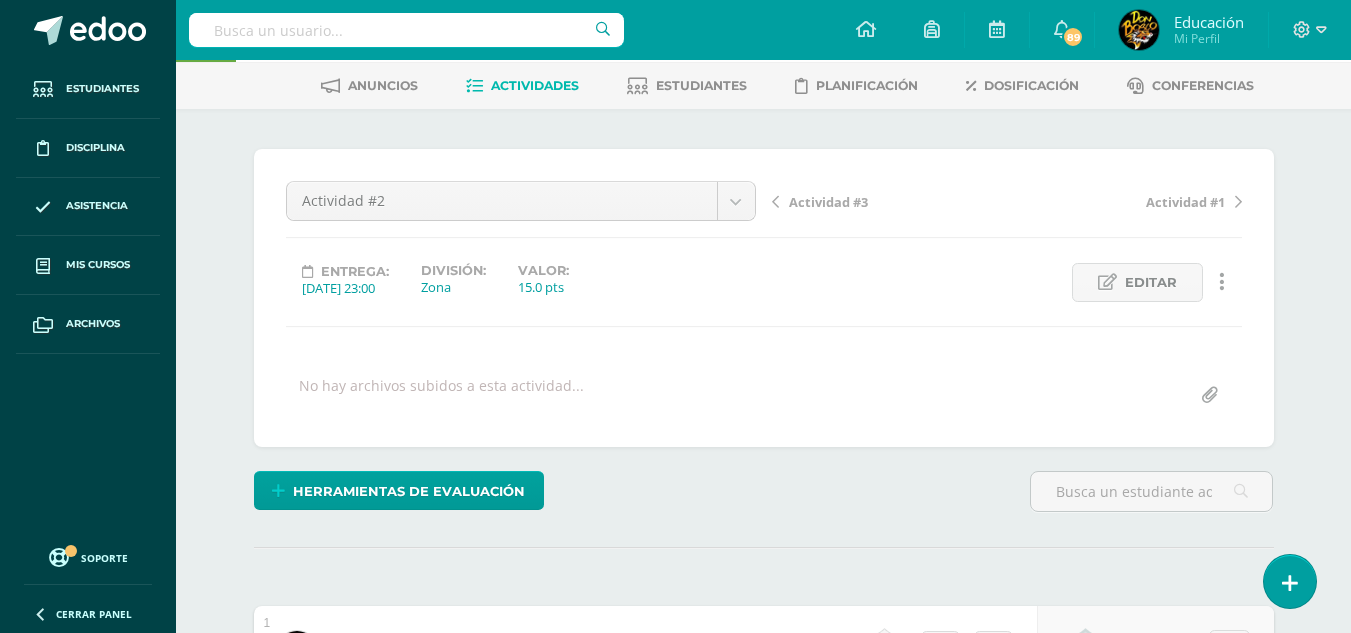 scroll, scrollTop: 0, scrollLeft: 0, axis: both 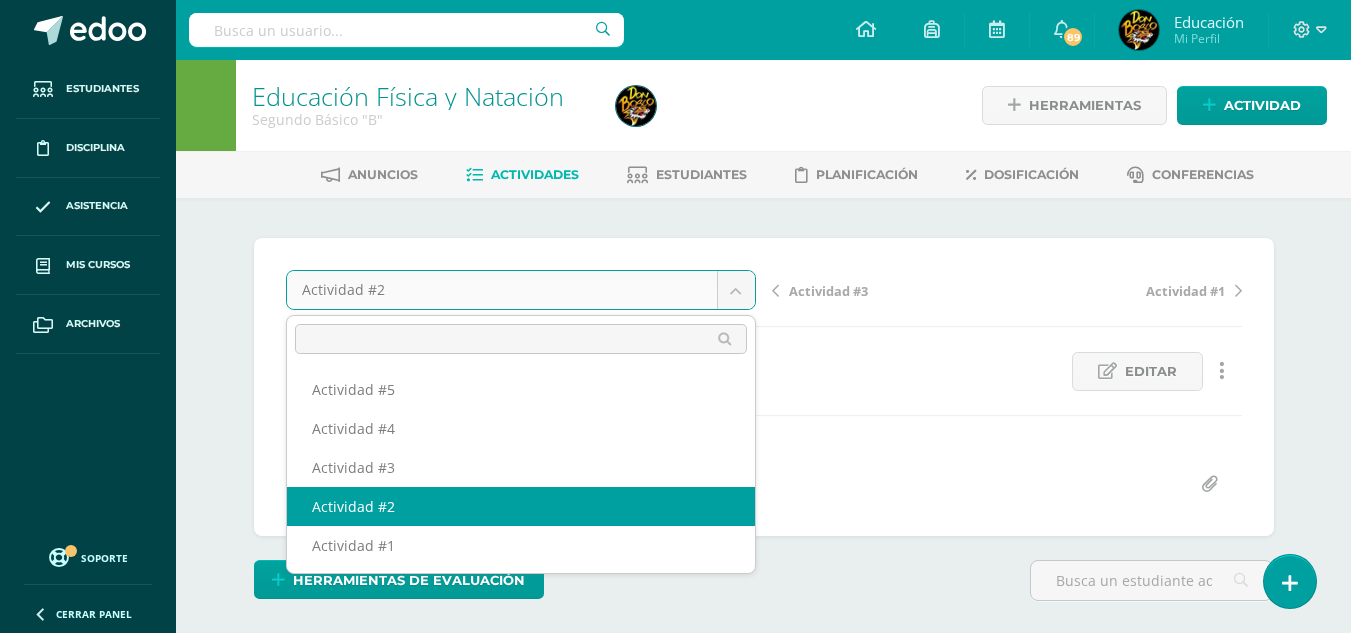 click on "Estudiantes Disciplina Asistencia Mis cursos Archivos Soporte
Centro de ayuda
Últimas actualizaciones
10+ Cerrar panel
Educación Física
Primero
Primaria Inicial
"A"
Actividades Estudiantes Planificación Dosificación
Méritos y Deméritos 1ro. Primaria ¨A¨
Primero
Primaria Inicial
"A"
Actividades Estudiantes Planificación Dosificación
Educación Física
Primero
Primaria Inicial
"B"
Actividades Estudiantes Planificación Dosificación Actividades Estudiantes Planificación Dosificación Actividades 1" at bounding box center [675, 2362] 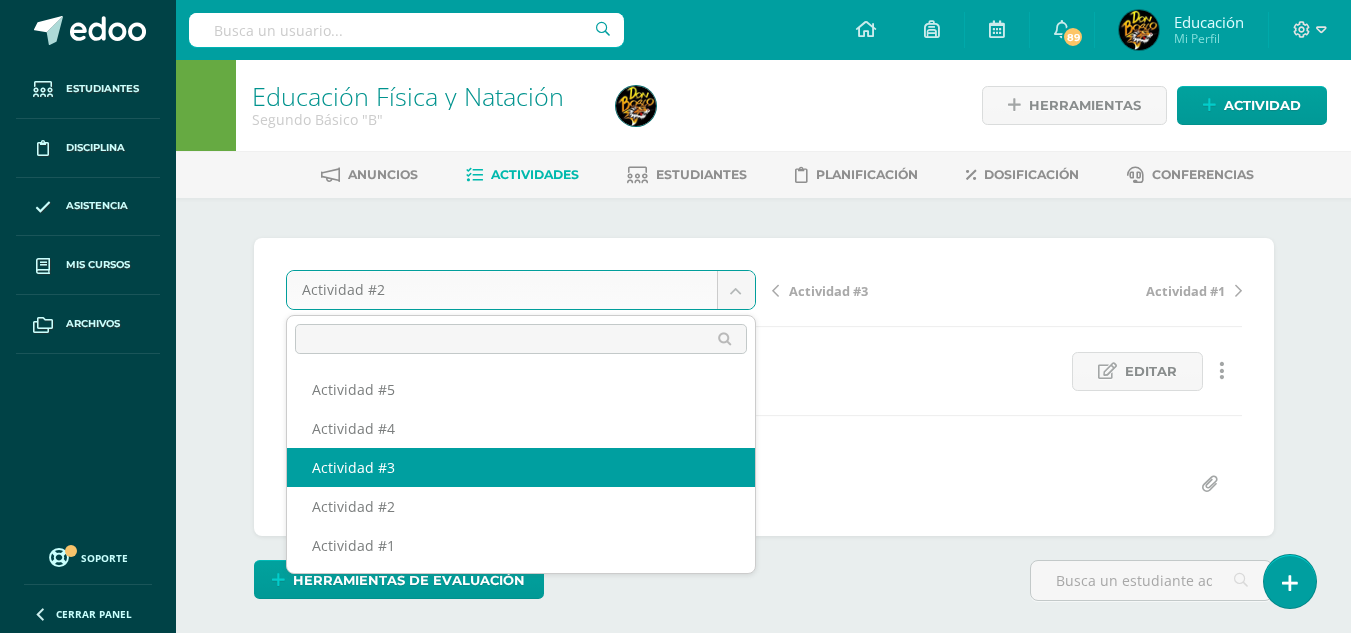 select on "/dashboard/teacher/grade-activity/174935/" 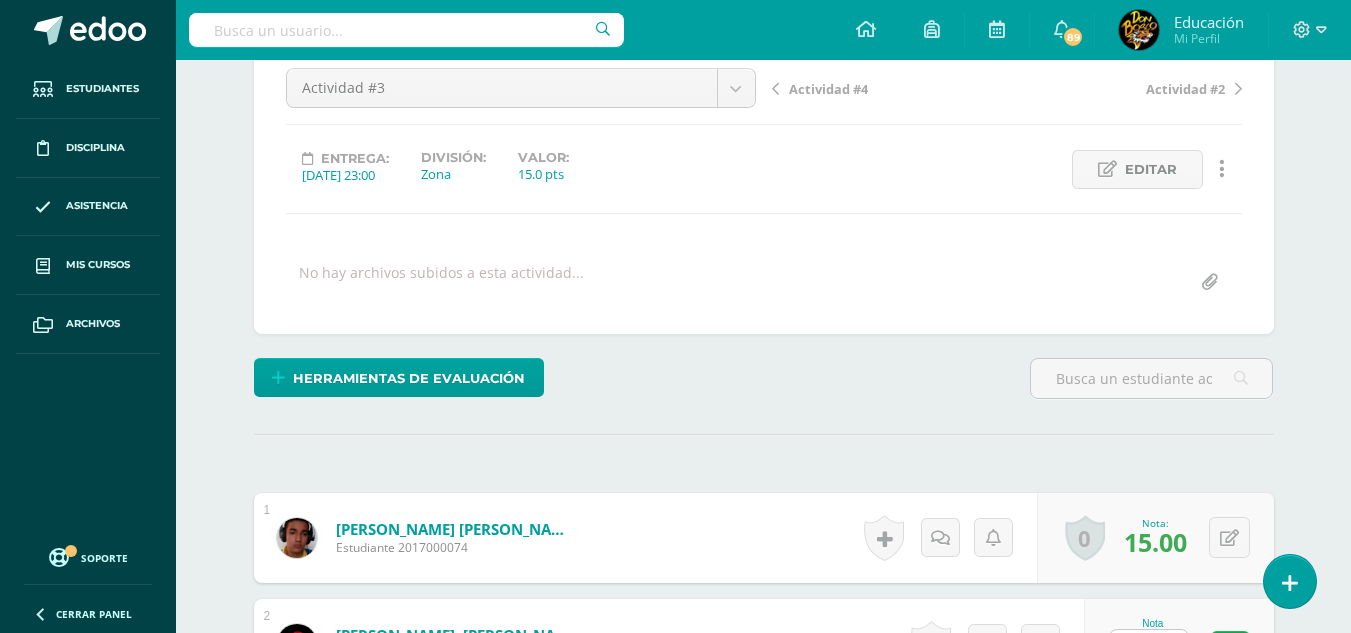 scroll, scrollTop: 203, scrollLeft: 0, axis: vertical 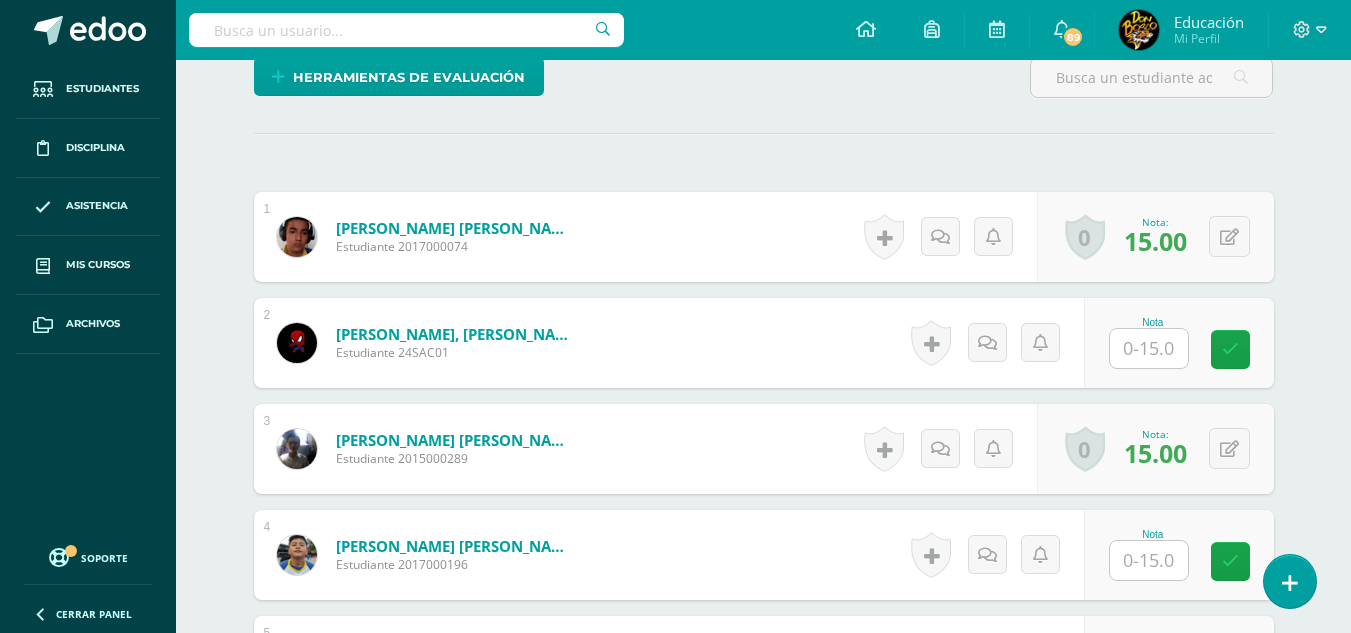 drag, startPoint x: 1151, startPoint y: 368, endPoint x: 1165, endPoint y: 353, distance: 20.518284 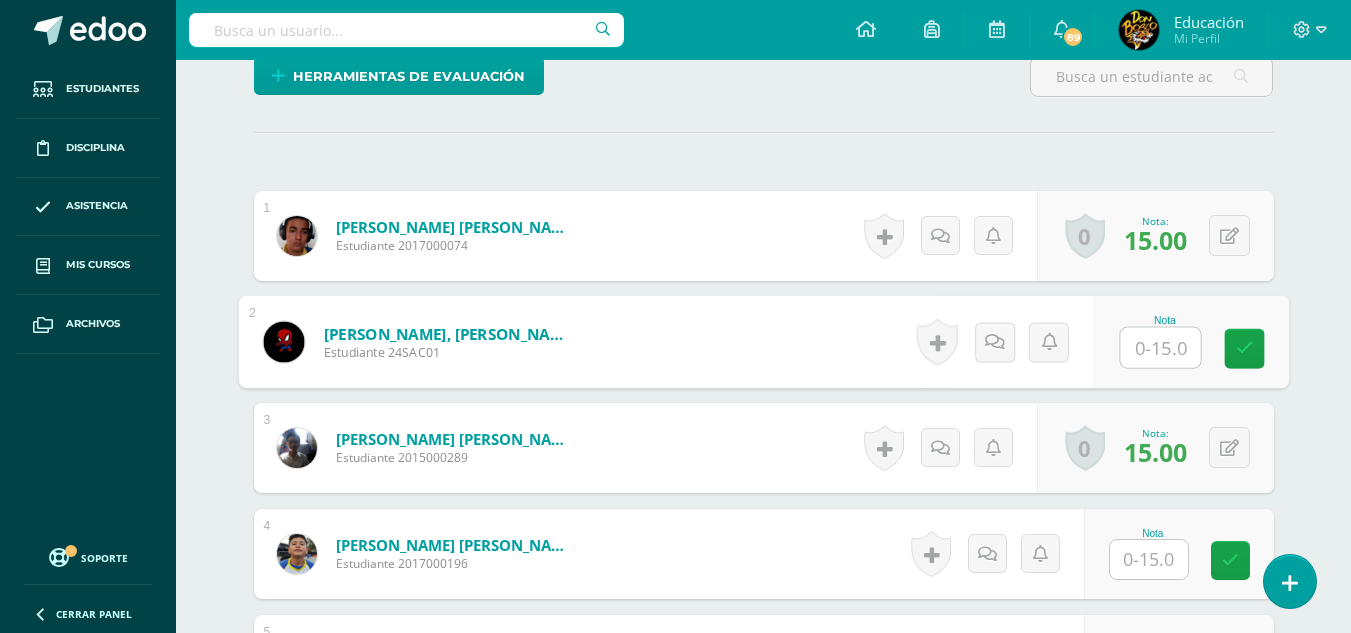 click at bounding box center [1160, 348] 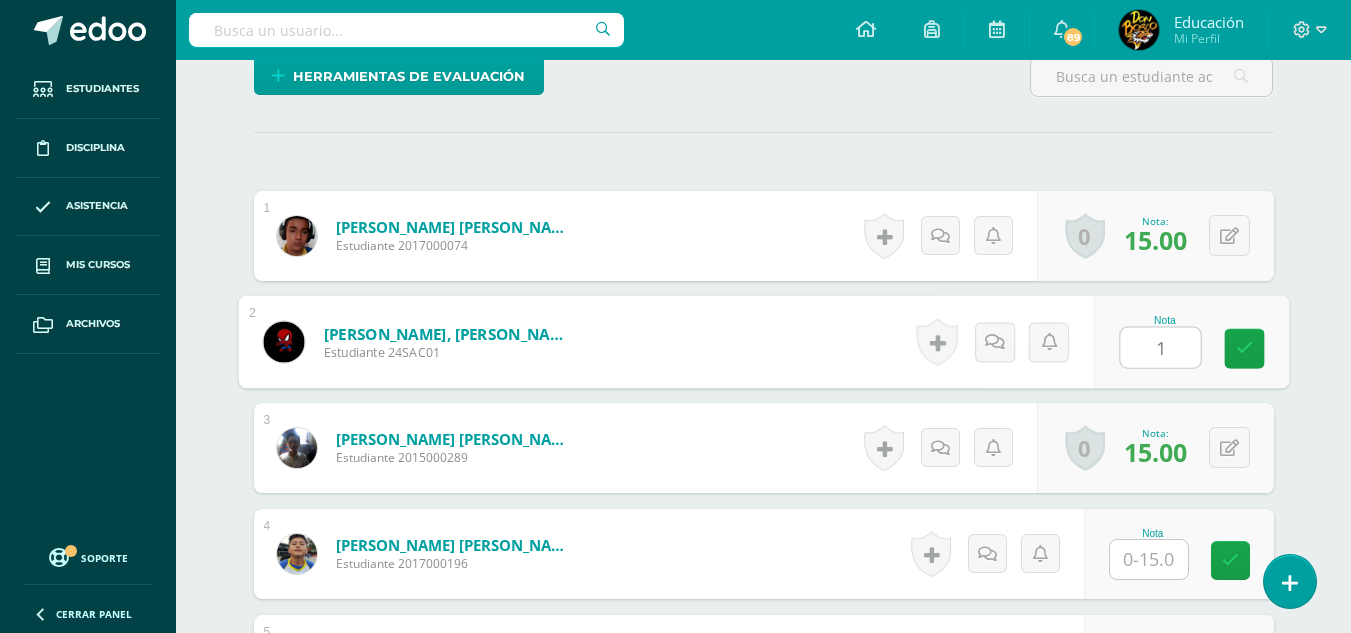 type on "15" 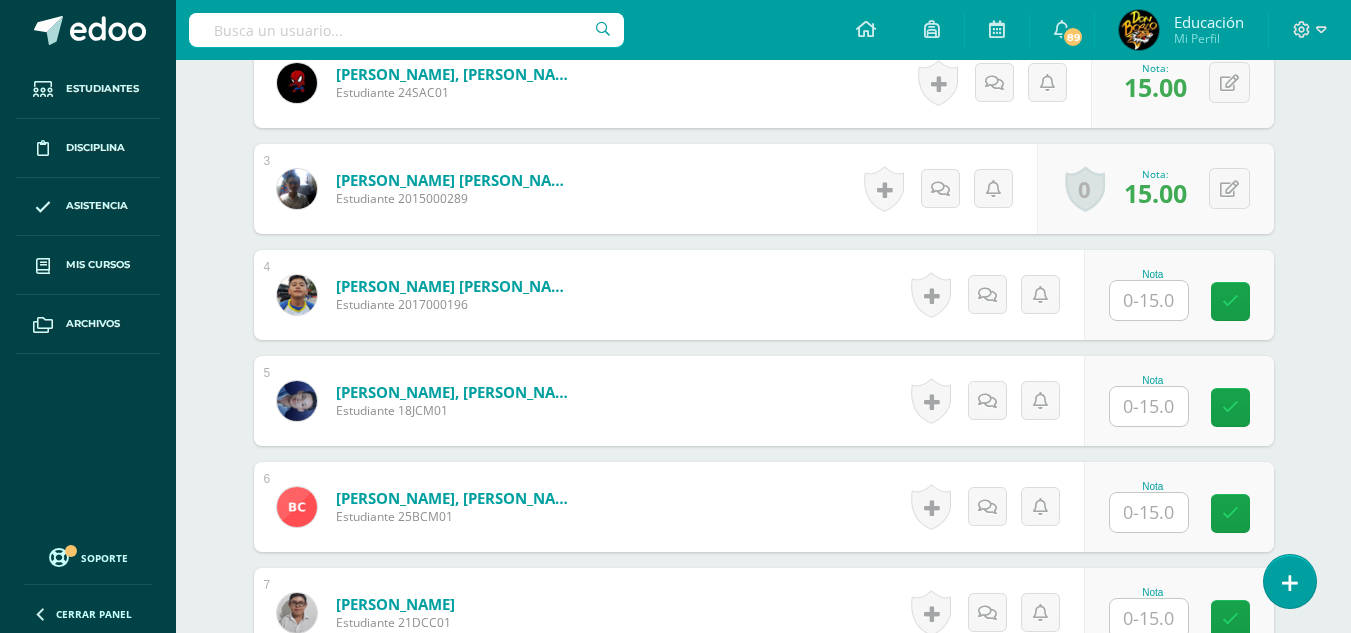 scroll, scrollTop: 904, scrollLeft: 0, axis: vertical 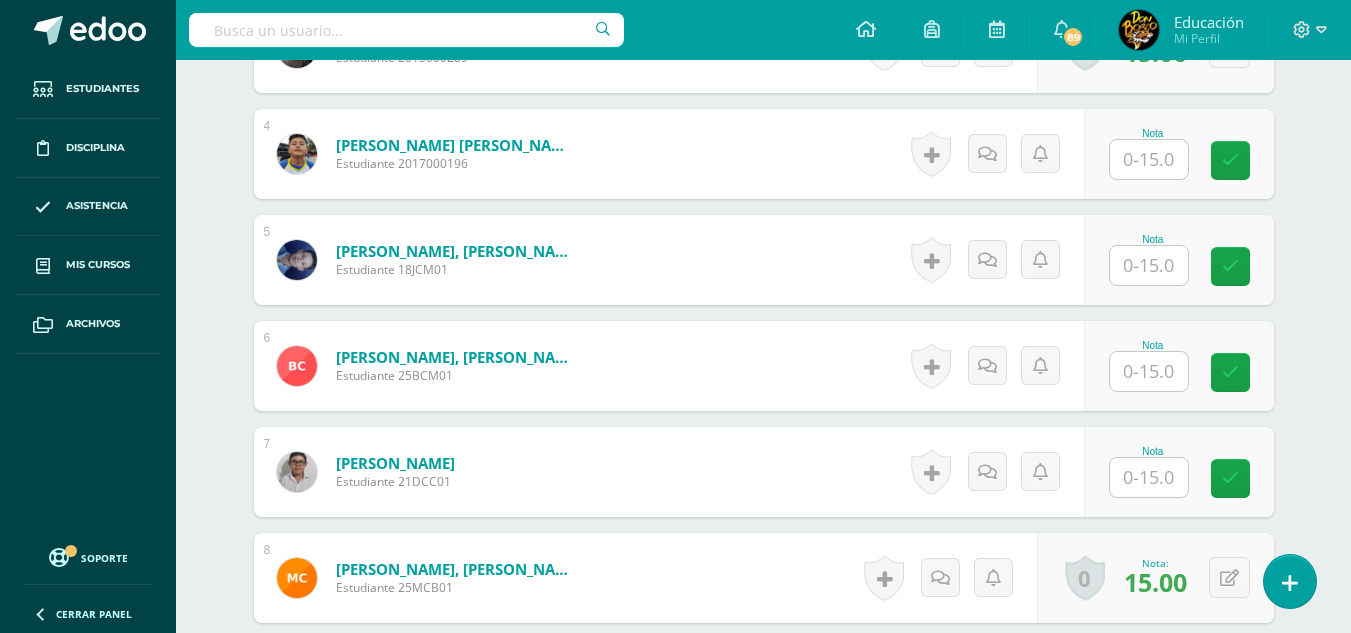 click at bounding box center (1149, 265) 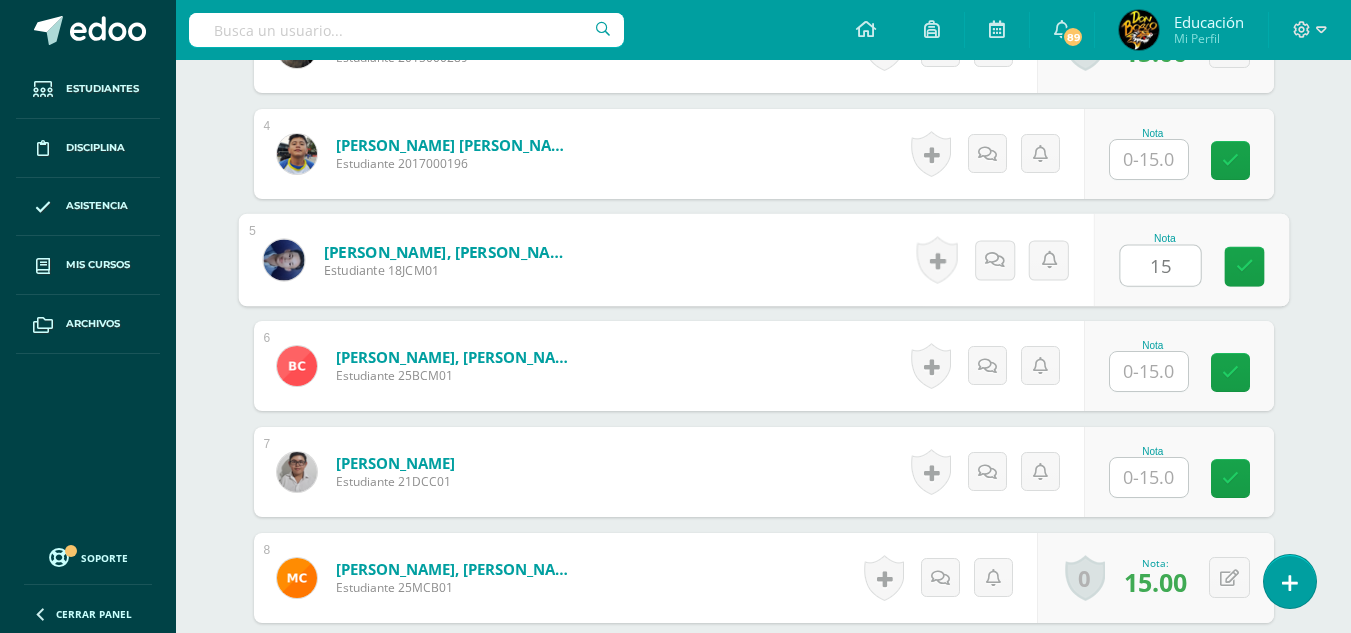 type on "15" 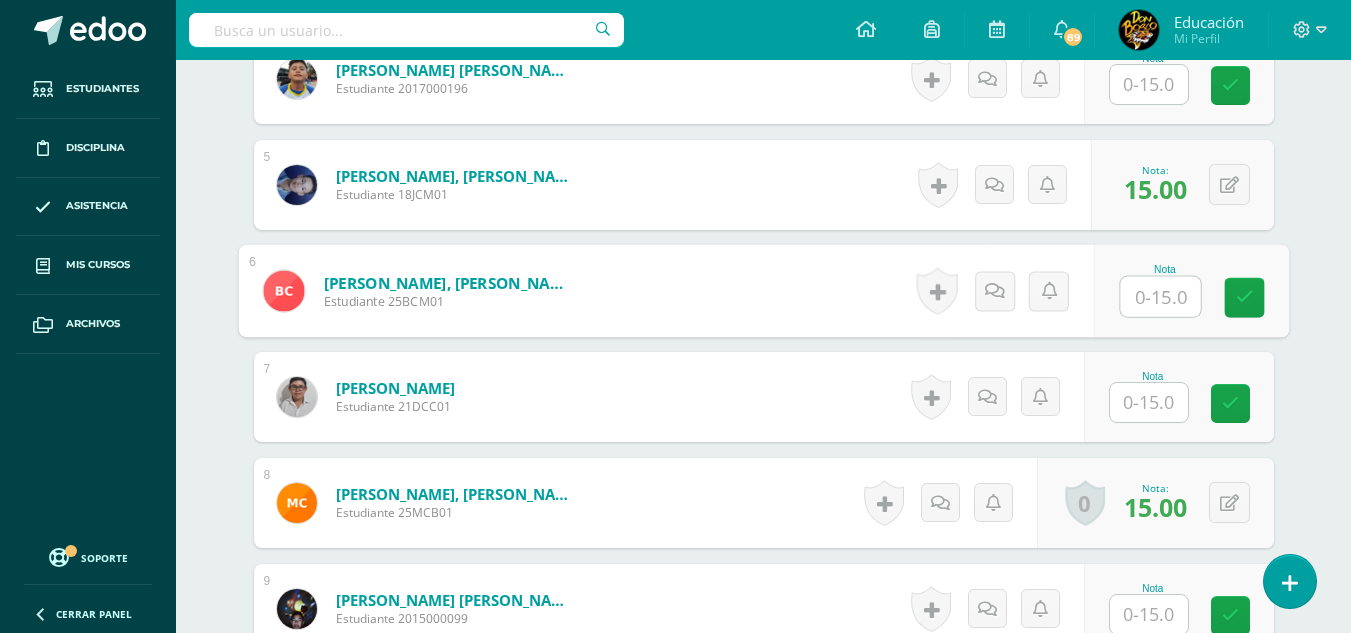 scroll, scrollTop: 1104, scrollLeft: 0, axis: vertical 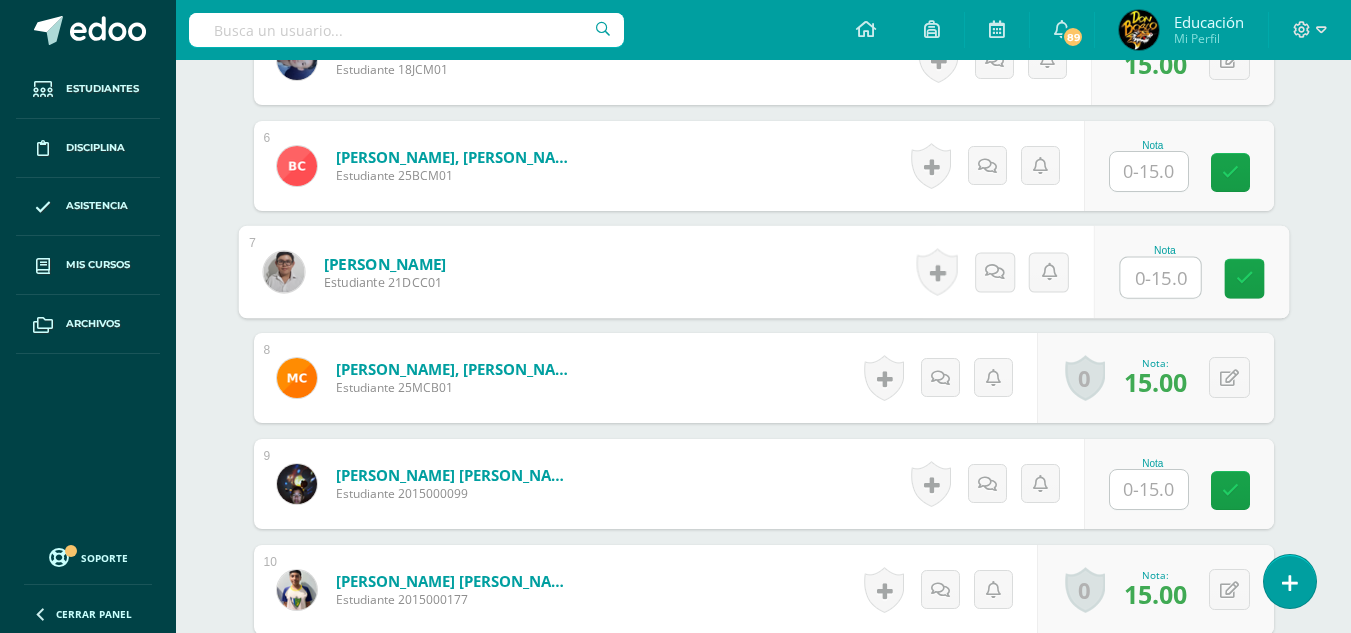 click at bounding box center [1160, 278] 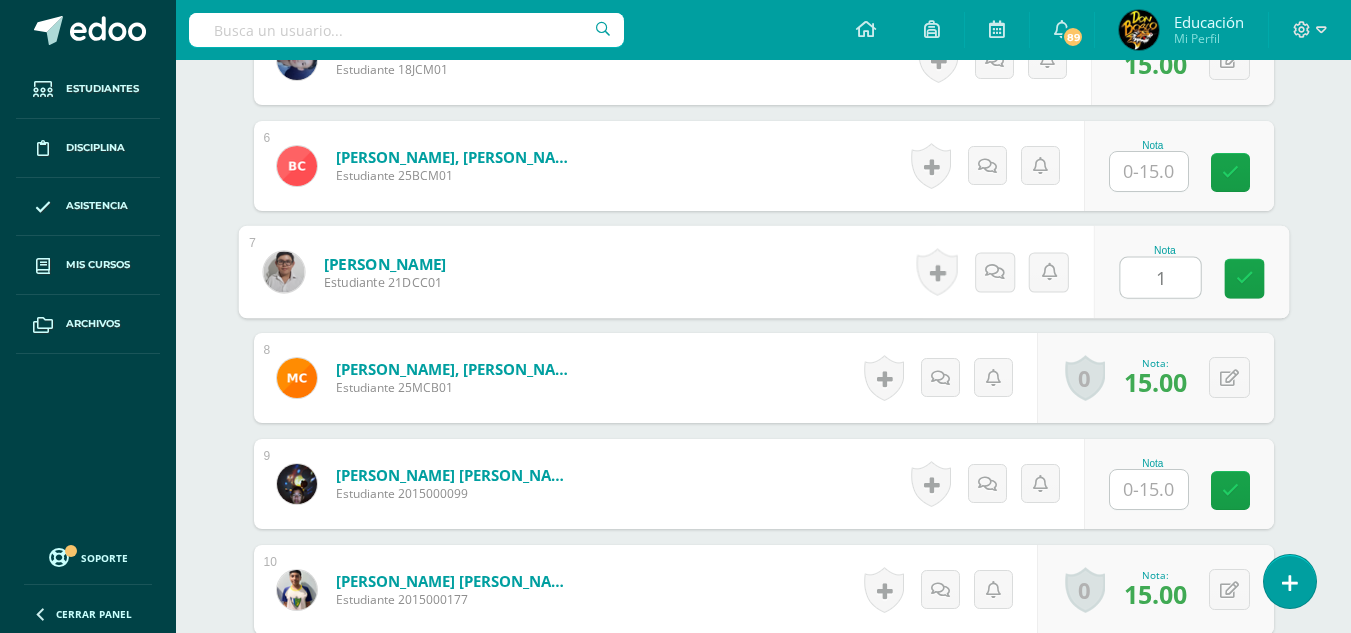 type on "15" 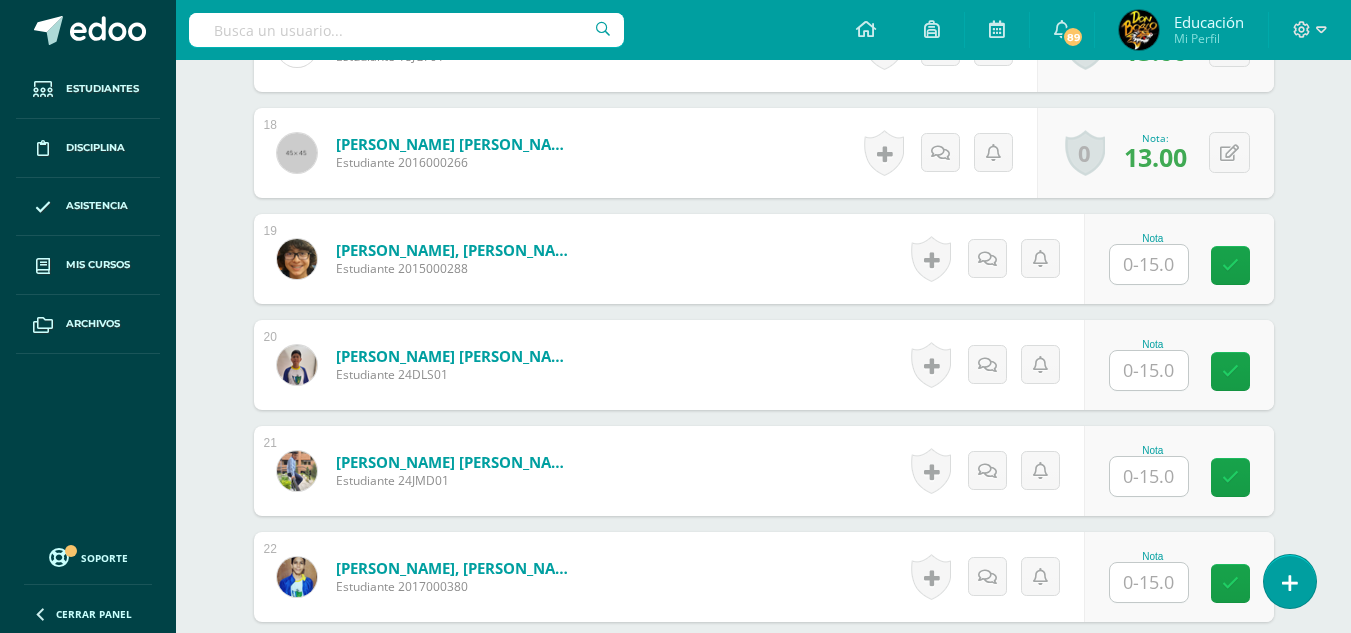 scroll, scrollTop: 2504, scrollLeft: 0, axis: vertical 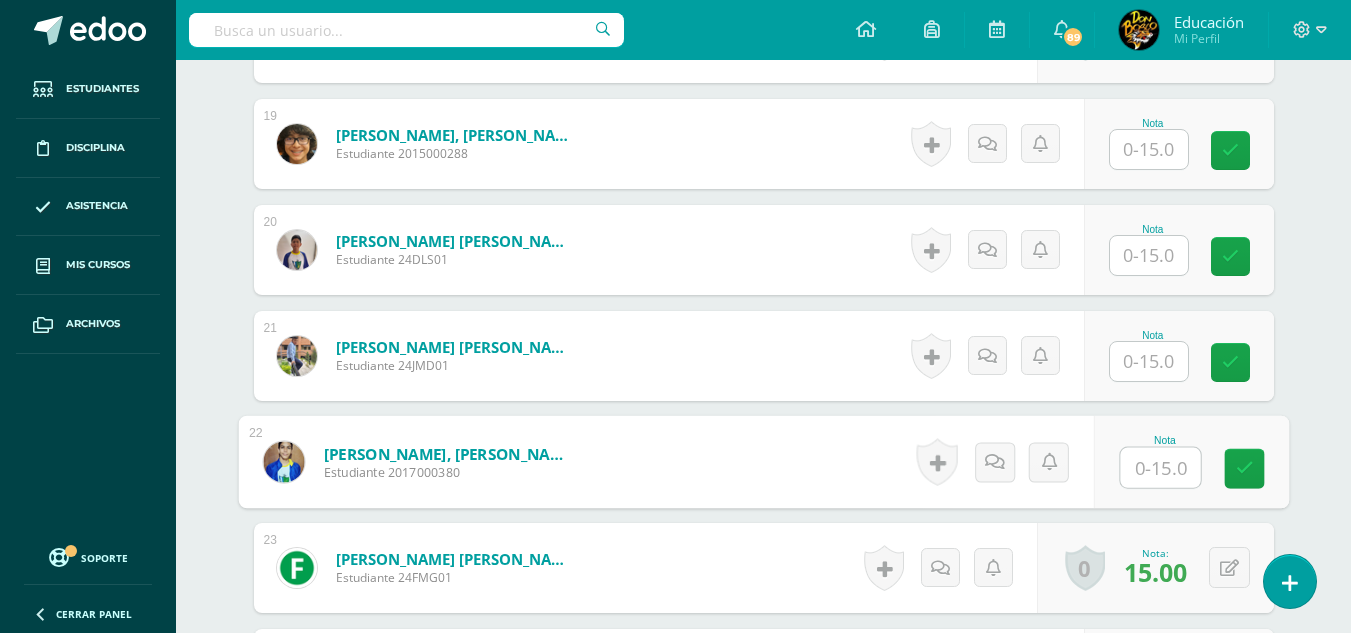 click at bounding box center [1160, 468] 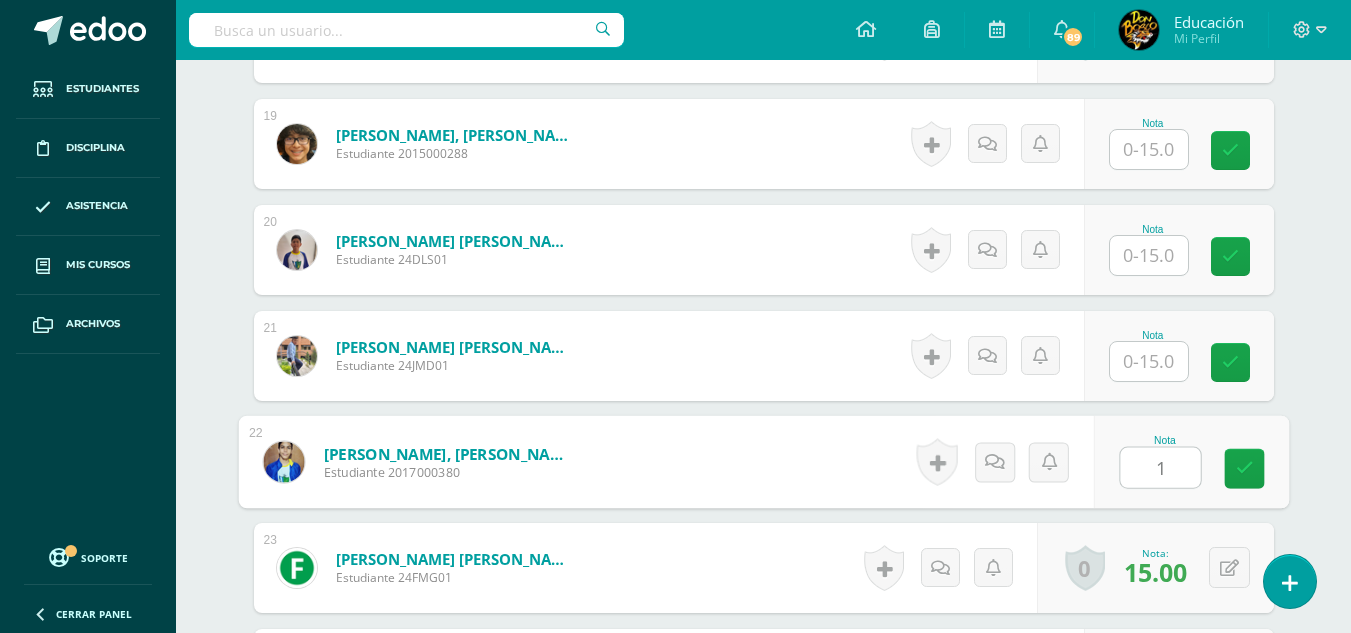 type on "15" 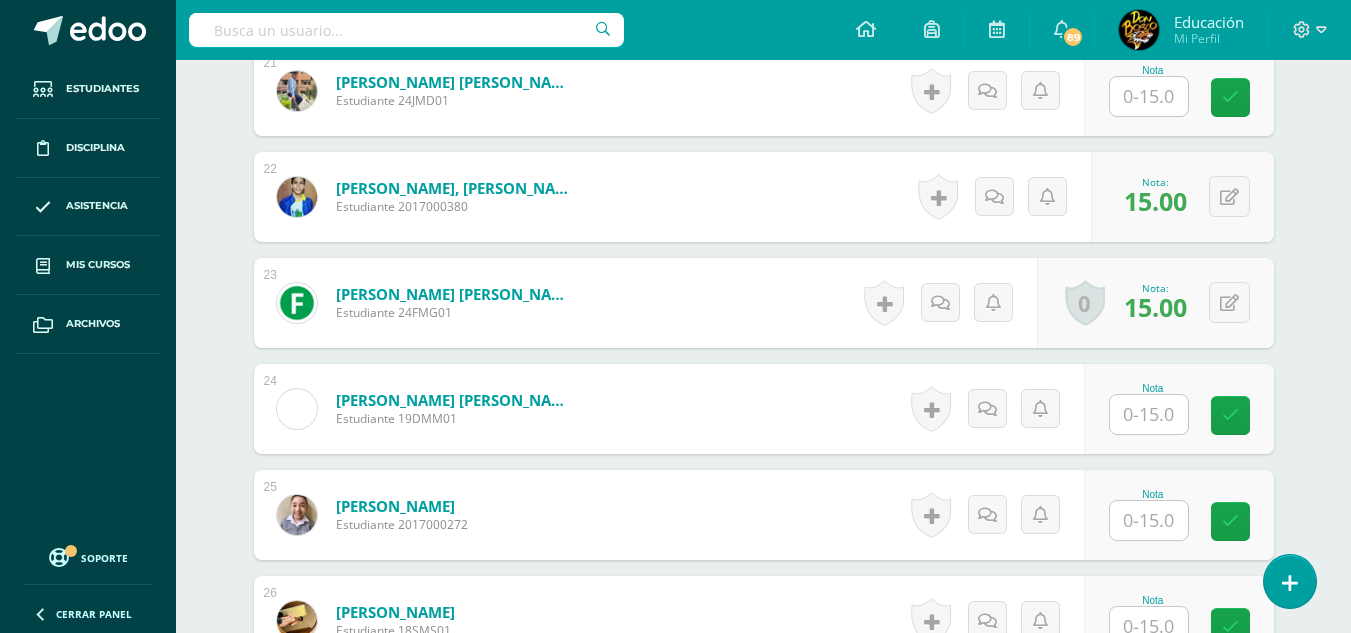 scroll, scrollTop: 2804, scrollLeft: 0, axis: vertical 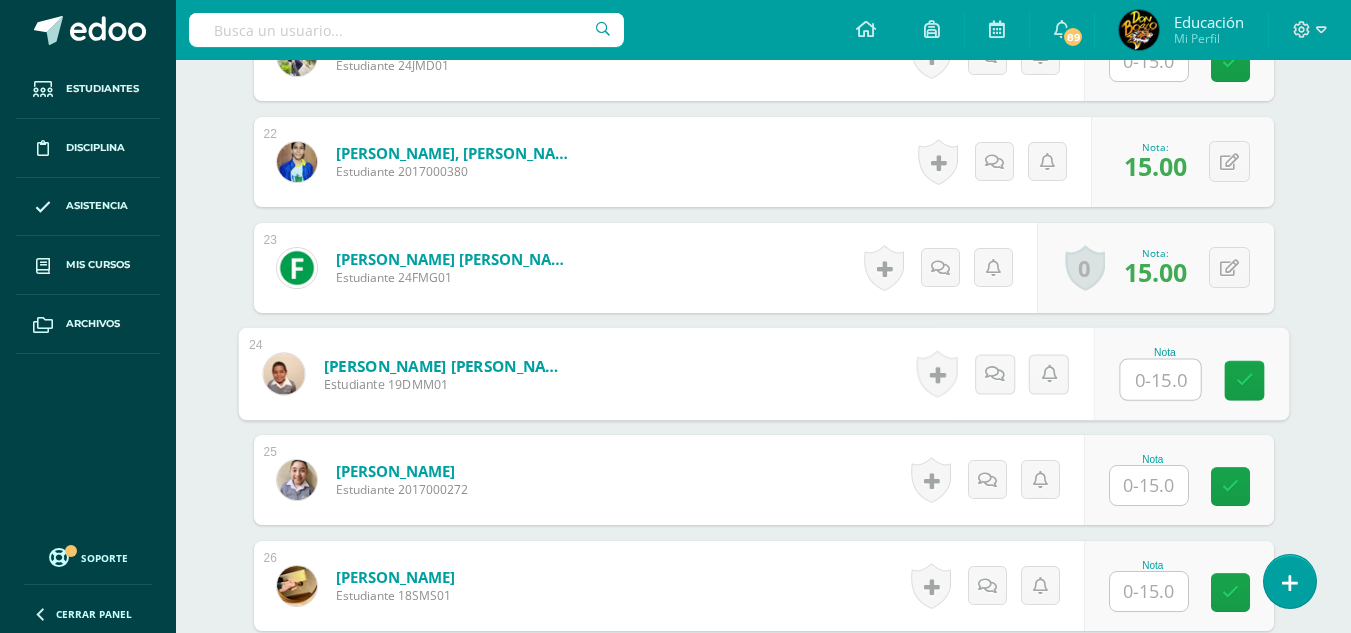 click at bounding box center [1160, 380] 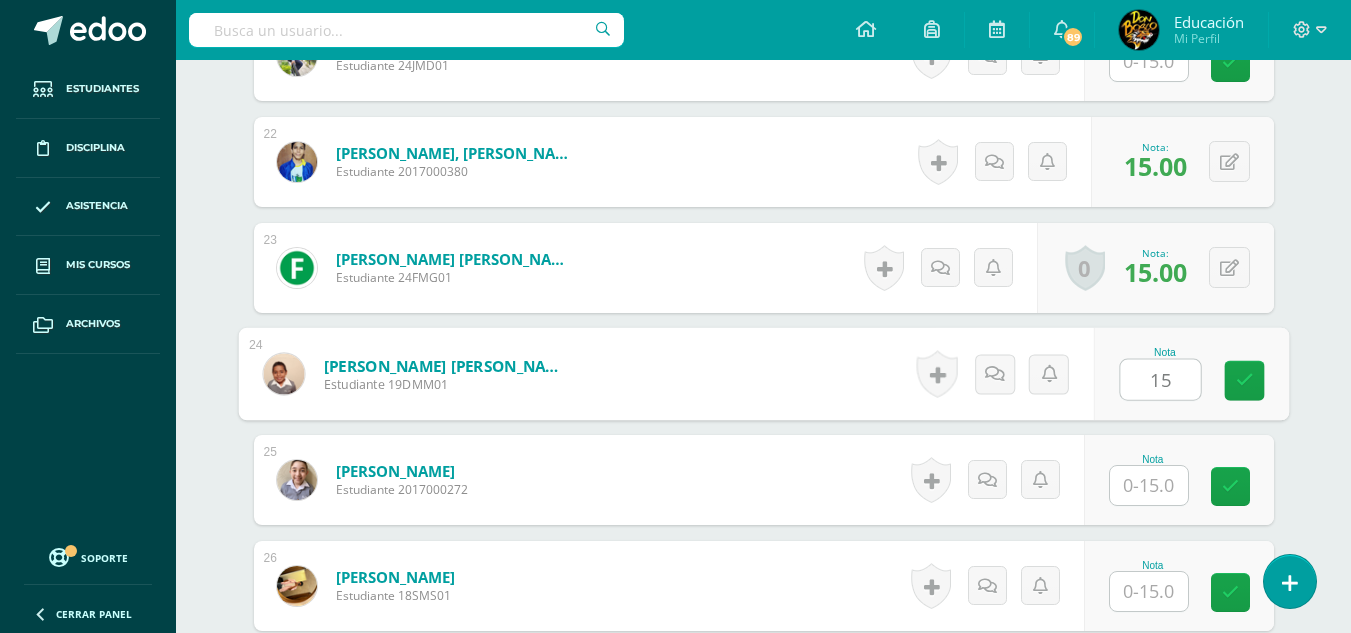 type on "15" 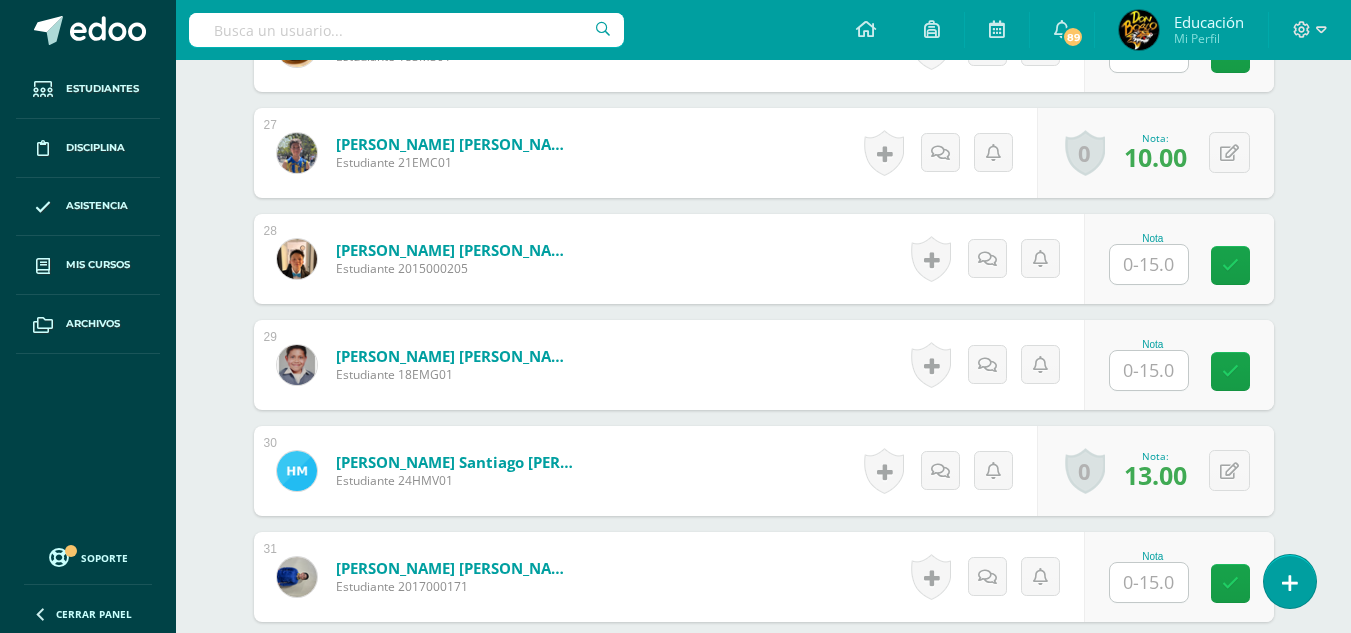 scroll, scrollTop: 3404, scrollLeft: 0, axis: vertical 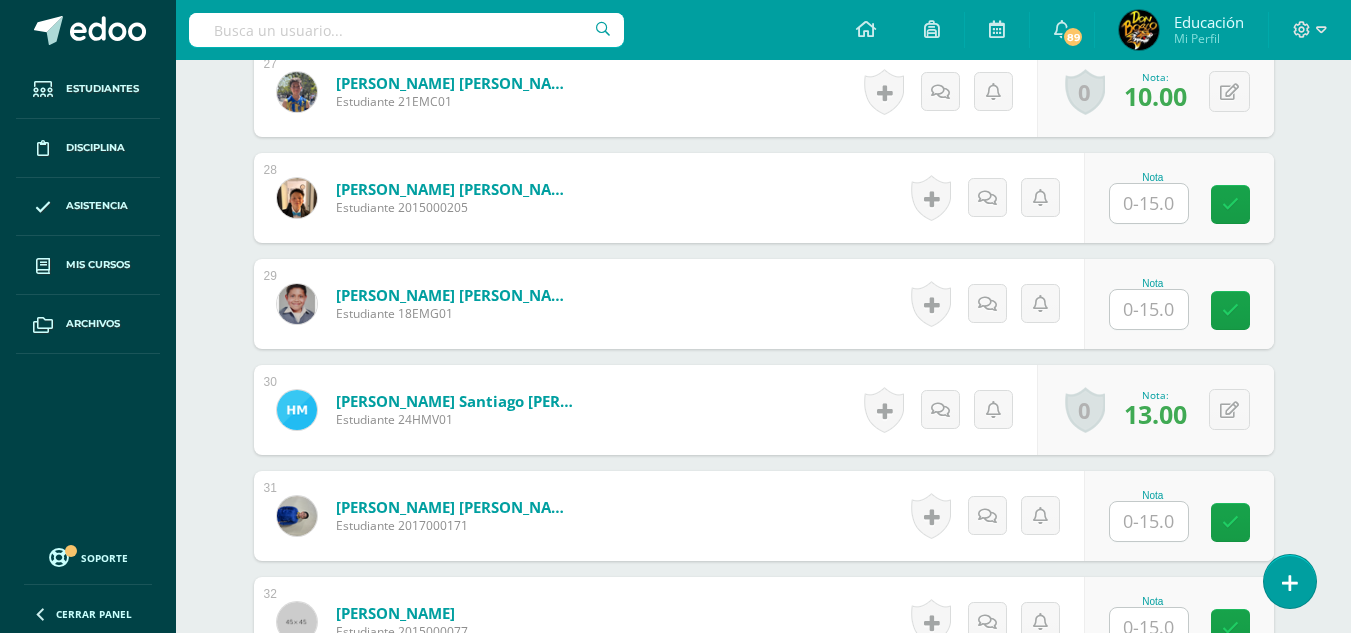 click at bounding box center [1149, 203] 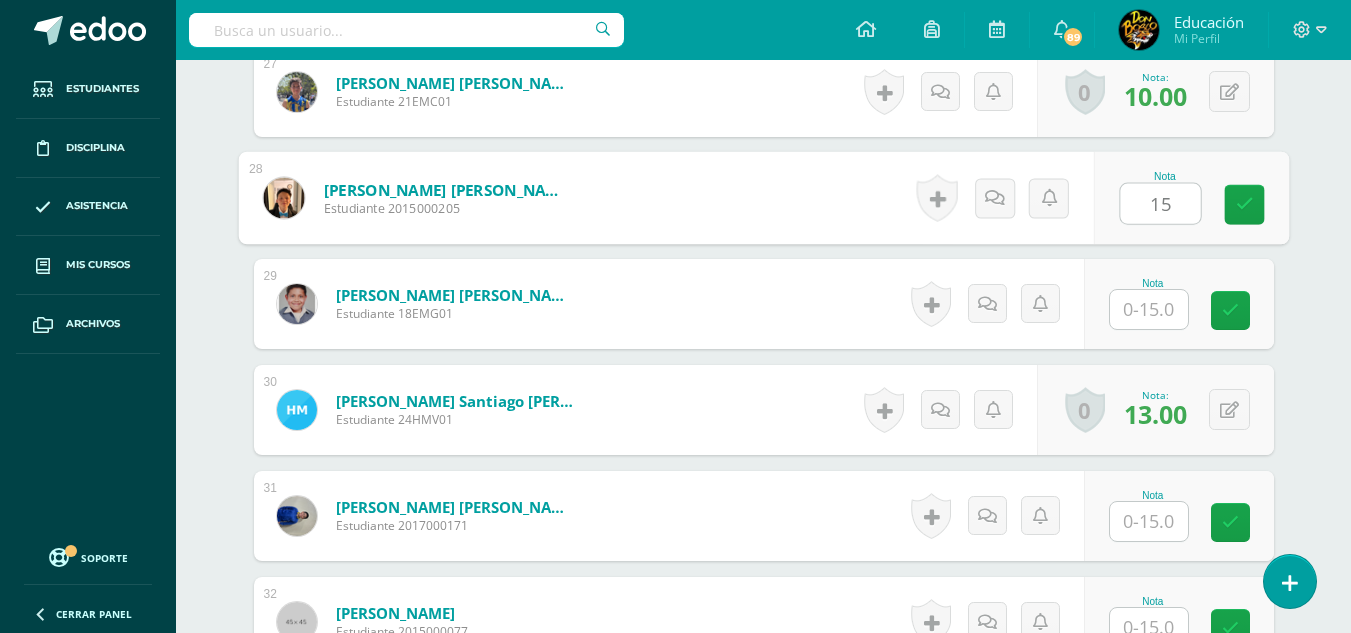 type on "15" 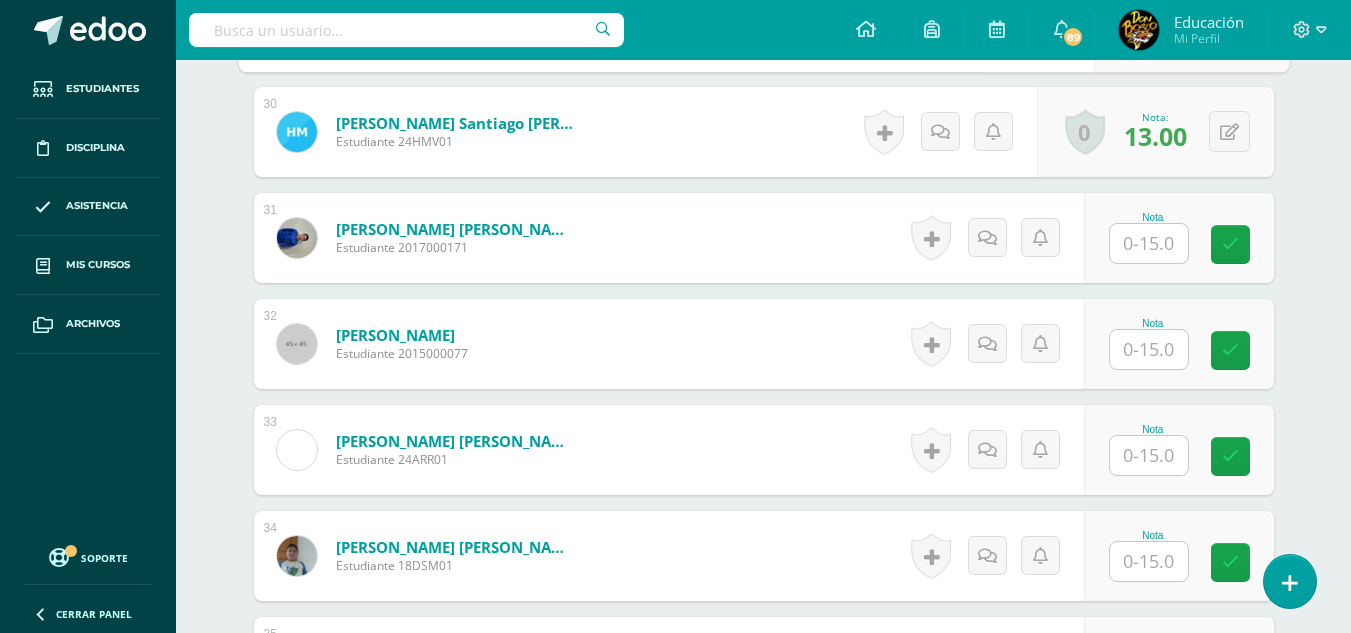 scroll, scrollTop: 3704, scrollLeft: 0, axis: vertical 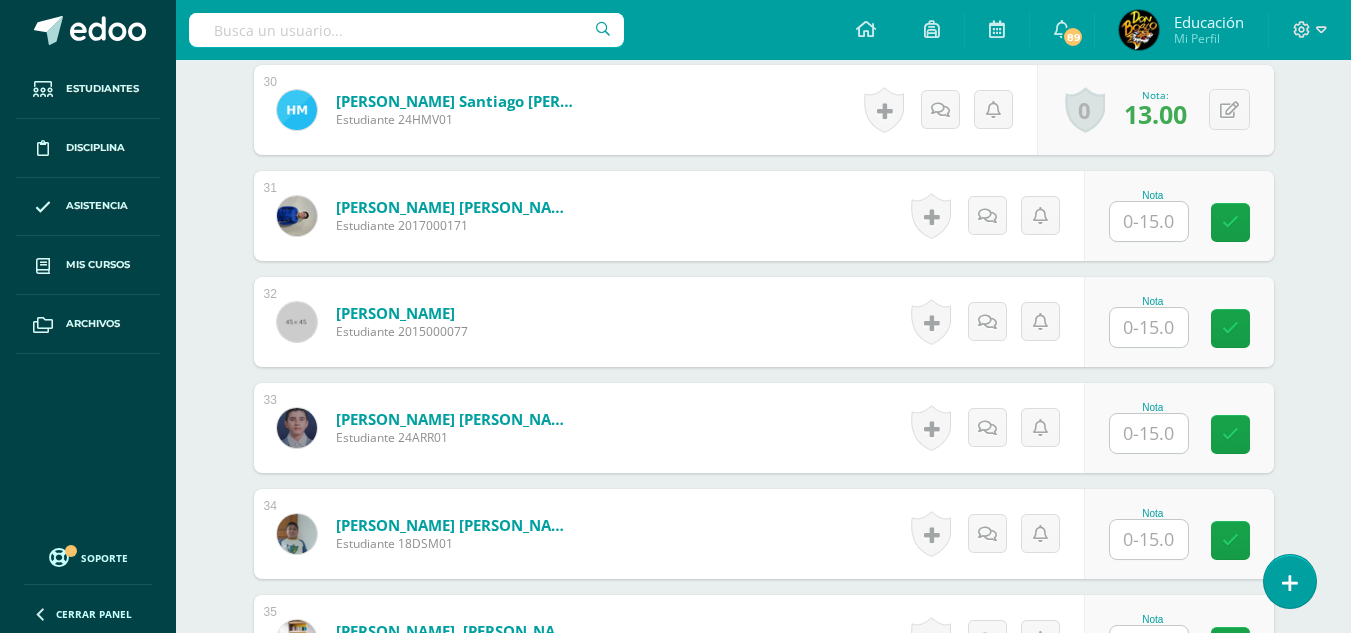 click at bounding box center (1149, 433) 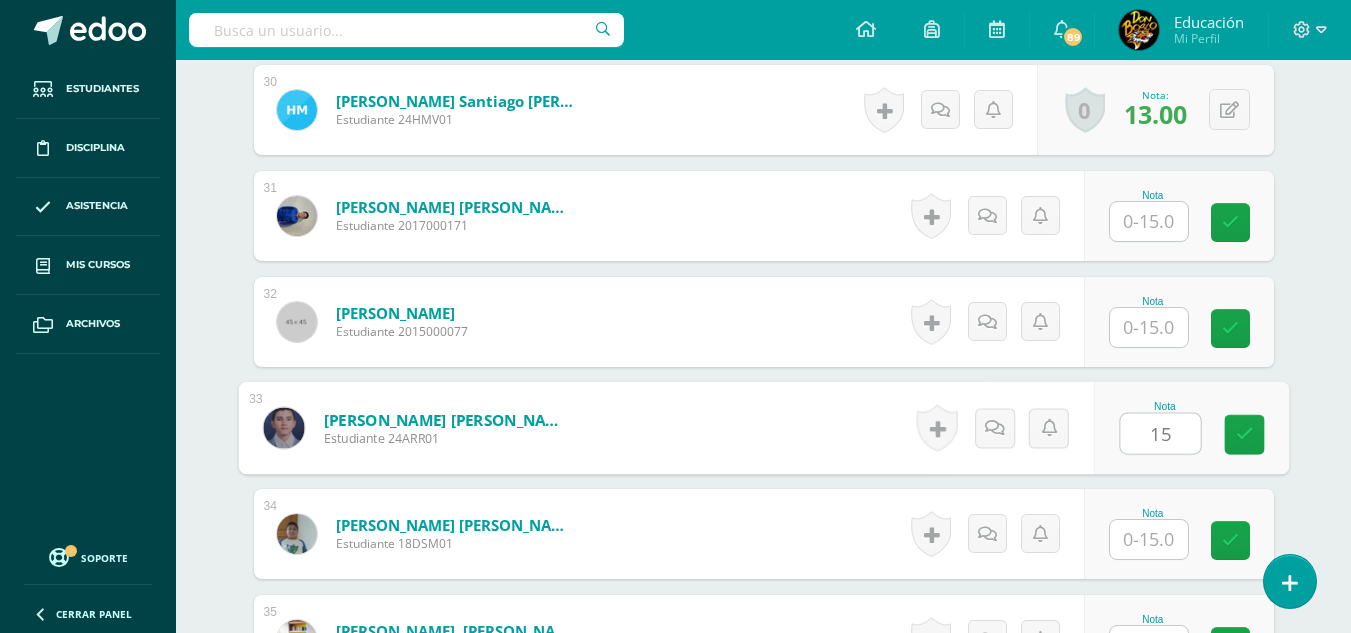 type on "15" 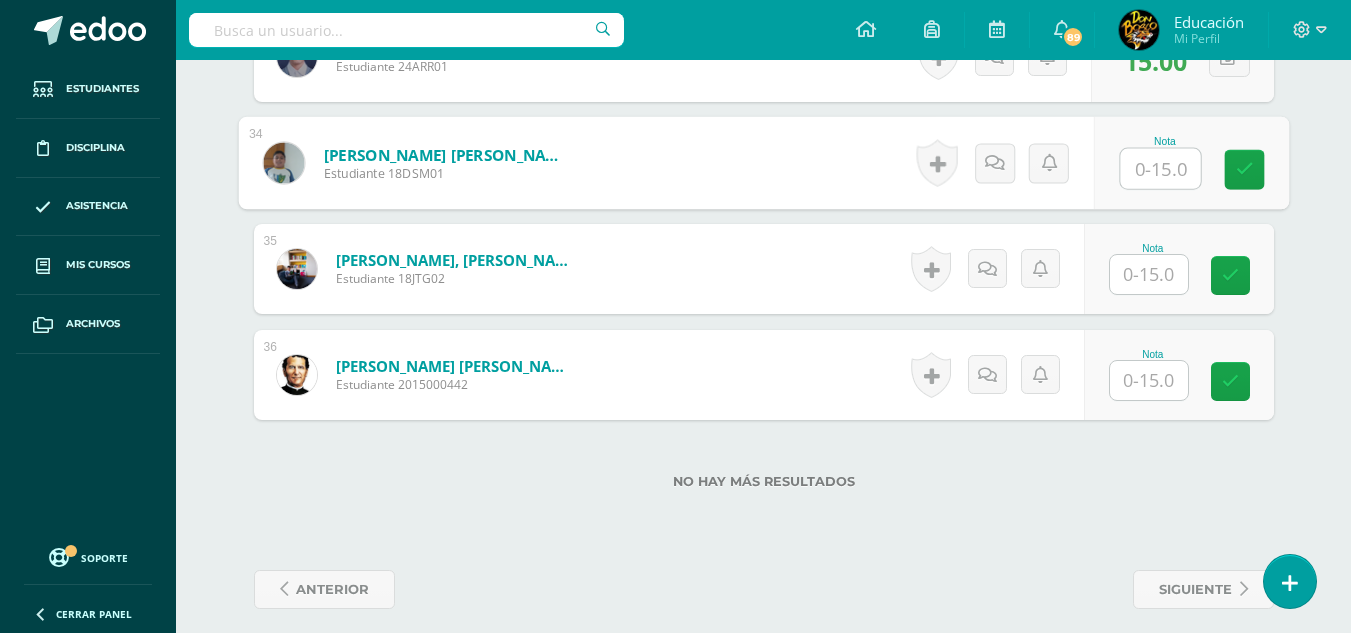 scroll, scrollTop: 4091, scrollLeft: 0, axis: vertical 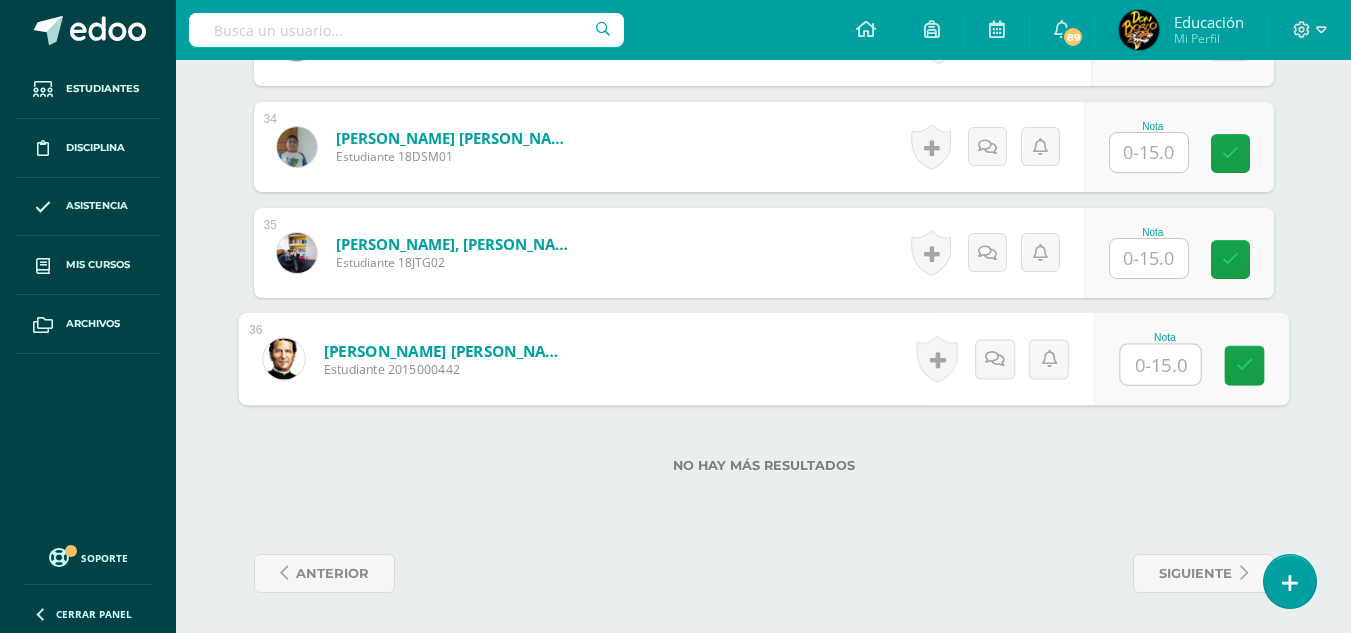 click at bounding box center (1160, 365) 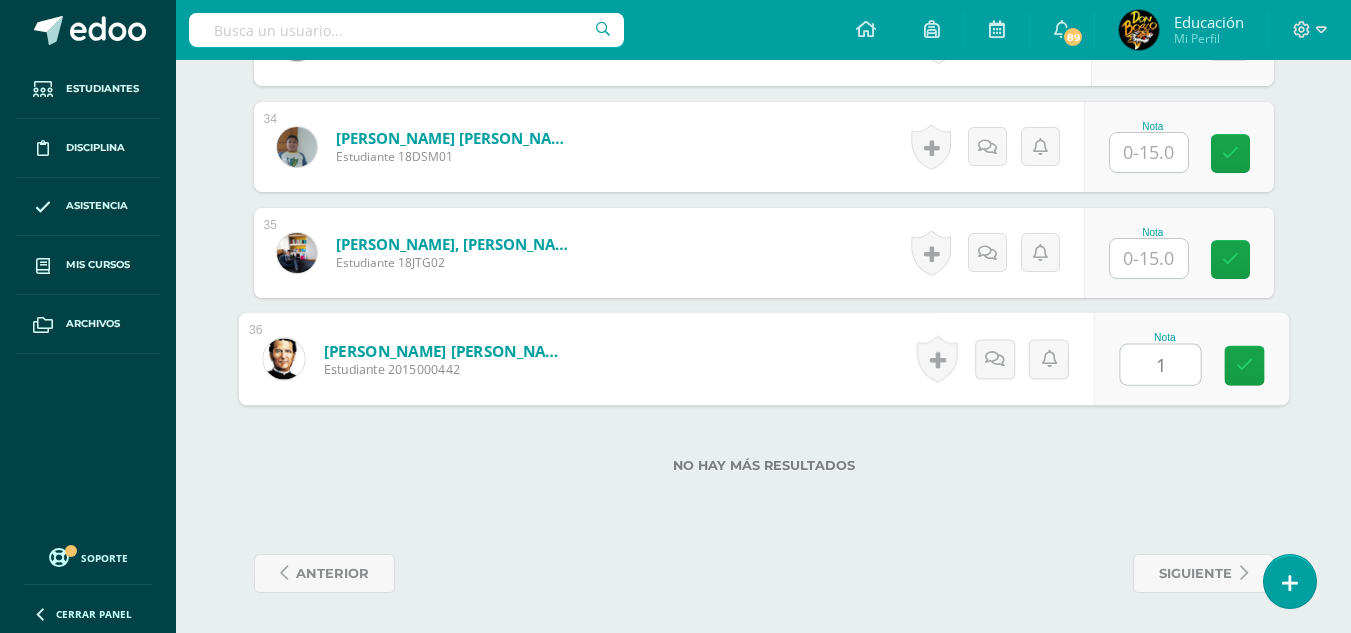 type on "15" 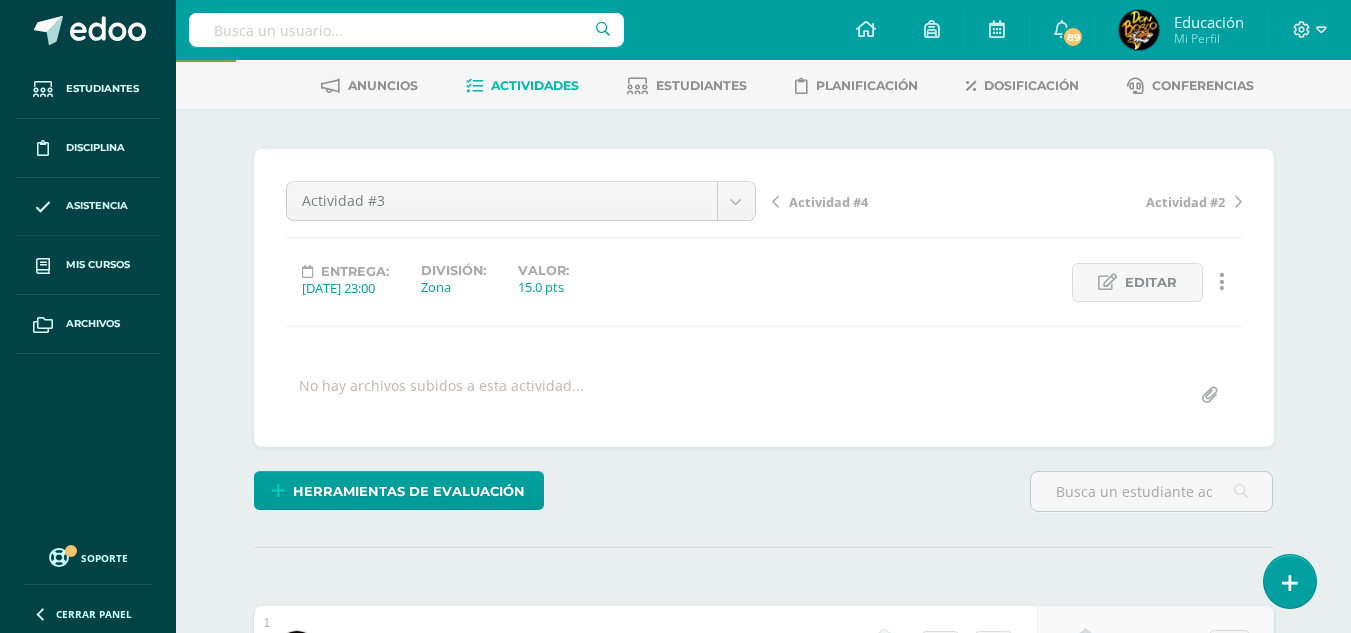 scroll, scrollTop: 0, scrollLeft: 0, axis: both 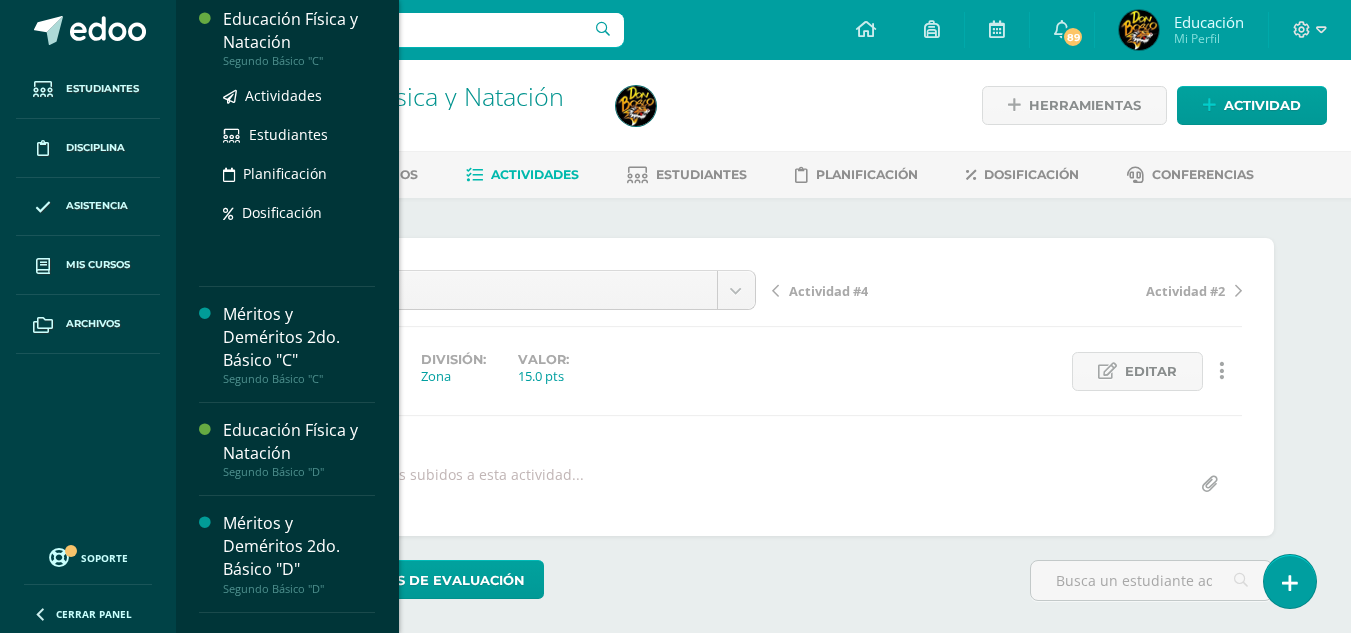 click on "Educación Física y Natación" at bounding box center [299, 31] 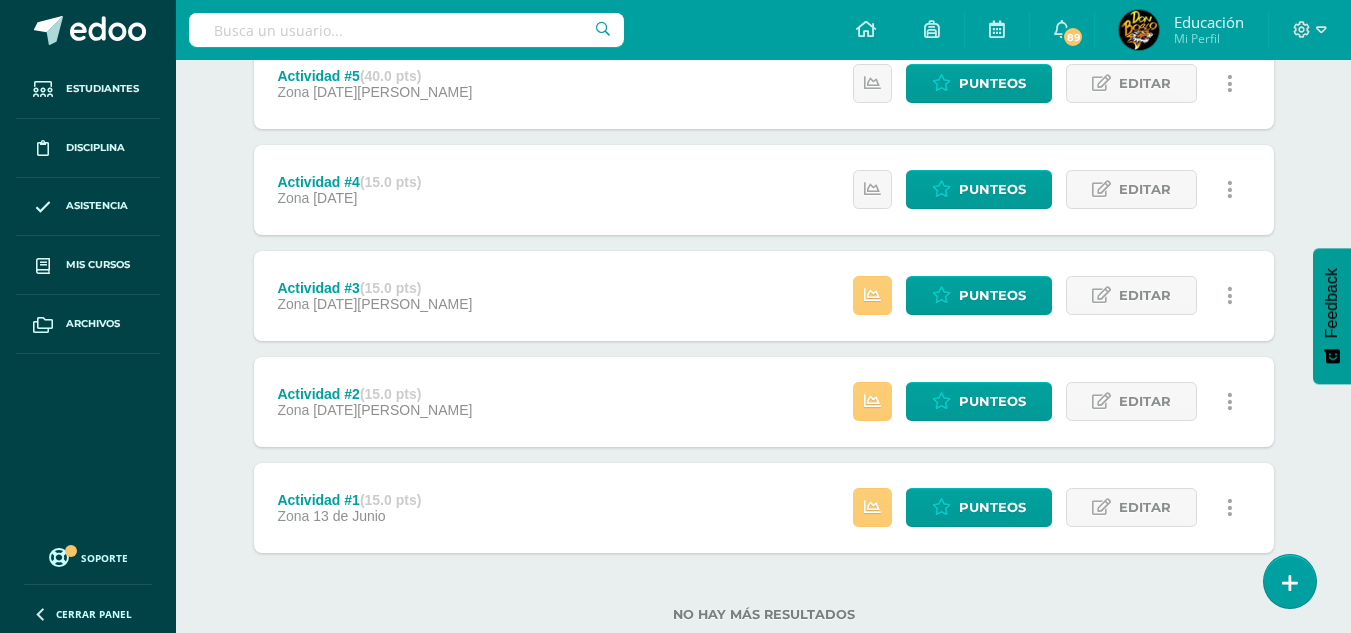 scroll, scrollTop: 300, scrollLeft: 0, axis: vertical 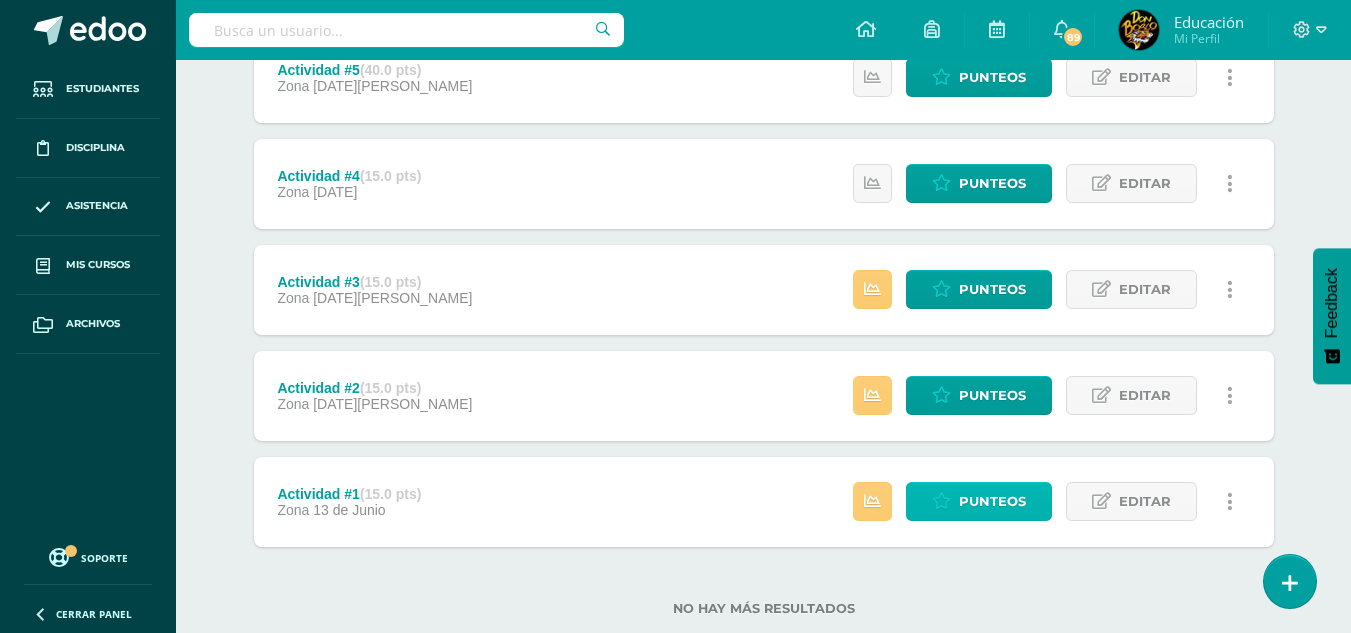 click on "Punteos" at bounding box center [992, 501] 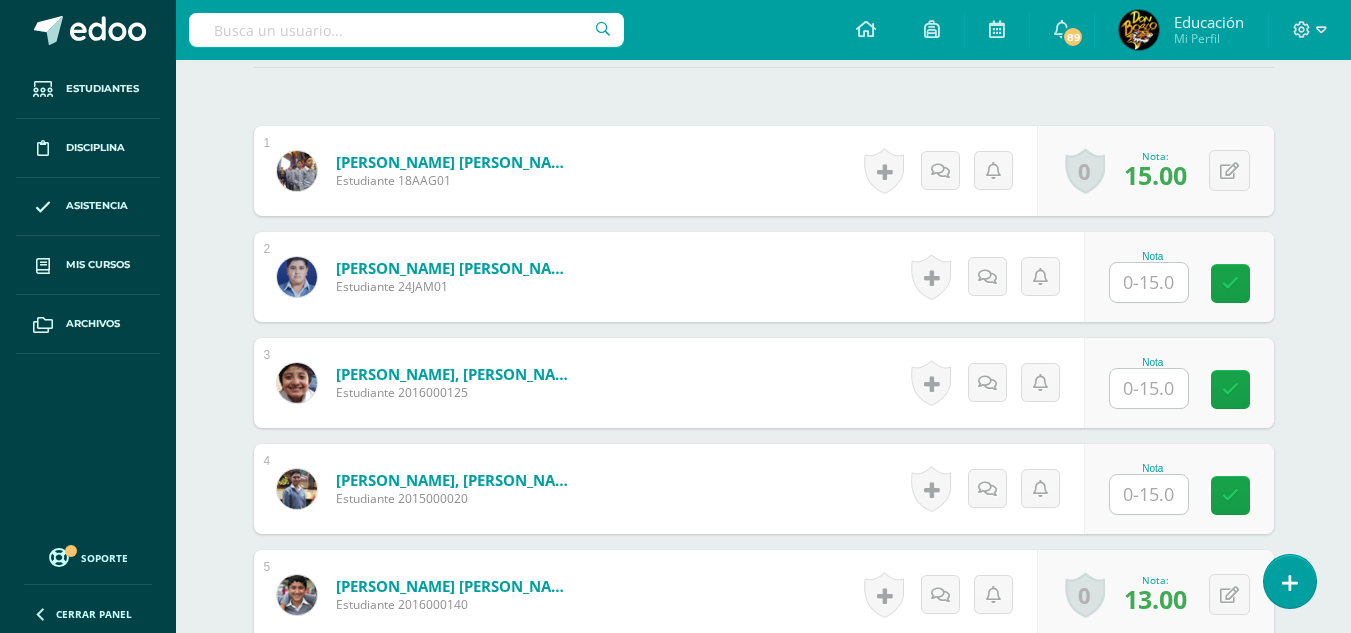 scroll, scrollTop: 604, scrollLeft: 0, axis: vertical 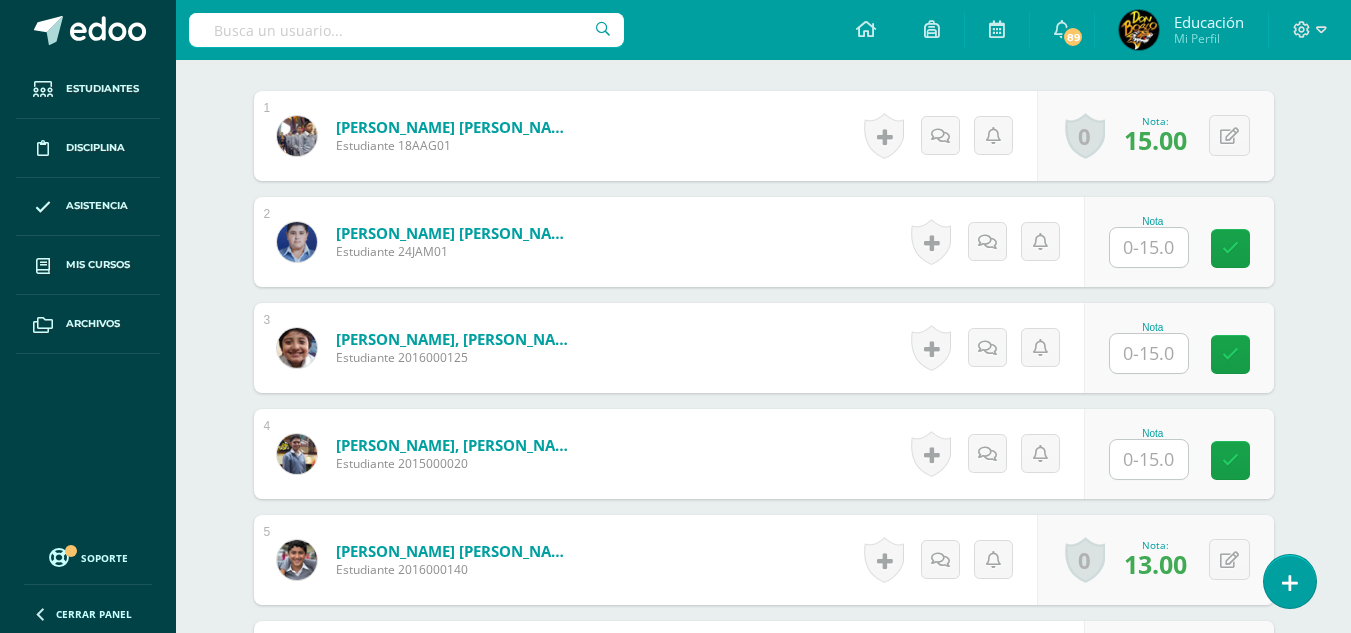 click at bounding box center [1149, 459] 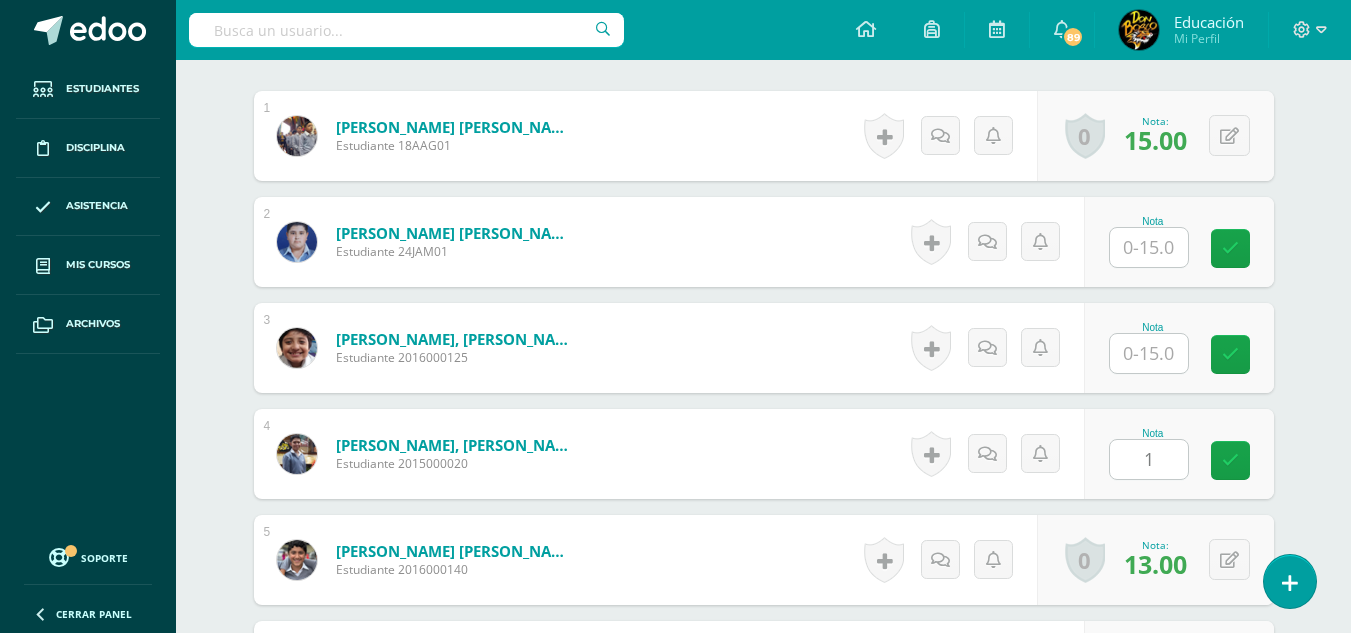 type on "15" 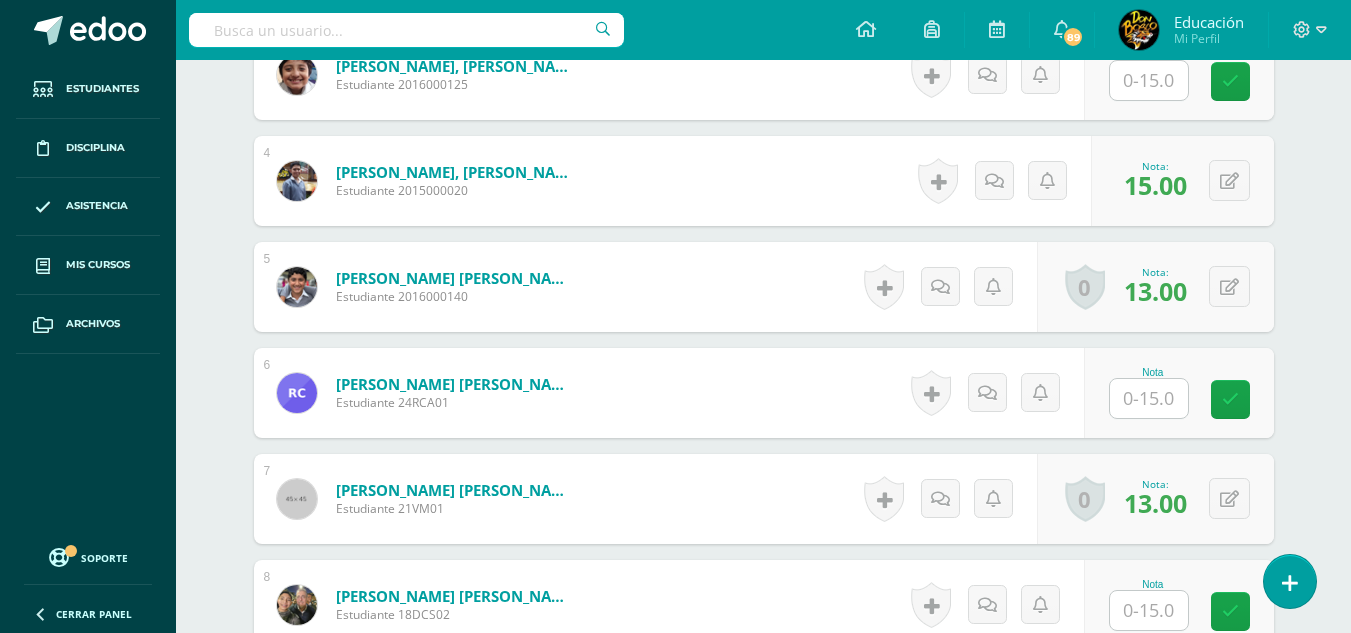scroll, scrollTop: 904, scrollLeft: 0, axis: vertical 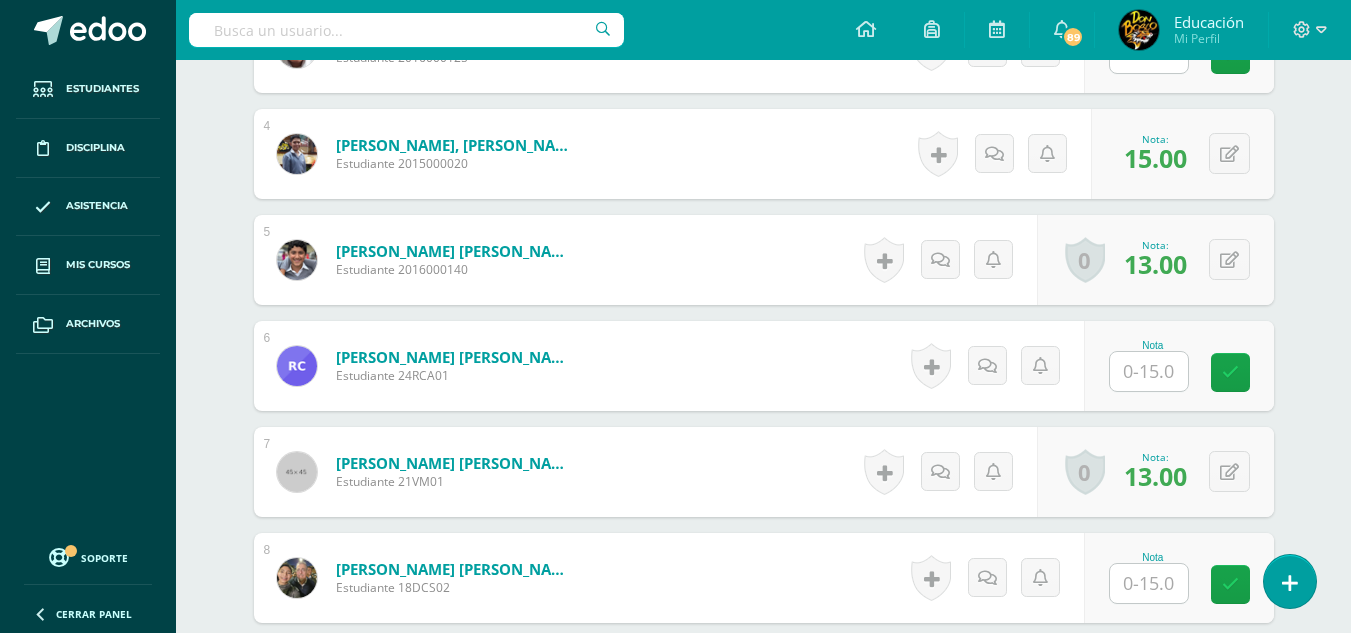 click at bounding box center [1149, 371] 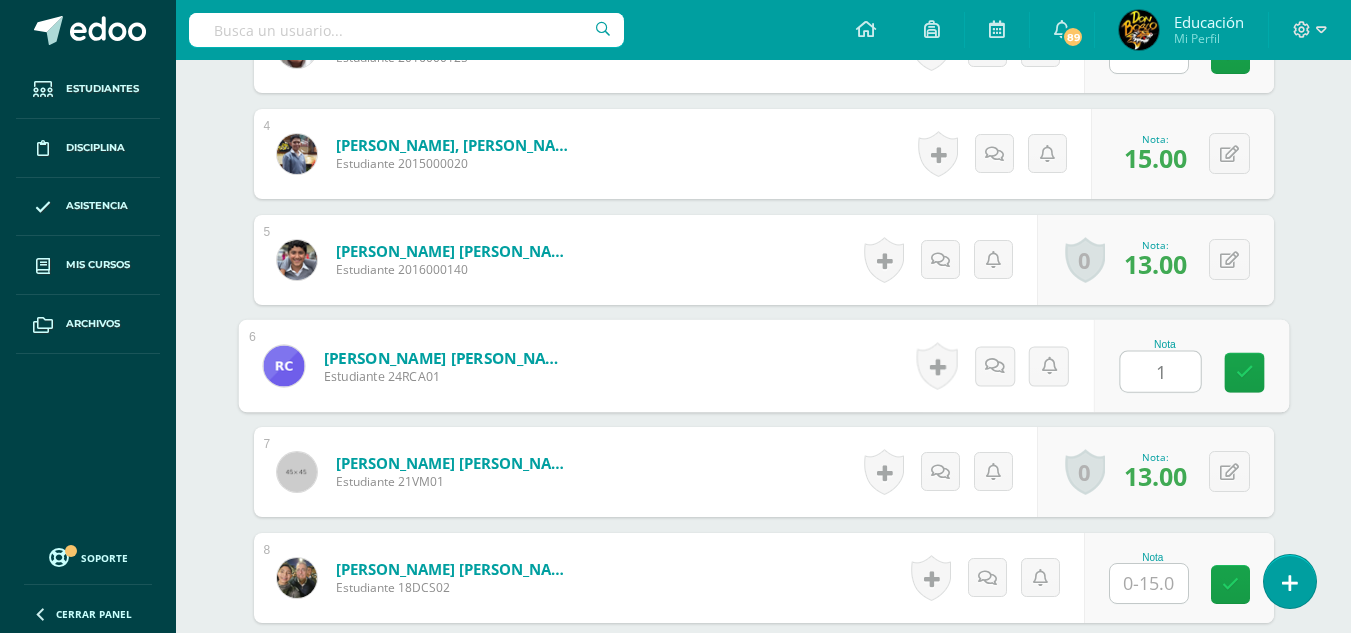 type on "15" 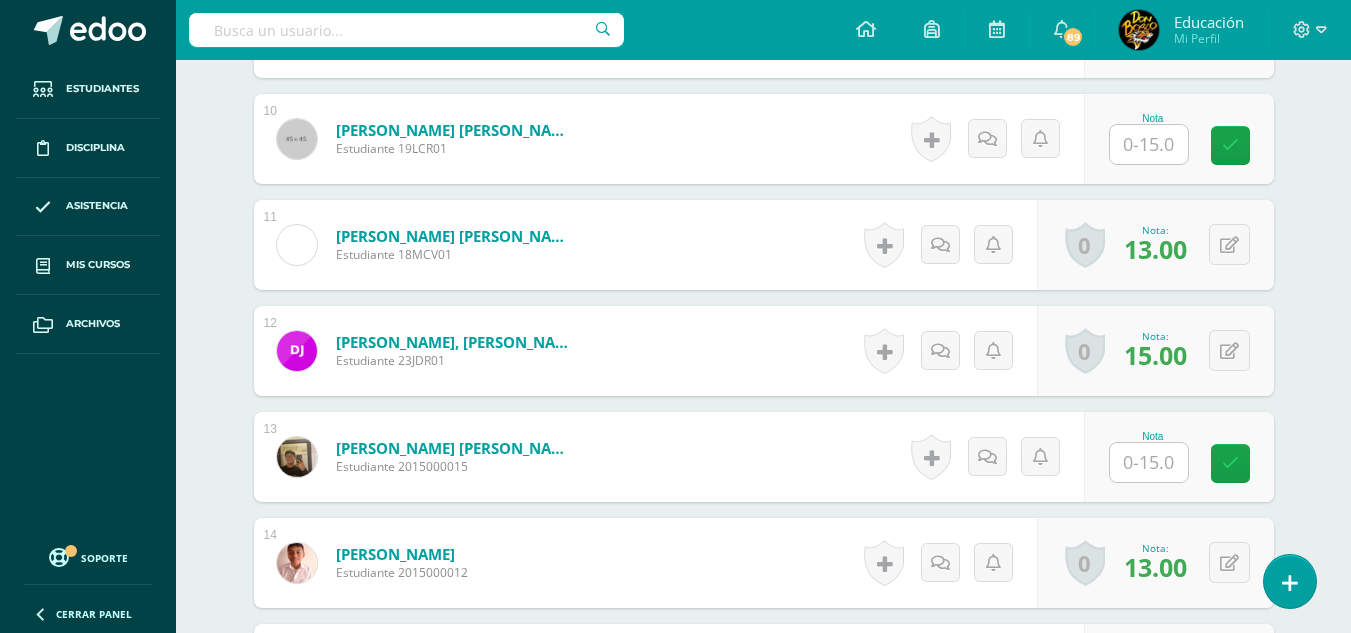 scroll, scrollTop: 1604, scrollLeft: 0, axis: vertical 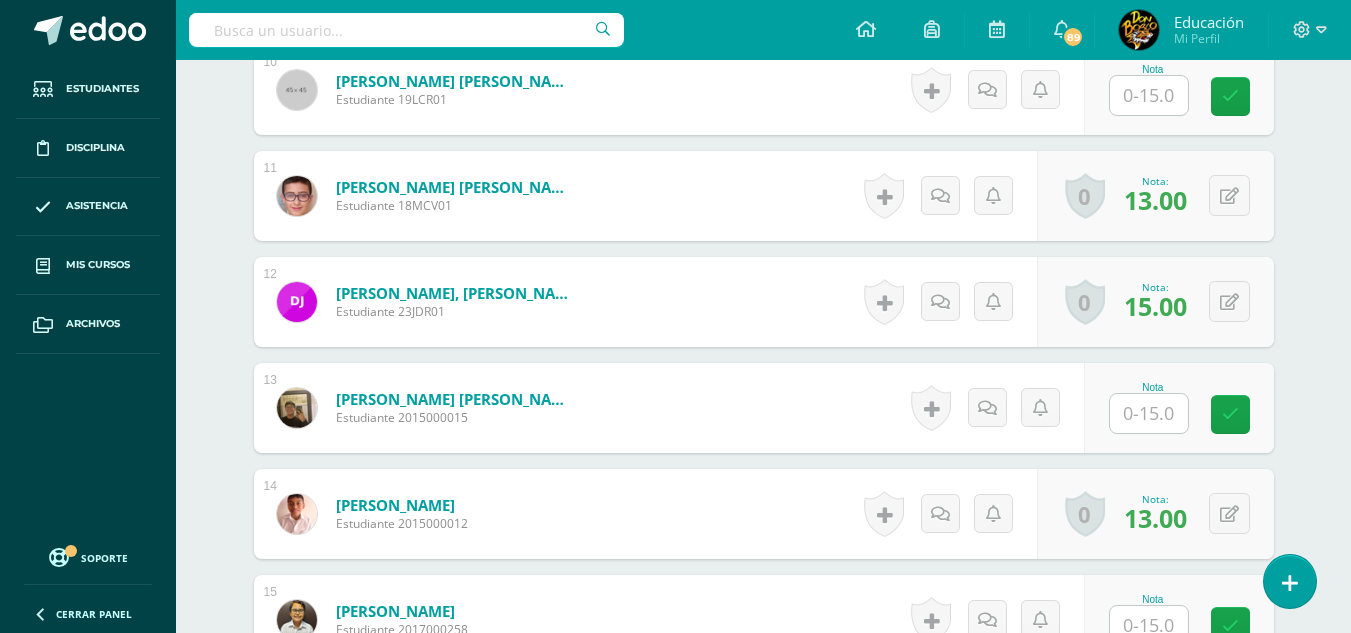 click at bounding box center [1149, 413] 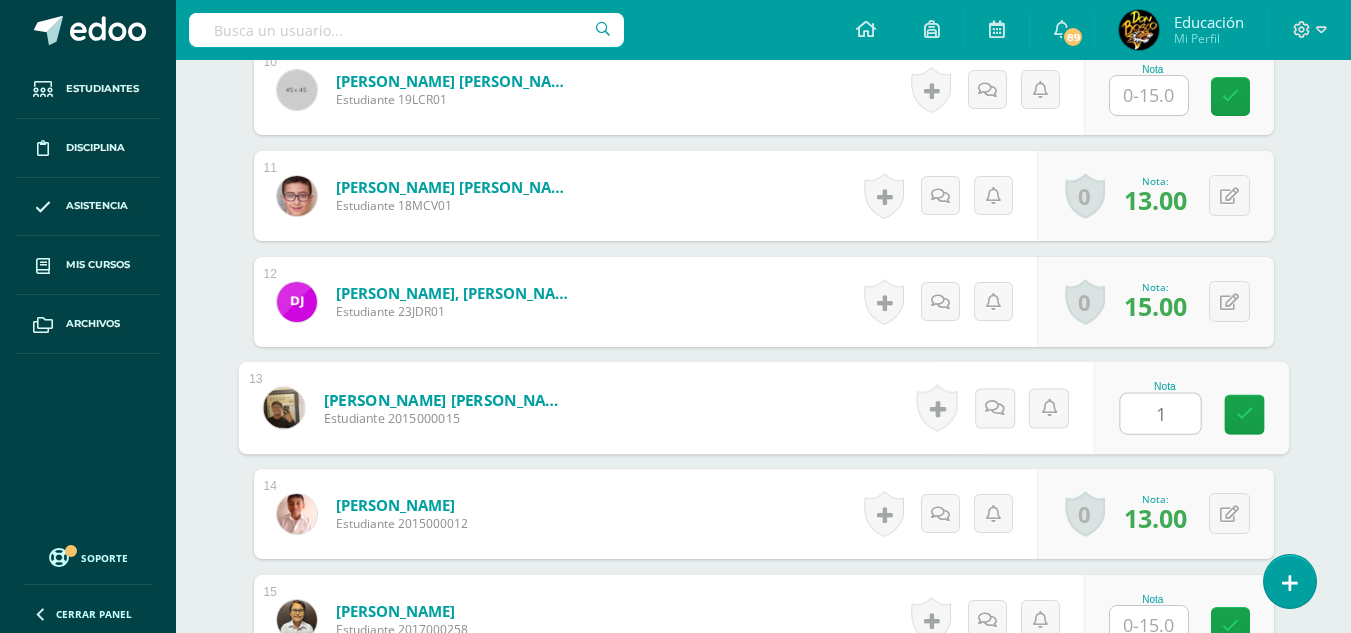 type on "15" 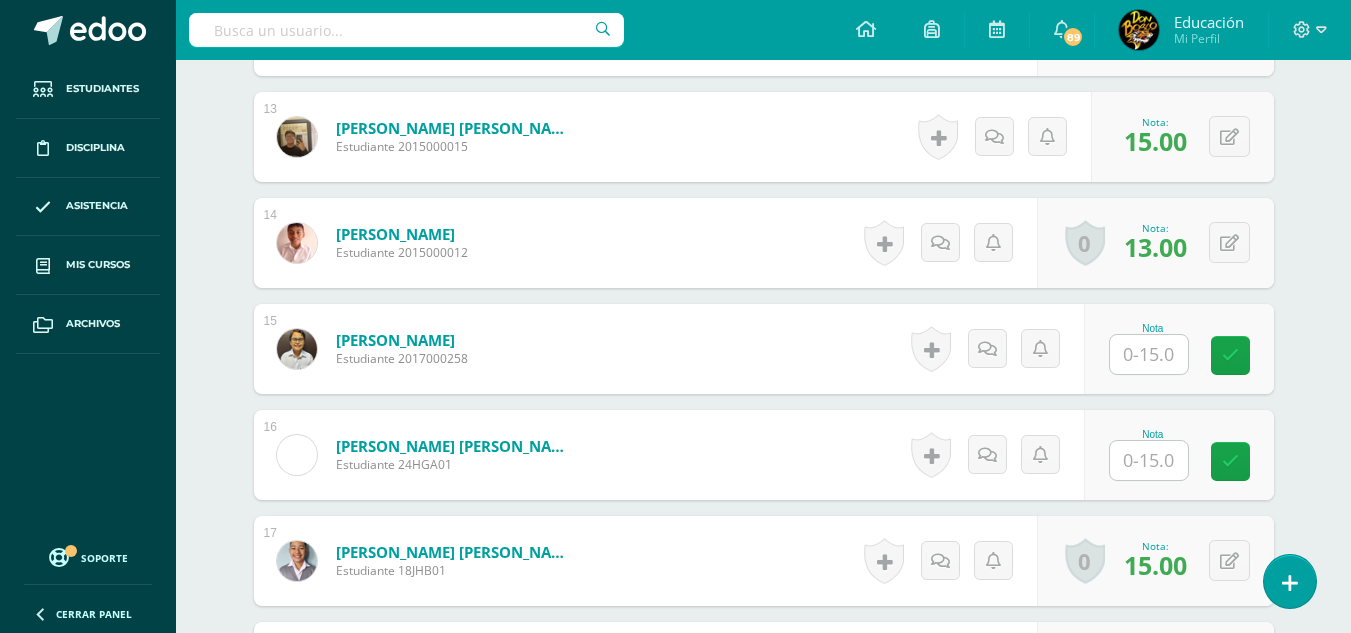 scroll, scrollTop: 2004, scrollLeft: 0, axis: vertical 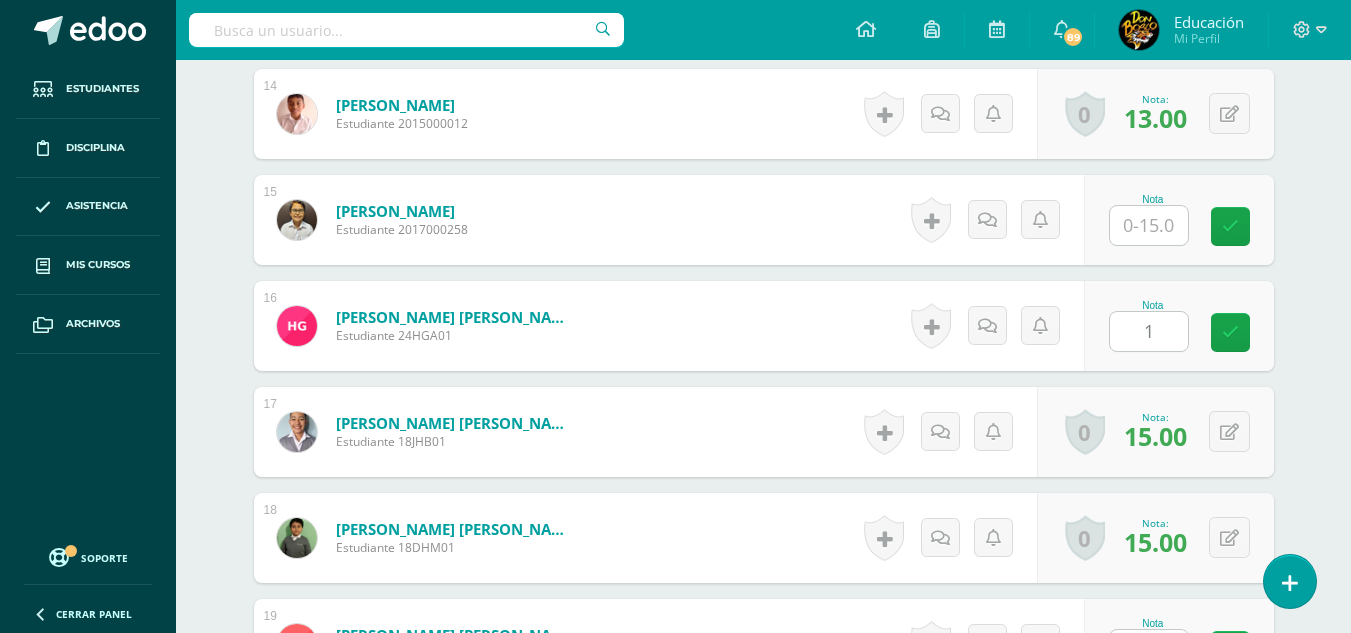 click on "1" at bounding box center (1149, 331) 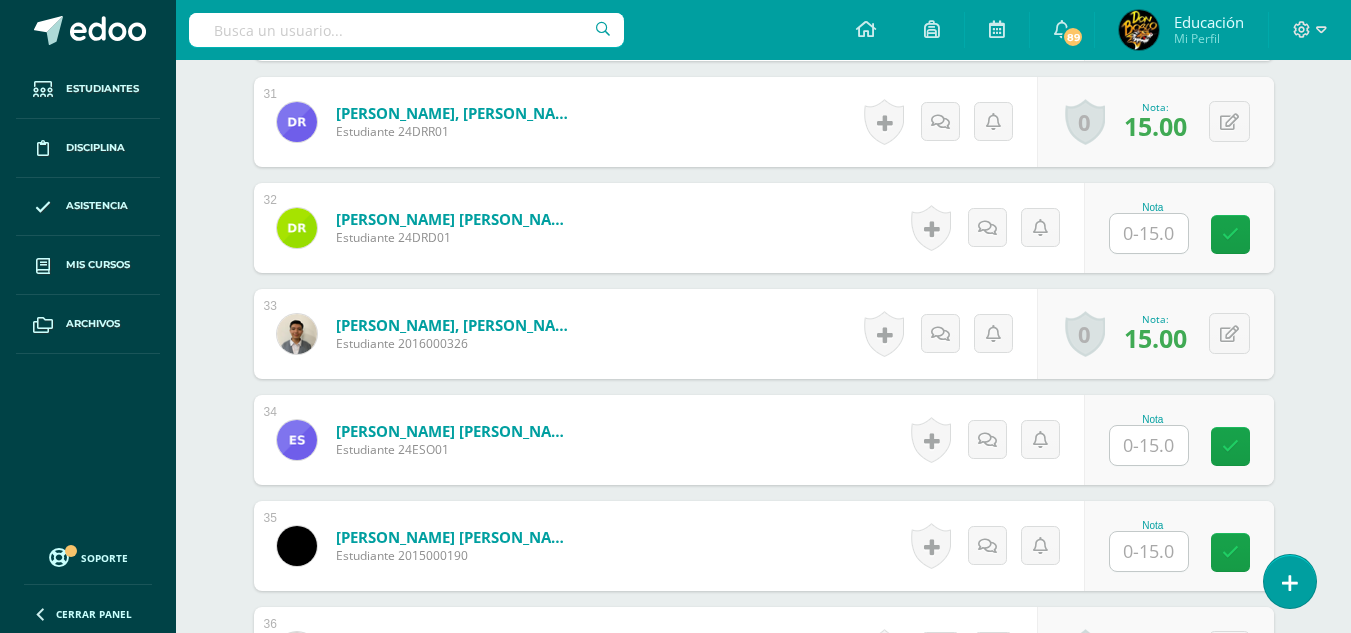 scroll, scrollTop: 3904, scrollLeft: 0, axis: vertical 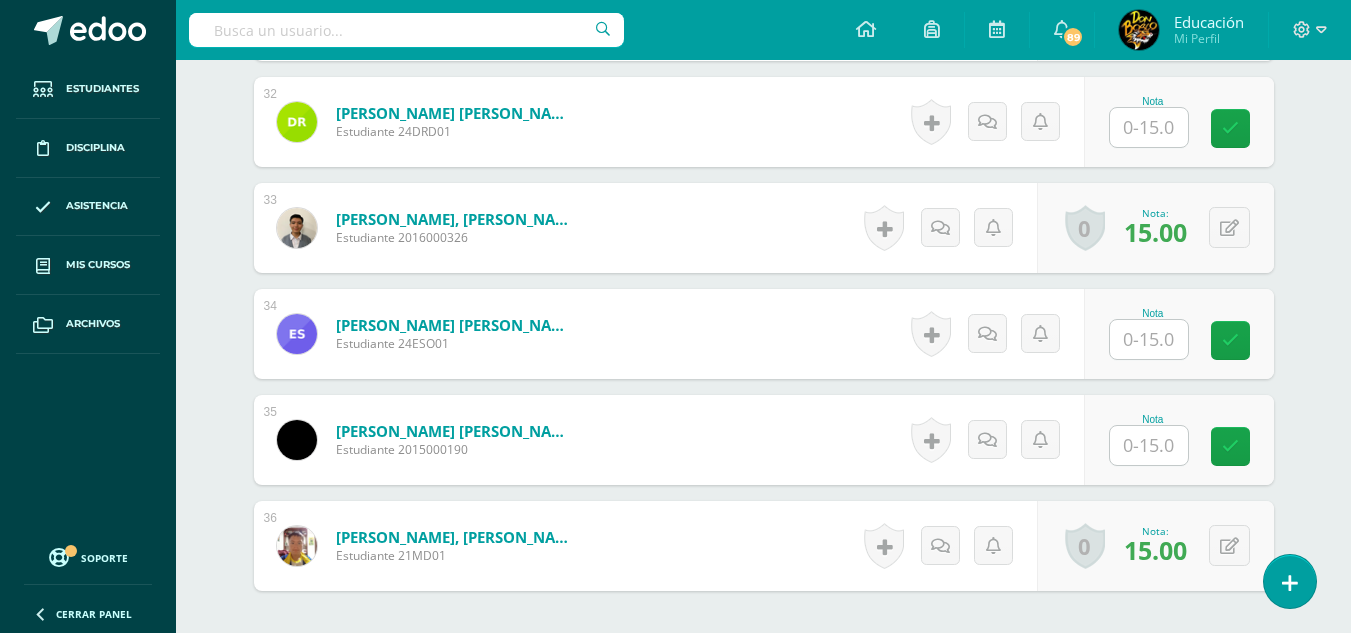 click at bounding box center [1149, 339] 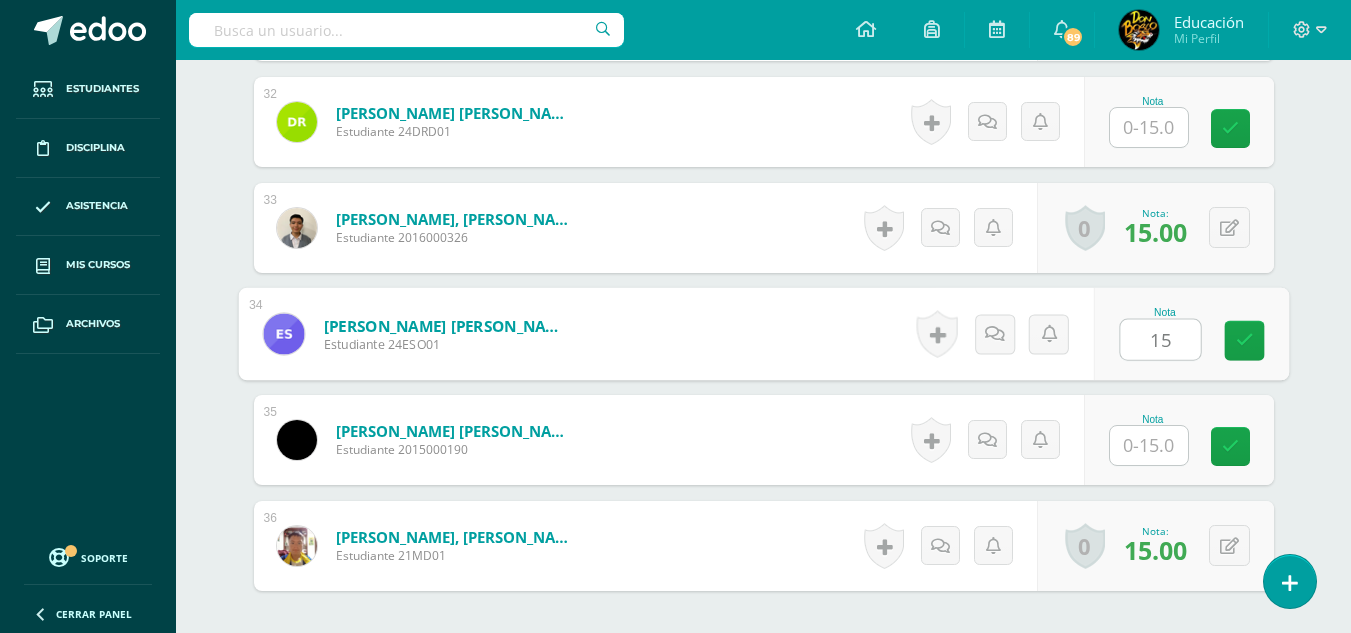 type on "15" 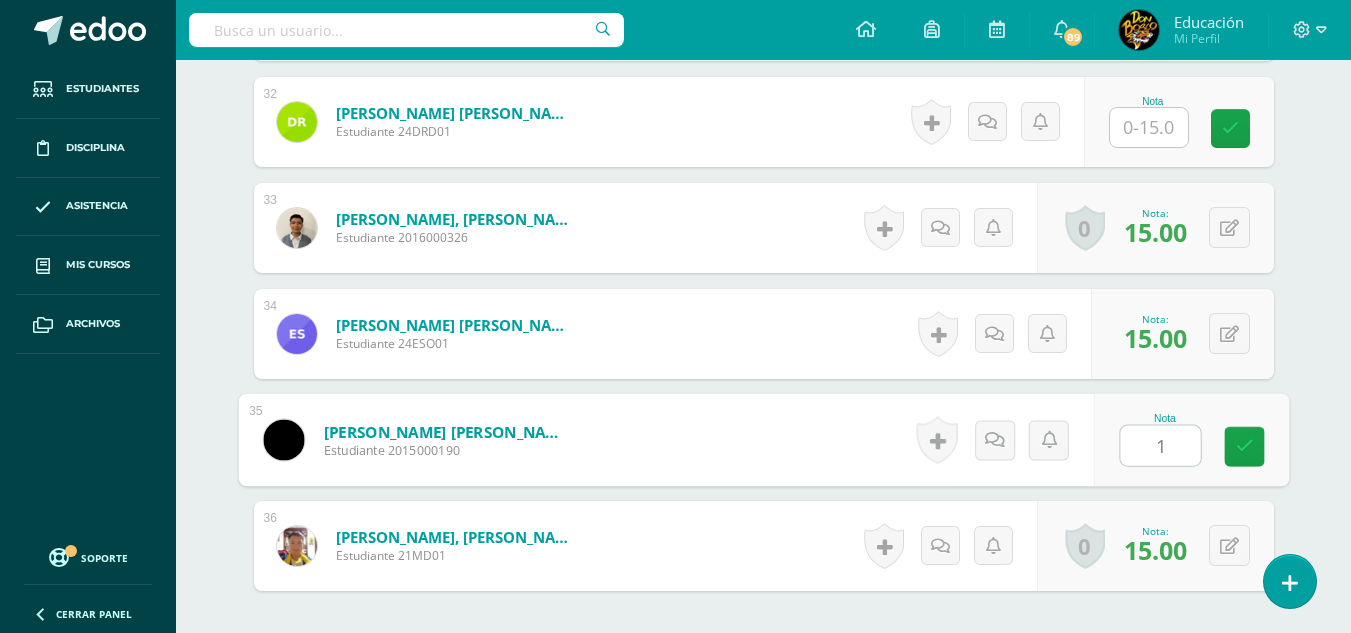 type on "15" 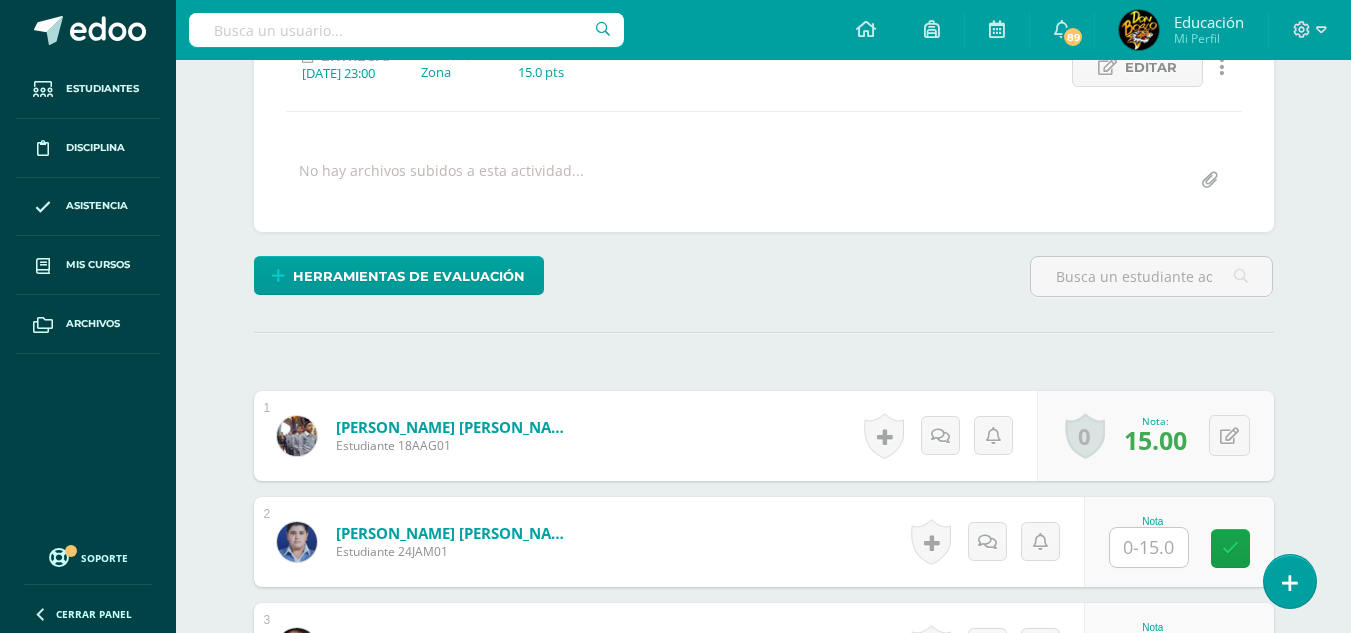 scroll, scrollTop: 0, scrollLeft: 0, axis: both 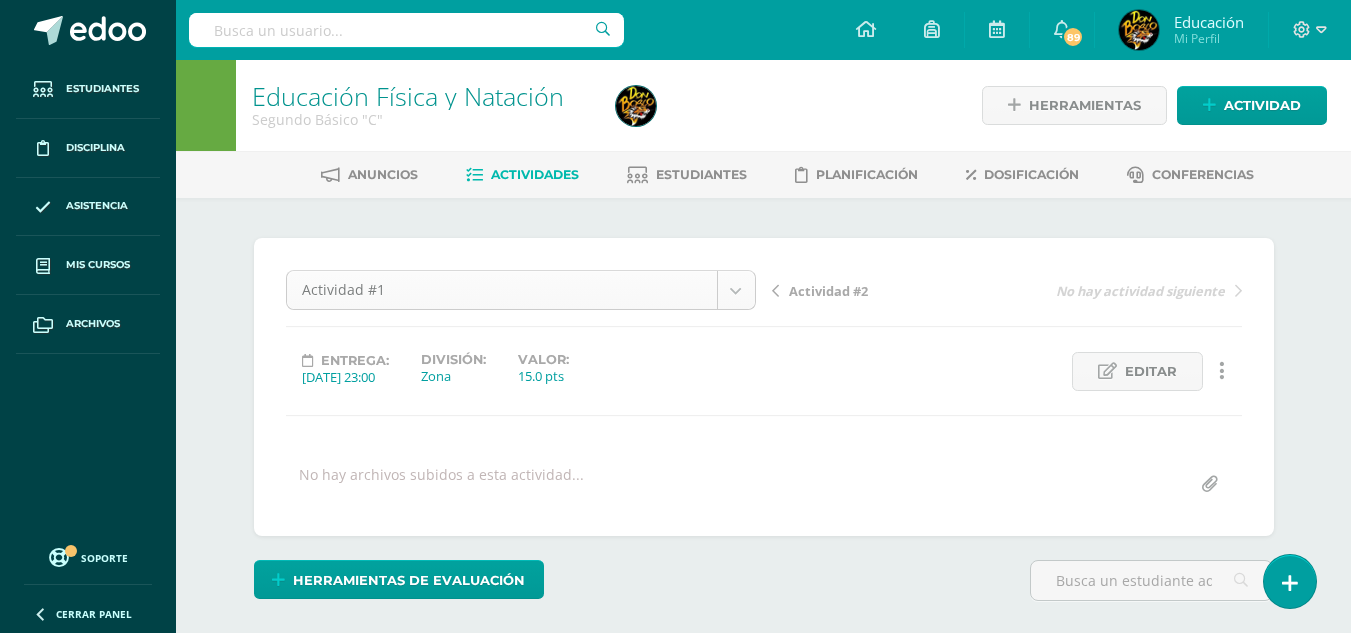 click on "Estudiantes Disciplina Asistencia Mis cursos Archivos Soporte
Centro de ayuda
Últimas actualizaciones
10+ Cerrar panel
Educación Física
Primero
Primaria Inicial
"A"
Actividades Estudiantes Planificación Dosificación
Méritos y Deméritos 1ro. Primaria ¨A¨
Primero
Primaria Inicial
"A"
Actividades Estudiantes Planificación Dosificación
Educación Física
Primero
Primaria Inicial
"B"
Actividades Estudiantes Planificación Dosificación Actividades Estudiantes Planificación Dosificación Actividades 1" at bounding box center [675, 2362] 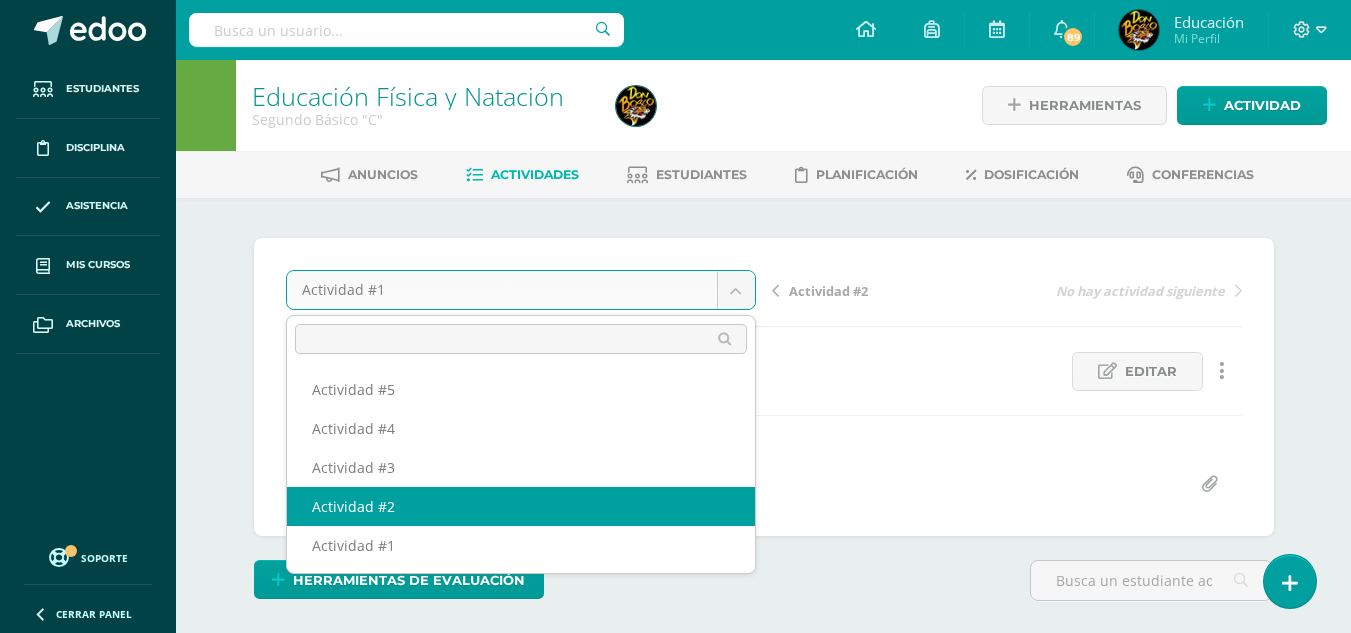 select on "/dashboard/teacher/grade-activity/174918/" 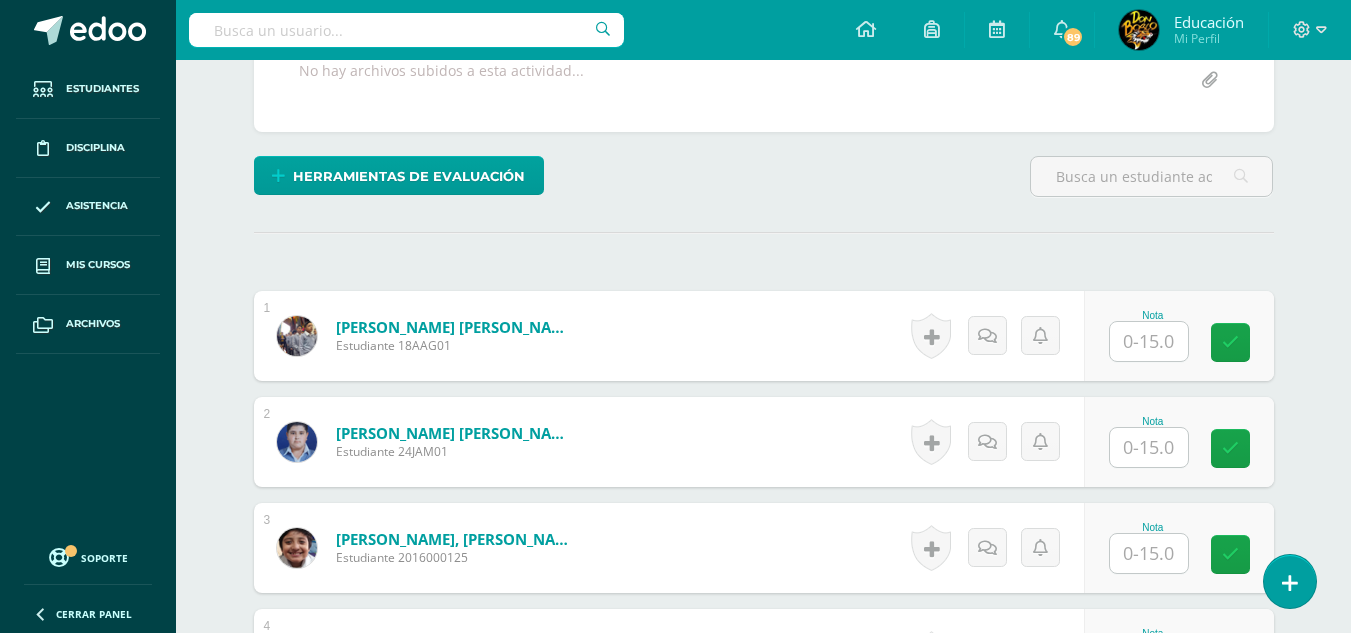 scroll, scrollTop: 704, scrollLeft: 0, axis: vertical 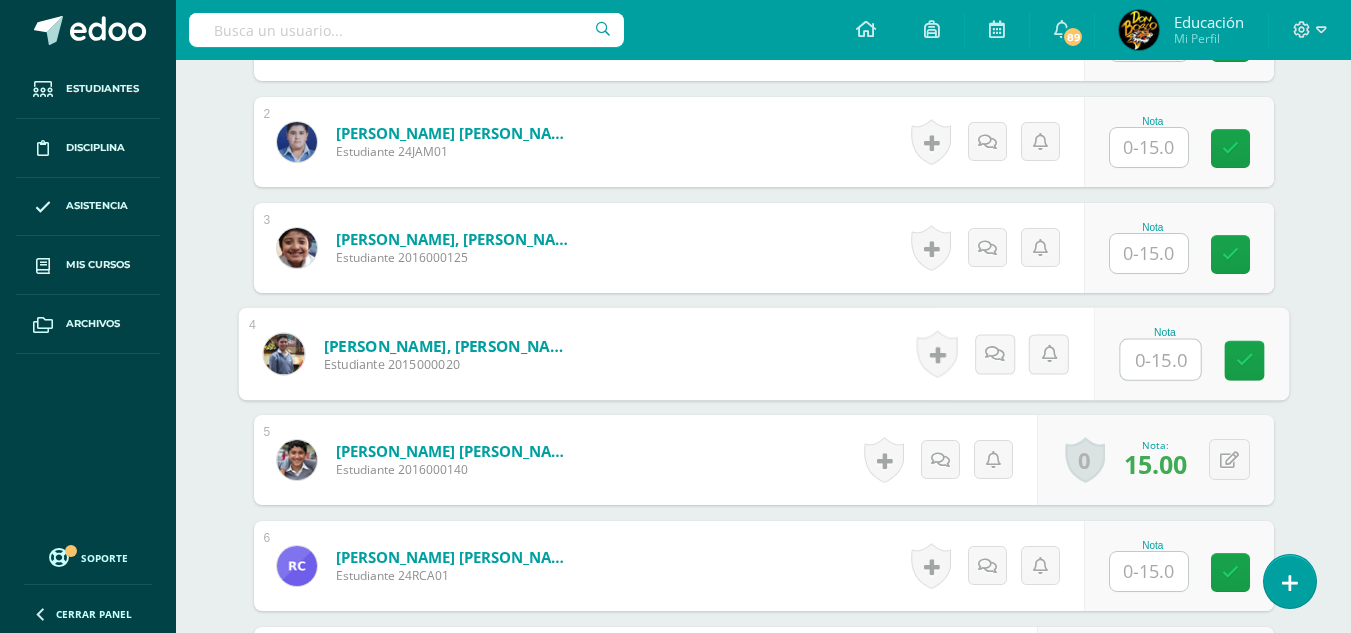 click at bounding box center (1160, 360) 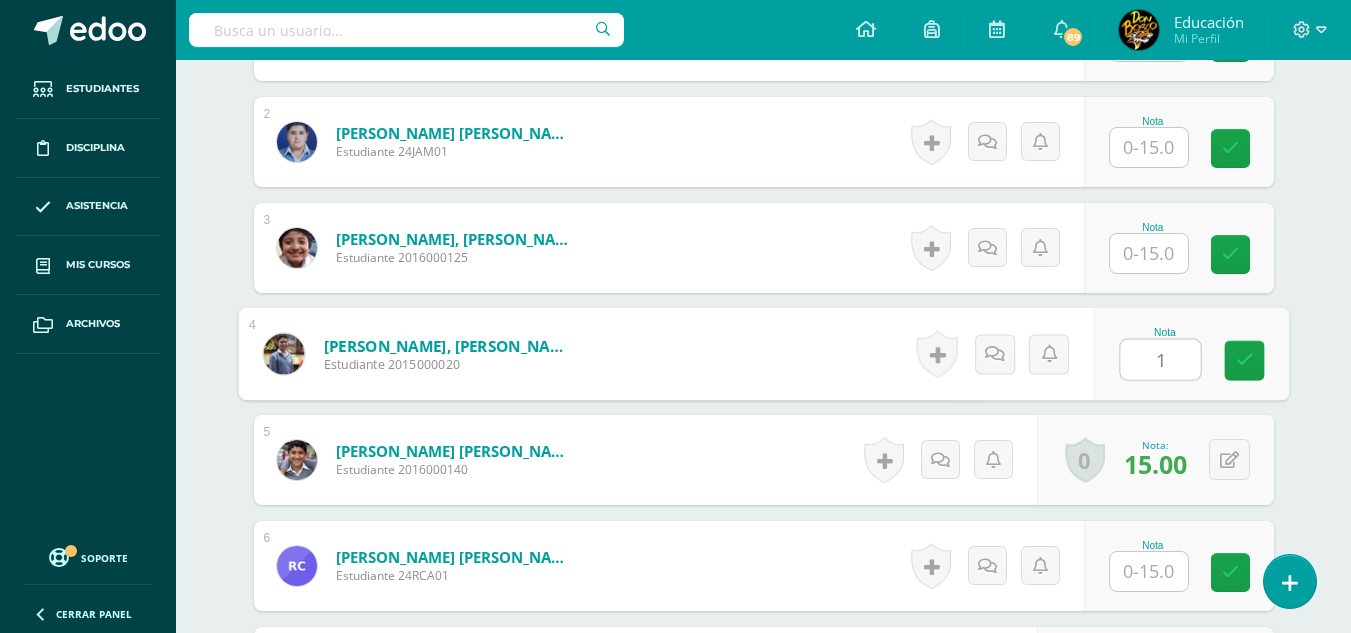 type on "15" 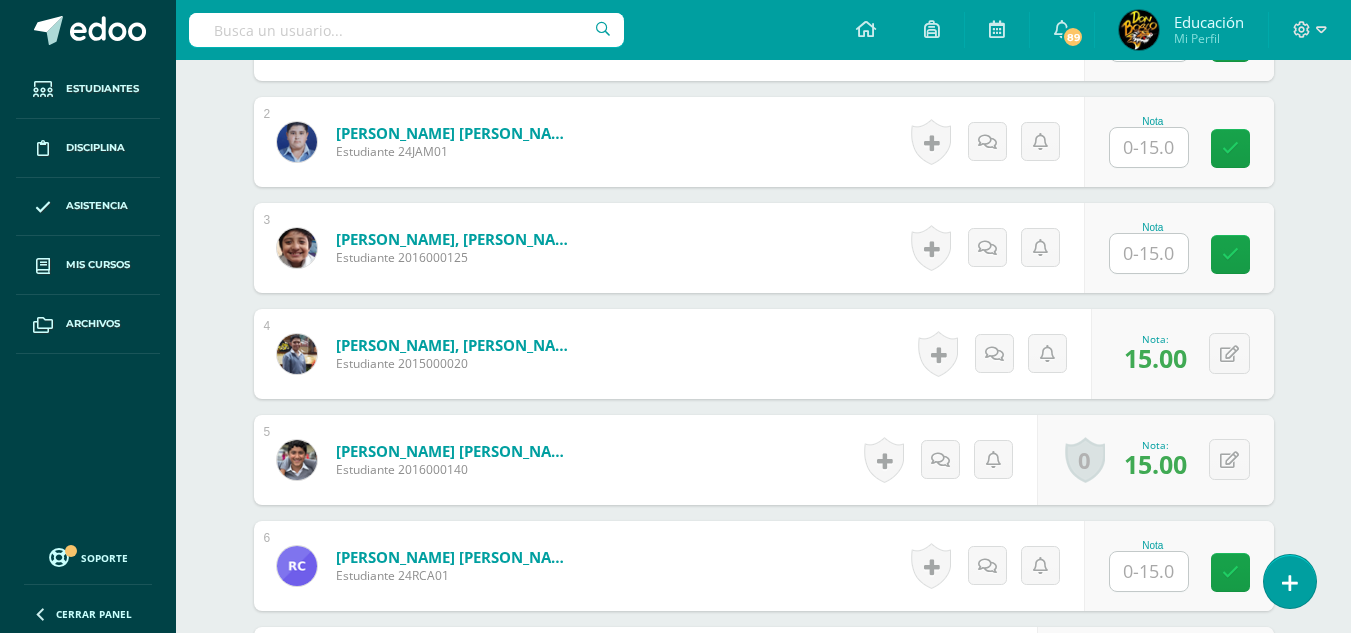 scroll, scrollTop: 904, scrollLeft: 0, axis: vertical 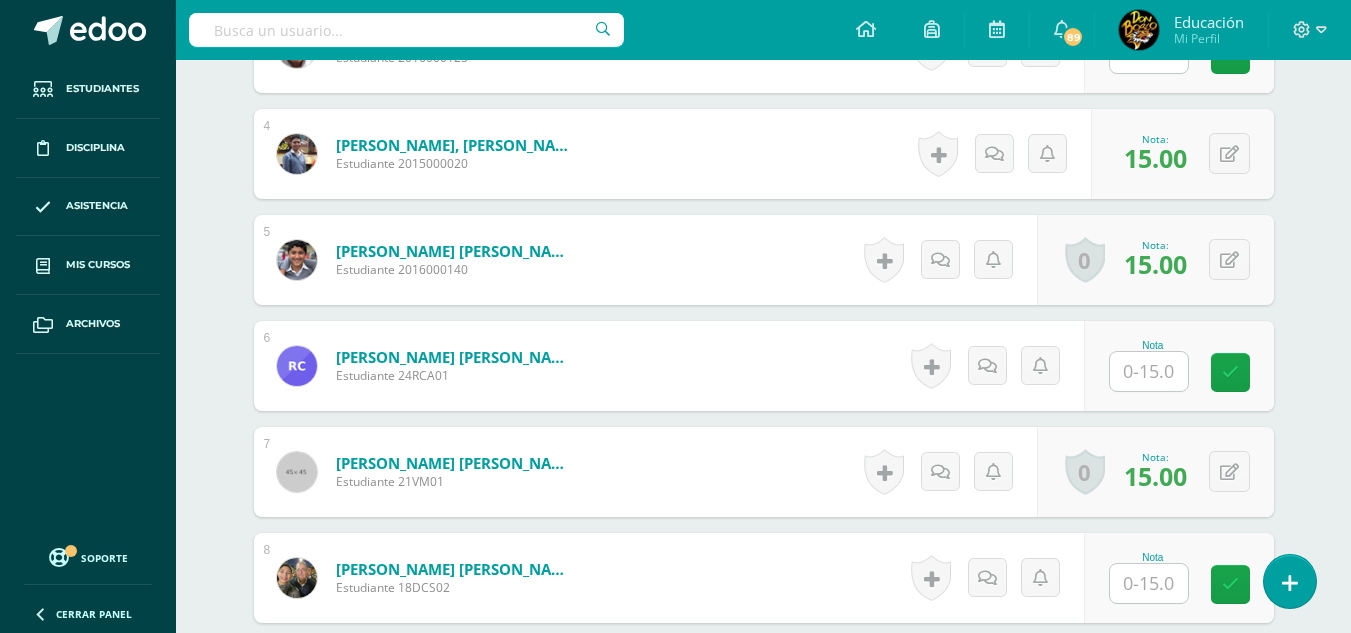 click at bounding box center (1149, 371) 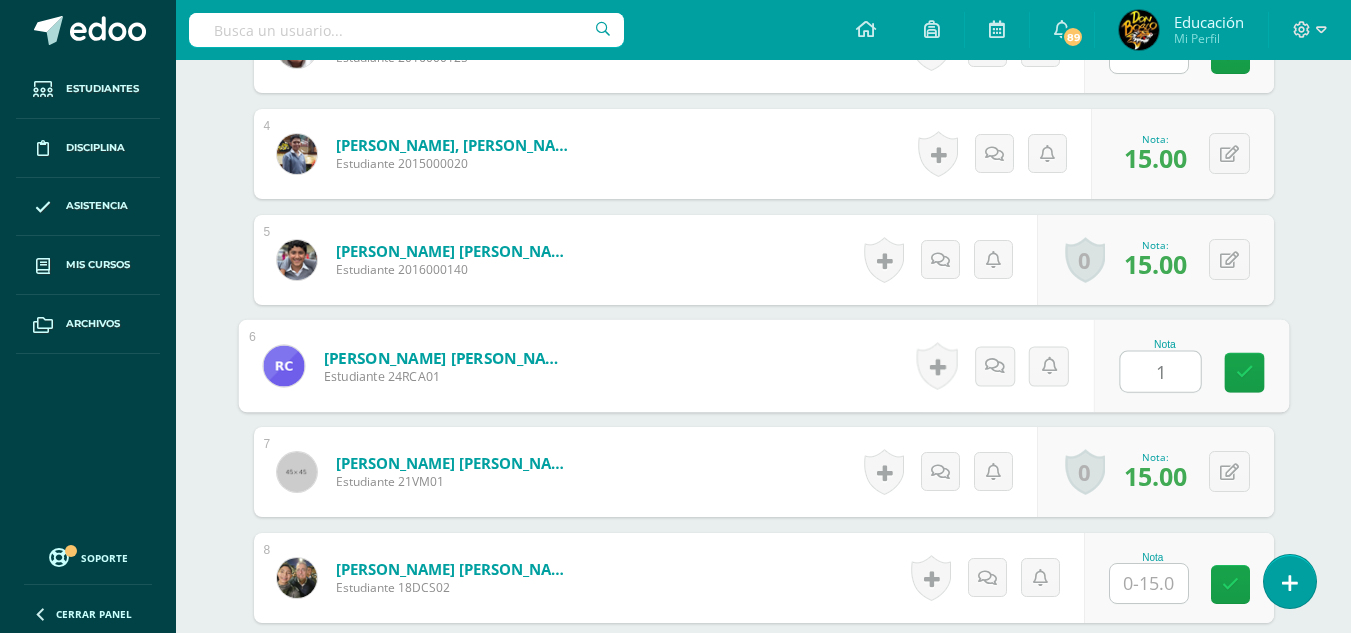 type on "15" 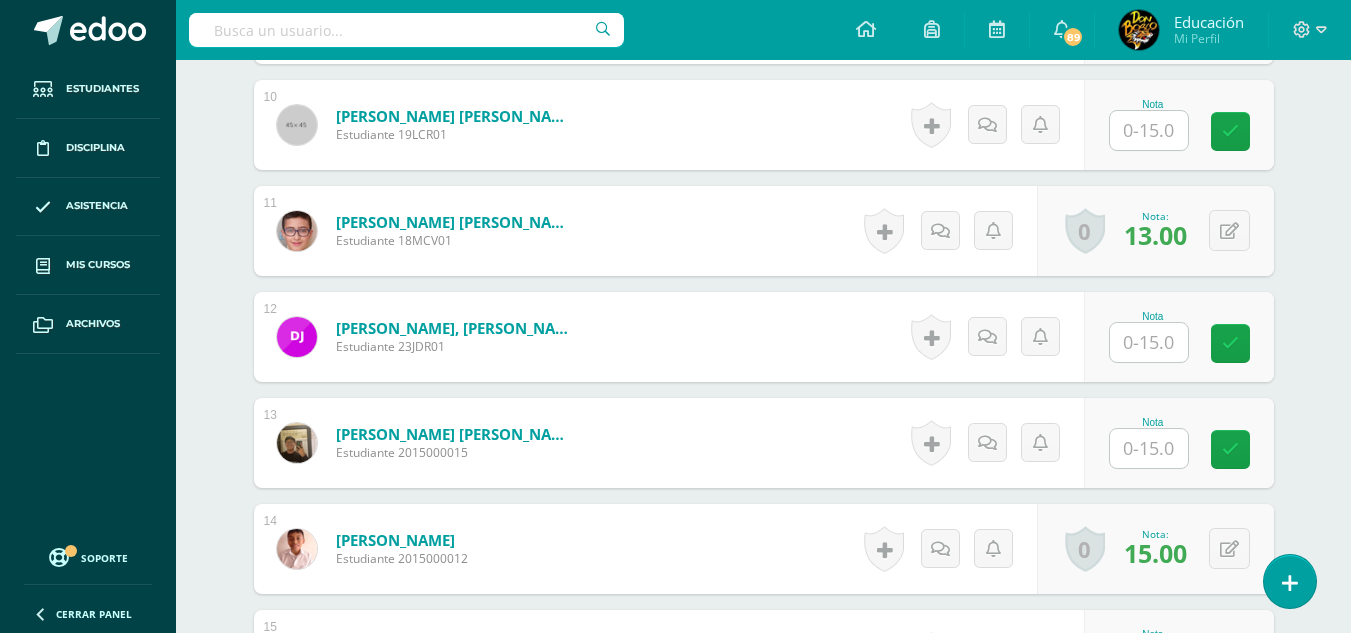 scroll, scrollTop: 1604, scrollLeft: 0, axis: vertical 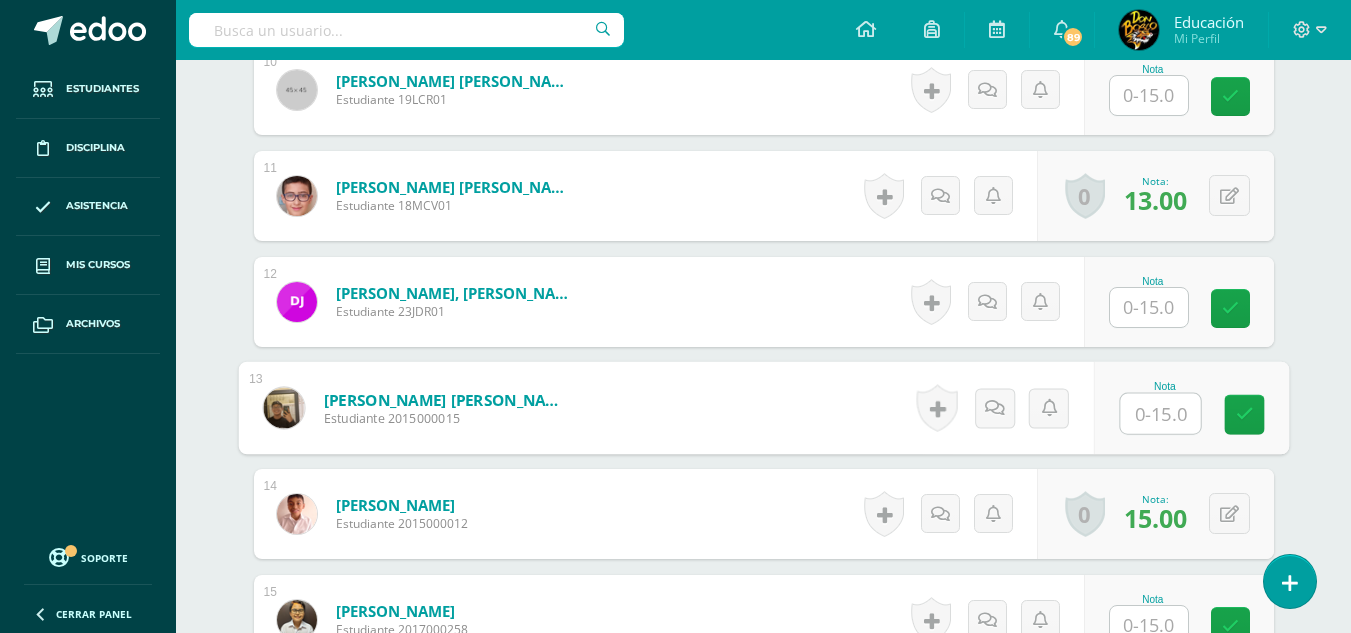 click at bounding box center (1160, 414) 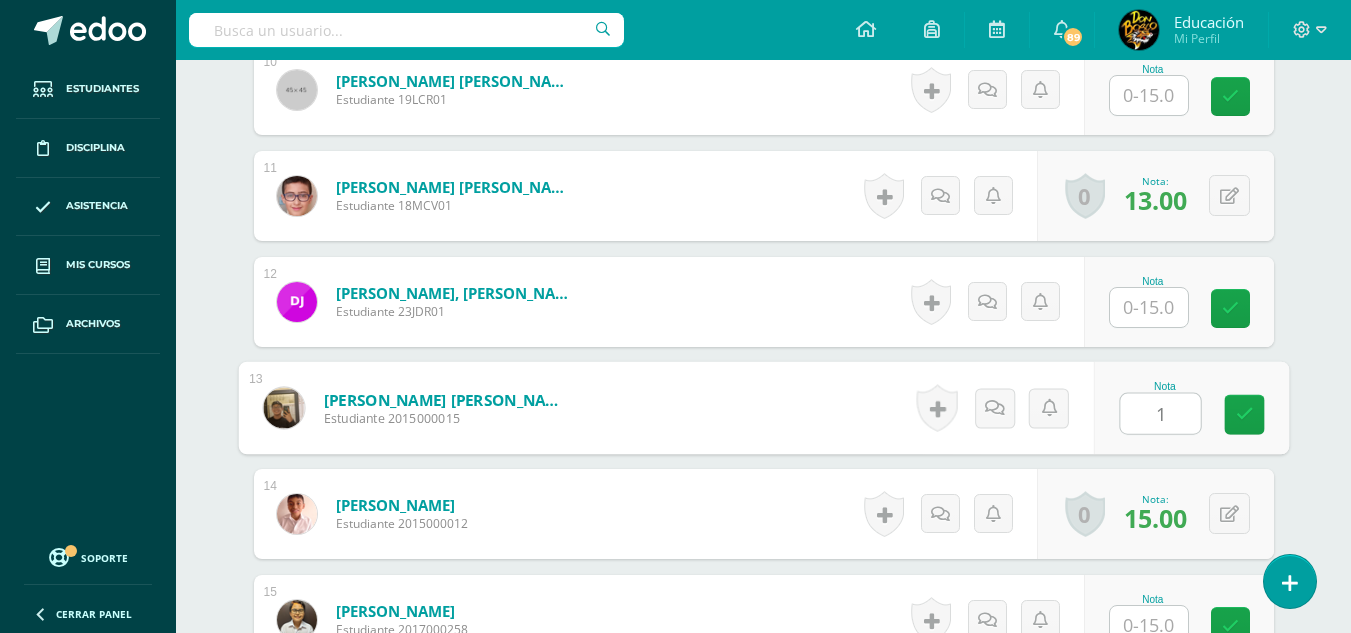 type on "15" 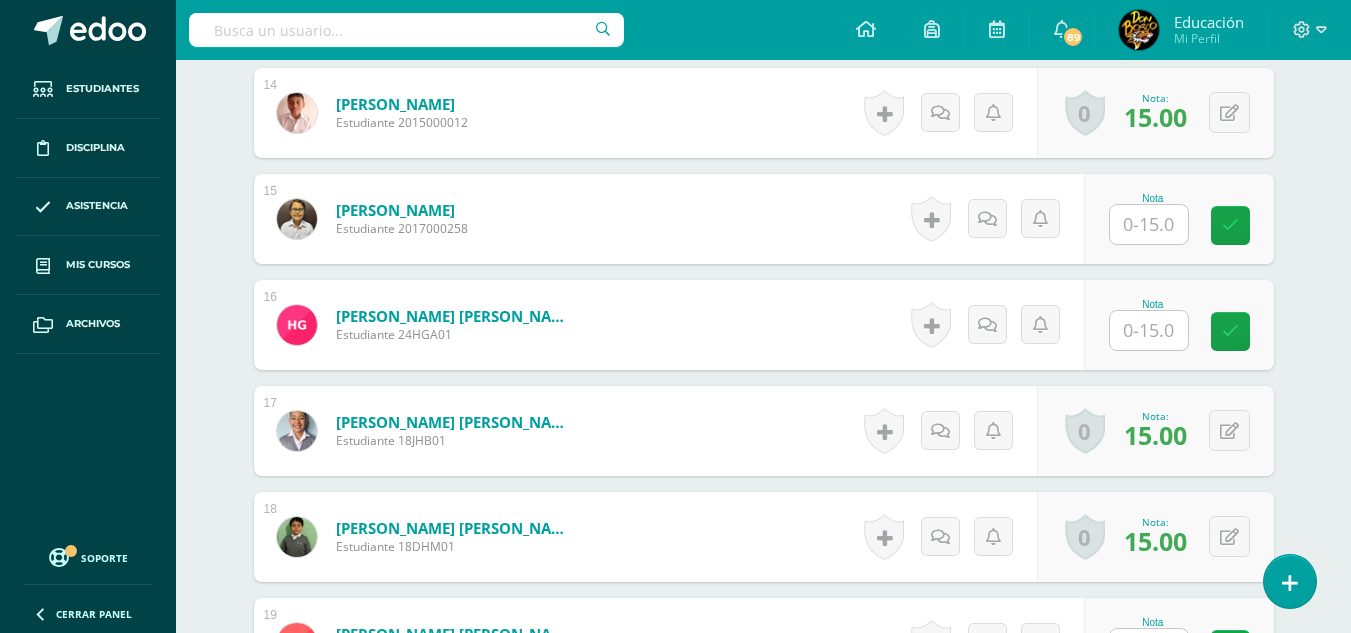 scroll, scrollTop: 2104, scrollLeft: 0, axis: vertical 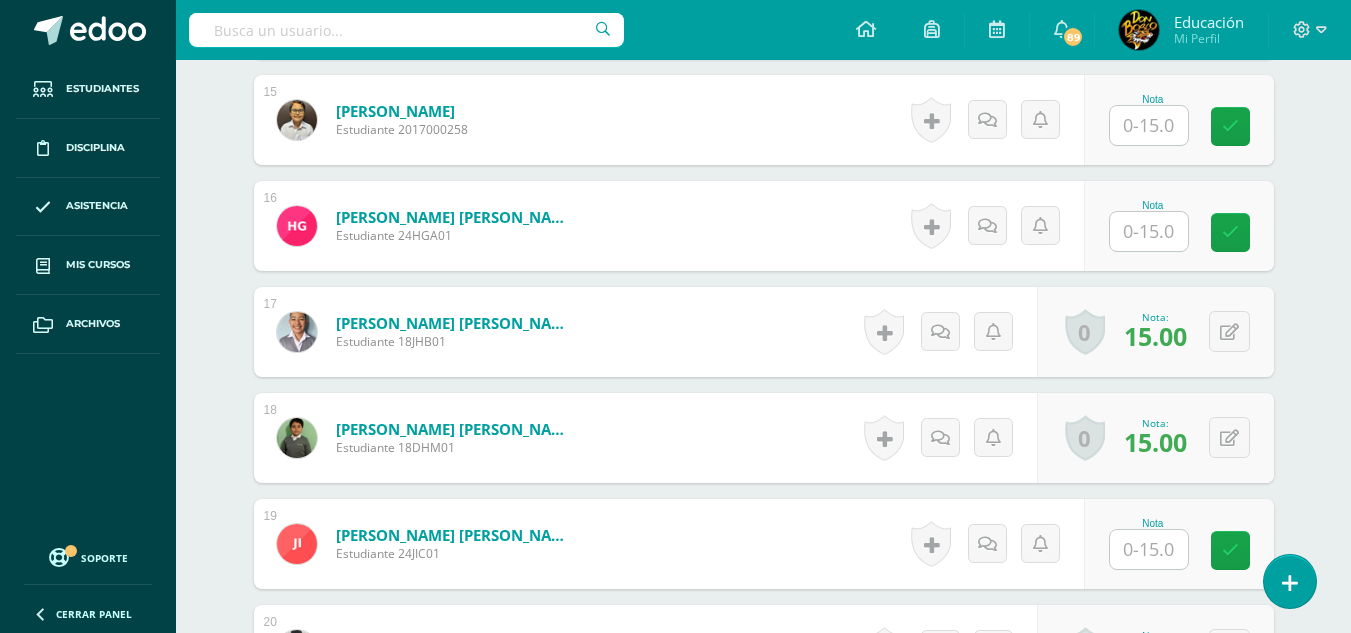click at bounding box center (1149, 231) 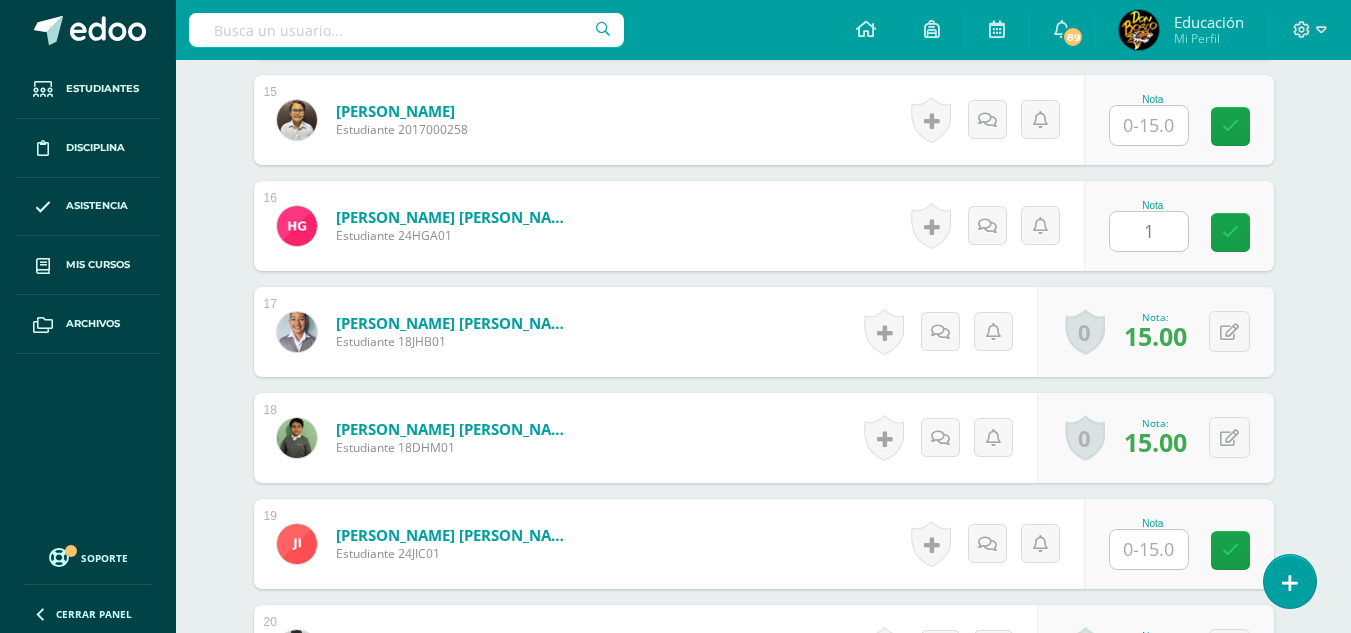 type on "15" 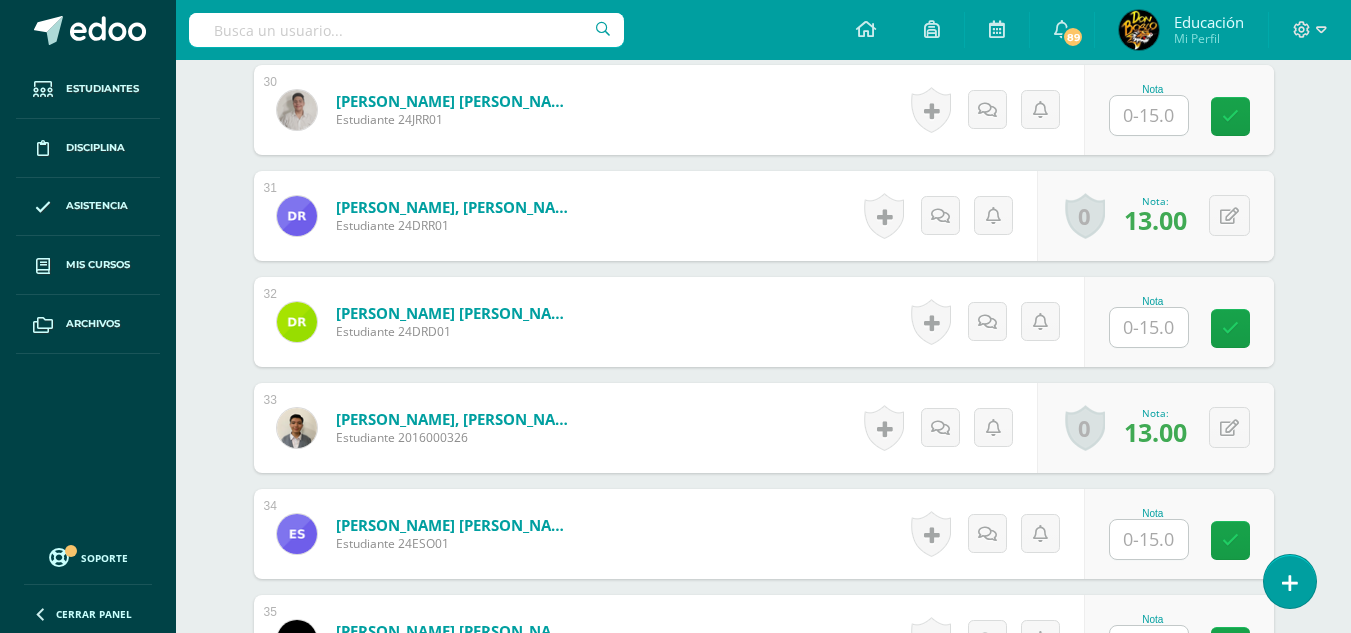 scroll, scrollTop: 4091, scrollLeft: 0, axis: vertical 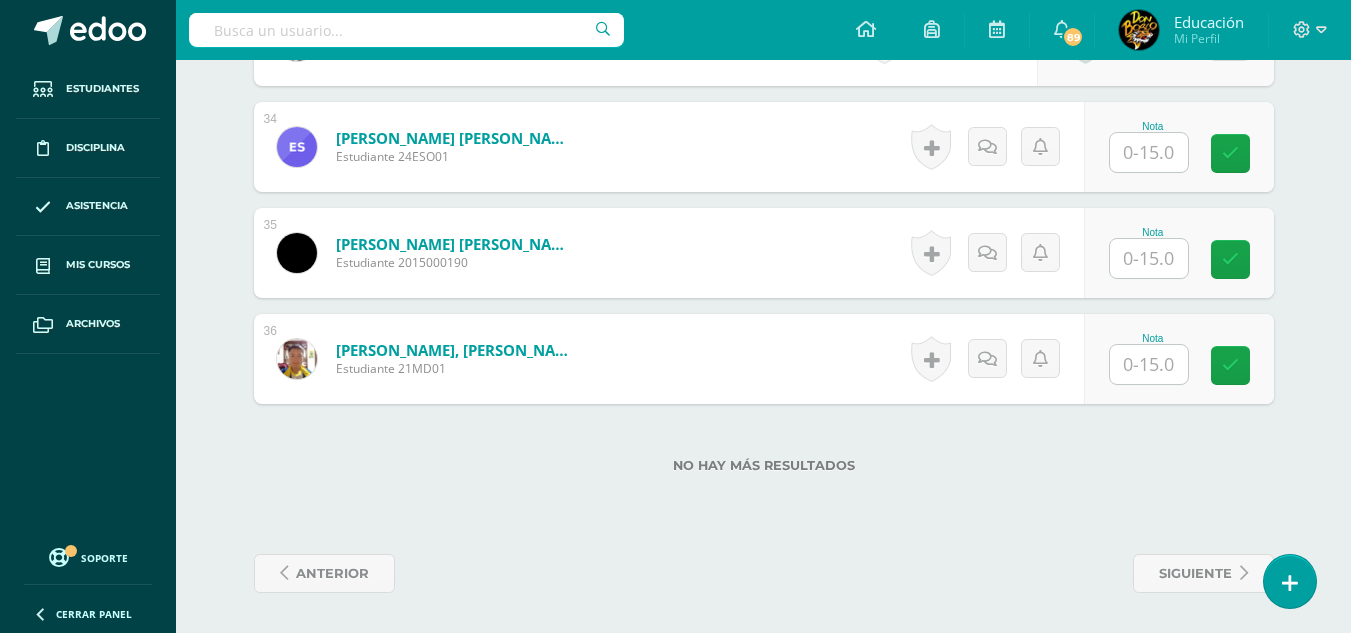 click at bounding box center (1149, 152) 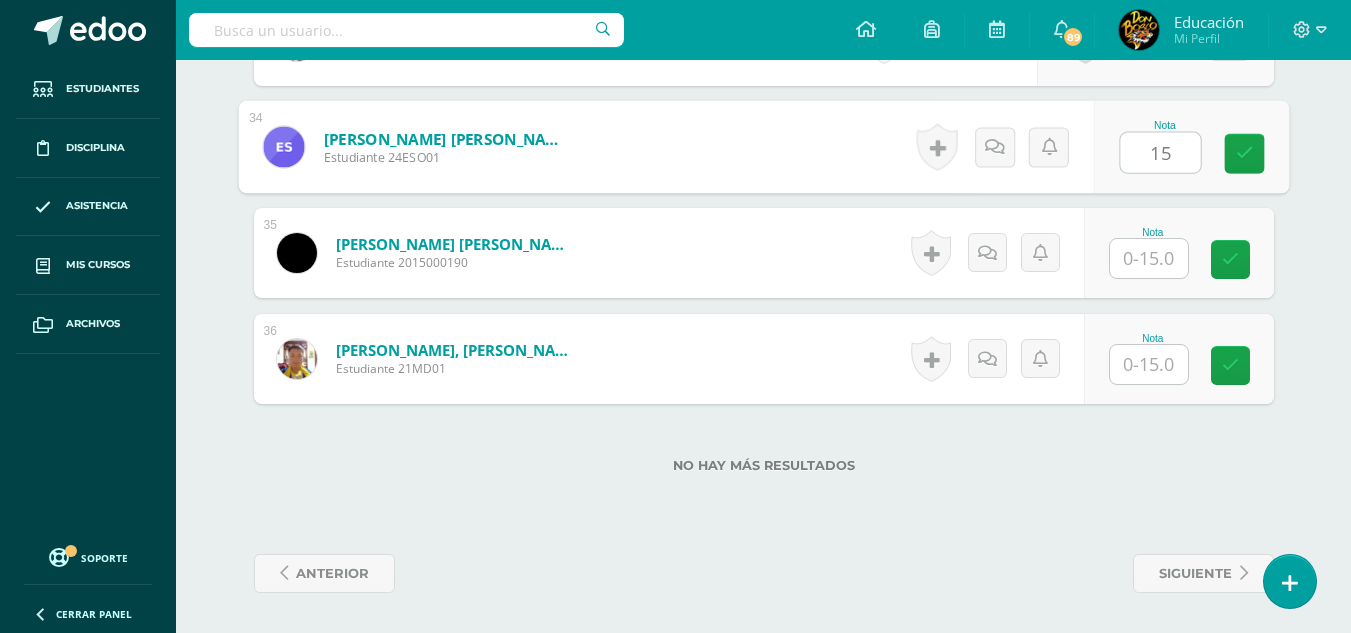 type on "15" 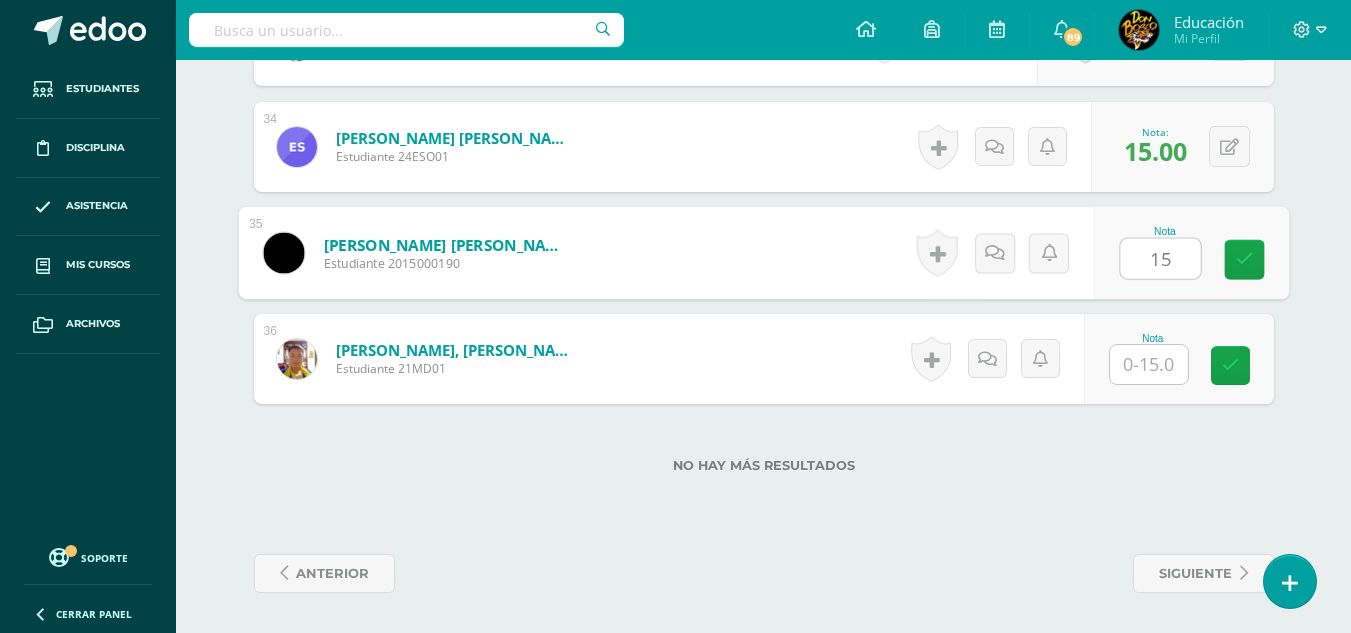 type on "15" 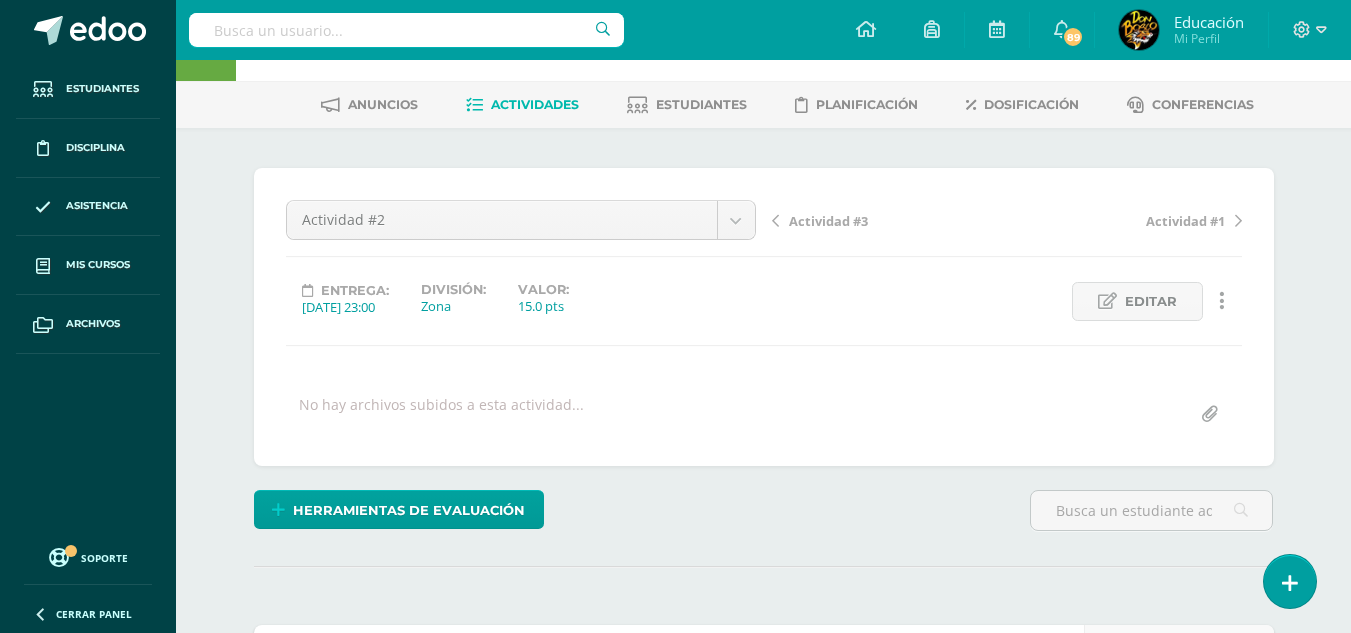 scroll, scrollTop: 0, scrollLeft: 0, axis: both 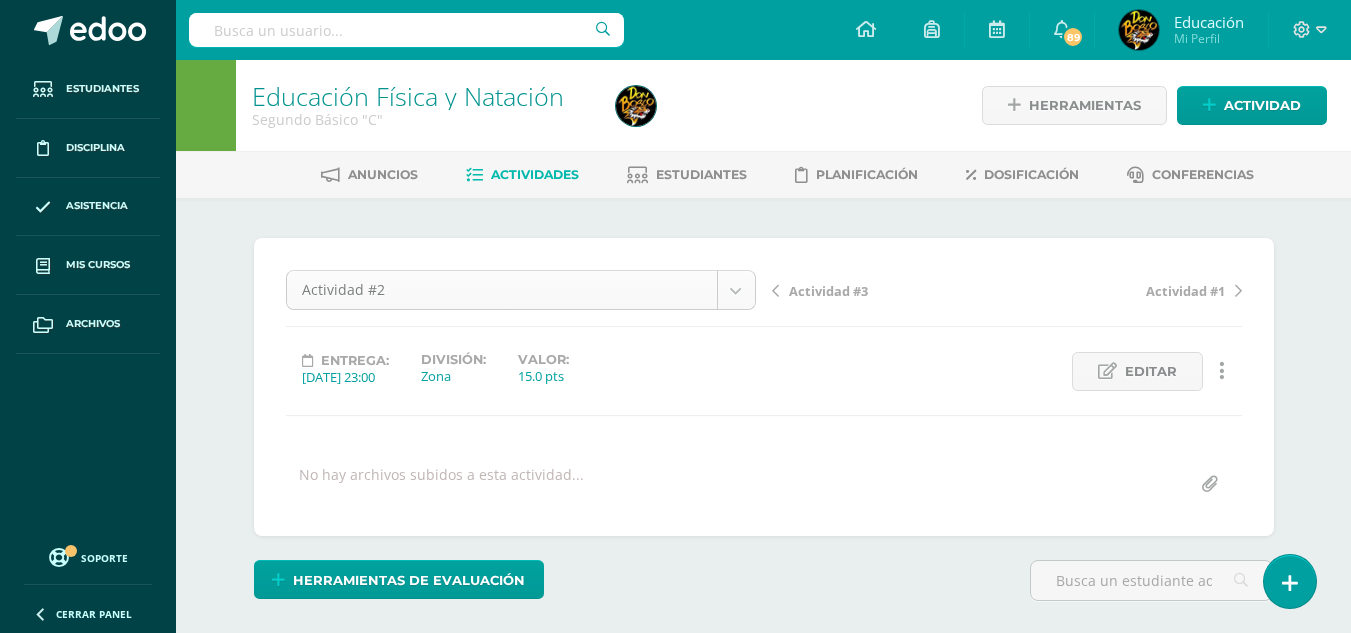 click on "Estudiantes Disciplina Asistencia Mis cursos Archivos Soporte
Centro de ayuda
Últimas actualizaciones
10+ Cerrar panel
Educación Física
Primero
Primaria Inicial
"A"
Actividades Estudiantes Planificación Dosificación
Méritos y Deméritos 1ro. Primaria ¨A¨
Primero
Primaria Inicial
"A"
Actividades Estudiantes Planificación Dosificación
Educación Física
Primero
Primaria Inicial
"B"
Actividades Estudiantes Planificación Dosificación Actividades Estudiantes Planificación Dosificación Actividades 1" at bounding box center [675, 2362] 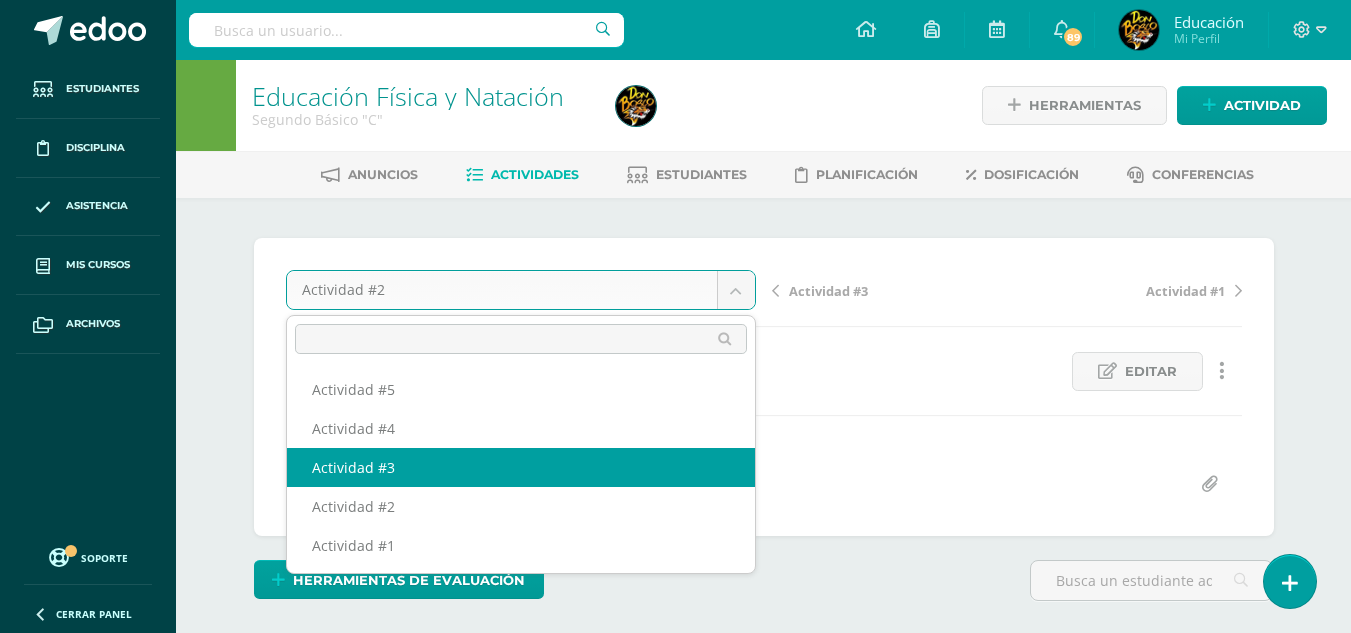 select on "/dashboard/teacher/grade-activity/174937/" 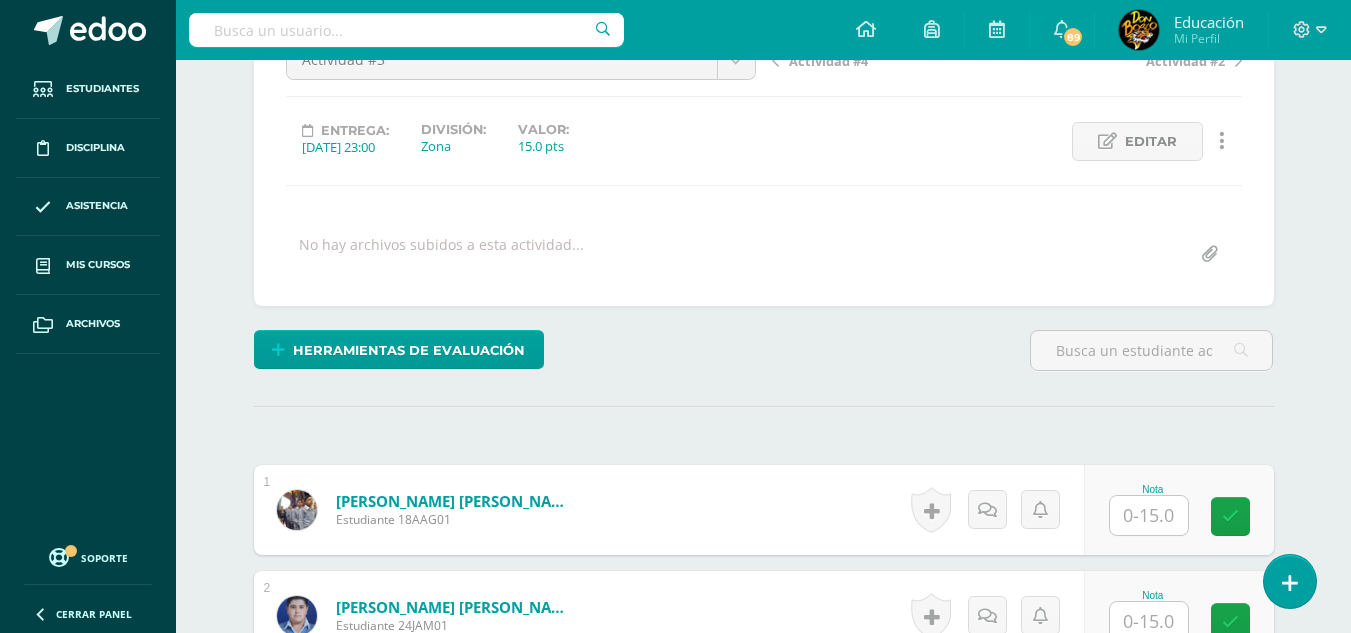scroll, scrollTop: 604, scrollLeft: 0, axis: vertical 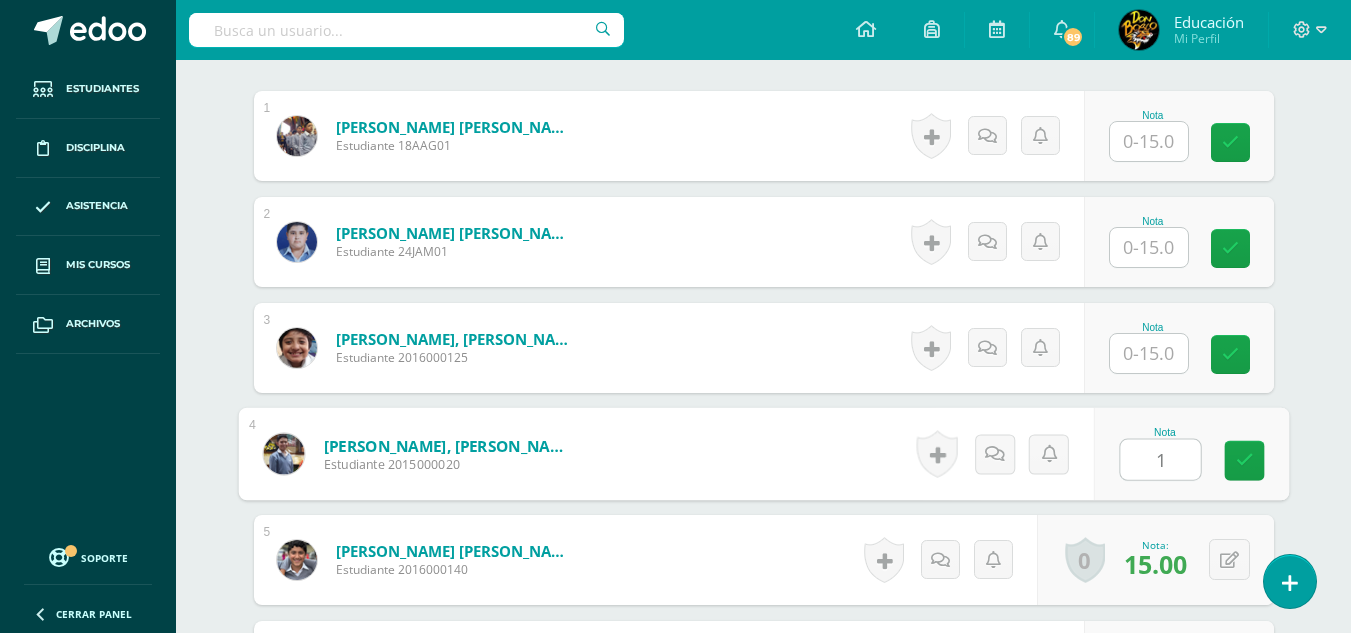 click on "1" at bounding box center [1160, 460] 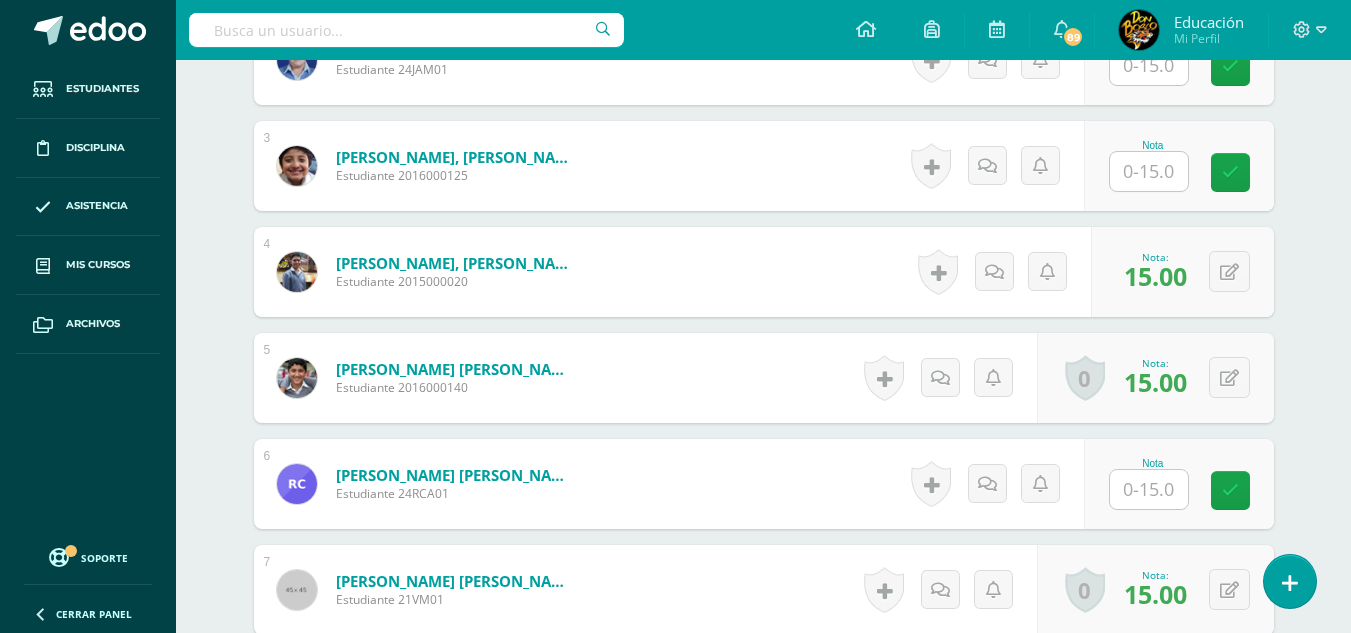 scroll, scrollTop: 1004, scrollLeft: 0, axis: vertical 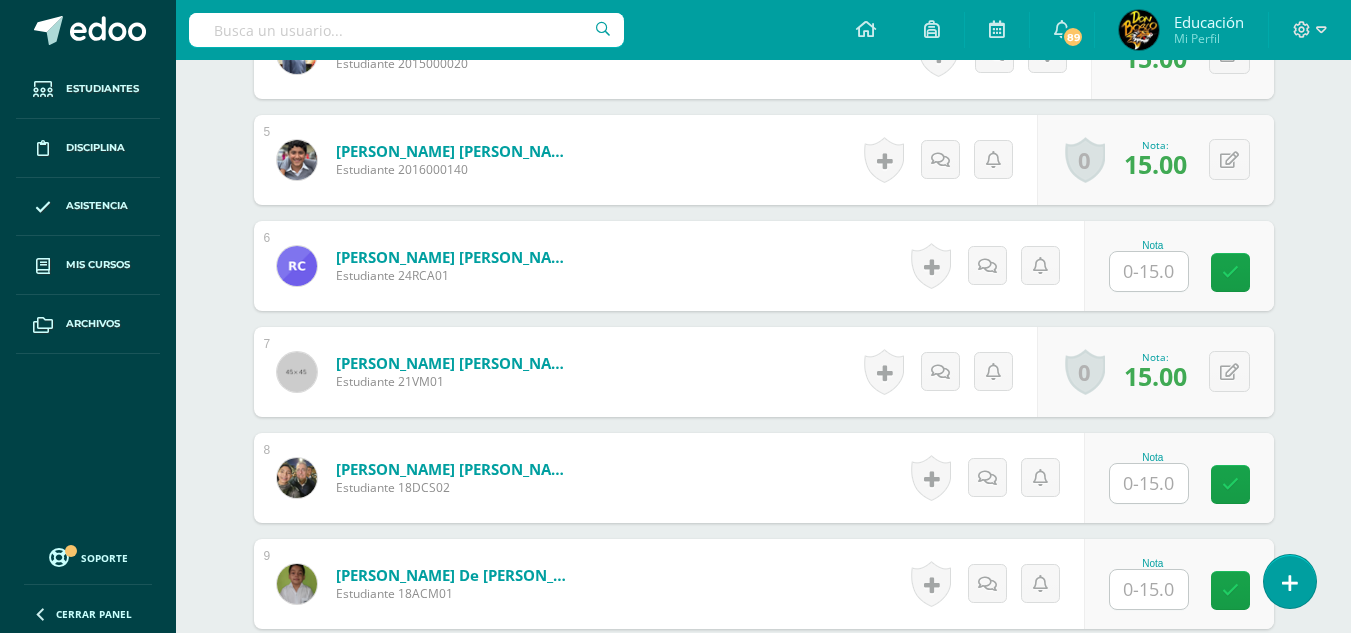 click at bounding box center (1149, 271) 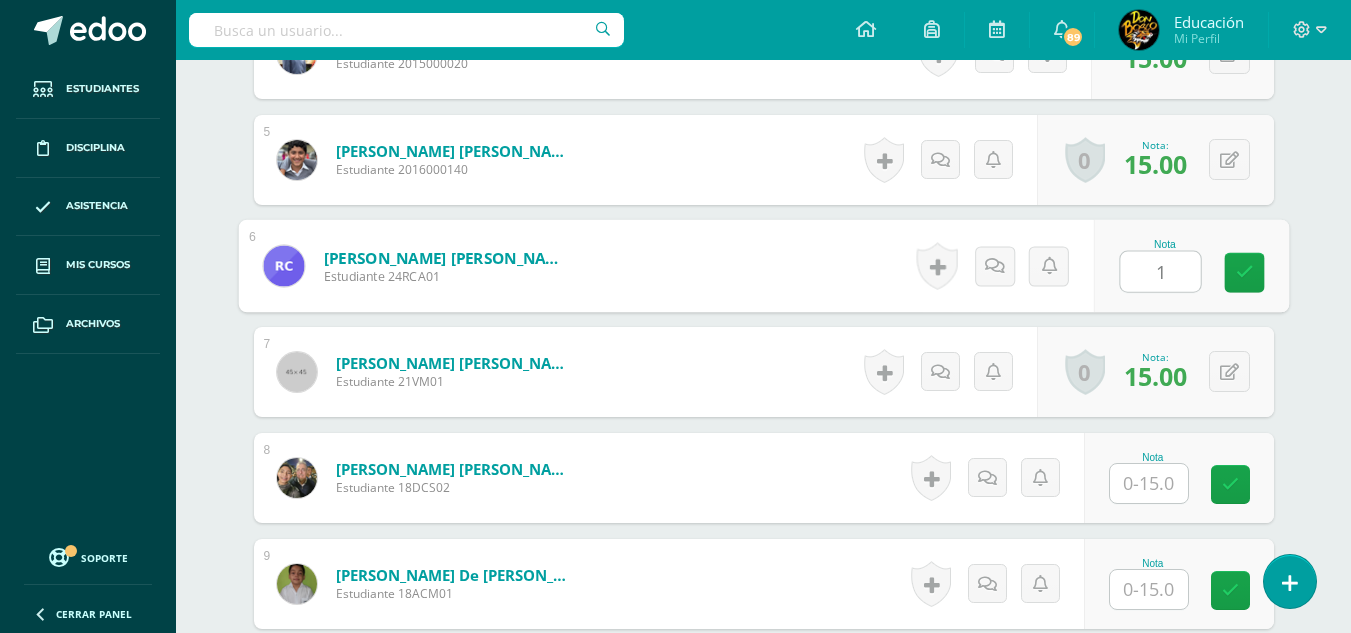 type on "15" 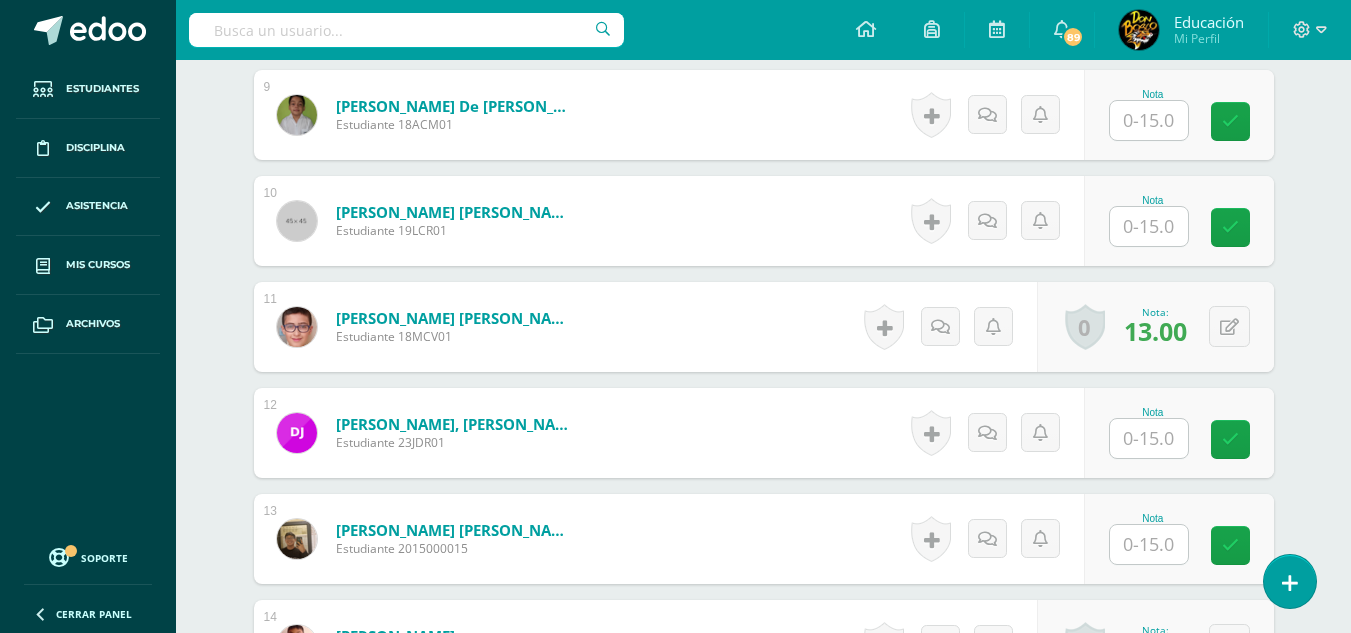 scroll, scrollTop: 1704, scrollLeft: 0, axis: vertical 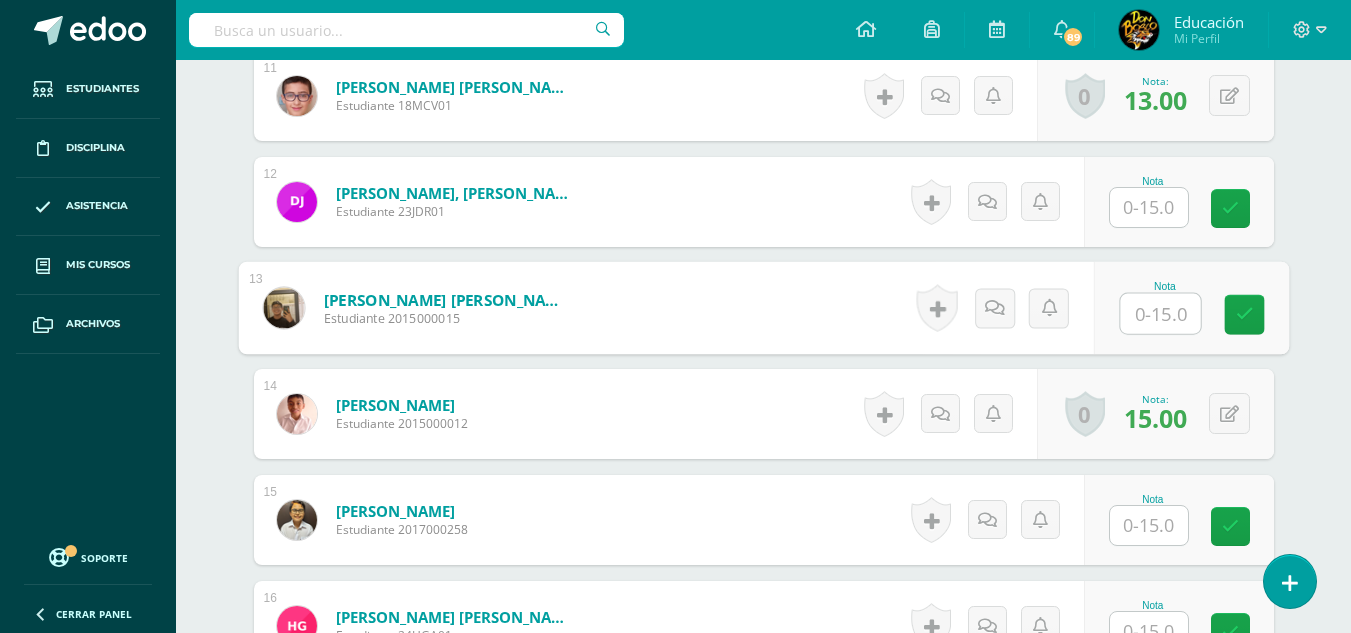 click at bounding box center (1160, 314) 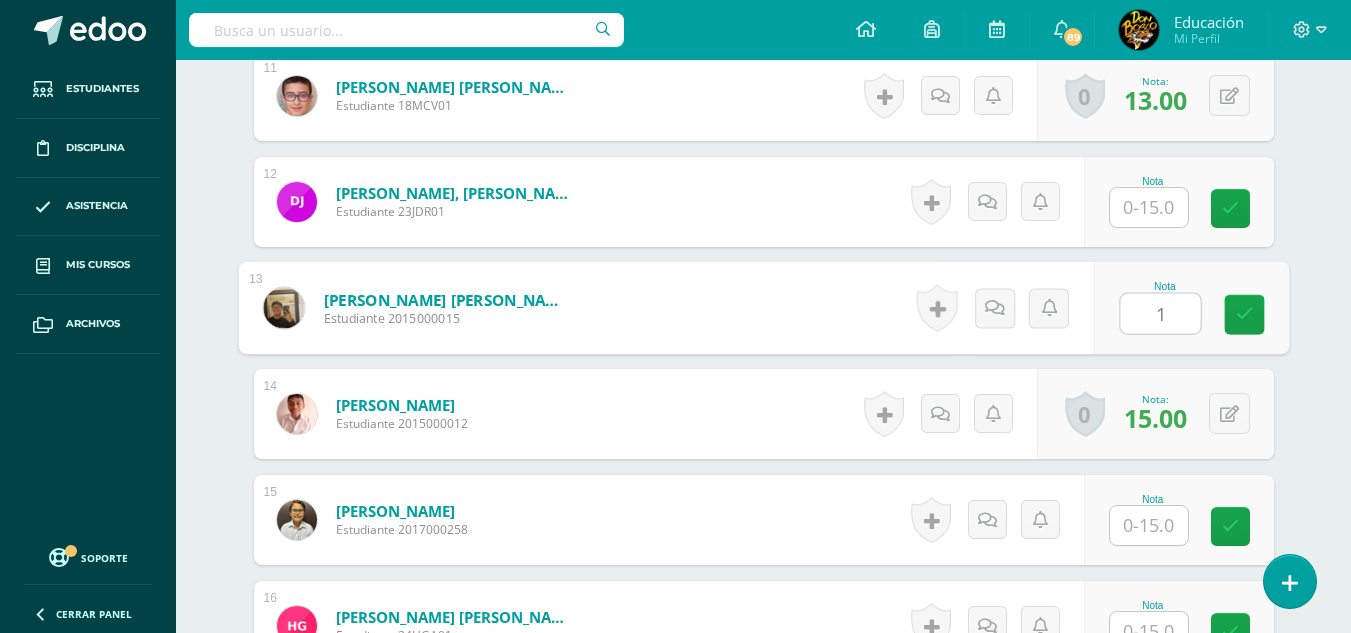 type on "15" 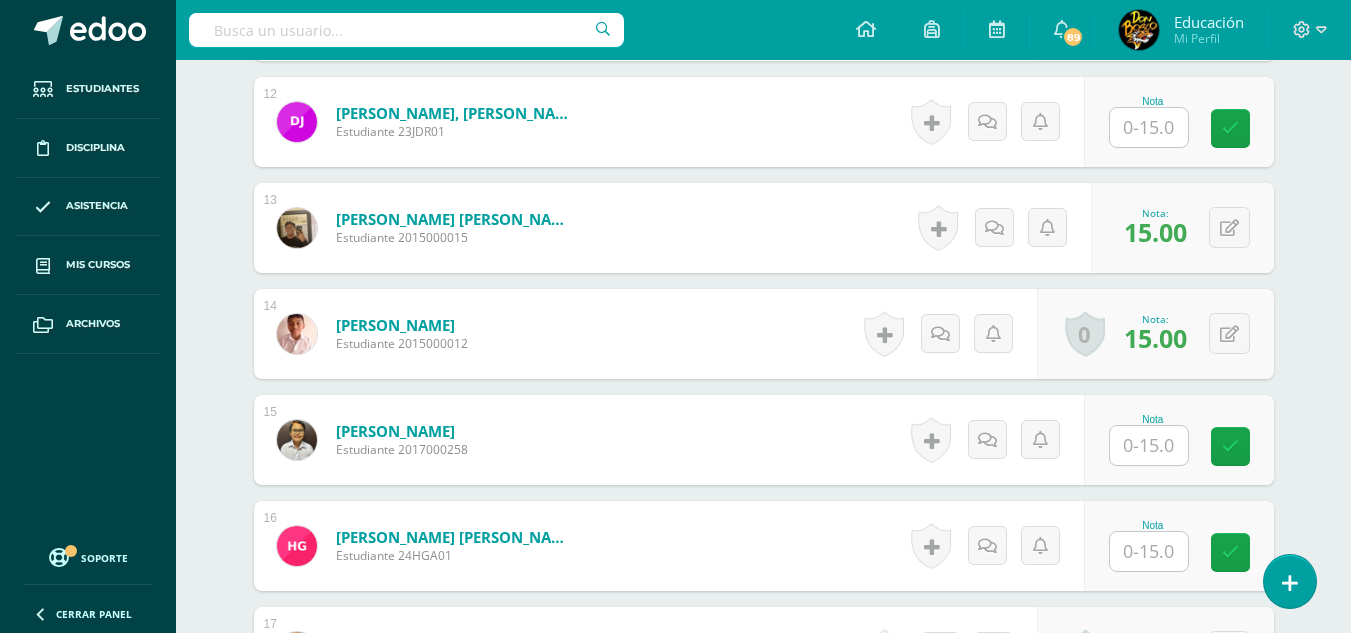 scroll, scrollTop: 1904, scrollLeft: 0, axis: vertical 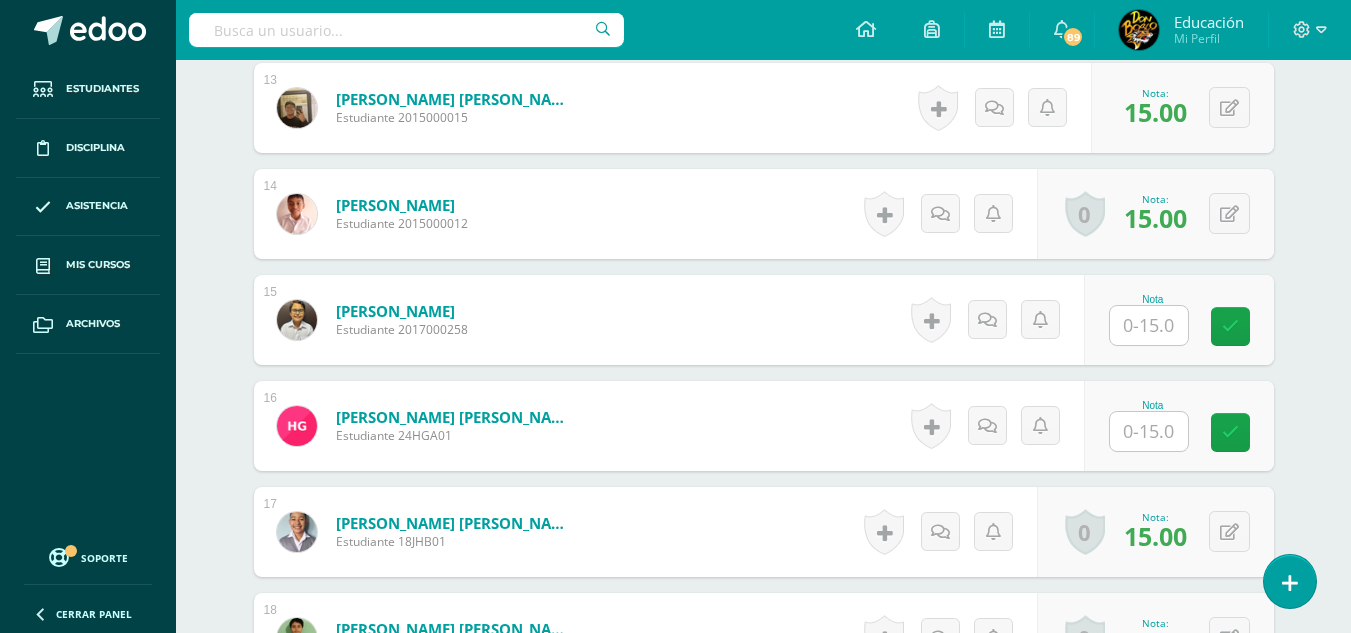 click at bounding box center (1149, 431) 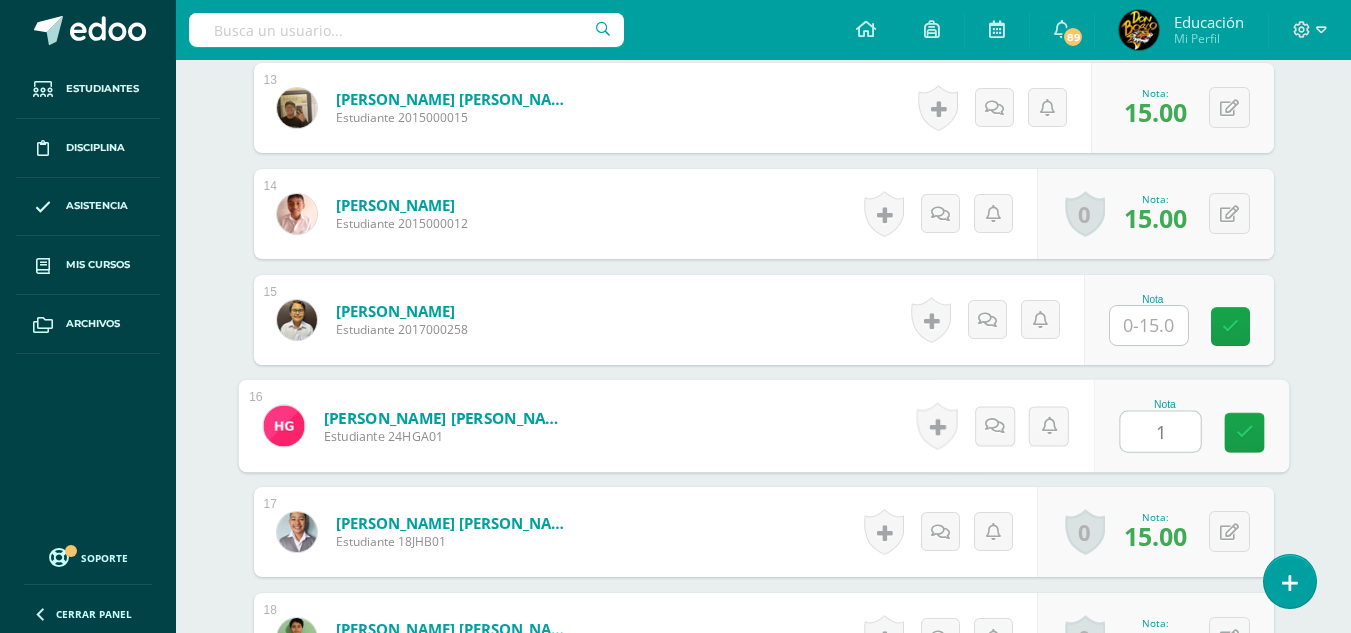 type on "15" 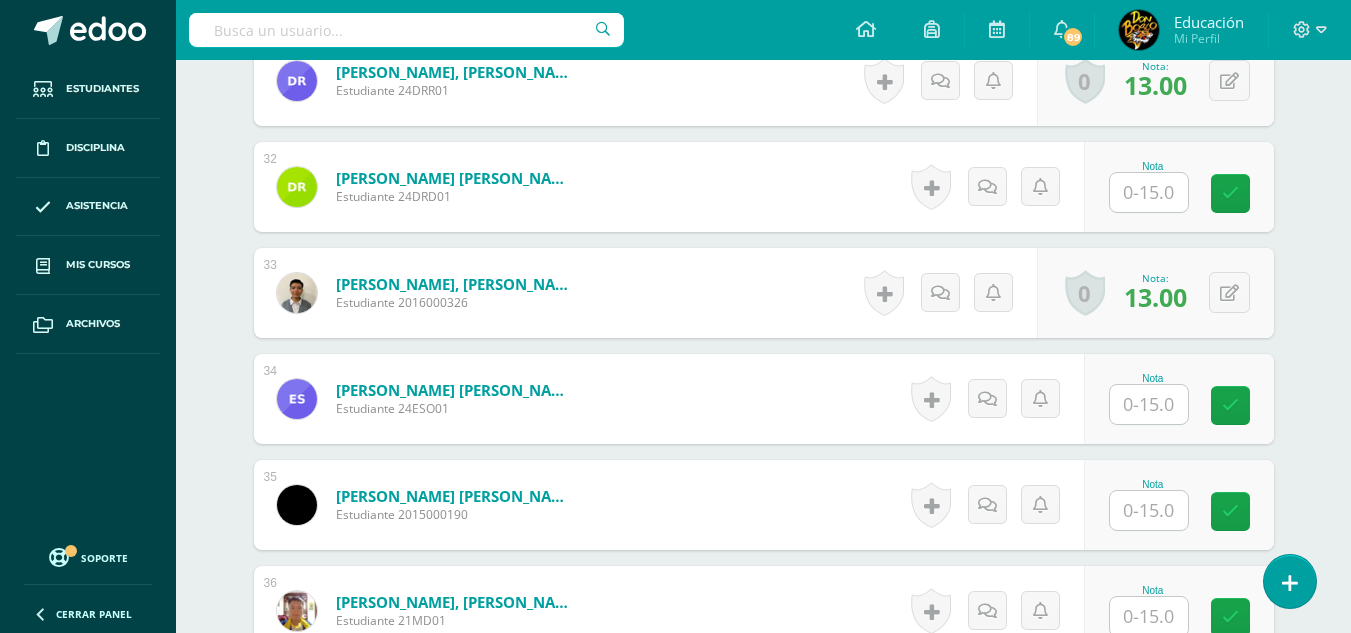 scroll, scrollTop: 4091, scrollLeft: 0, axis: vertical 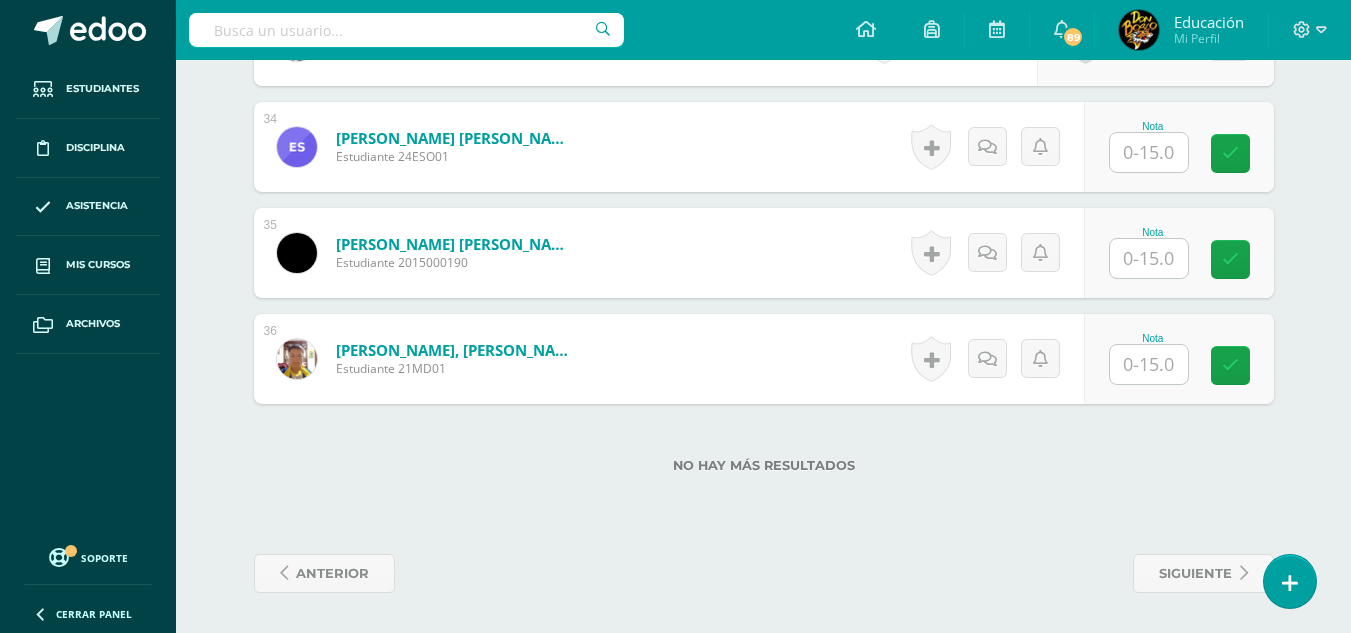 click at bounding box center (1149, 152) 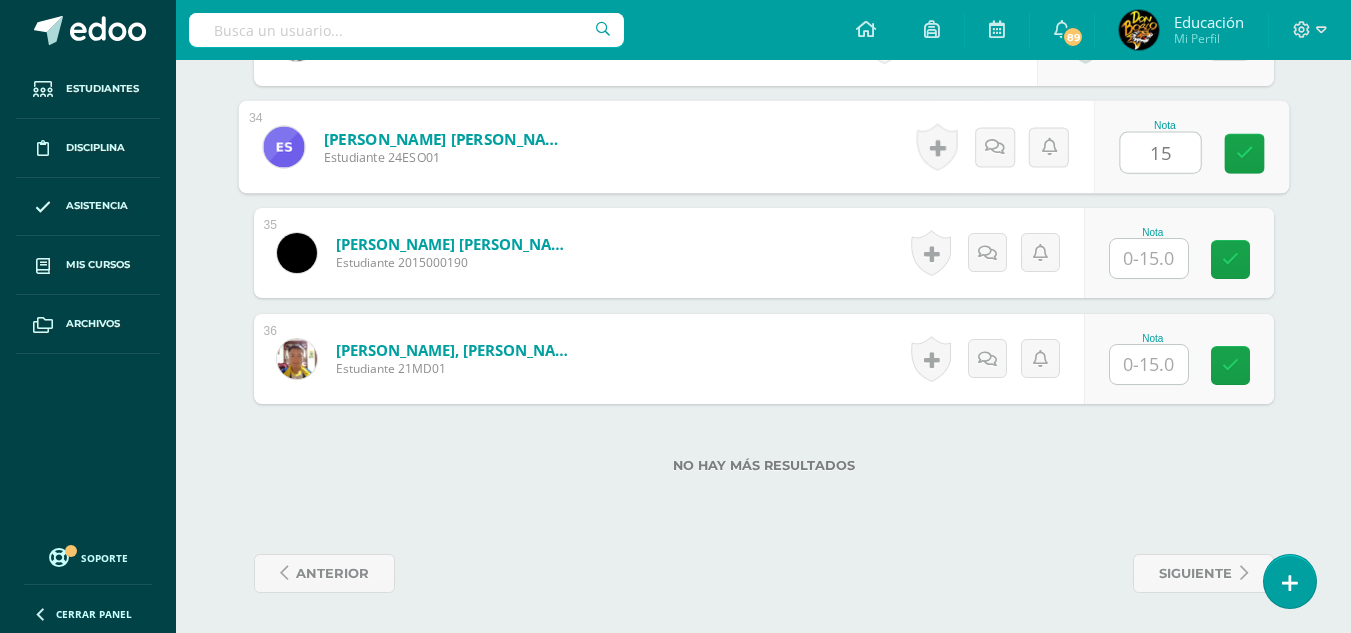 type on "15" 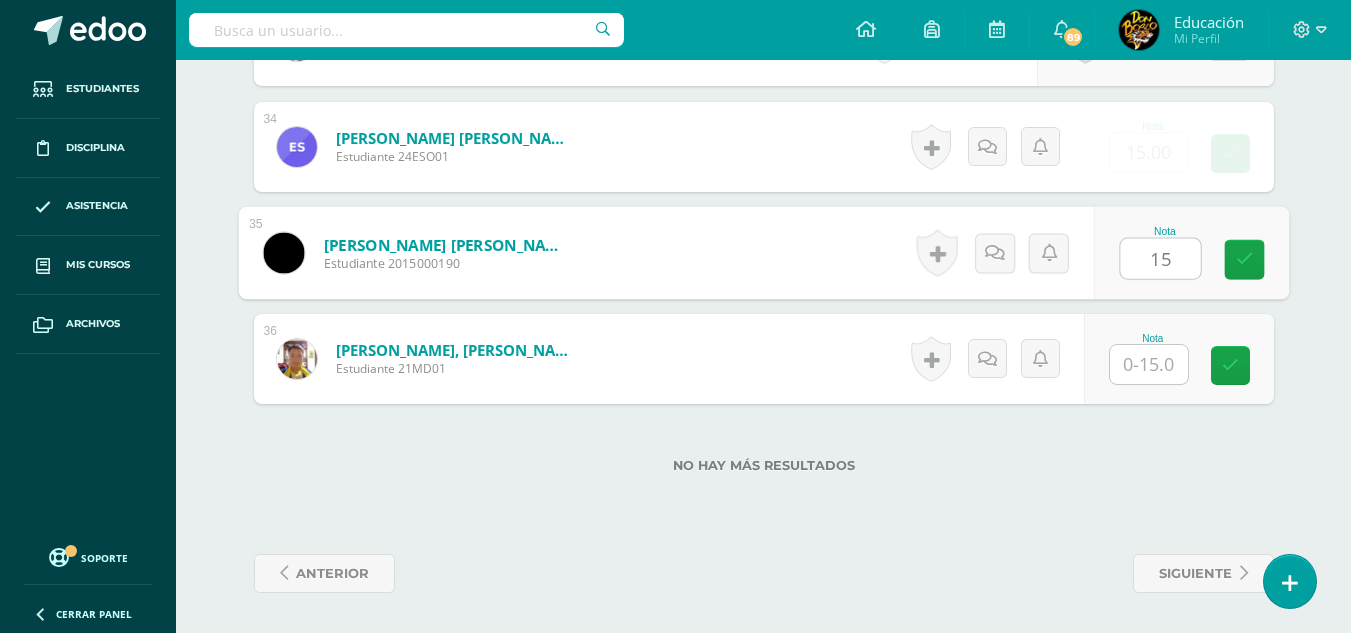 type on "15" 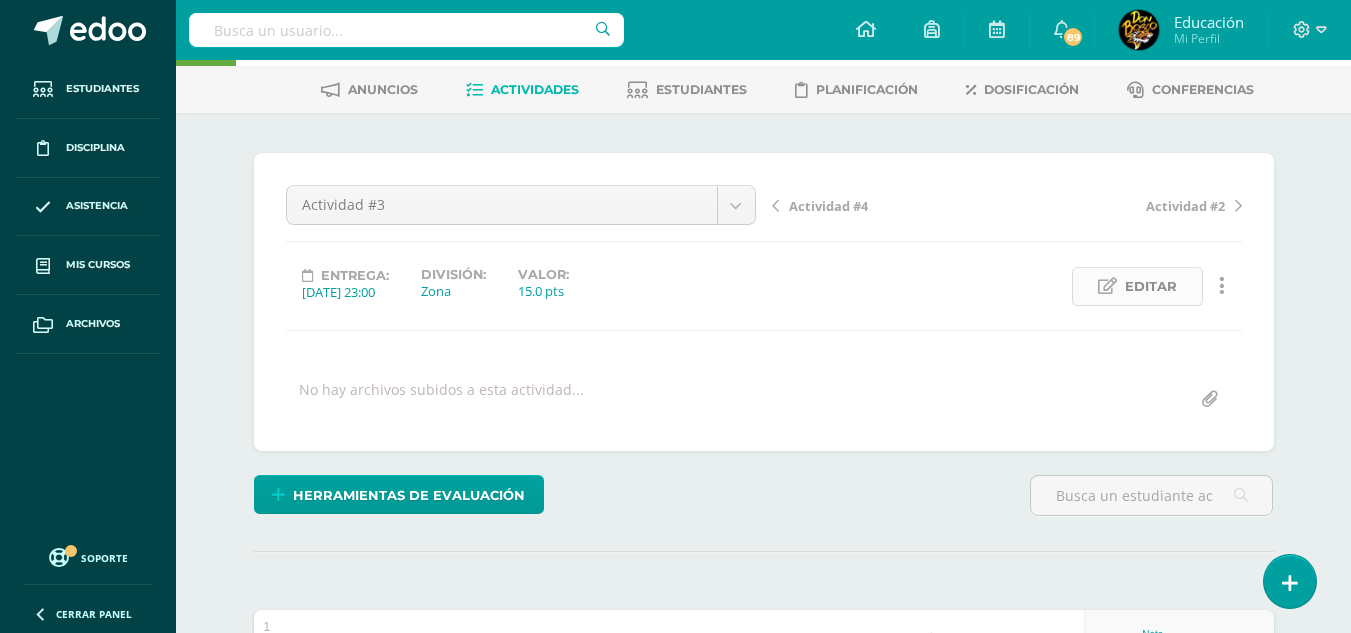 scroll, scrollTop: 0, scrollLeft: 0, axis: both 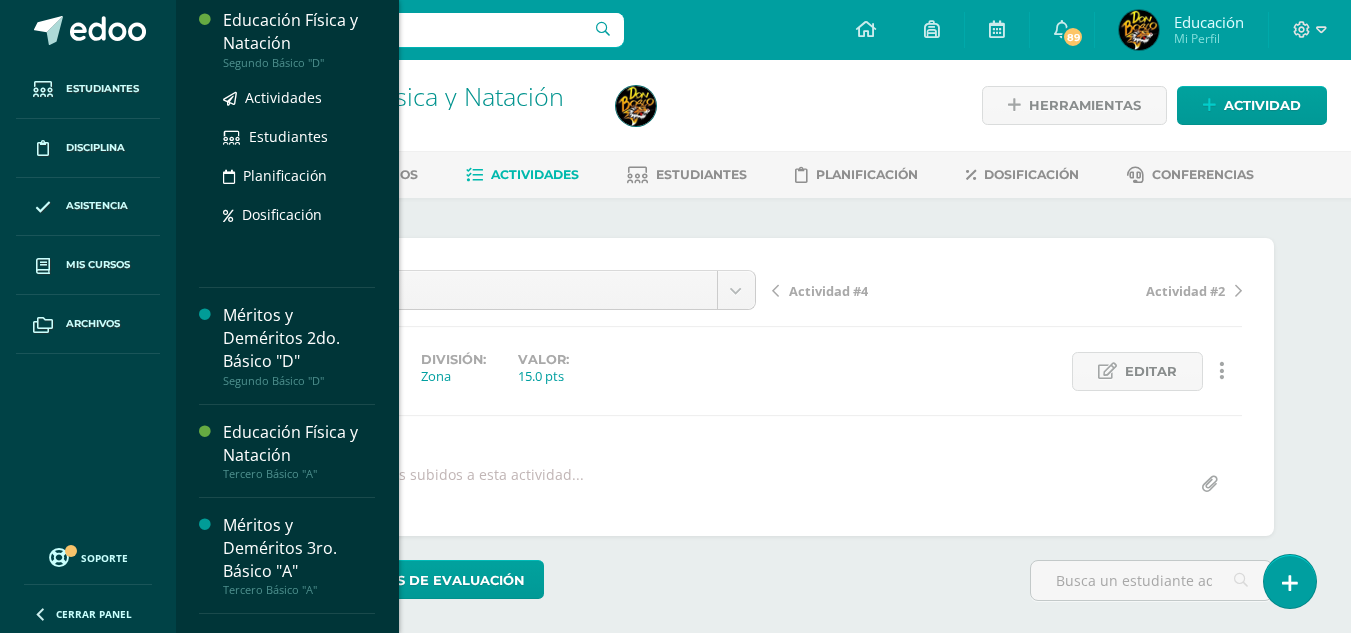 click on "Educación Física y Natación" at bounding box center [299, 32] 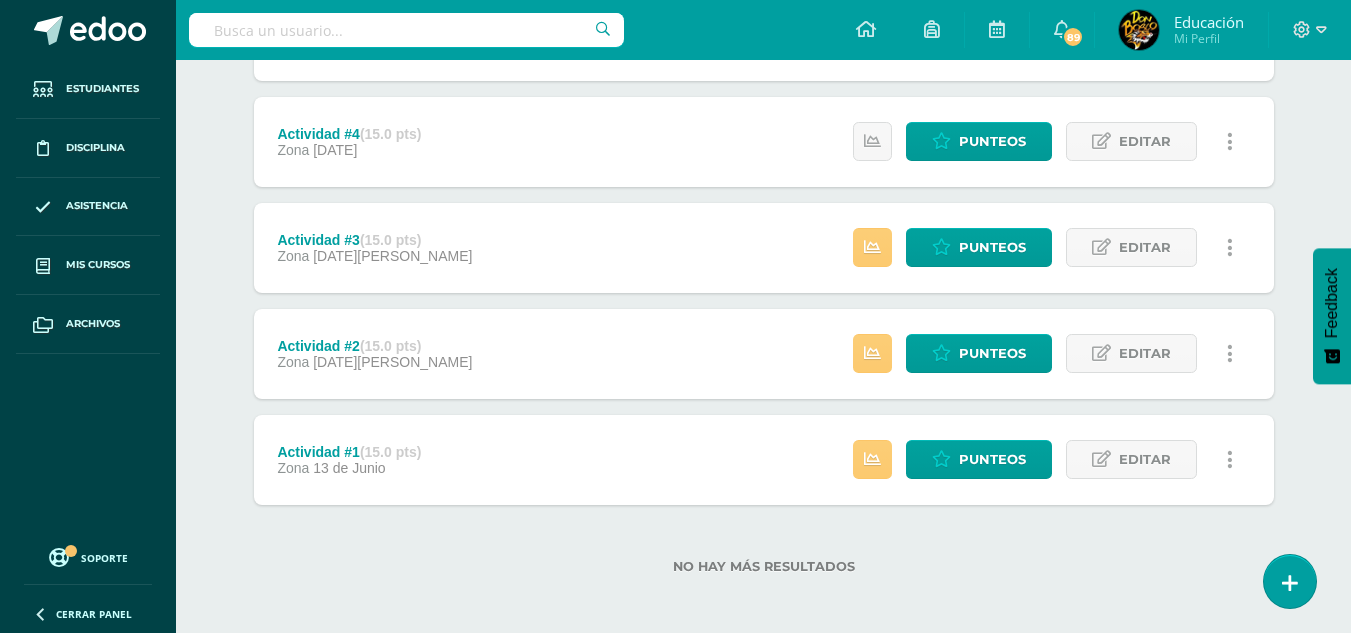 scroll, scrollTop: 347, scrollLeft: 0, axis: vertical 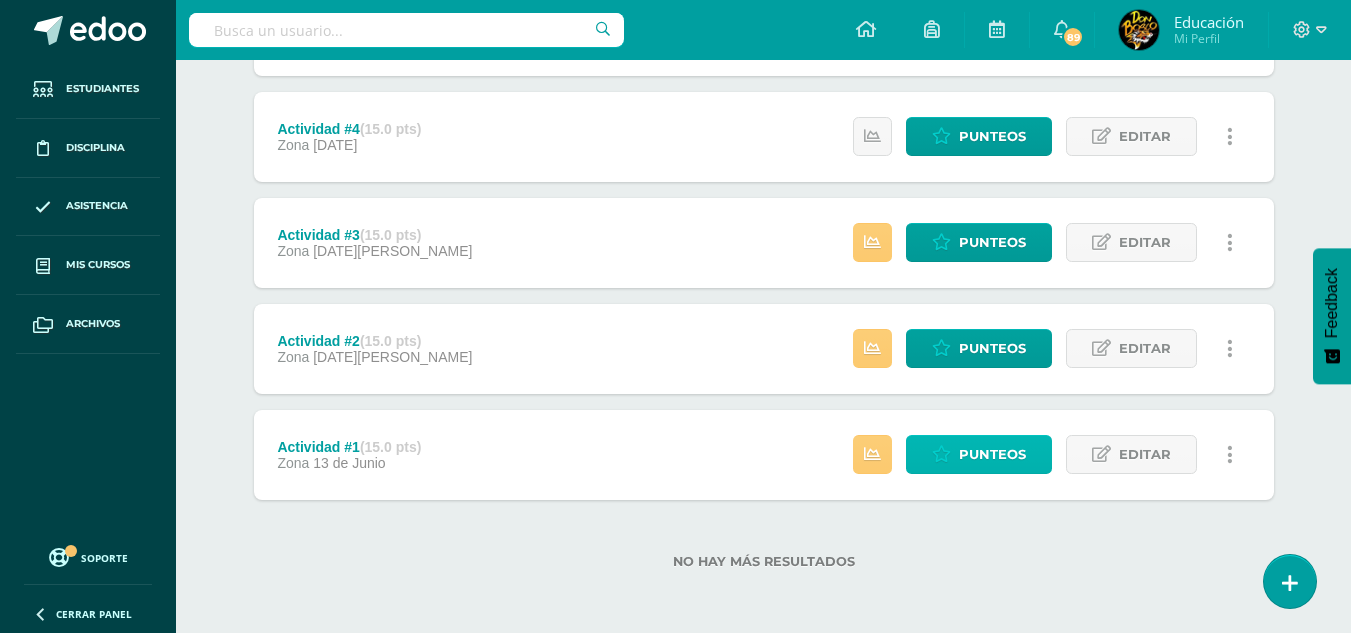 click on "Punteos" at bounding box center [992, 454] 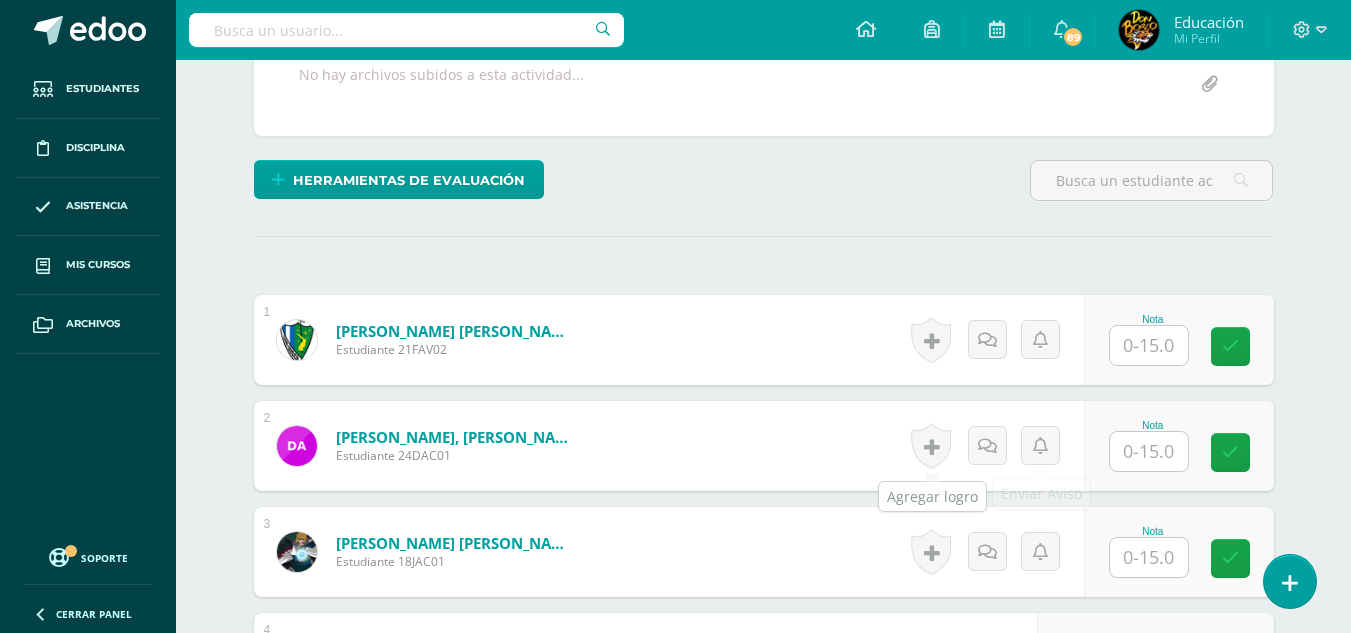 scroll, scrollTop: 401, scrollLeft: 0, axis: vertical 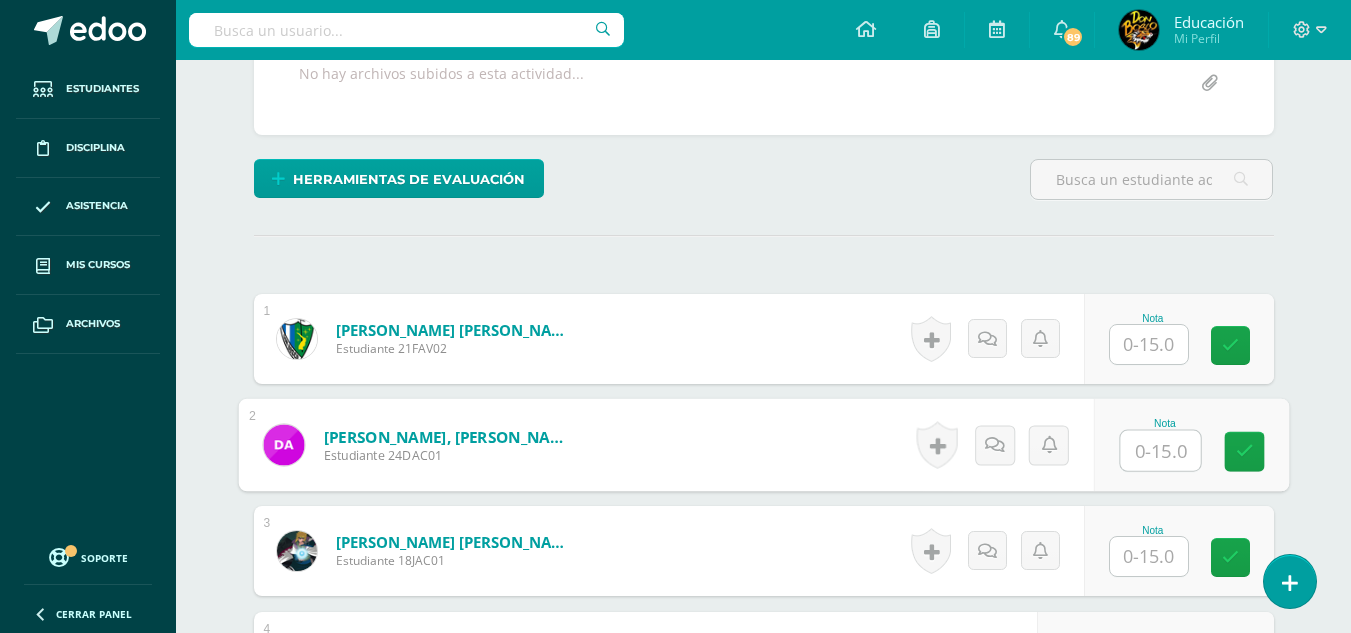 click at bounding box center (1160, 451) 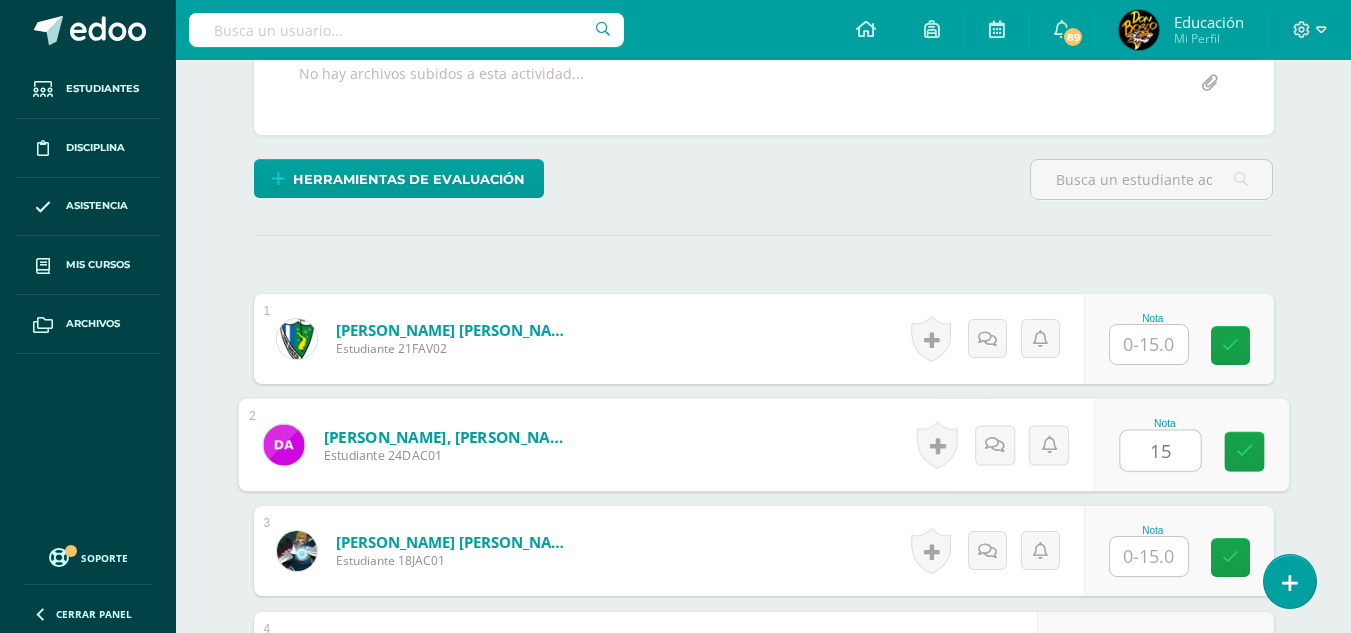 type on "15" 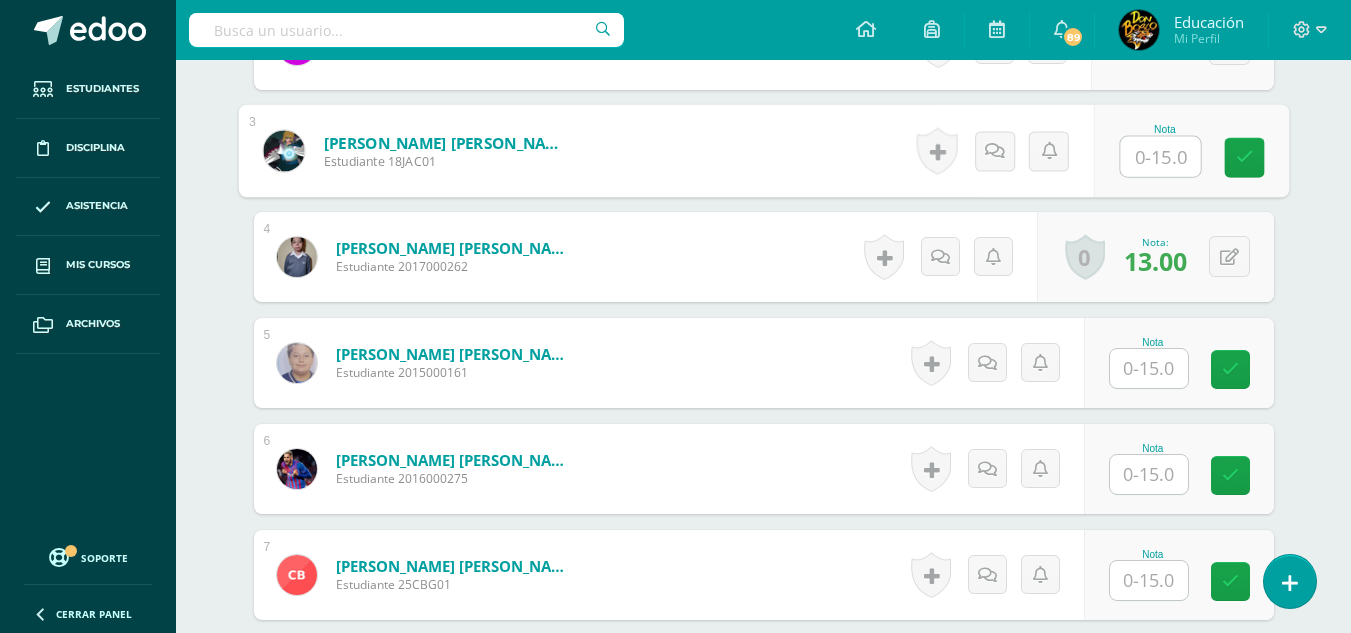 scroll, scrollTop: 803, scrollLeft: 0, axis: vertical 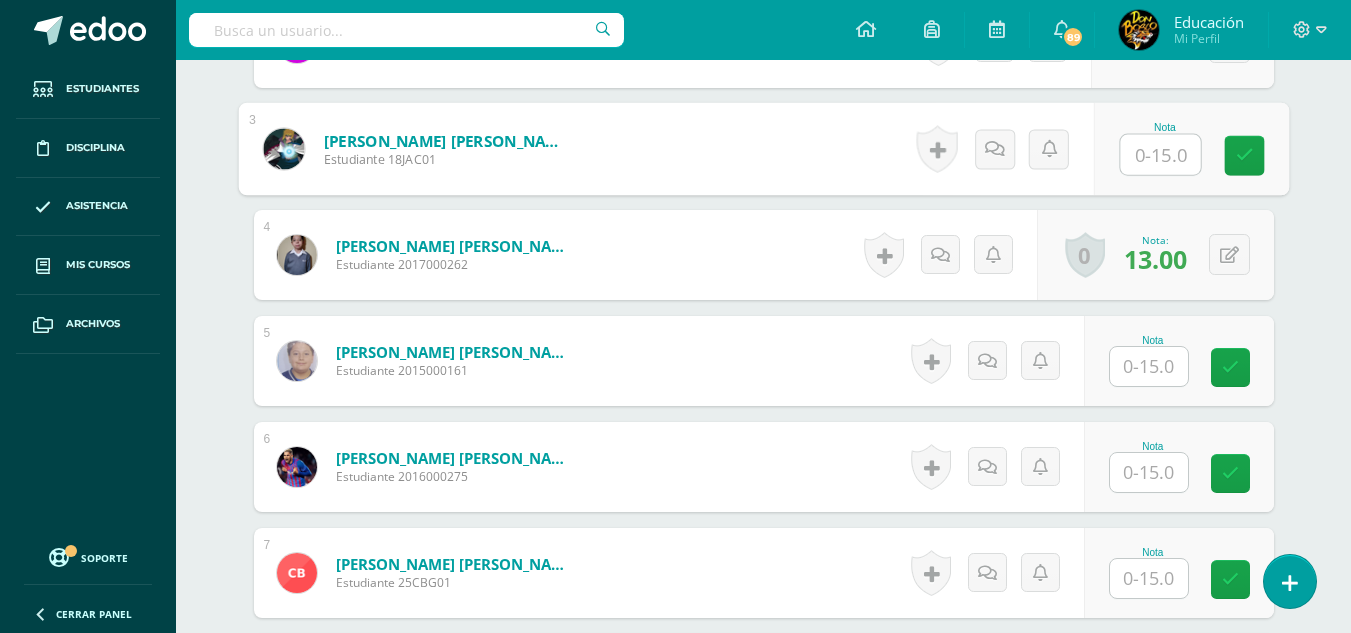 click at bounding box center [1149, 472] 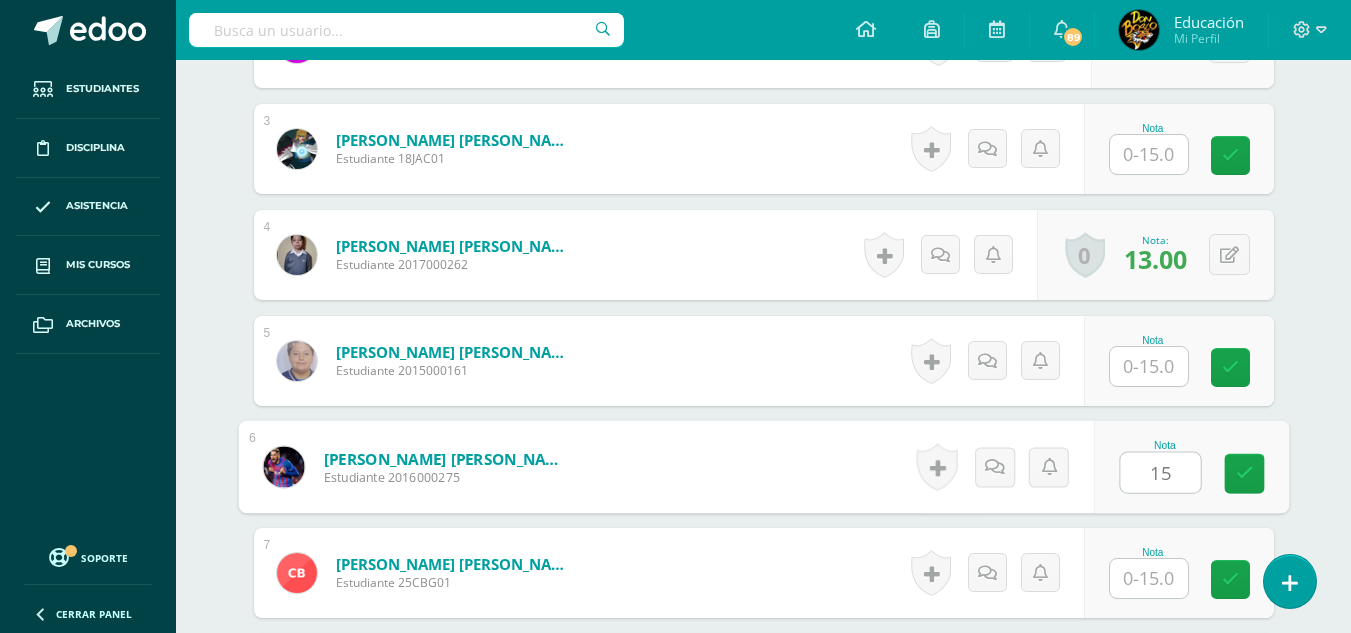 type on "15" 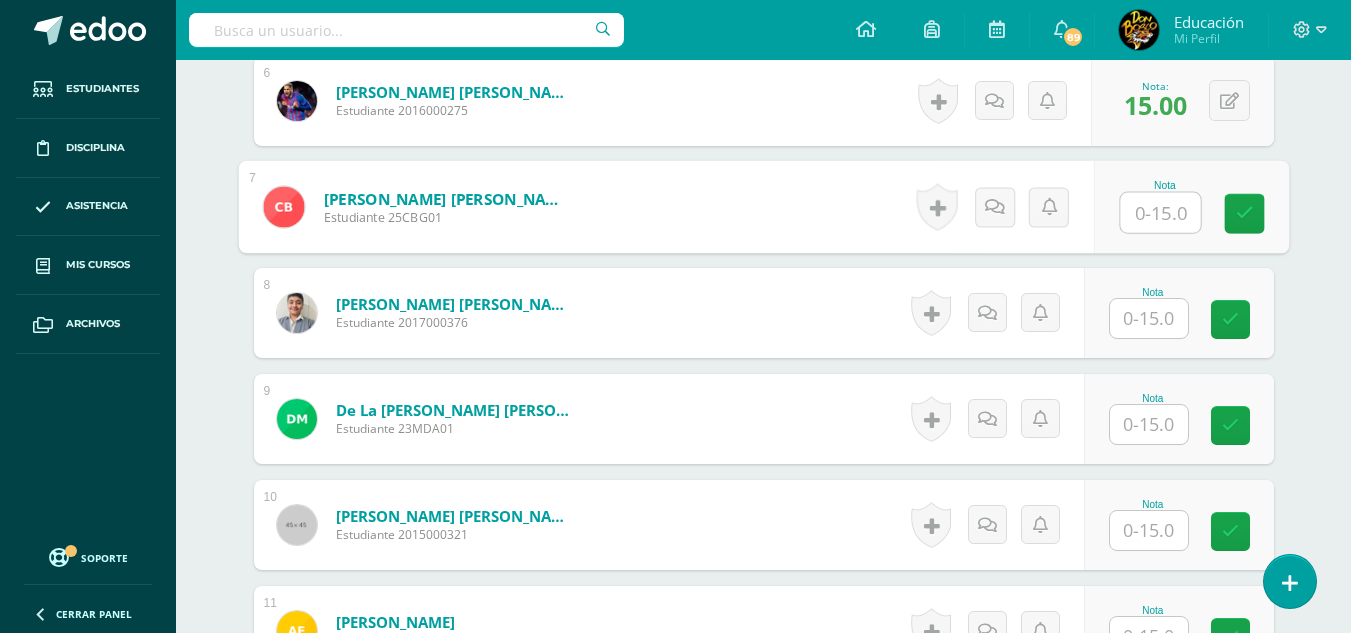 scroll, scrollTop: 1204, scrollLeft: 0, axis: vertical 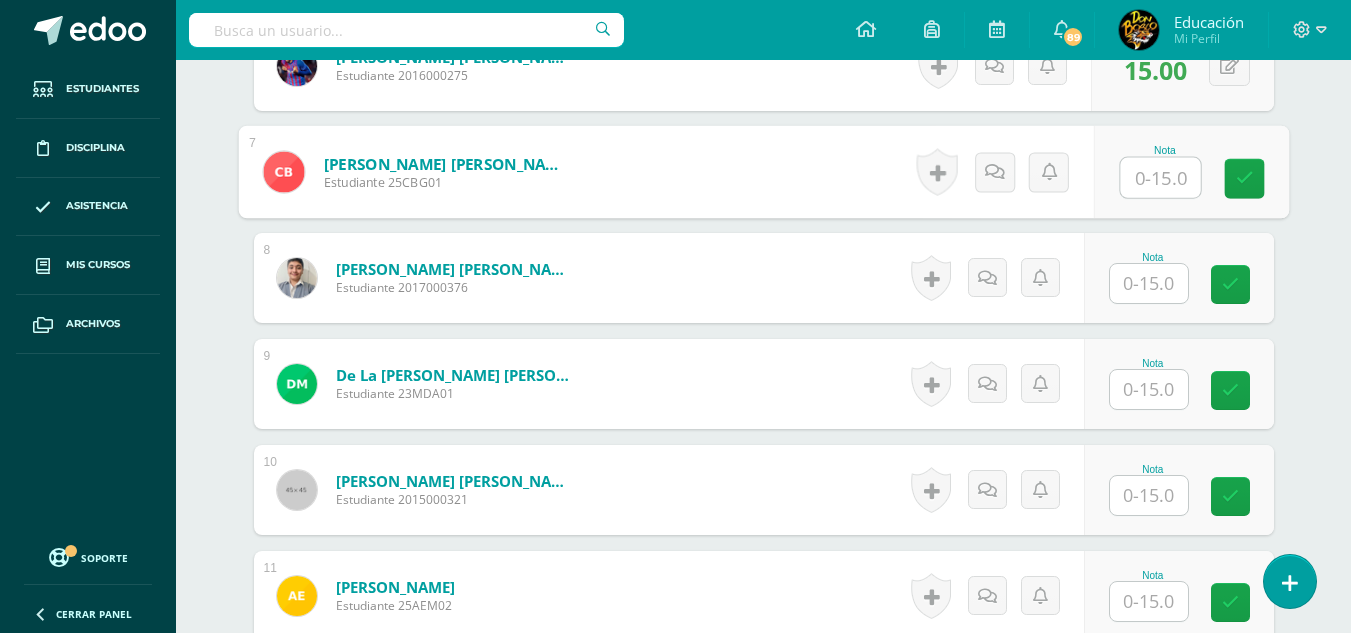 click at bounding box center [1149, 389] 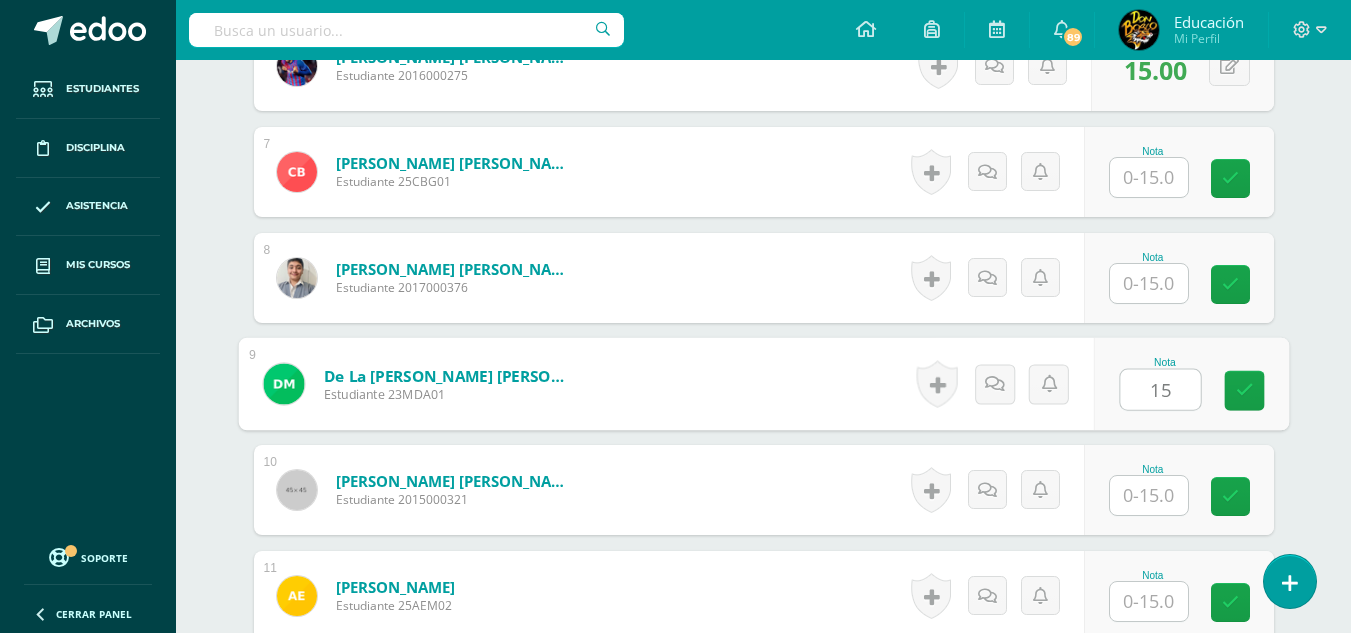 type on "15" 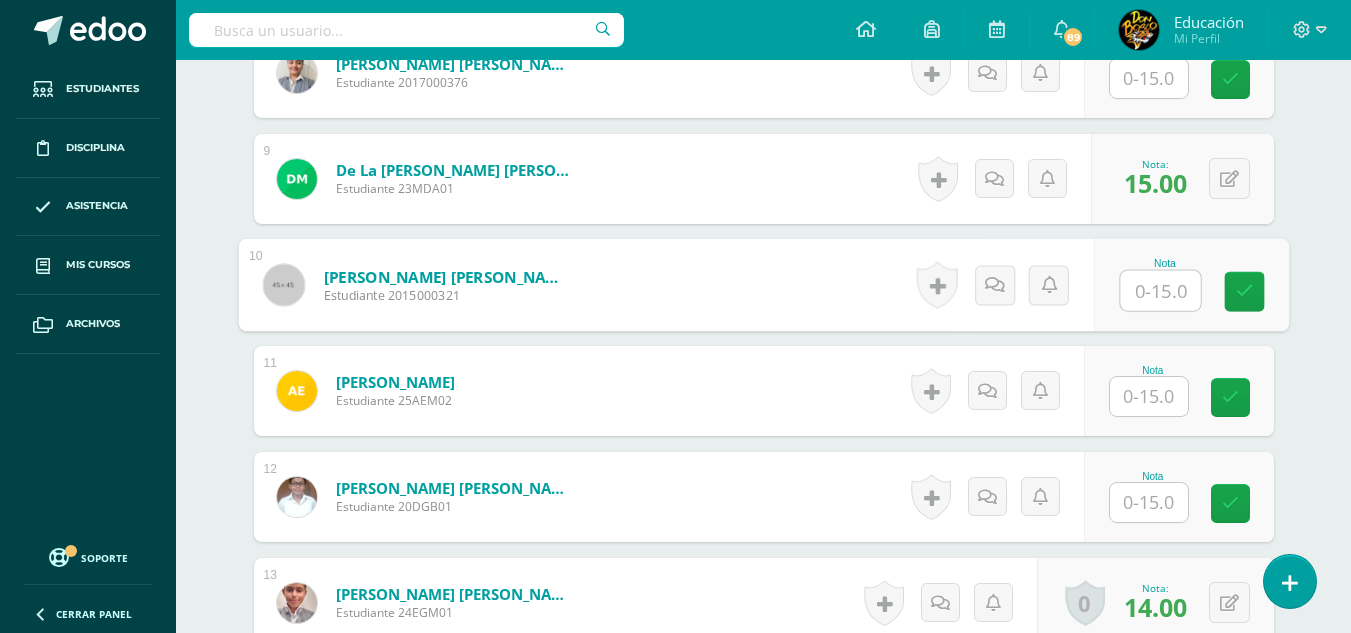 scroll, scrollTop: 1404, scrollLeft: 0, axis: vertical 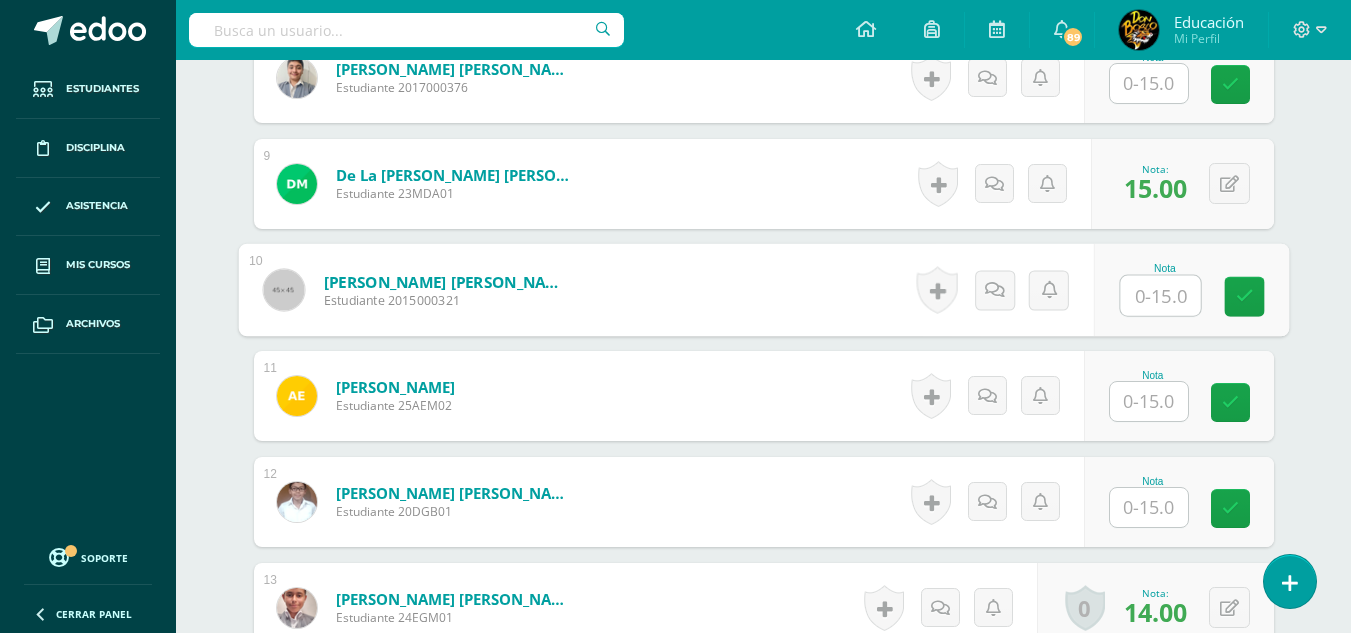 click at bounding box center [1160, 296] 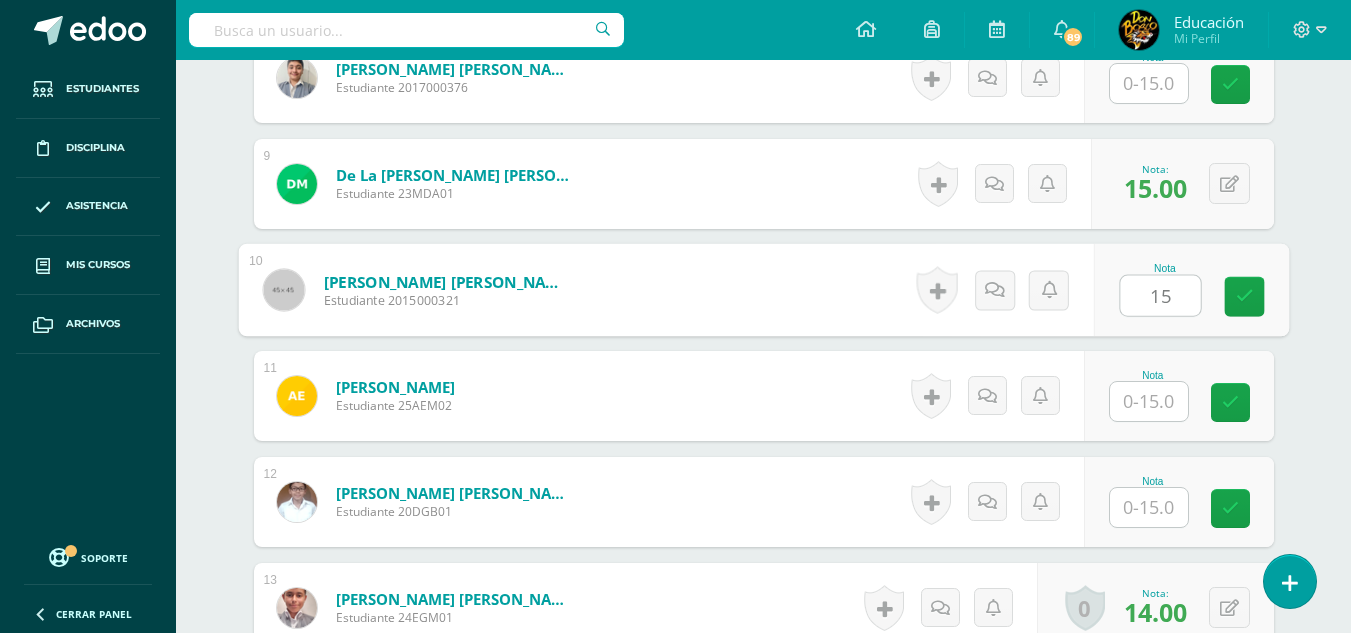 type on "15" 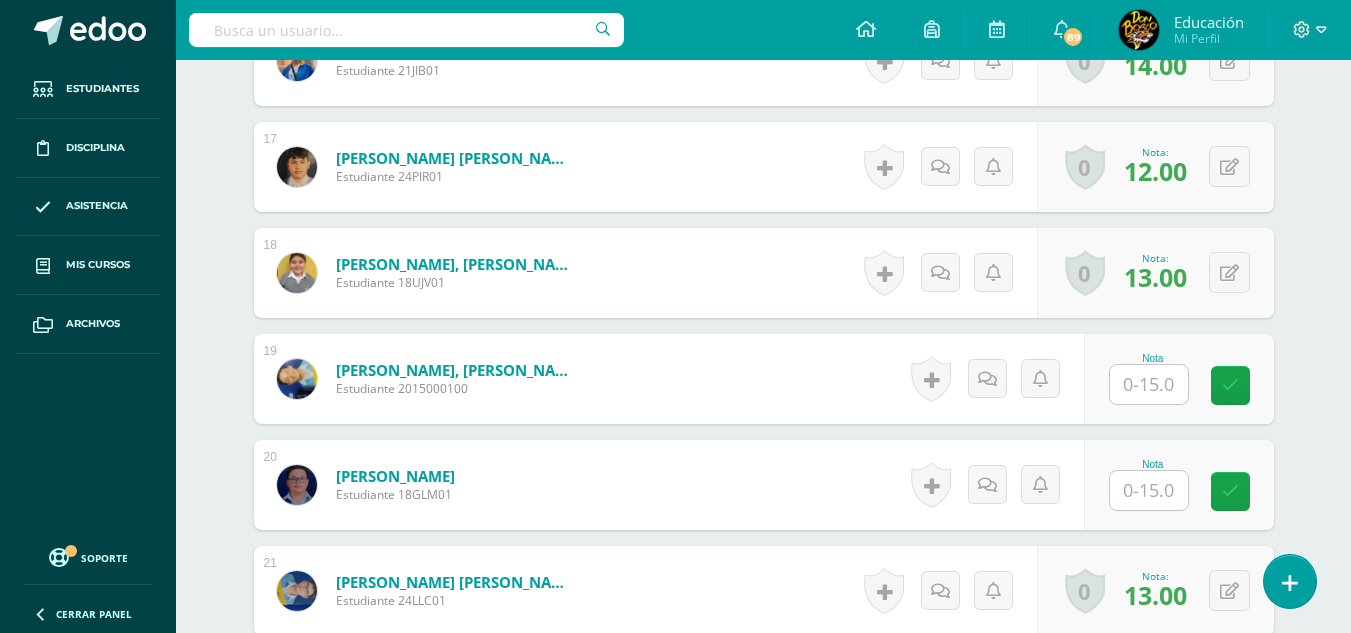 scroll, scrollTop: 2304, scrollLeft: 0, axis: vertical 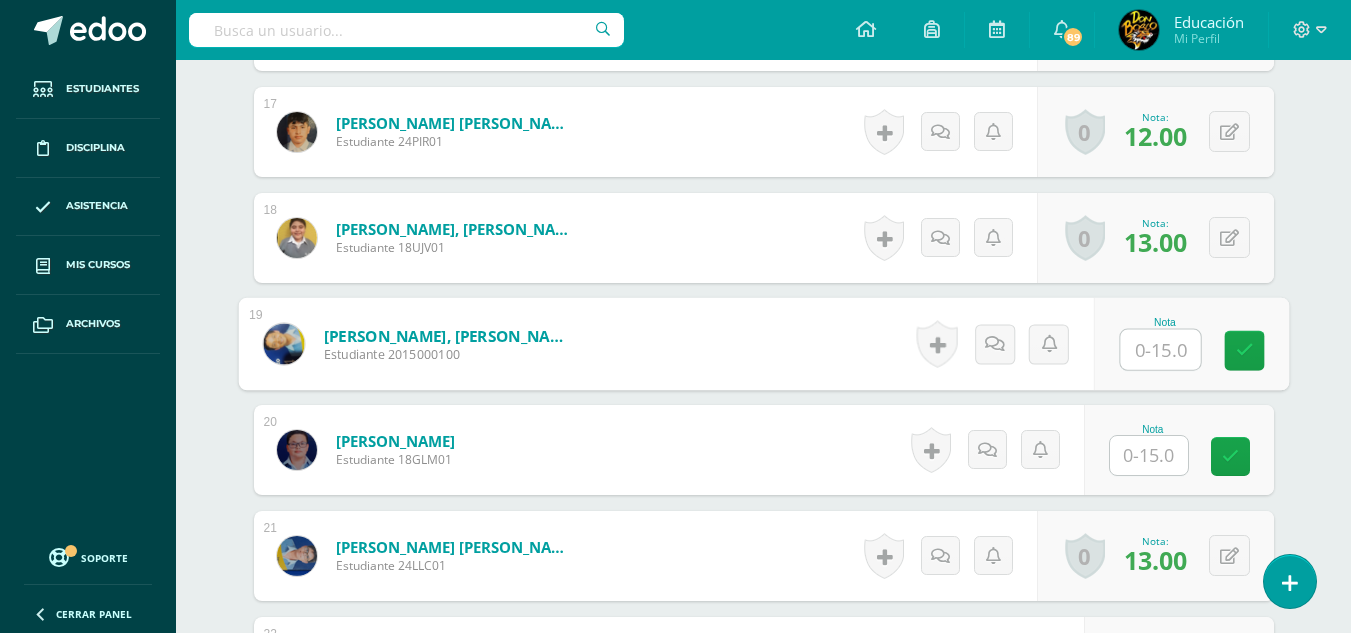 click at bounding box center (1160, 350) 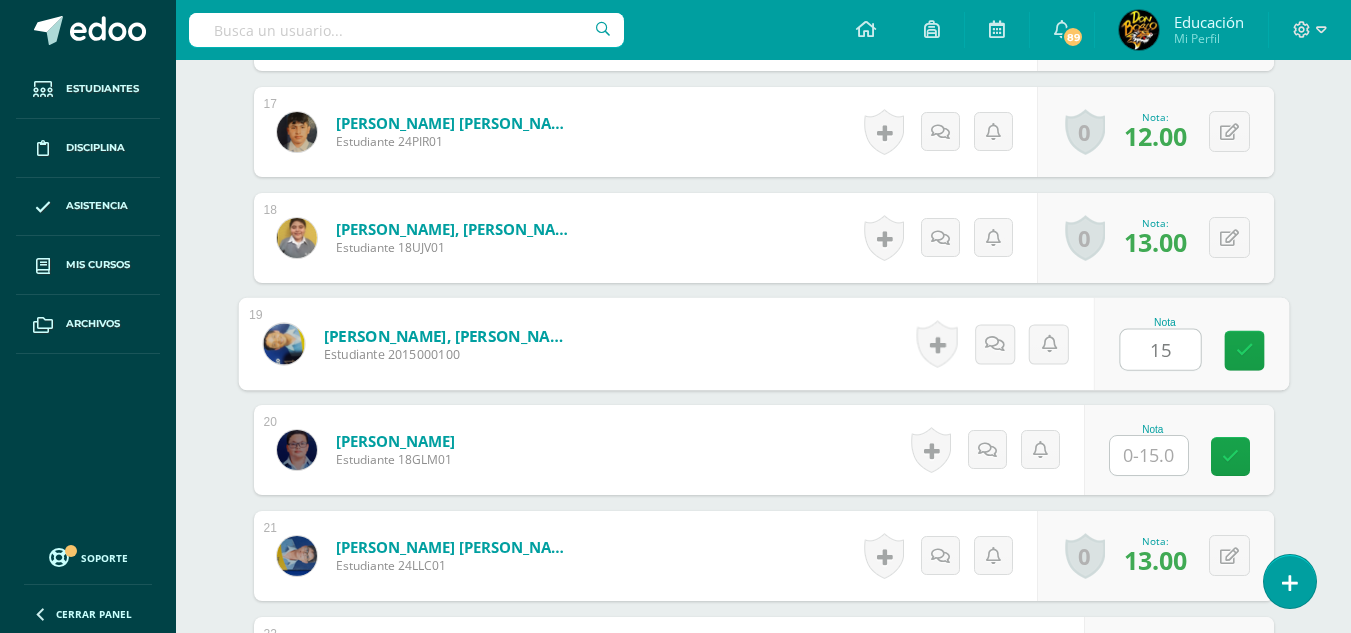 type on "15" 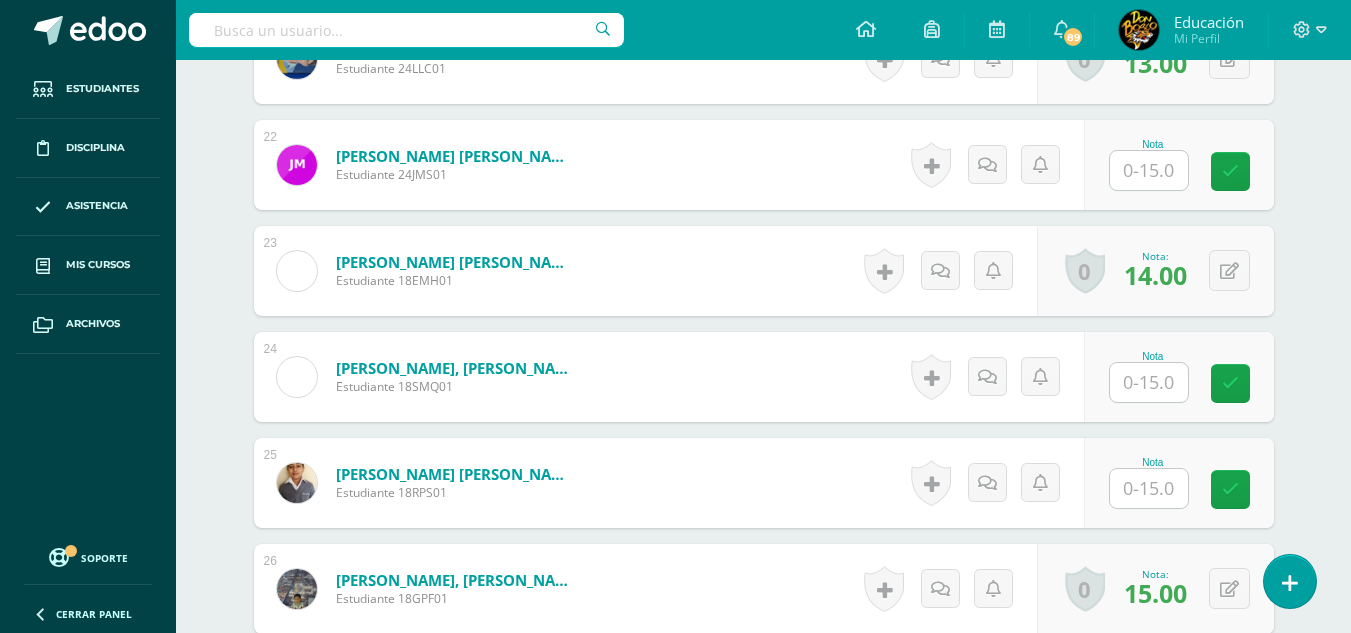 scroll, scrollTop: 2804, scrollLeft: 0, axis: vertical 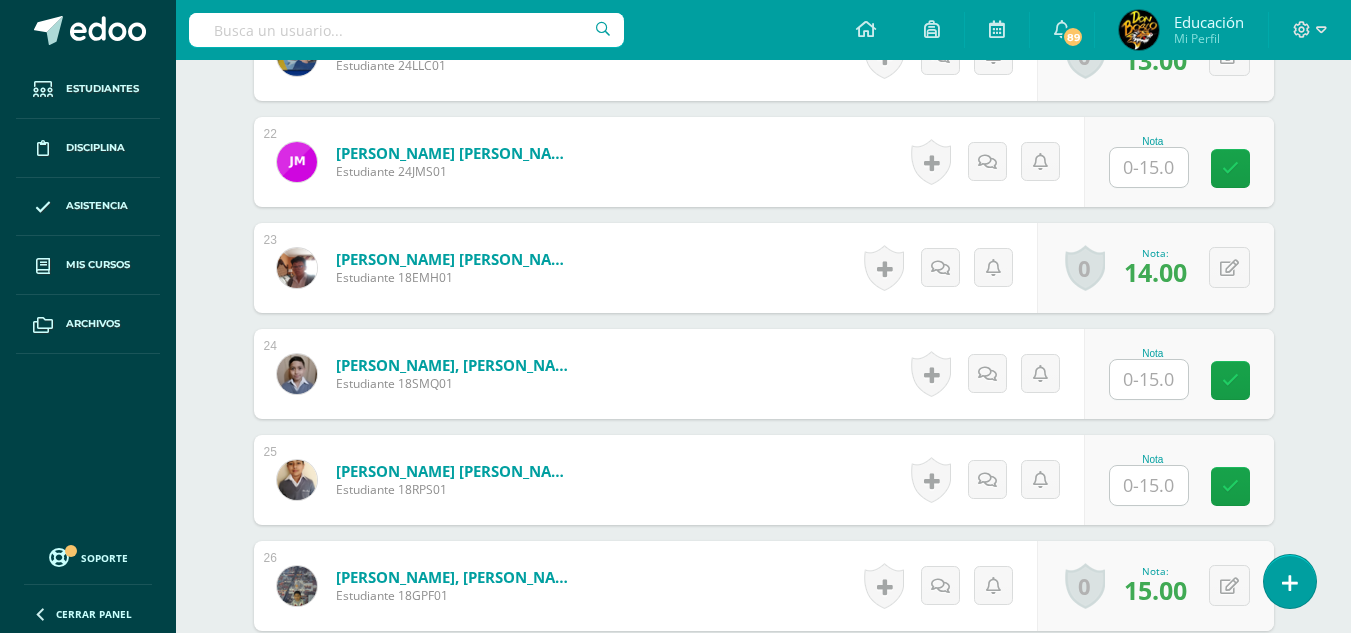 click at bounding box center [1149, 379] 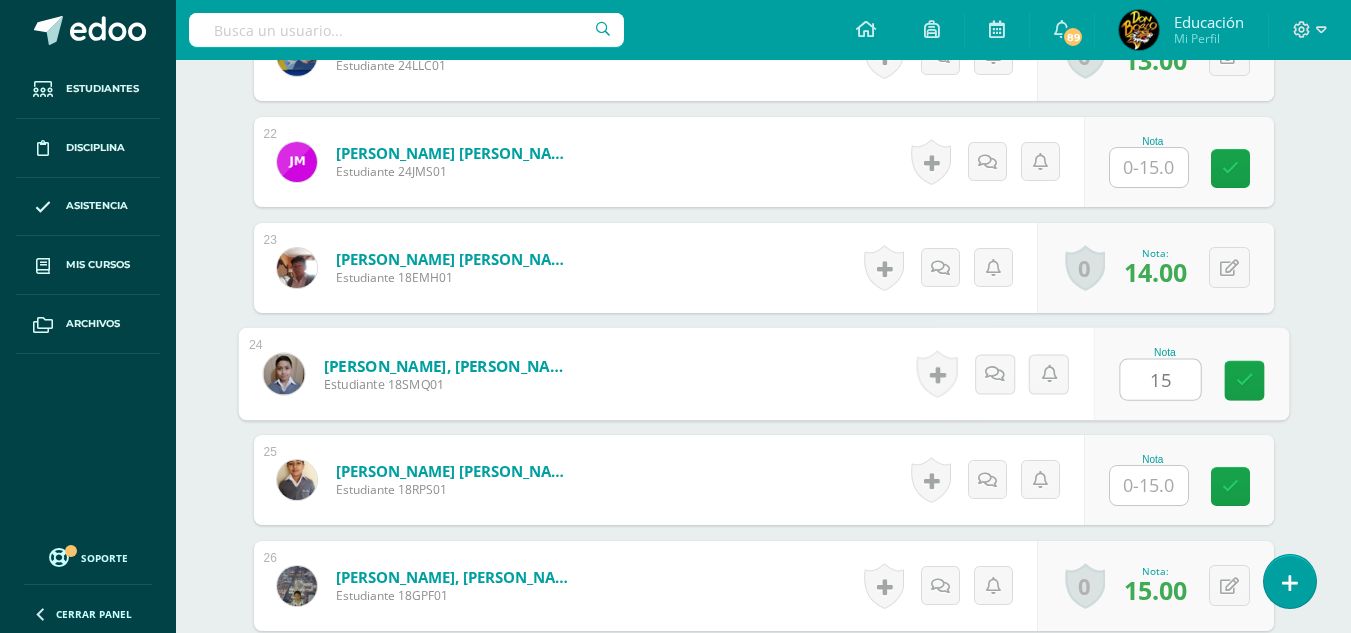 type on "15" 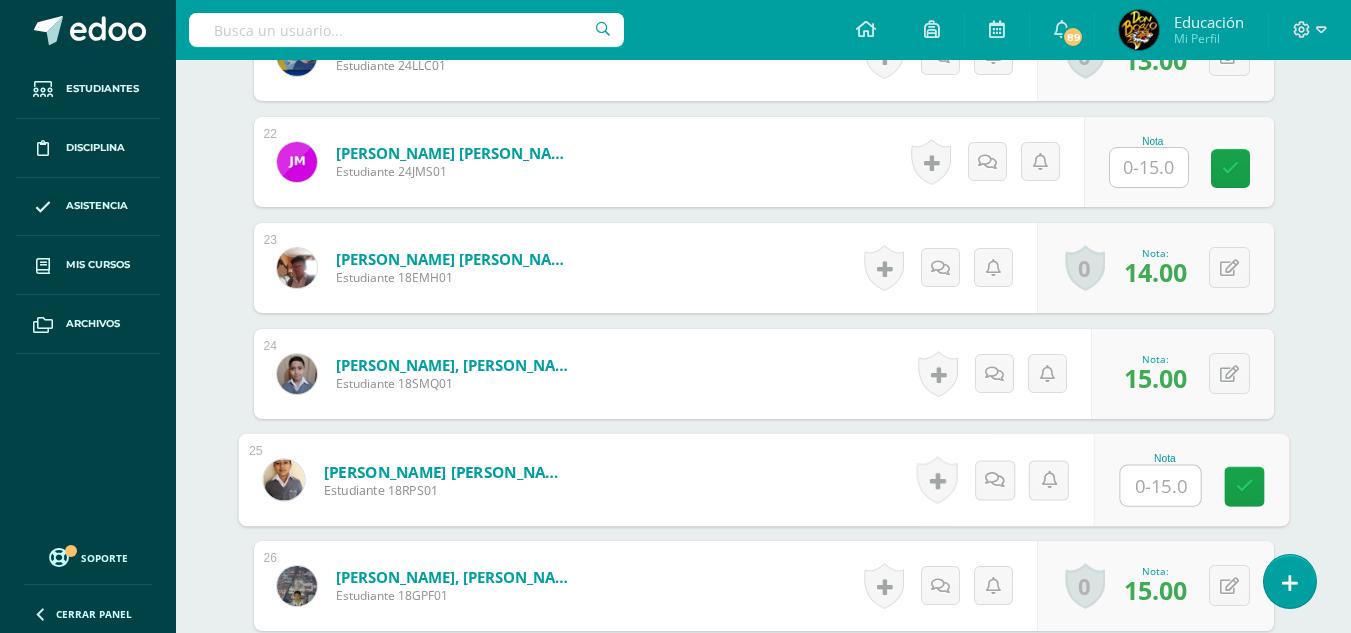 scroll, scrollTop: 2904, scrollLeft: 0, axis: vertical 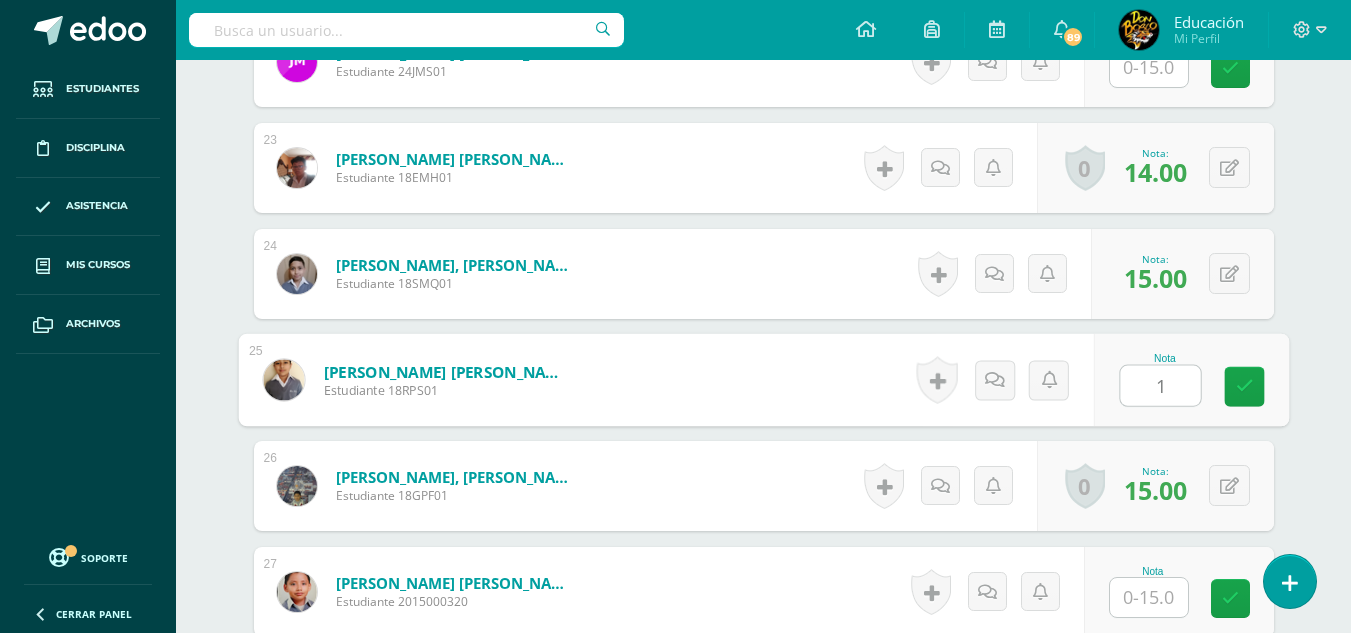 type on "15" 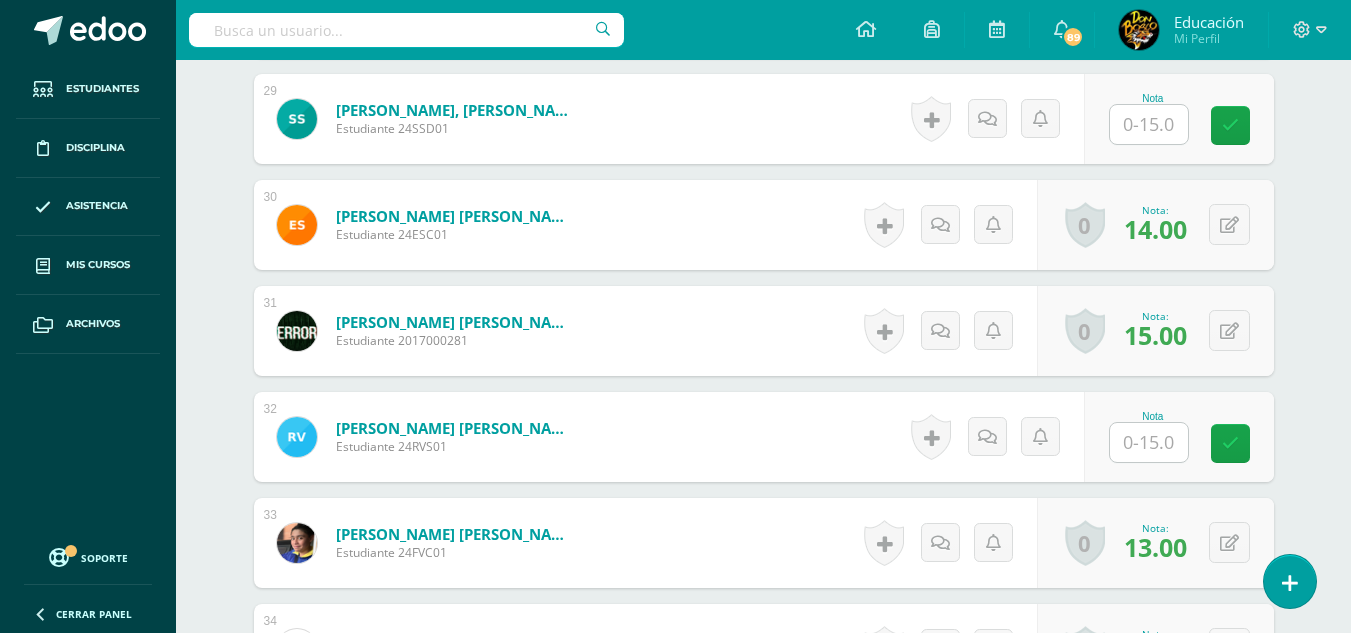 scroll, scrollTop: 3579, scrollLeft: 0, axis: vertical 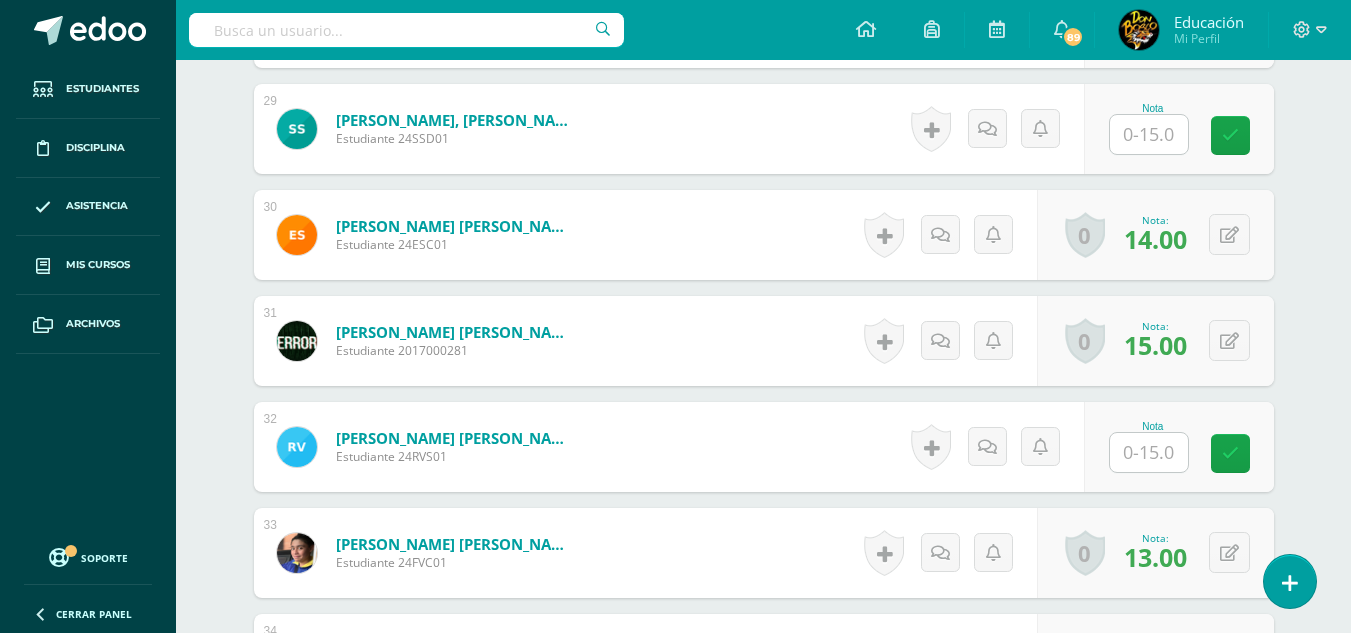 click at bounding box center [1149, 134] 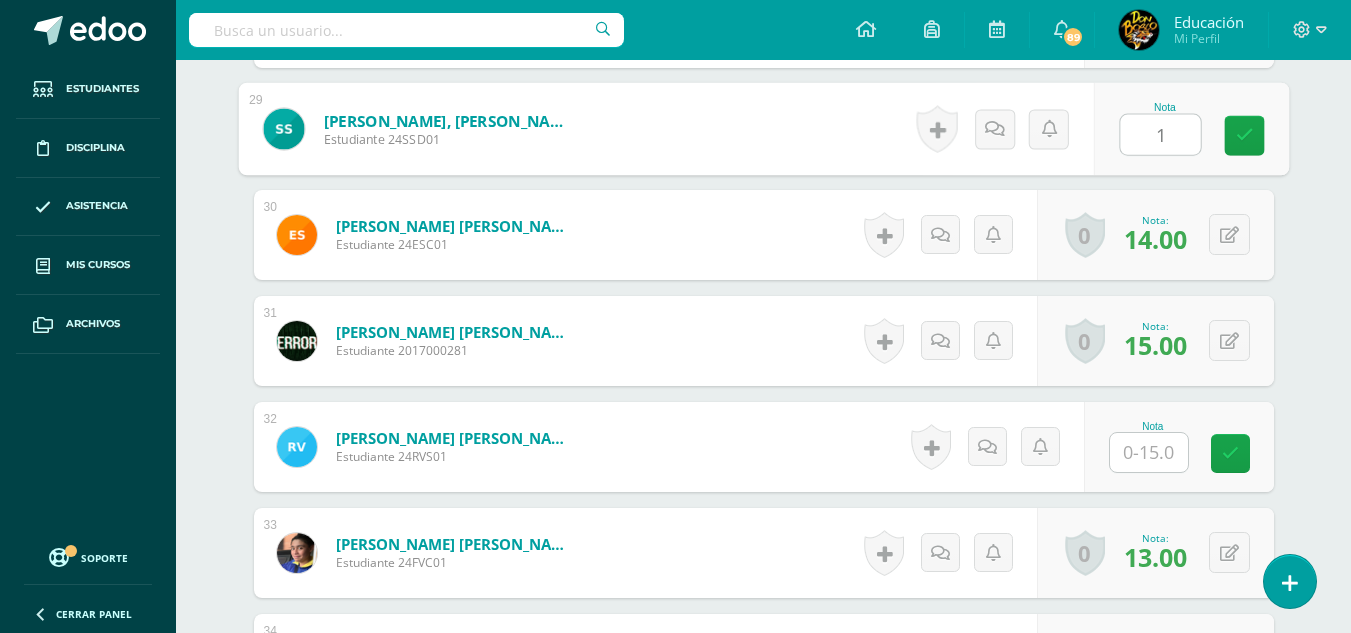 type on "12" 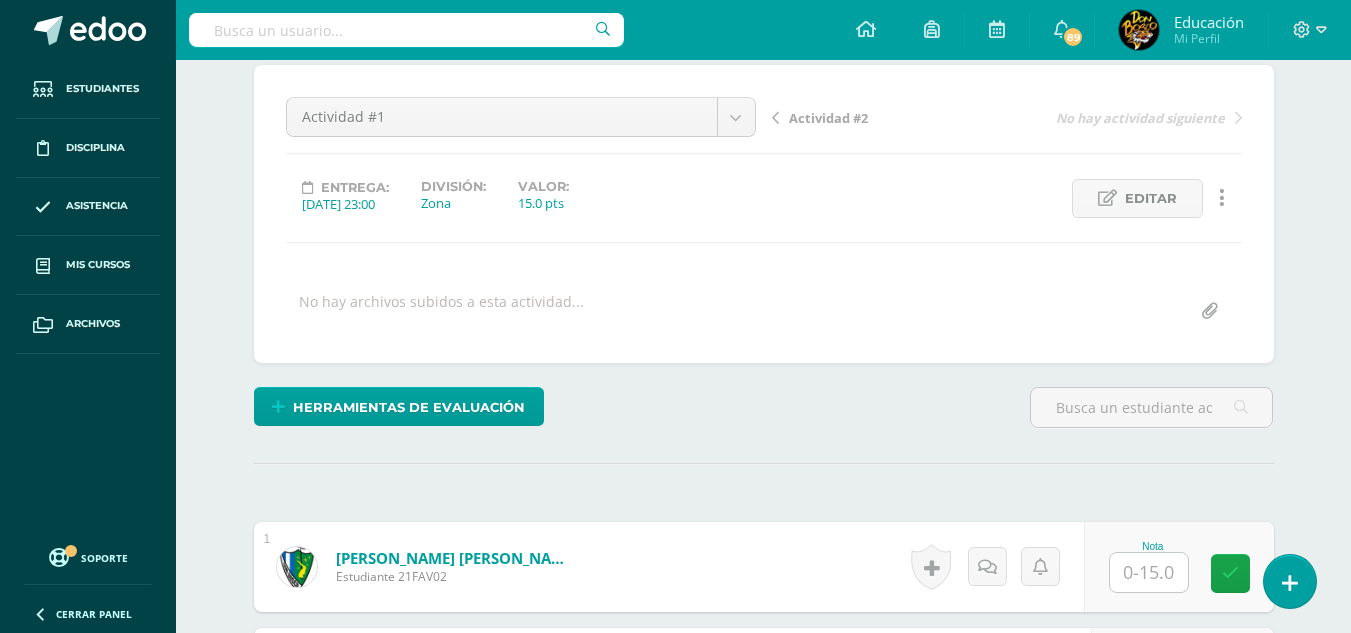 scroll, scrollTop: 0, scrollLeft: 0, axis: both 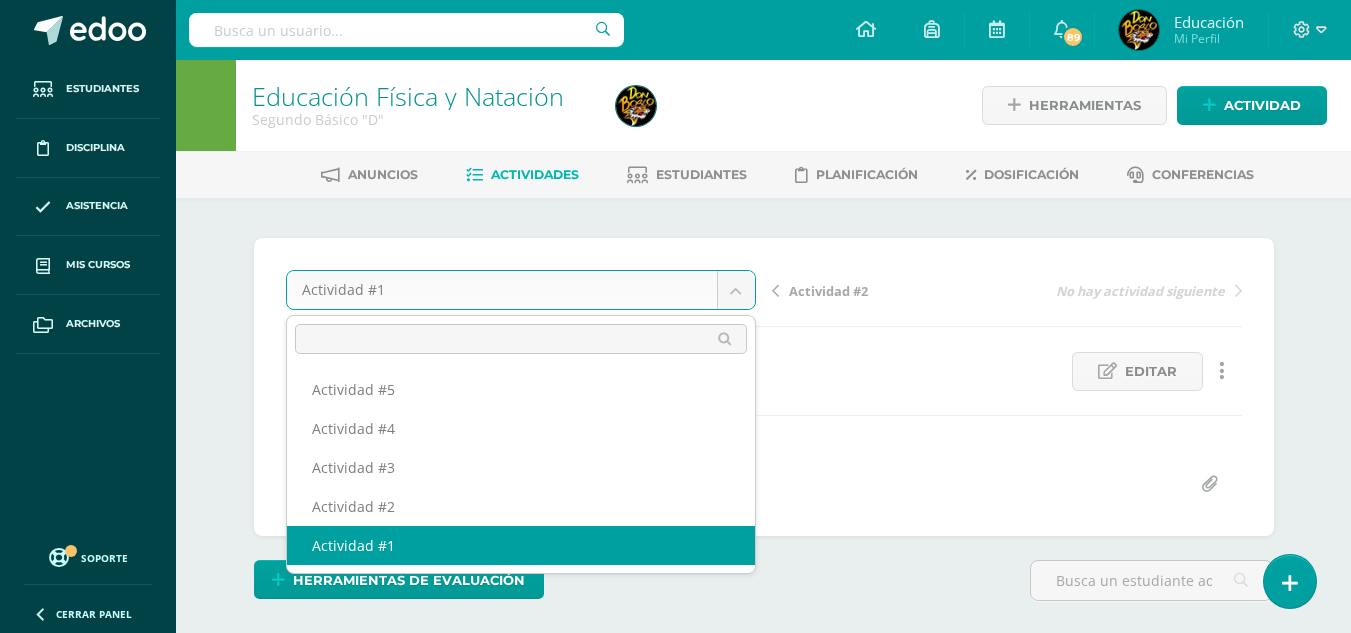 click on "Estudiantes Disciplina Asistencia Mis cursos Archivos Soporte
Centro de ayuda
Últimas actualizaciones
10+ Cerrar panel
Educación Física
Primero
Primaria Inicial
"A"
Actividades Estudiantes Planificación Dosificación
Méritos y Deméritos 1ro. Primaria ¨A¨
Primero
Primaria Inicial
"A"
Actividades Estudiantes Planificación Dosificación
Educación Física
Primero
Primaria Inicial
"B"
Actividades Estudiantes Planificación Dosificación Actividades Estudiantes Planificación Dosificación Actividades 1" at bounding box center (675, 2256) 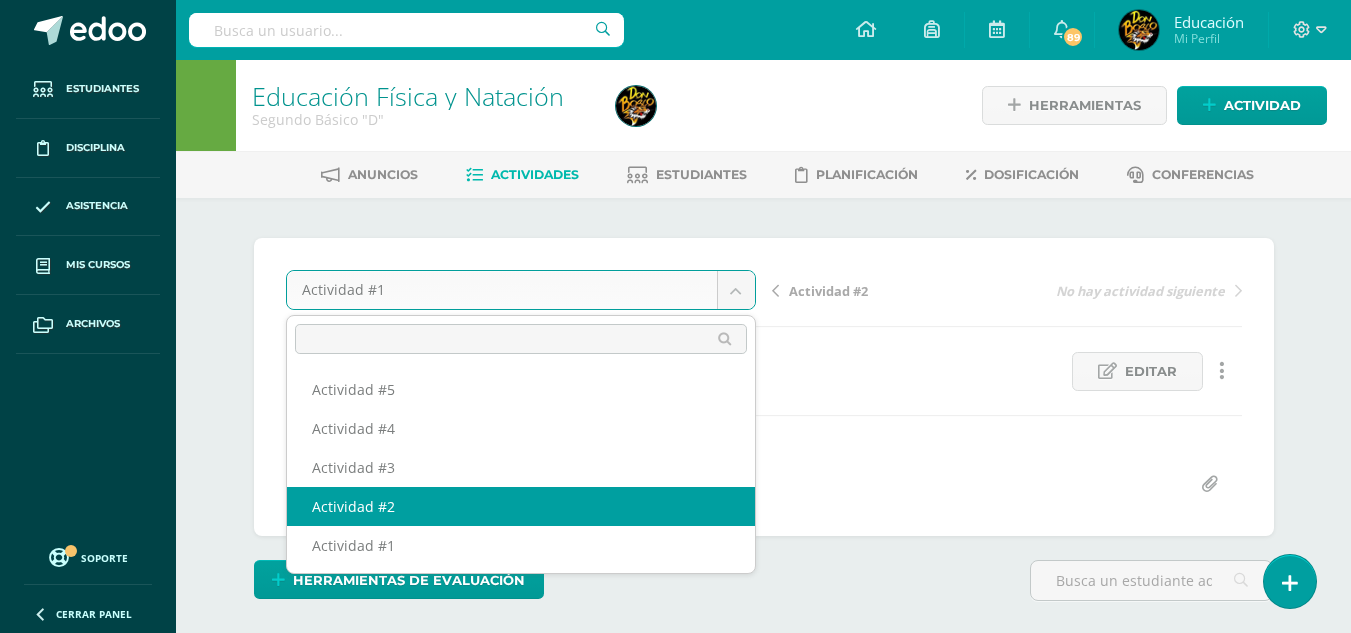 select on "/dashboard/teacher/grade-activity/174922/" 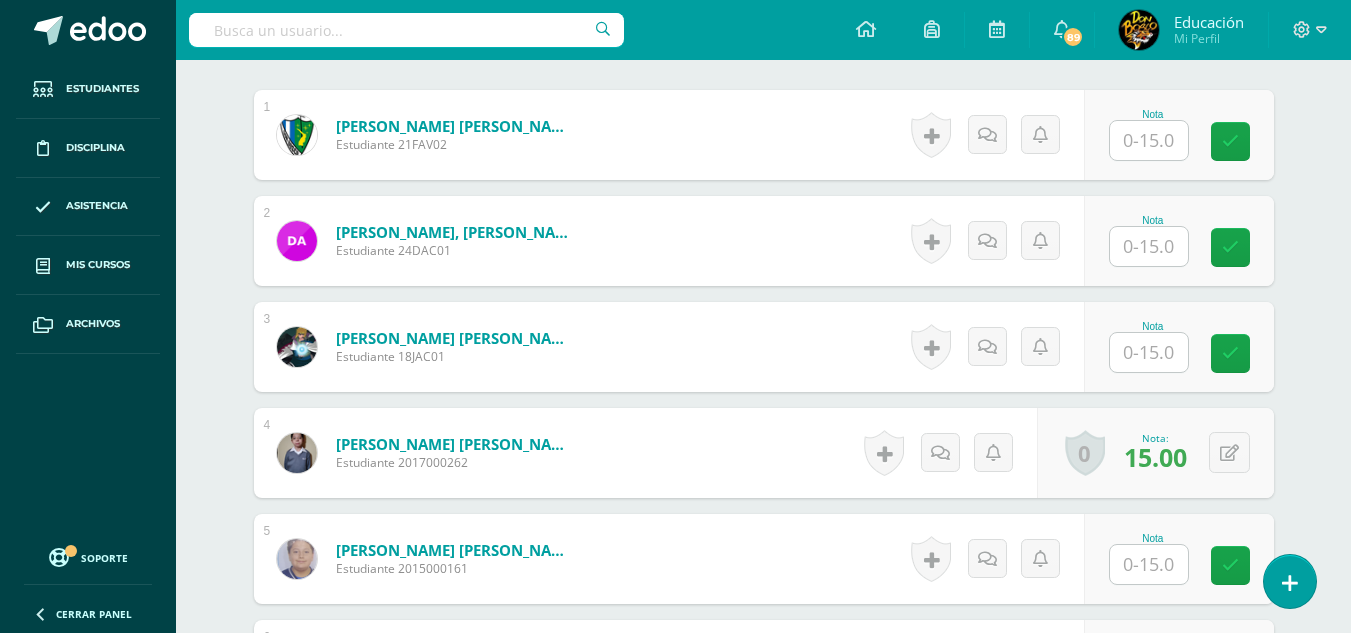 scroll, scrollTop: 604, scrollLeft: 0, axis: vertical 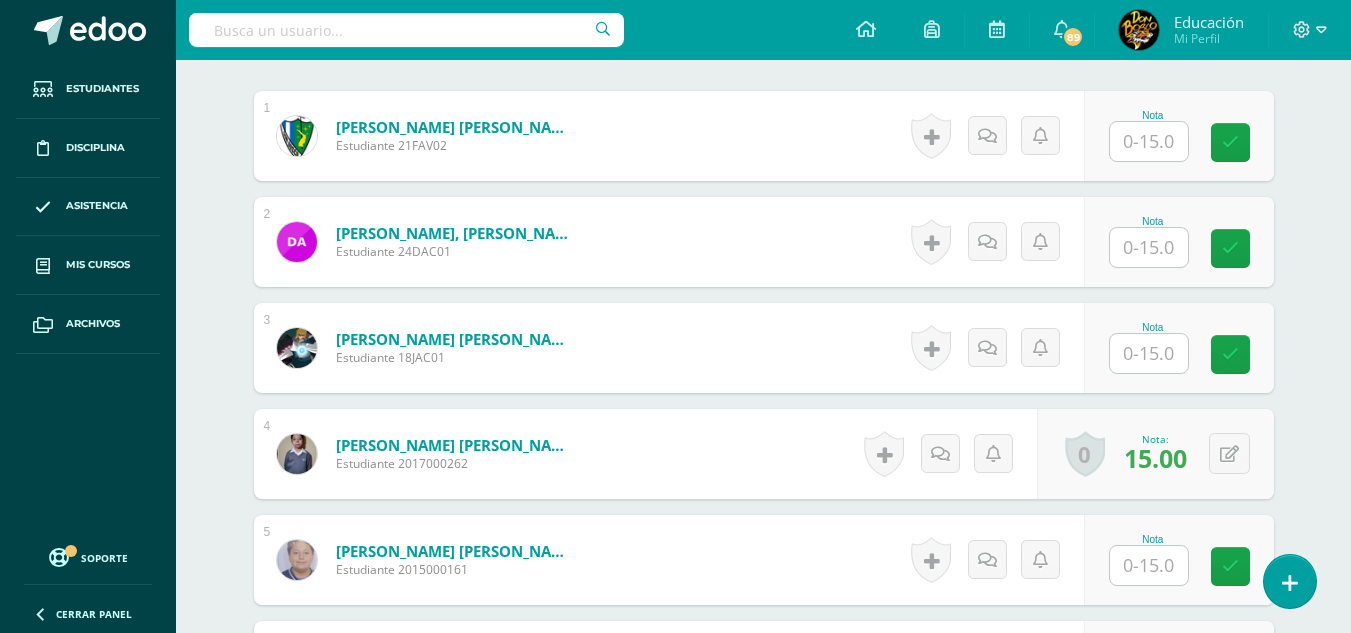 click at bounding box center (1149, 247) 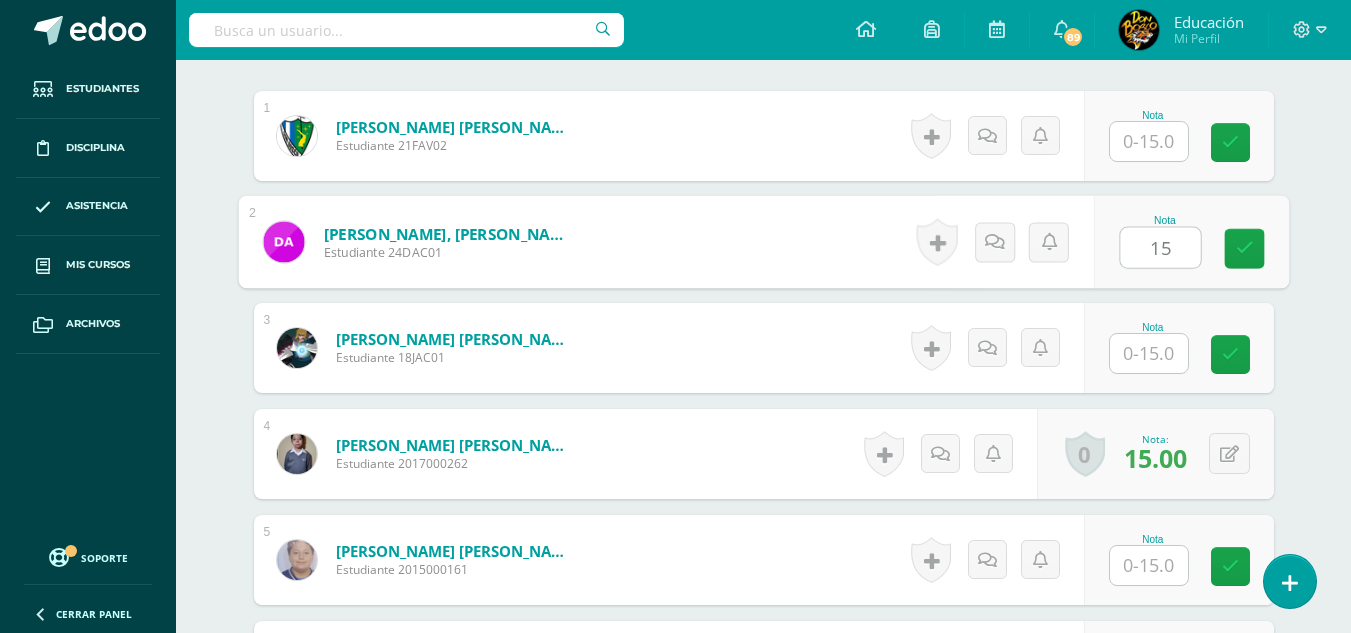 type on "15" 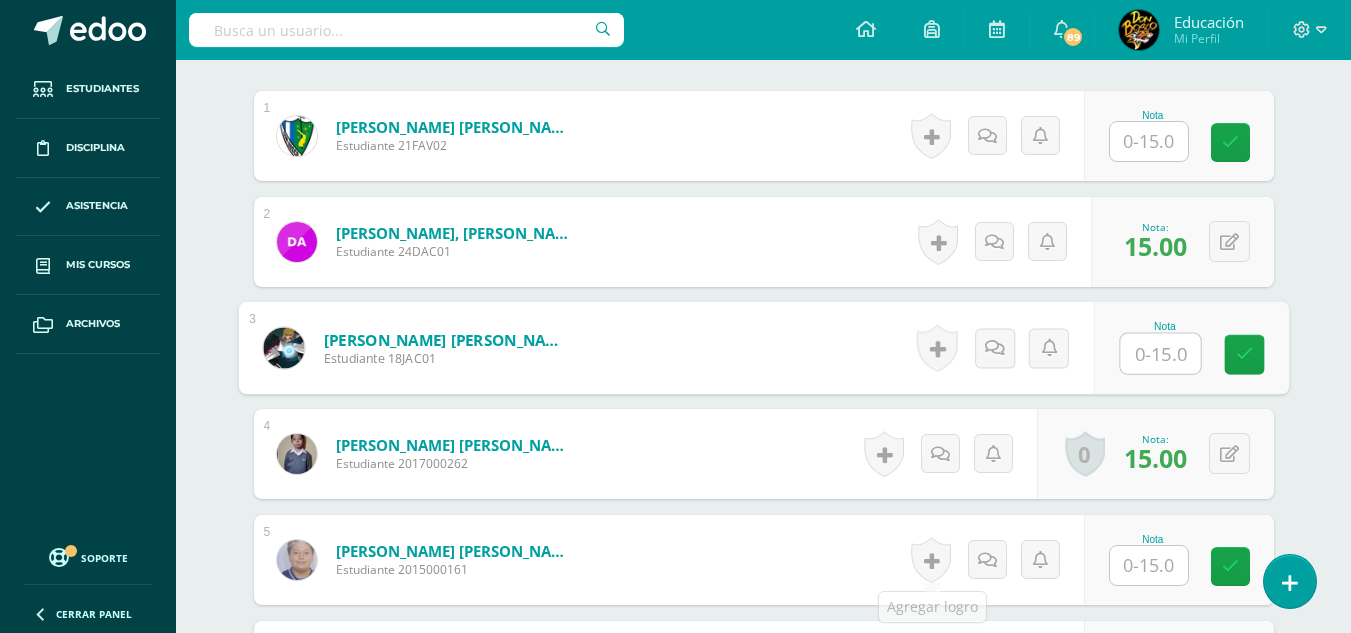 scroll, scrollTop: 804, scrollLeft: 0, axis: vertical 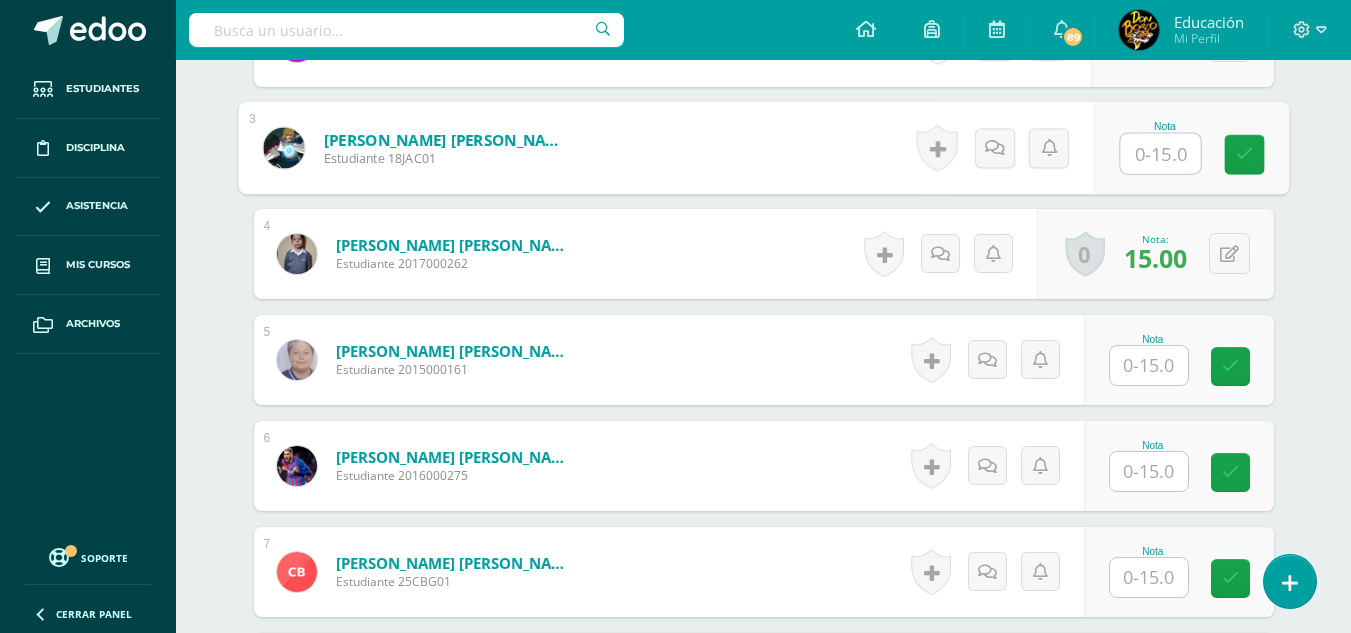 click at bounding box center (1149, 471) 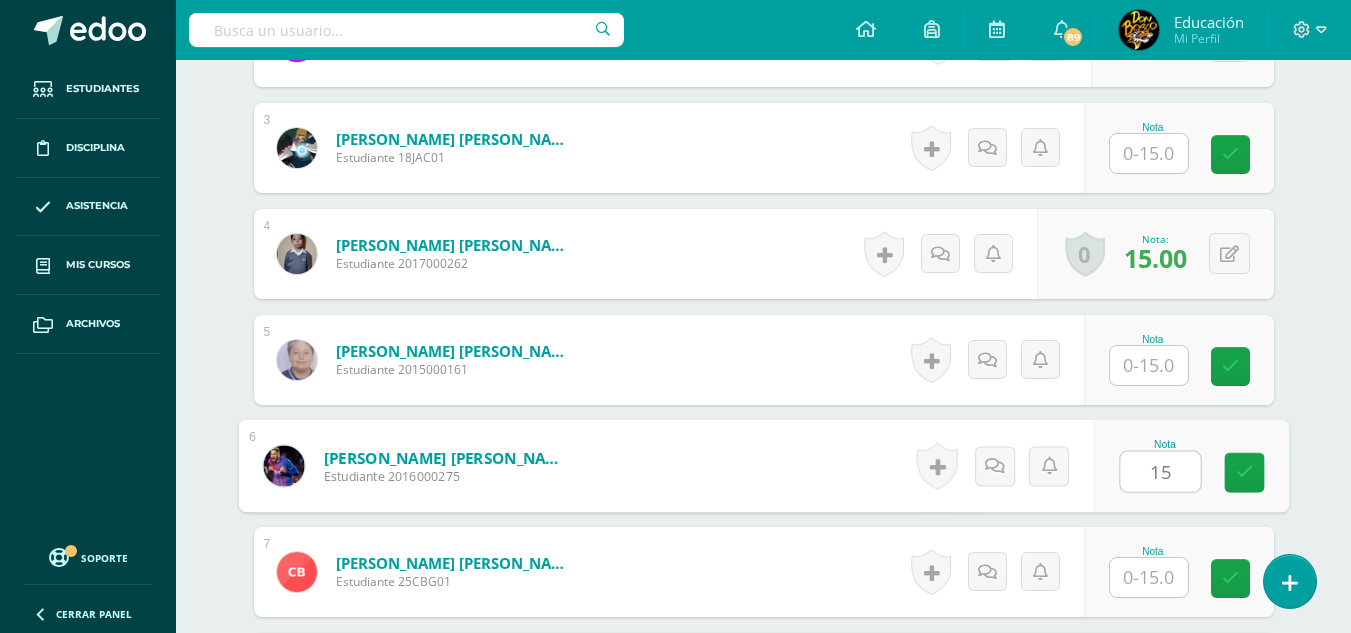 type on "15" 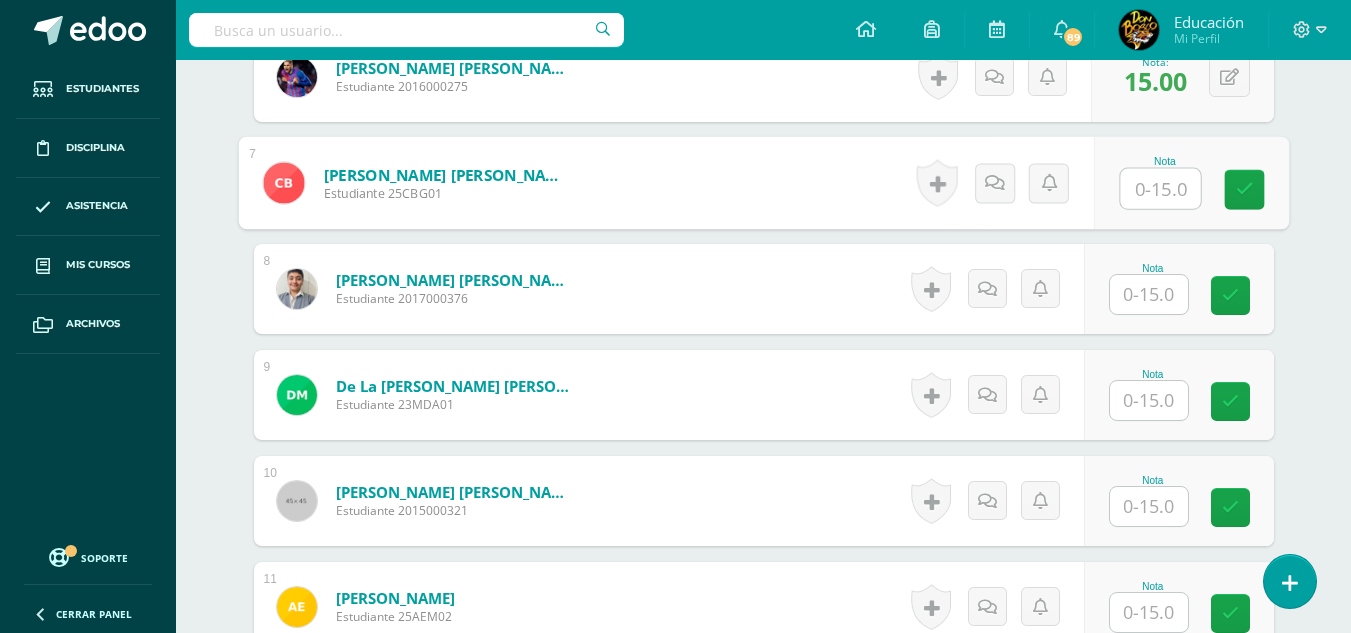 scroll, scrollTop: 1204, scrollLeft: 0, axis: vertical 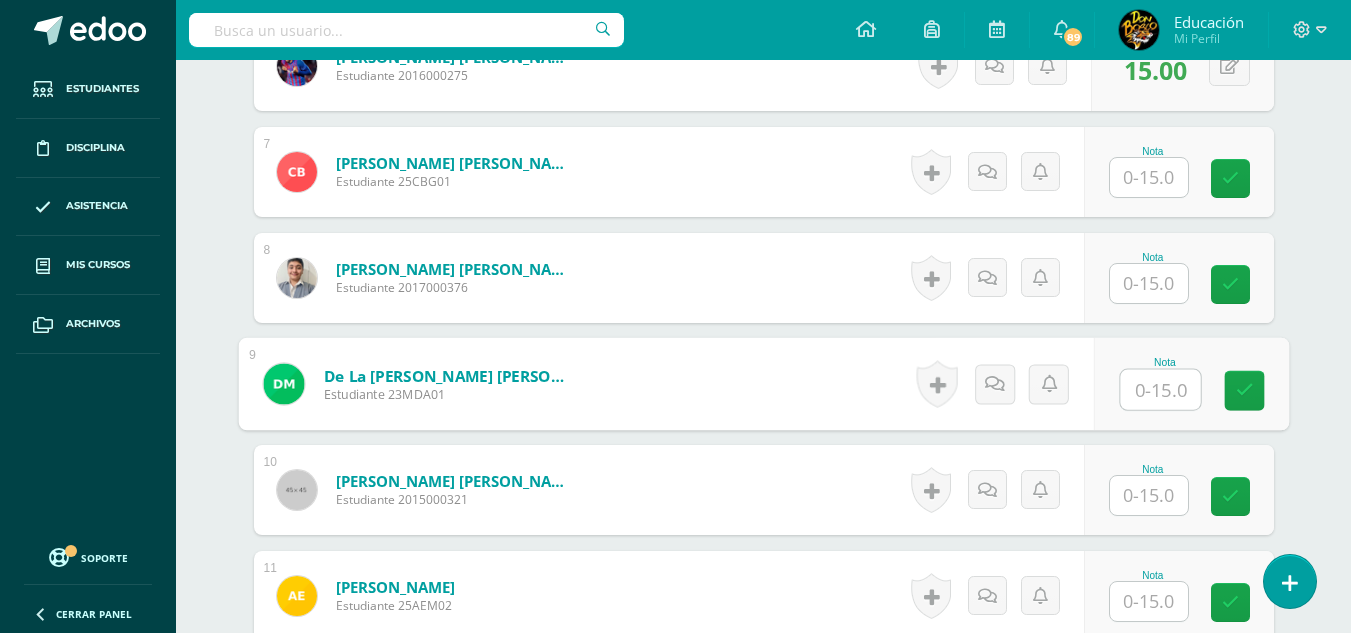 click at bounding box center [1160, 390] 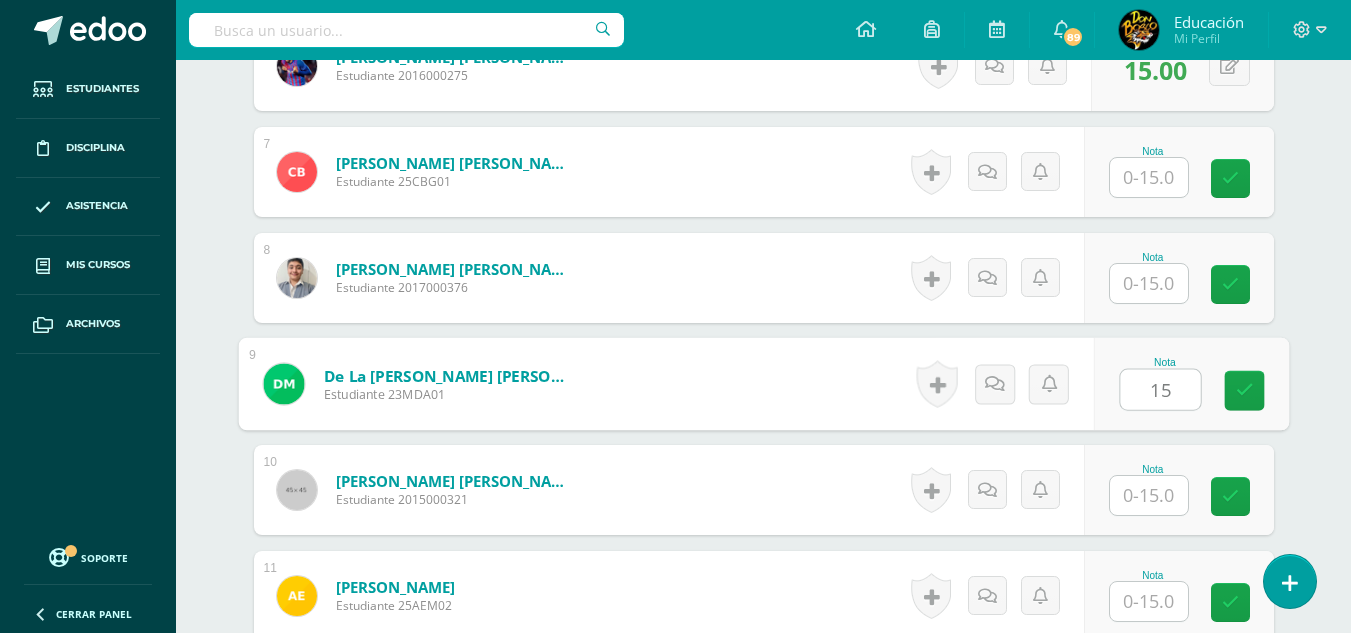 type on "15" 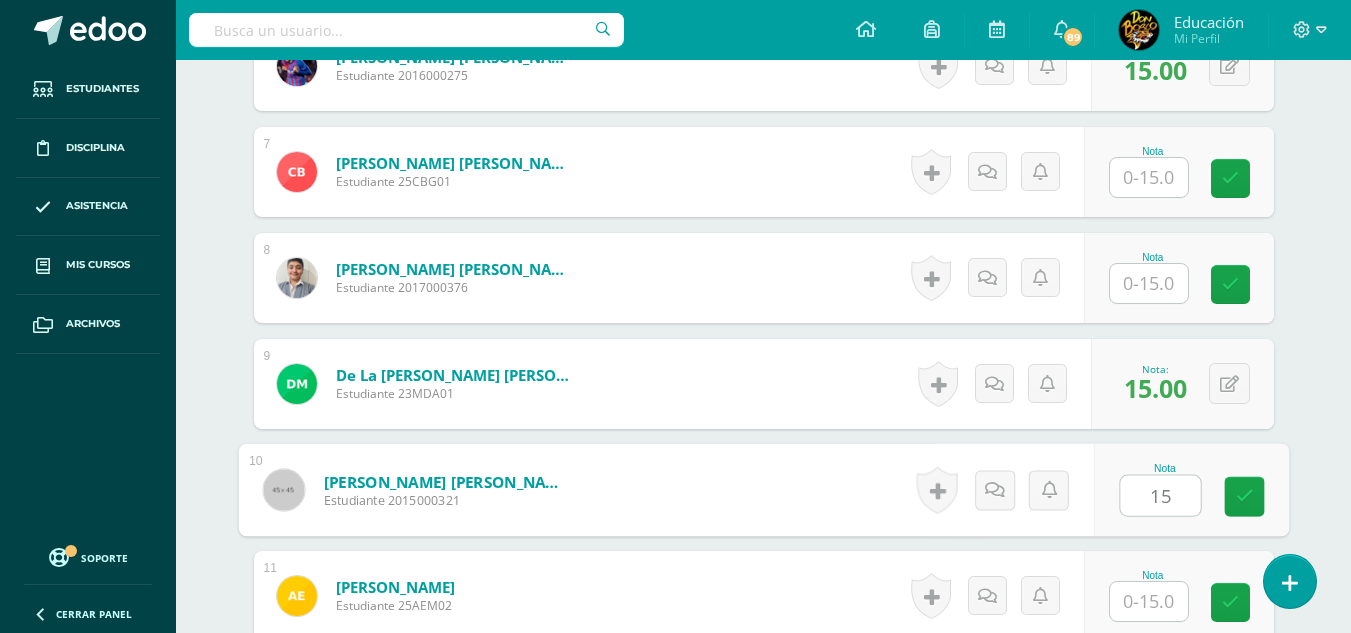 type on "15" 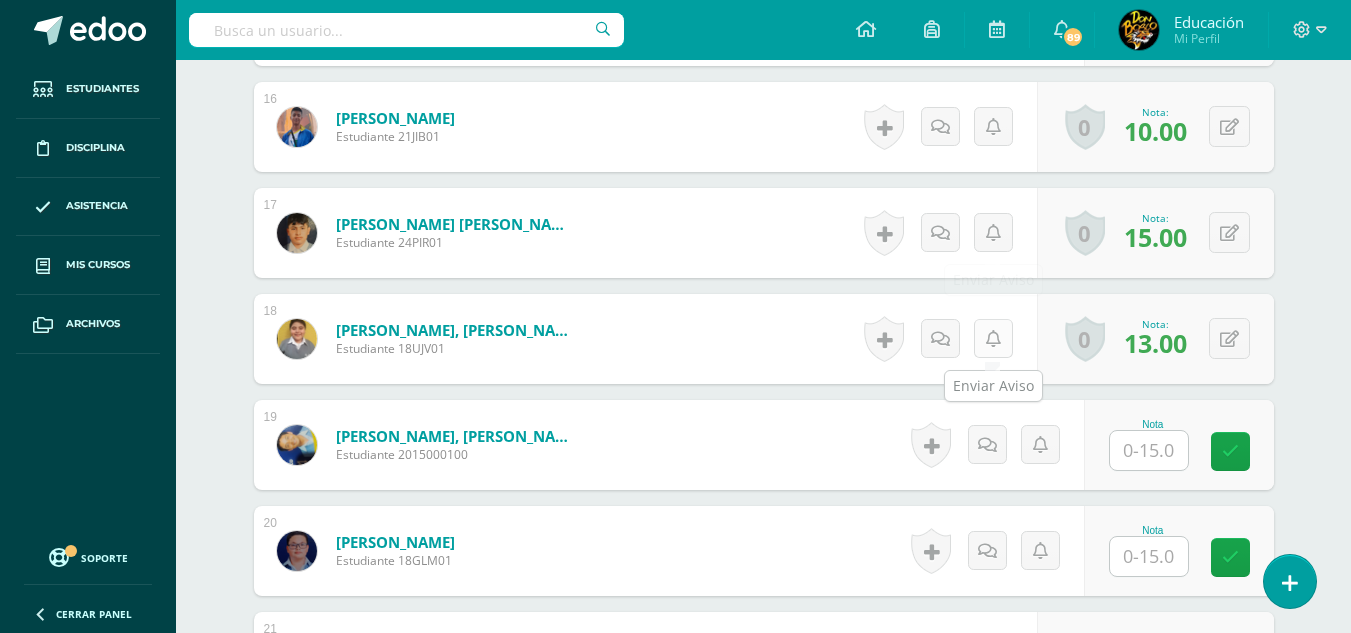 scroll, scrollTop: 2204, scrollLeft: 0, axis: vertical 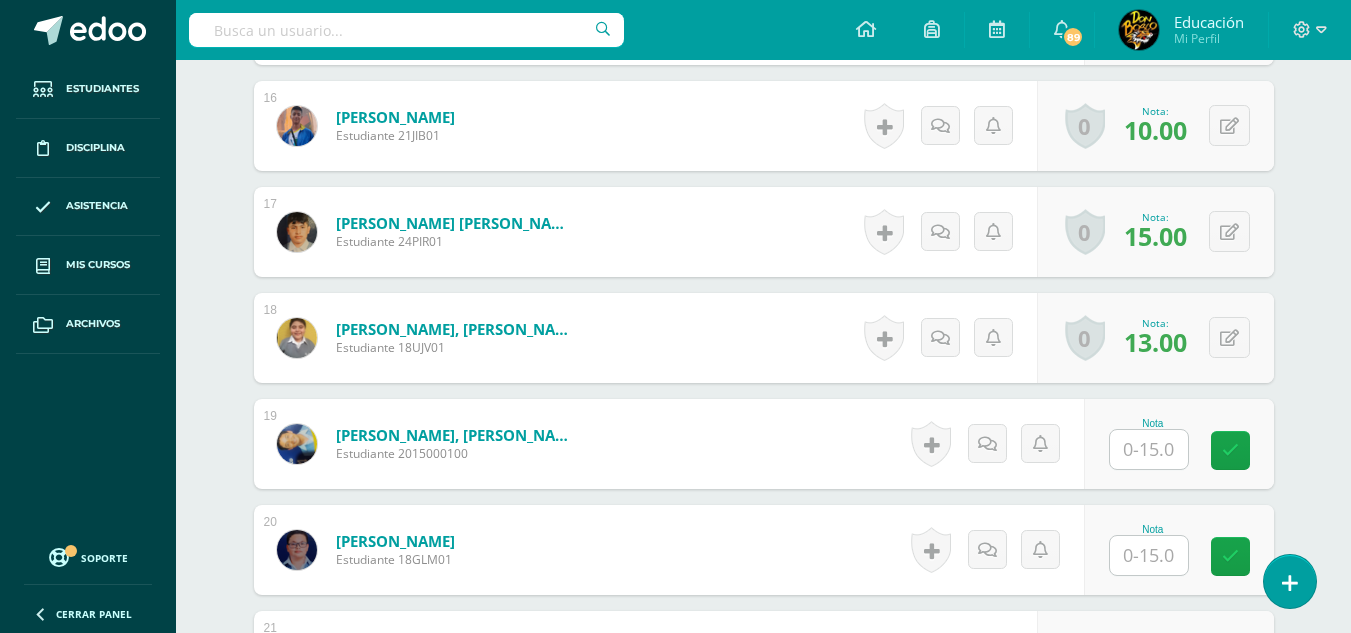 click at bounding box center [1149, 449] 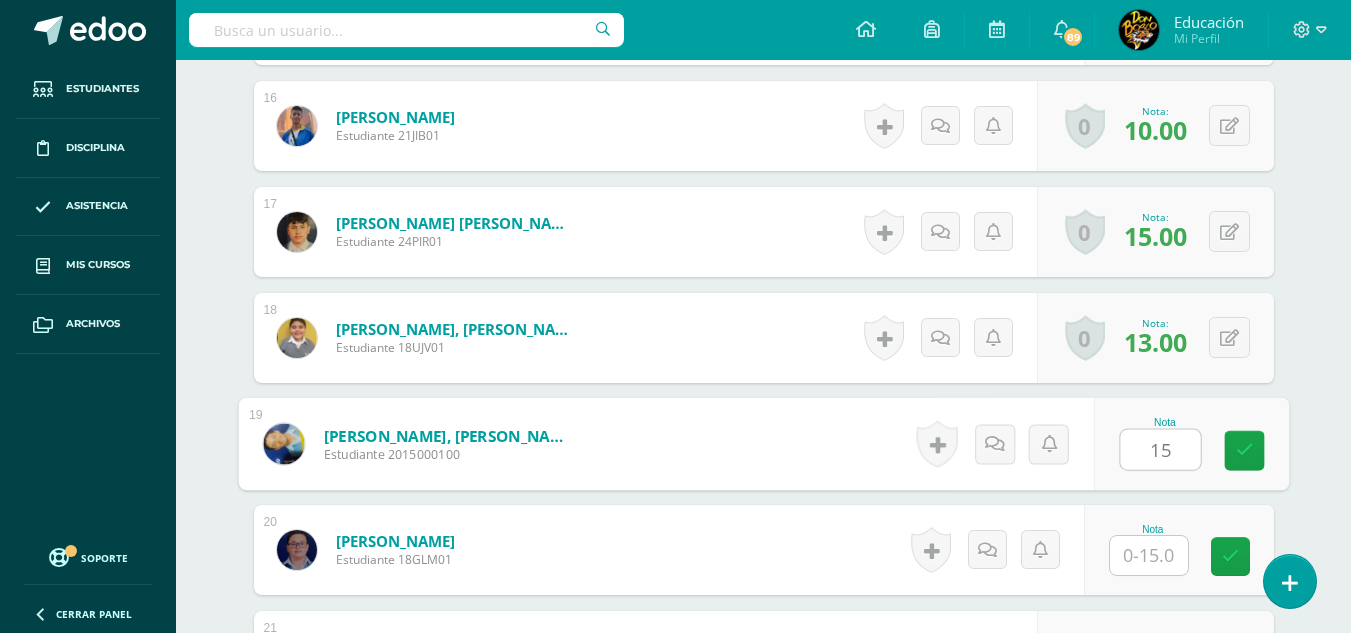 type on "15" 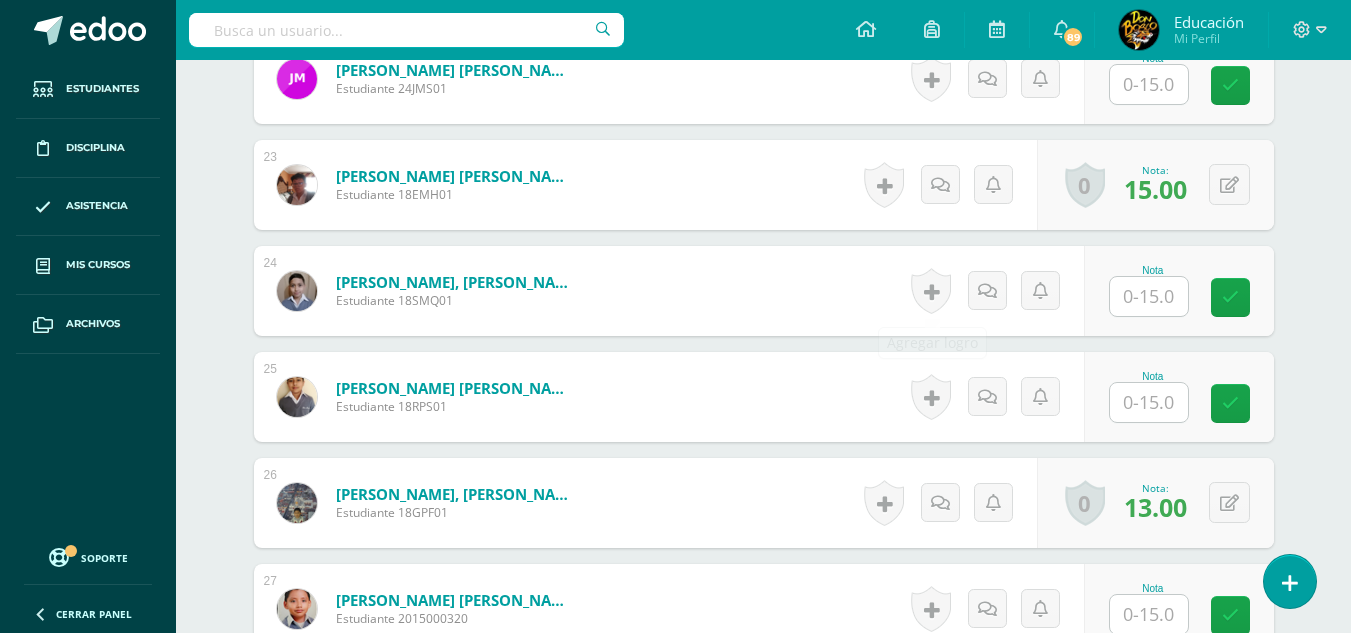 scroll, scrollTop: 2904, scrollLeft: 0, axis: vertical 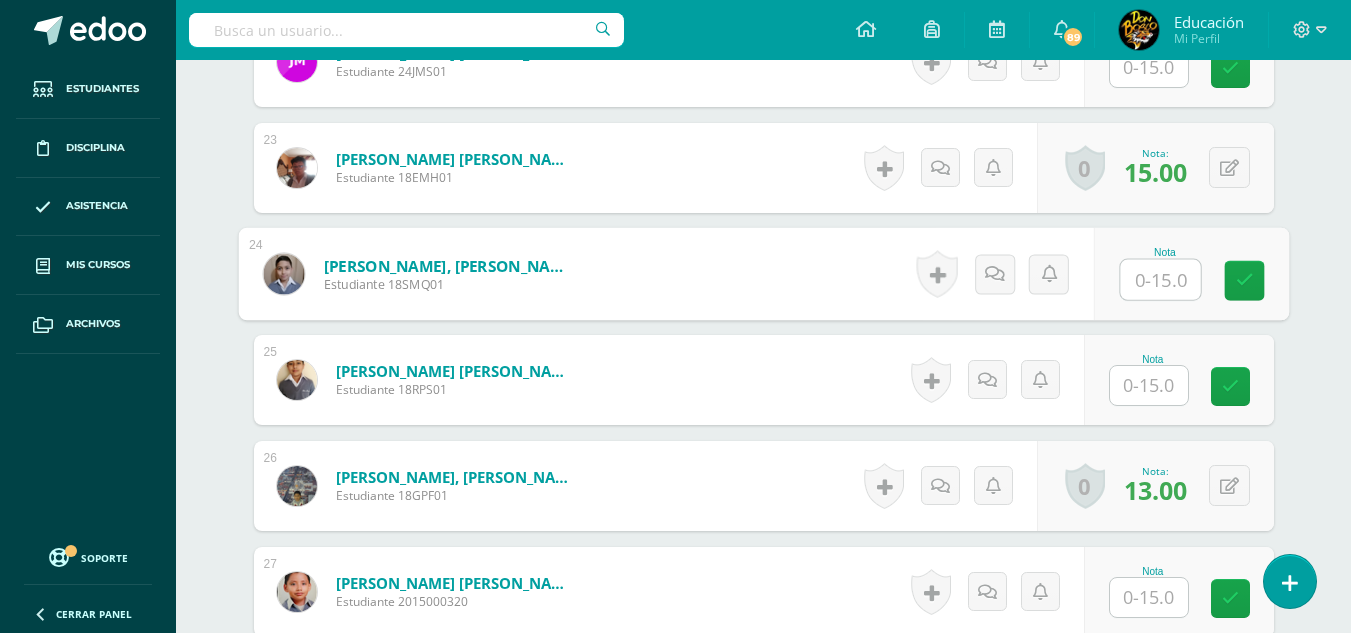 click at bounding box center [1160, 280] 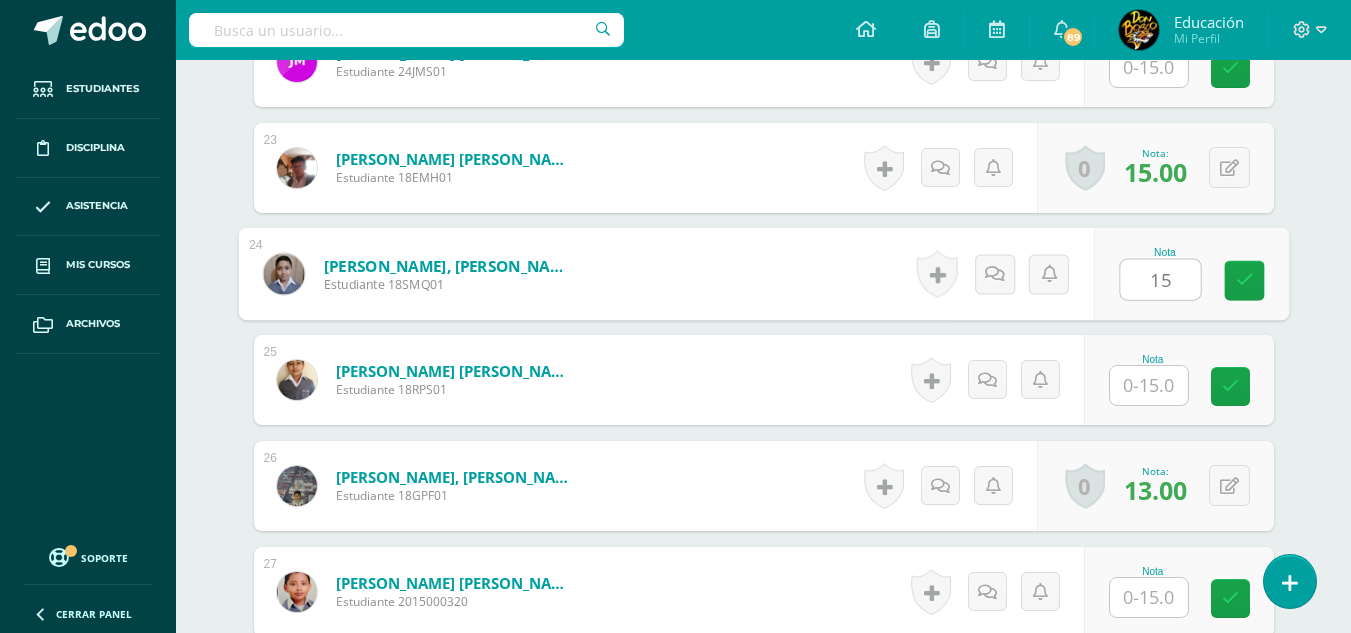type on "15" 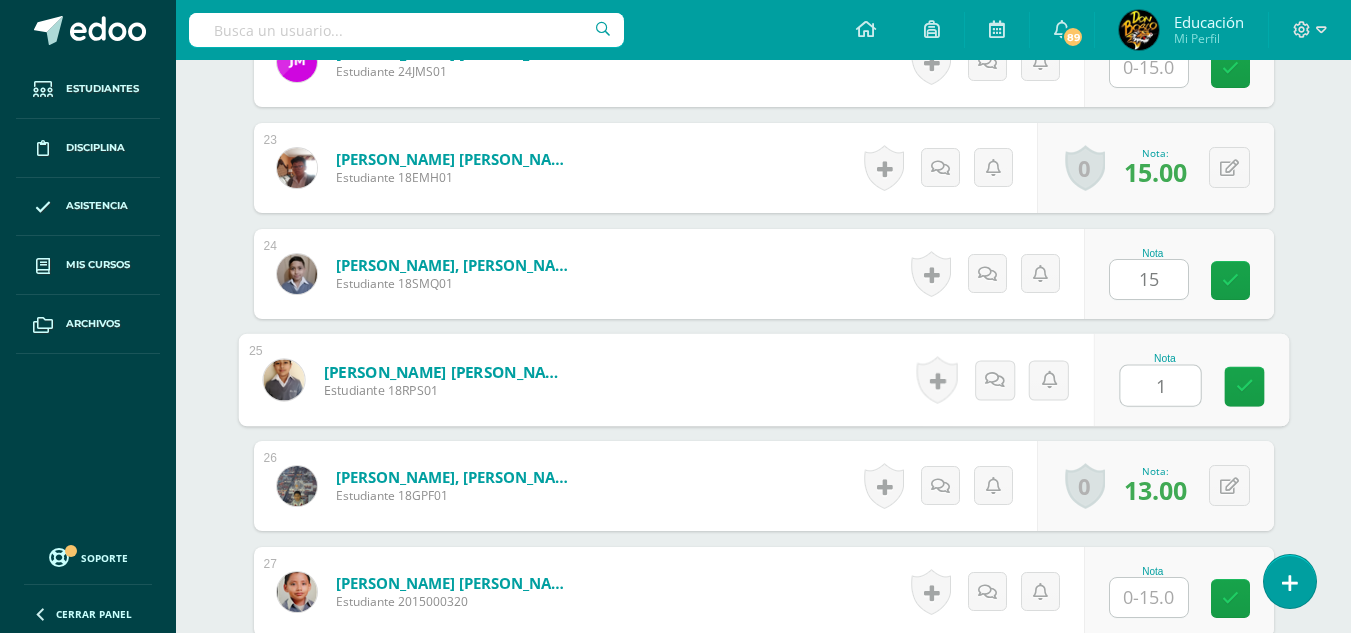 type on "15" 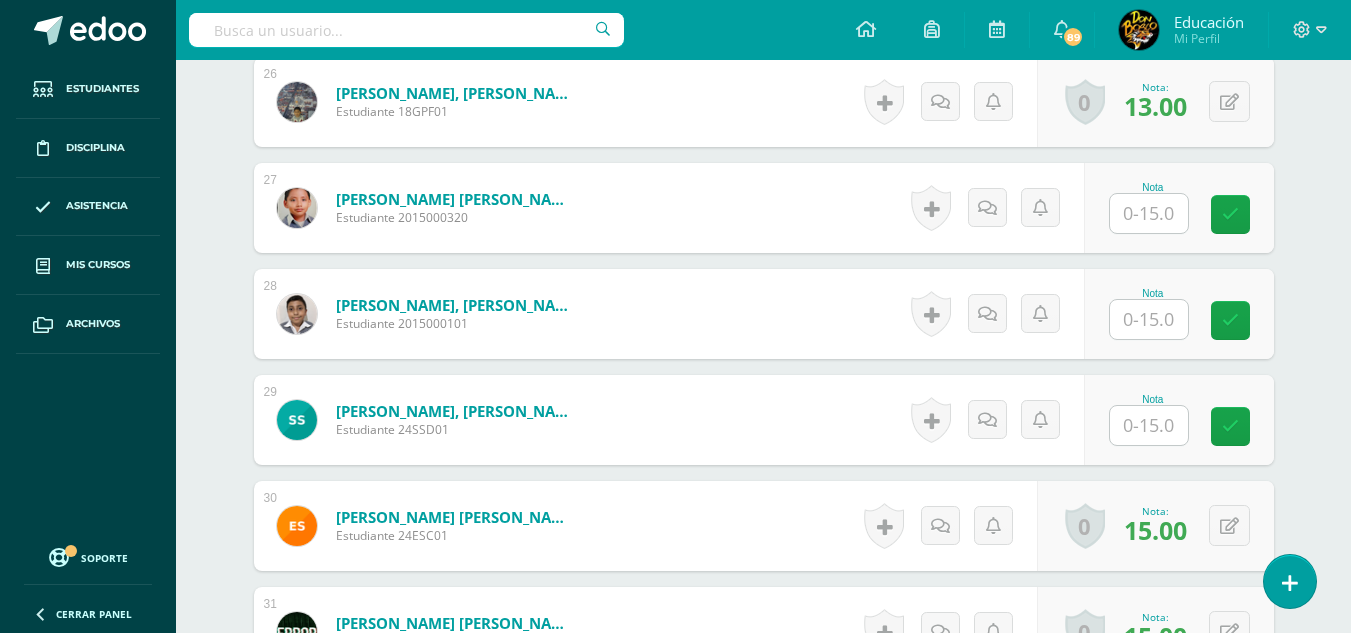 scroll, scrollTop: 3404, scrollLeft: 0, axis: vertical 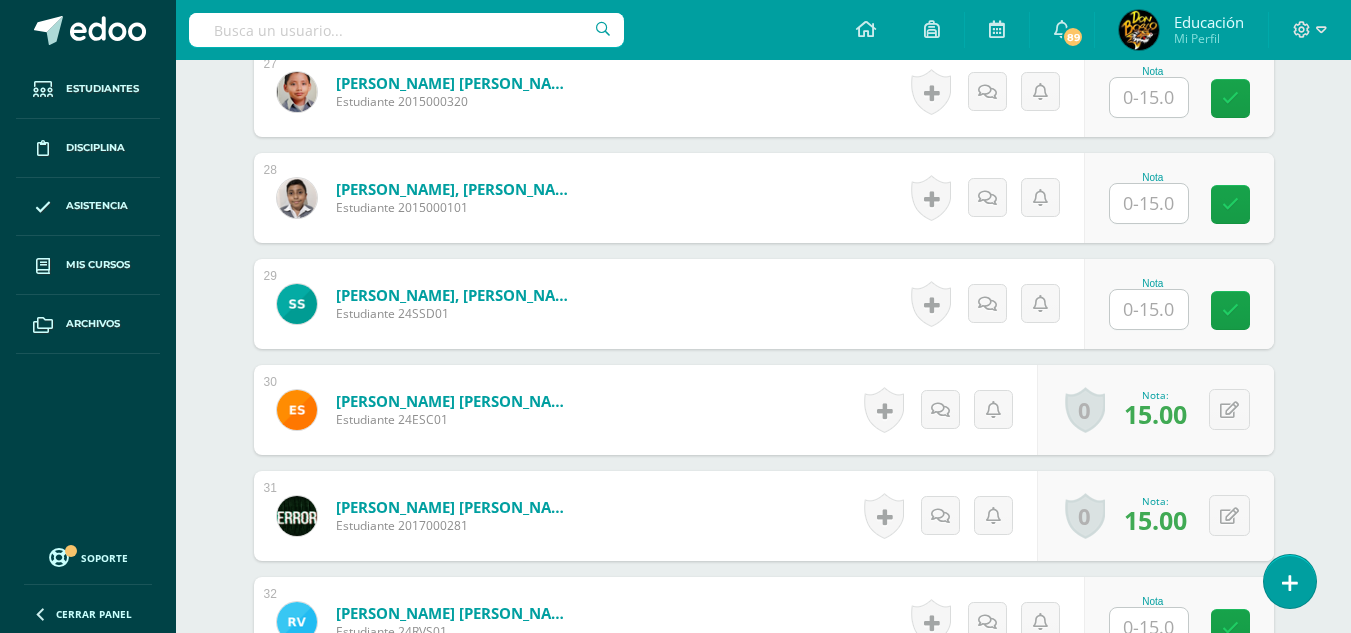 click at bounding box center [1149, 309] 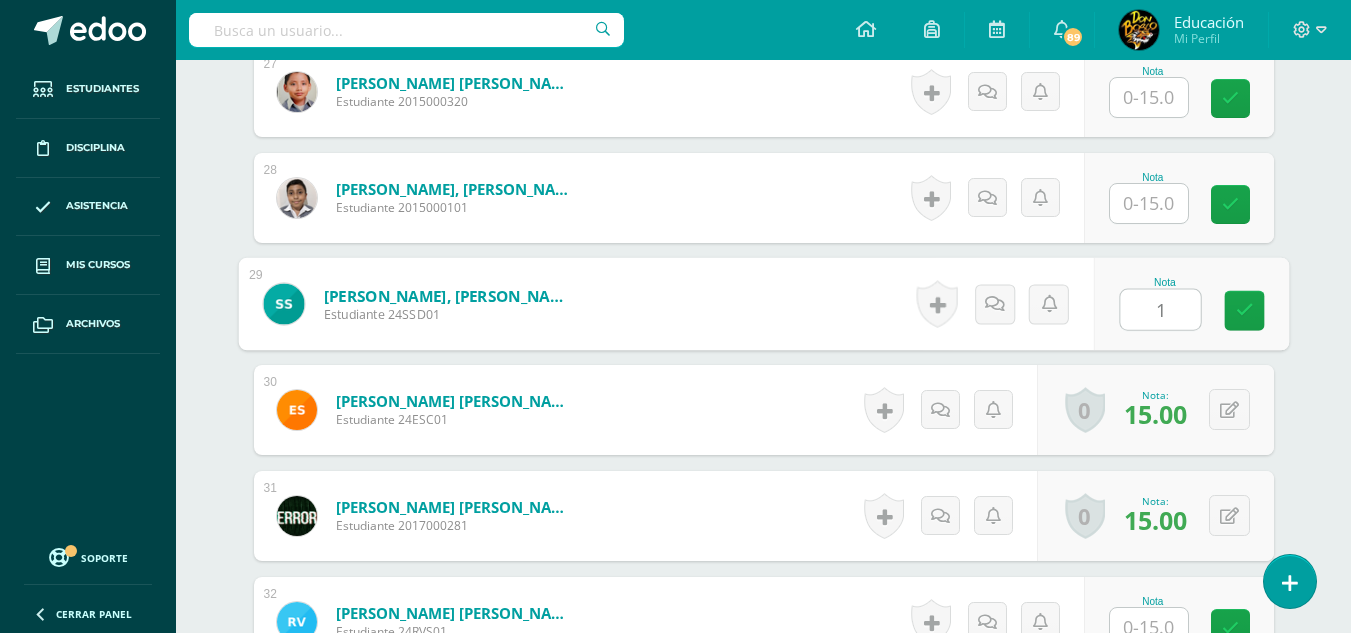 type on "14" 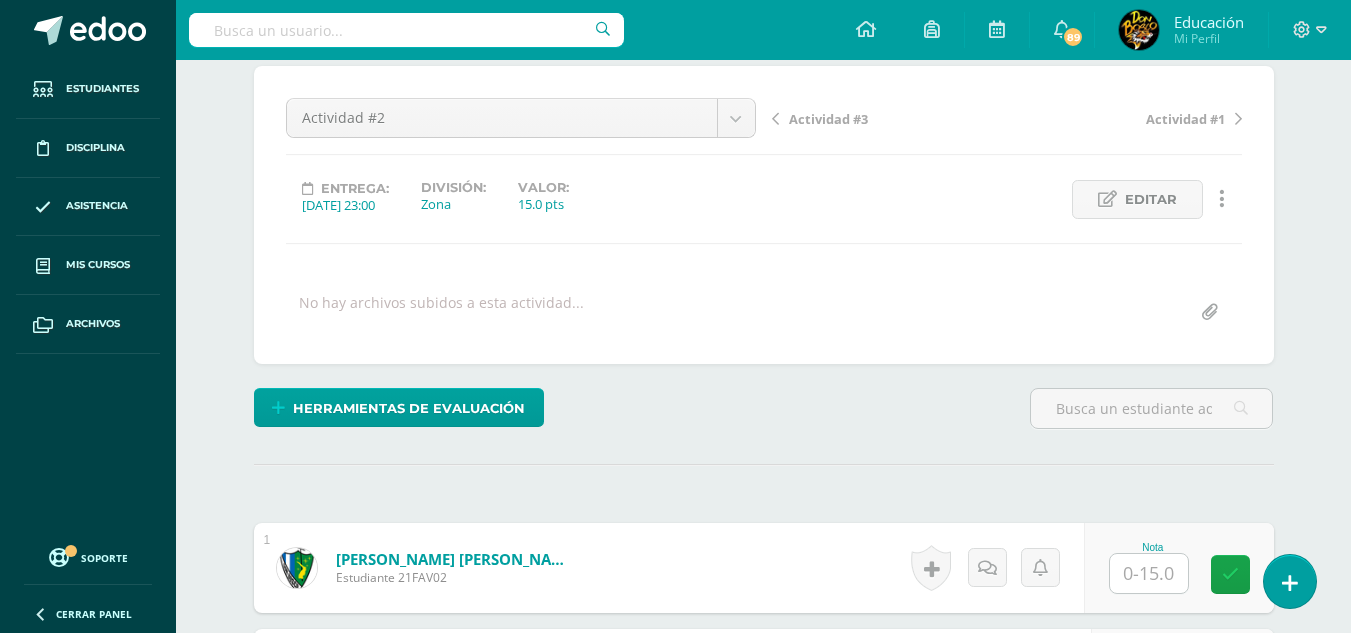 scroll, scrollTop: 0, scrollLeft: 0, axis: both 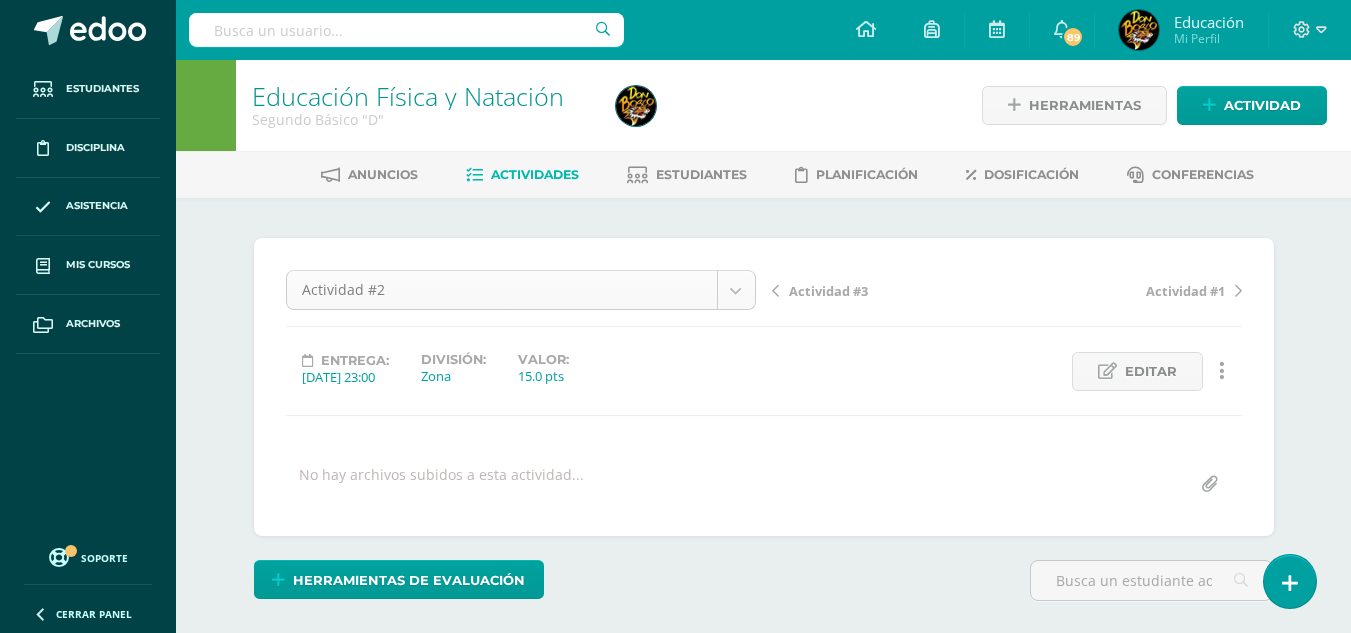 click on "Estudiantes Disciplina Asistencia Mis cursos Archivos Soporte
Centro de ayuda
Últimas actualizaciones
10+ Cerrar panel
Educación Física
Primero
Primaria Inicial
"A"
Actividades Estudiantes Planificación Dosificación
Méritos y Deméritos 1ro. Primaria ¨A¨
Primero
Primaria Inicial
"A"
Actividades Estudiantes Planificación Dosificación
Educación Física
Primero
Primaria Inicial
"B"
Actividades Estudiantes Planificación Dosificación Actividades Estudiantes Planificación Dosificación Actividades 1" at bounding box center [675, 2256] 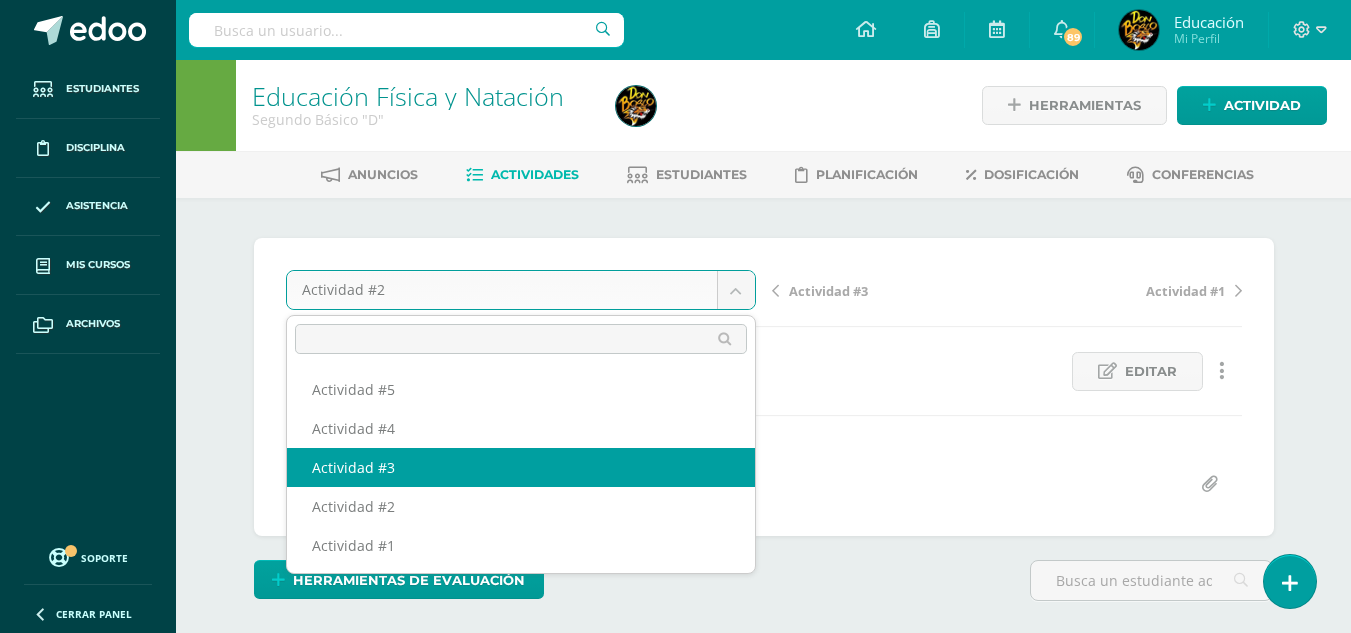 select on "/dashboard/teacher/grade-activity/174941/" 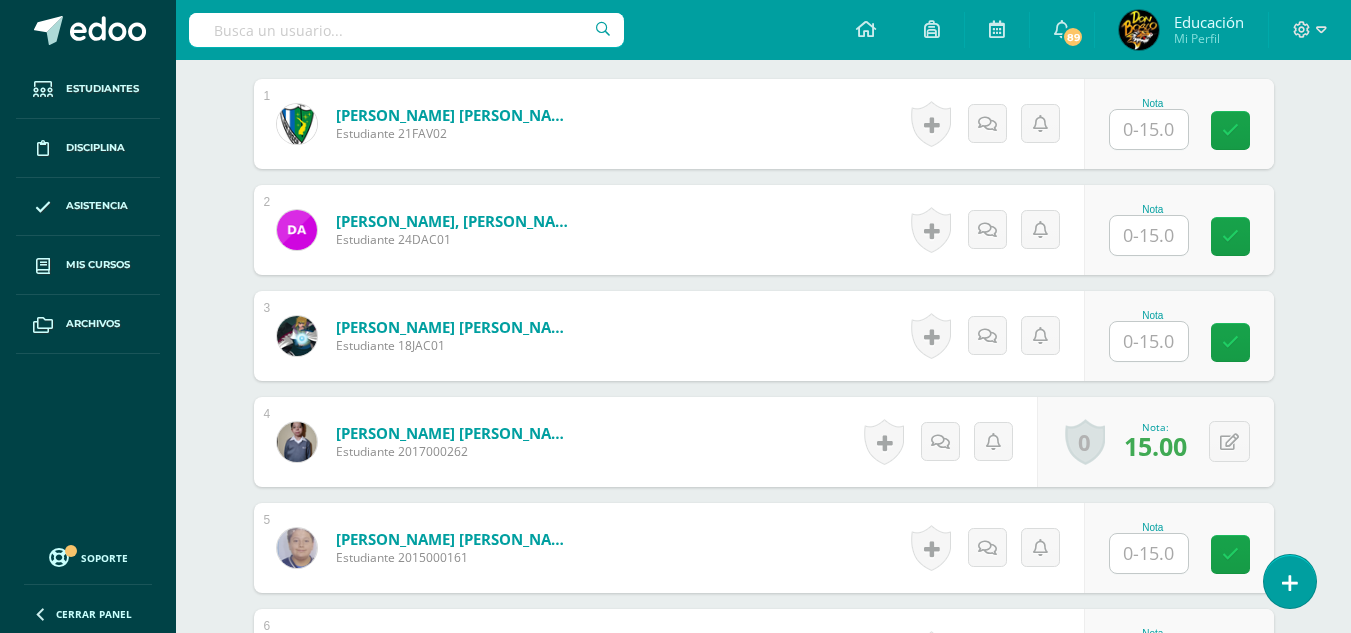 scroll, scrollTop: 504, scrollLeft: 0, axis: vertical 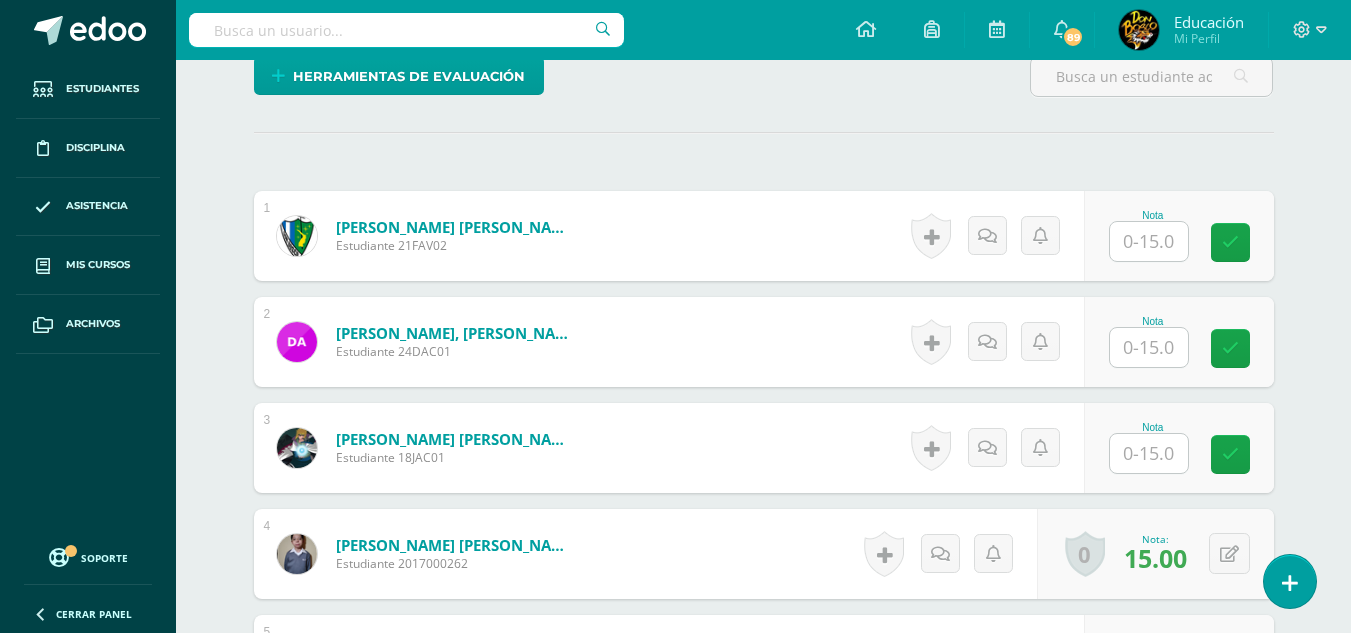 click at bounding box center (1149, 347) 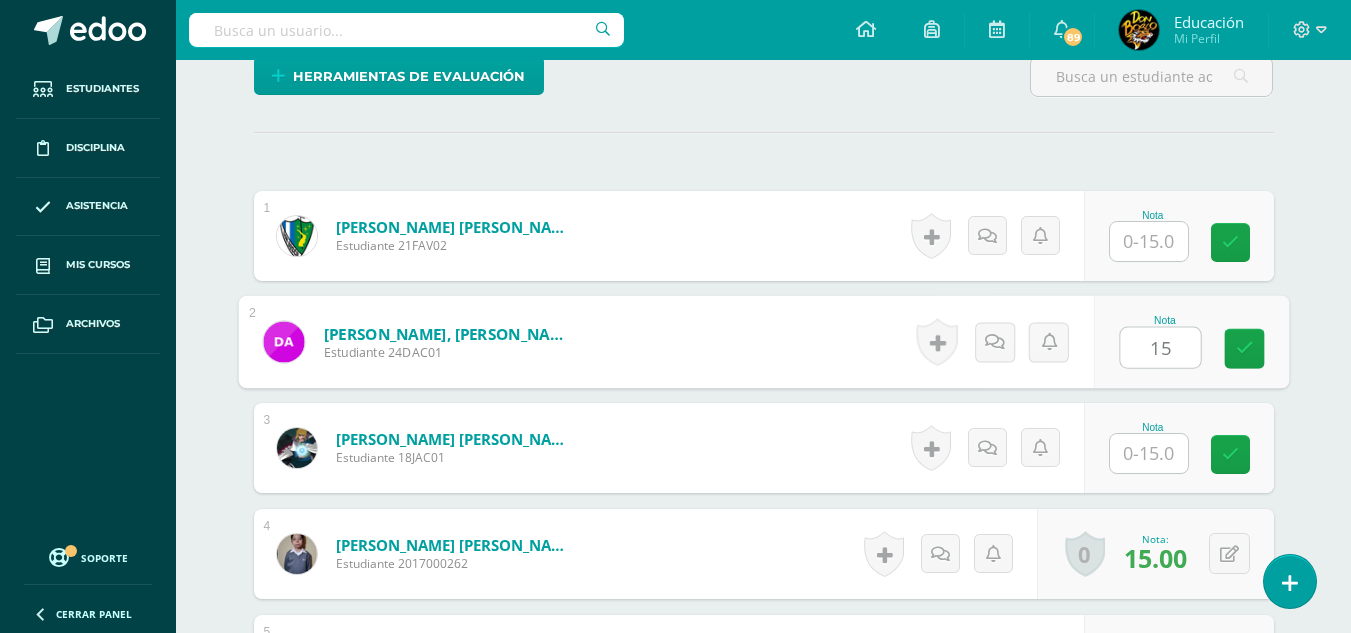 type on "15" 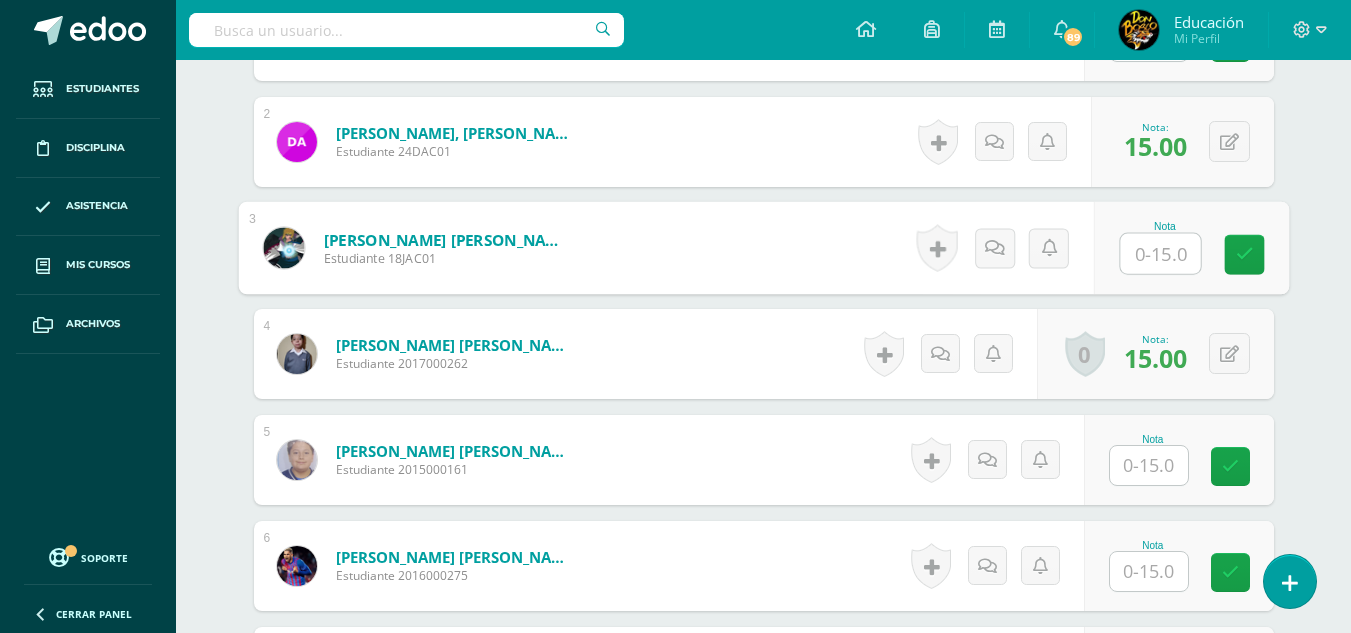 scroll, scrollTop: 804, scrollLeft: 0, axis: vertical 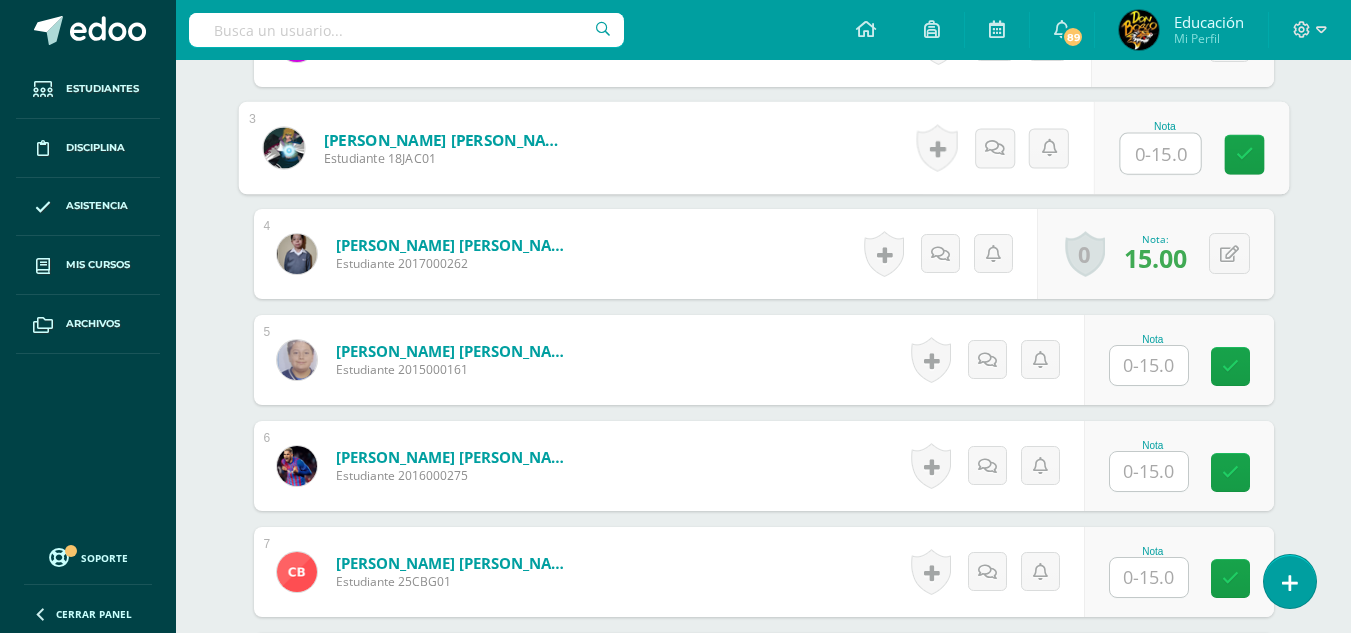 click at bounding box center (1149, 471) 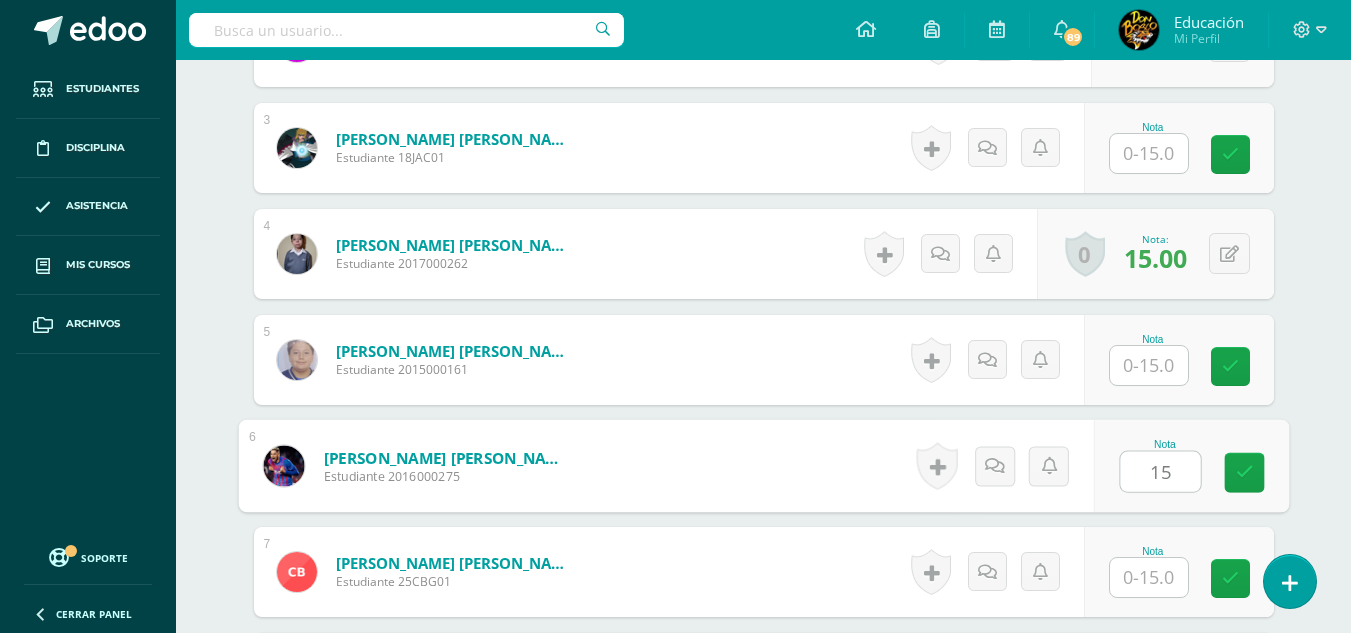 type on "15" 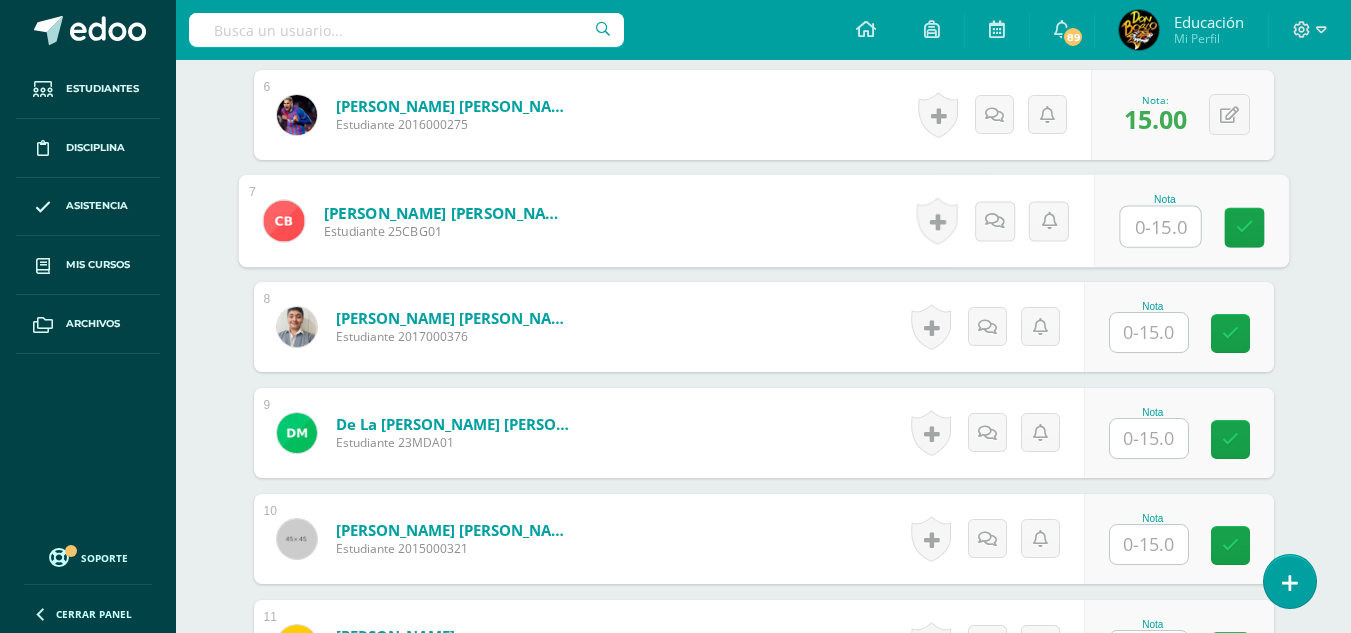 scroll, scrollTop: 1204, scrollLeft: 0, axis: vertical 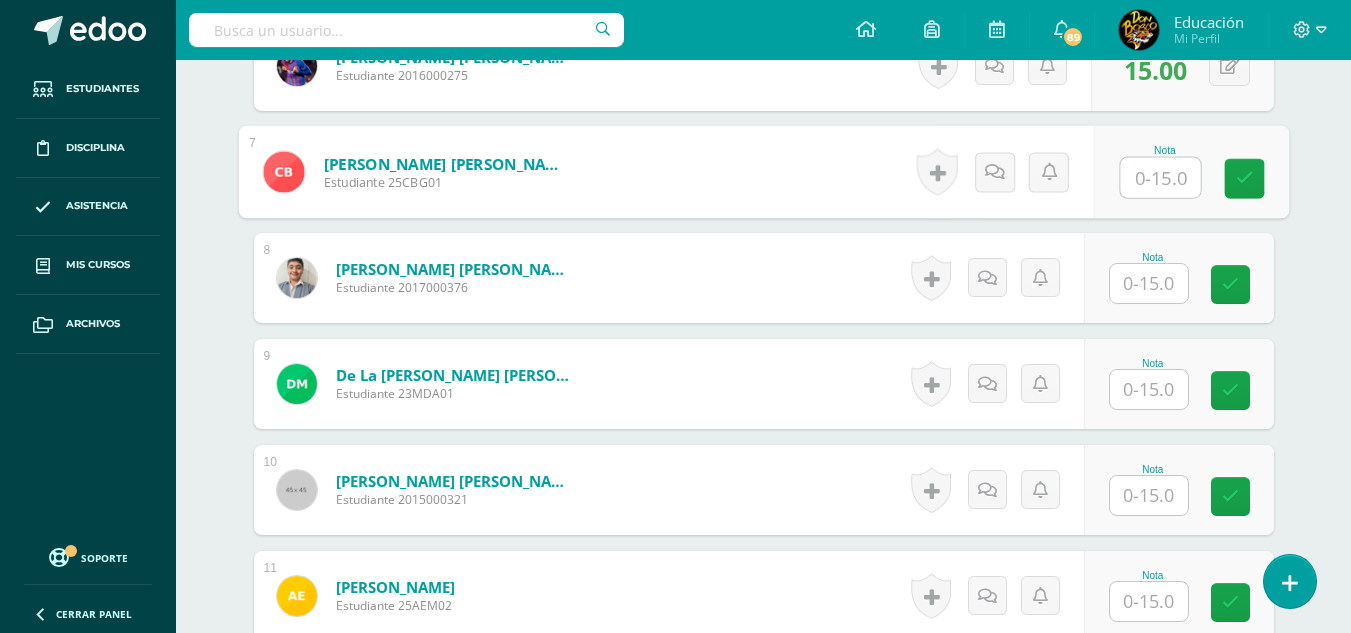 click at bounding box center (1149, 389) 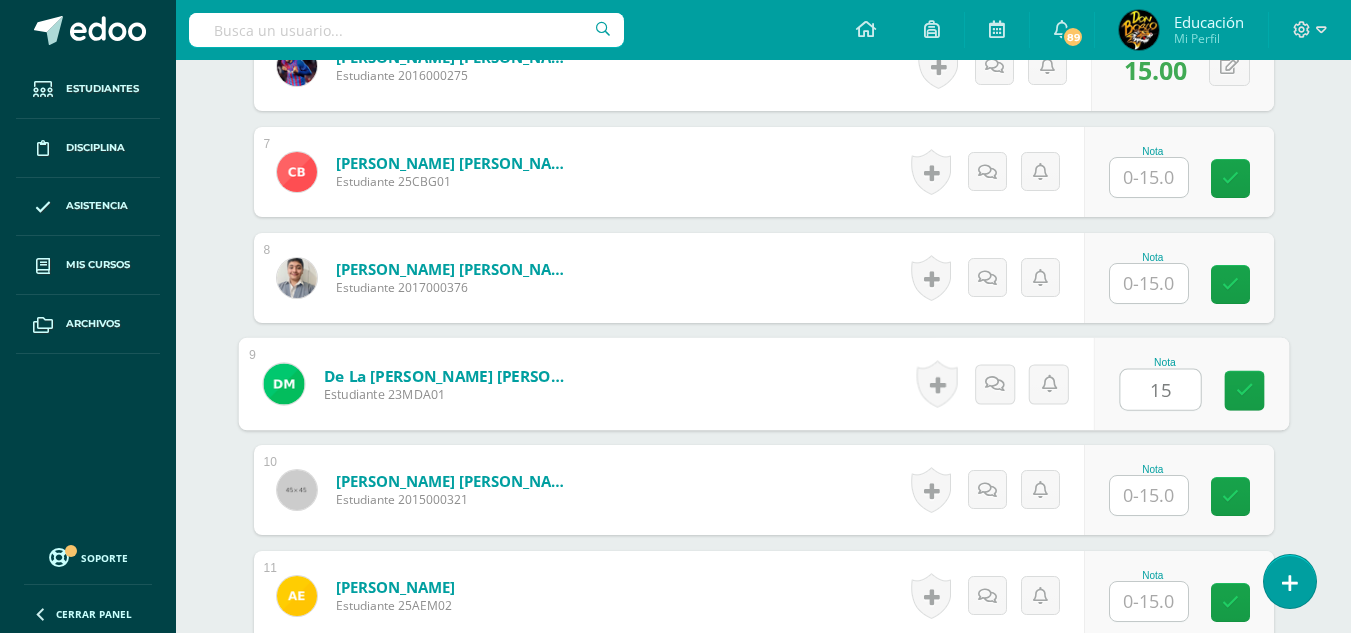 type on "15" 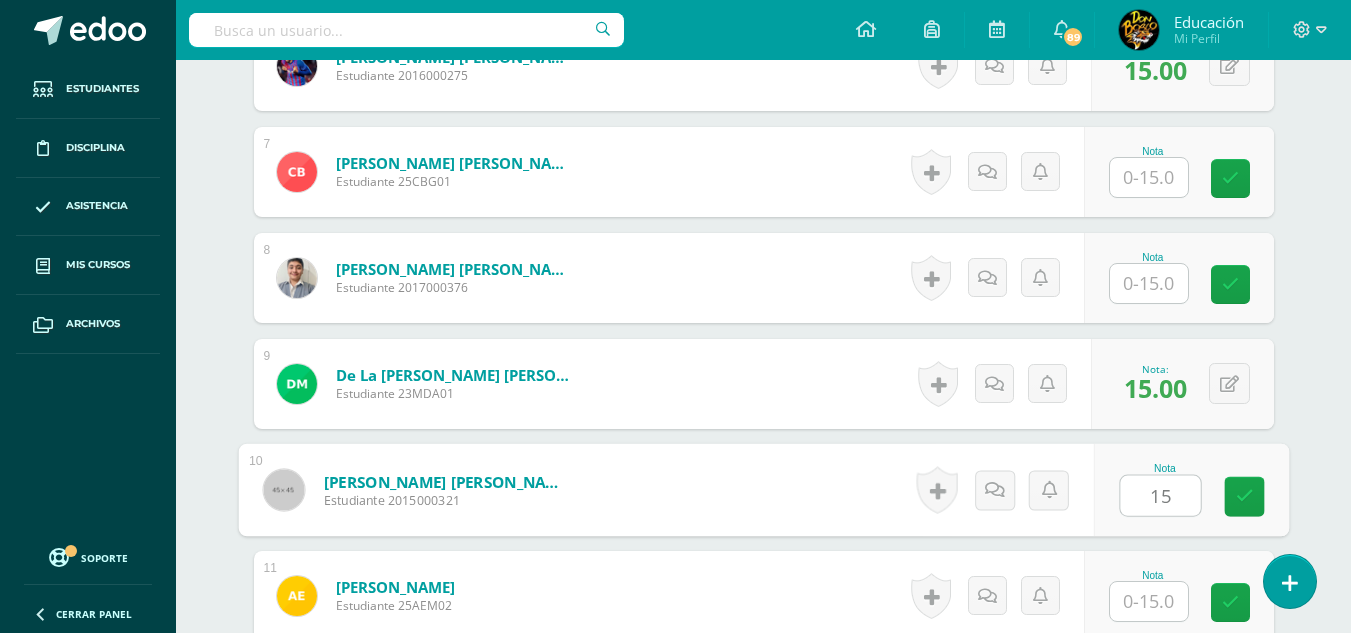 type on "15" 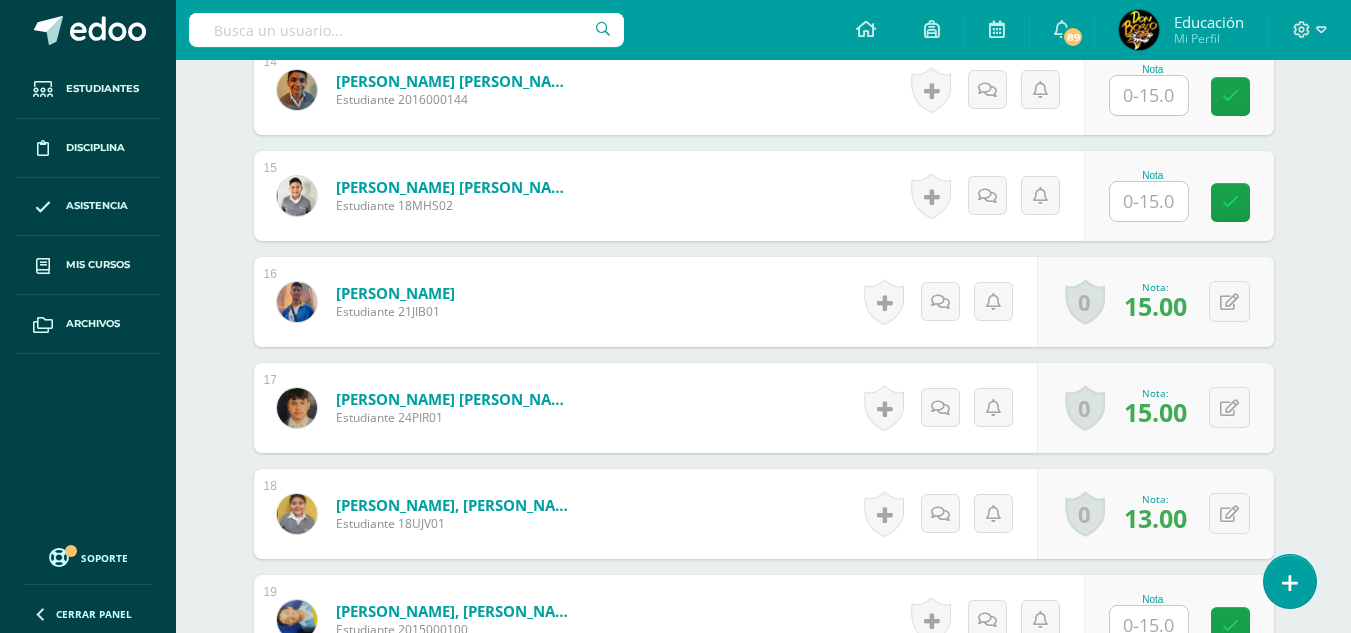 scroll, scrollTop: 2204, scrollLeft: 0, axis: vertical 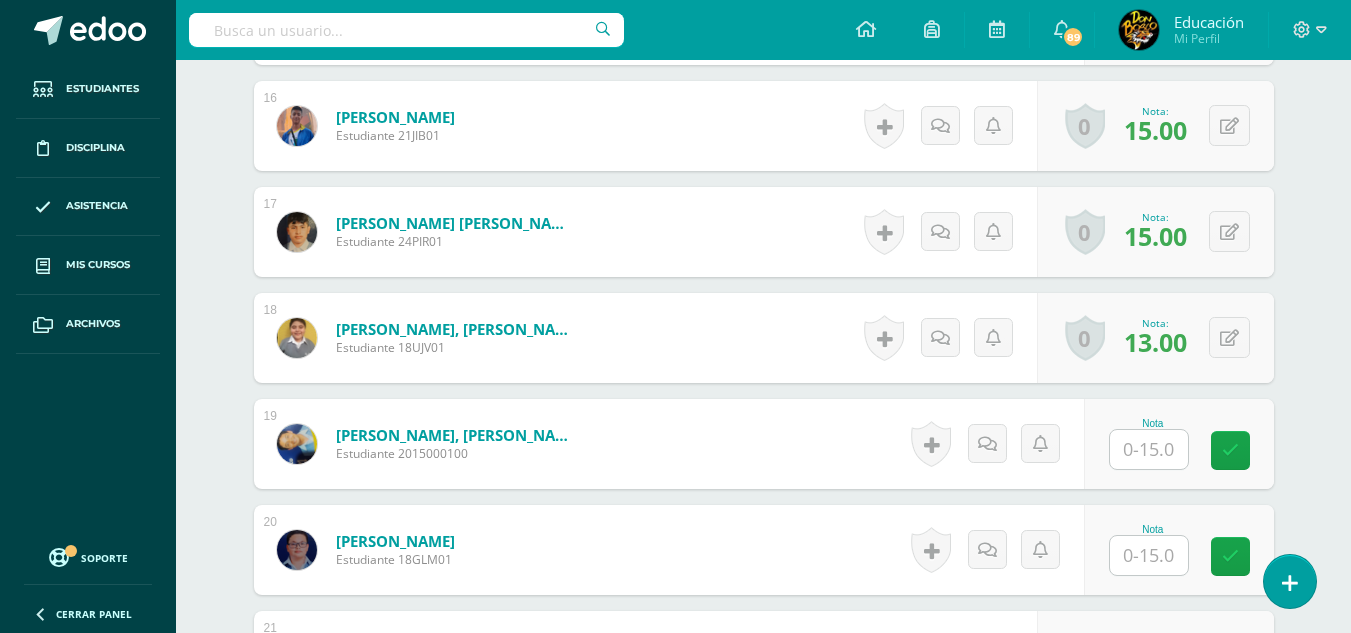 click on "Nota" at bounding box center (1179, 444) 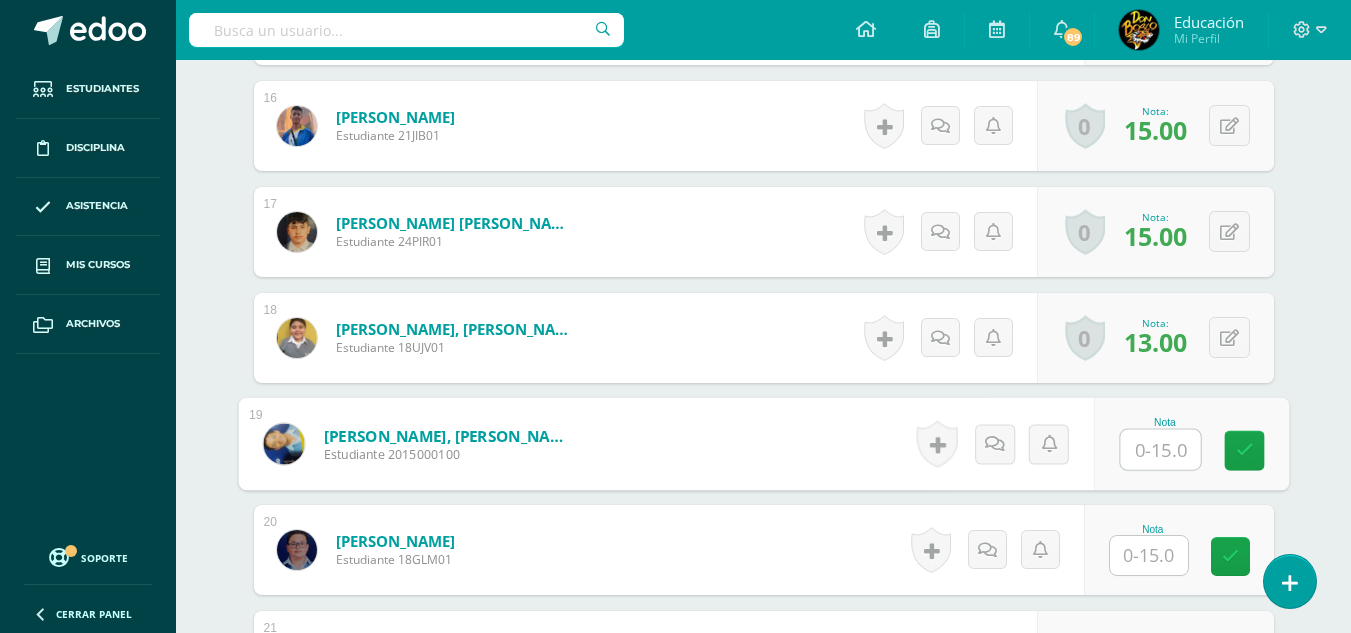 click at bounding box center [1160, 450] 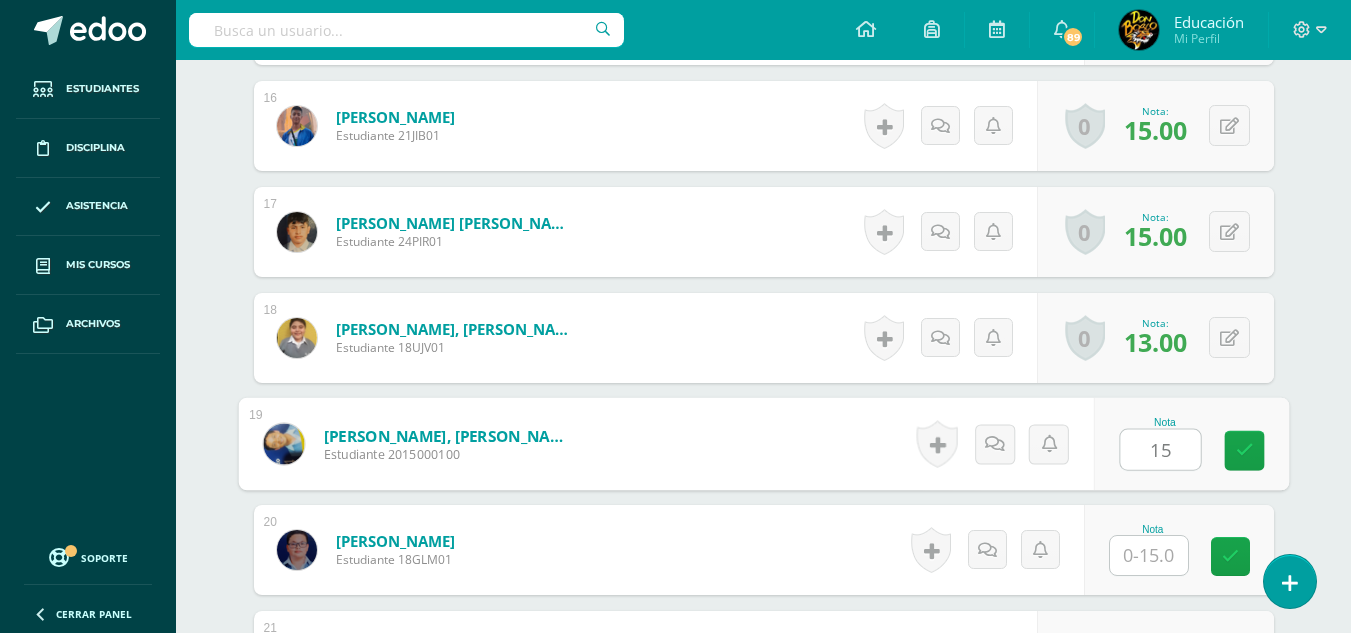type on "15" 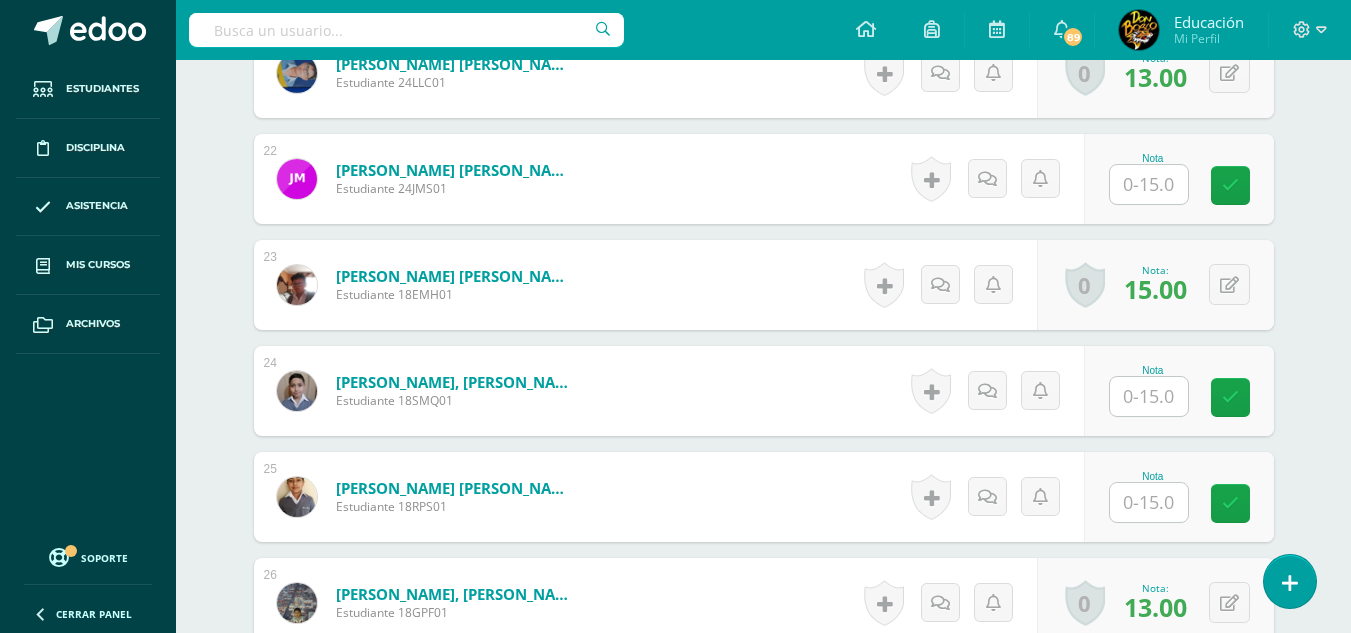 scroll, scrollTop: 2804, scrollLeft: 0, axis: vertical 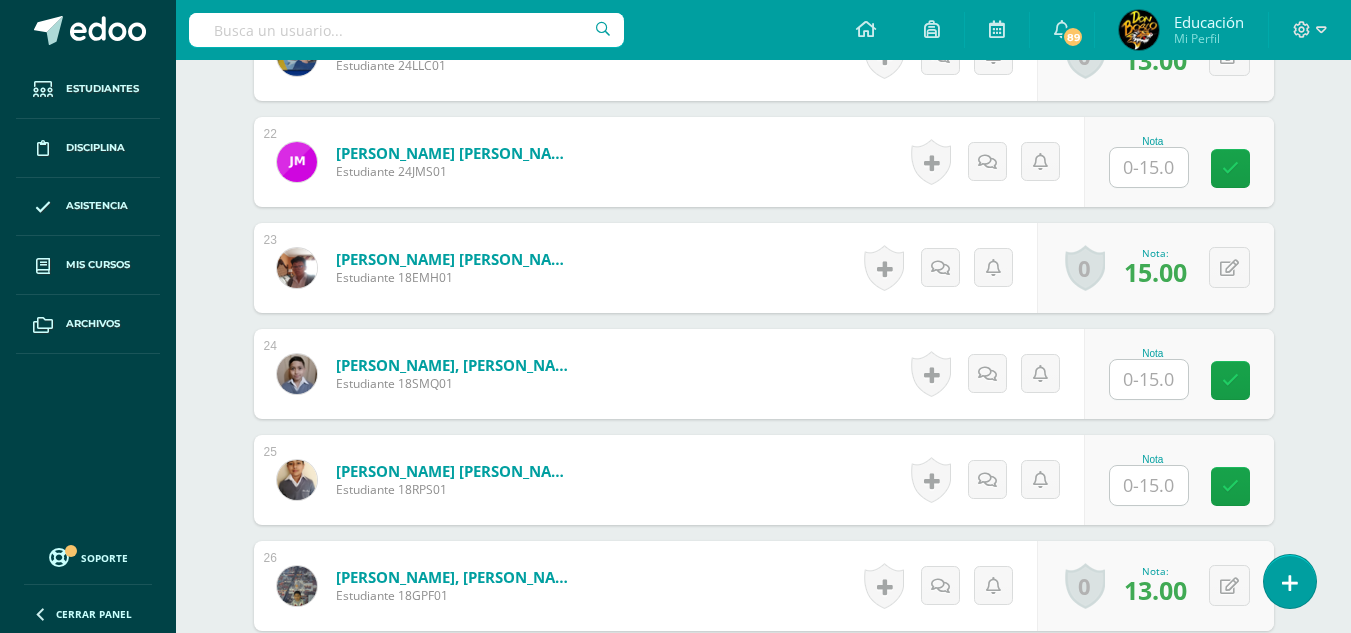 click at bounding box center [1149, 379] 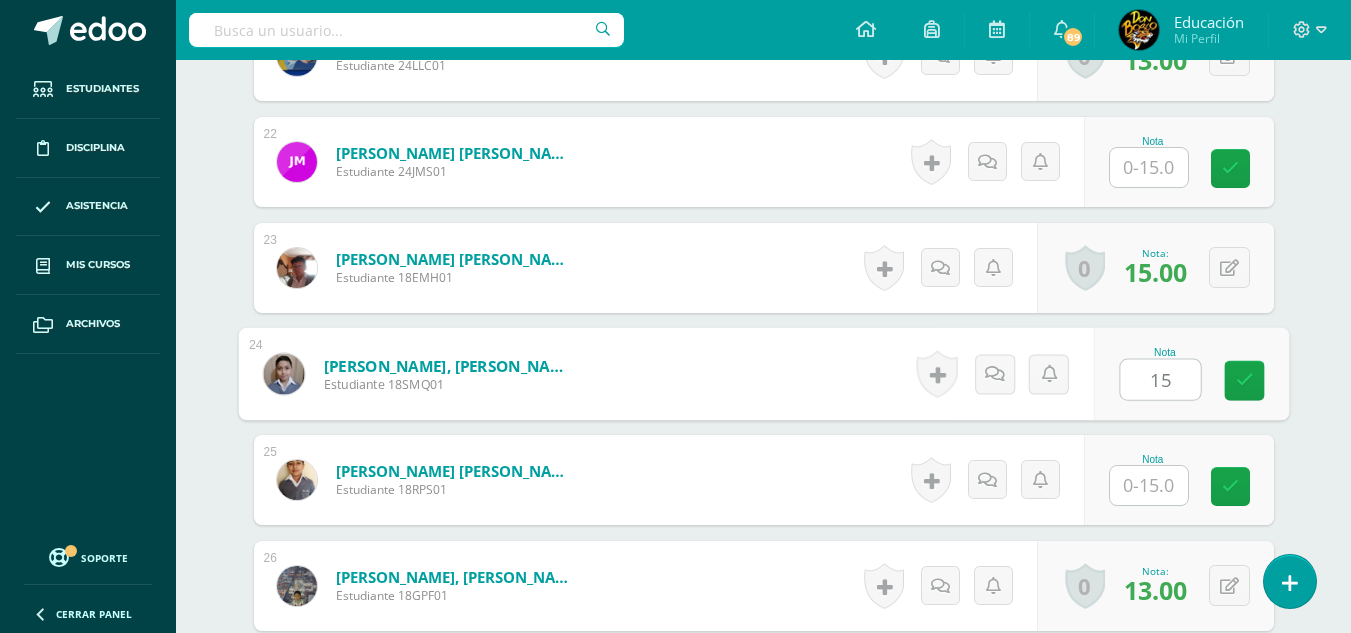 type on "15" 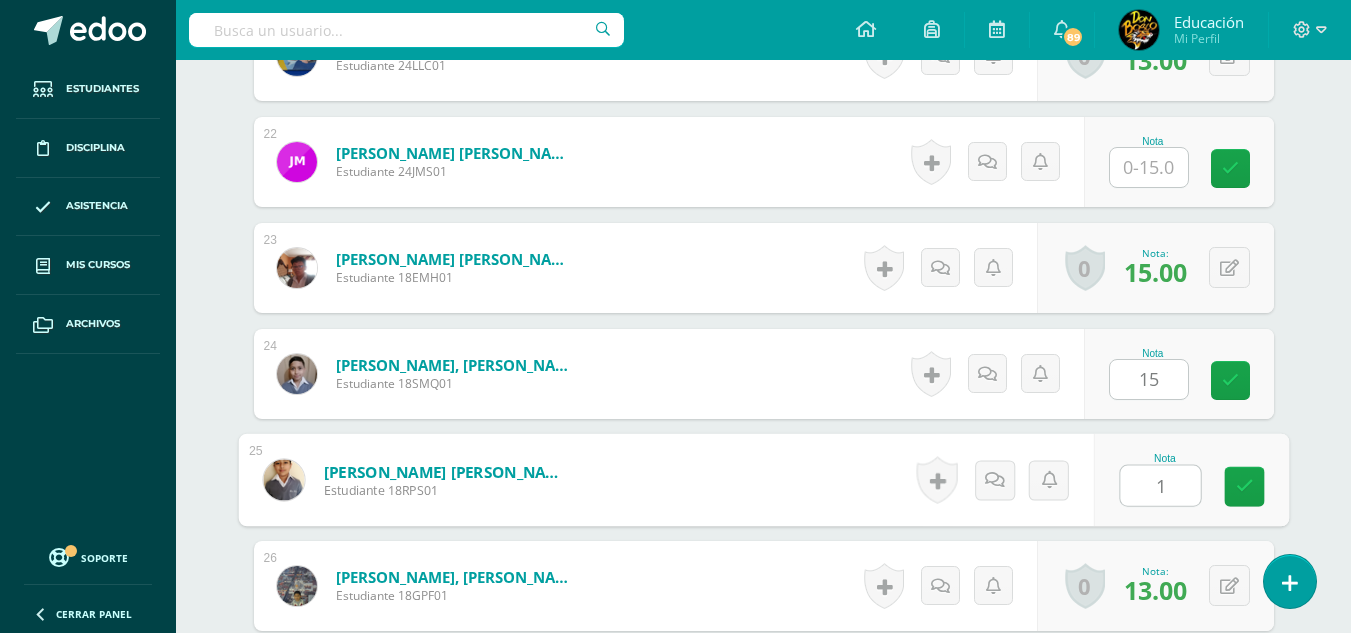type on "15" 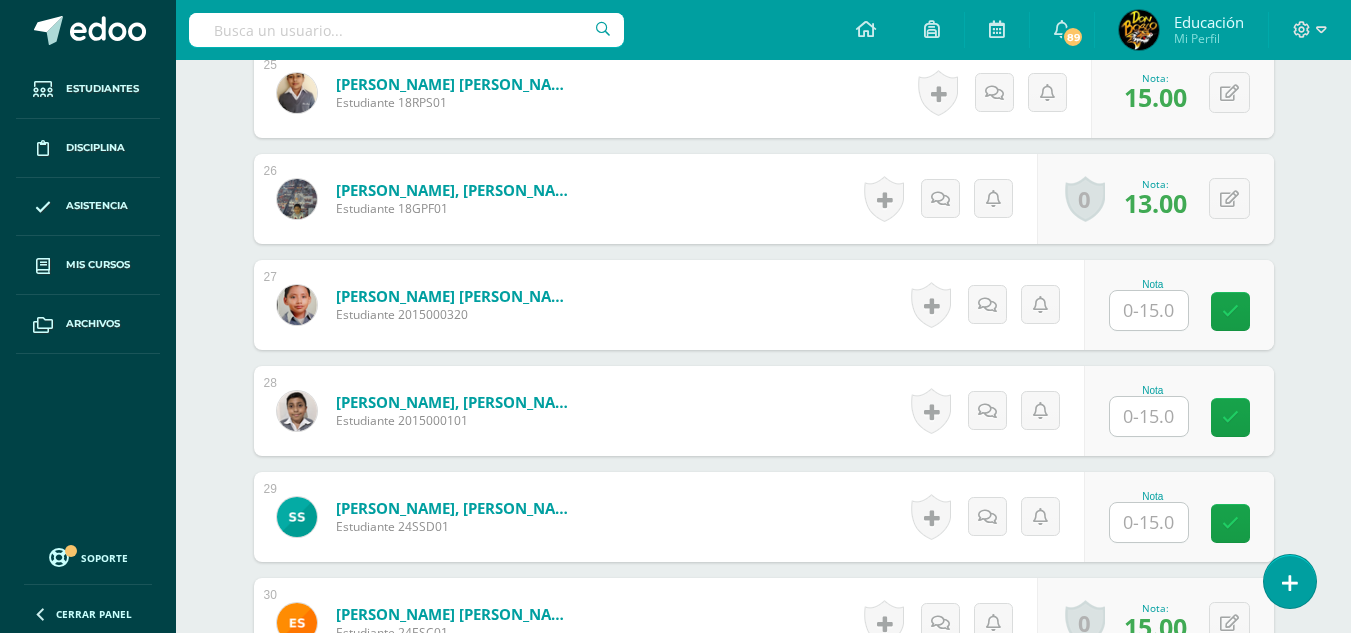 scroll, scrollTop: 3204, scrollLeft: 0, axis: vertical 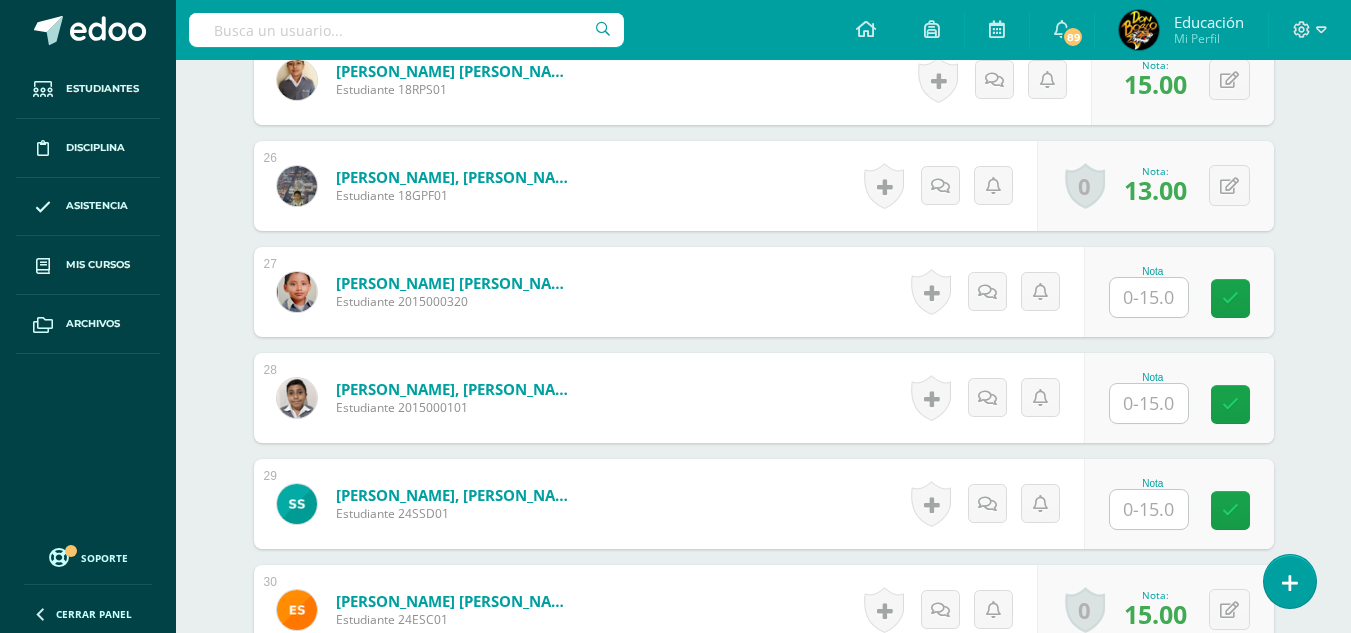 click at bounding box center (1149, 509) 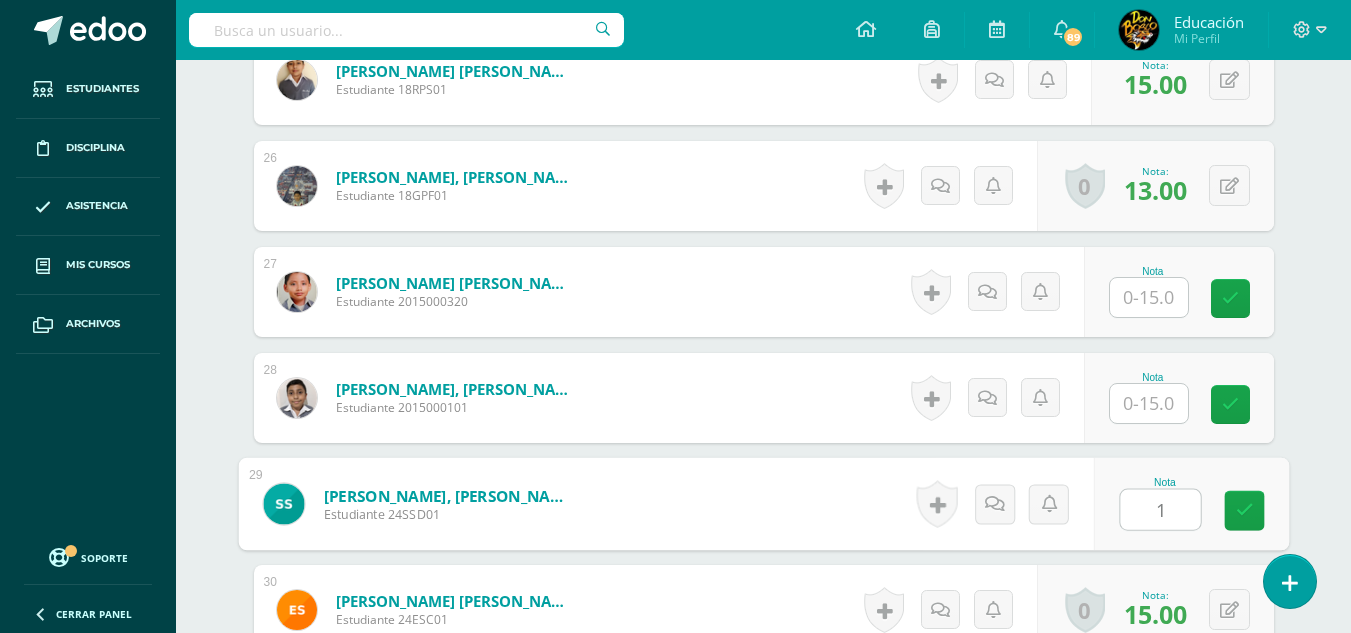 type on "15" 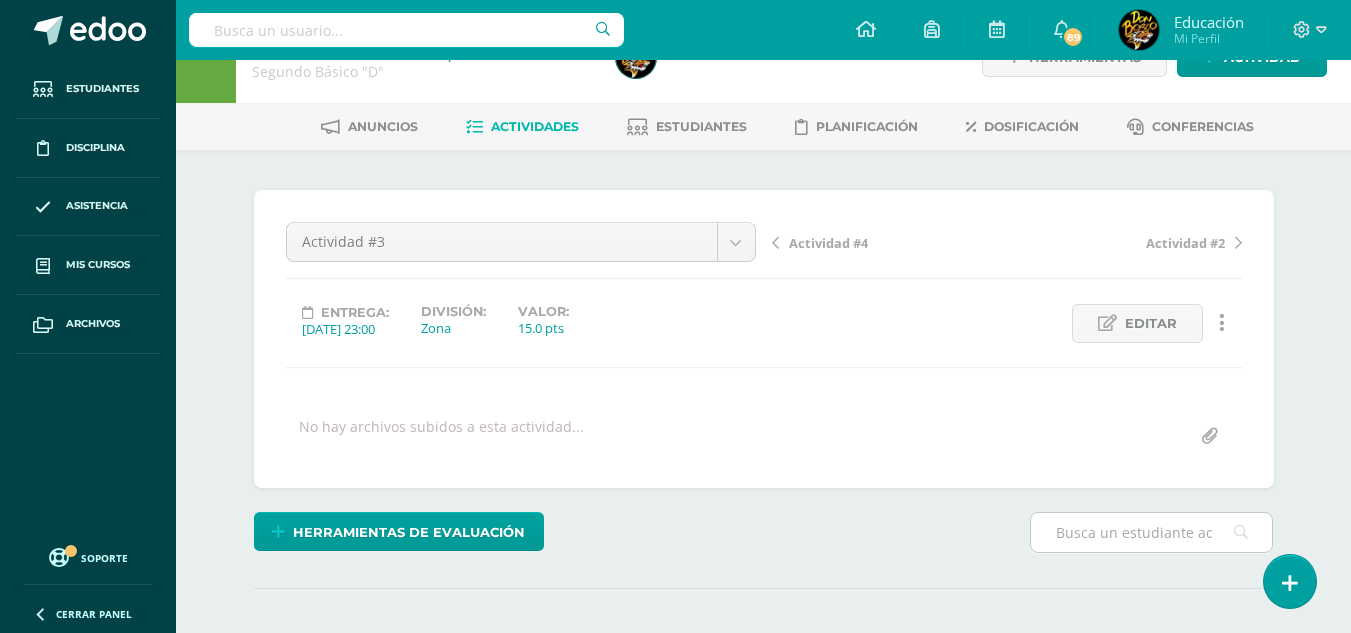 scroll, scrollTop: 0, scrollLeft: 0, axis: both 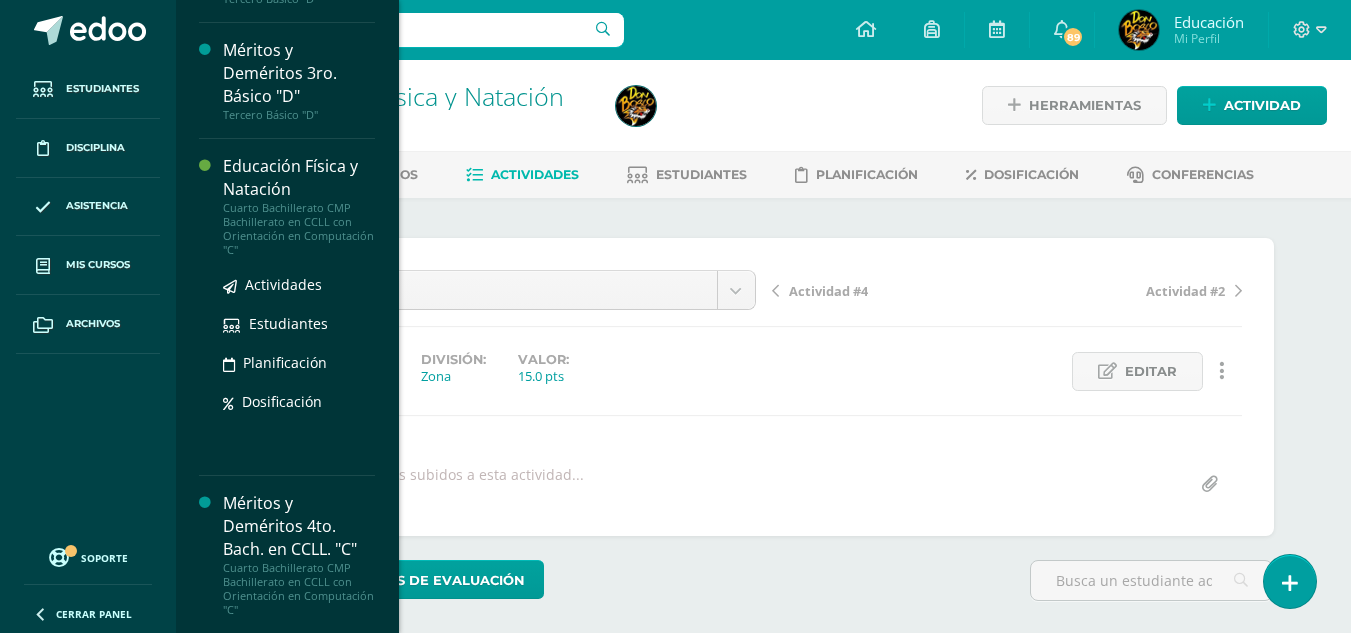 click on "Educación Física y Natación" at bounding box center [299, 178] 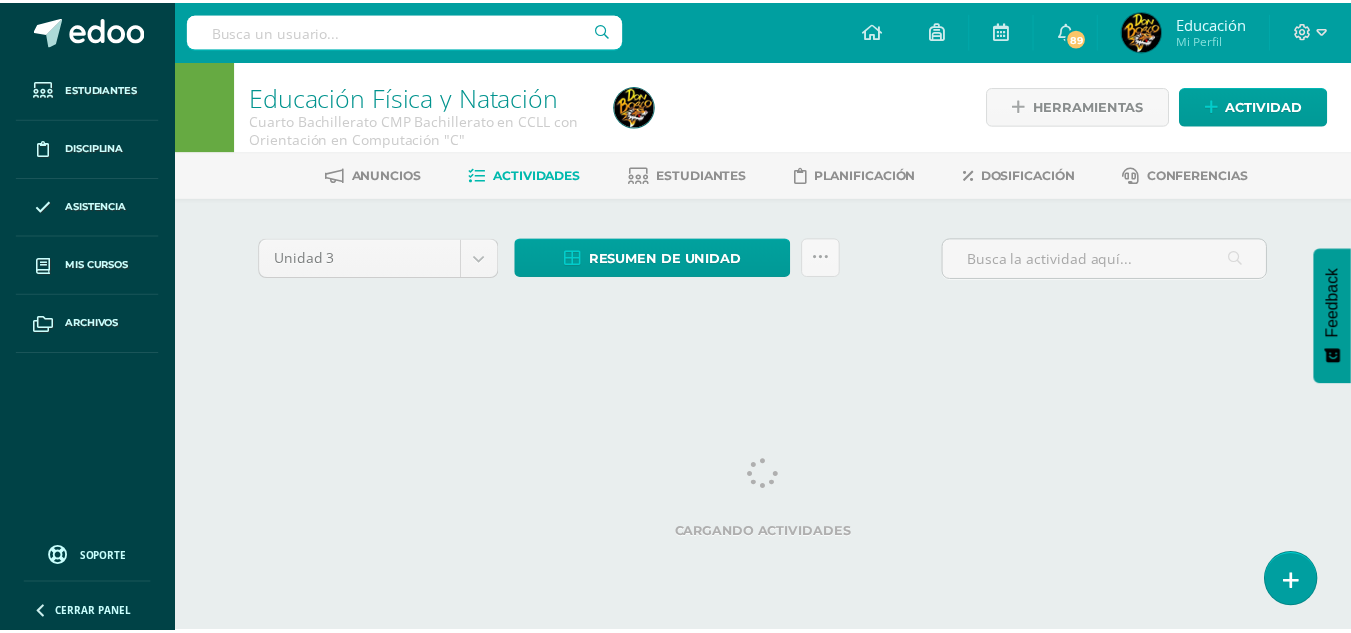 scroll, scrollTop: 0, scrollLeft: 0, axis: both 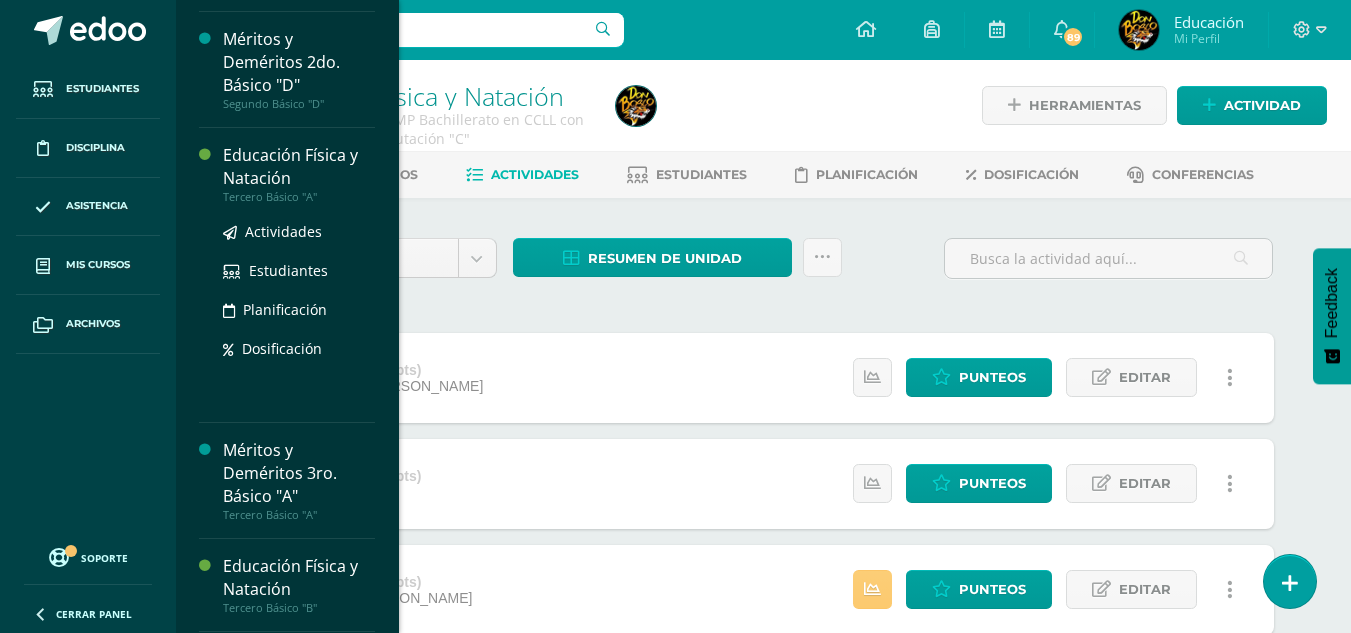 click on "Educación Física y Natación" at bounding box center [299, 167] 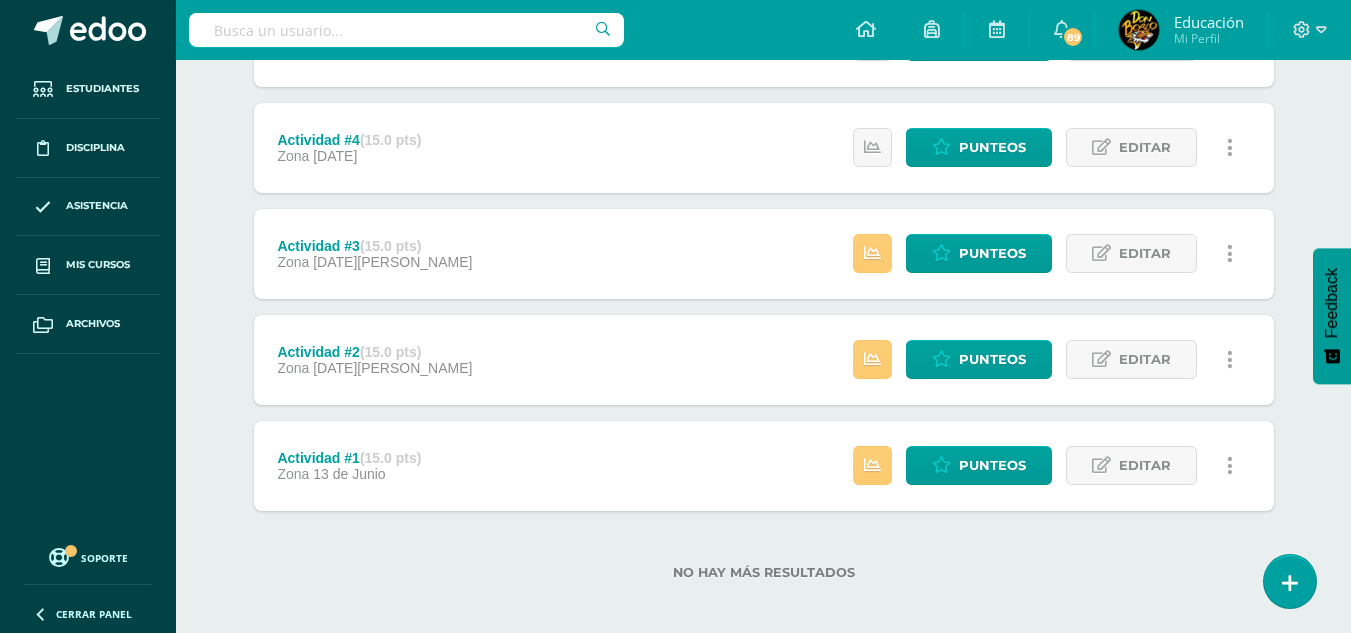 scroll, scrollTop: 347, scrollLeft: 0, axis: vertical 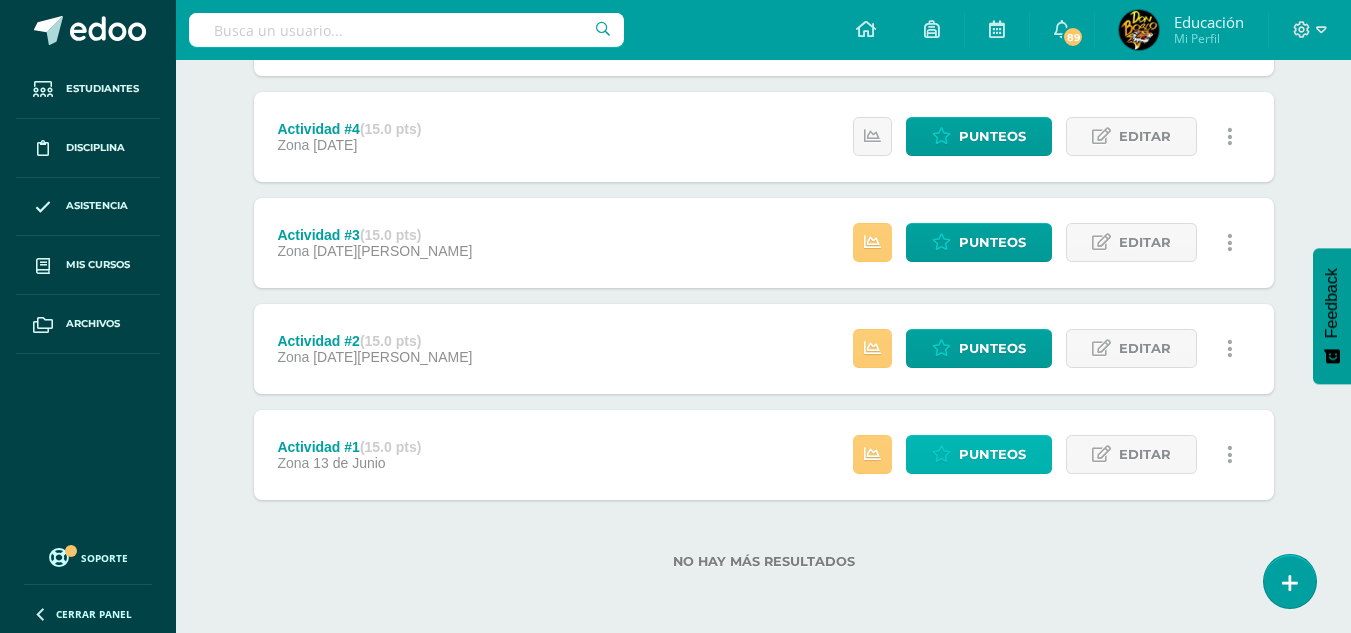 click on "Punteos" at bounding box center (992, 454) 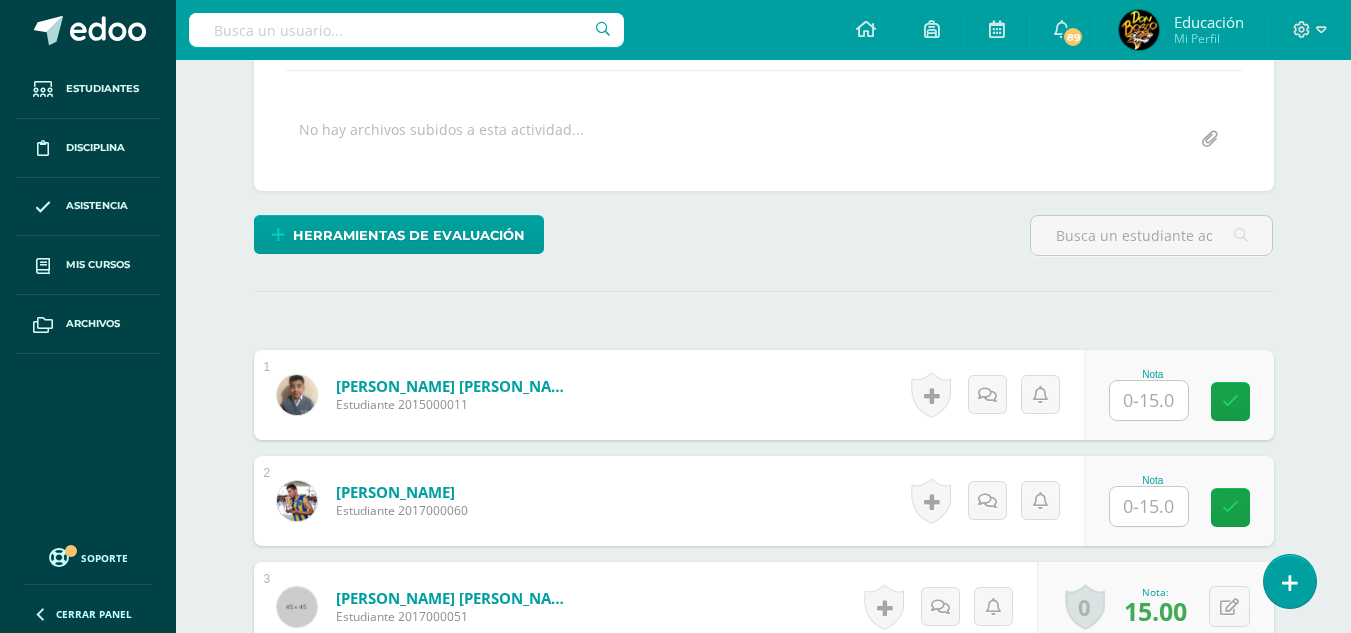 scroll, scrollTop: 380, scrollLeft: 0, axis: vertical 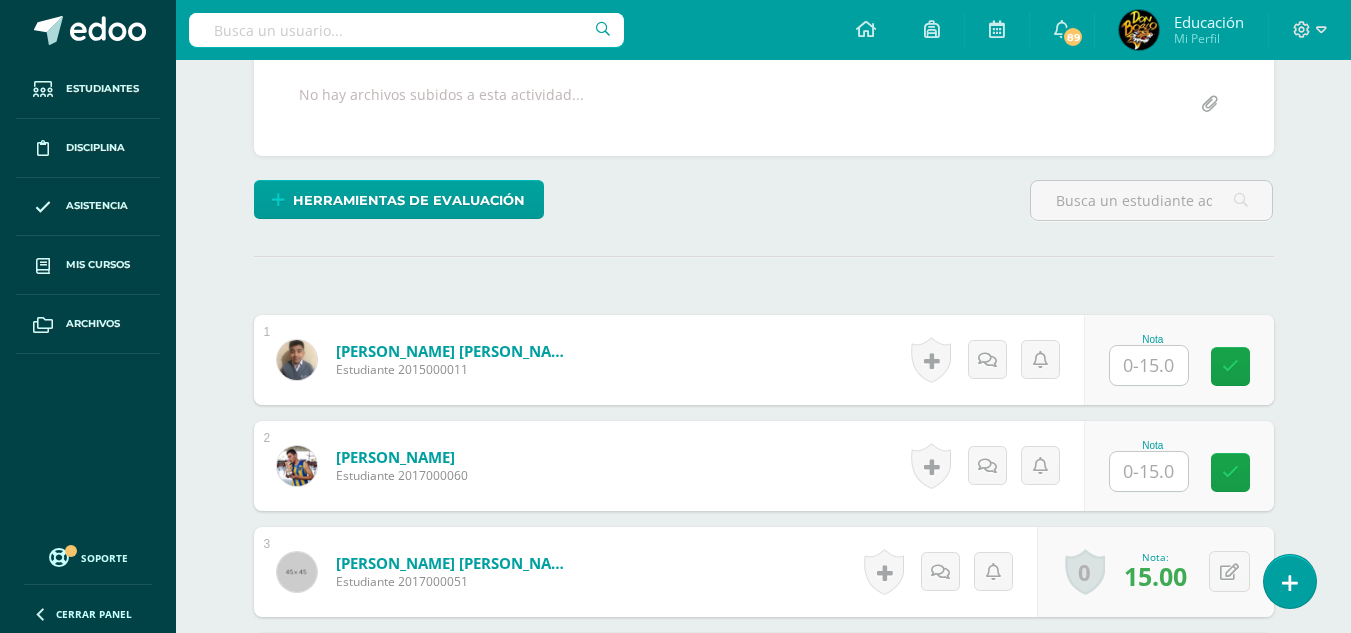 click at bounding box center [1149, 365] 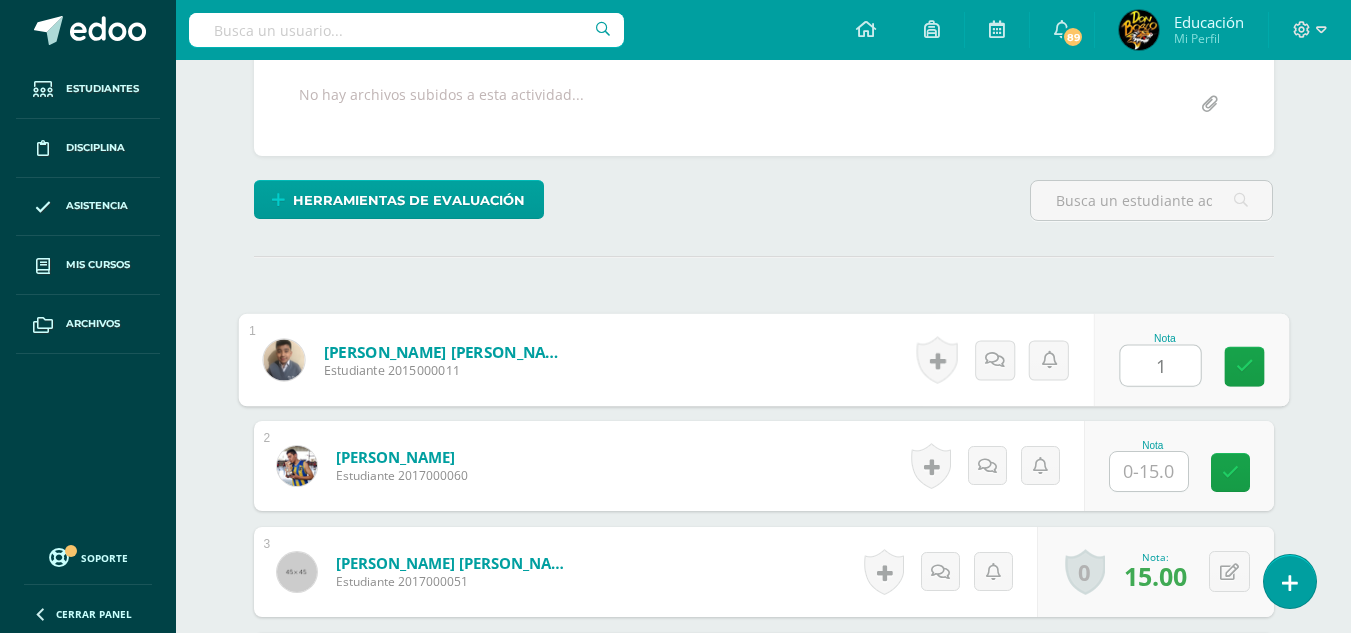 scroll, scrollTop: 381, scrollLeft: 0, axis: vertical 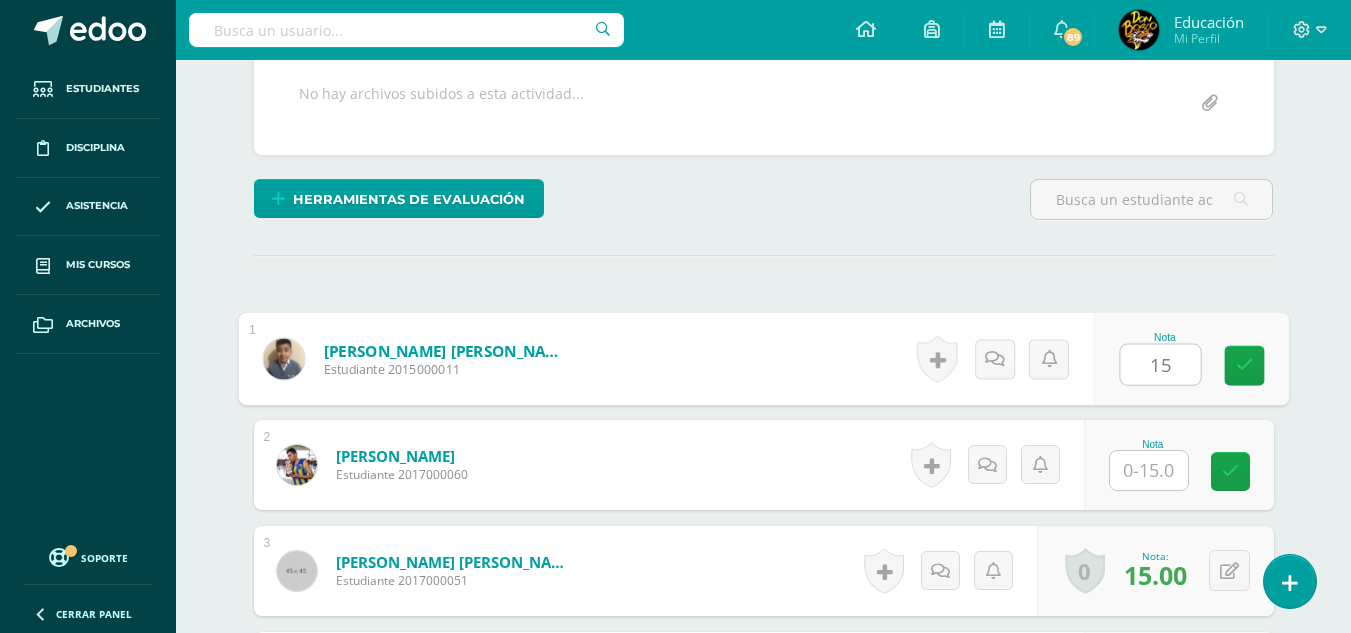 type on "15" 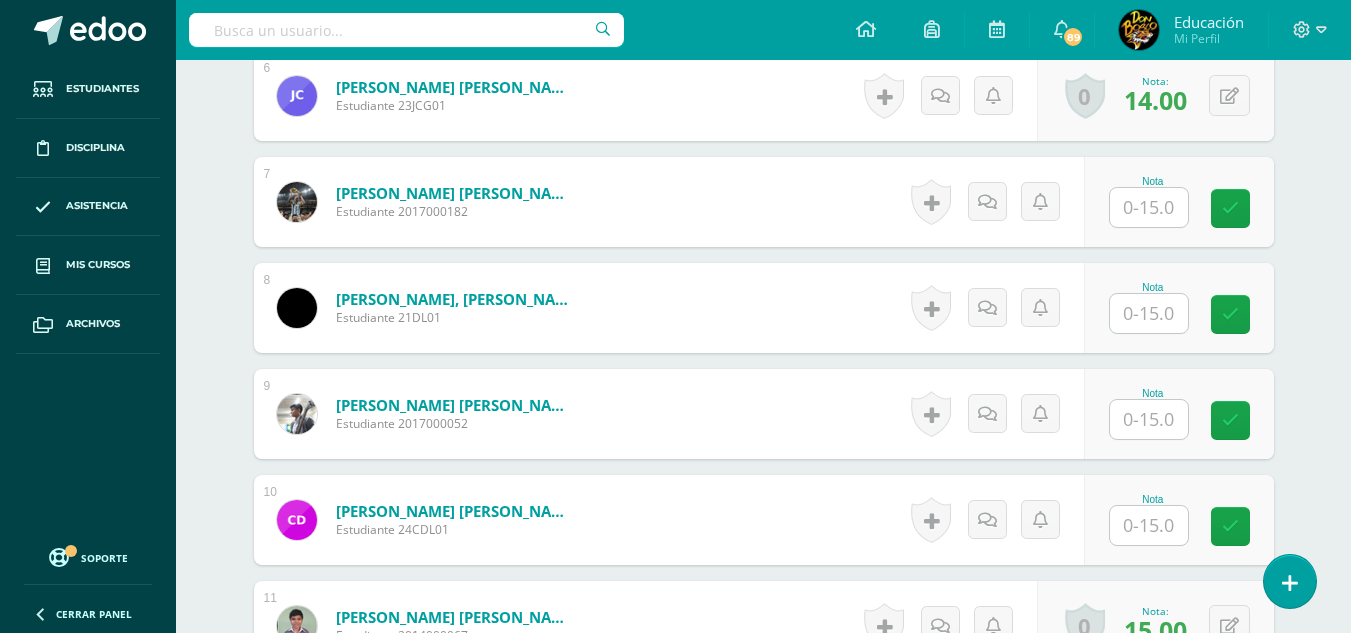 scroll, scrollTop: 1183, scrollLeft: 0, axis: vertical 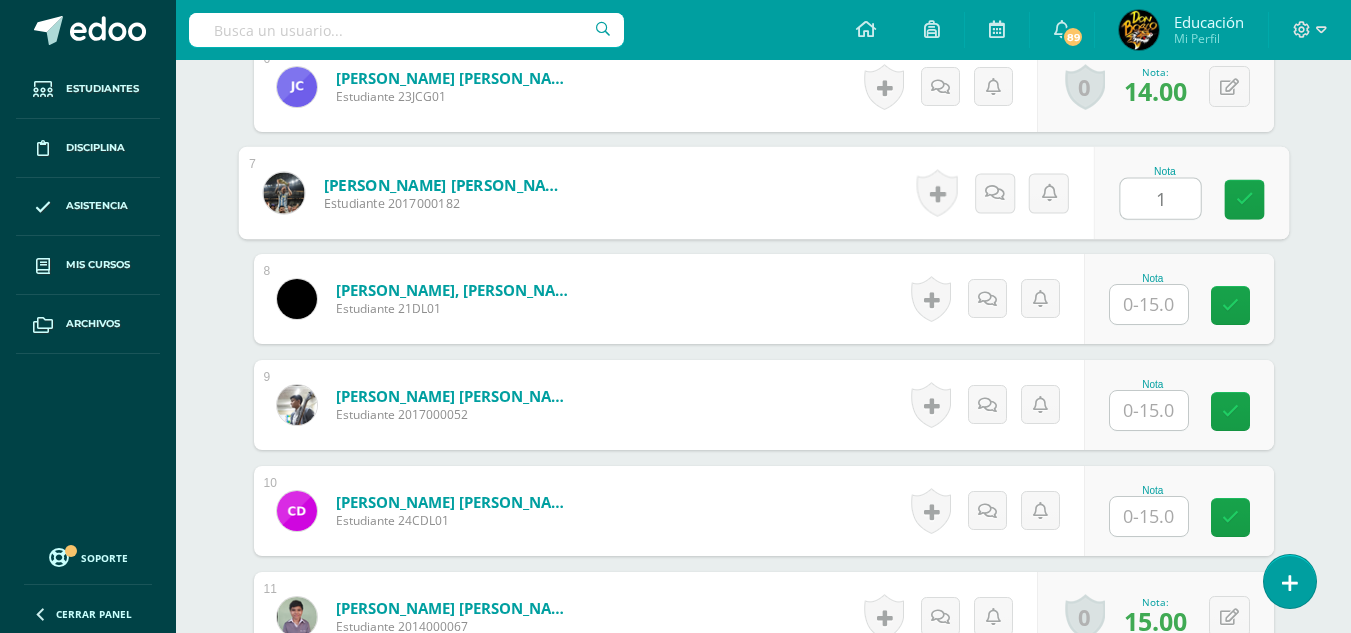 click on "1" at bounding box center (1160, 199) 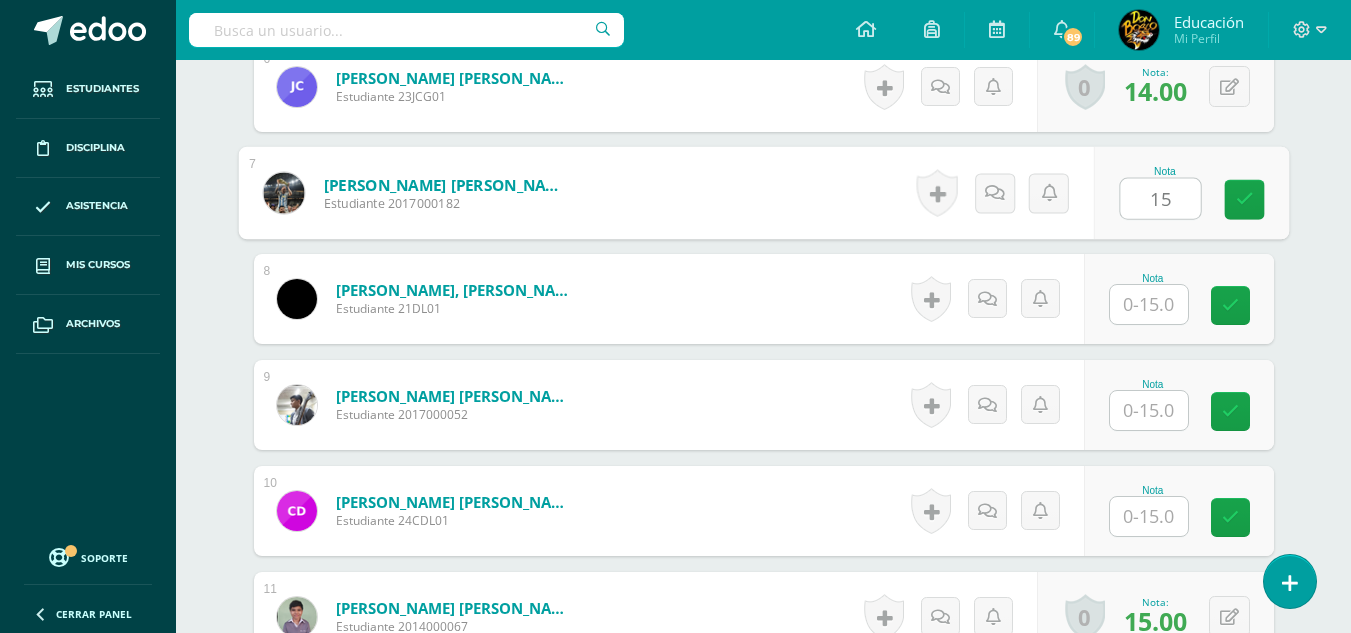 type on "15" 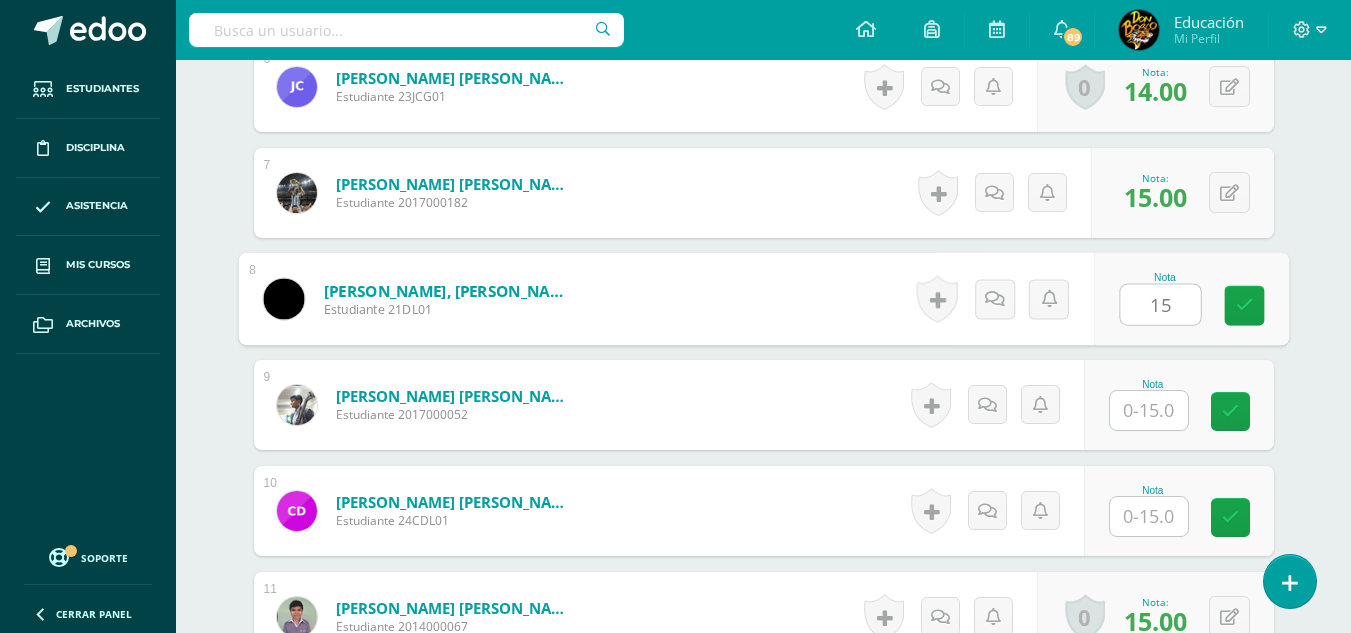 type on "15" 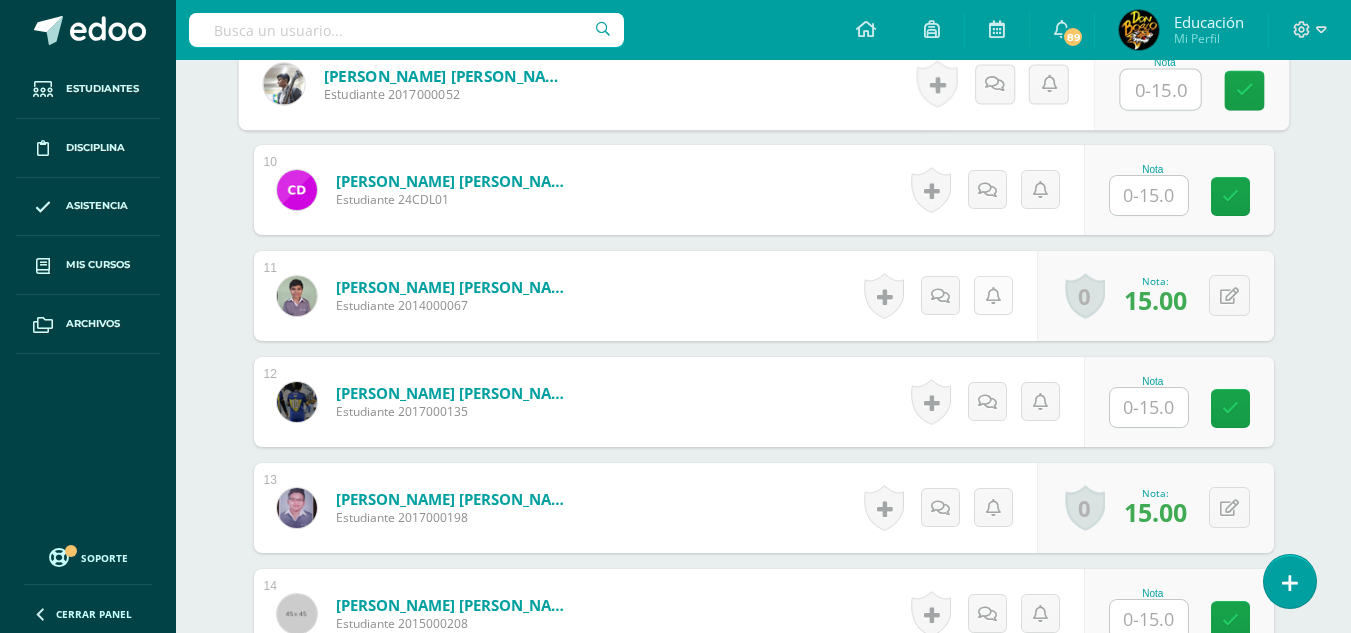 scroll, scrollTop: 1583, scrollLeft: 0, axis: vertical 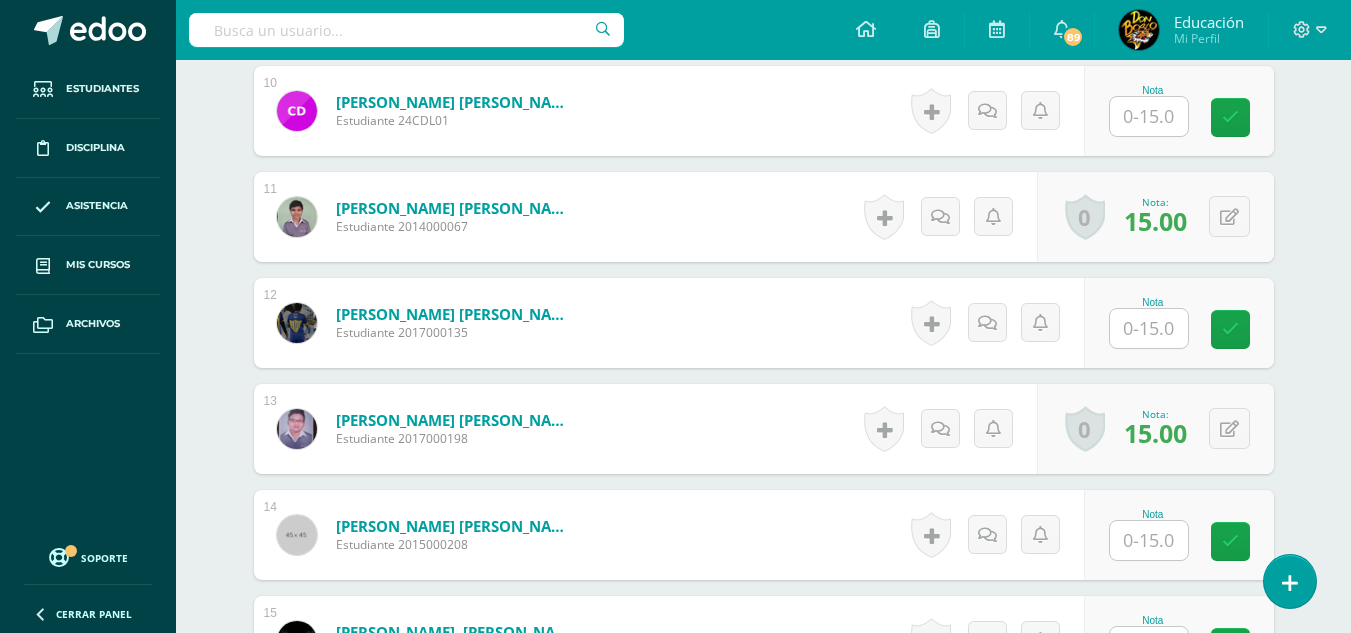 click at bounding box center [1149, 328] 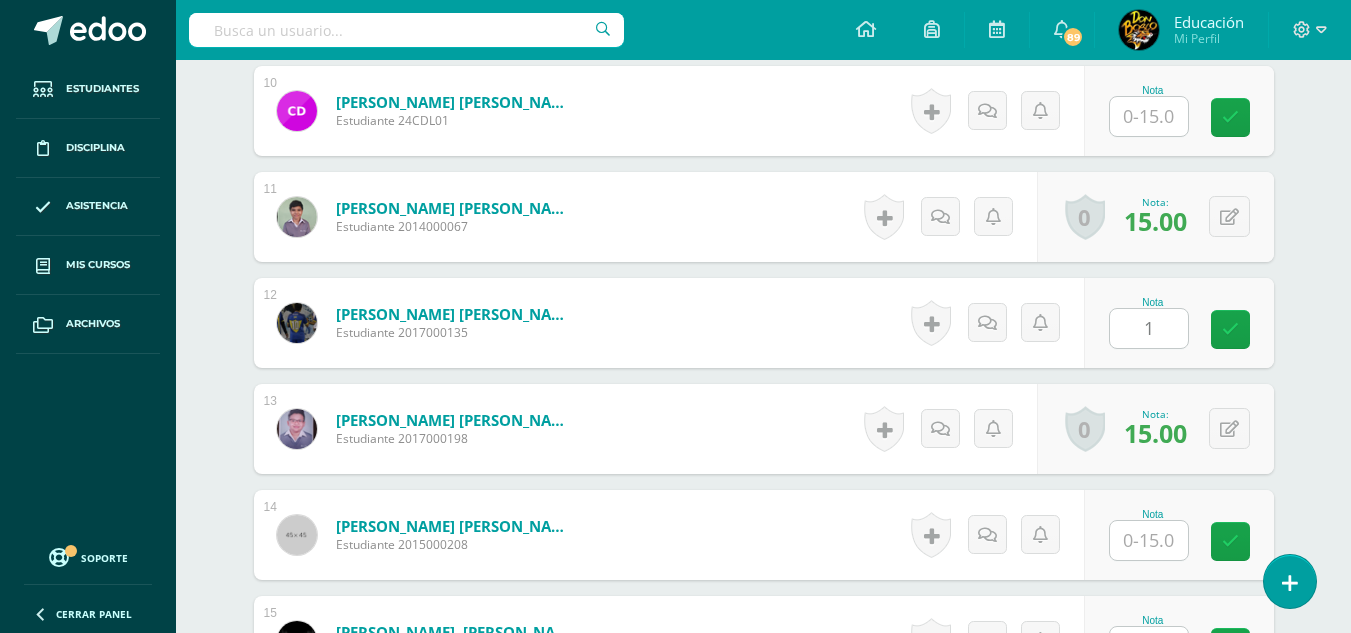 type on "15" 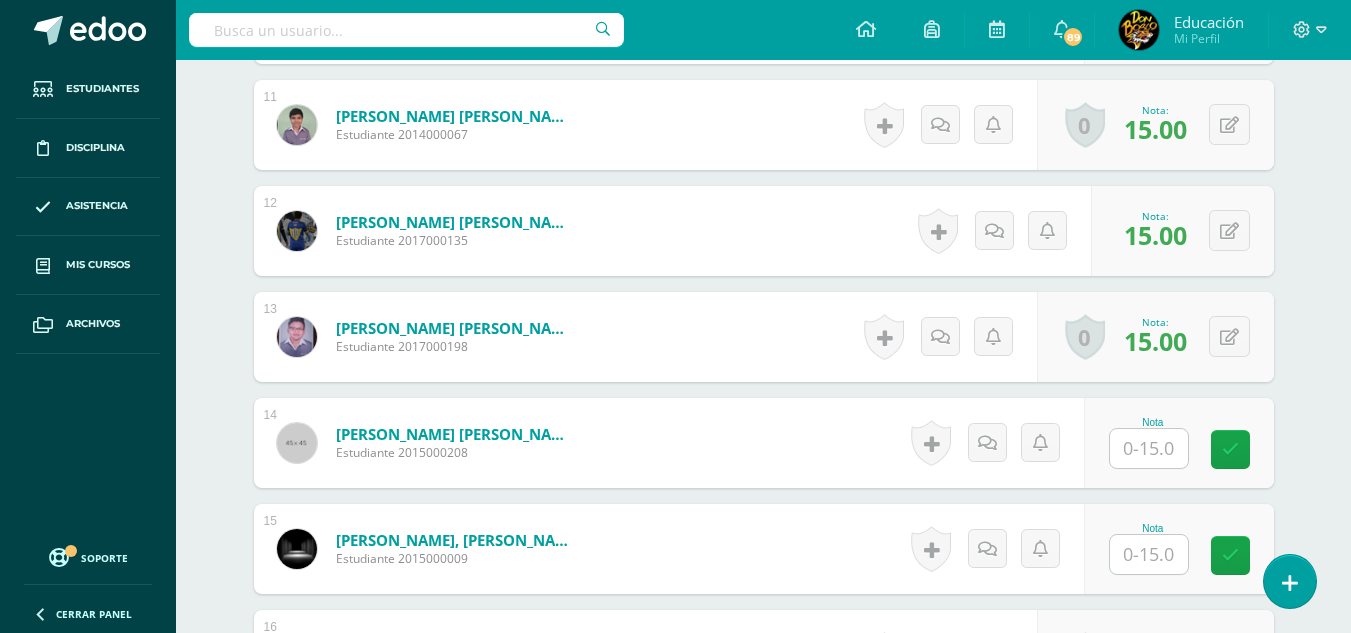 scroll, scrollTop: 1783, scrollLeft: 0, axis: vertical 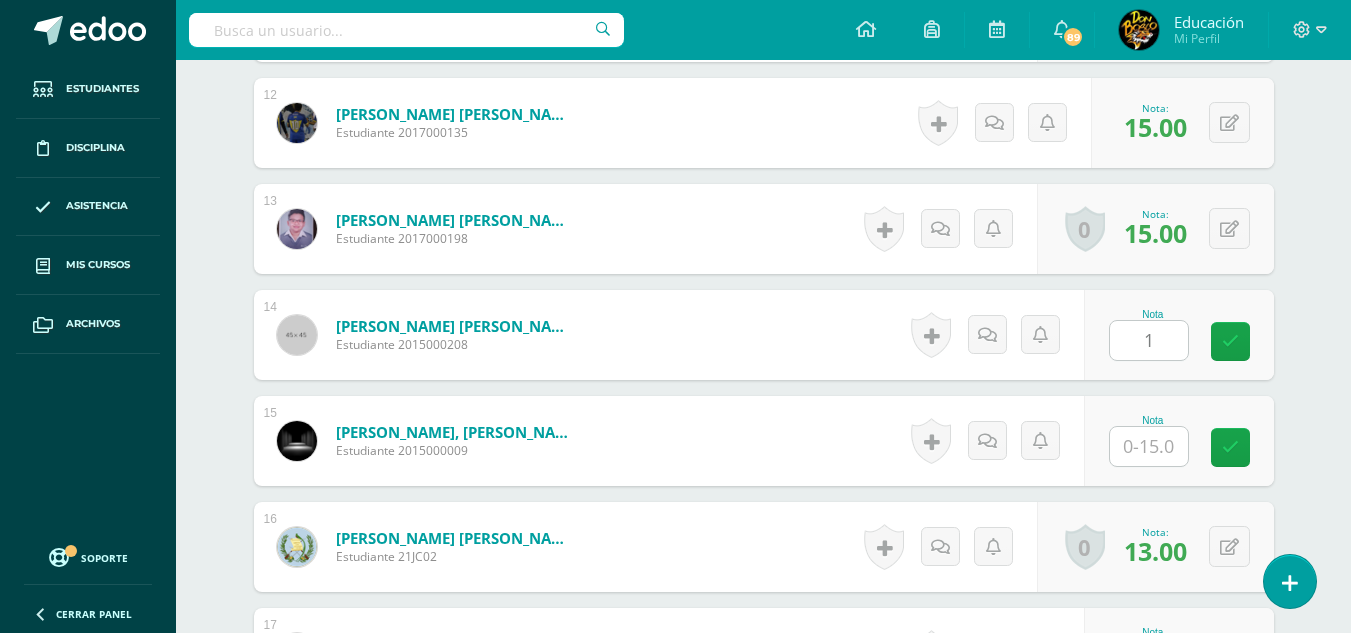 click on "1" at bounding box center [1149, 340] 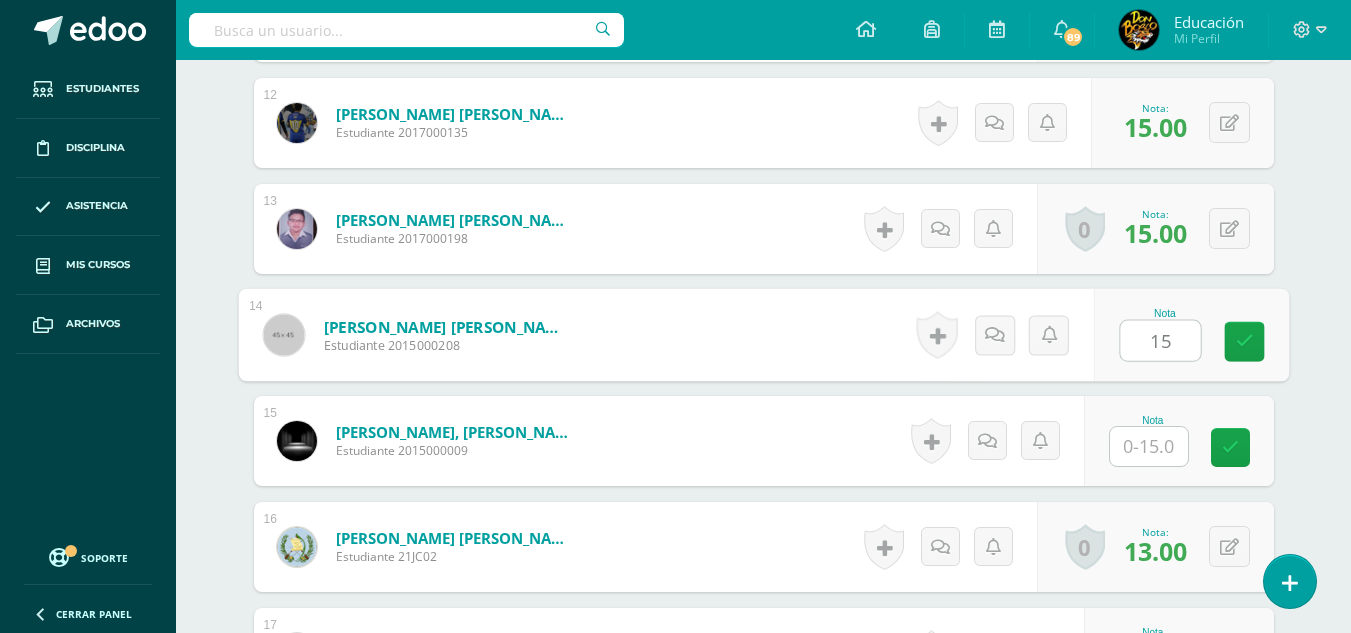 type on "15" 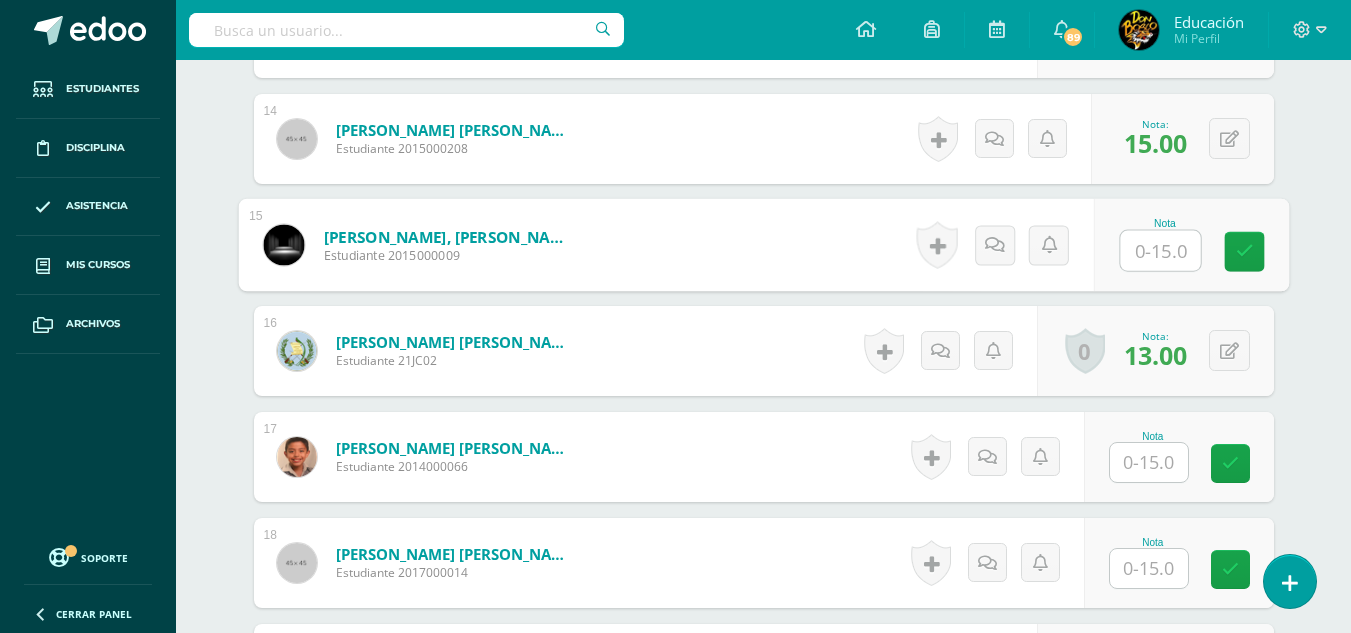 scroll, scrollTop: 1983, scrollLeft: 0, axis: vertical 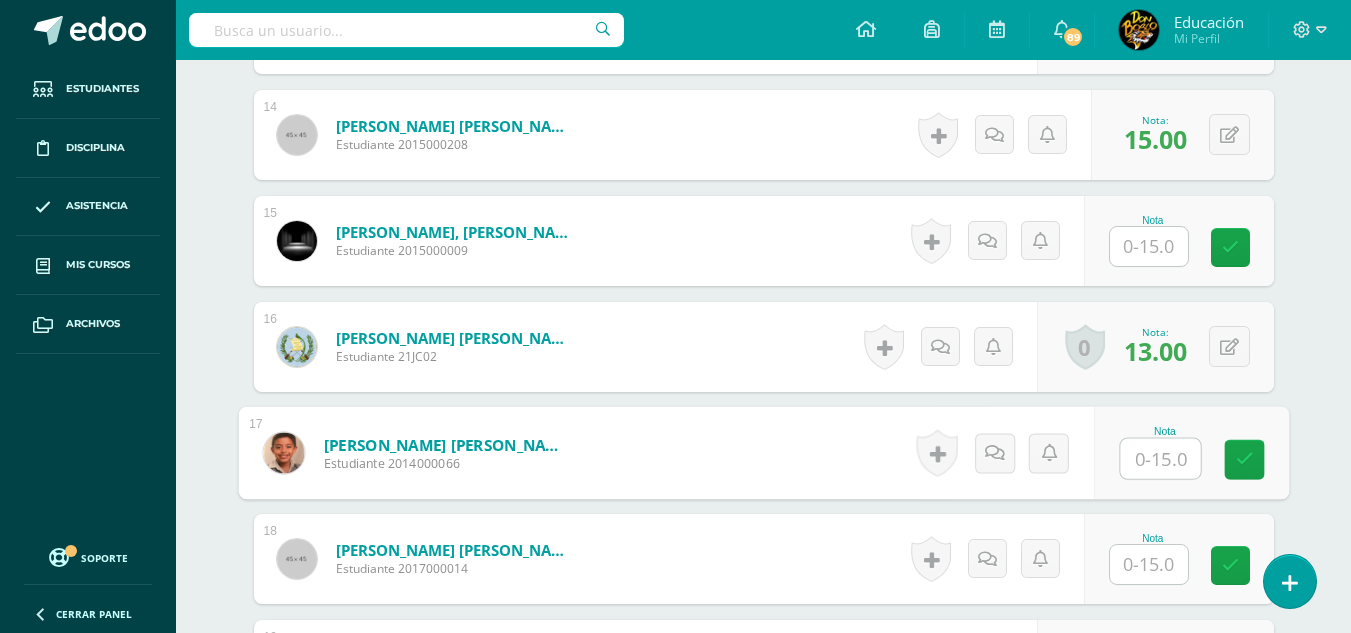 click at bounding box center [1160, 459] 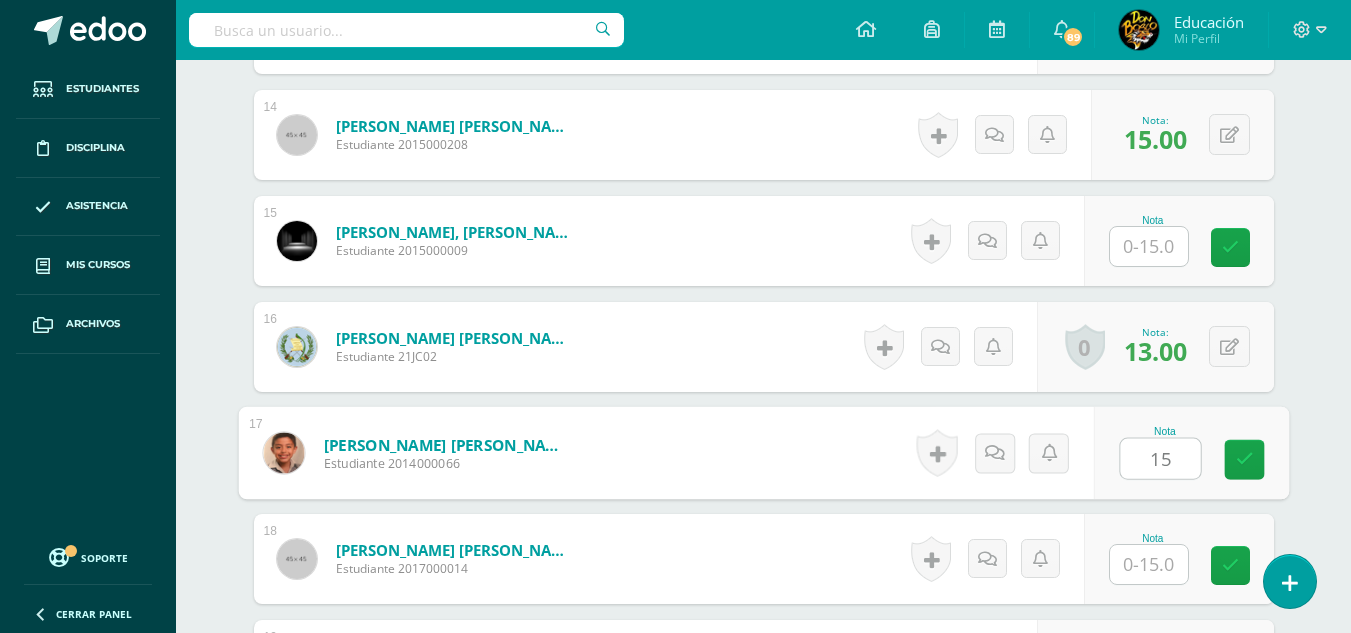 type on "15" 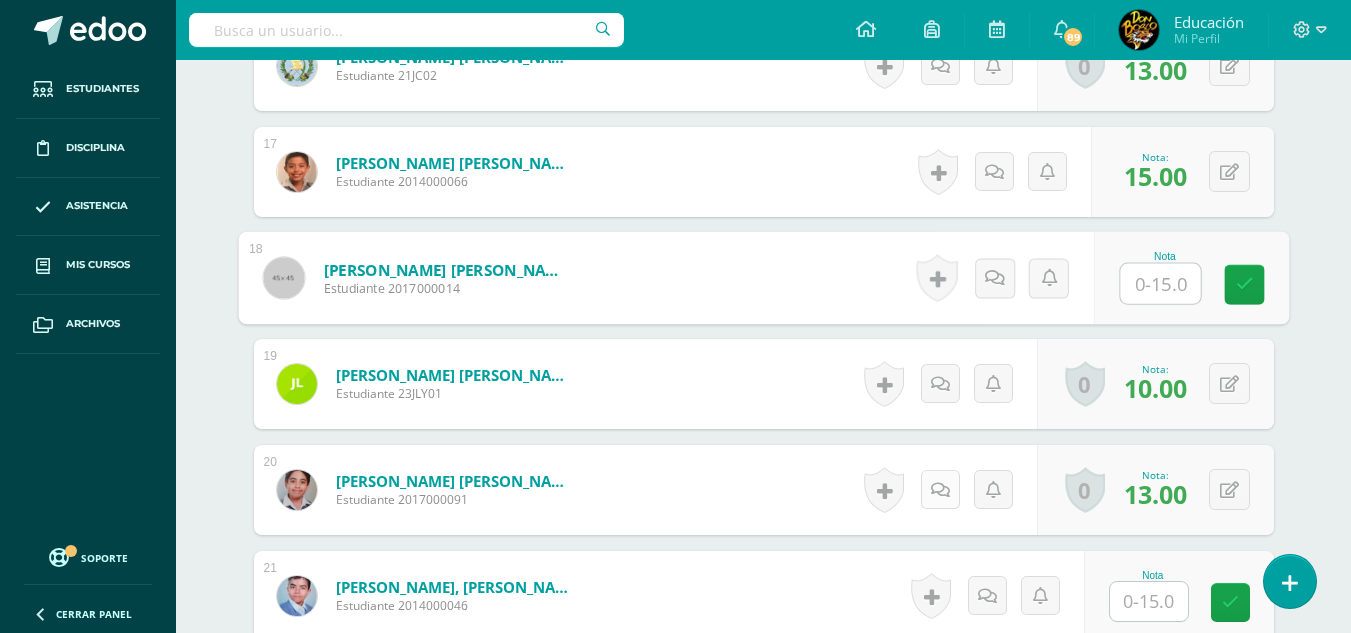 scroll, scrollTop: 2283, scrollLeft: 0, axis: vertical 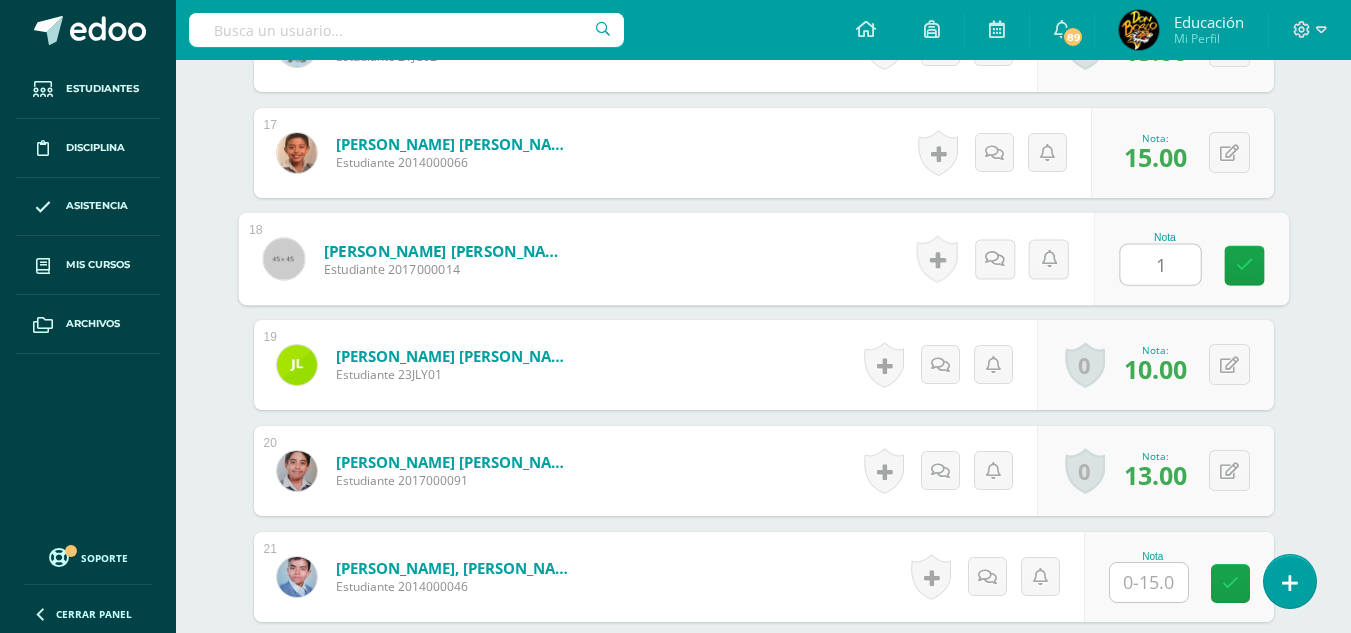 type on "15" 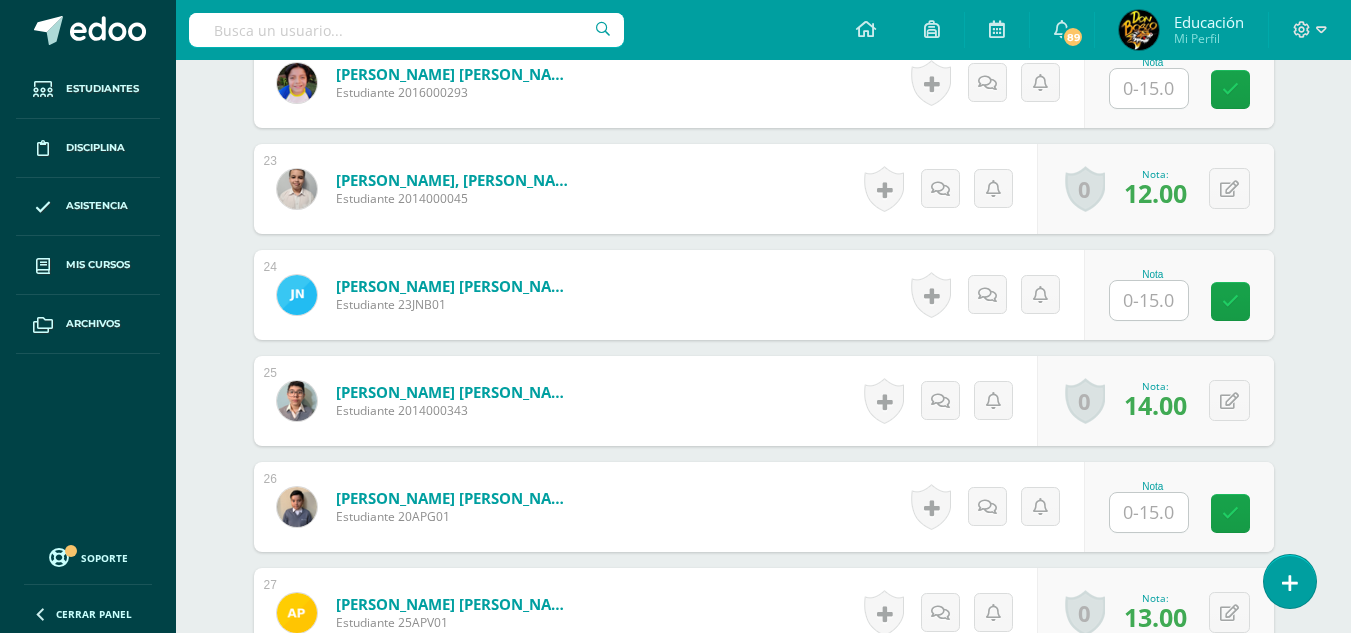 scroll, scrollTop: 2783, scrollLeft: 0, axis: vertical 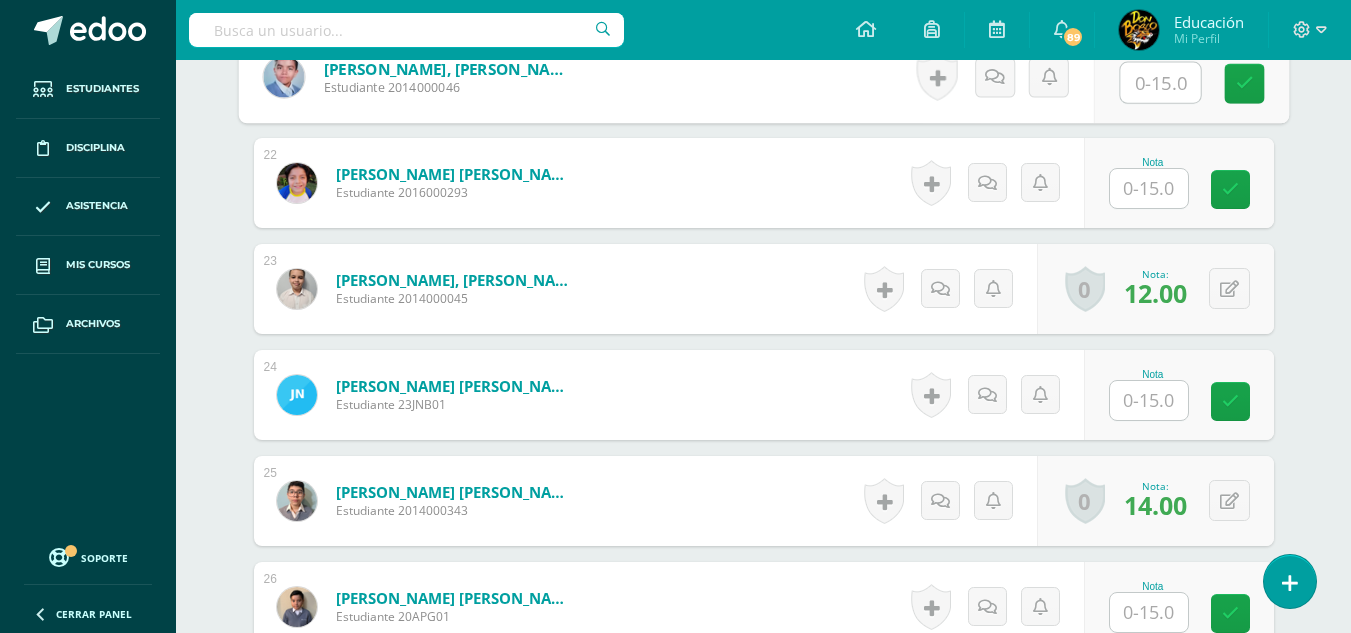 click at bounding box center (1160, 83) 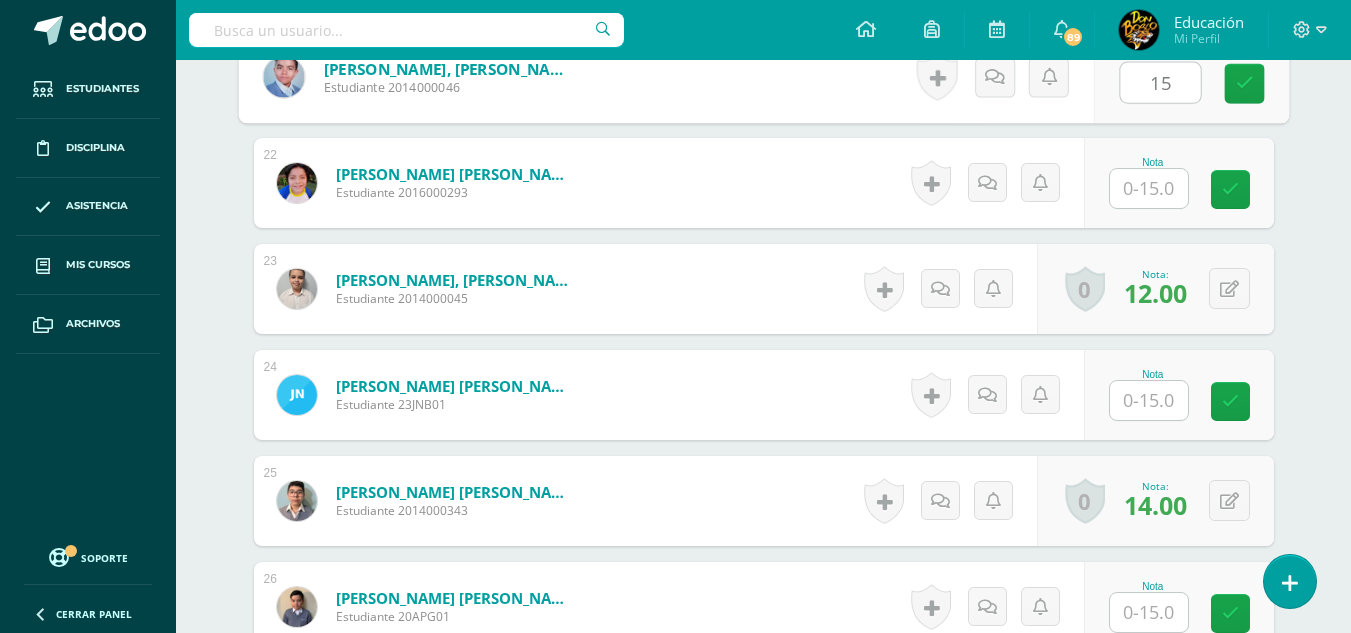 type on "15" 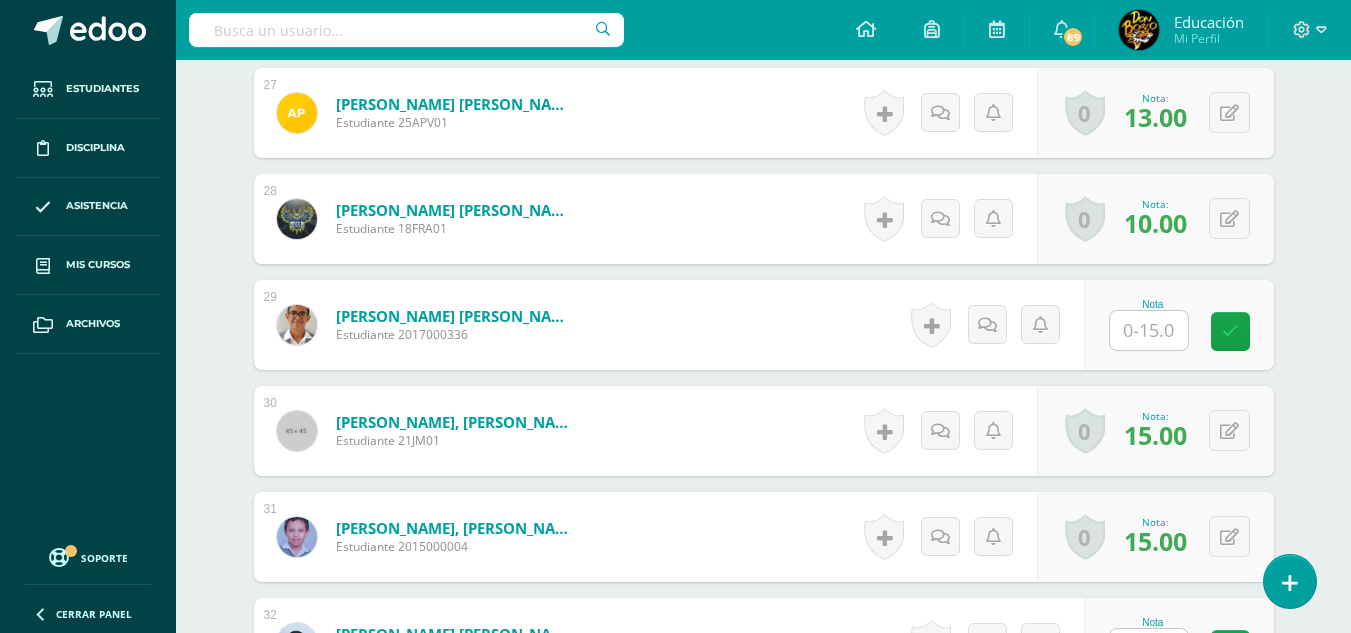 scroll, scrollTop: 3483, scrollLeft: 0, axis: vertical 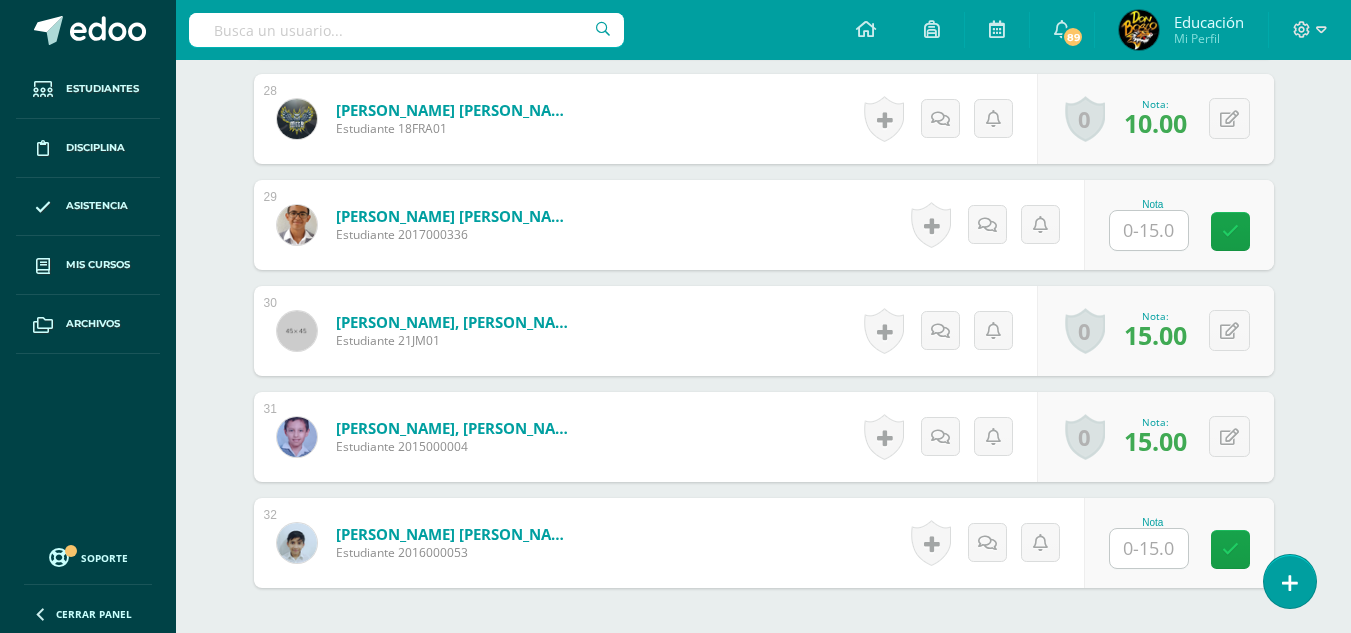 click at bounding box center (1149, 230) 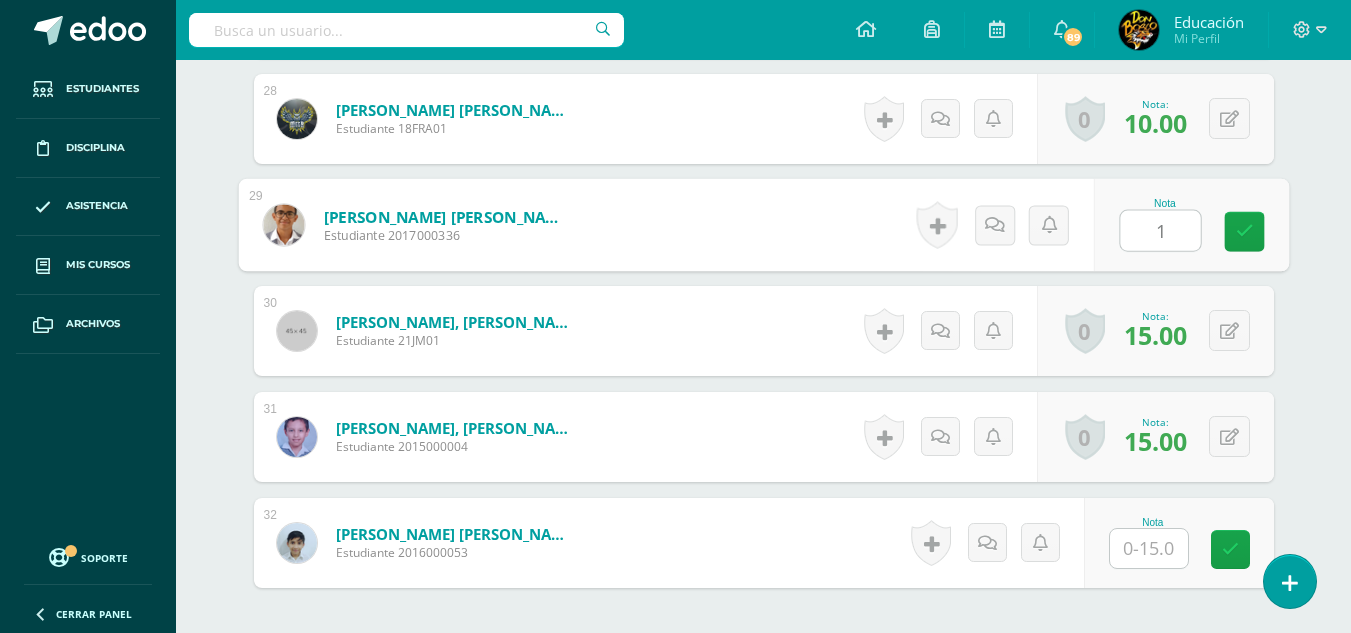 type on "15" 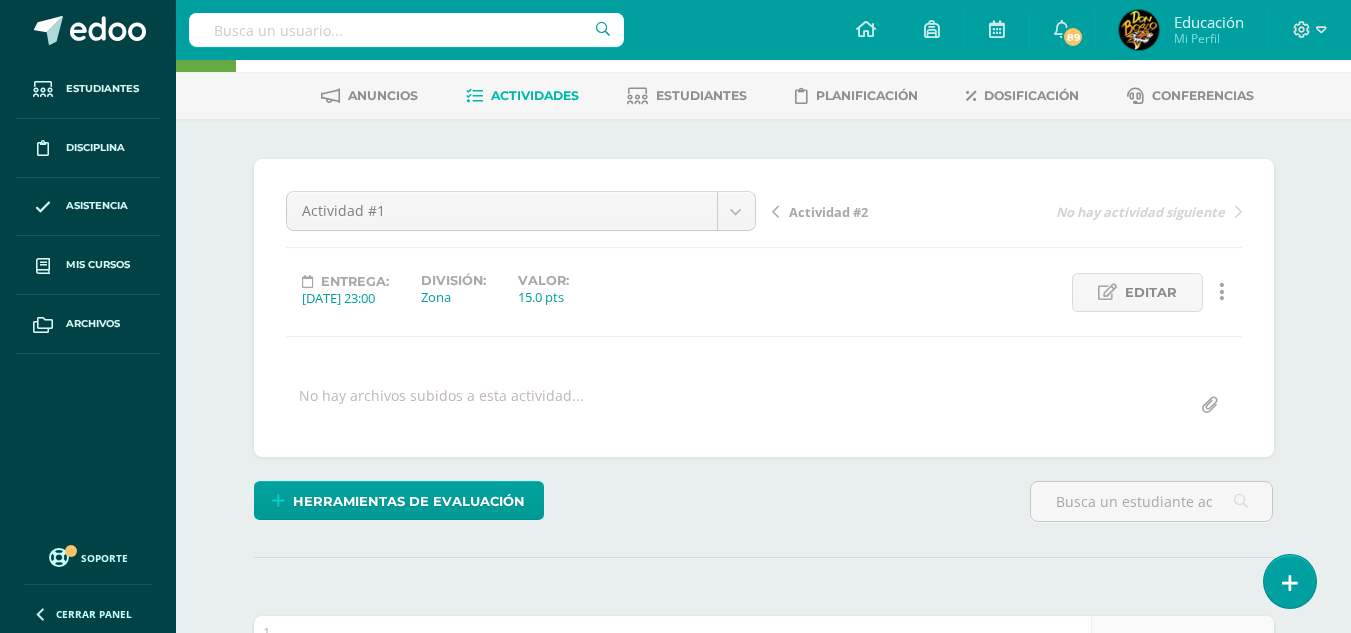 scroll, scrollTop: 0, scrollLeft: 0, axis: both 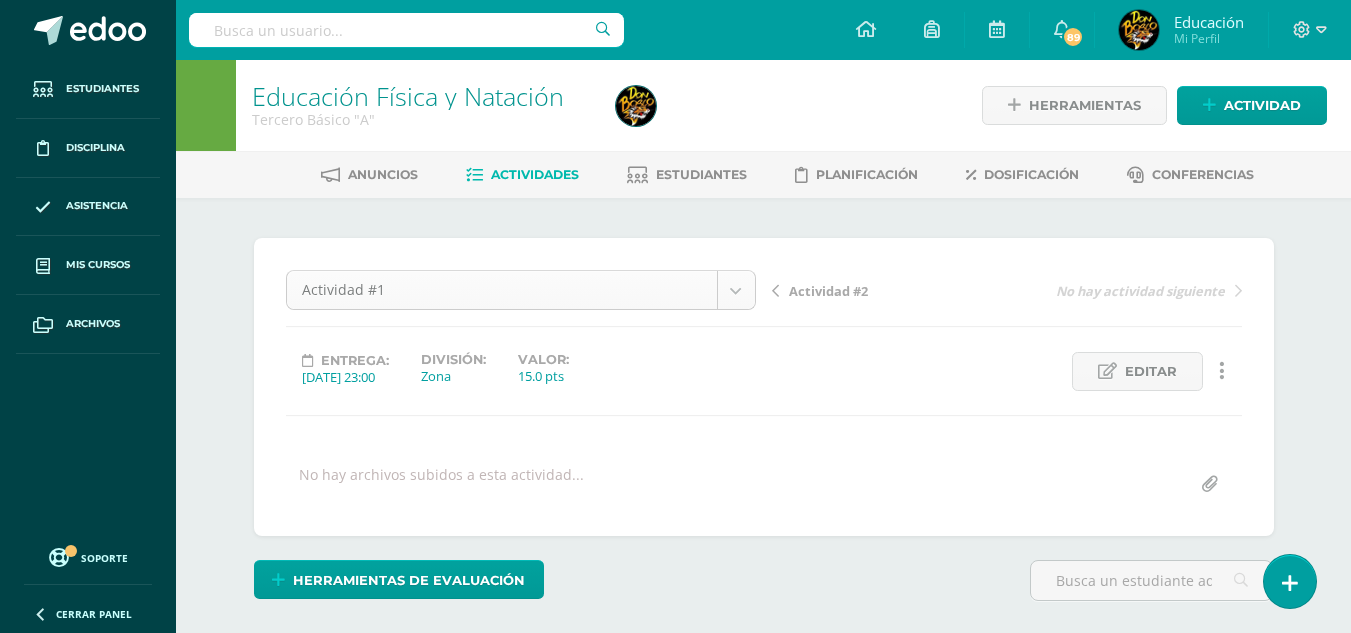 click on "Estudiantes Disciplina Asistencia Mis cursos Archivos Soporte
Centro de ayuda
Últimas actualizaciones
10+ Cerrar panel
Educación Física
Primero
Primaria Inicial
"A"
Actividades Estudiantes Planificación Dosificación
Méritos y Deméritos 1ro. Primaria ¨A¨
Primero
Primaria Inicial
"A"
Actividades Estudiantes Planificación Dosificación
Educación Física
Primero
Primaria Inicial
"B"
Actividades Estudiantes Planificación Dosificación Actividades Estudiantes Planificación Dosificación Actividades 1" at bounding box center [675, 2150] 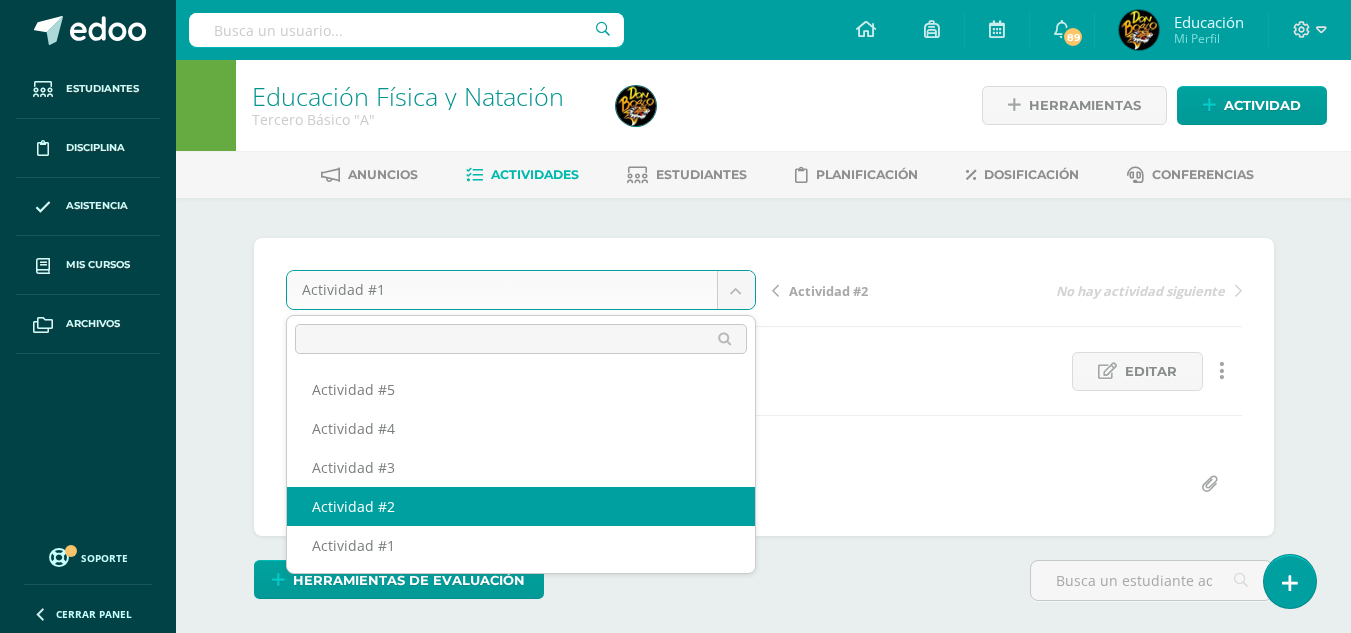 select on "/dashboard/teacher/grade-activity/174911/" 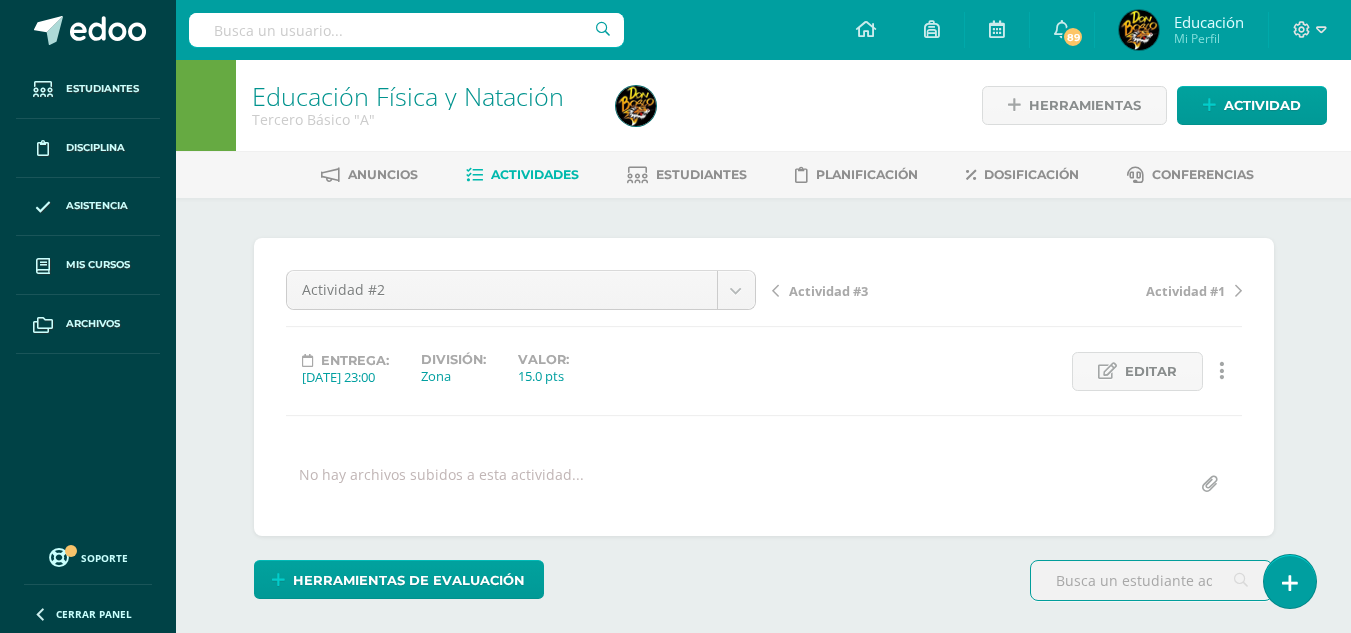 scroll, scrollTop: 1, scrollLeft: 0, axis: vertical 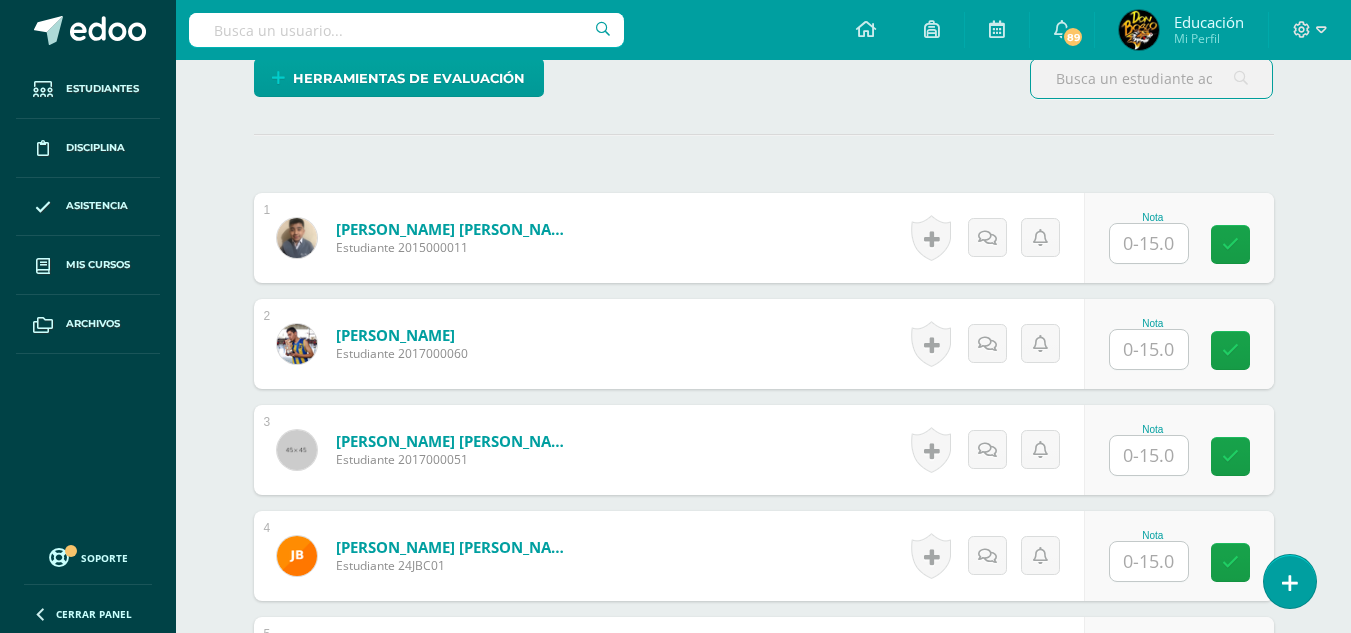click at bounding box center [1149, 243] 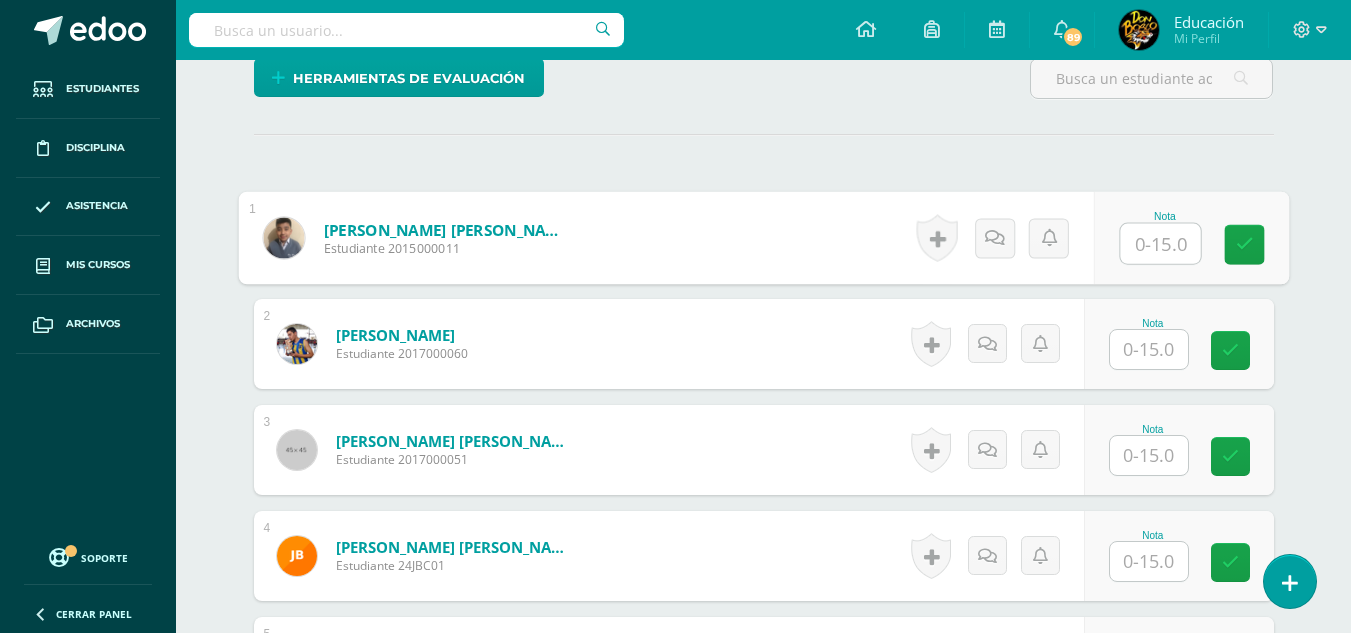 scroll, scrollTop: 503, scrollLeft: 0, axis: vertical 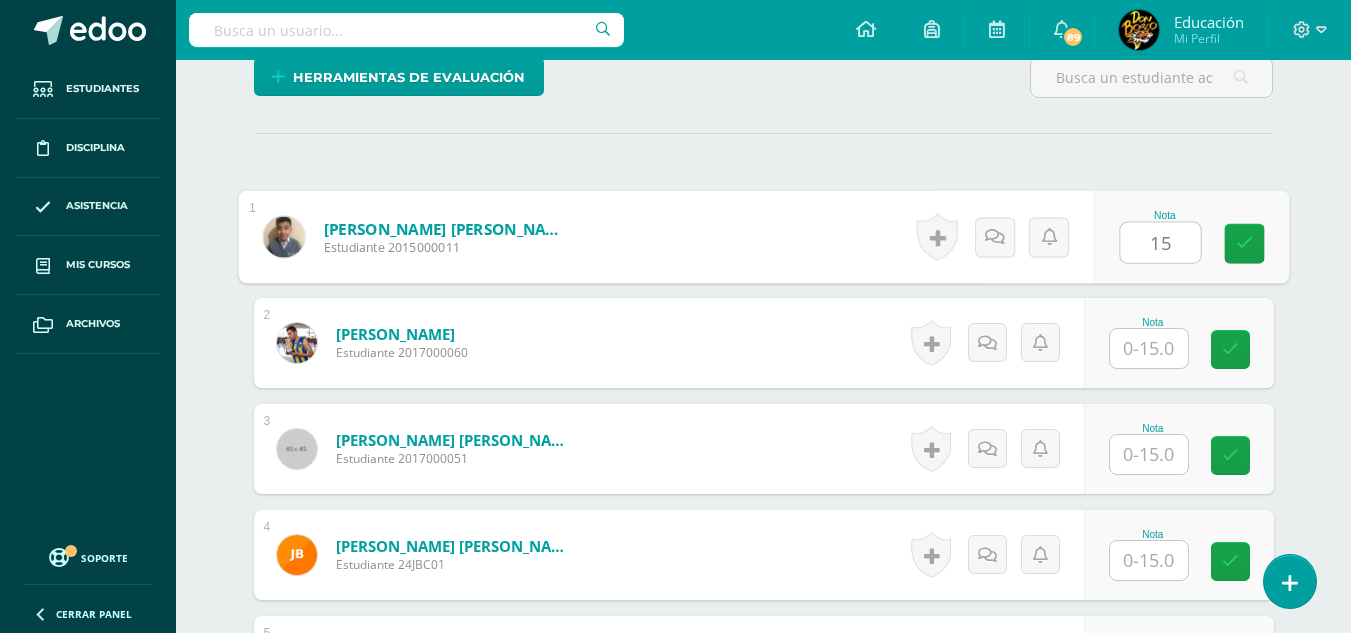 type on "15" 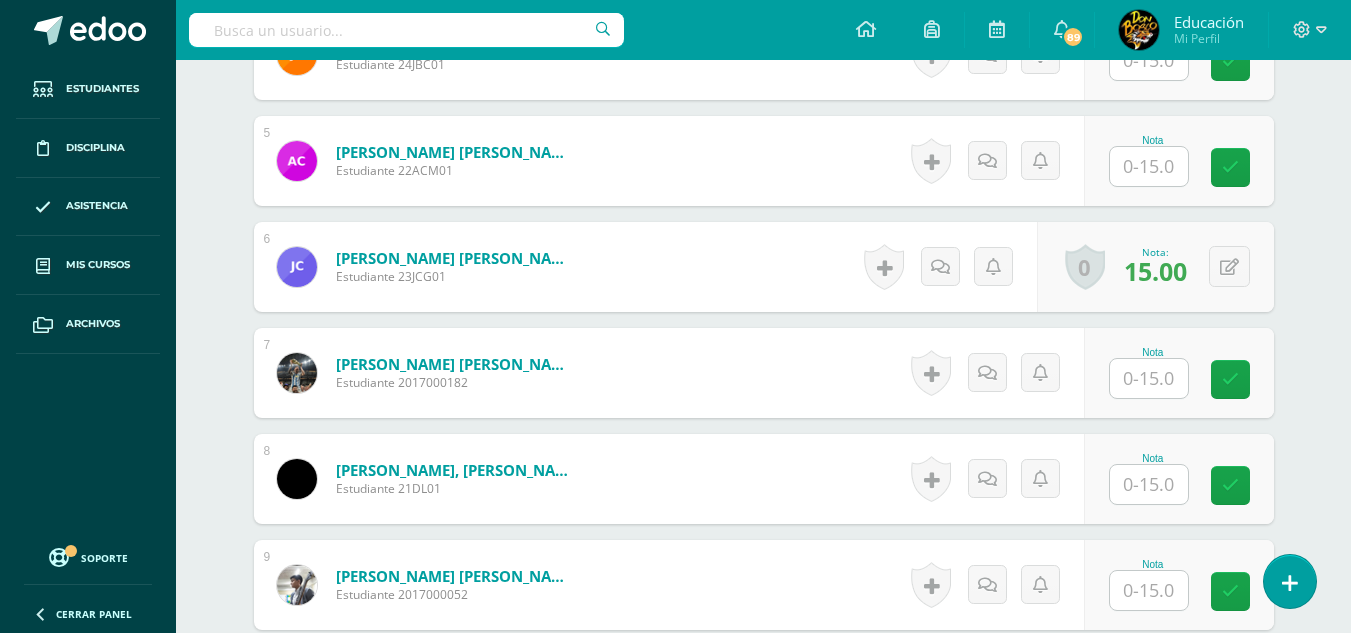 scroll, scrollTop: 1004, scrollLeft: 0, axis: vertical 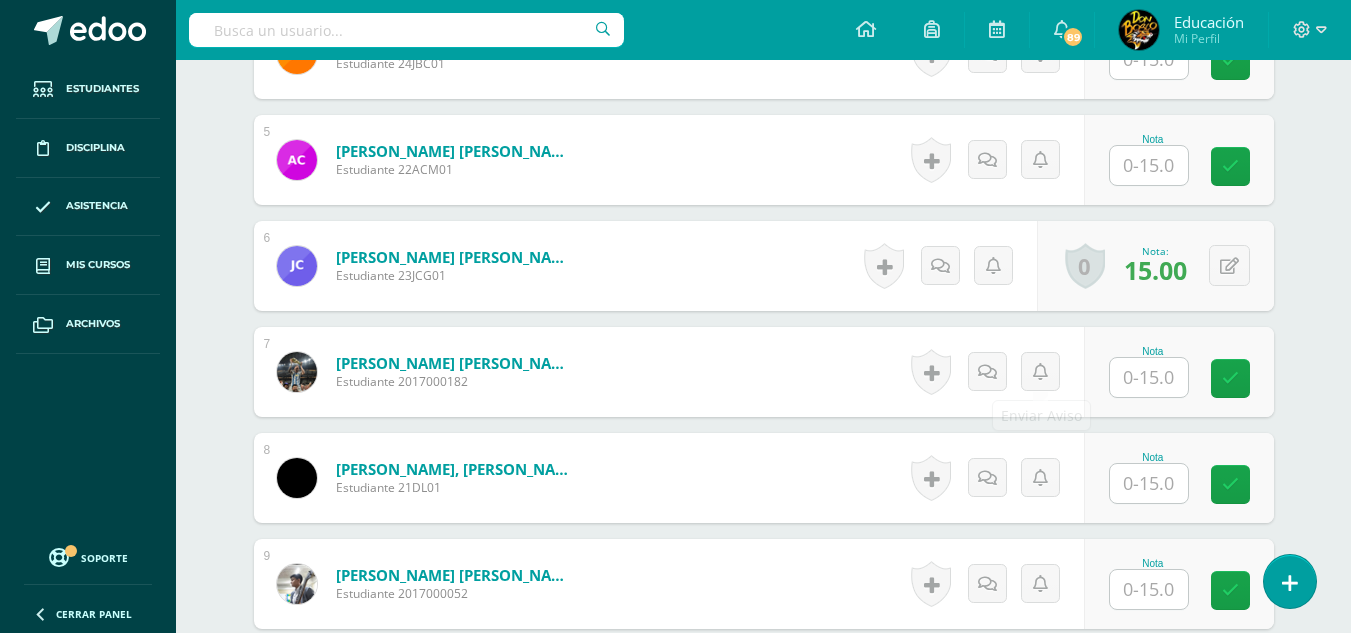 click at bounding box center (1149, 377) 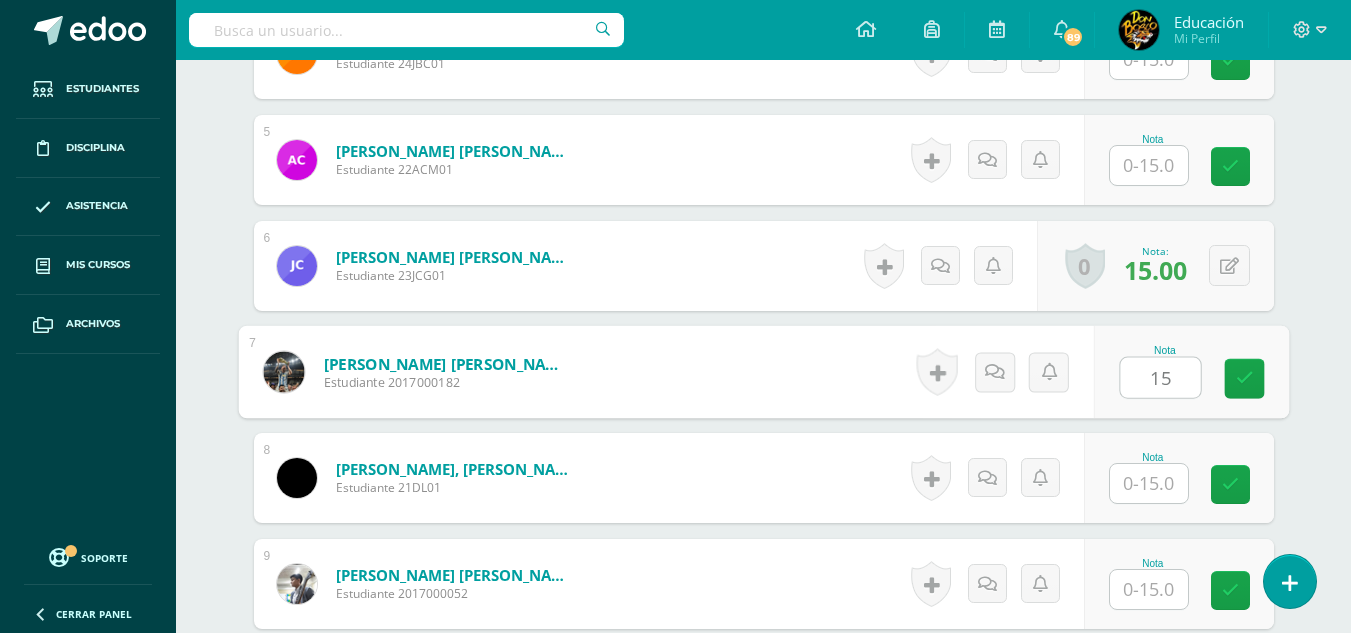 type on "15" 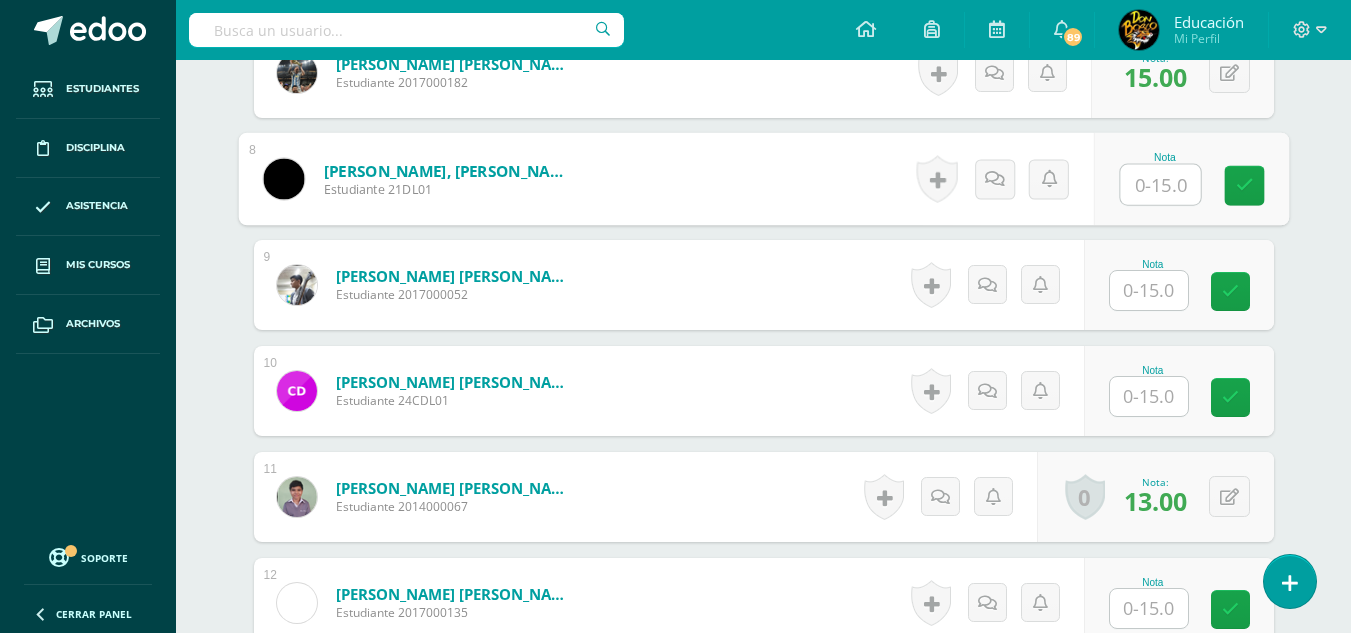 scroll, scrollTop: 1304, scrollLeft: 0, axis: vertical 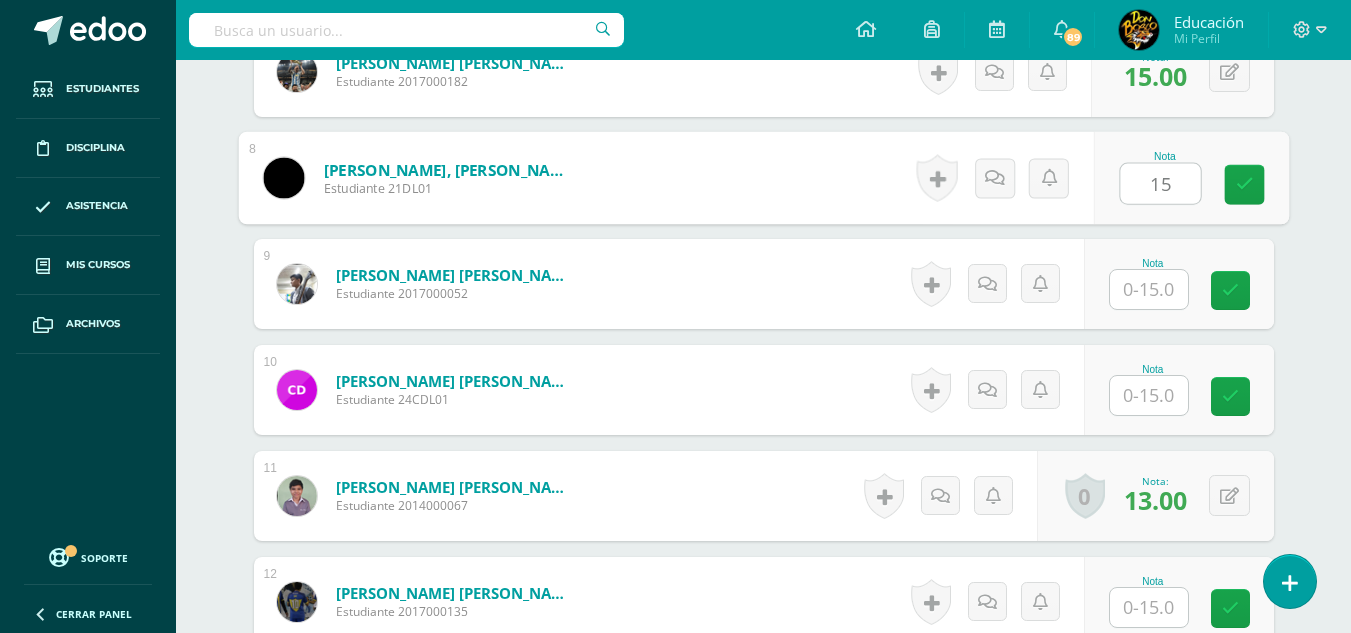 type on "15" 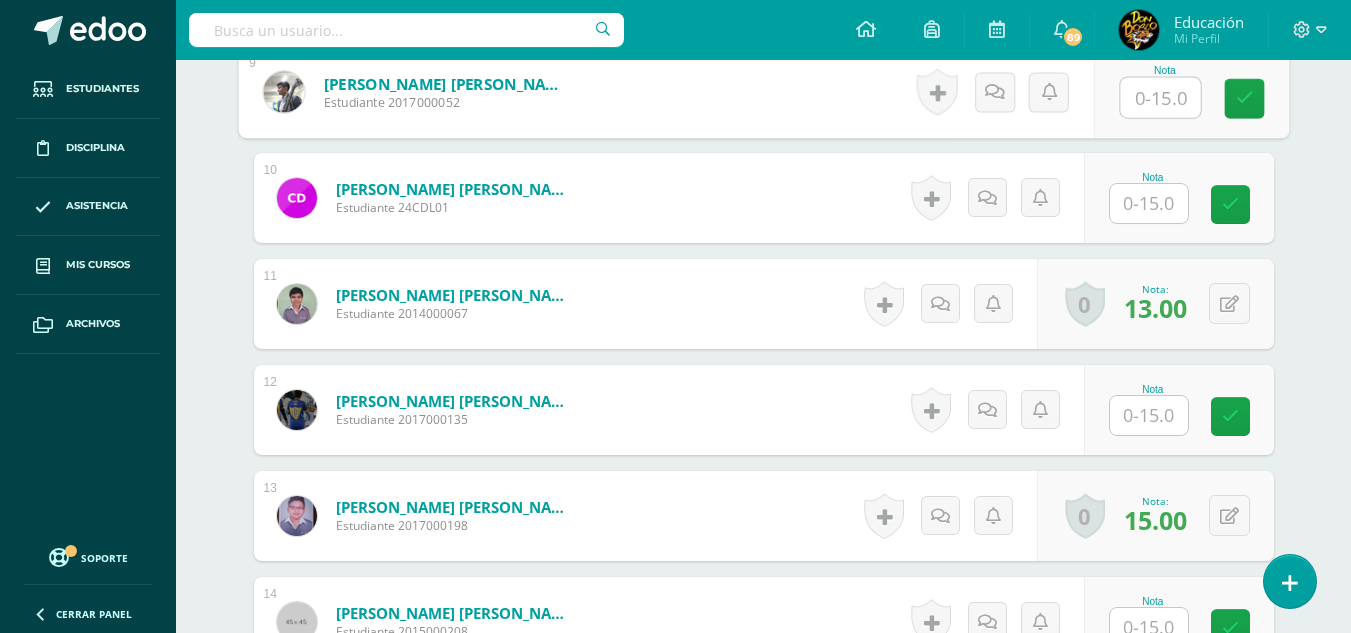 scroll, scrollTop: 1504, scrollLeft: 0, axis: vertical 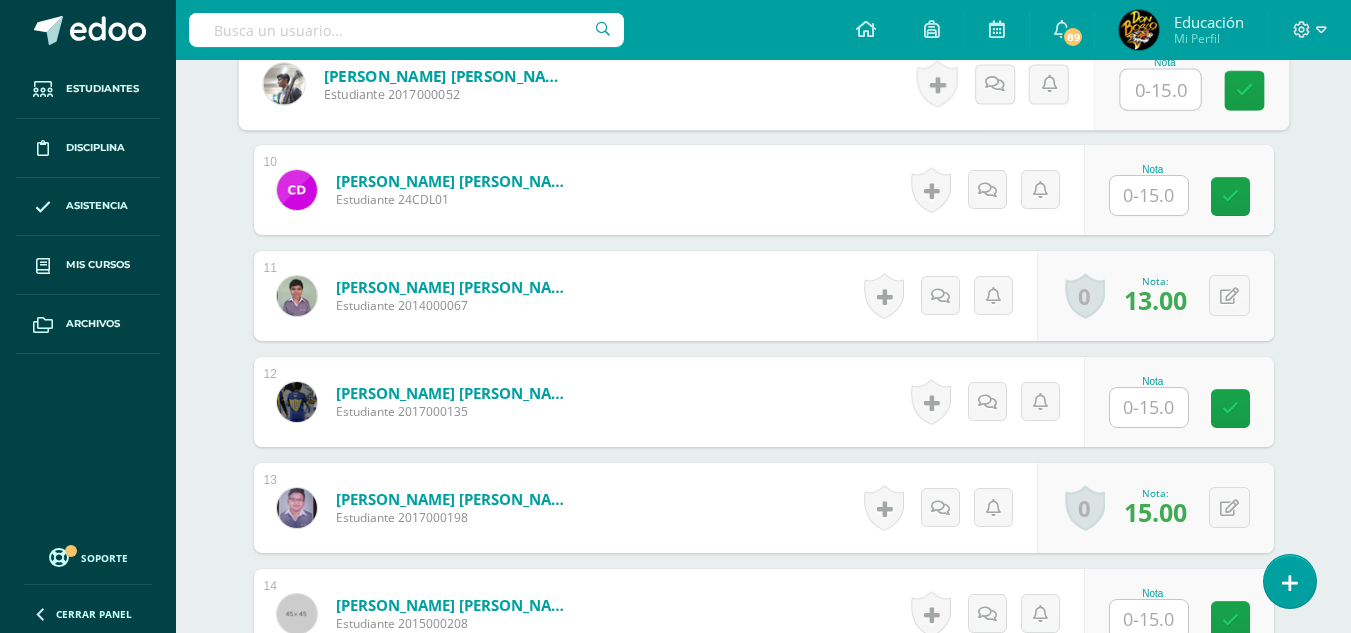 click at bounding box center (1149, 407) 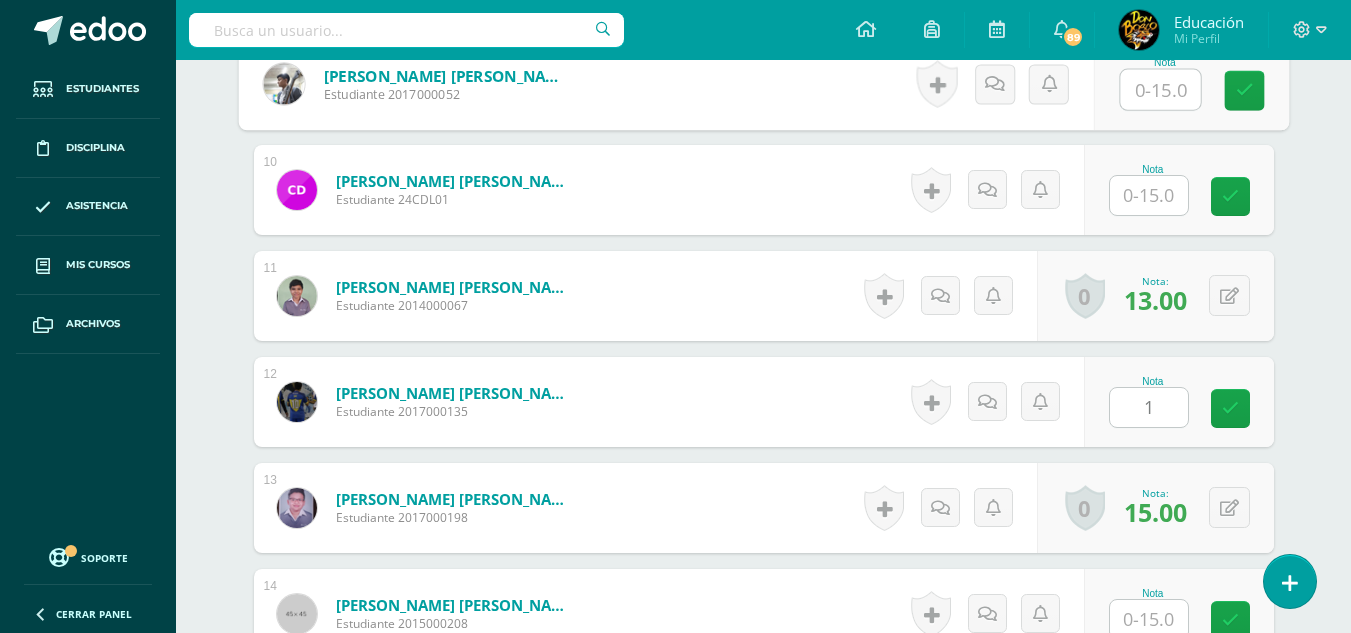 type on "15" 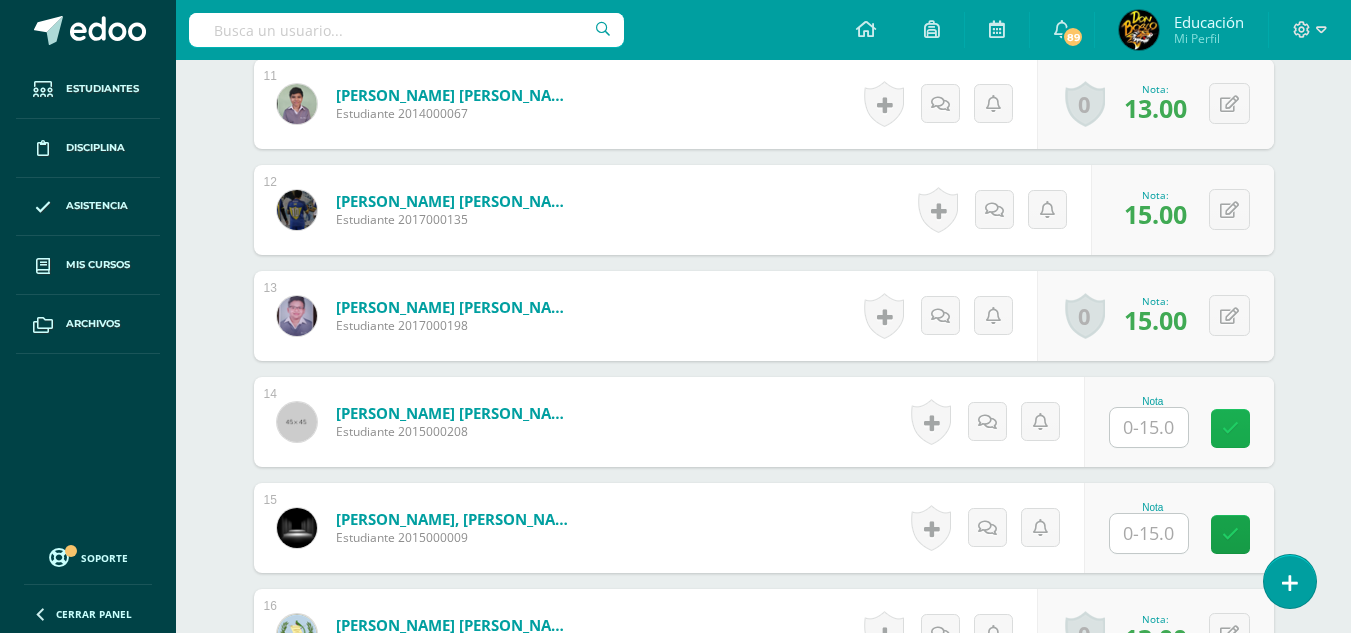 scroll, scrollTop: 1704, scrollLeft: 0, axis: vertical 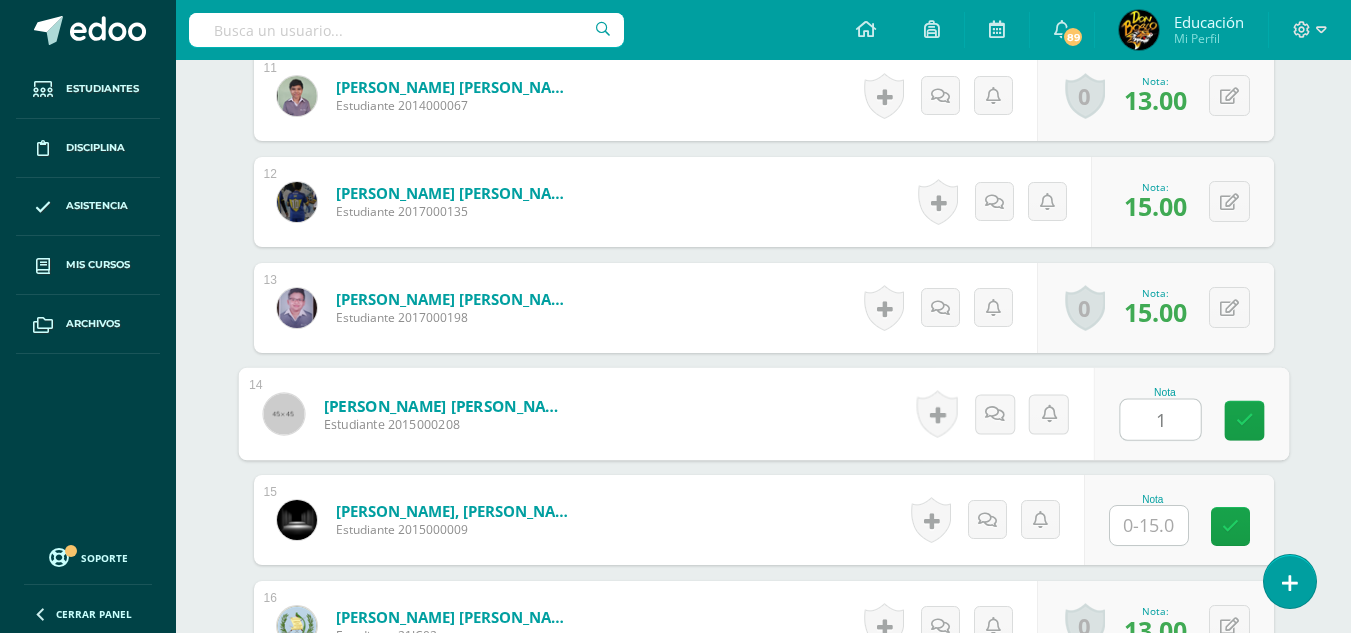 click on "1" at bounding box center [1160, 420] 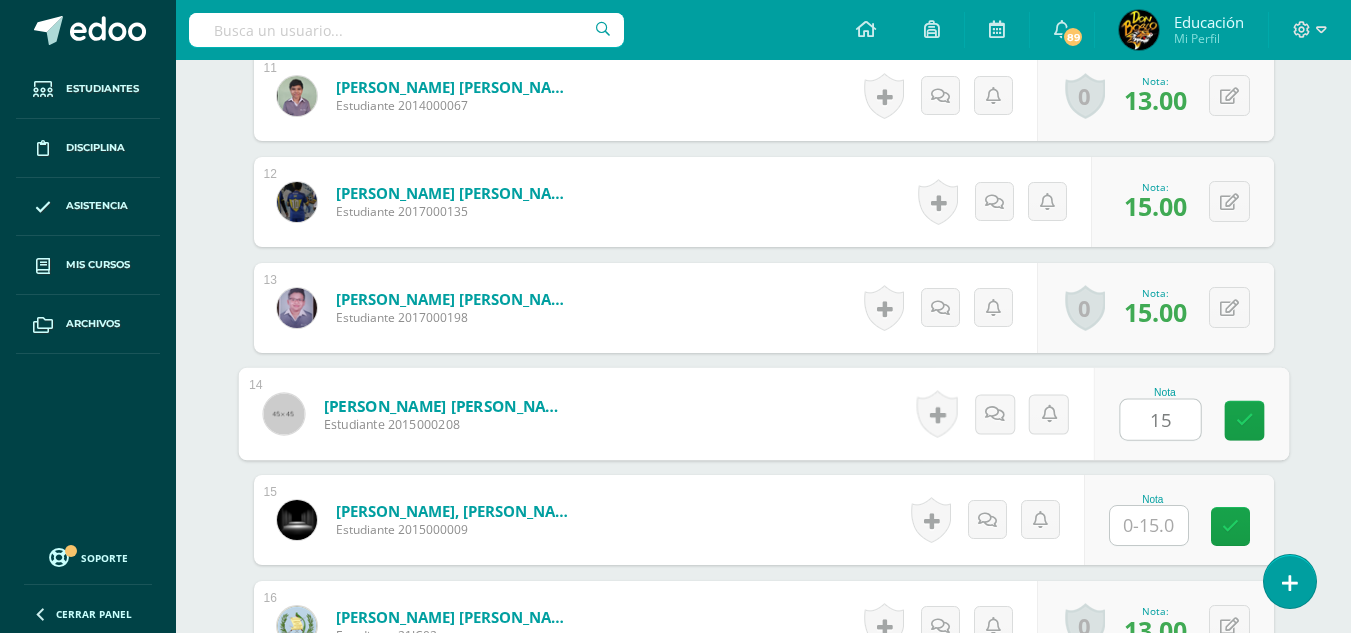 type on "15" 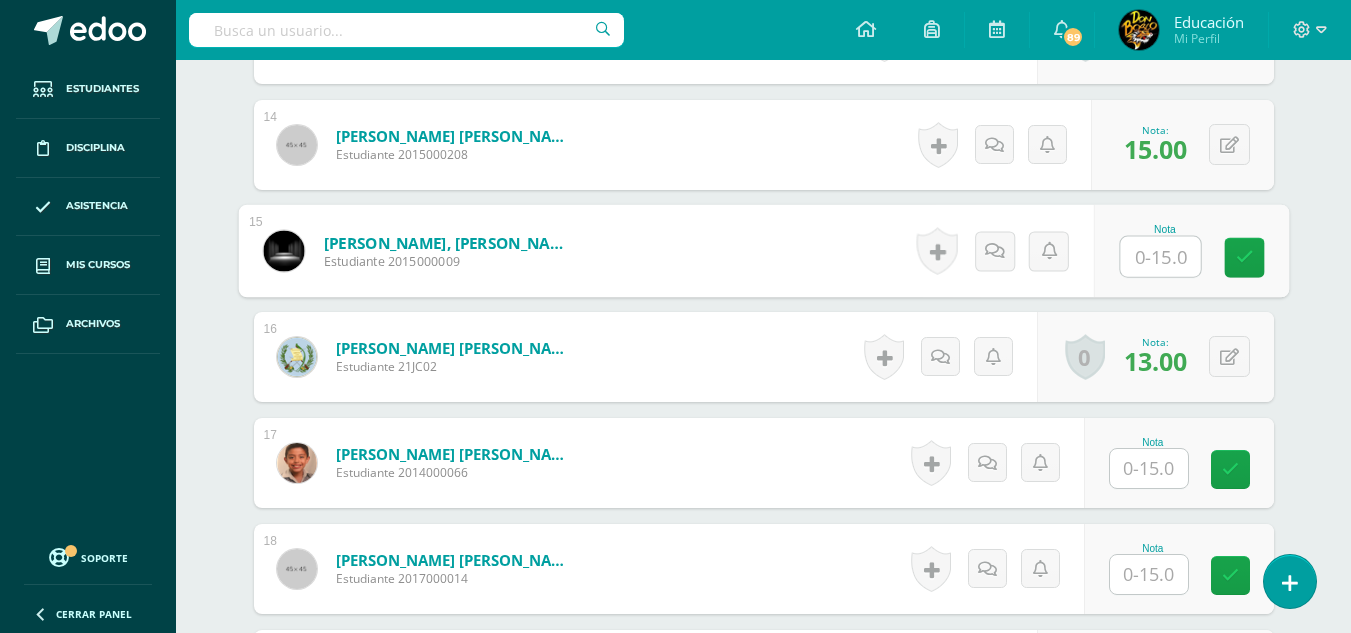 scroll, scrollTop: 2004, scrollLeft: 0, axis: vertical 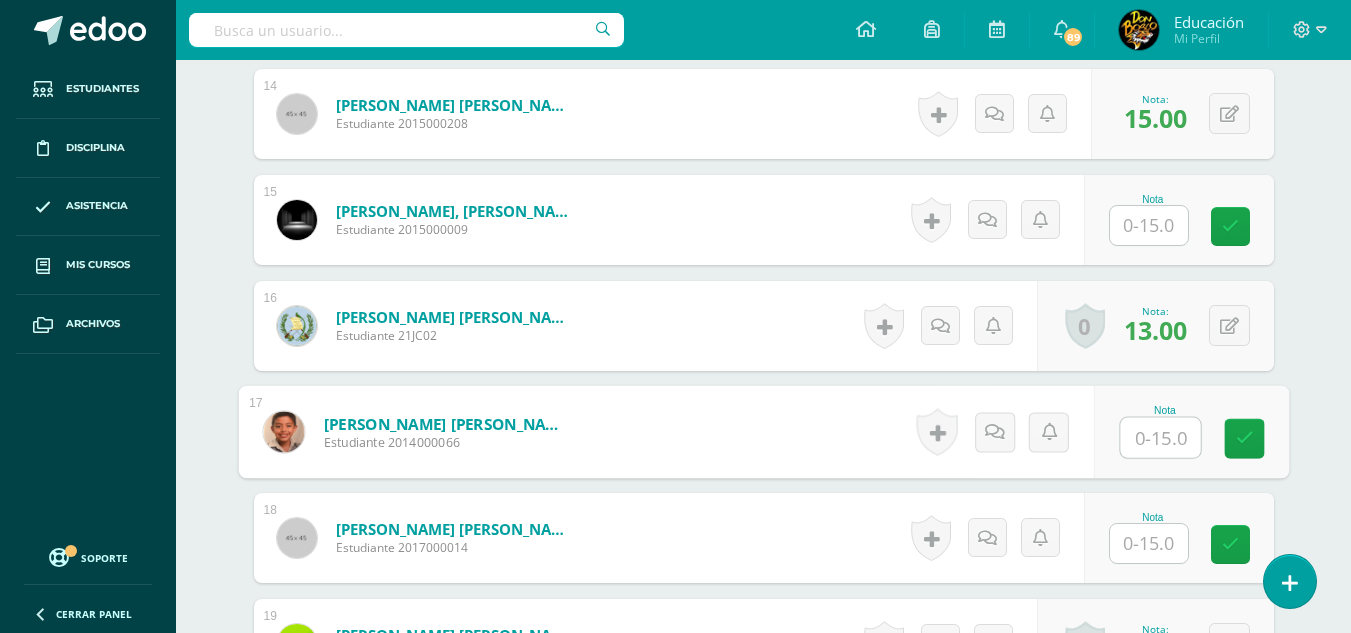 click at bounding box center (1160, 438) 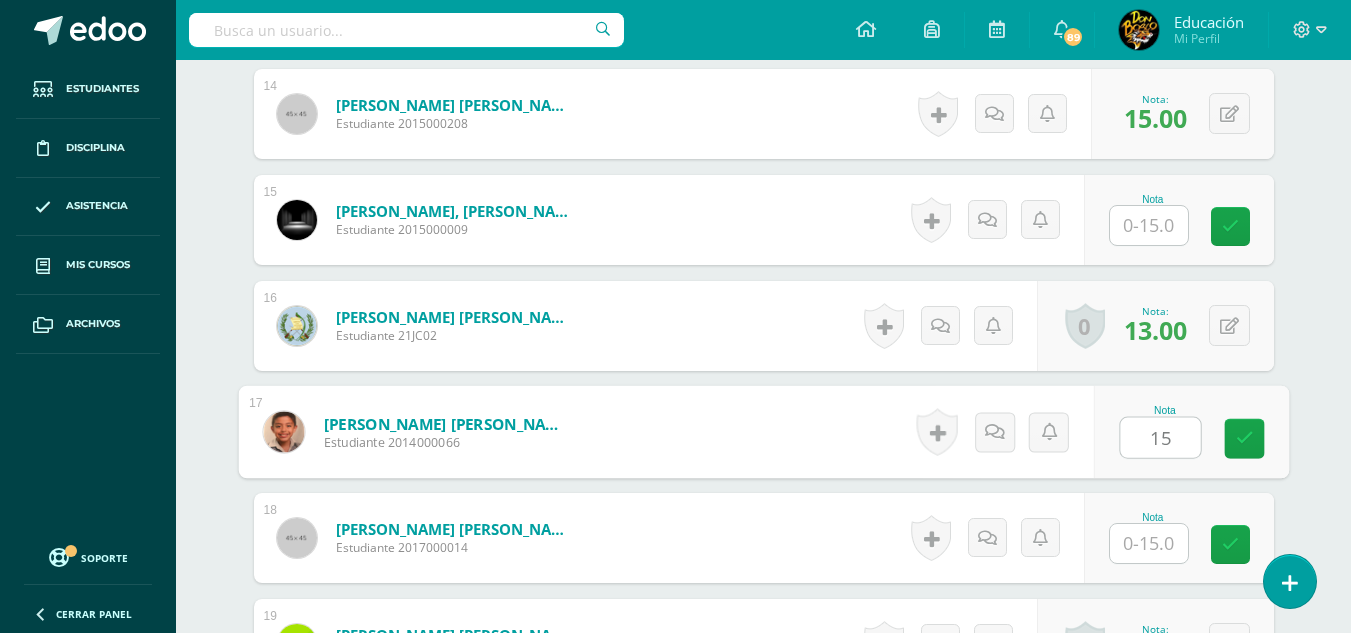 type on "15" 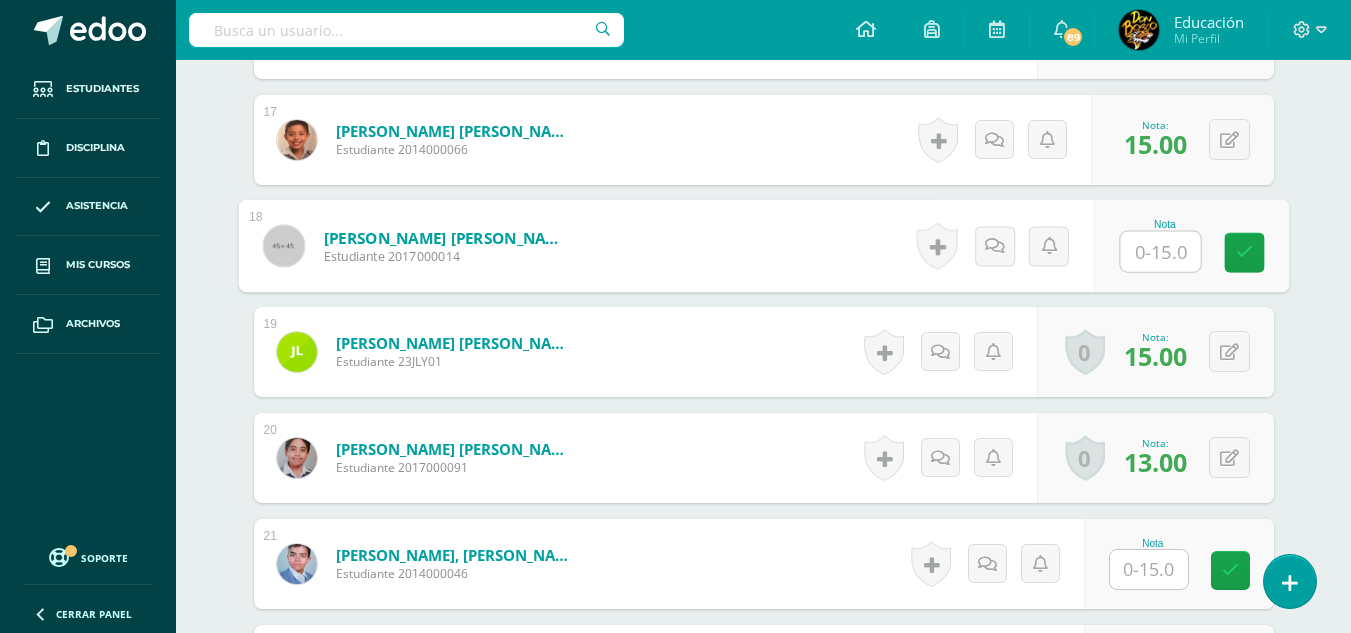 scroll, scrollTop: 2304, scrollLeft: 0, axis: vertical 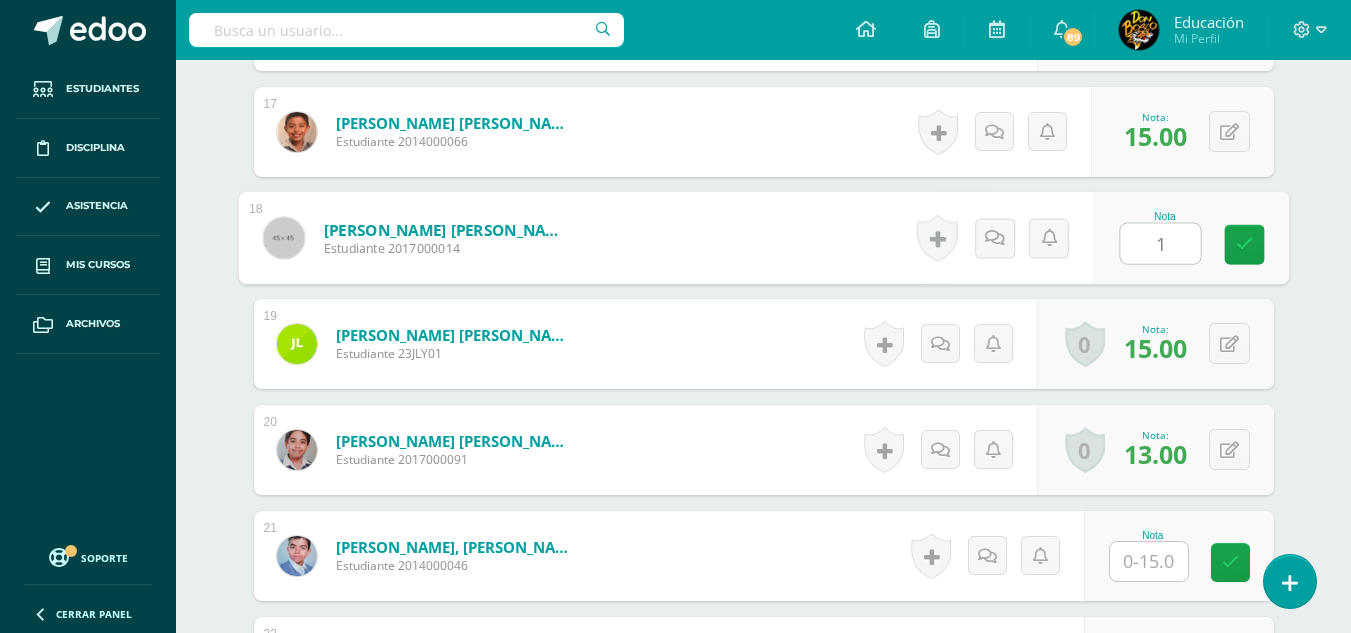 type on "15" 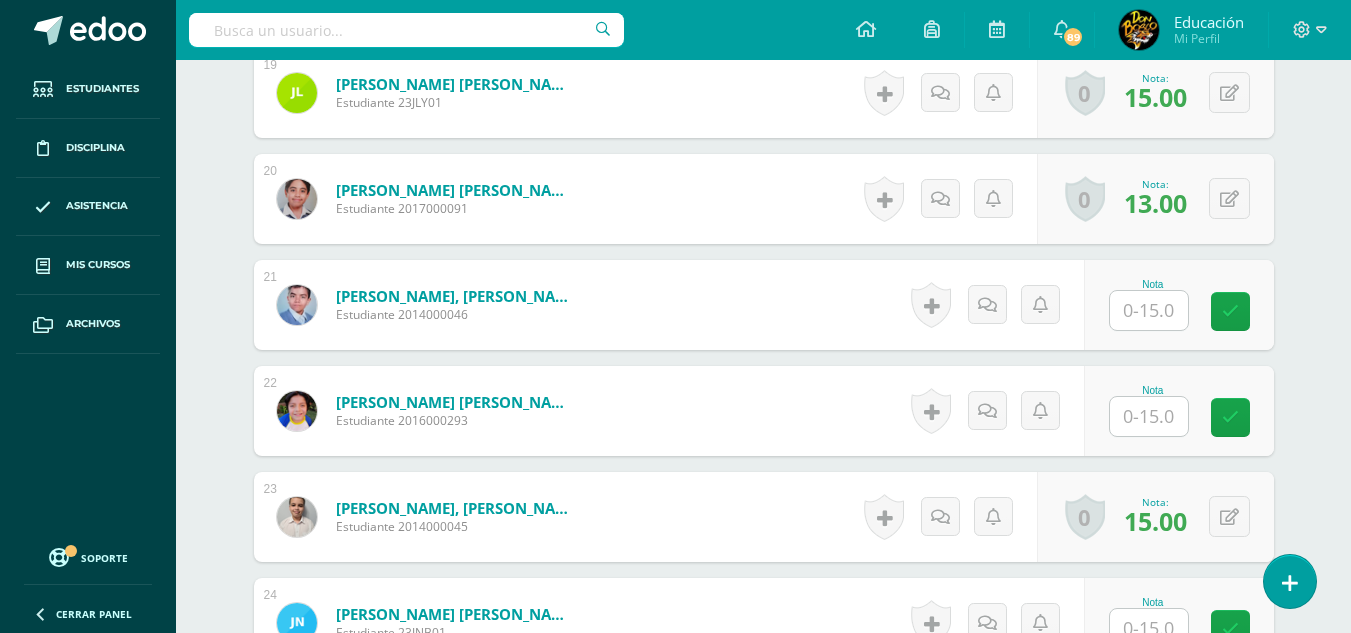 scroll, scrollTop: 2604, scrollLeft: 0, axis: vertical 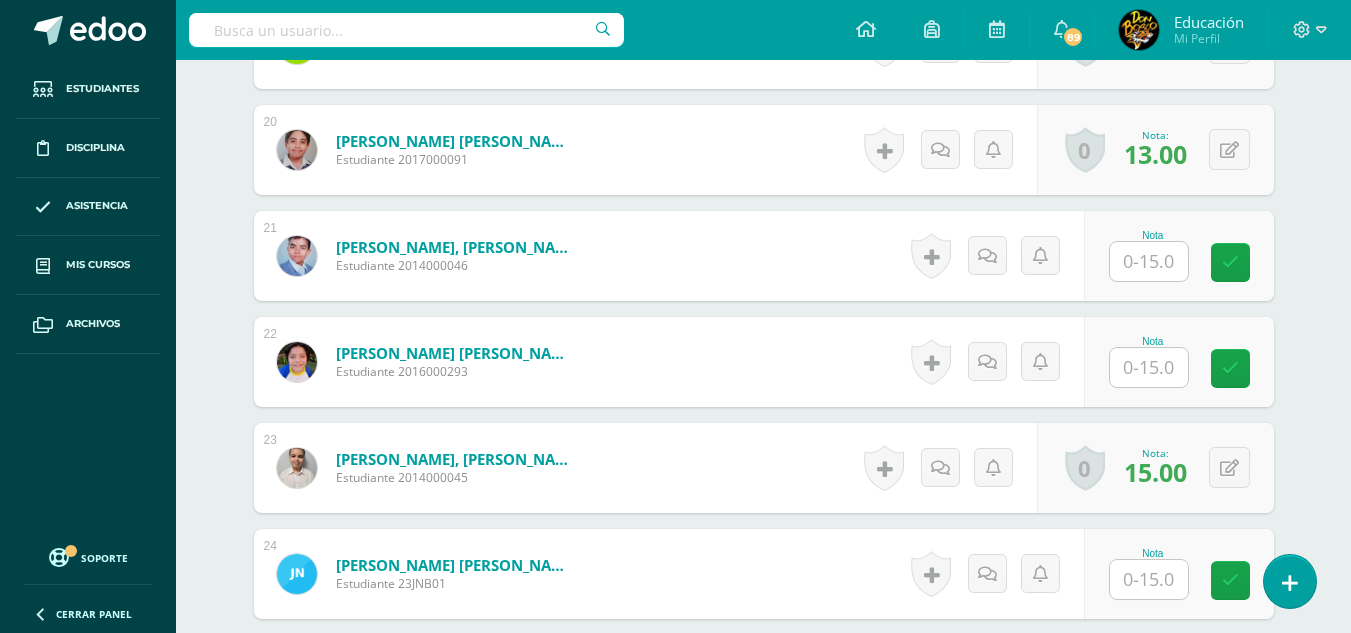 click at bounding box center [1149, 261] 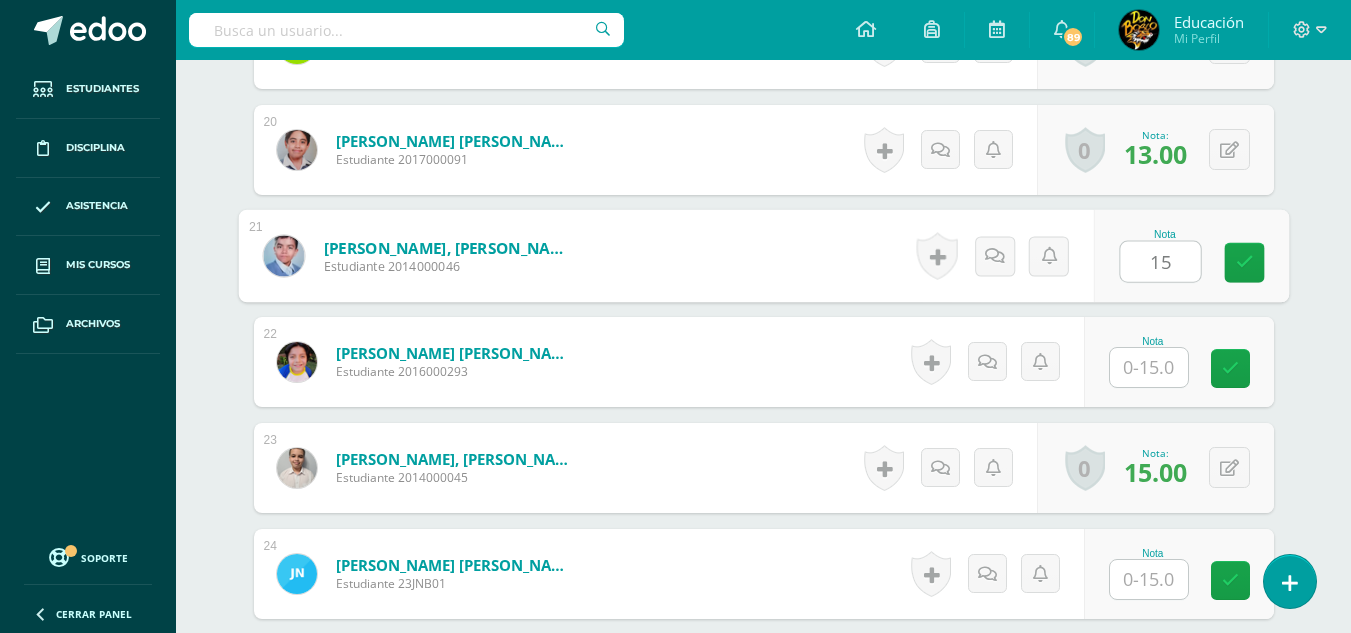 type on "15" 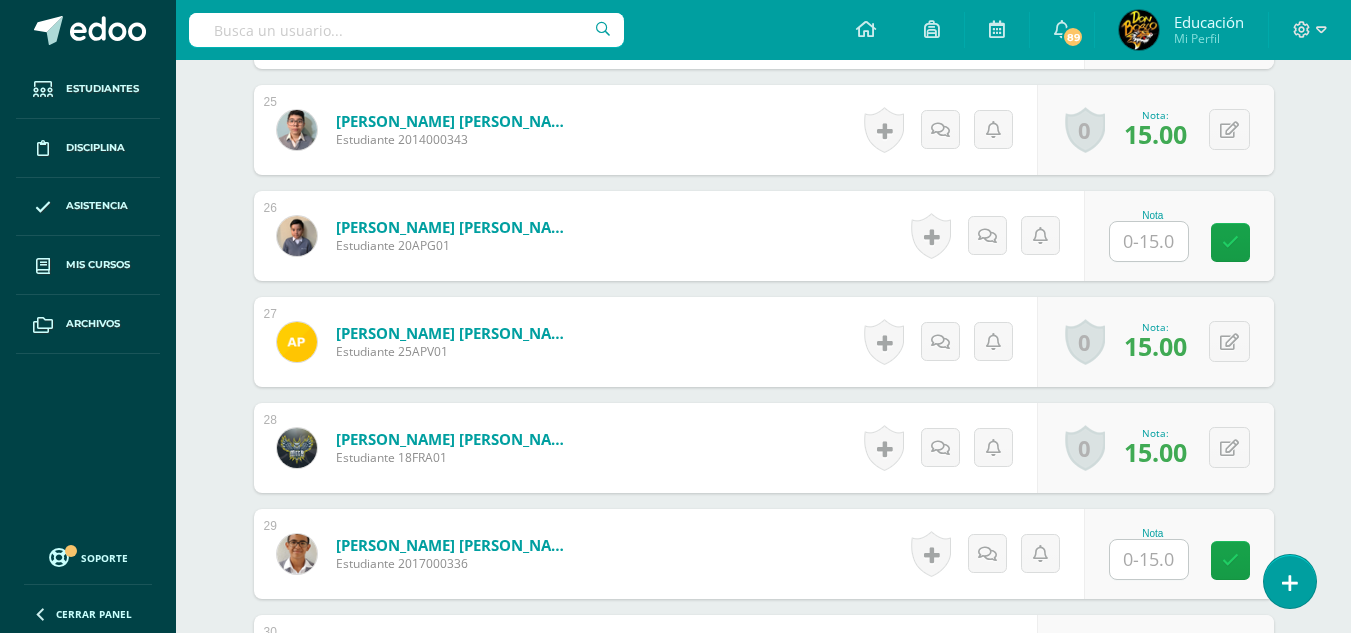 scroll, scrollTop: 3204, scrollLeft: 0, axis: vertical 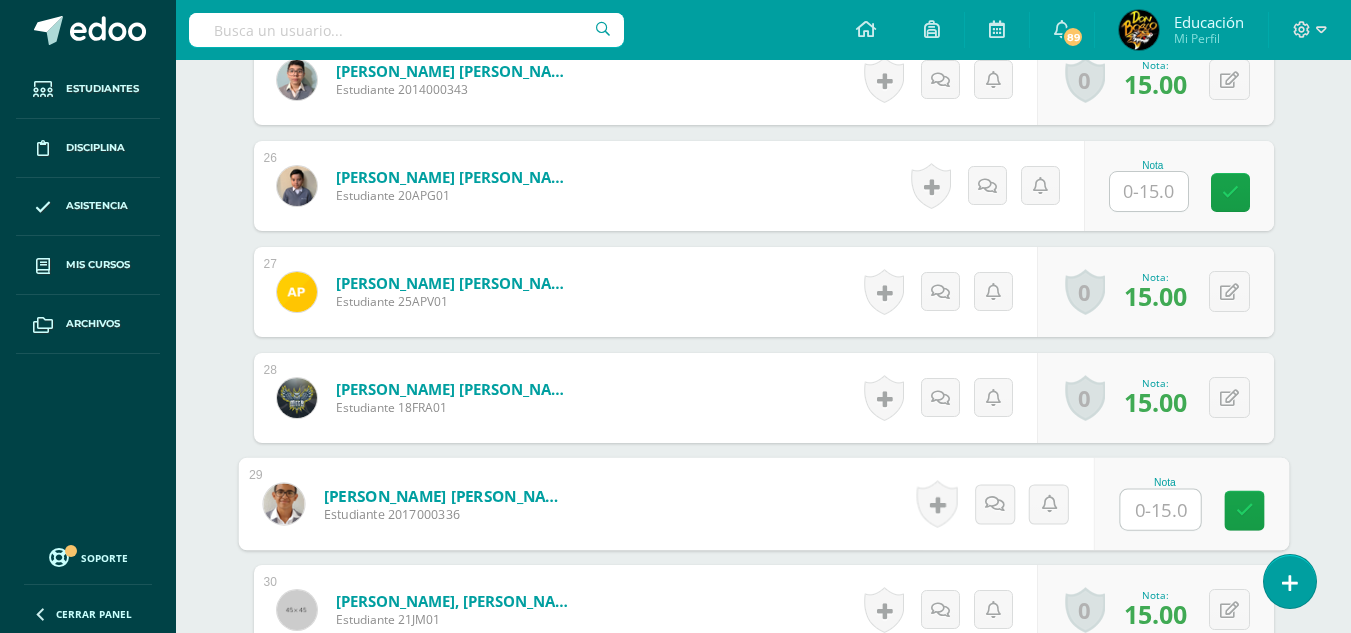 click at bounding box center [1160, 510] 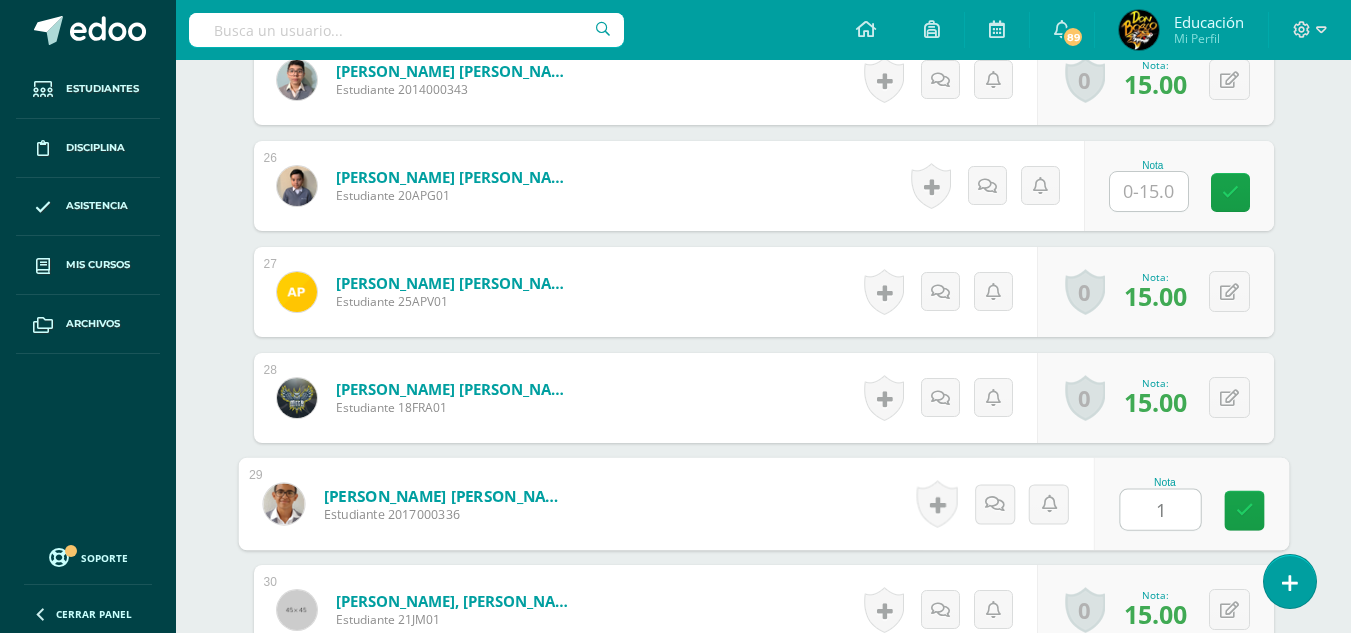 type on "15" 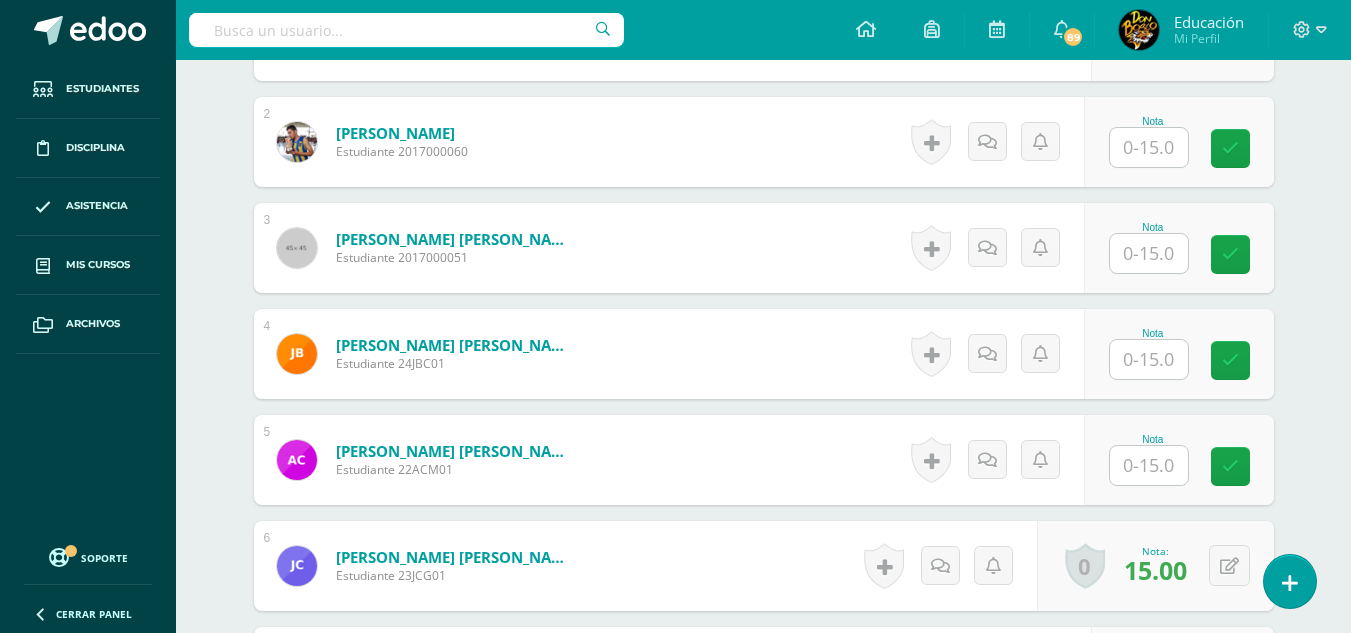 scroll, scrollTop: 0, scrollLeft: 0, axis: both 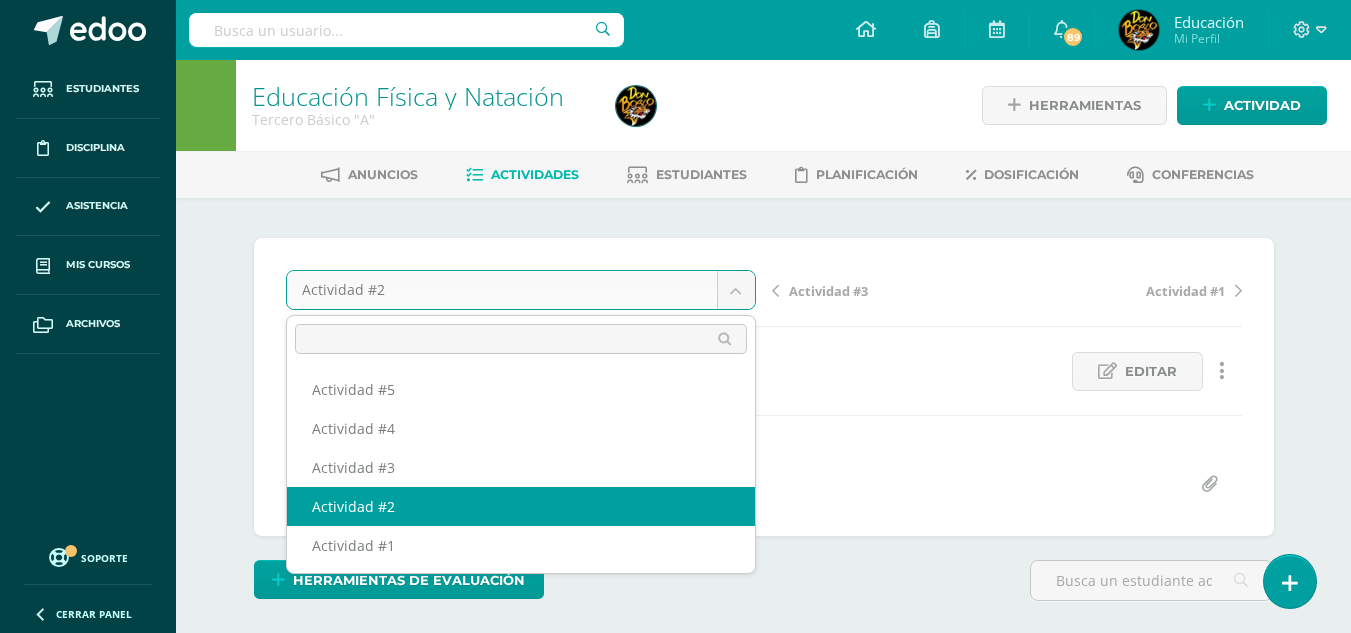 drag, startPoint x: 747, startPoint y: 284, endPoint x: 743, endPoint y: 295, distance: 11.7046995 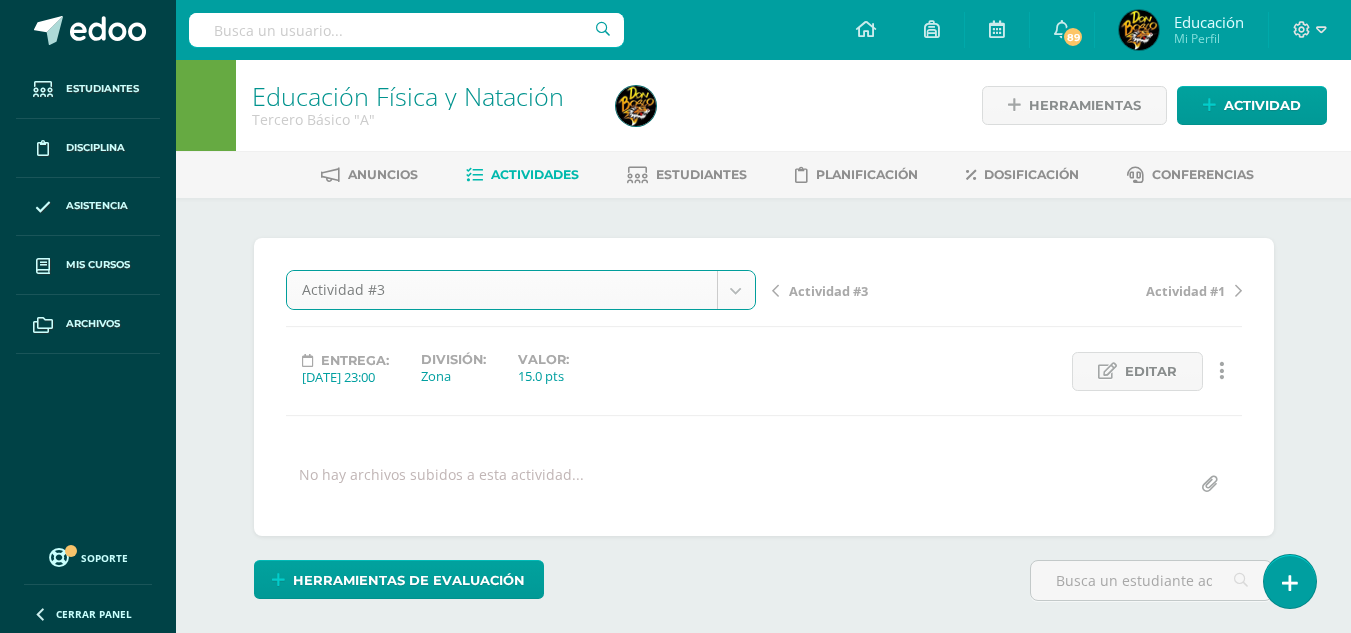 select on "/dashboard/teacher/grade-activity/174930/" 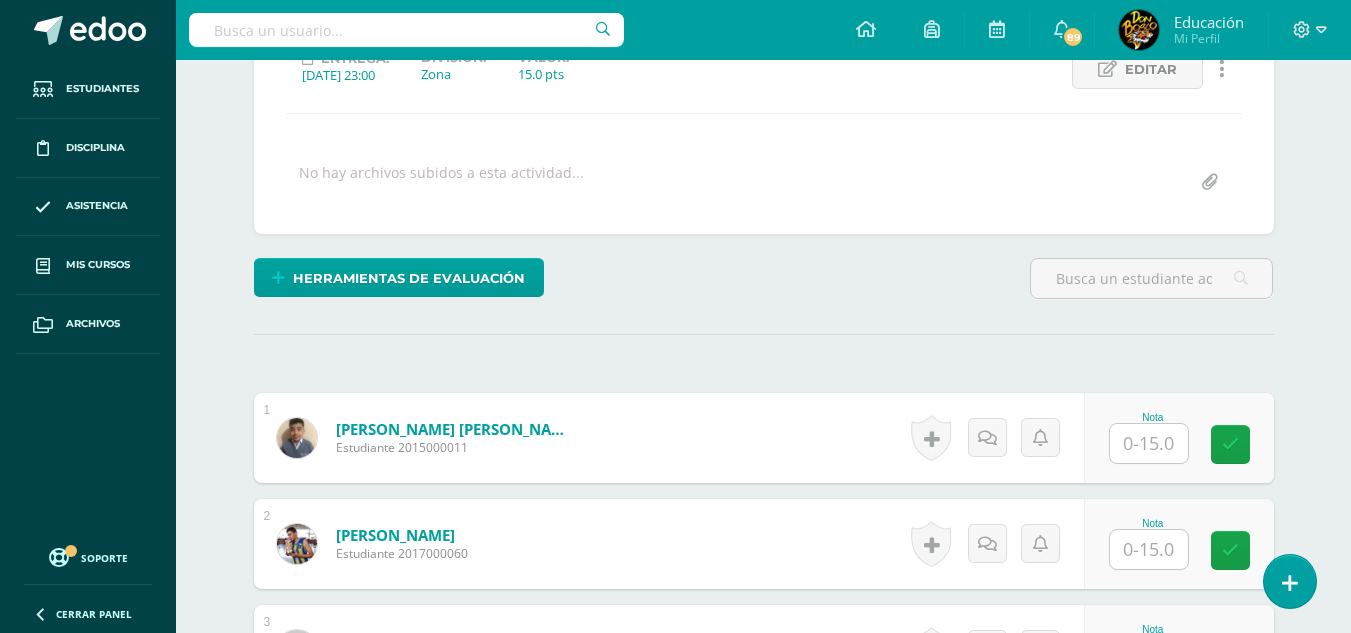 scroll, scrollTop: 379, scrollLeft: 0, axis: vertical 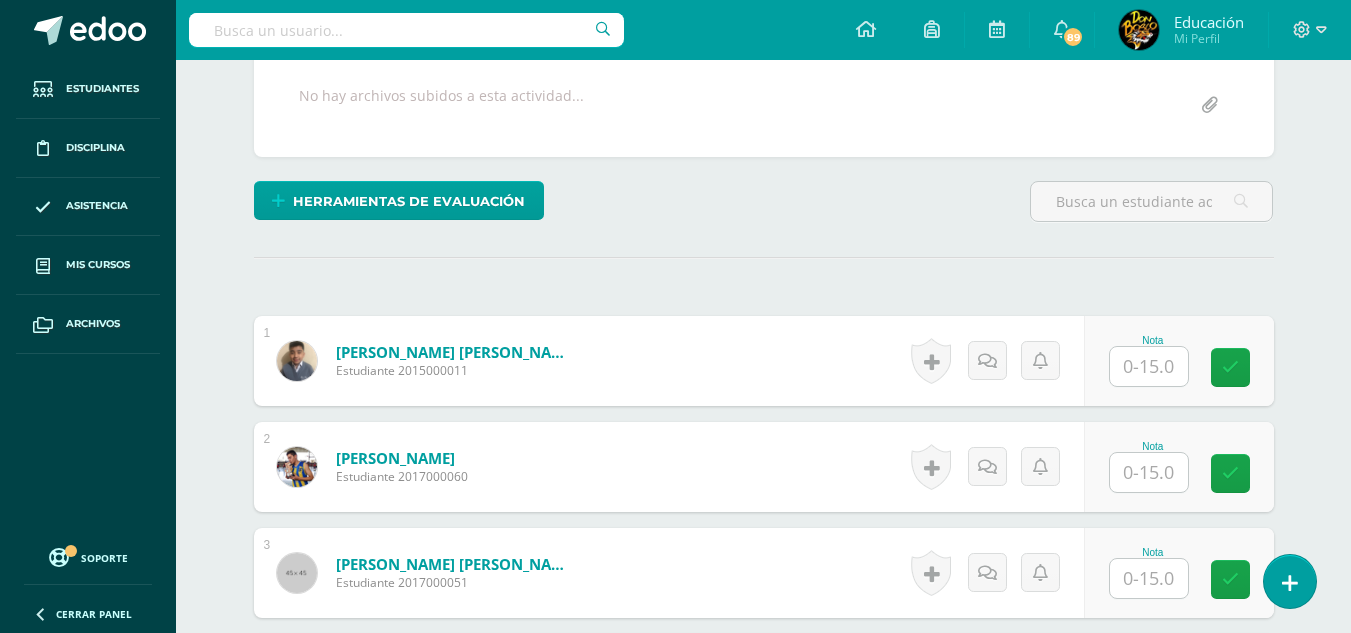 click at bounding box center (1149, 366) 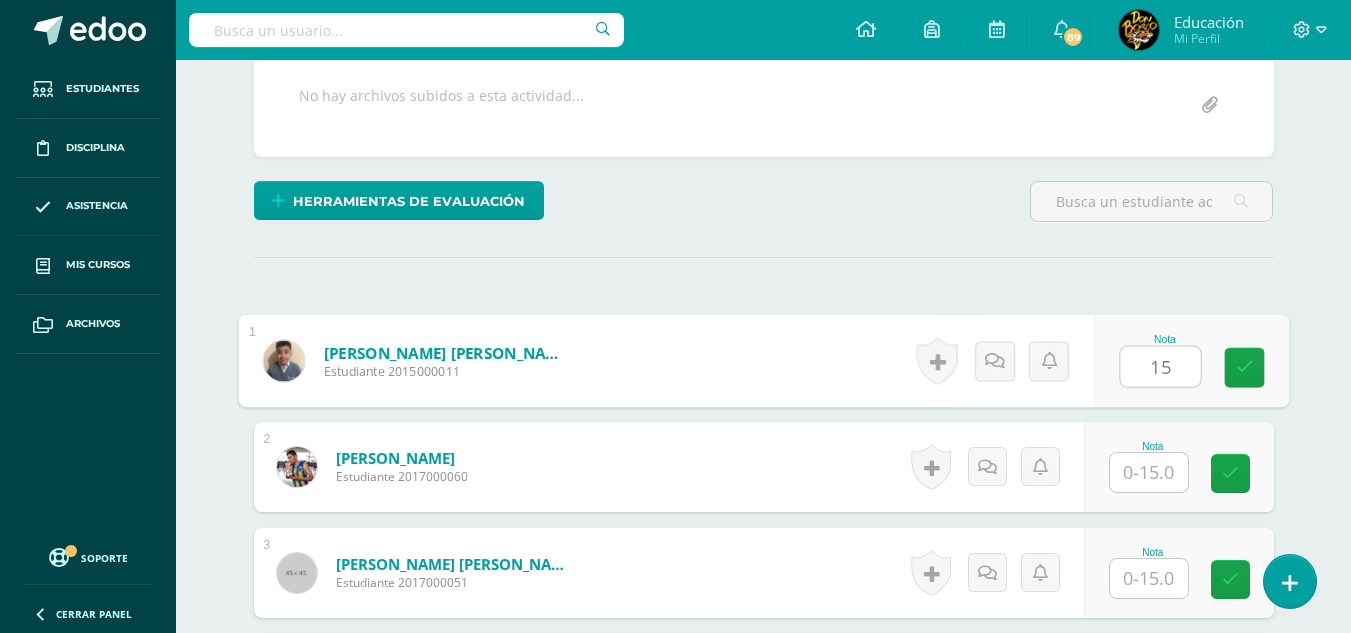 type on "15" 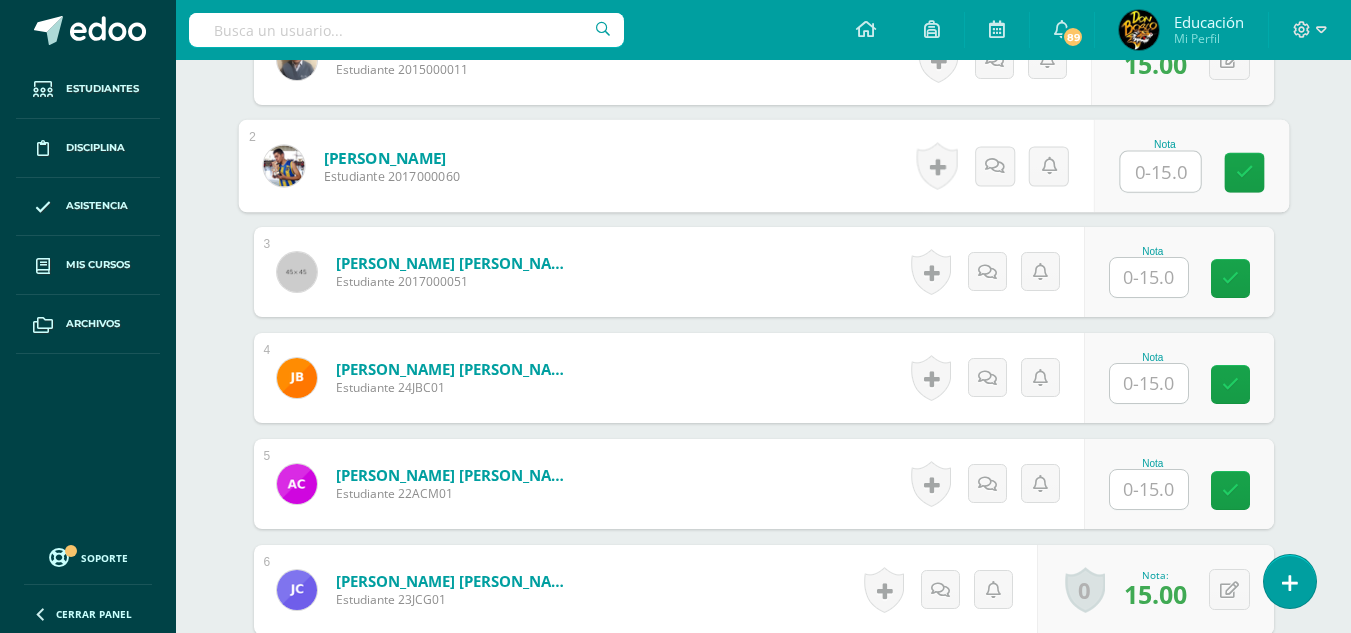 scroll, scrollTop: 880, scrollLeft: 0, axis: vertical 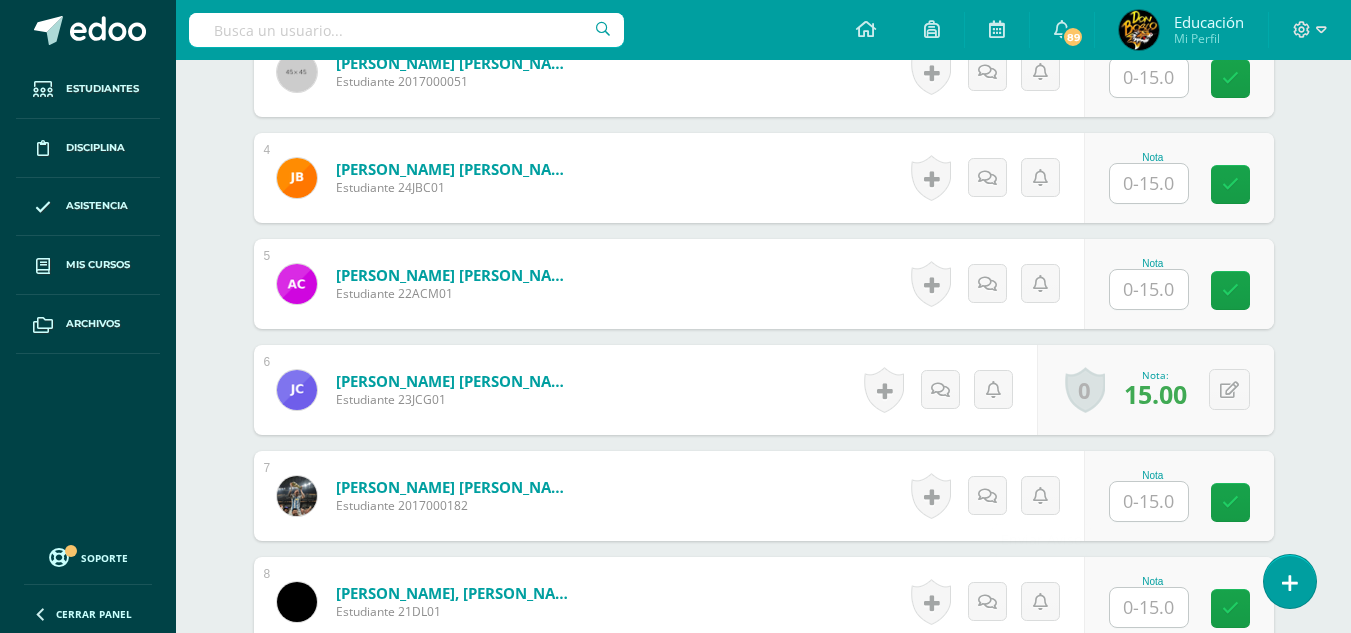 click at bounding box center [1149, 501] 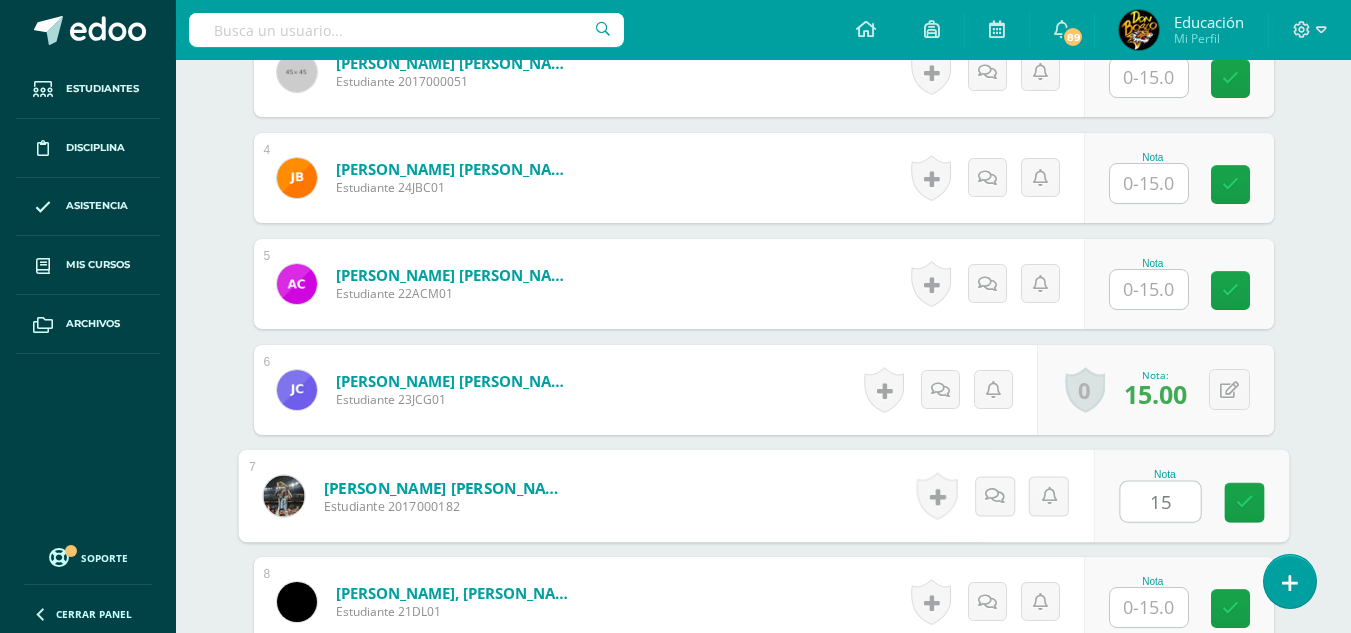 scroll, scrollTop: 881, scrollLeft: 0, axis: vertical 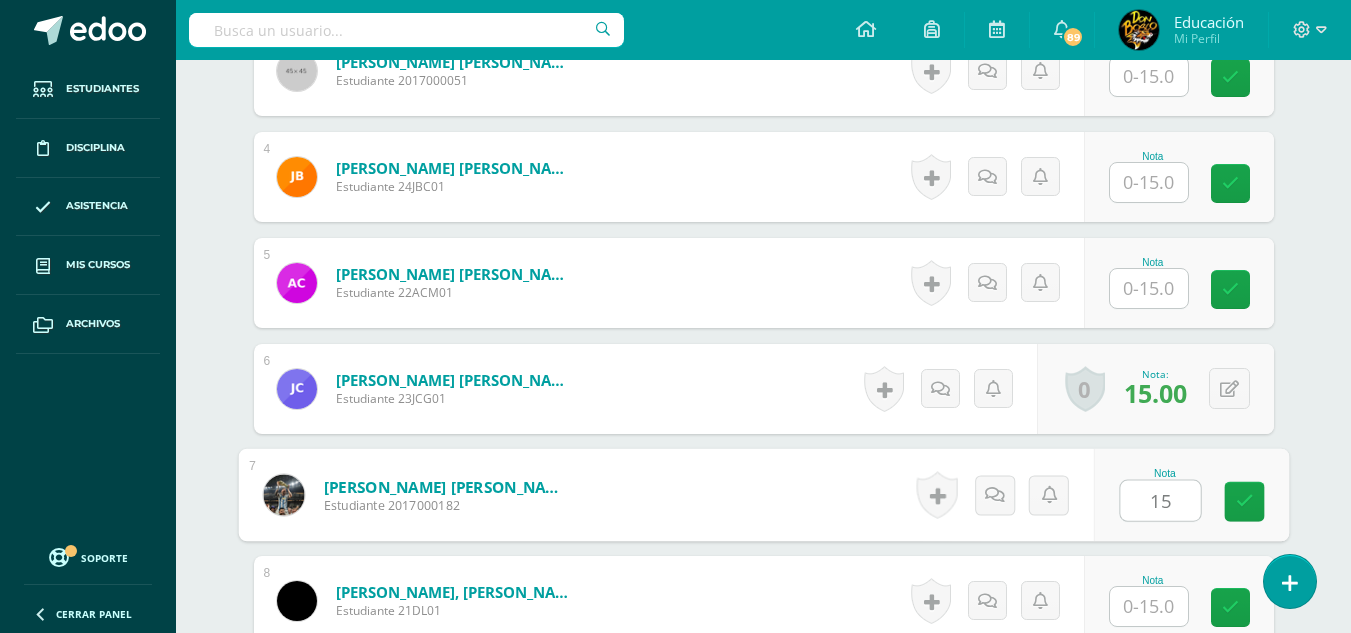 type on "15" 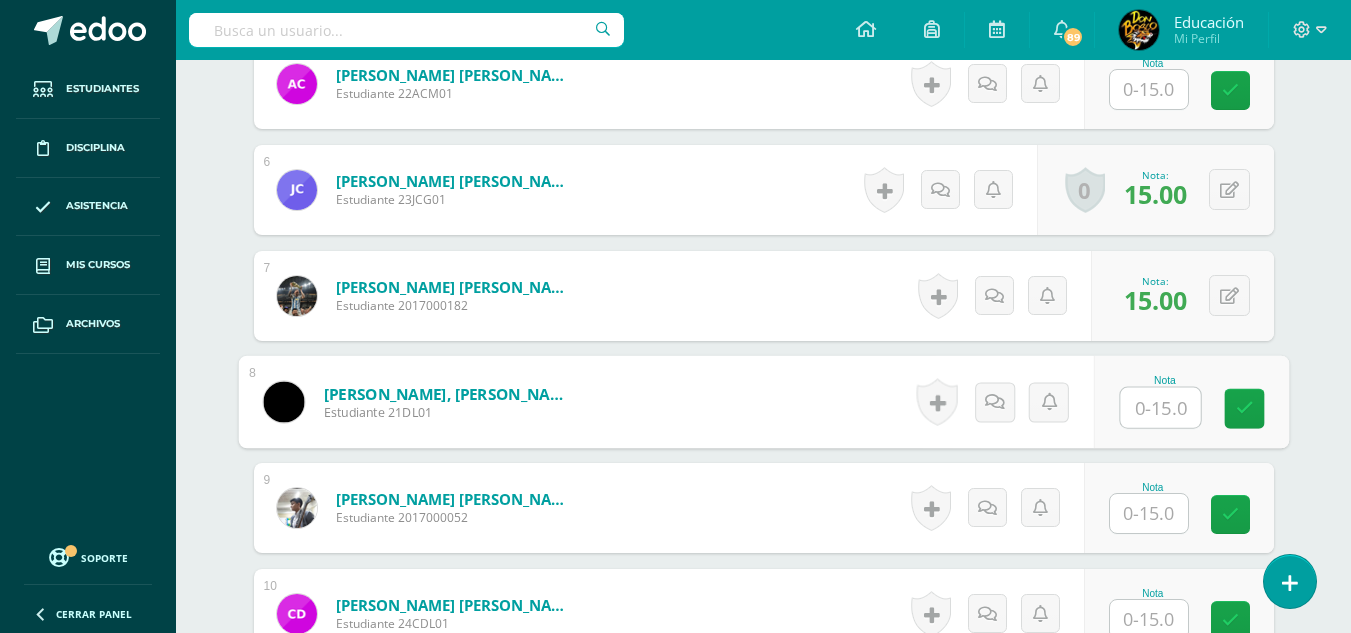 scroll, scrollTop: 1082, scrollLeft: 0, axis: vertical 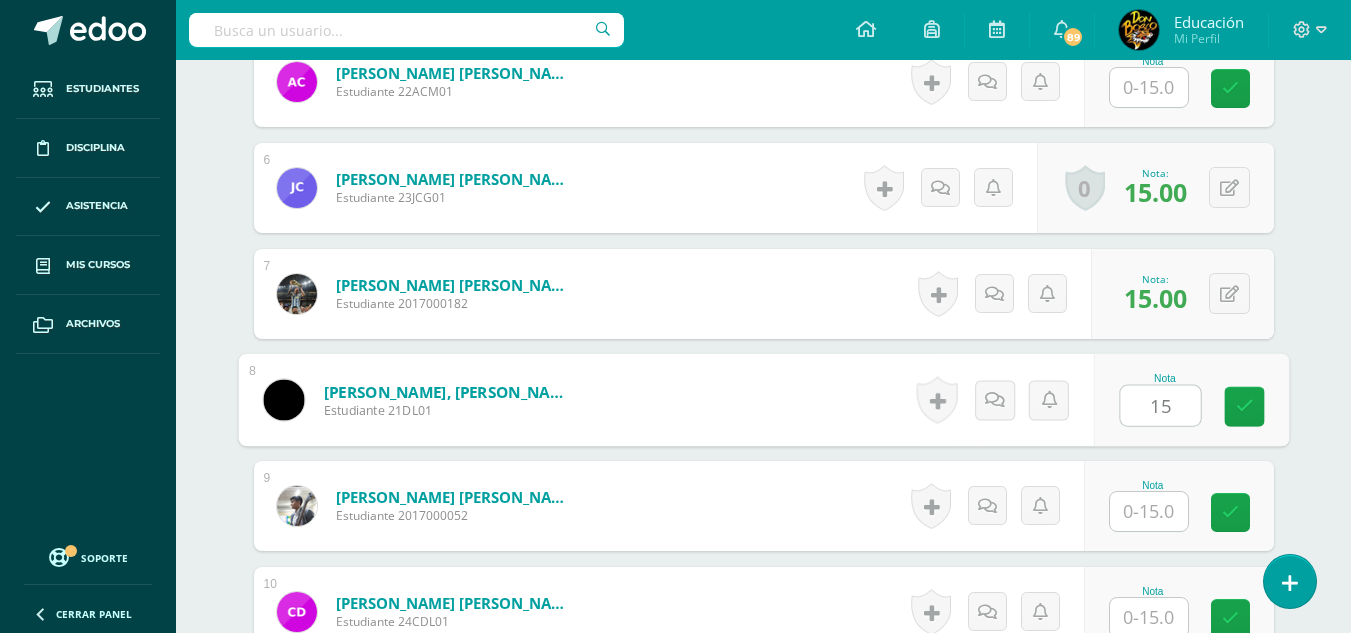 type on "15" 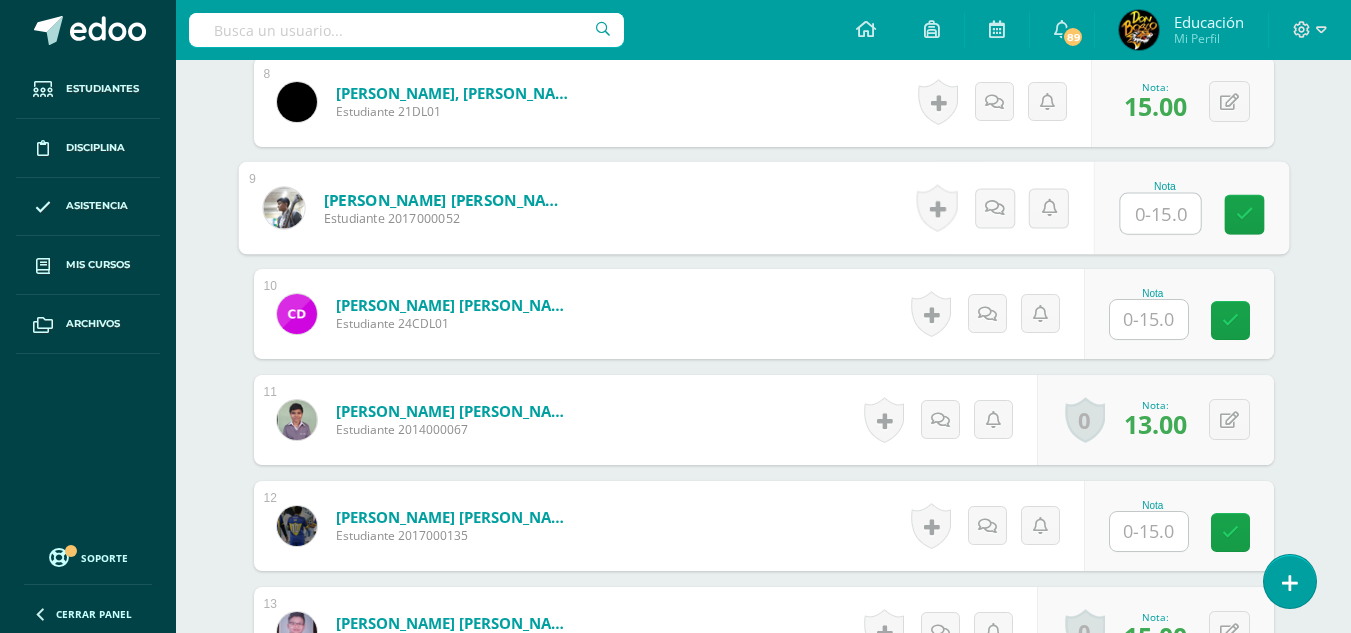 scroll, scrollTop: 1382, scrollLeft: 0, axis: vertical 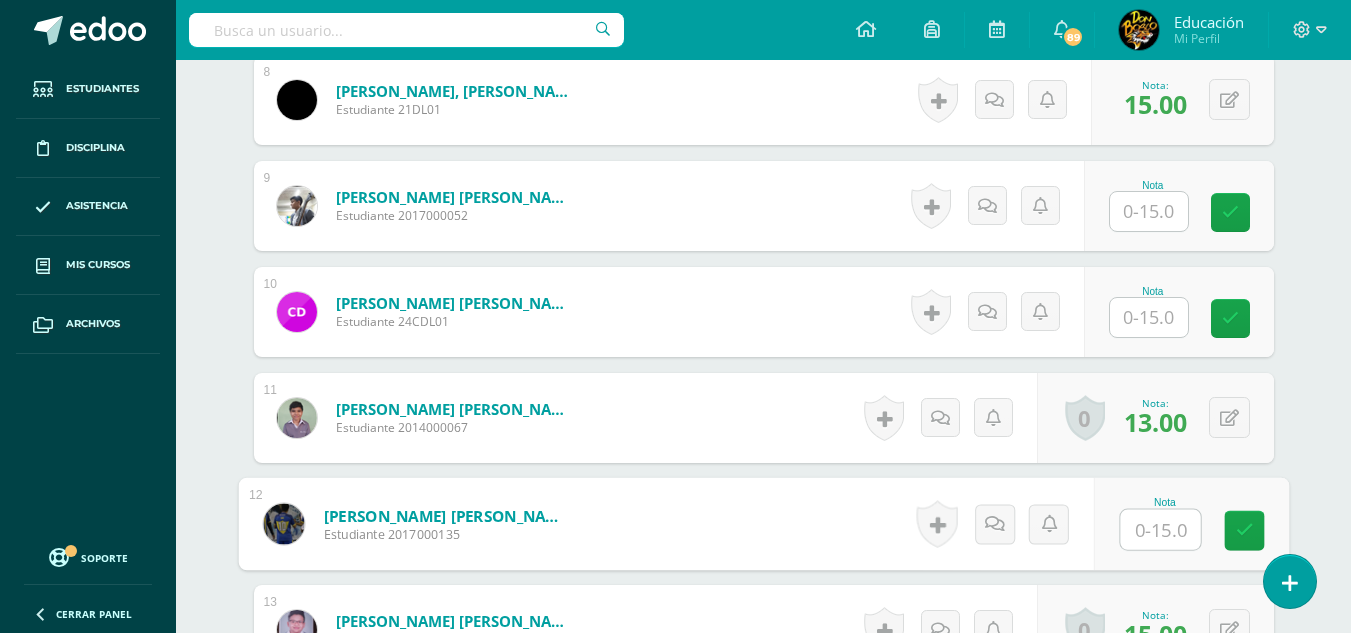click at bounding box center (1160, 530) 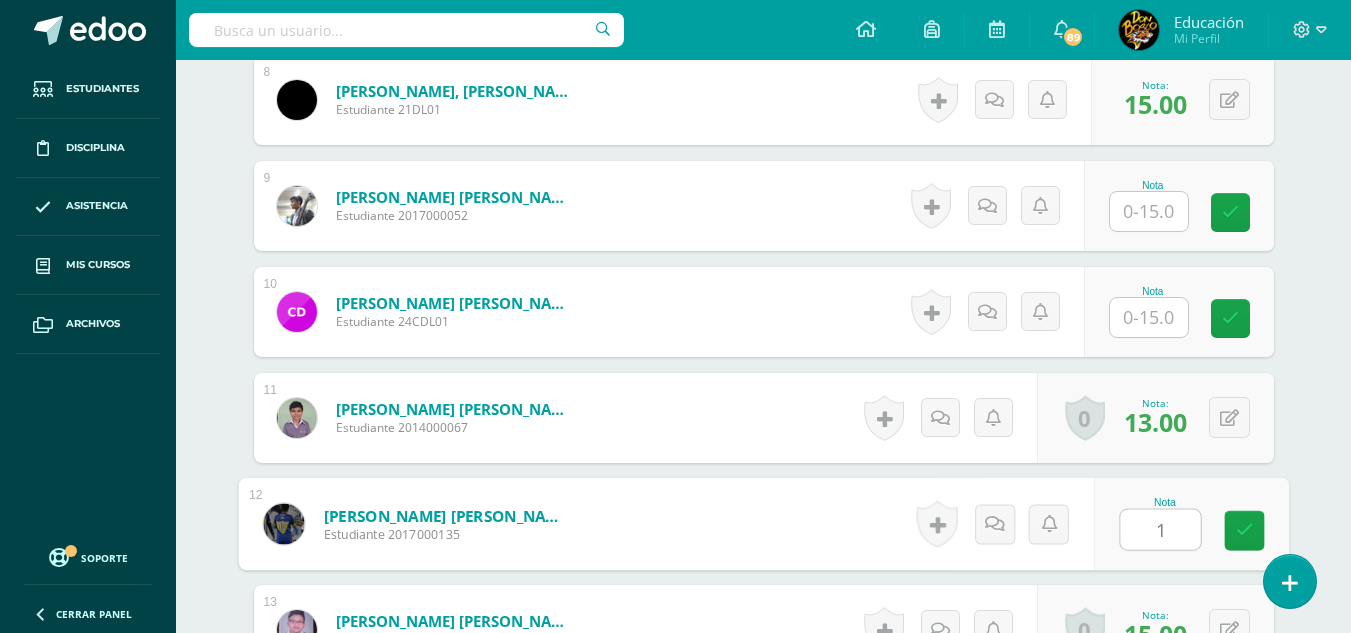 type on "15" 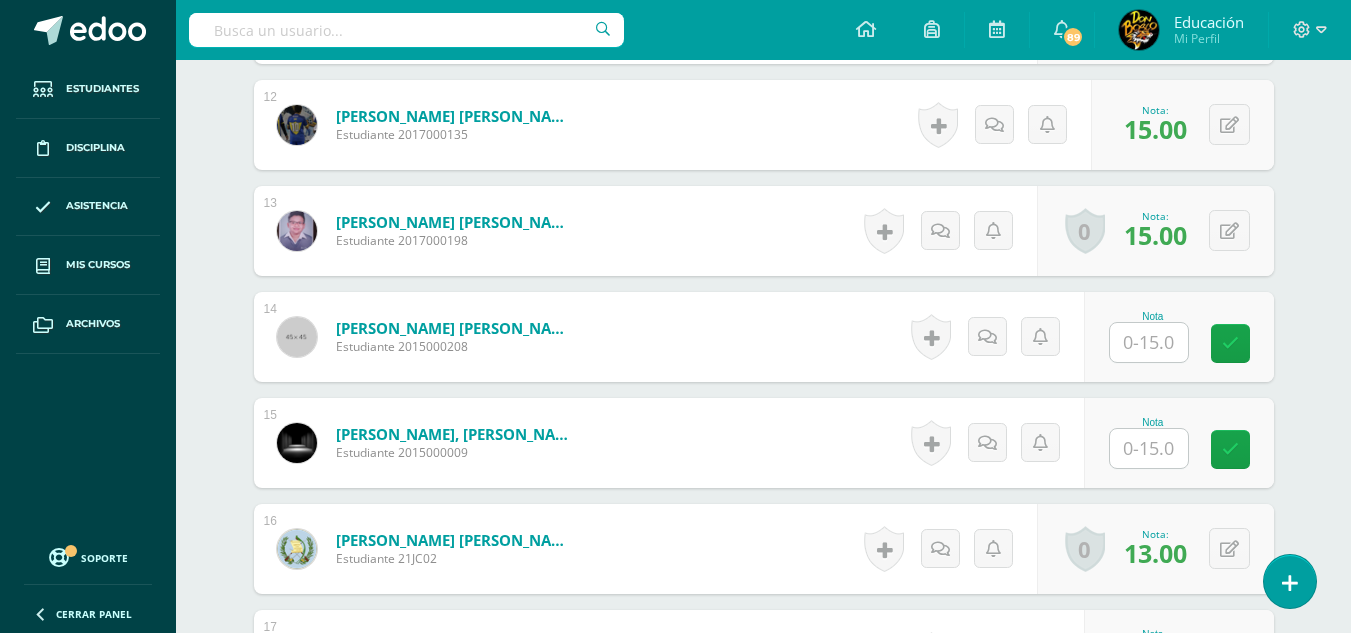 scroll, scrollTop: 1782, scrollLeft: 0, axis: vertical 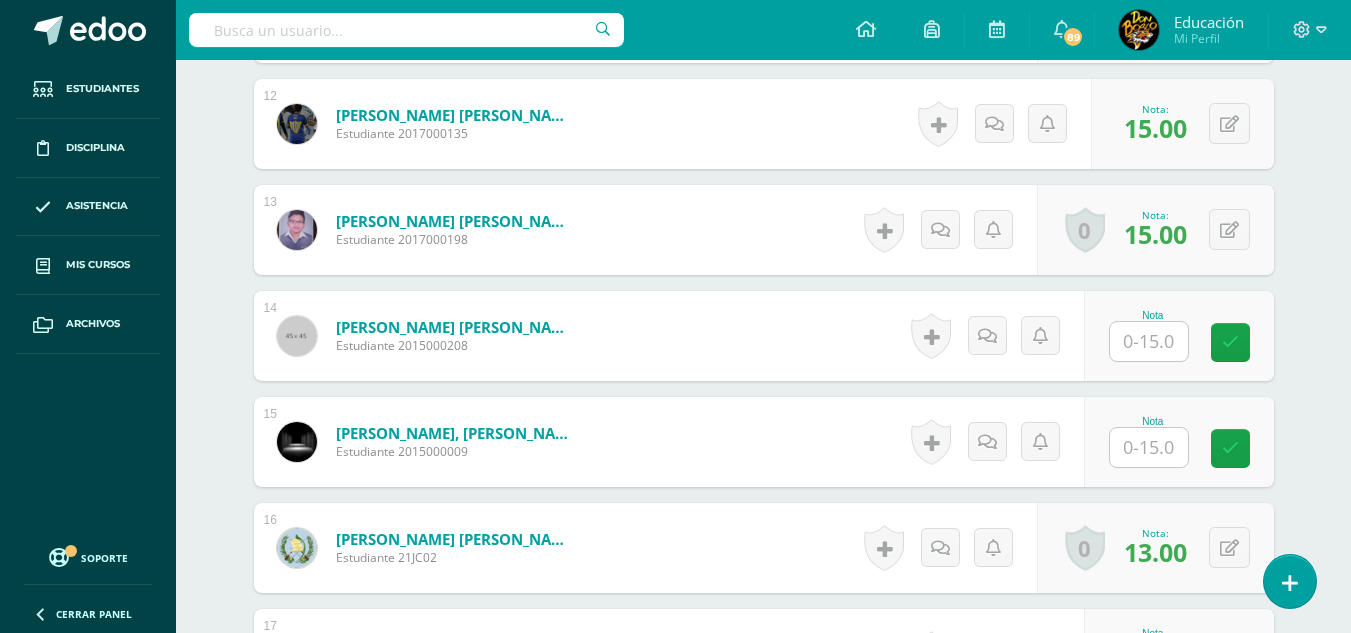 click at bounding box center [1149, 341] 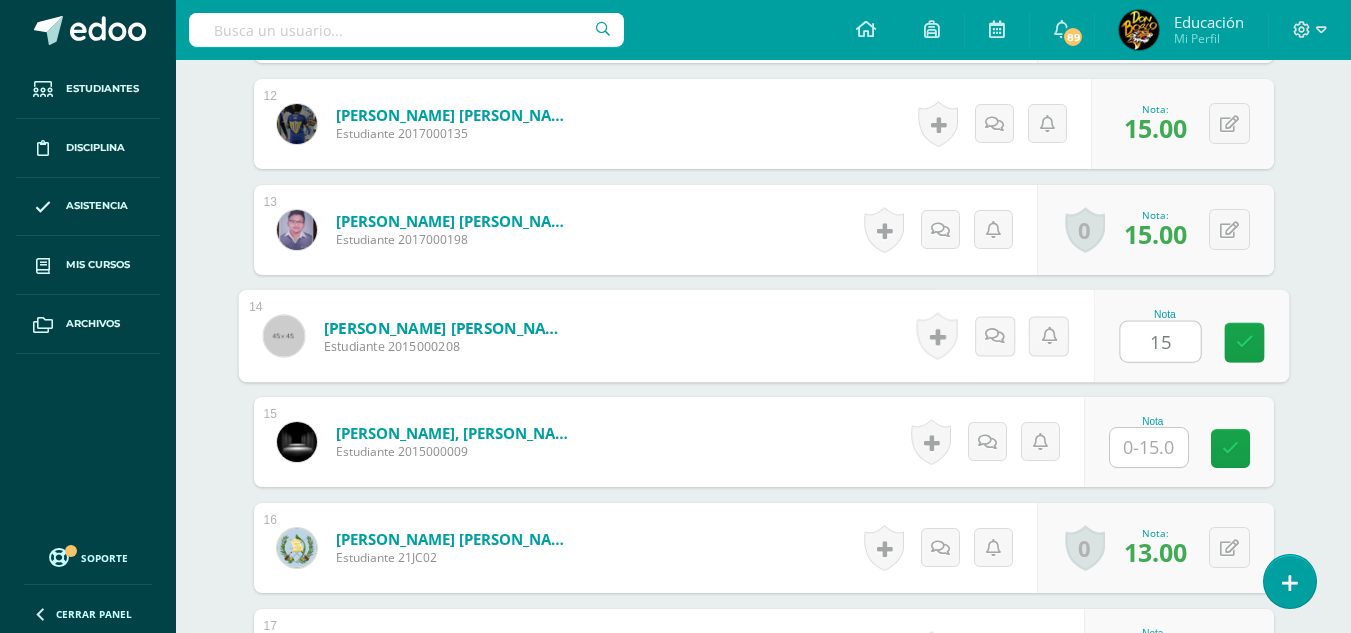 type on "15" 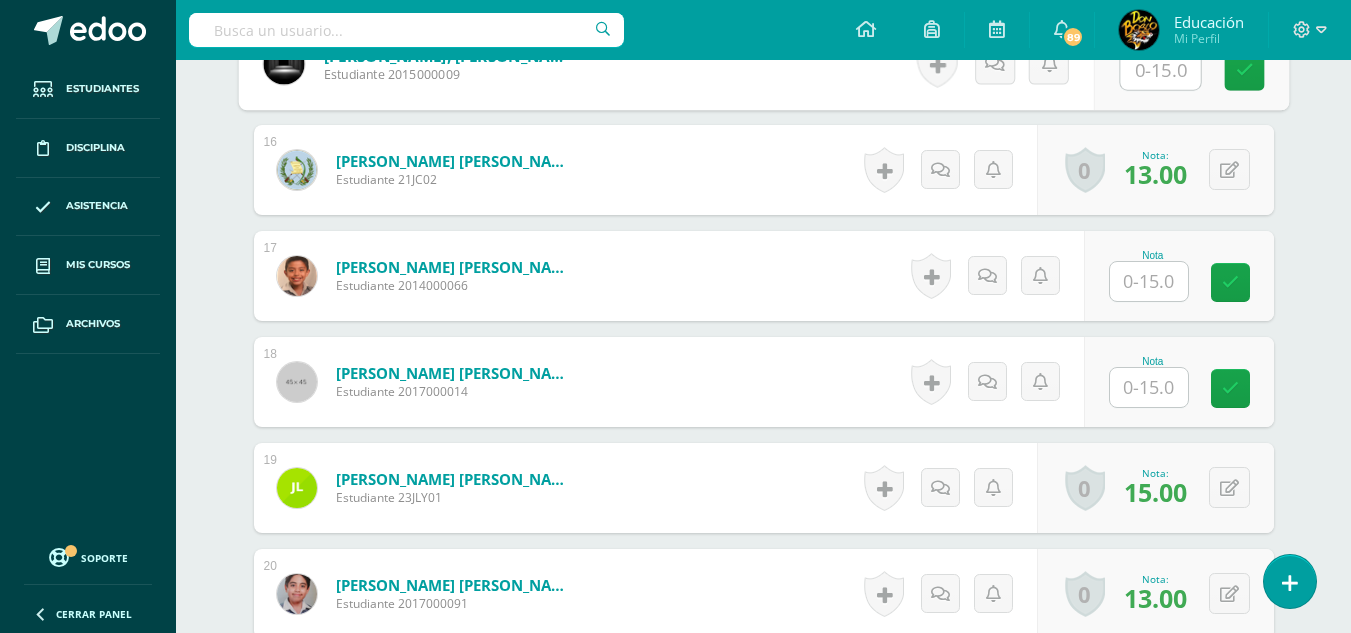 scroll, scrollTop: 2182, scrollLeft: 0, axis: vertical 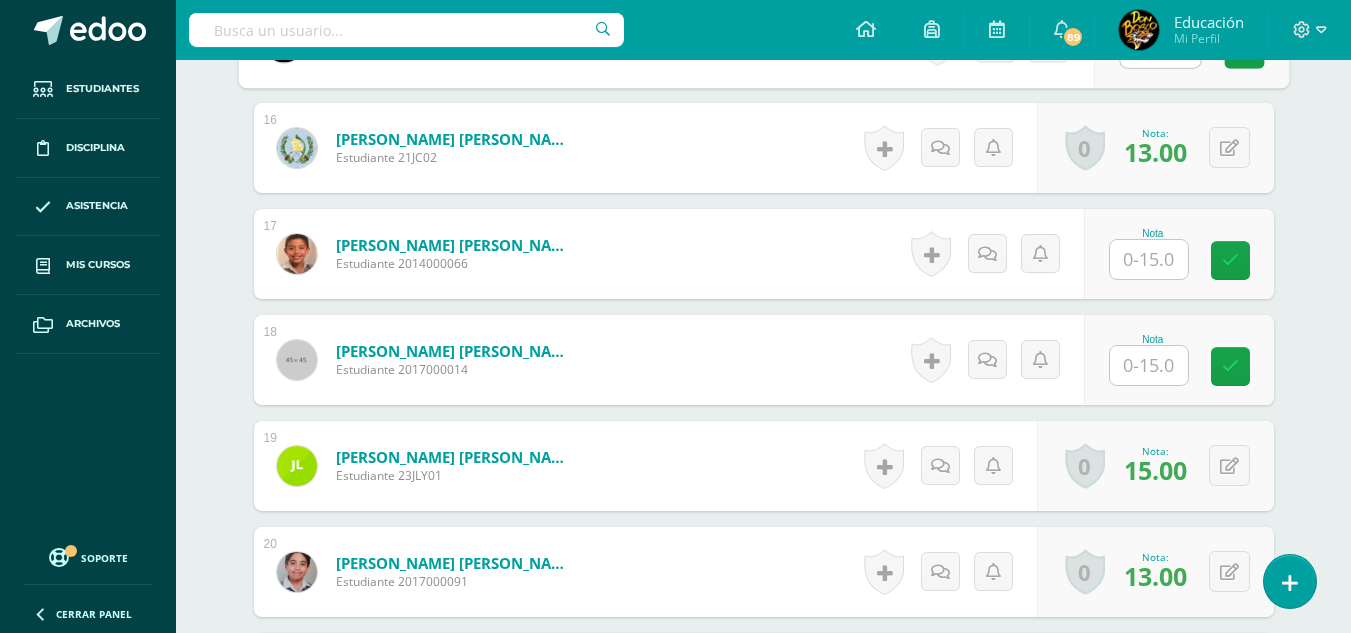 click at bounding box center (1149, 259) 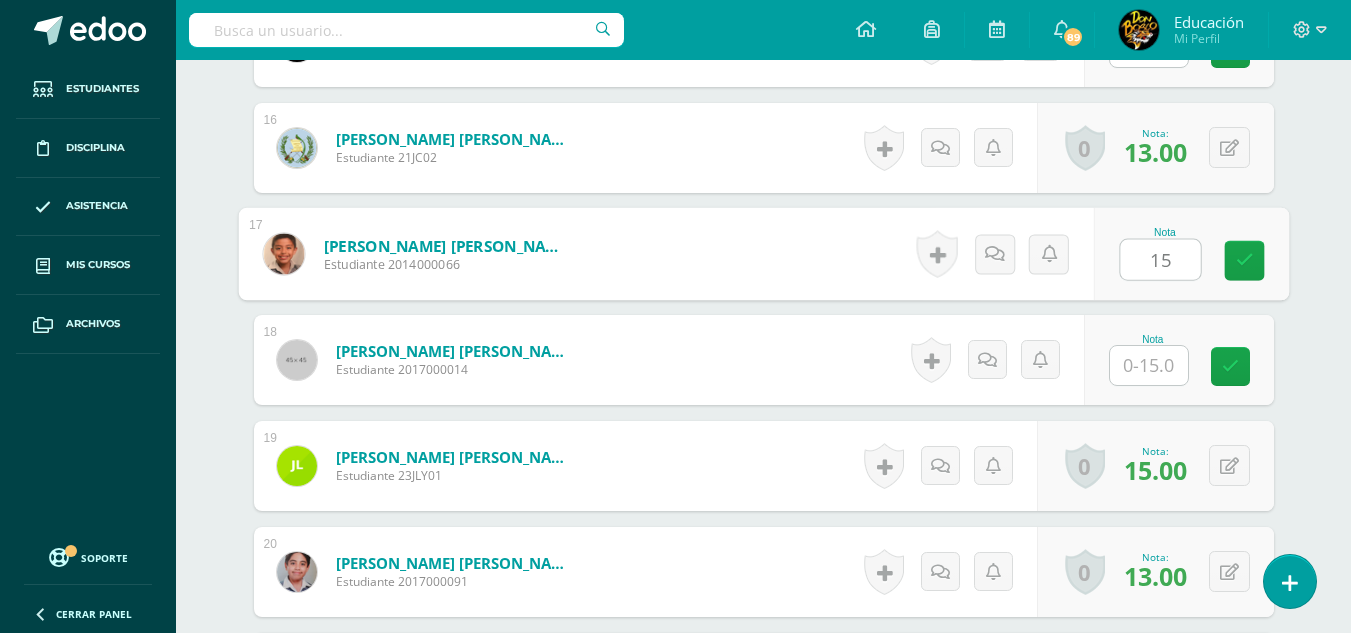 type on "15" 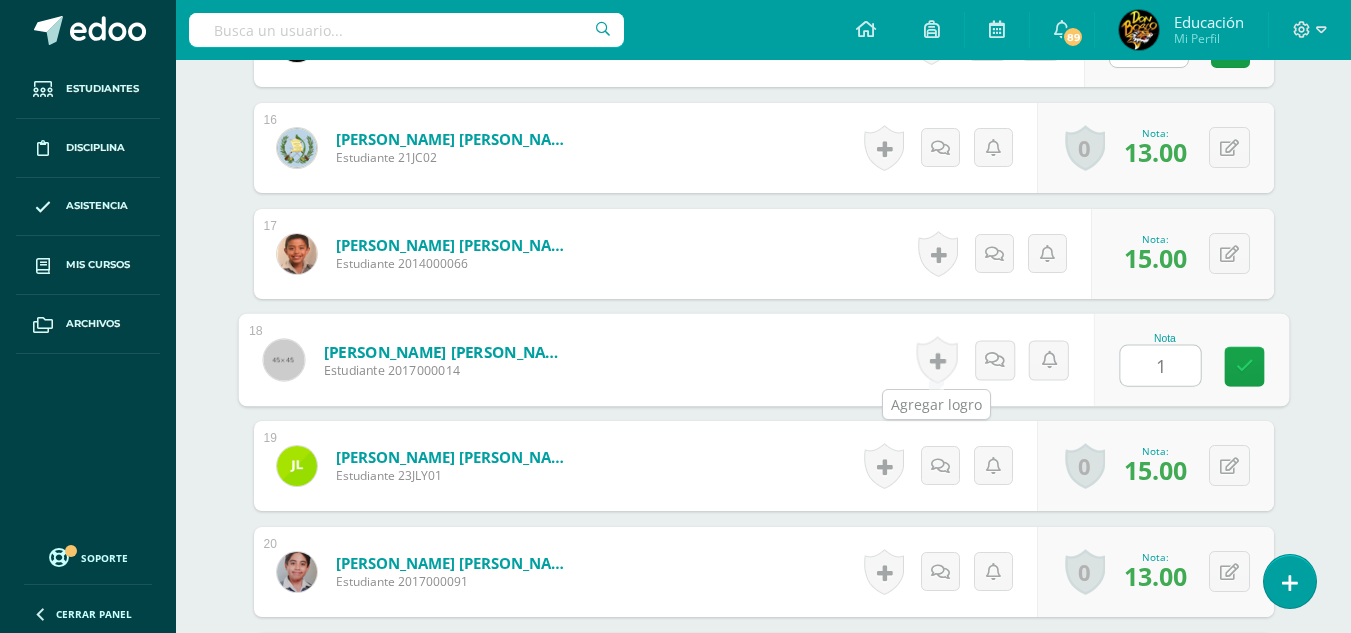 type on "15" 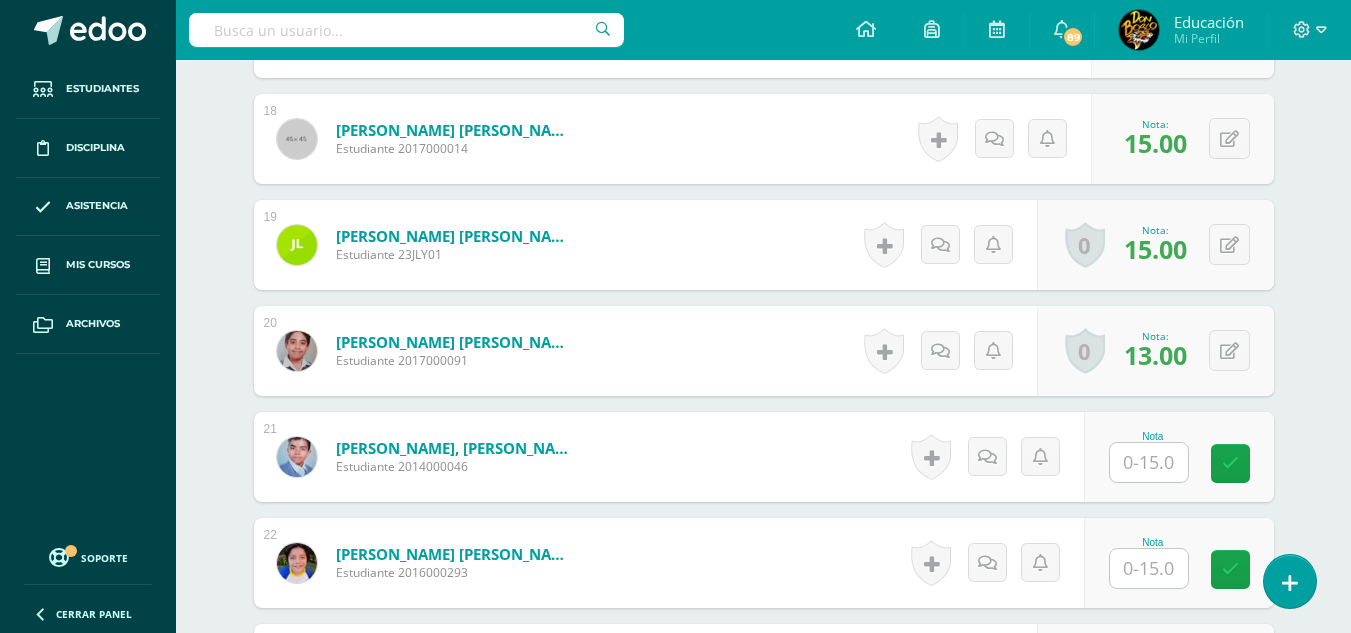scroll, scrollTop: 2682, scrollLeft: 0, axis: vertical 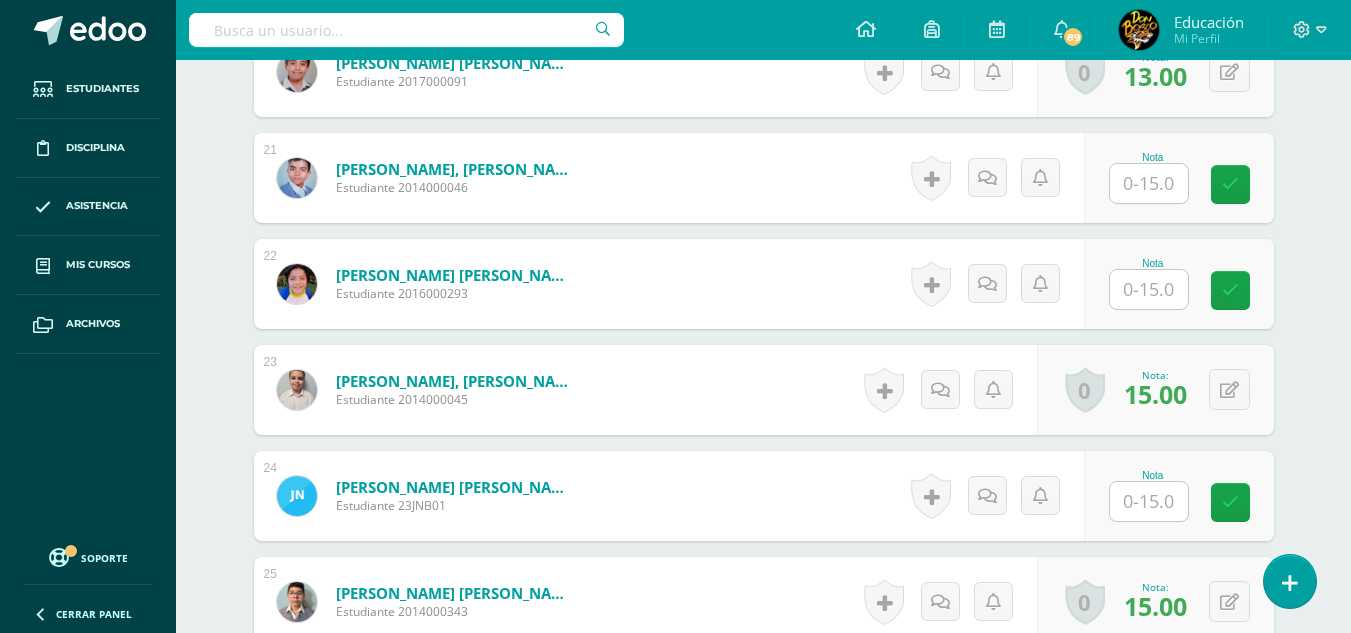 click at bounding box center [1149, 183] 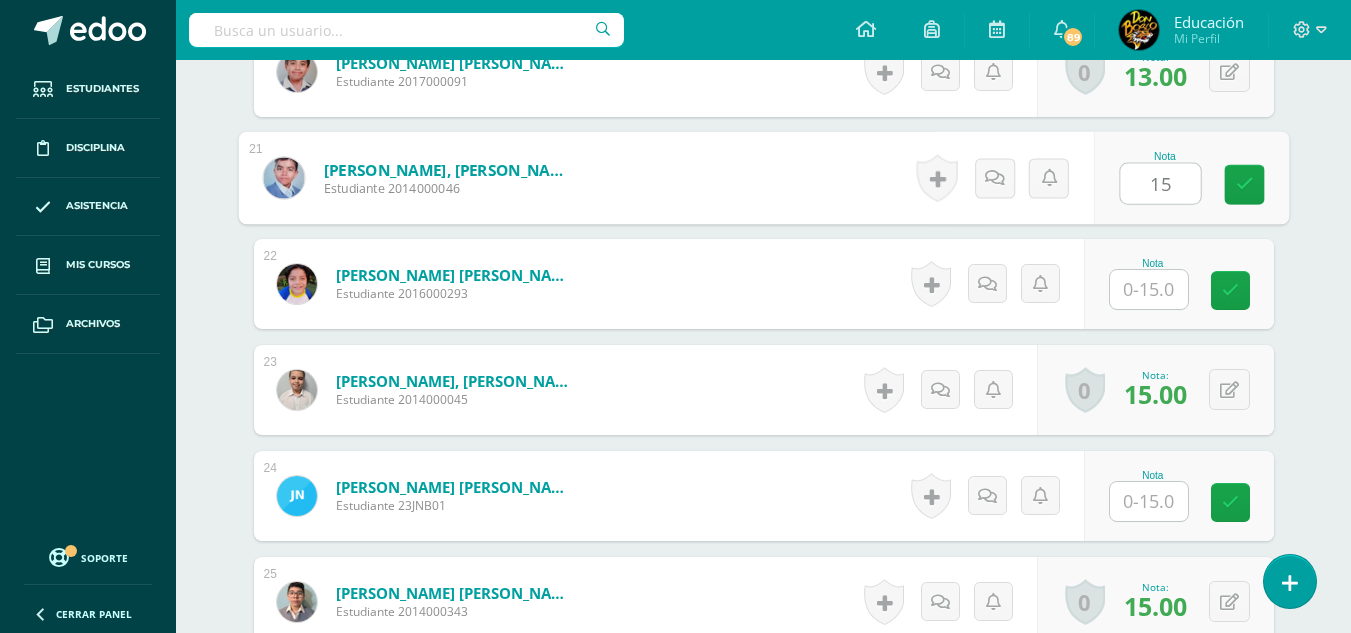 type on "15" 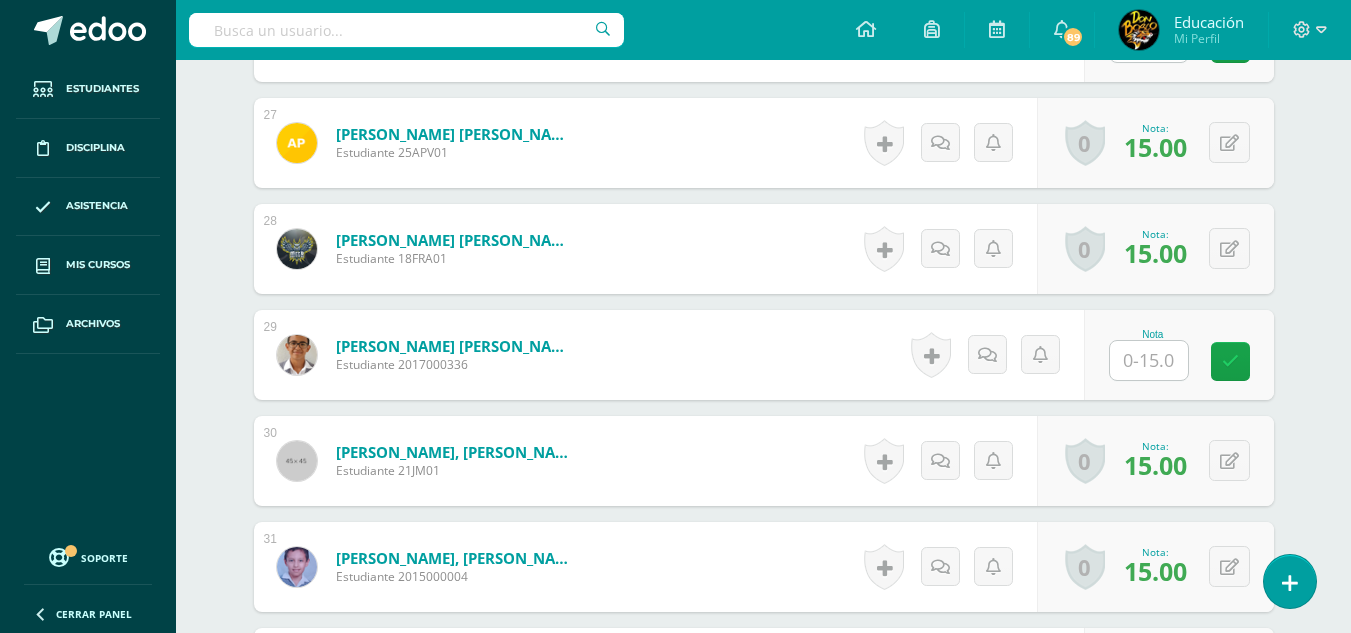 scroll, scrollTop: 3382, scrollLeft: 0, axis: vertical 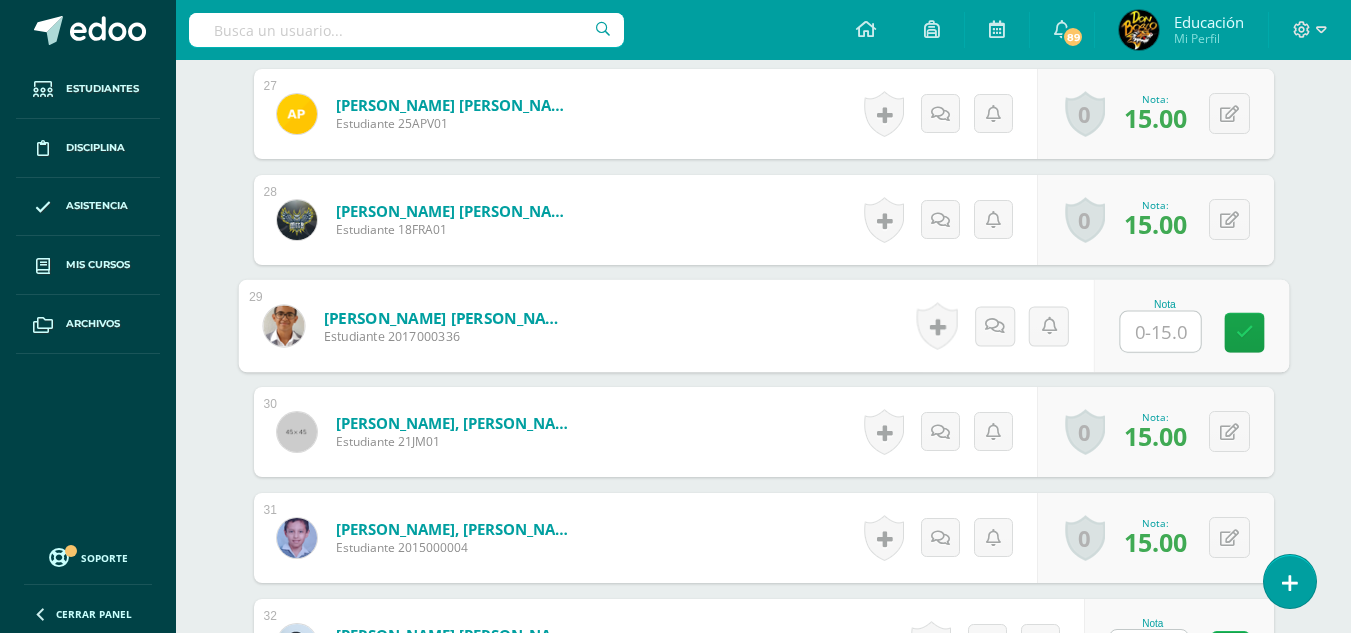 click at bounding box center (1160, 332) 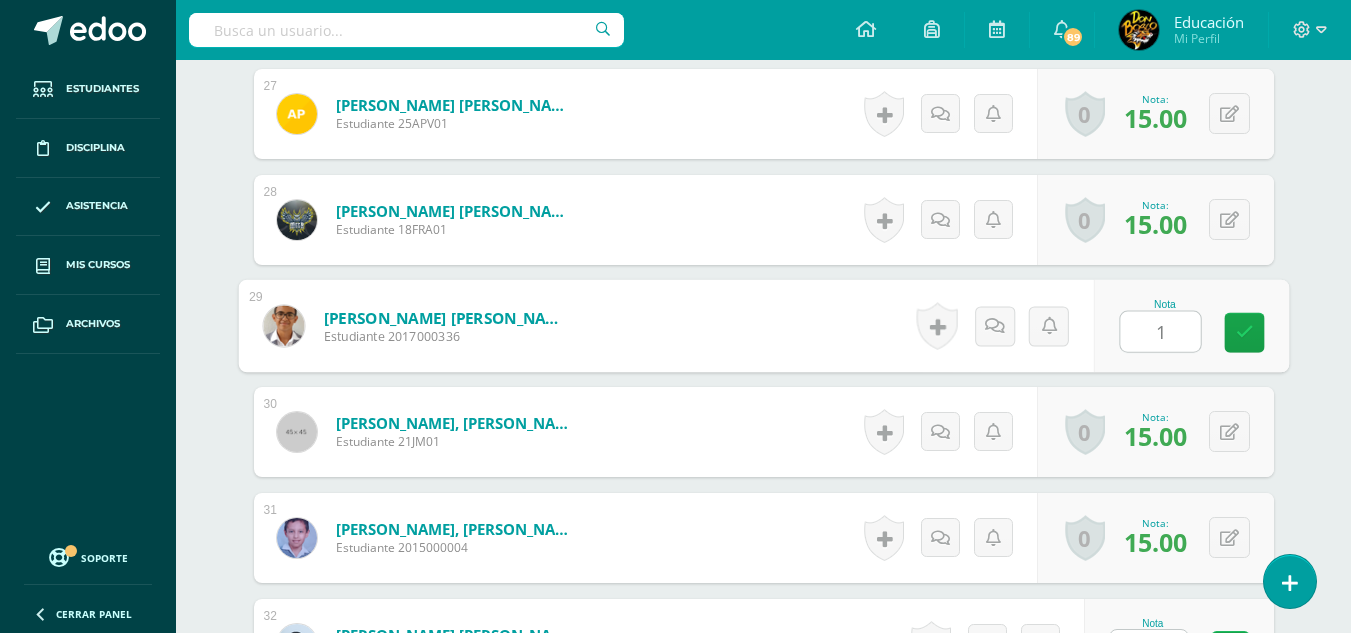 type on "15" 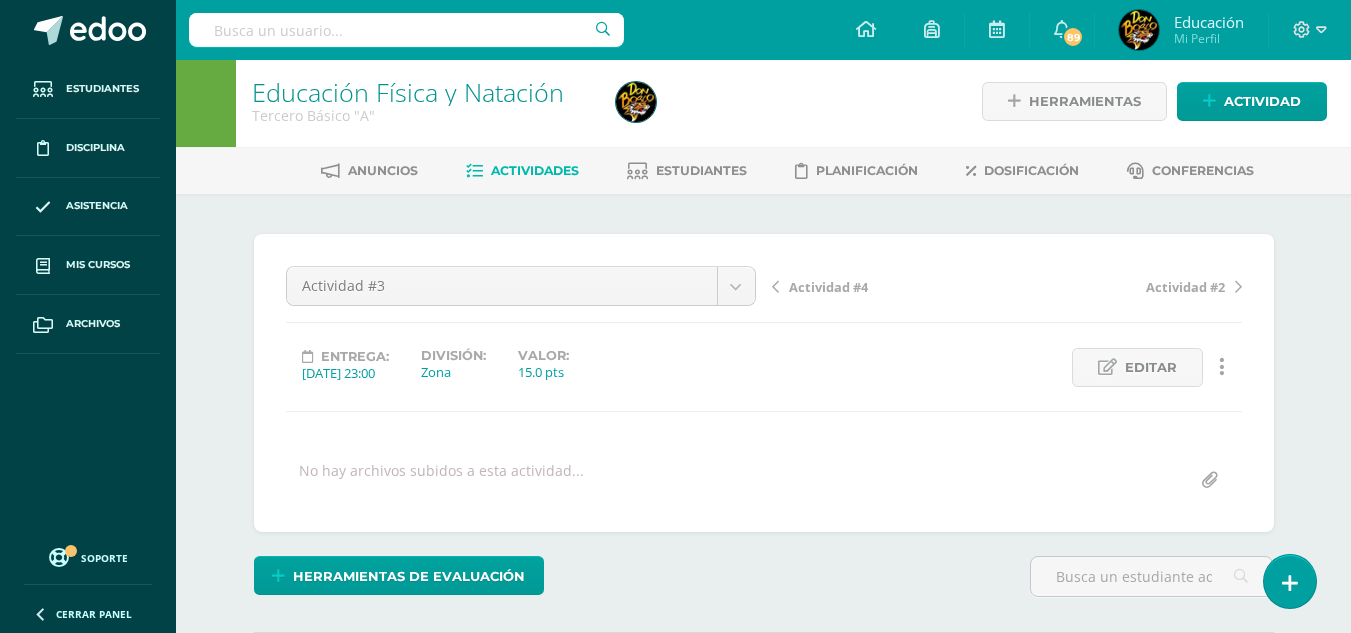 scroll, scrollTop: 0, scrollLeft: 0, axis: both 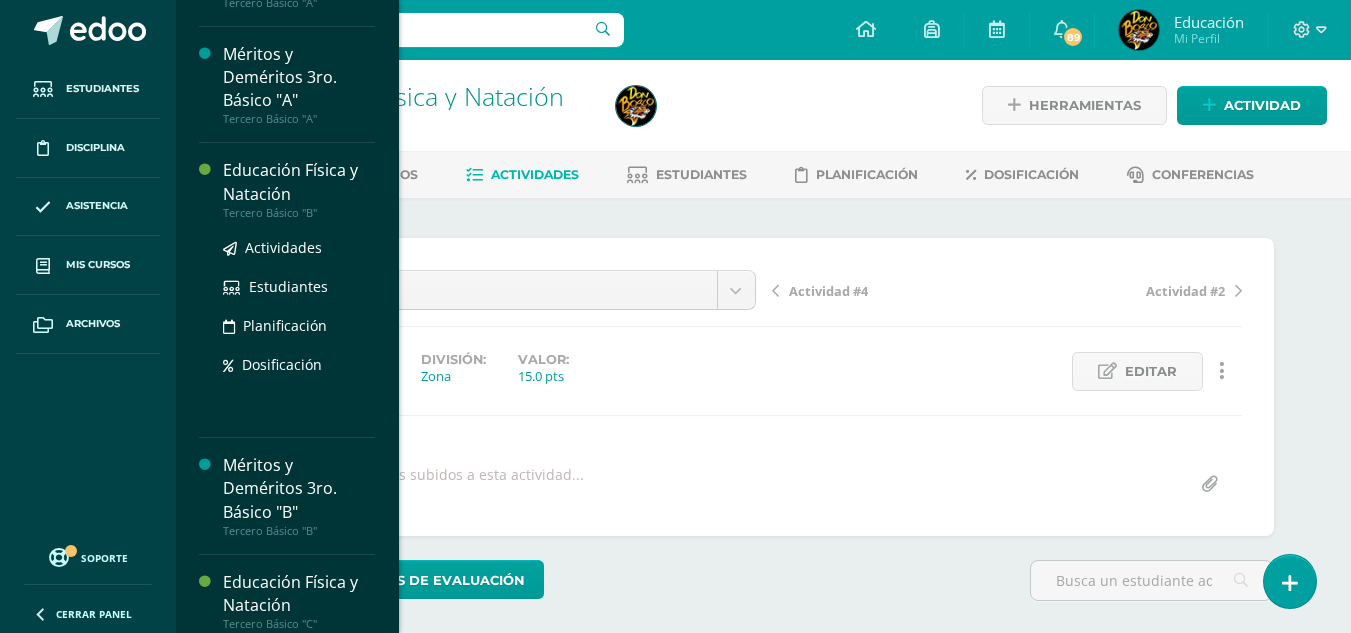 click on "Educación Física y Natación" at bounding box center (299, 182) 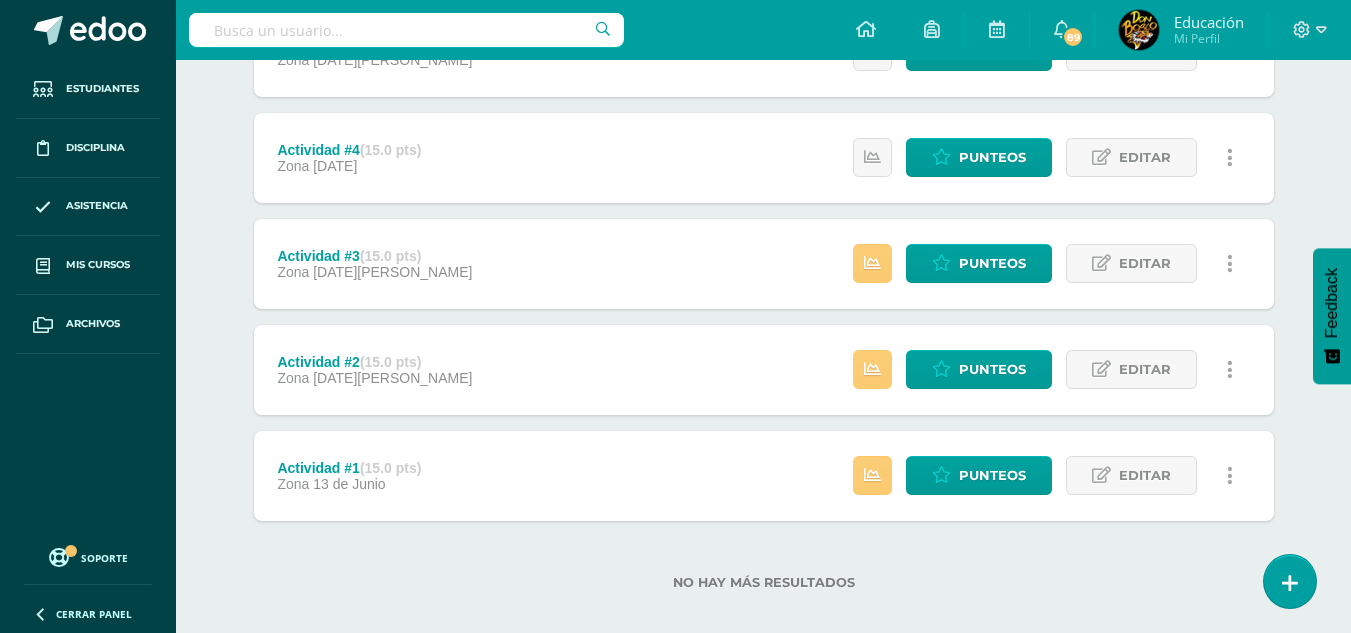 scroll, scrollTop: 347, scrollLeft: 0, axis: vertical 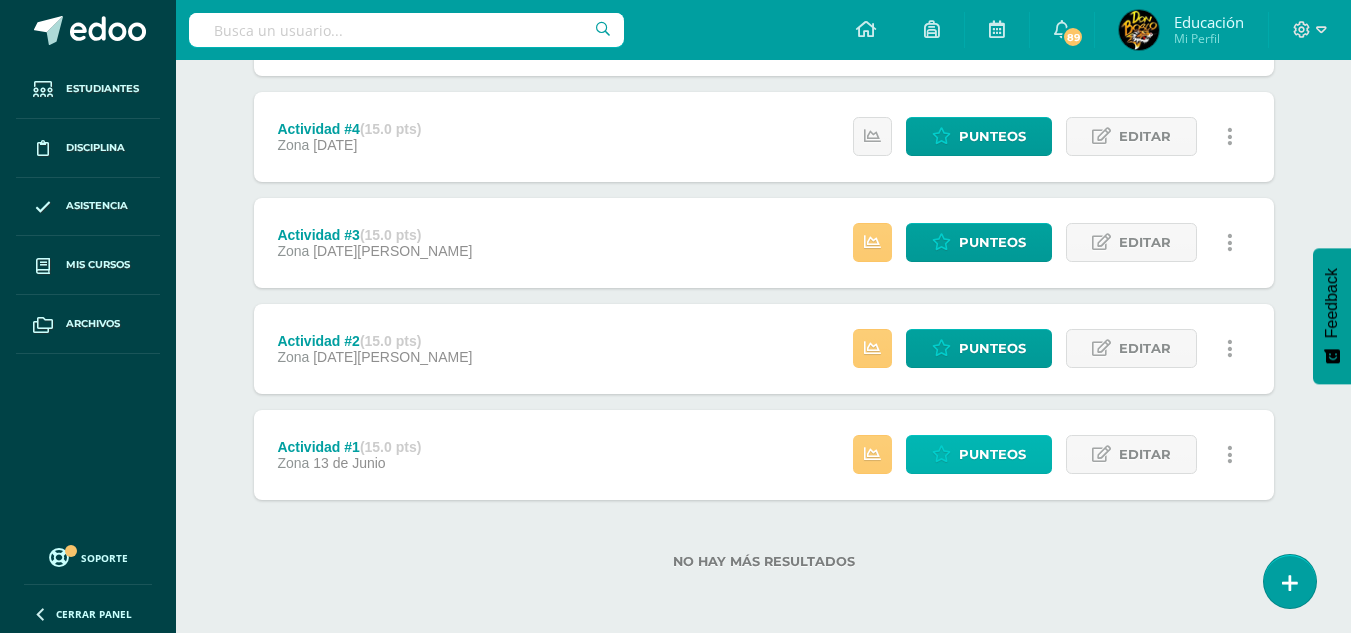 click on "Punteos" at bounding box center [992, 454] 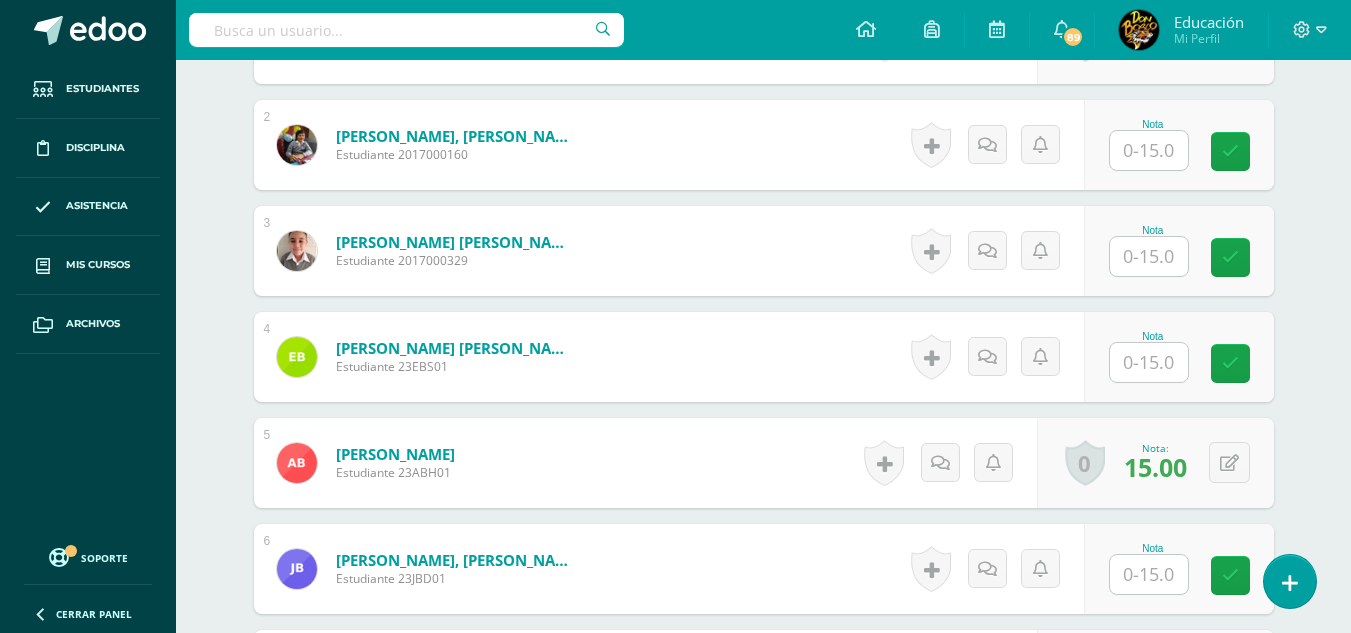 scroll, scrollTop: 702, scrollLeft: 0, axis: vertical 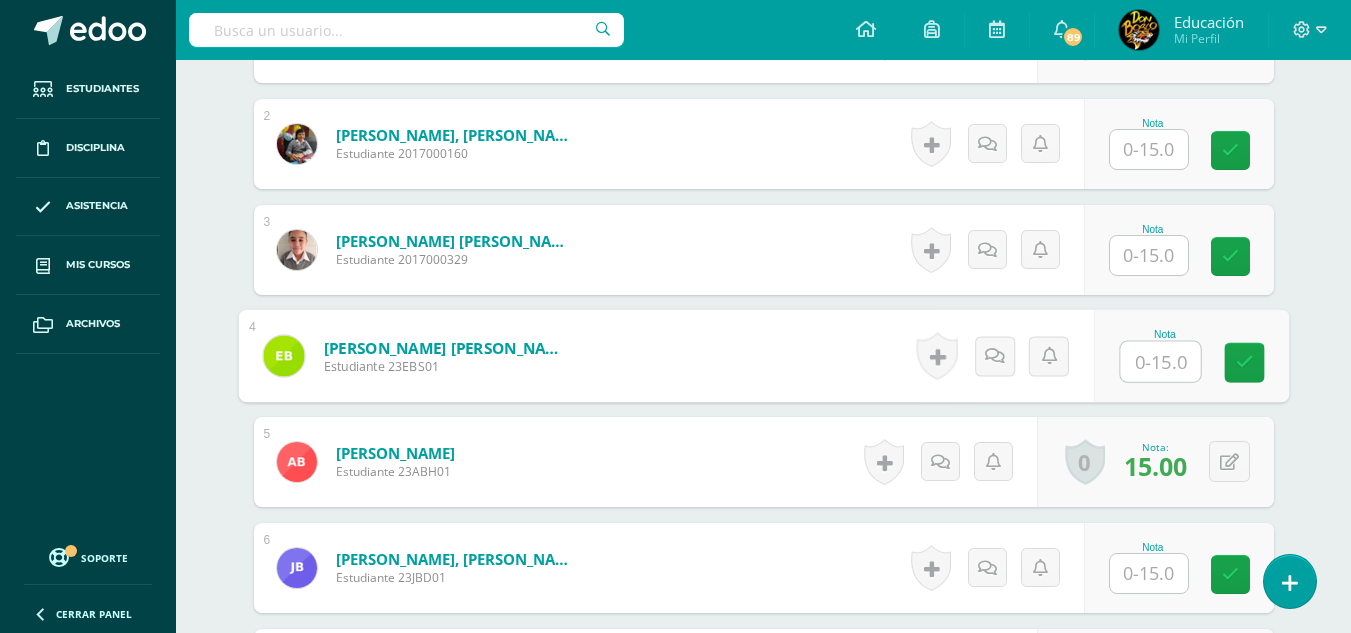 click at bounding box center (1160, 362) 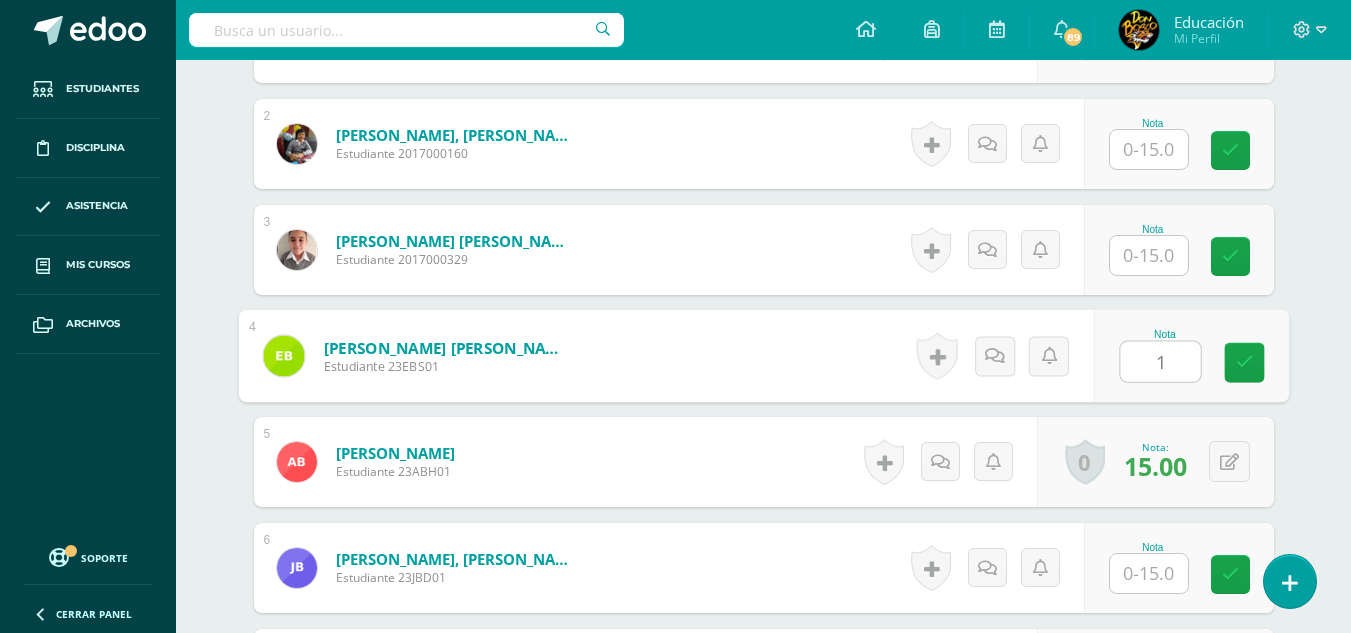 type on "15" 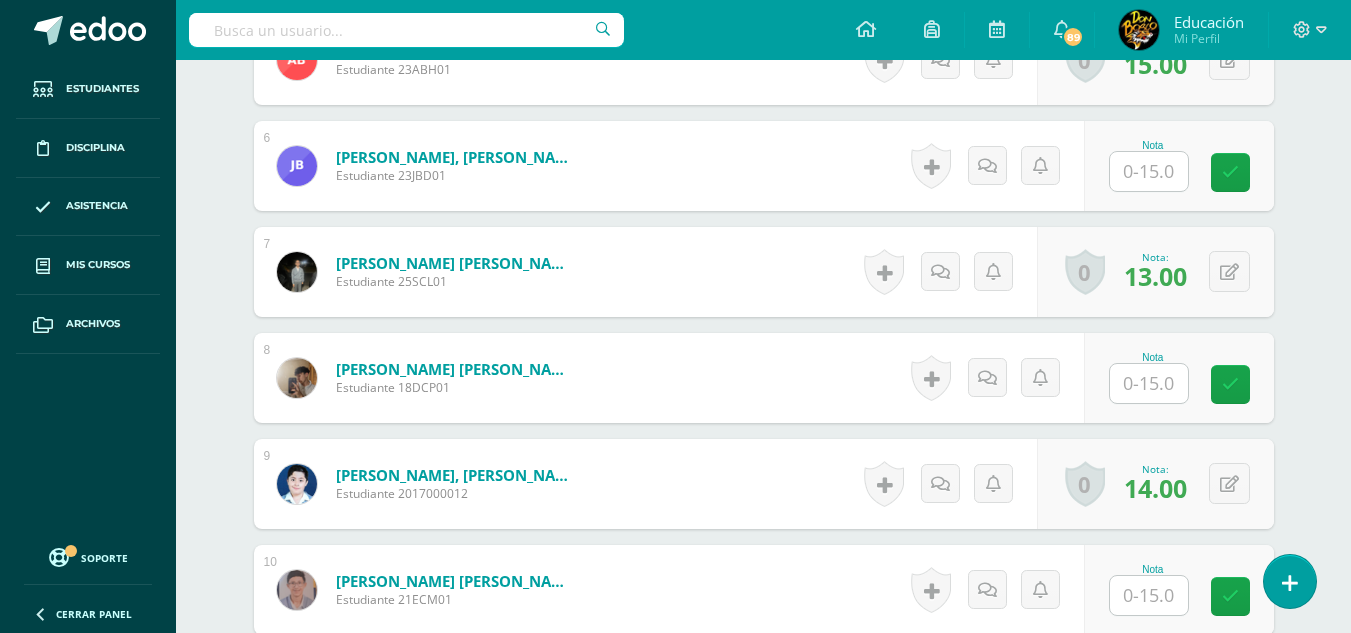 scroll, scrollTop: 1204, scrollLeft: 0, axis: vertical 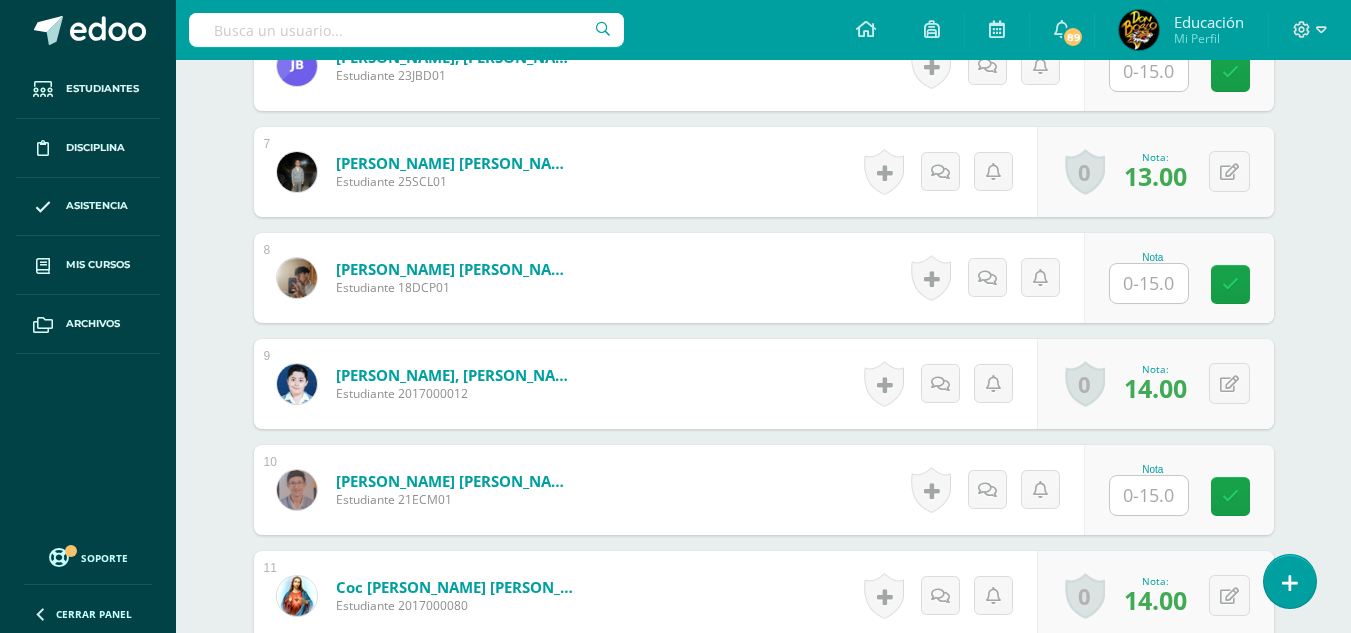 click at bounding box center [1149, 495] 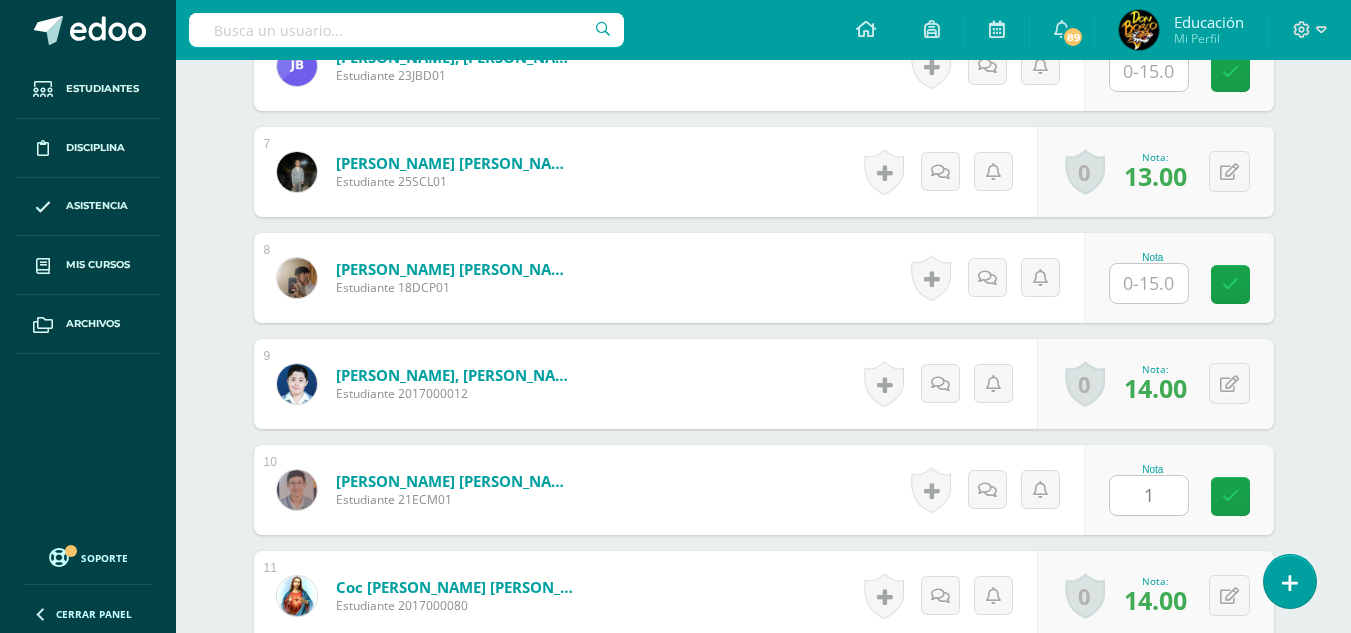 type on "15" 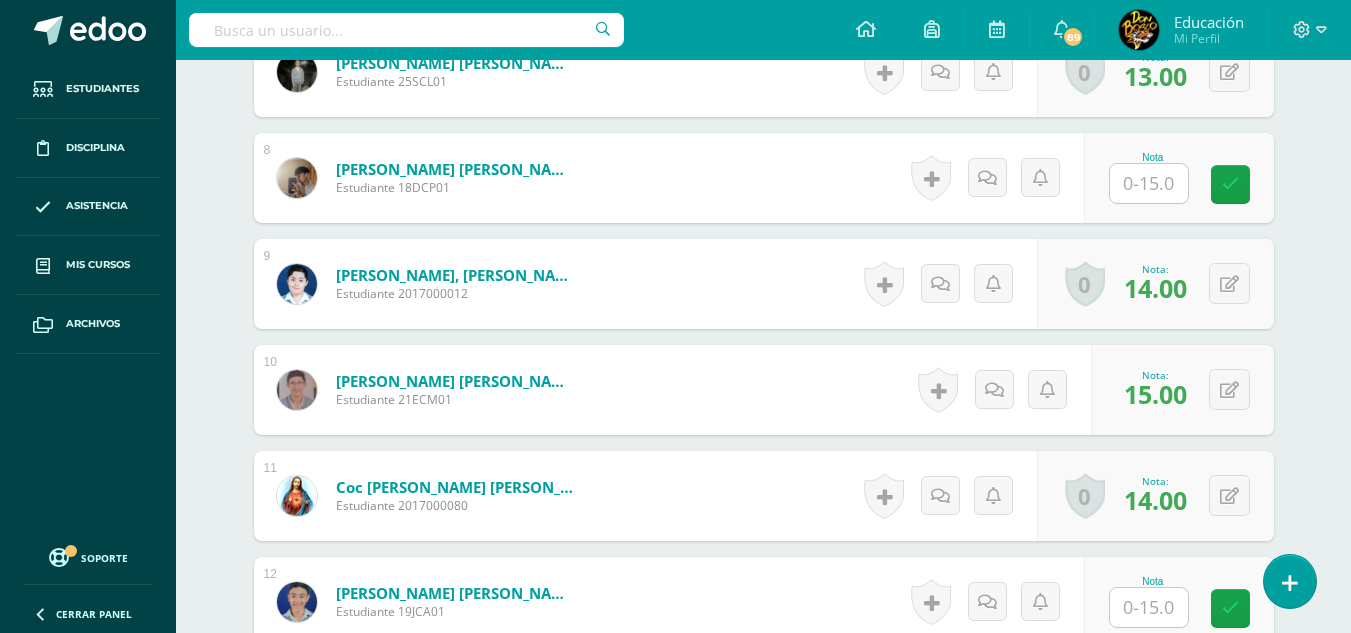 scroll, scrollTop: 1504, scrollLeft: 0, axis: vertical 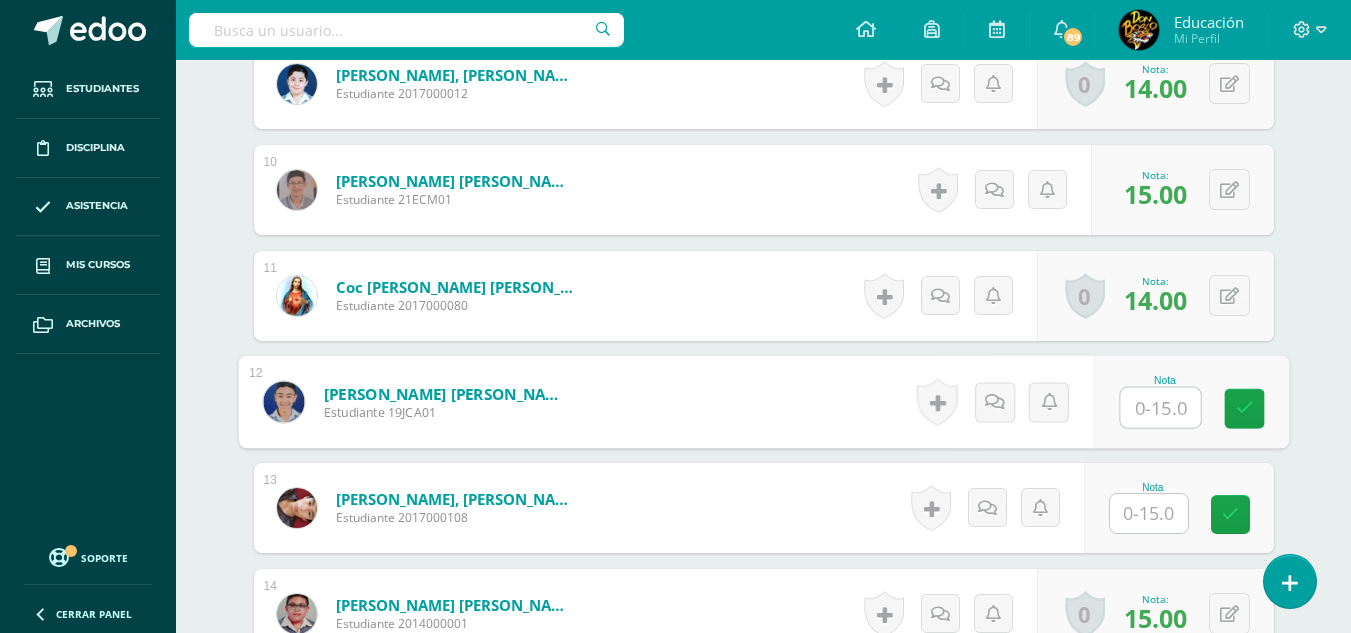 click at bounding box center (1160, 408) 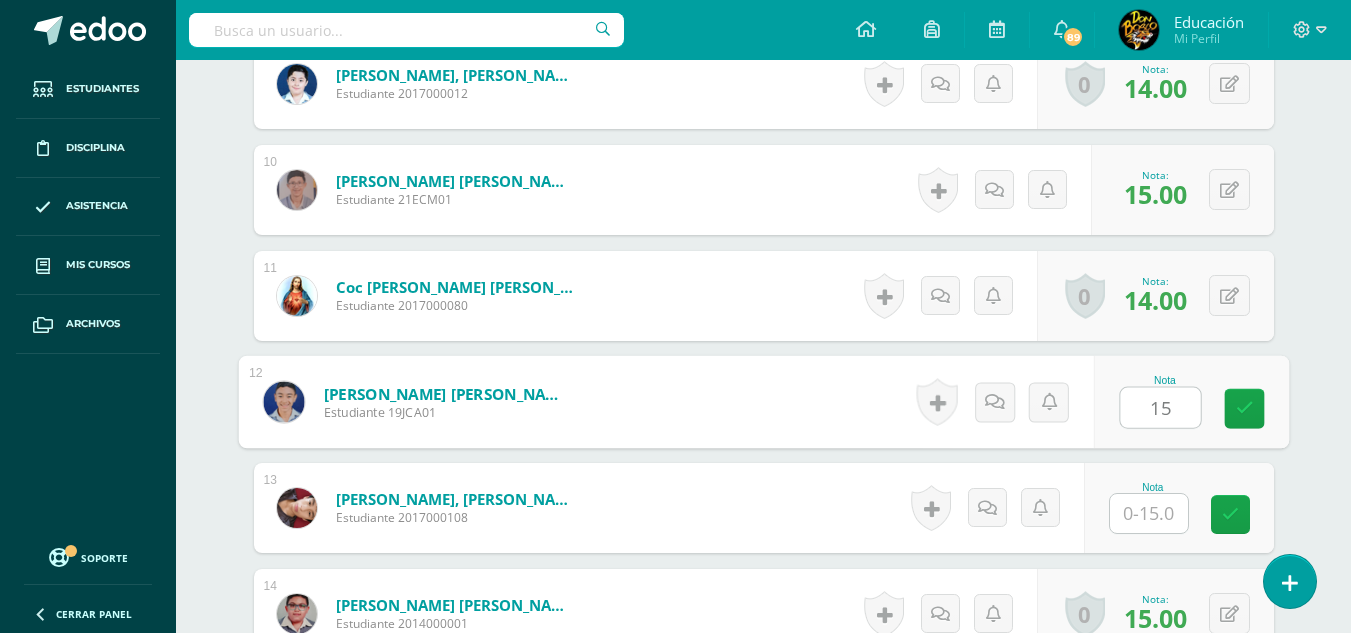 type on "15" 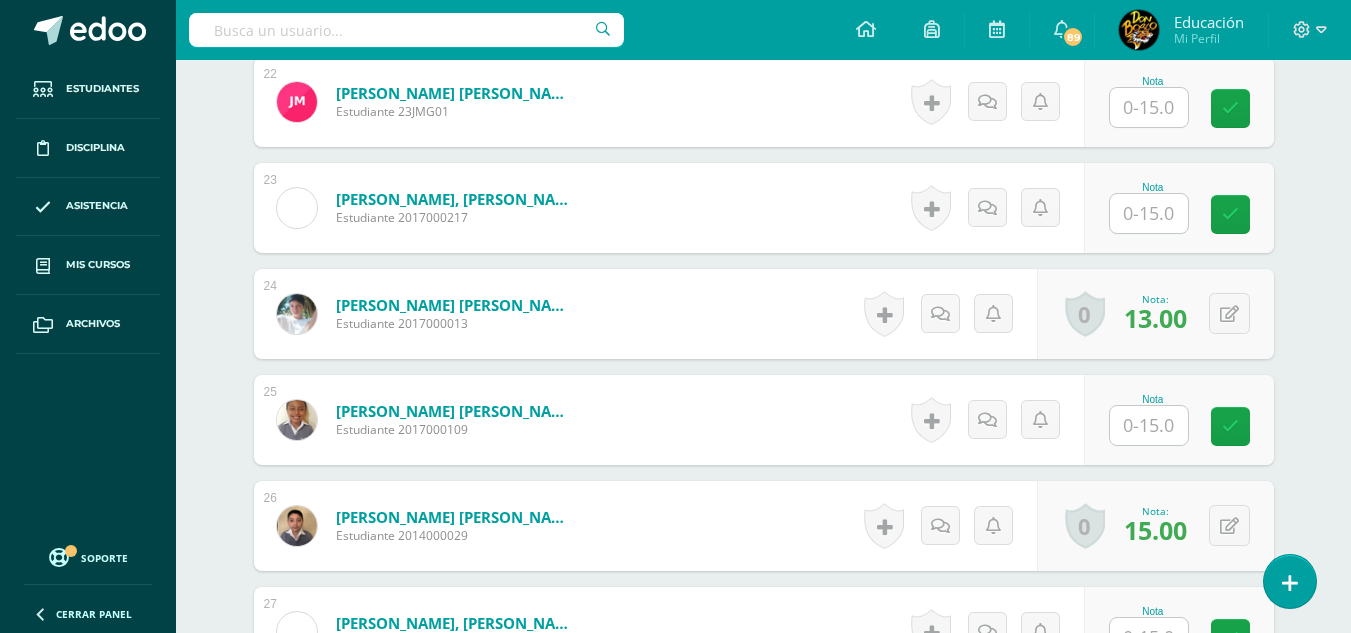 scroll, scrollTop: 2904, scrollLeft: 0, axis: vertical 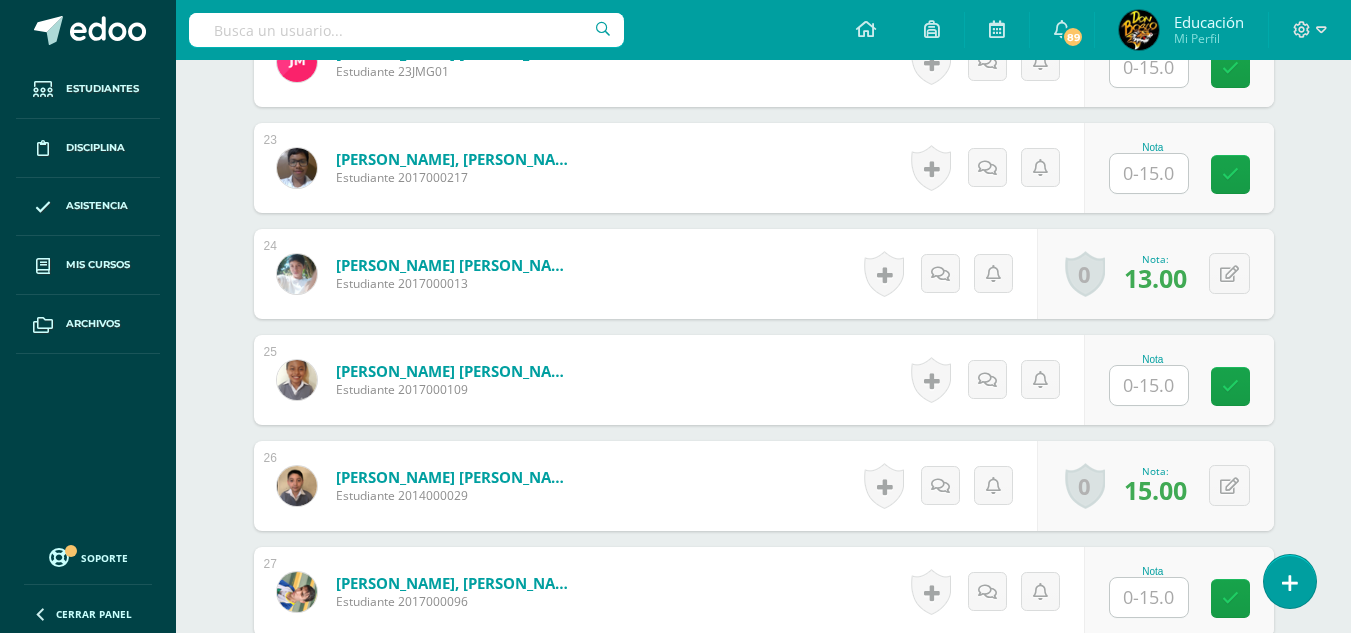 click at bounding box center (1149, 385) 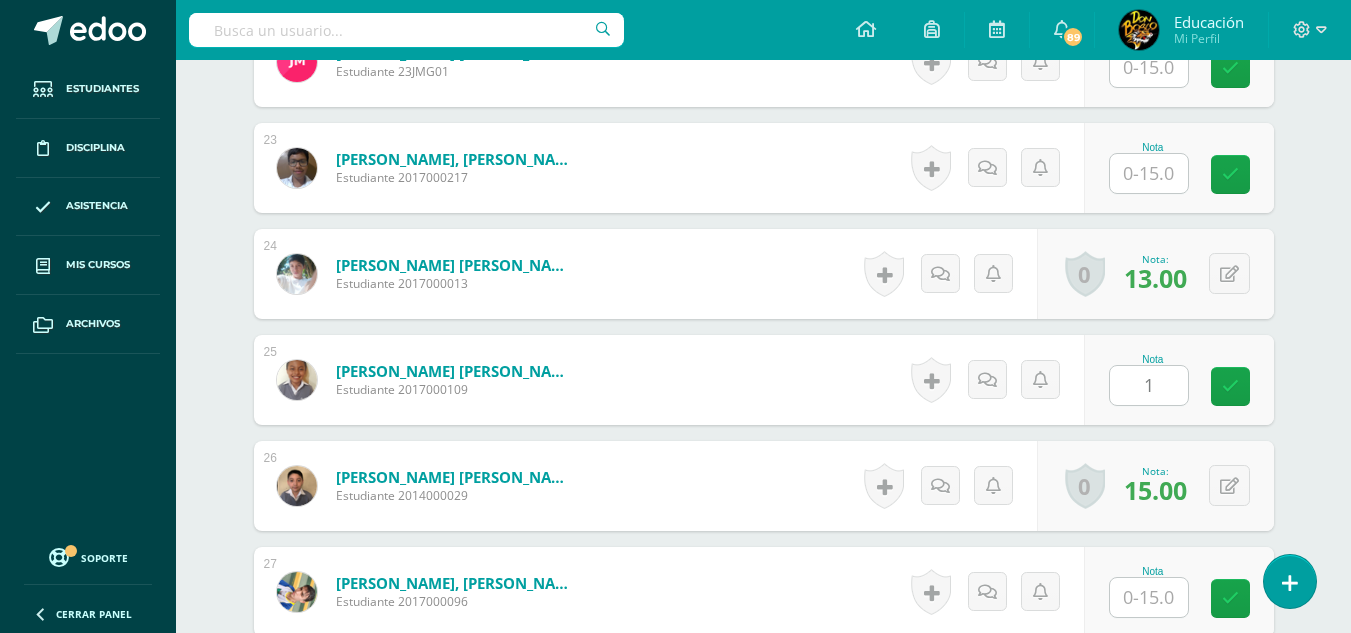 type on "15" 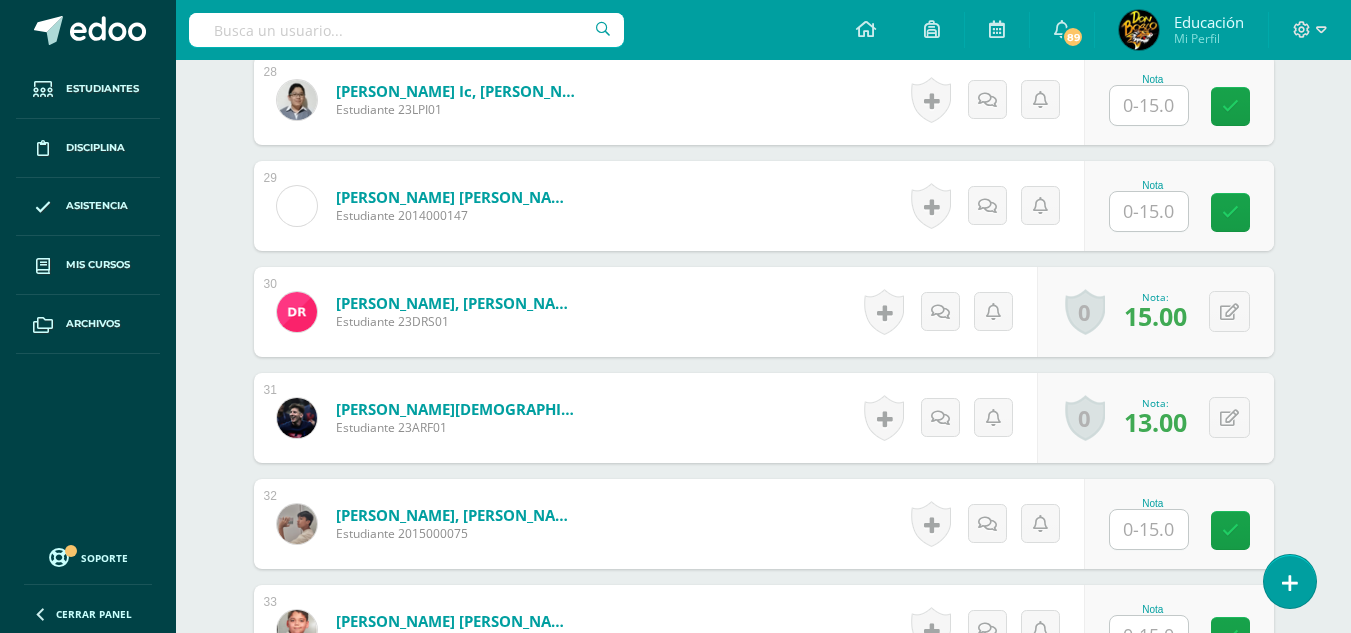 scroll, scrollTop: 3504, scrollLeft: 0, axis: vertical 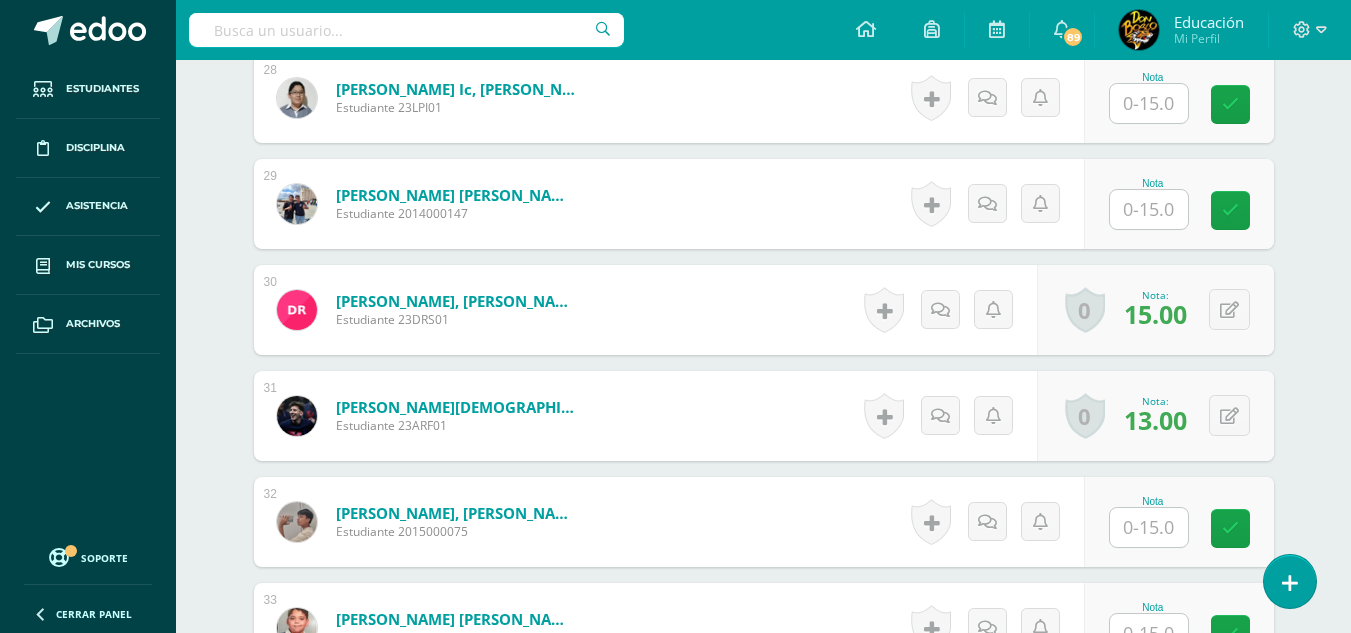 click at bounding box center (1149, 209) 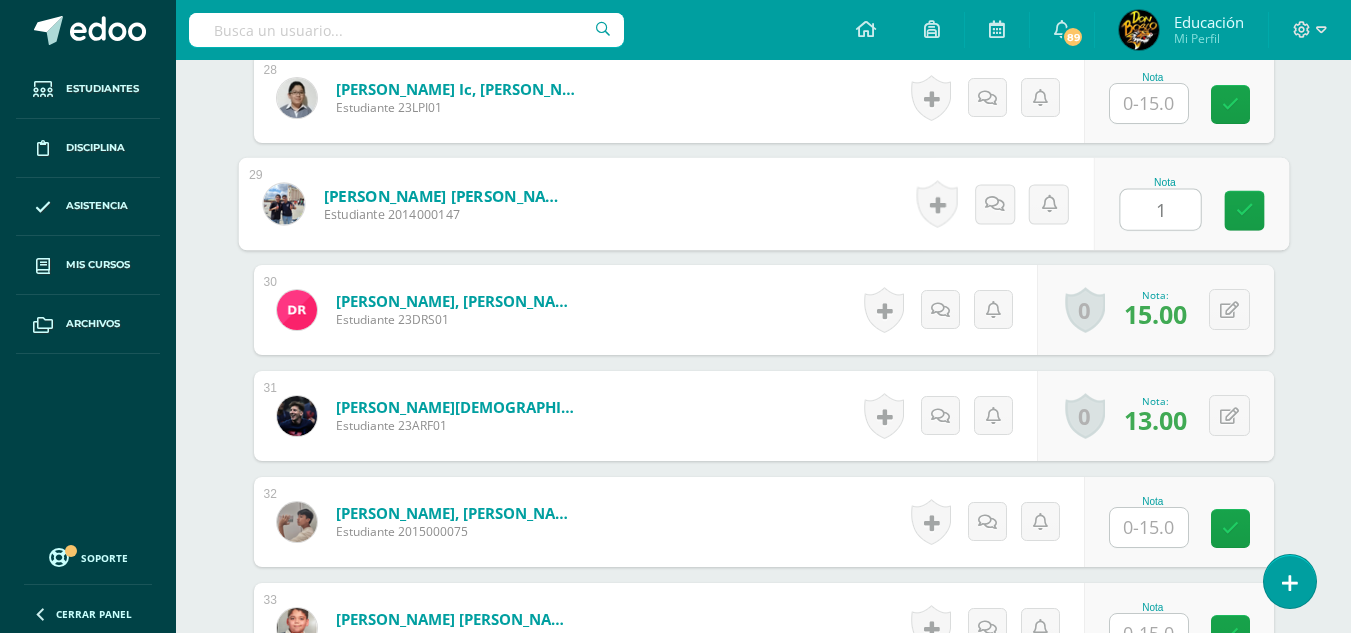 type on "15" 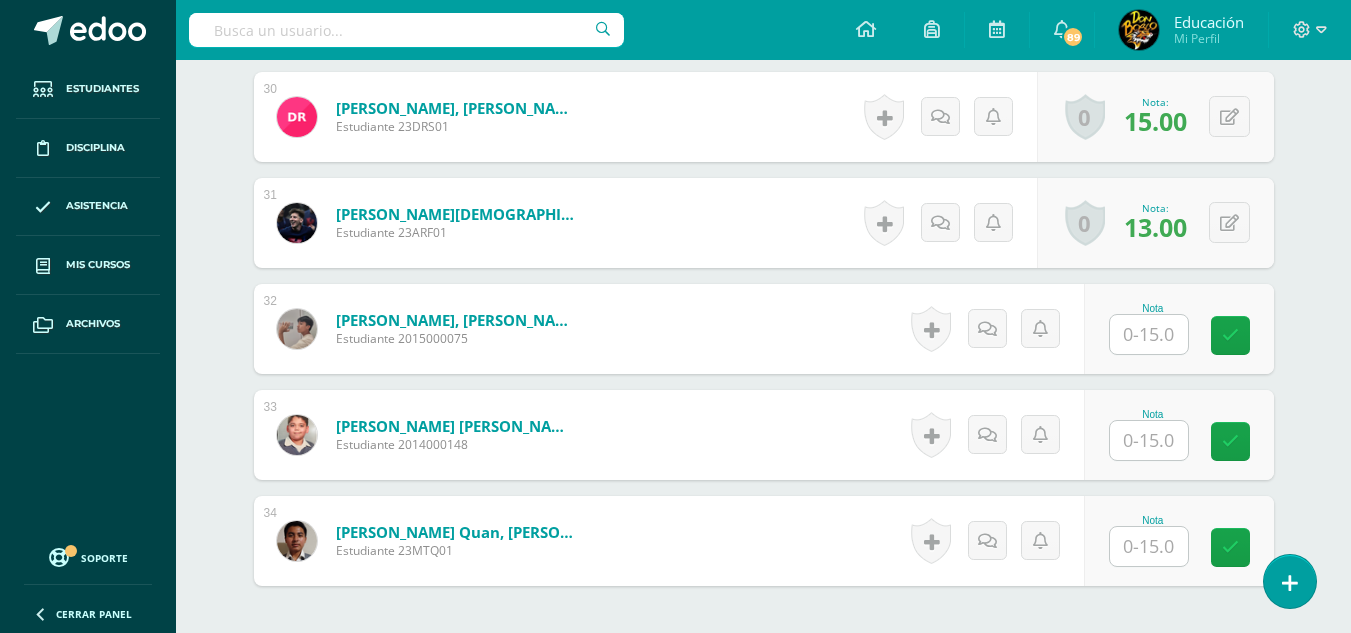 scroll, scrollTop: 3704, scrollLeft: 0, axis: vertical 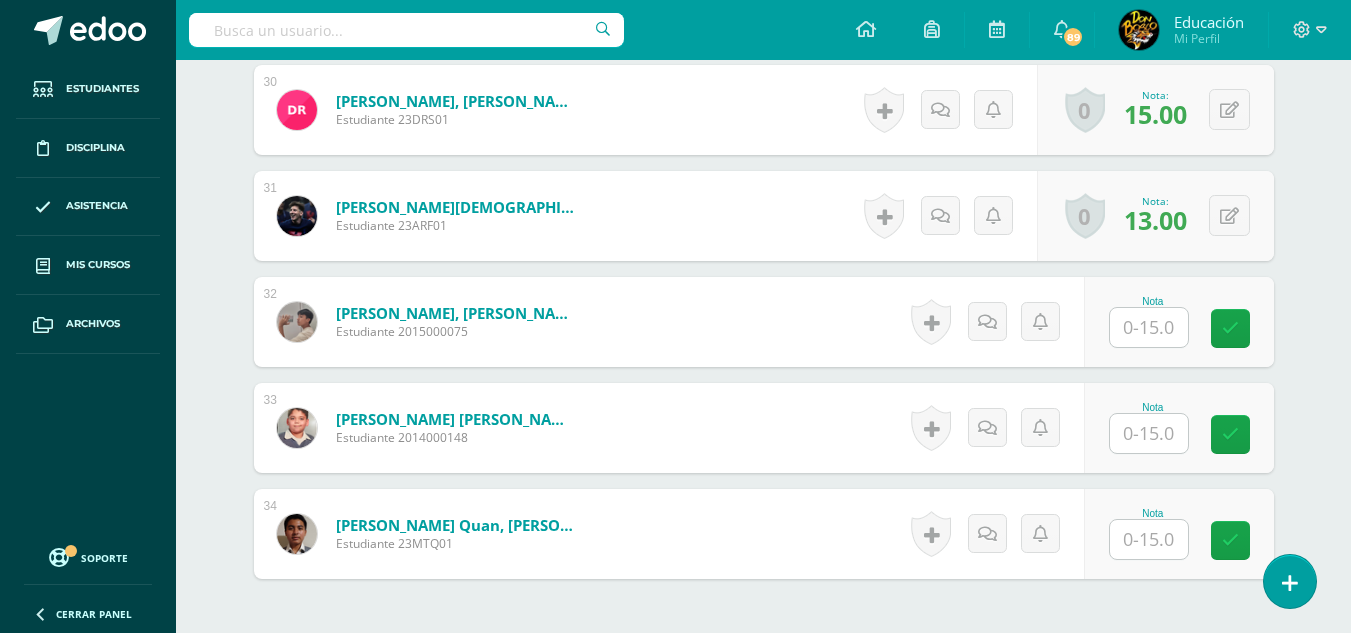 click at bounding box center [1149, 327] 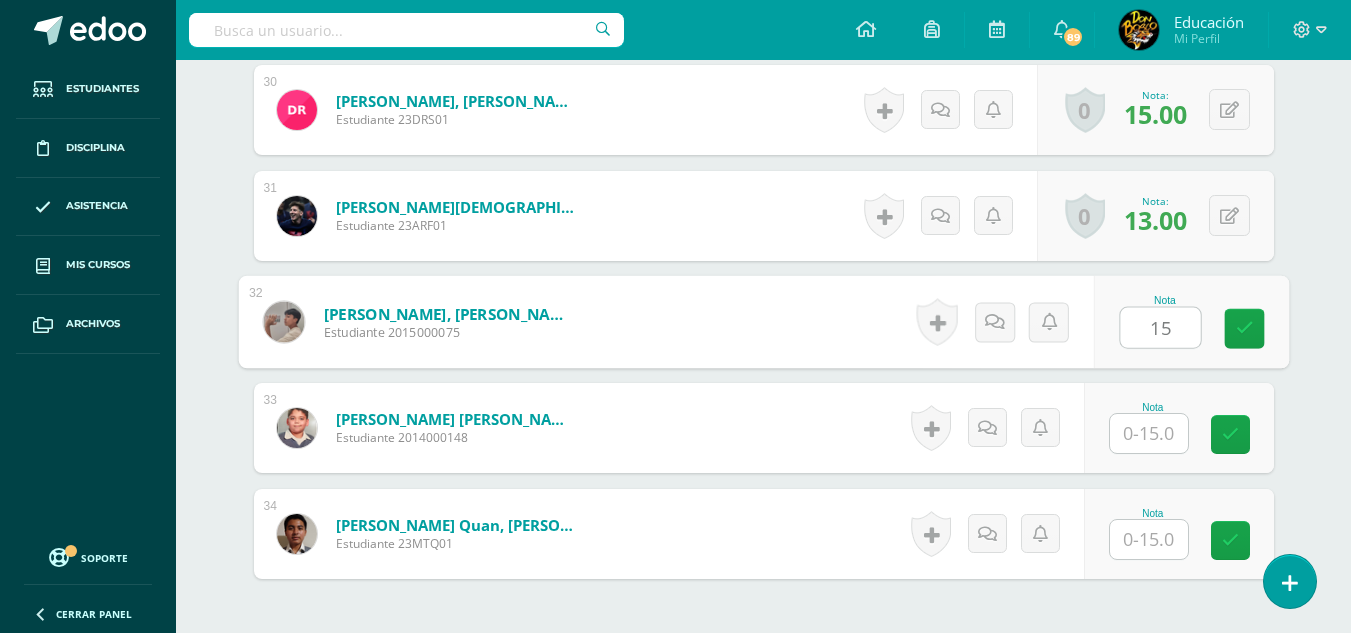 type on "15" 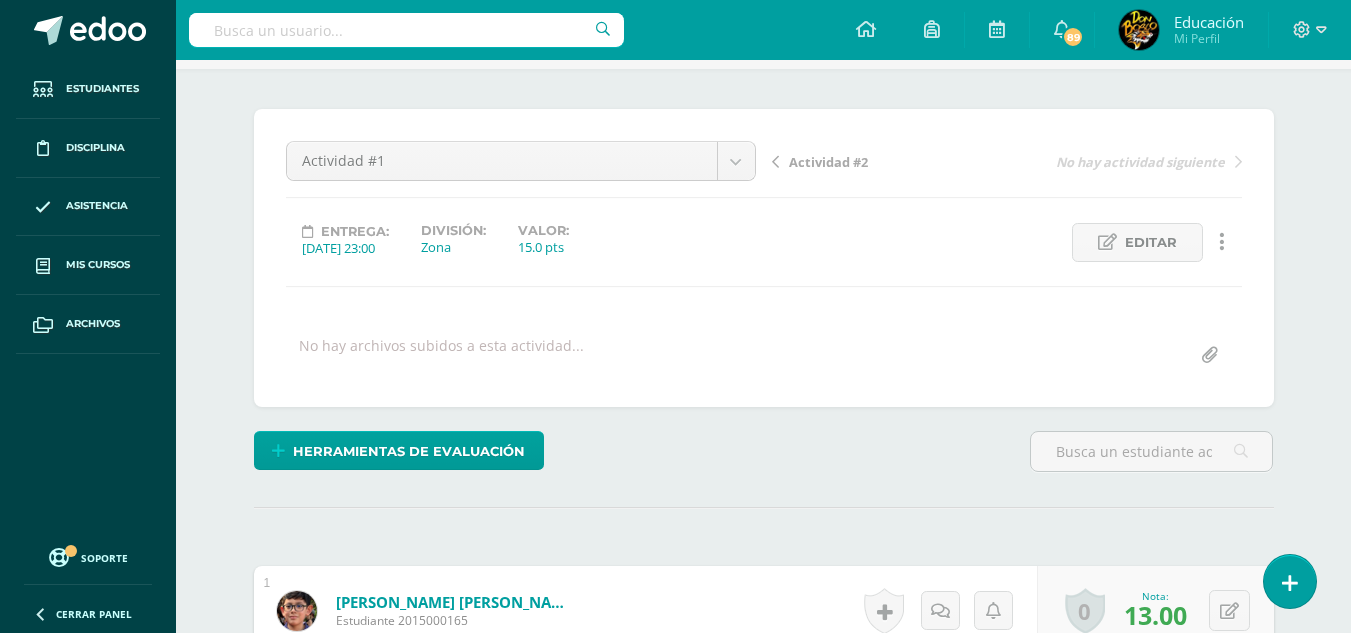 scroll, scrollTop: 0, scrollLeft: 0, axis: both 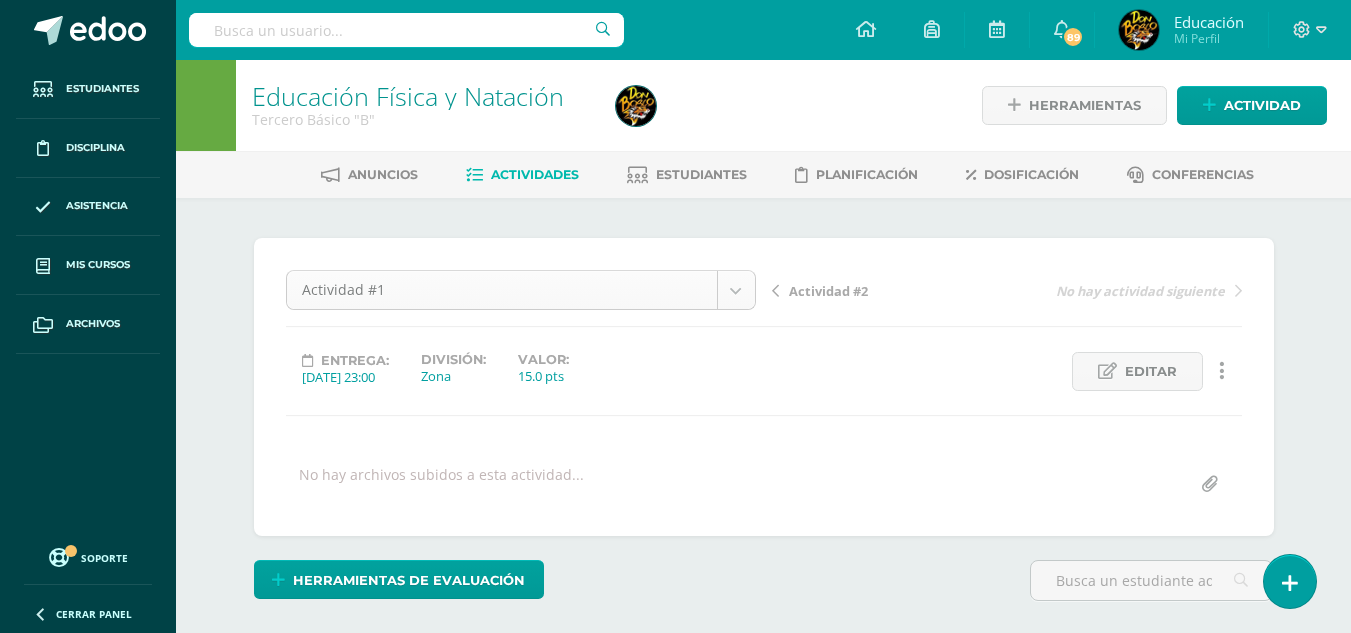 click on "Estudiantes Disciplina Asistencia Mis cursos Archivos Soporte
Centro de ayuda
Últimas actualizaciones
10+ Cerrar panel
Educación Física
Primero
Primaria Inicial
"A"
Actividades Estudiantes Planificación Dosificación
Méritos y Deméritos 1ro. Primaria ¨A¨
Primero
Primaria Inicial
"A"
Actividades Estudiantes Planificación Dosificación
Educación Física
Primero
Primaria Inicial
"B"
Actividades Estudiantes Planificación Dosificación Actividades Estudiantes Planificación Dosificación Actividades 1" at bounding box center (675, 2256) 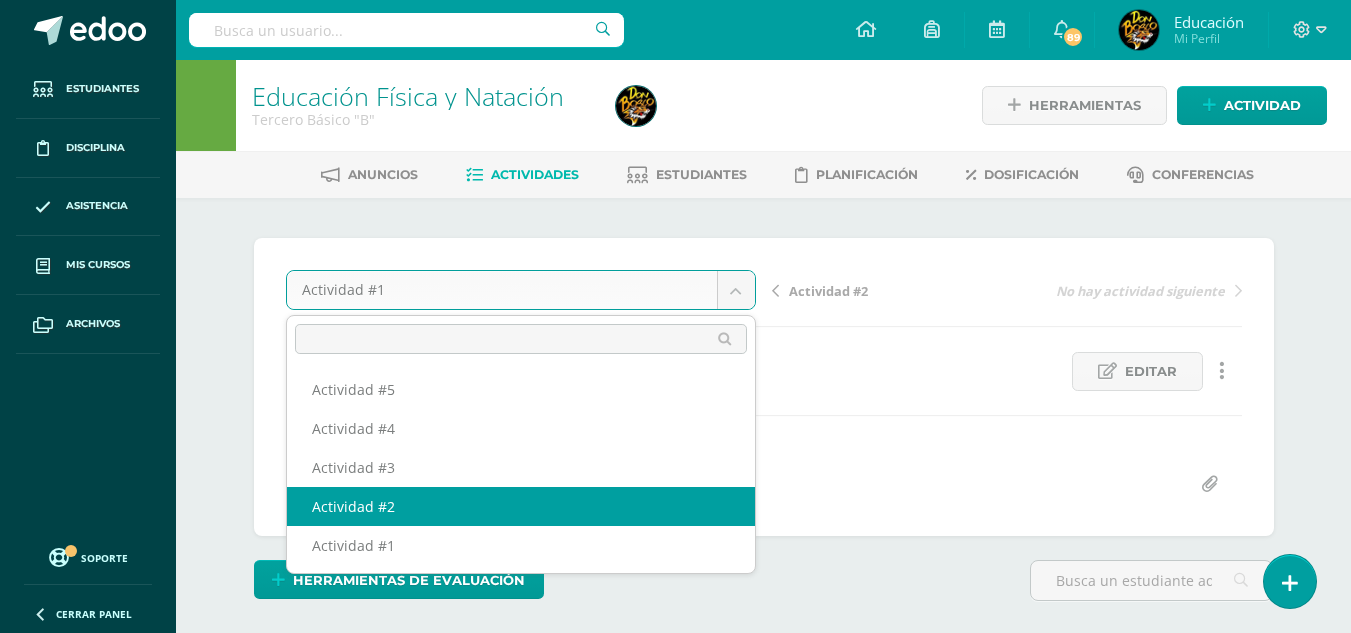 select on "/dashboard/teacher/grade-activity/174917/" 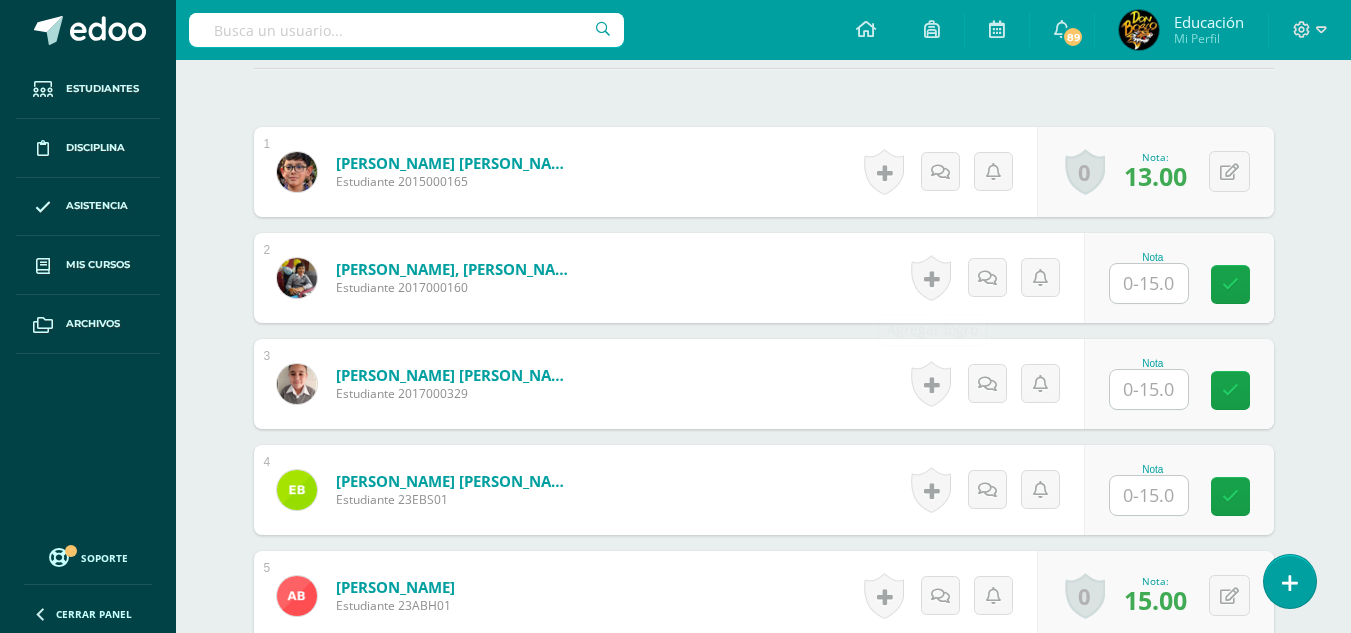 scroll, scrollTop: 603, scrollLeft: 0, axis: vertical 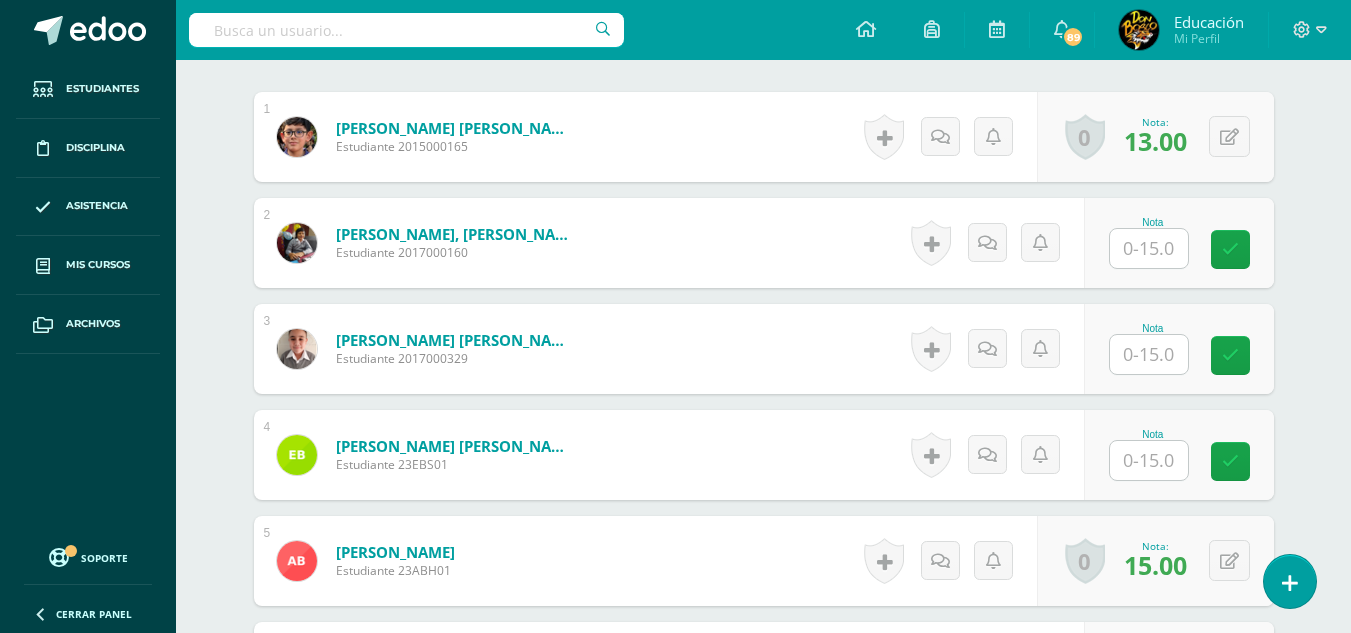 click at bounding box center [1149, 460] 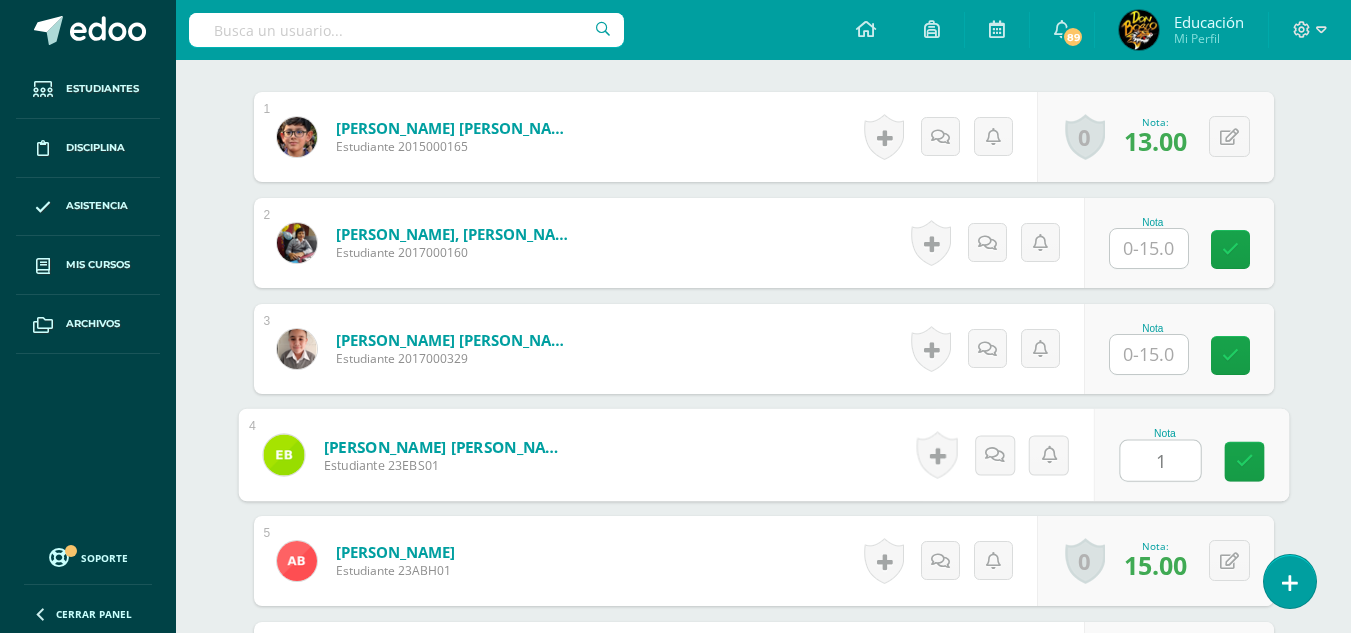 type on "15" 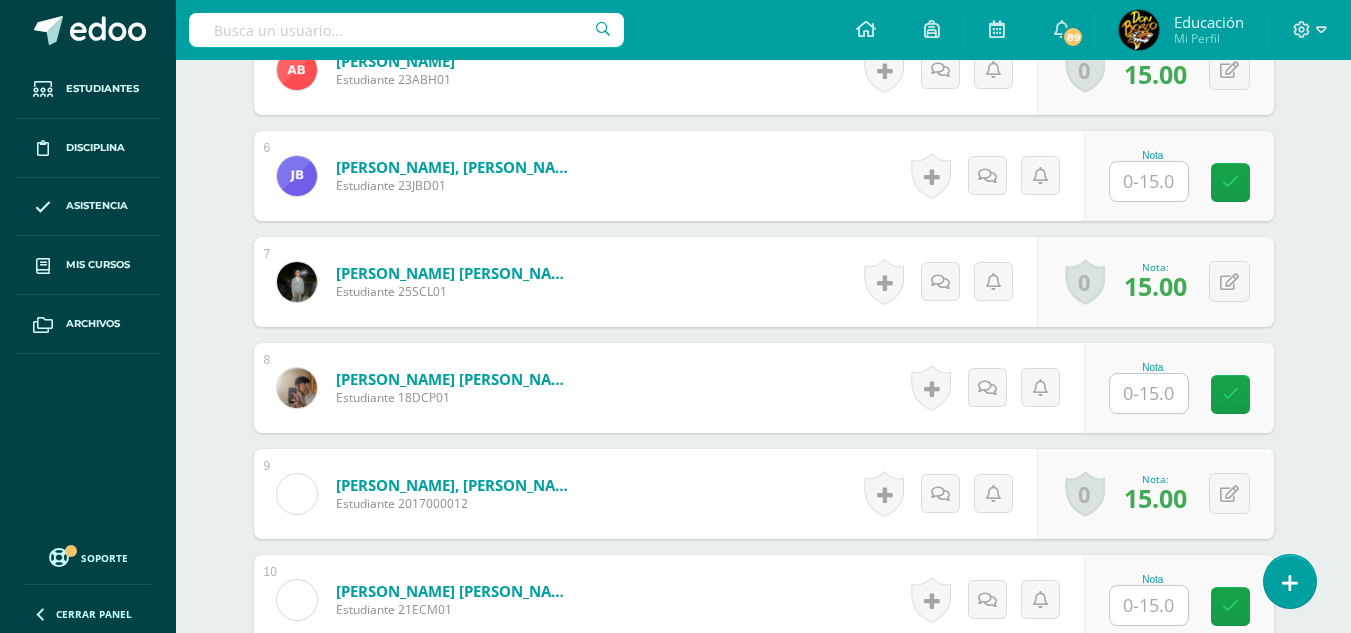 scroll, scrollTop: 1203, scrollLeft: 0, axis: vertical 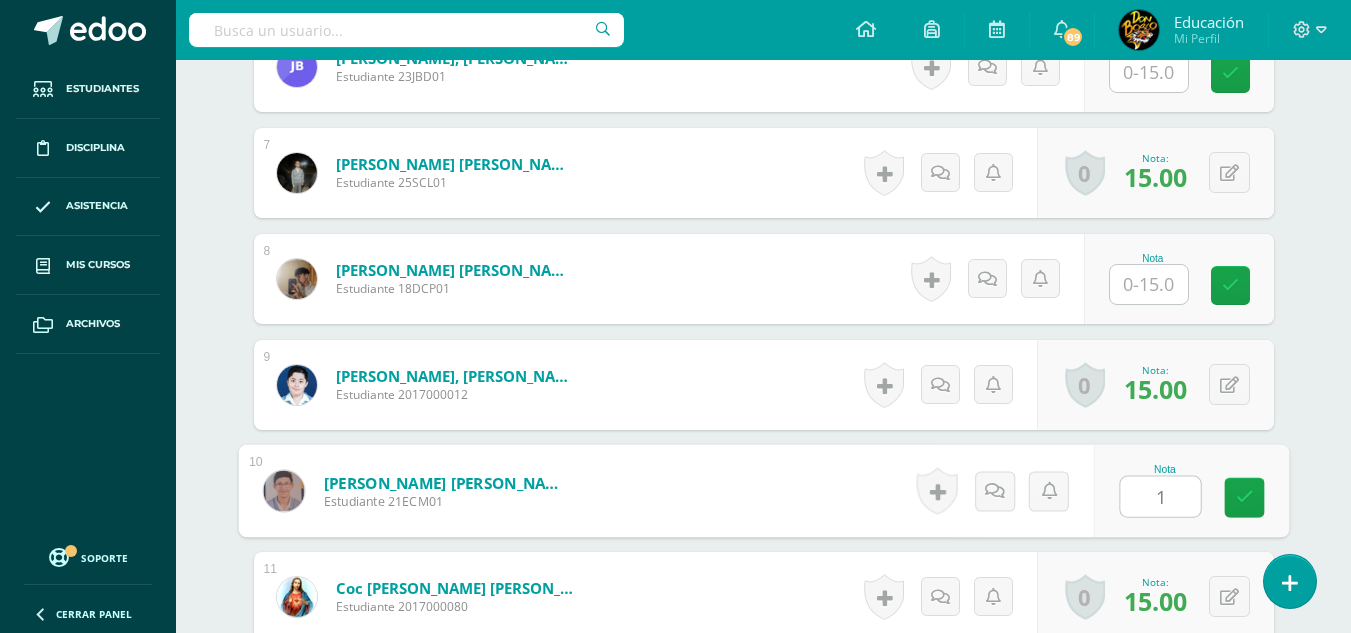 click on "1" at bounding box center [1160, 497] 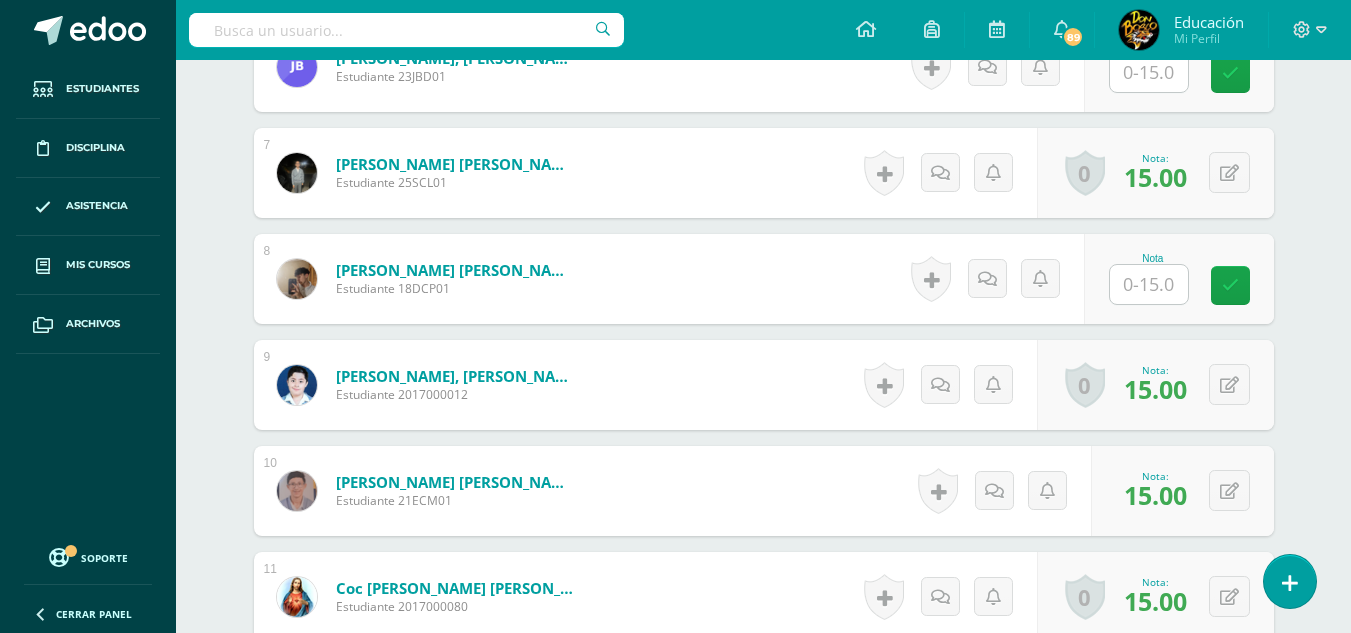 scroll, scrollTop: 1503, scrollLeft: 0, axis: vertical 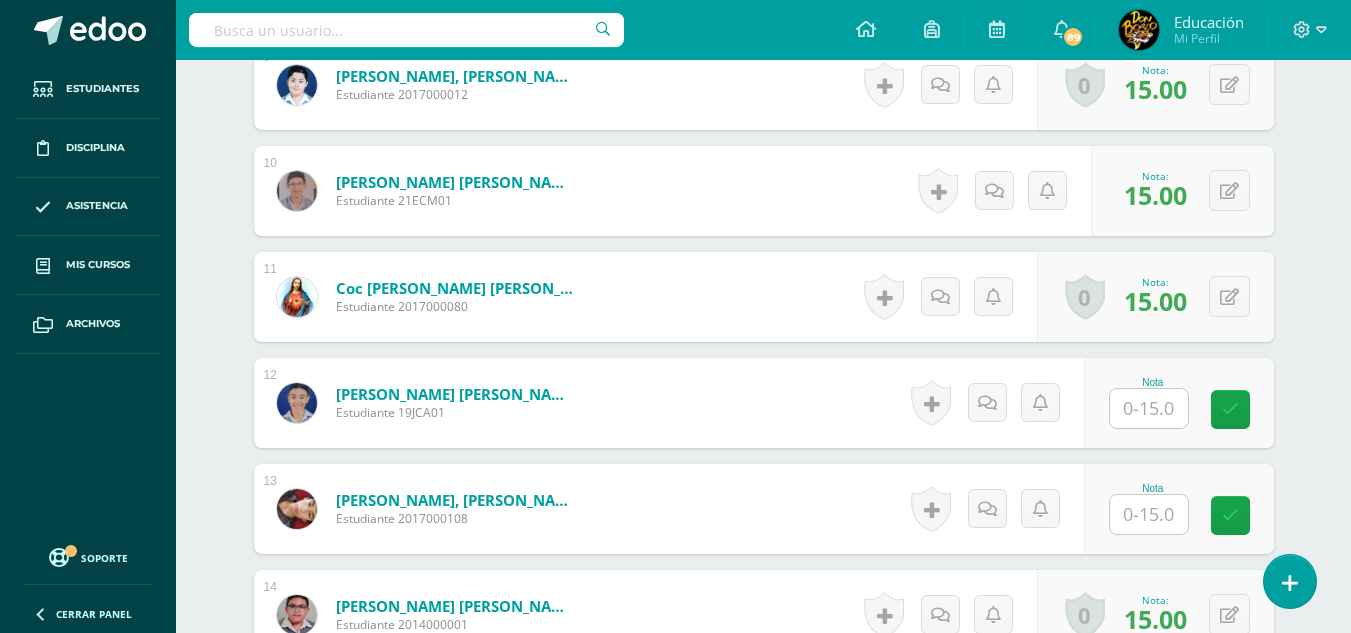 click at bounding box center (1149, 408) 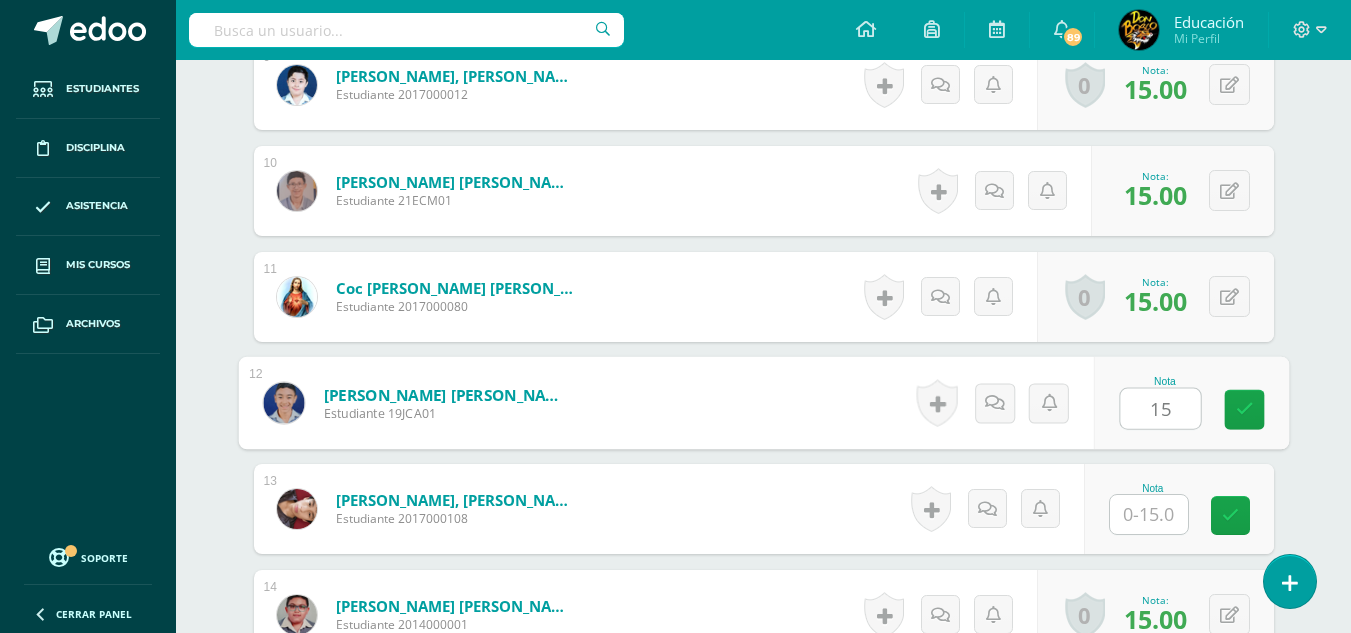 type on "15" 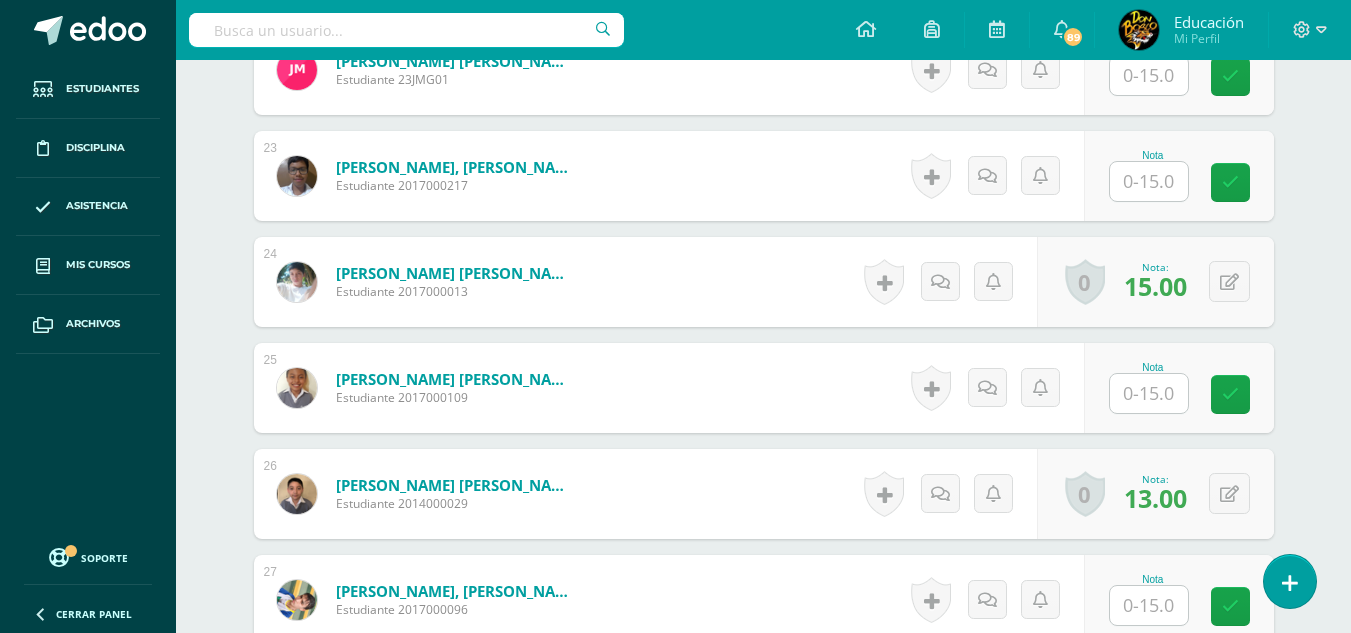 scroll, scrollTop: 2903, scrollLeft: 0, axis: vertical 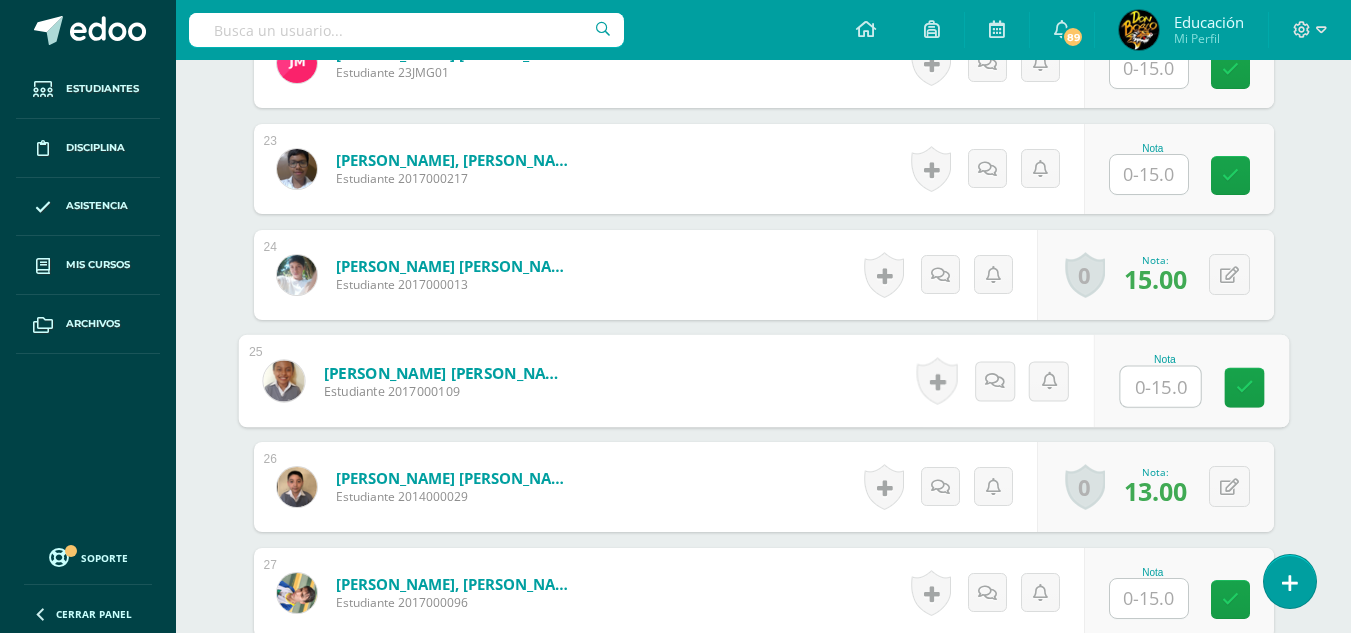 click at bounding box center [1160, 387] 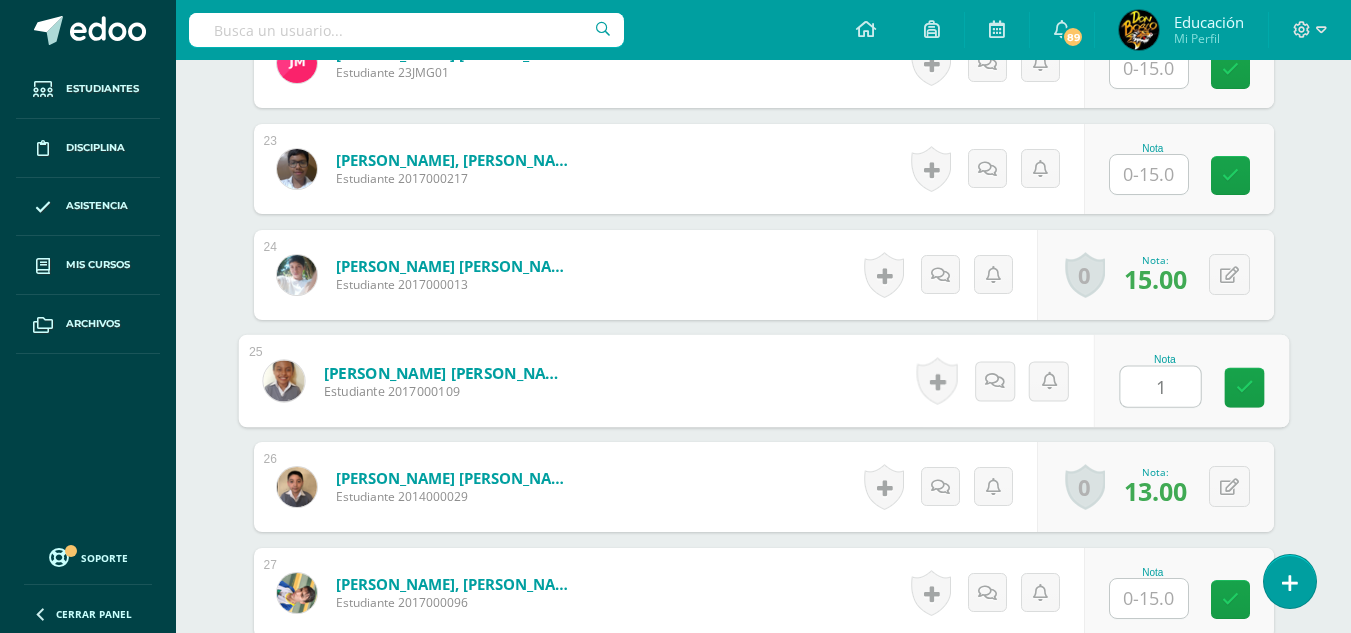 type on "15" 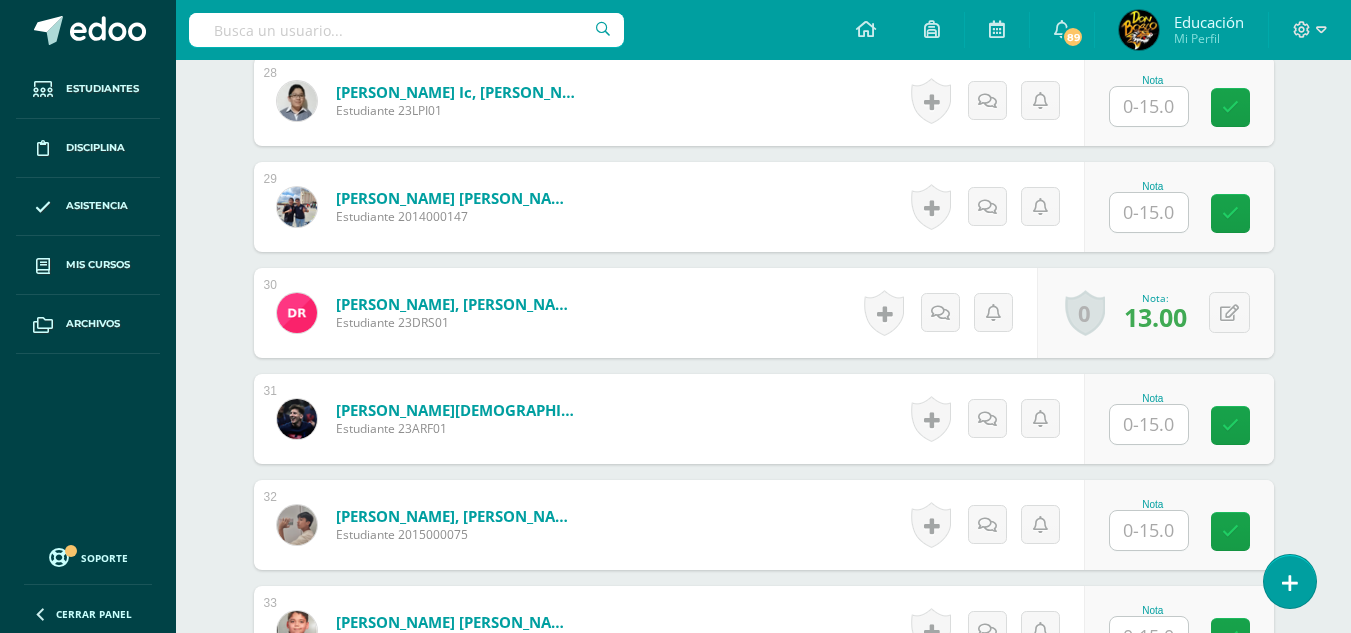 scroll, scrollTop: 3503, scrollLeft: 0, axis: vertical 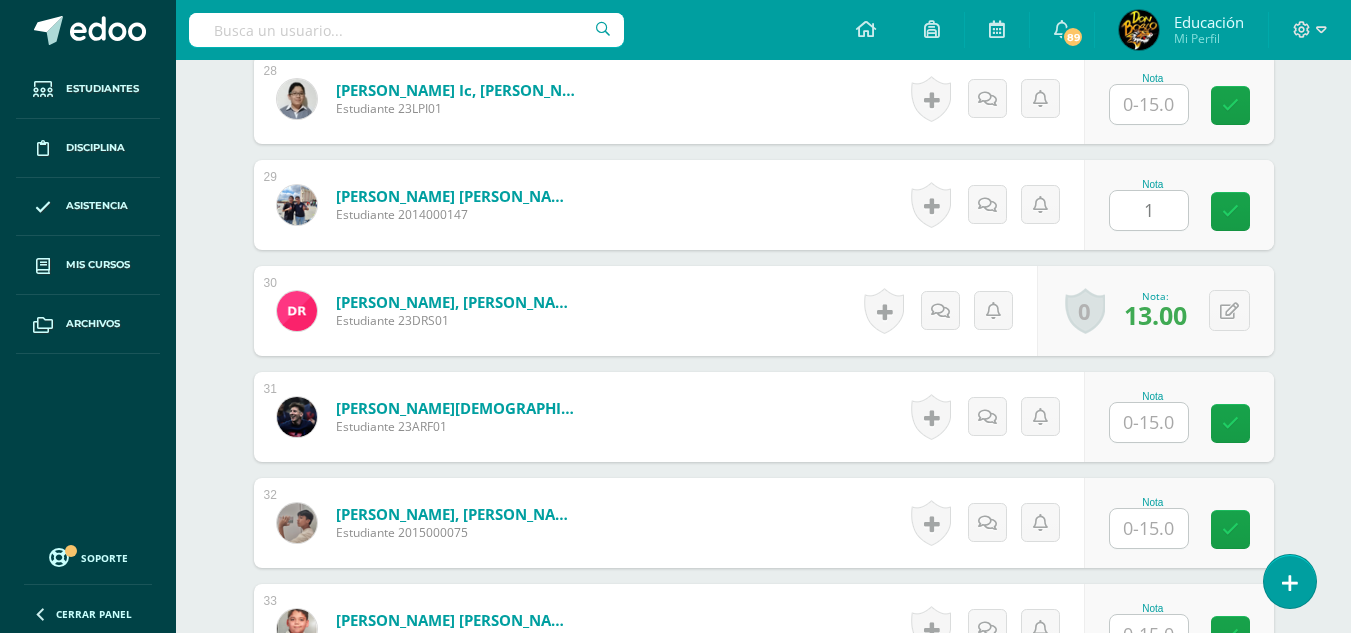 click on "1" at bounding box center [1149, 210] 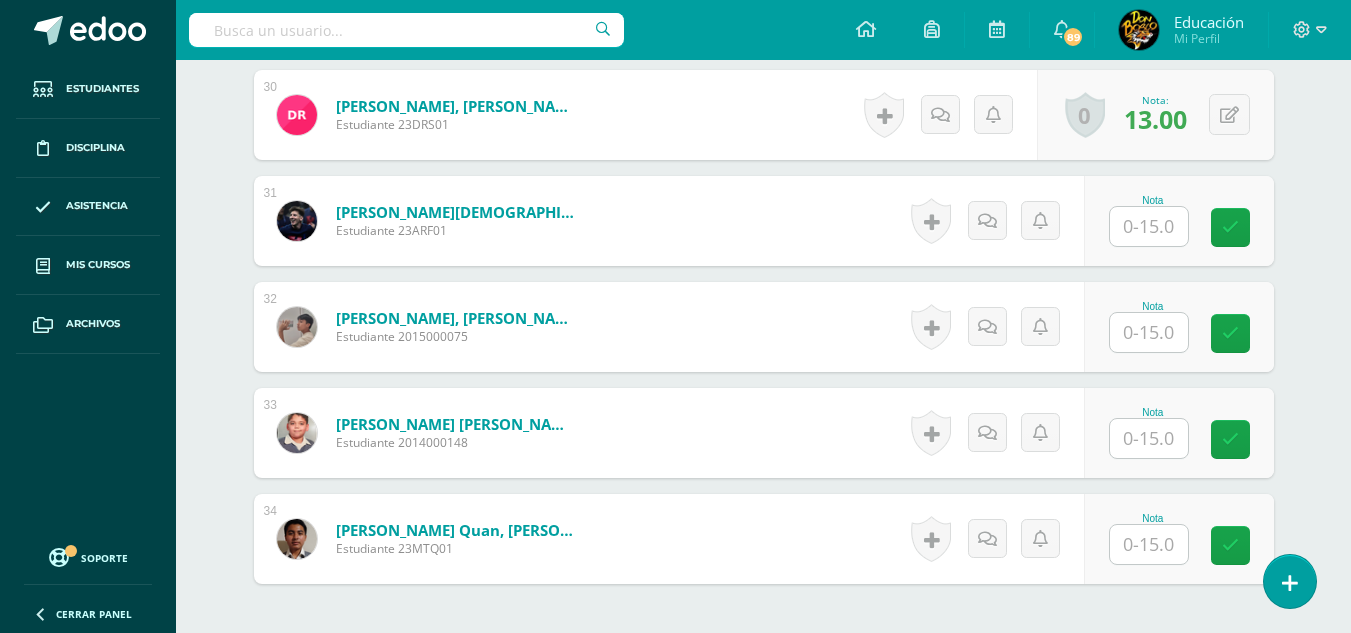 scroll, scrollTop: 3703, scrollLeft: 0, axis: vertical 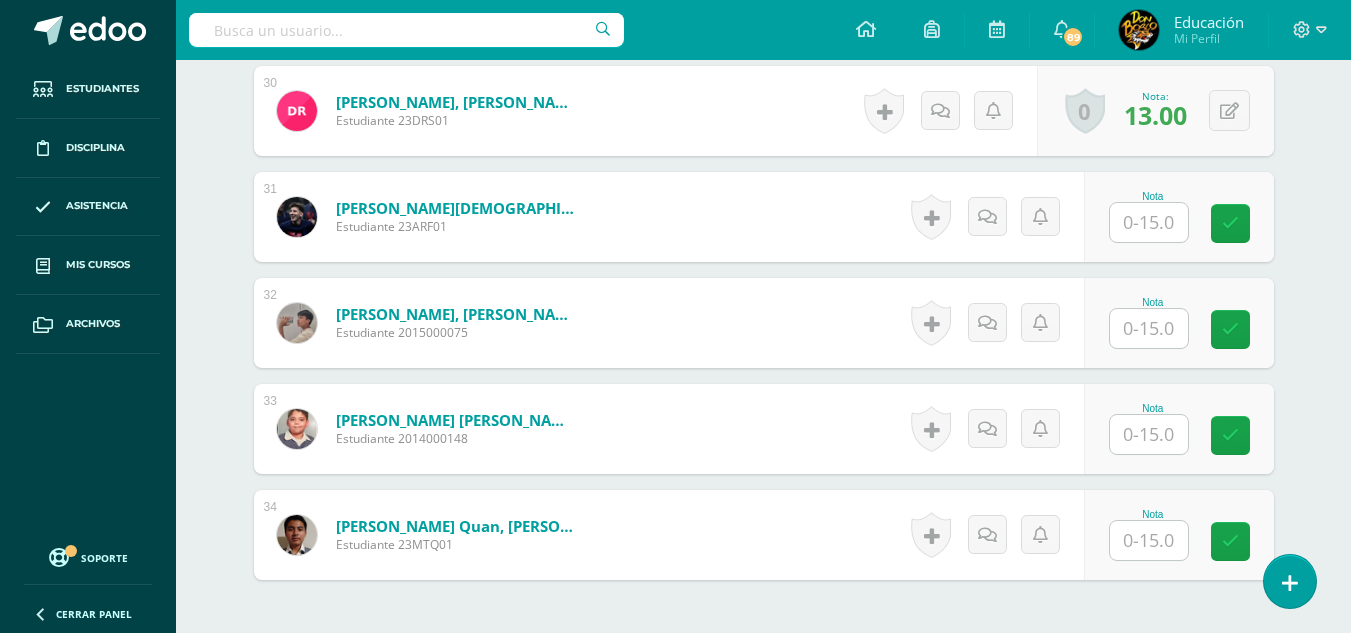 click at bounding box center [1149, 328] 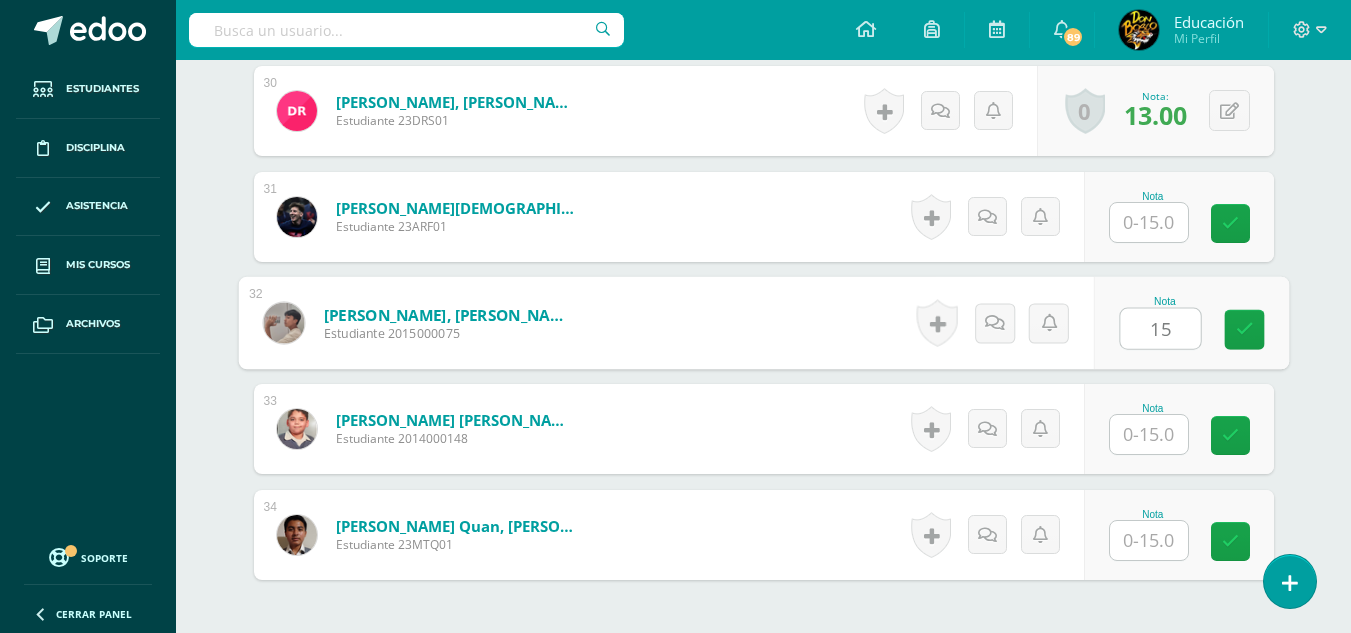 type on "15" 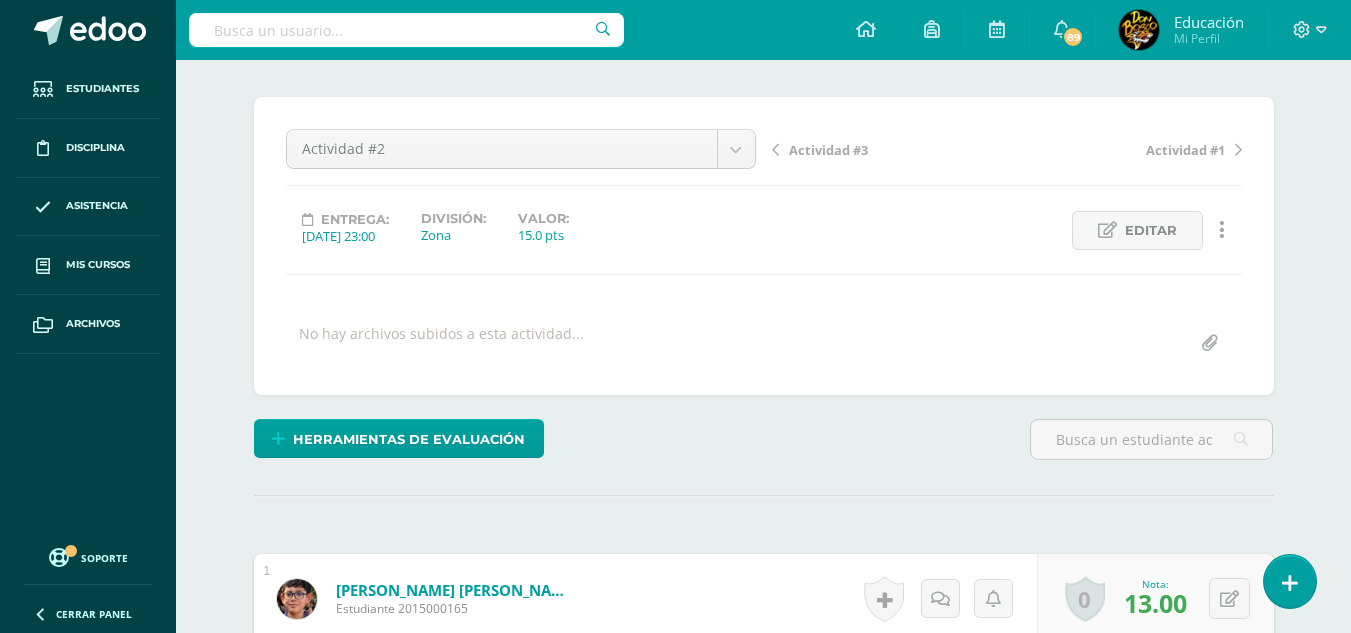 scroll, scrollTop: 0, scrollLeft: 0, axis: both 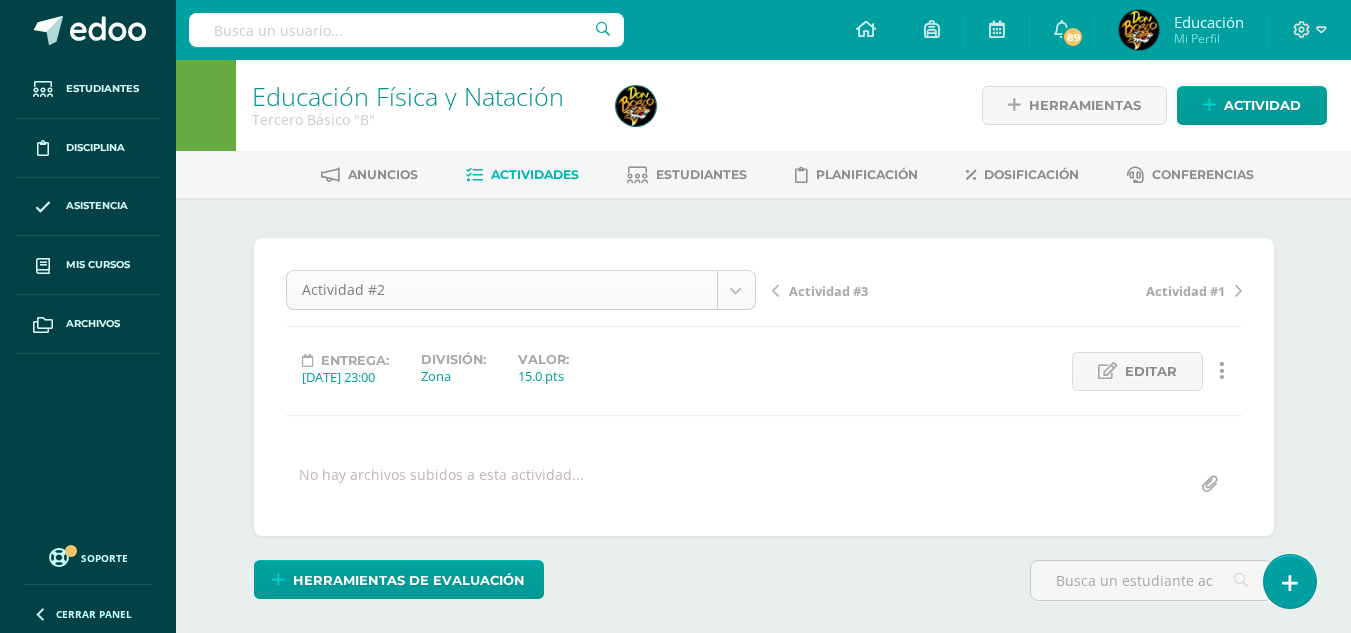 click on "Estudiantes Disciplina Asistencia Mis cursos Archivos Soporte
Centro de ayuda
Últimas actualizaciones
10+ Cerrar panel
Educación Física
Primero
Primaria Inicial
"A"
Actividades Estudiantes Planificación Dosificación
Méritos y Deméritos 1ro. Primaria ¨A¨
Primero
Primaria Inicial
"A"
Actividades Estudiantes Planificación Dosificación
Educación Física
Primero
Primaria Inicial
"B"
Actividades Estudiantes Planificación Dosificación Actividades Estudiantes Planificación Dosificación Actividades 1" at bounding box center [675, 2256] 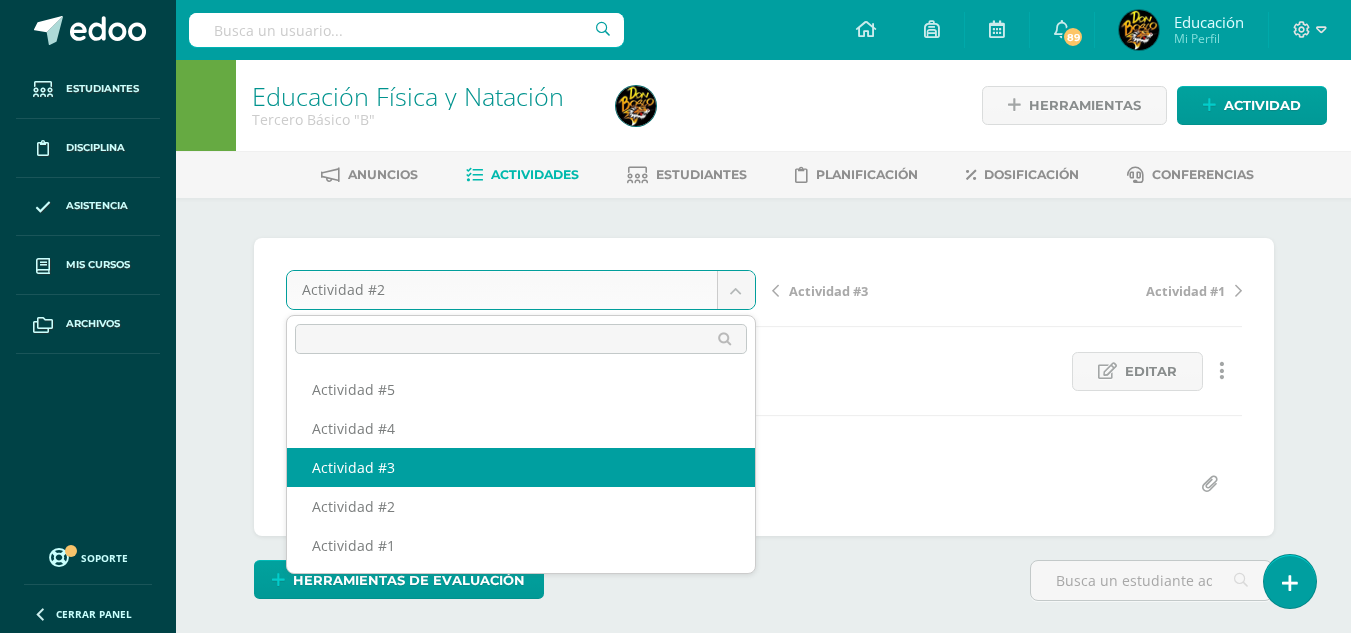 select on "/dashboard/teacher/grade-activity/174936/" 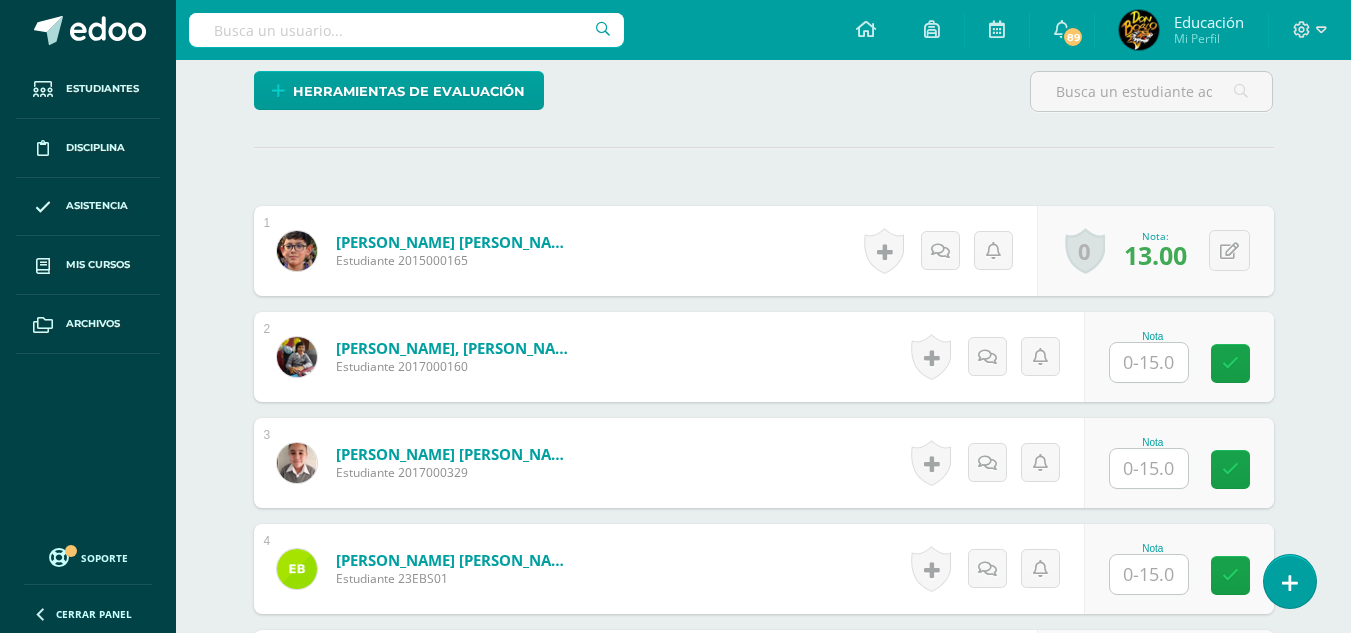 scroll, scrollTop: 604, scrollLeft: 0, axis: vertical 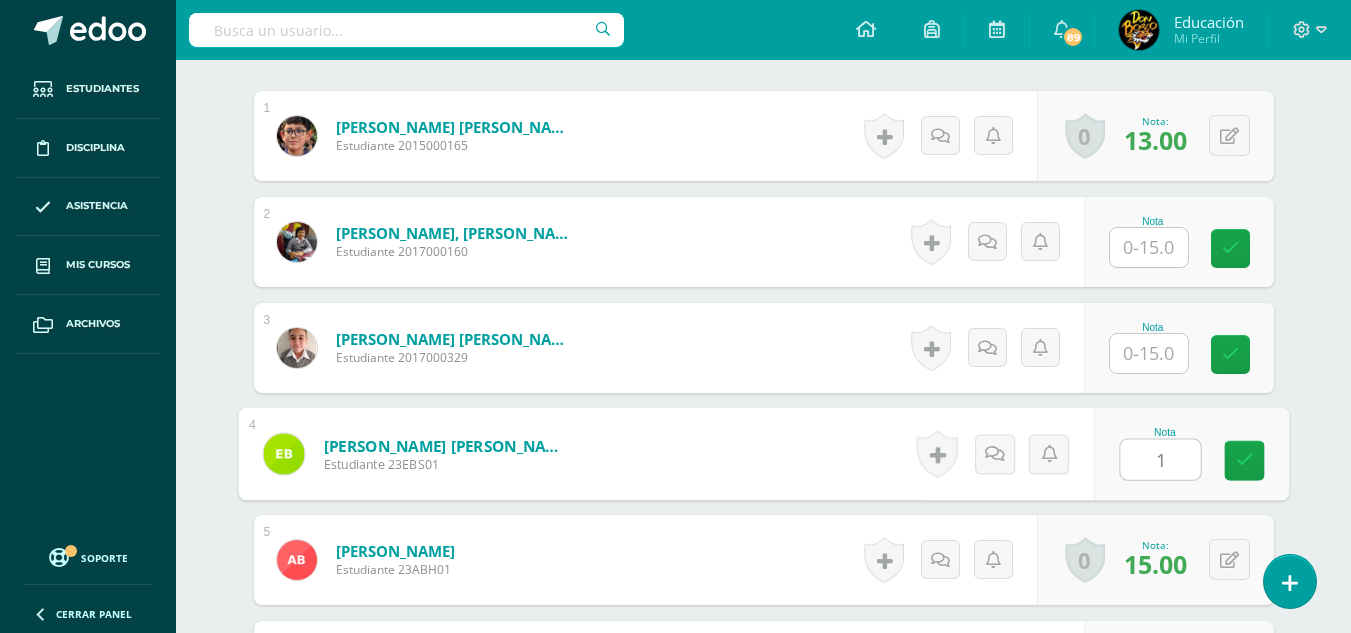 click on "1" at bounding box center [1160, 460] 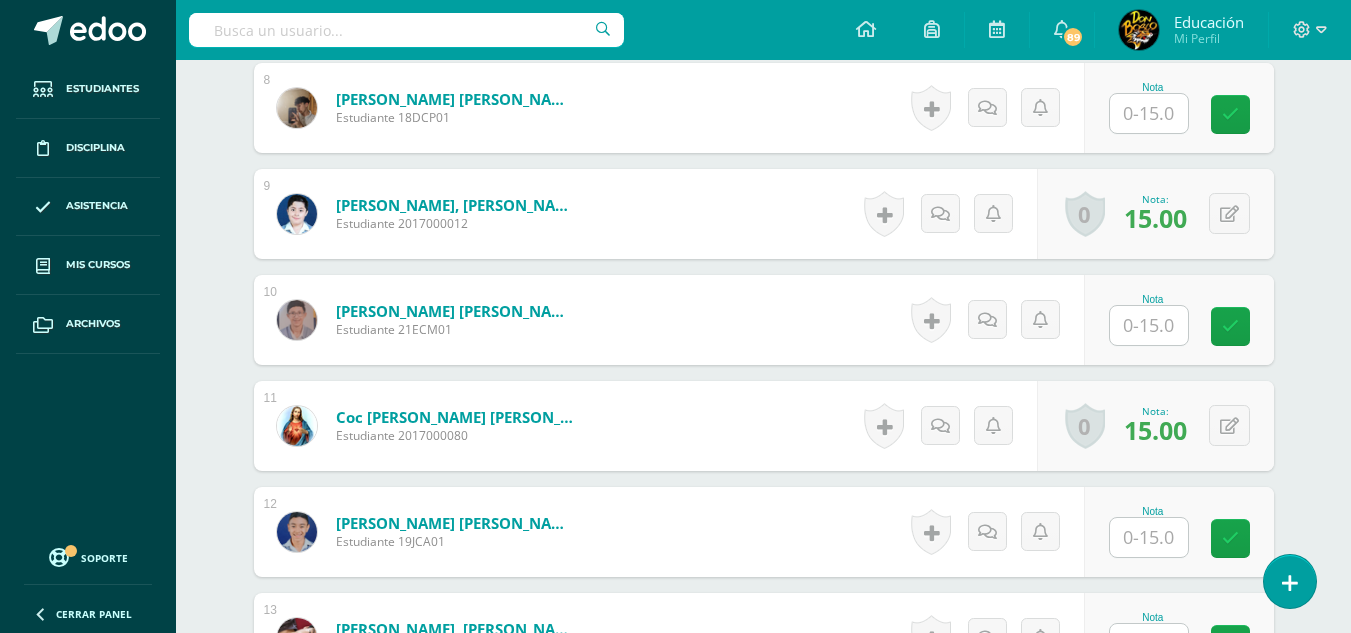 scroll, scrollTop: 1404, scrollLeft: 0, axis: vertical 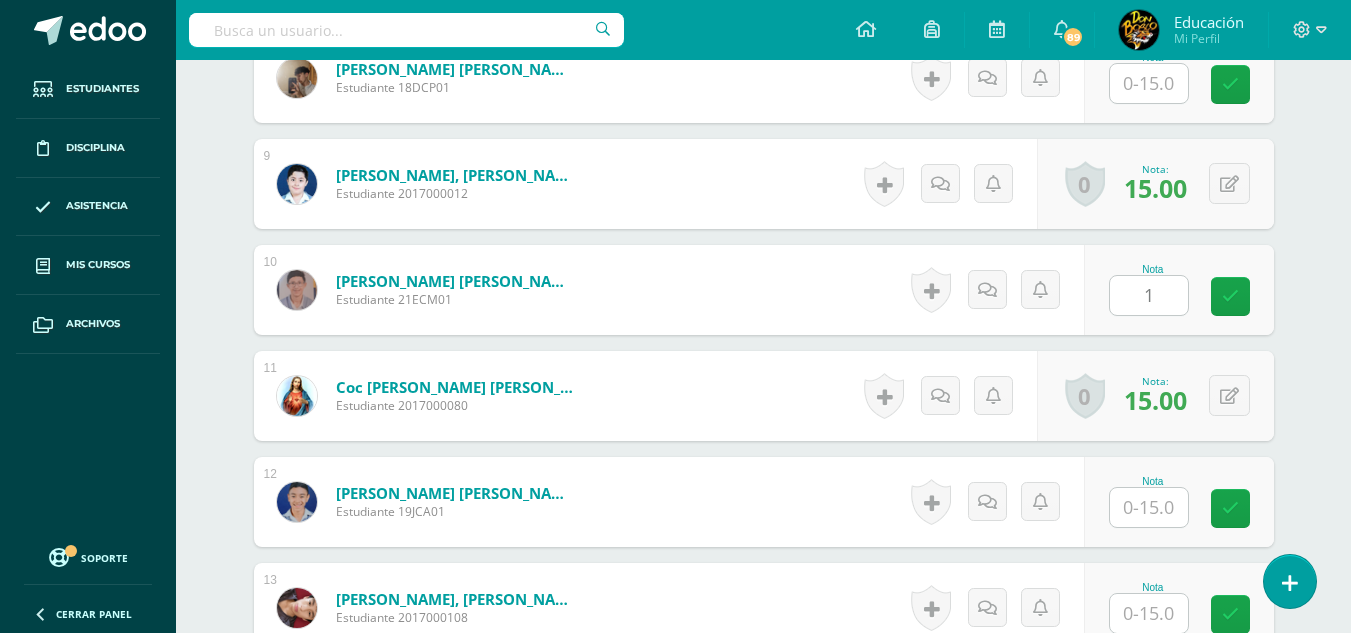 click on "1" at bounding box center [1149, 295] 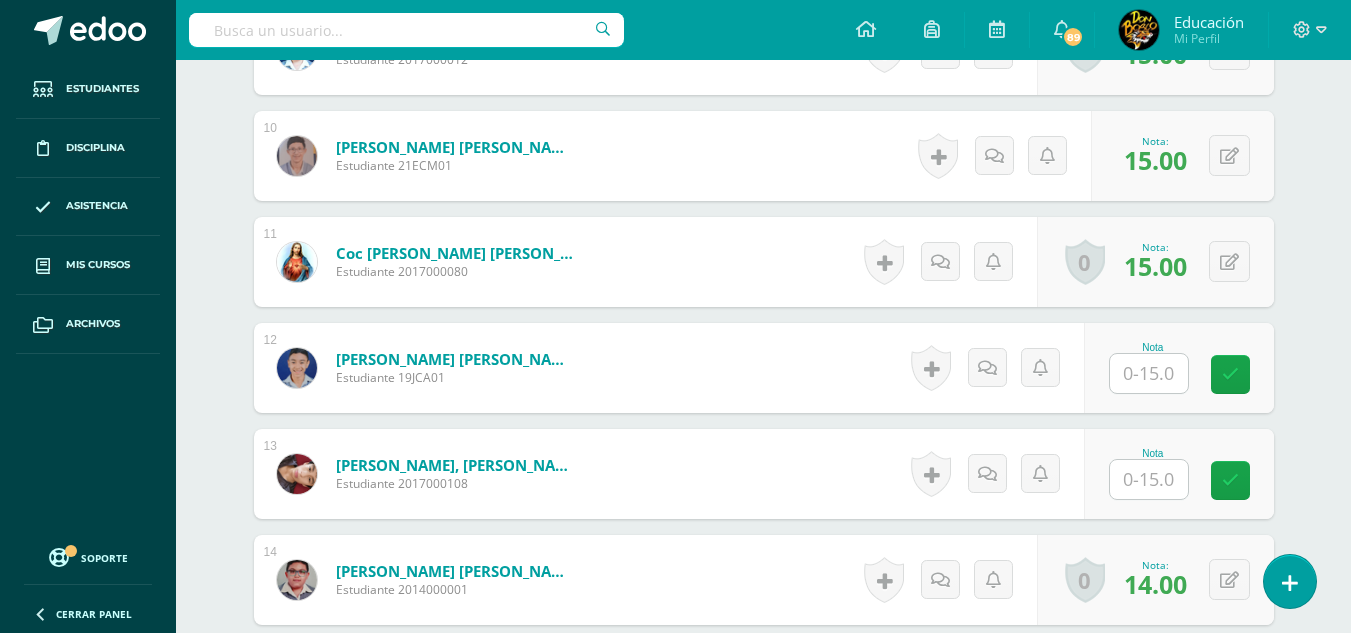 scroll, scrollTop: 1704, scrollLeft: 0, axis: vertical 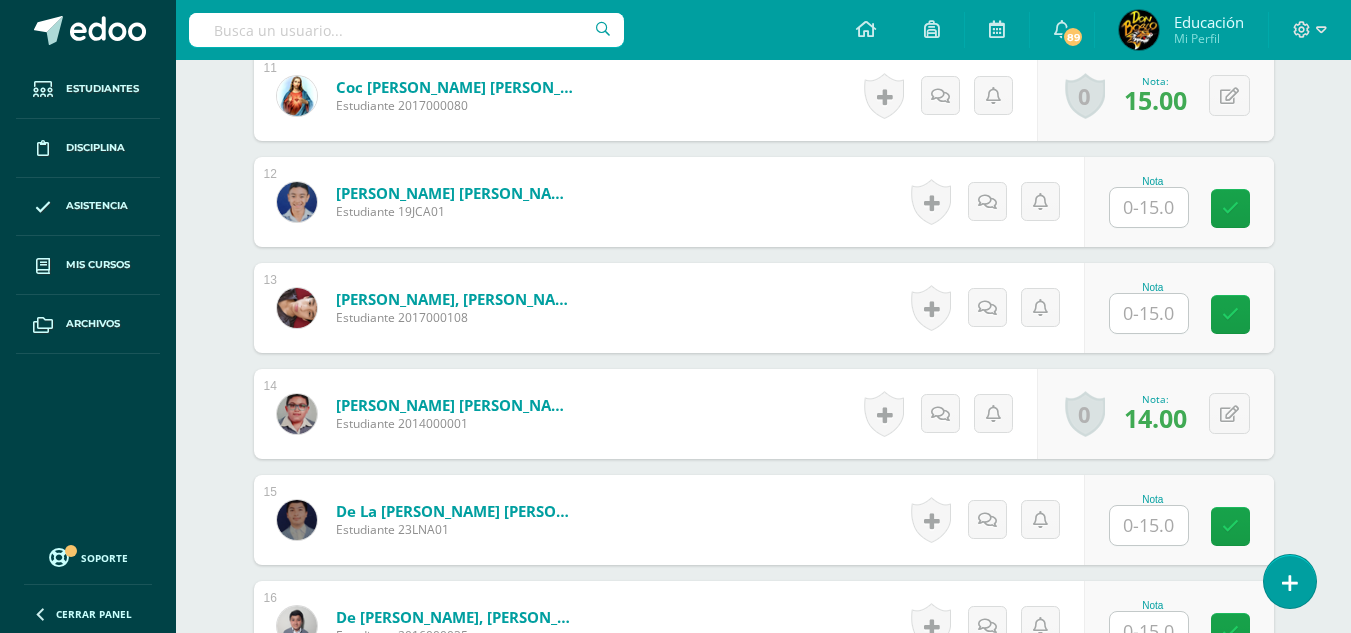 click at bounding box center (1149, 207) 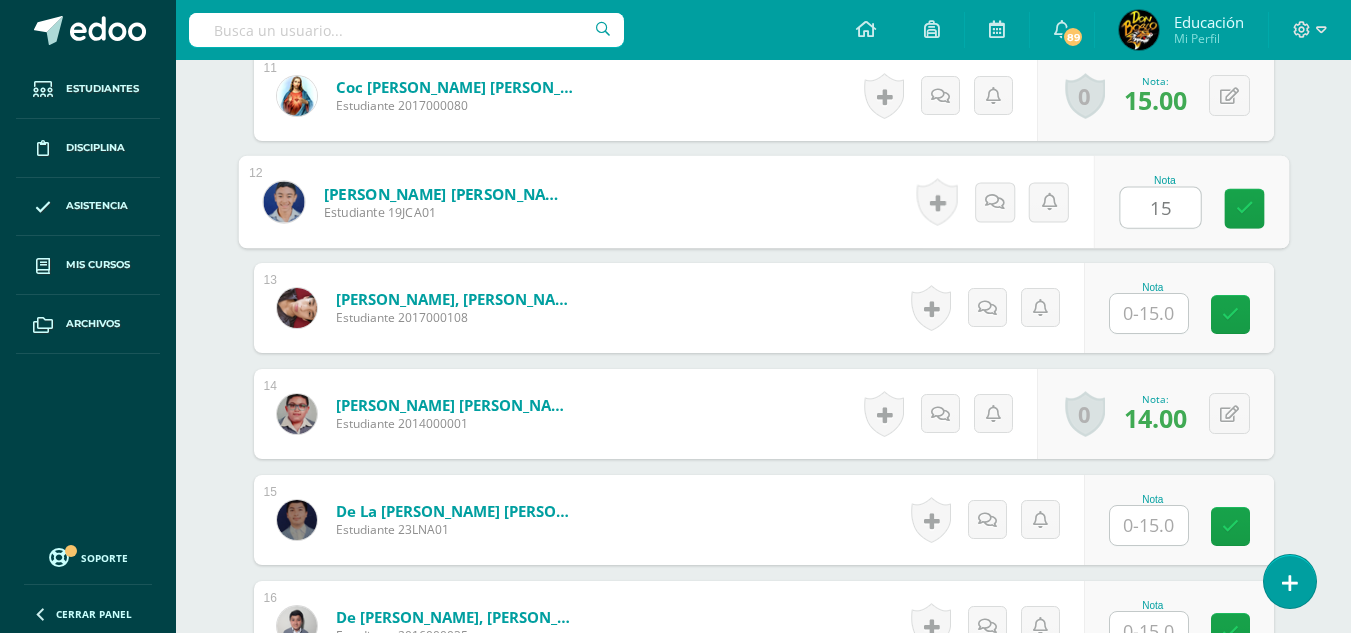 type on "15" 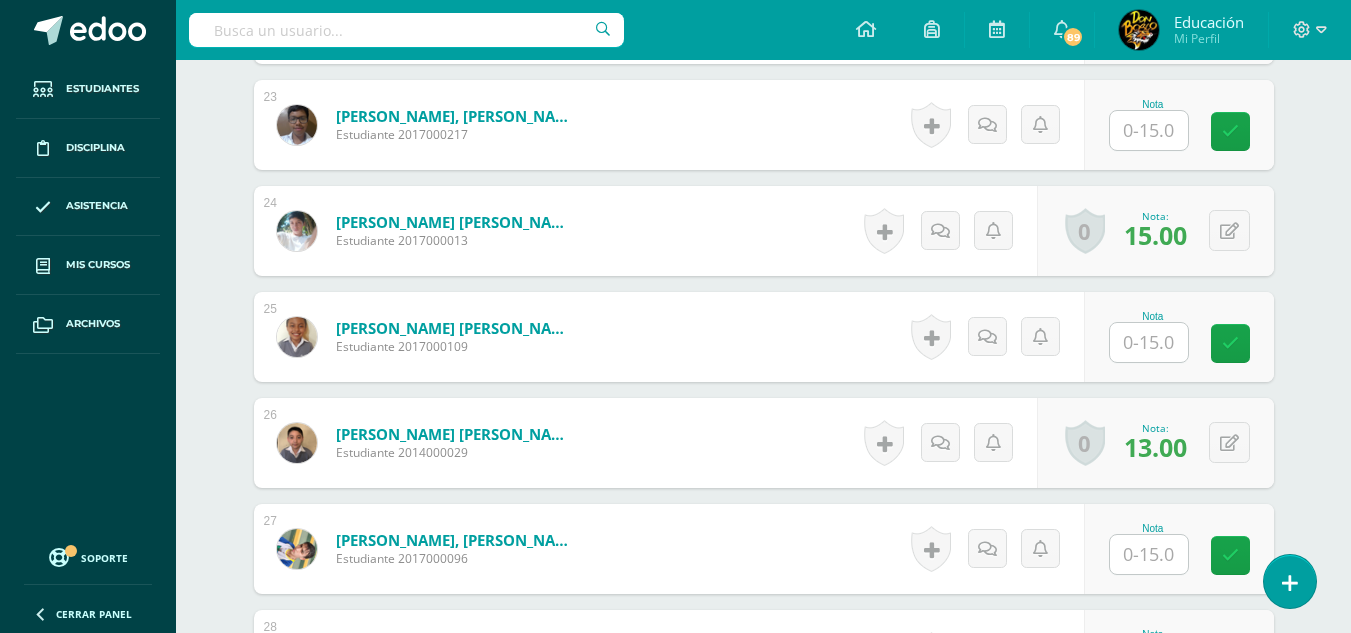 scroll, scrollTop: 3004, scrollLeft: 0, axis: vertical 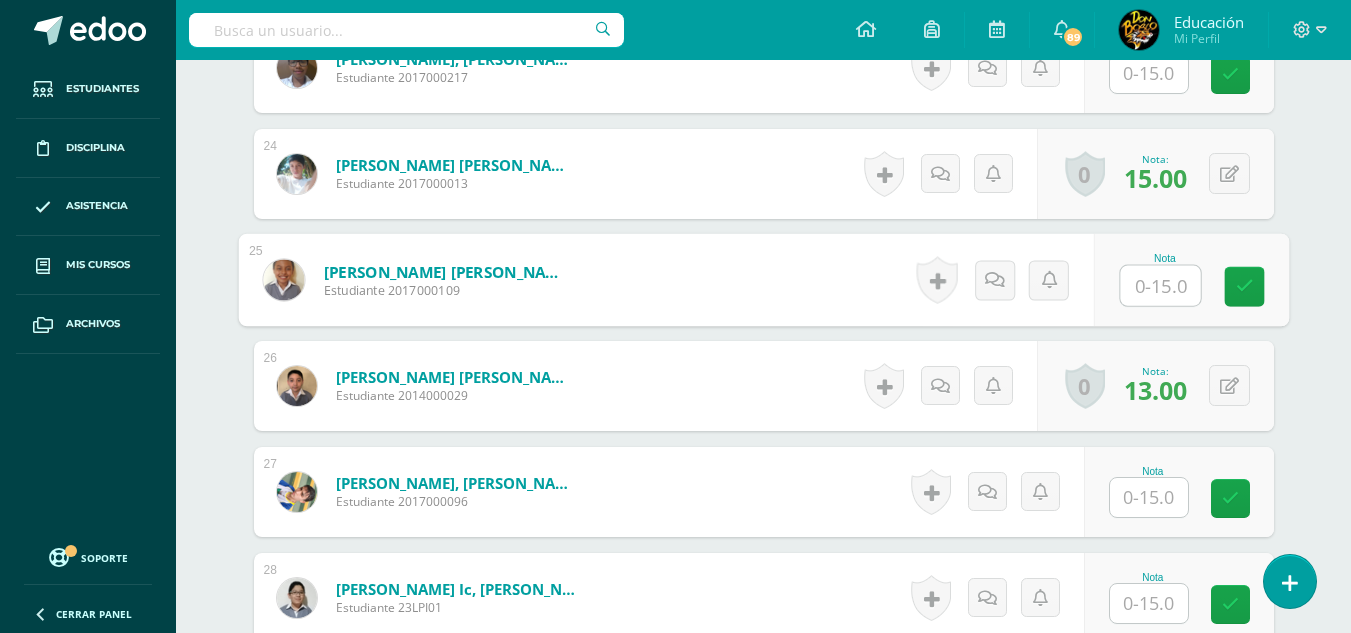 click at bounding box center [1160, 286] 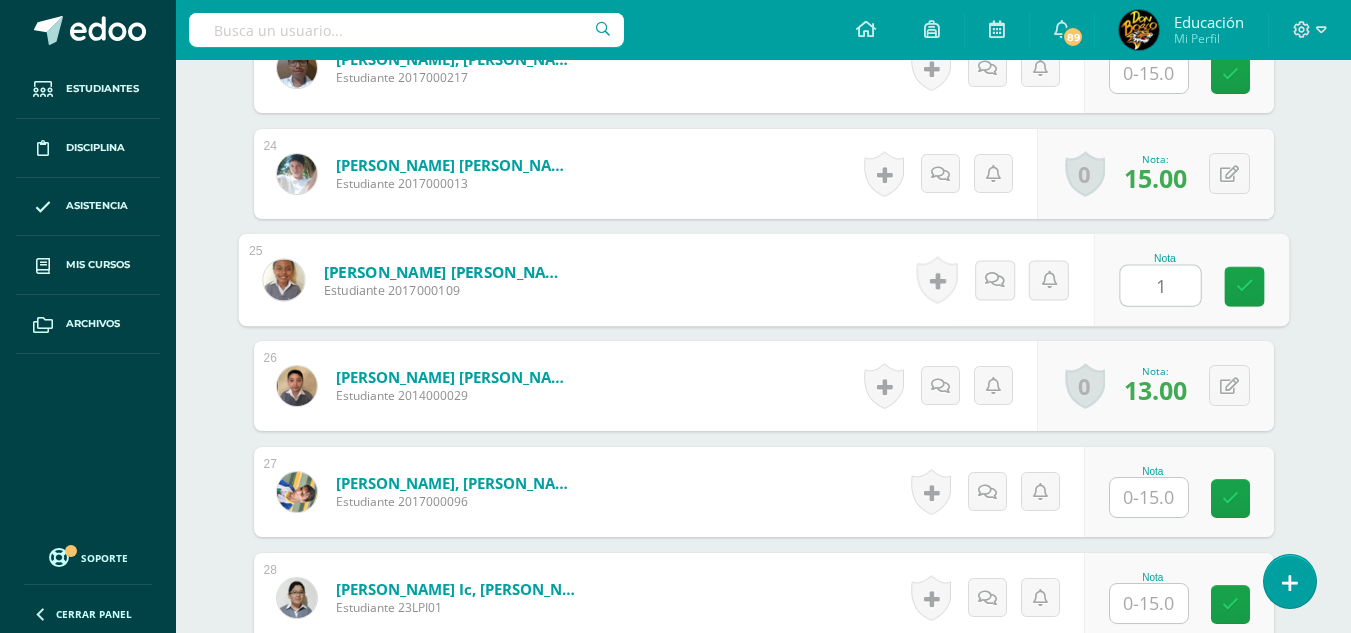 type on "15" 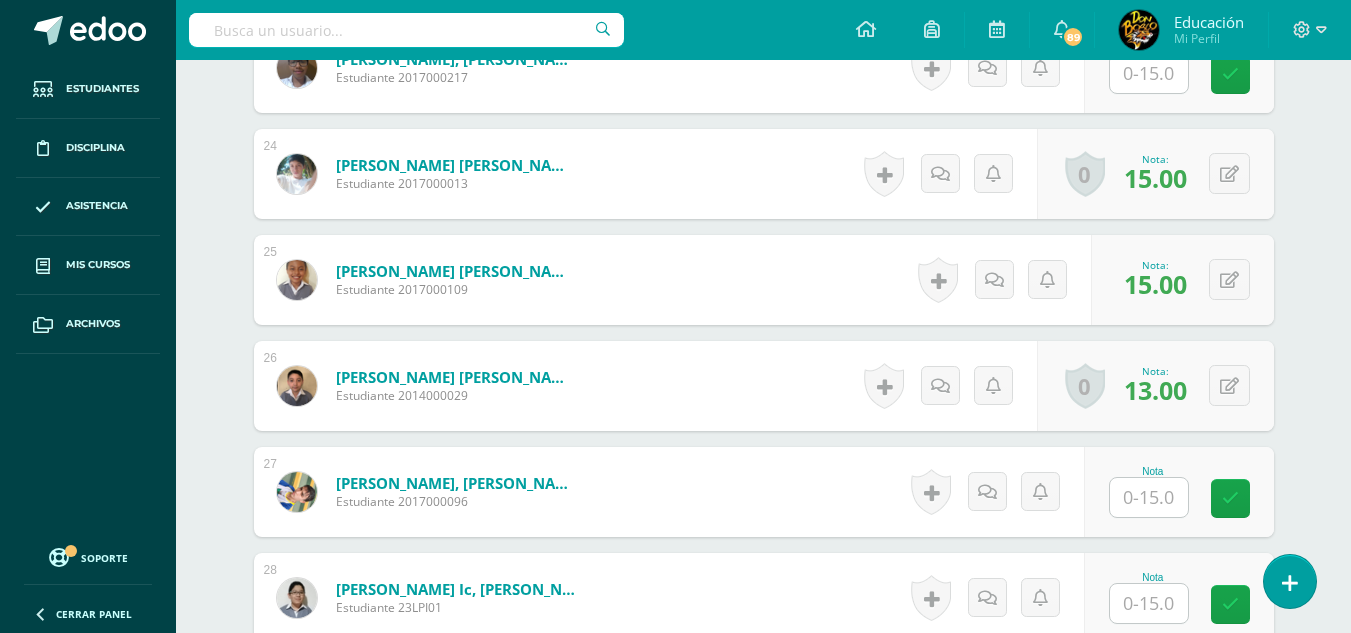 scroll, scrollTop: 3404, scrollLeft: 0, axis: vertical 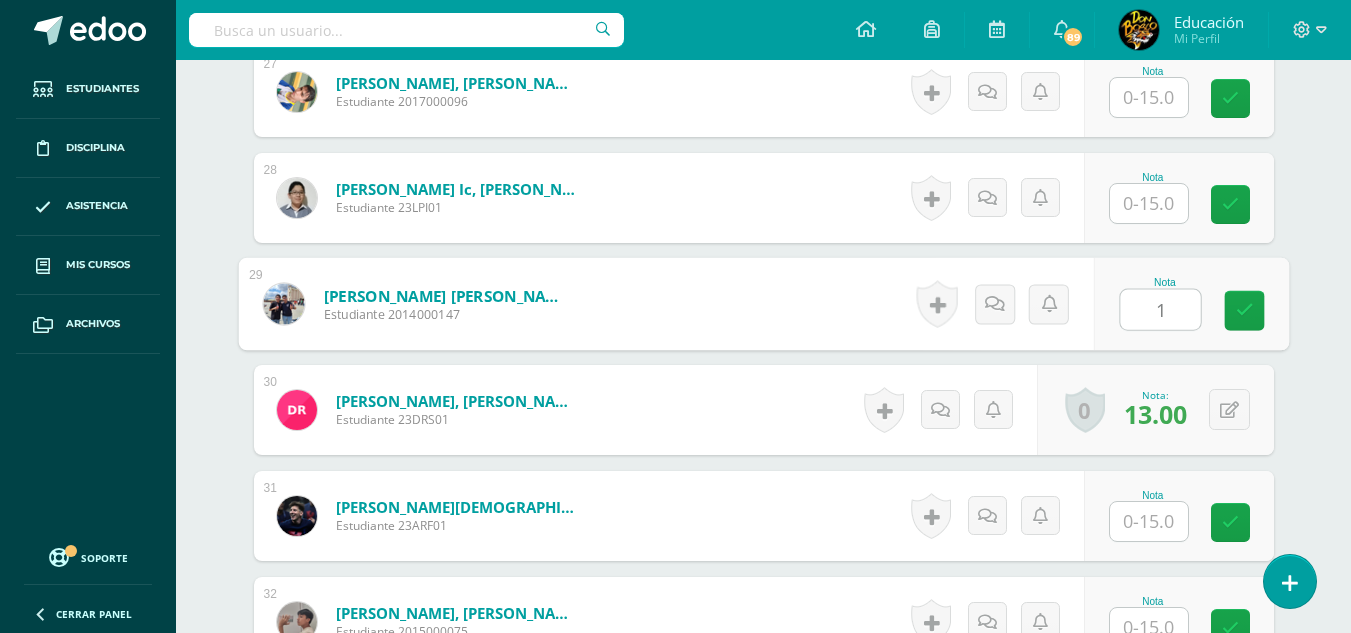 click on "1" at bounding box center [1160, 310] 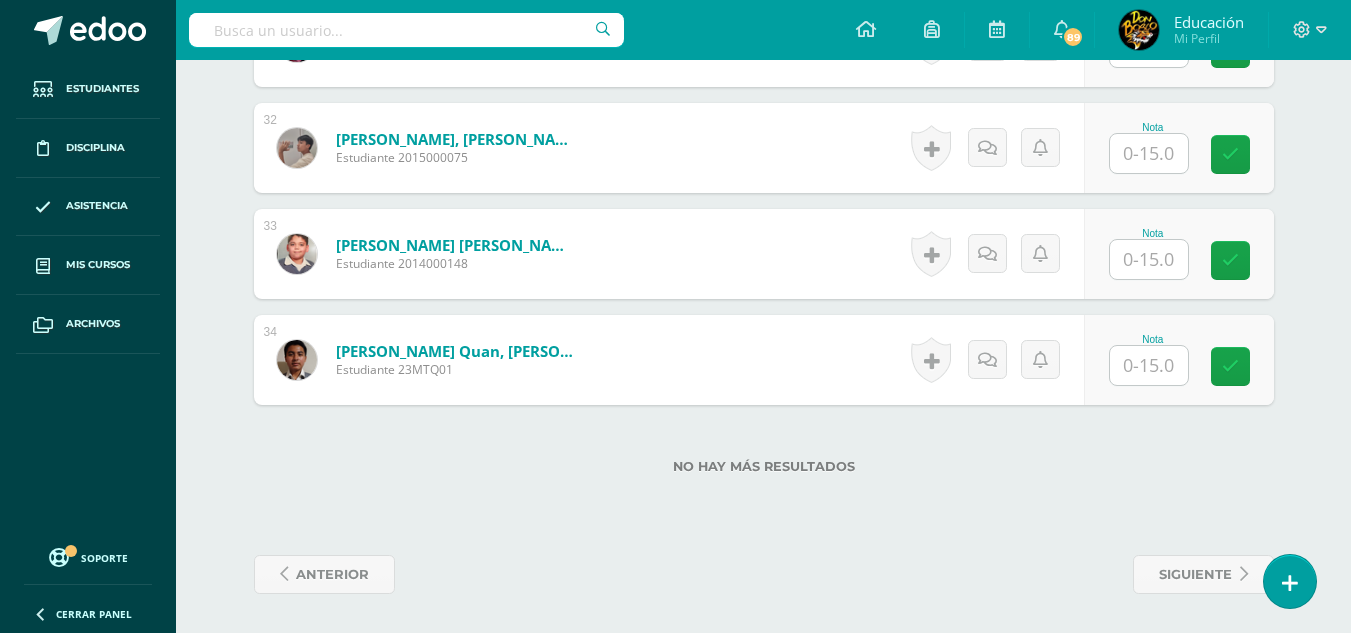 scroll, scrollTop: 3879, scrollLeft: 0, axis: vertical 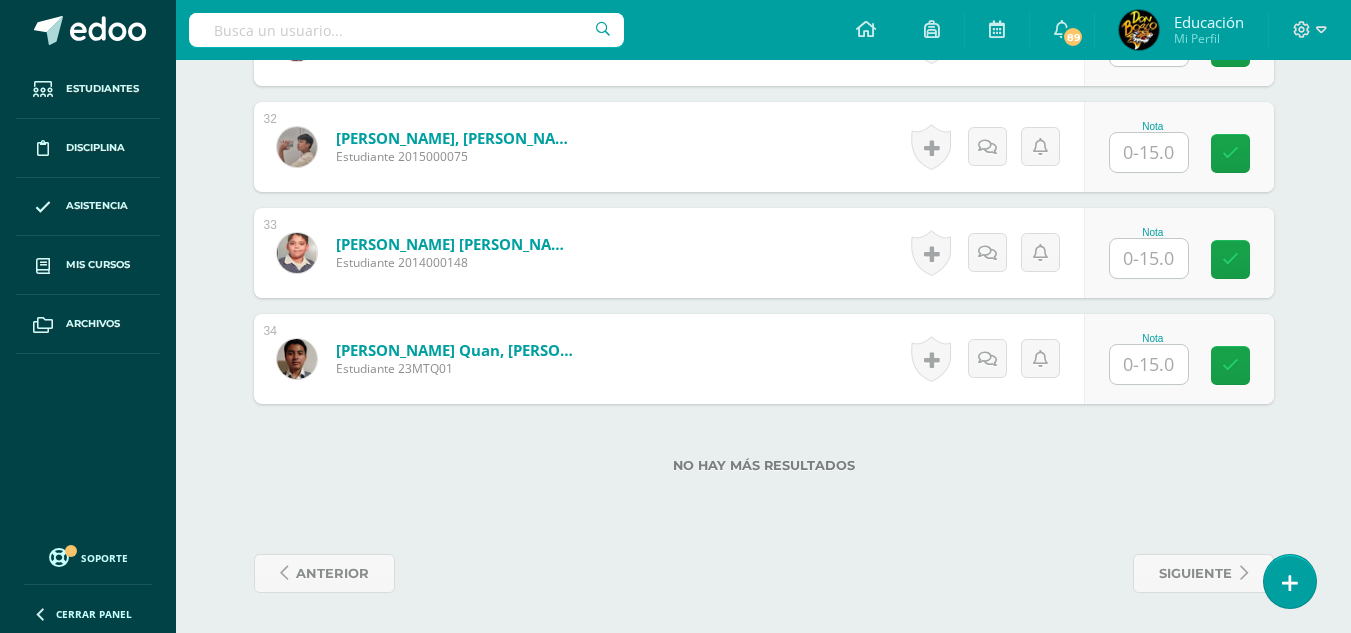 click at bounding box center (1149, 152) 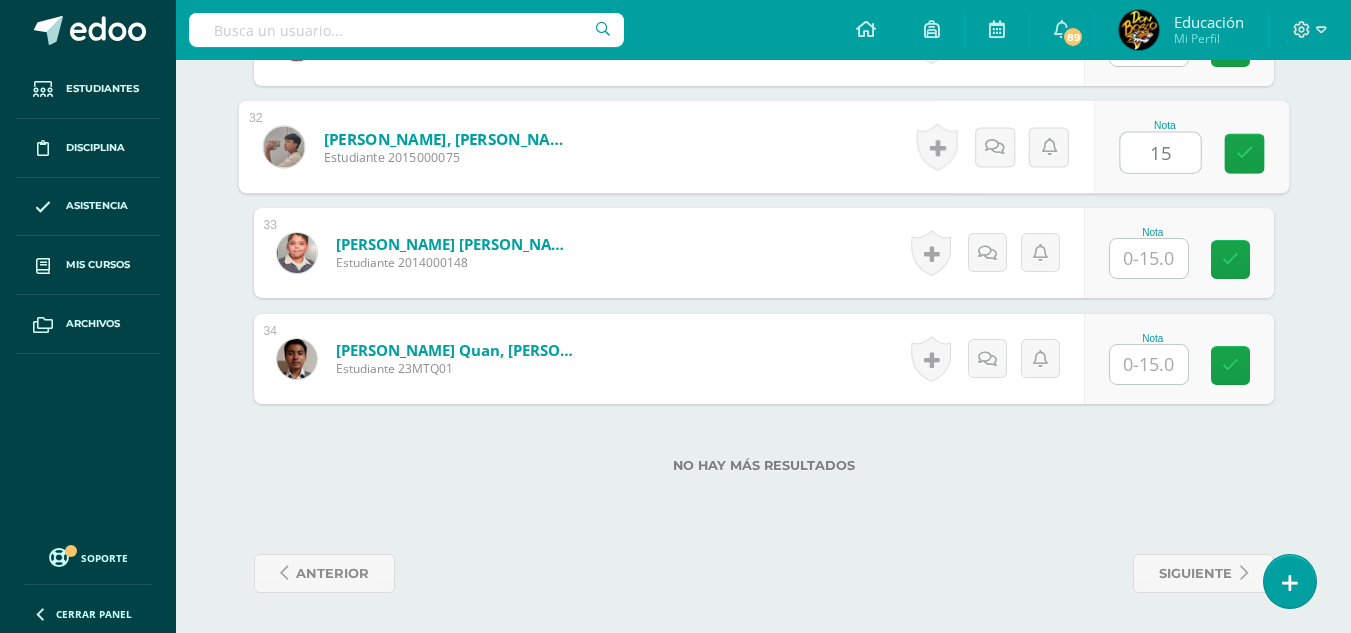 type on "15" 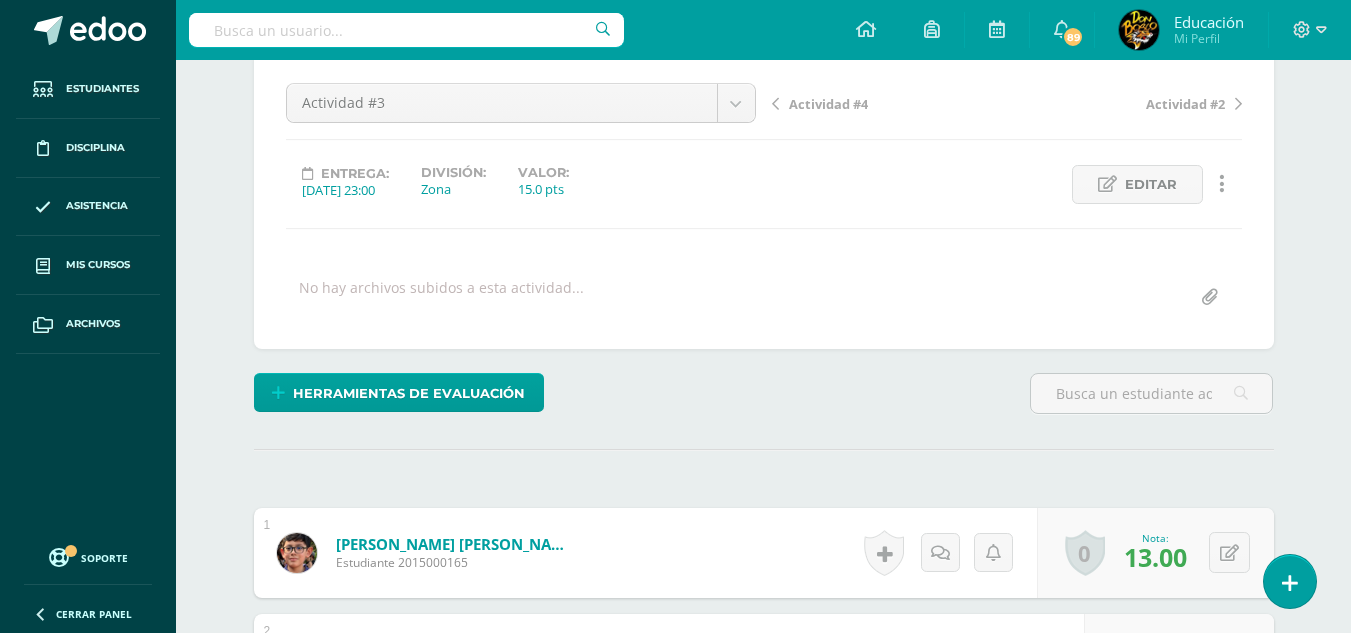 scroll, scrollTop: 0, scrollLeft: 0, axis: both 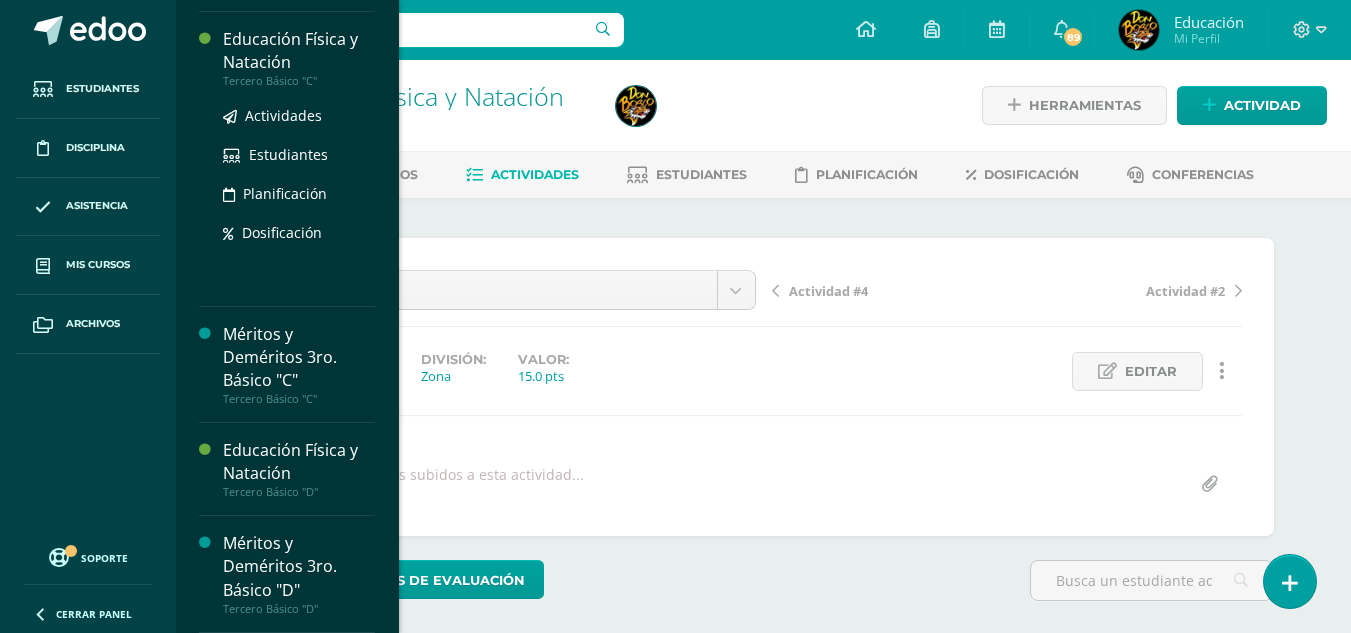click on "Educación Física y Natación" at bounding box center (299, 51) 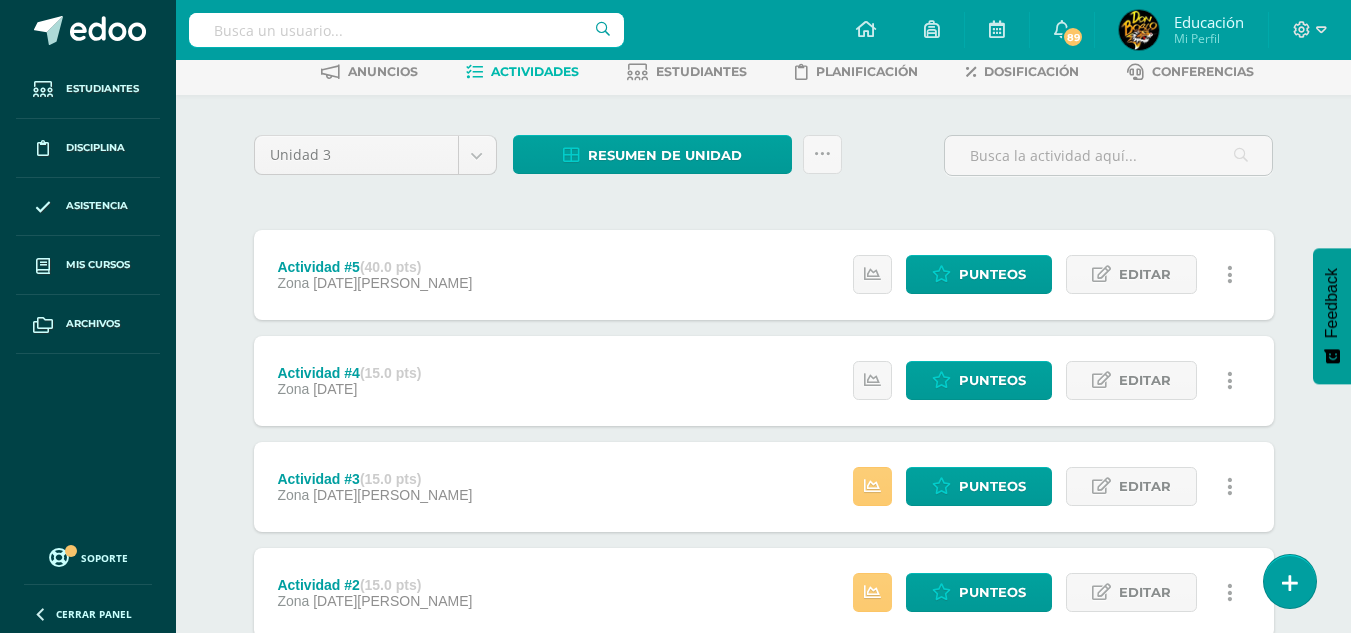 scroll, scrollTop: 347, scrollLeft: 0, axis: vertical 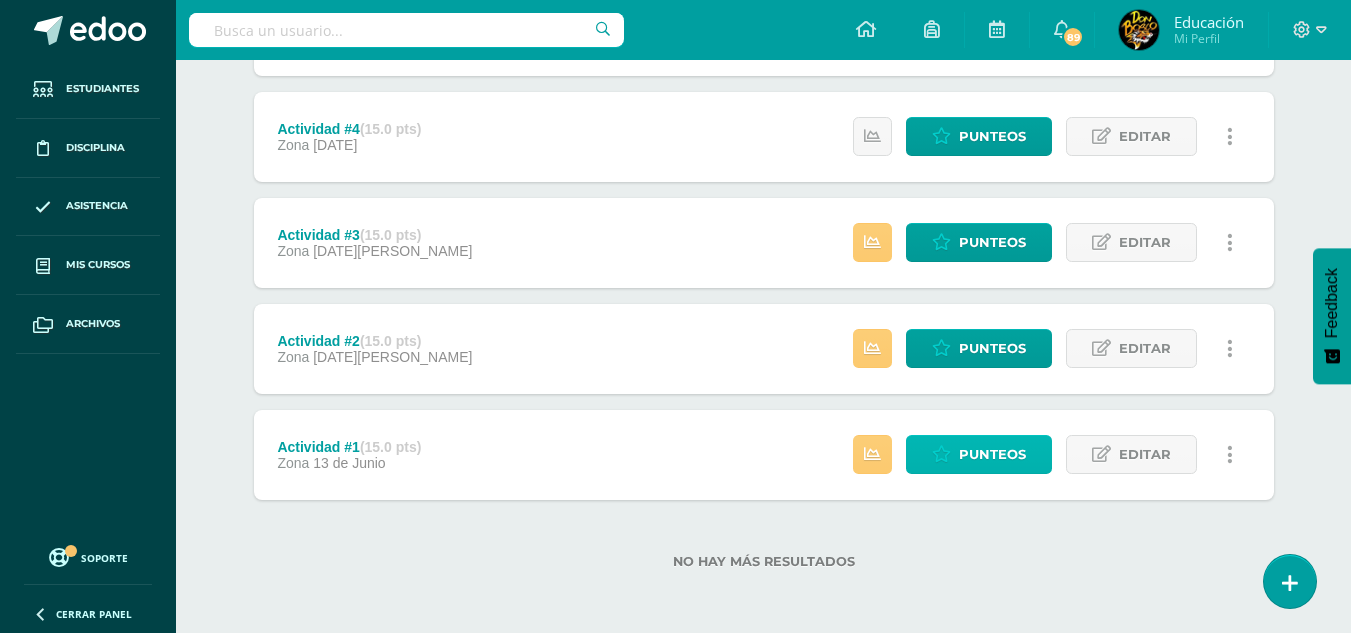 click on "Punteos" at bounding box center [992, 454] 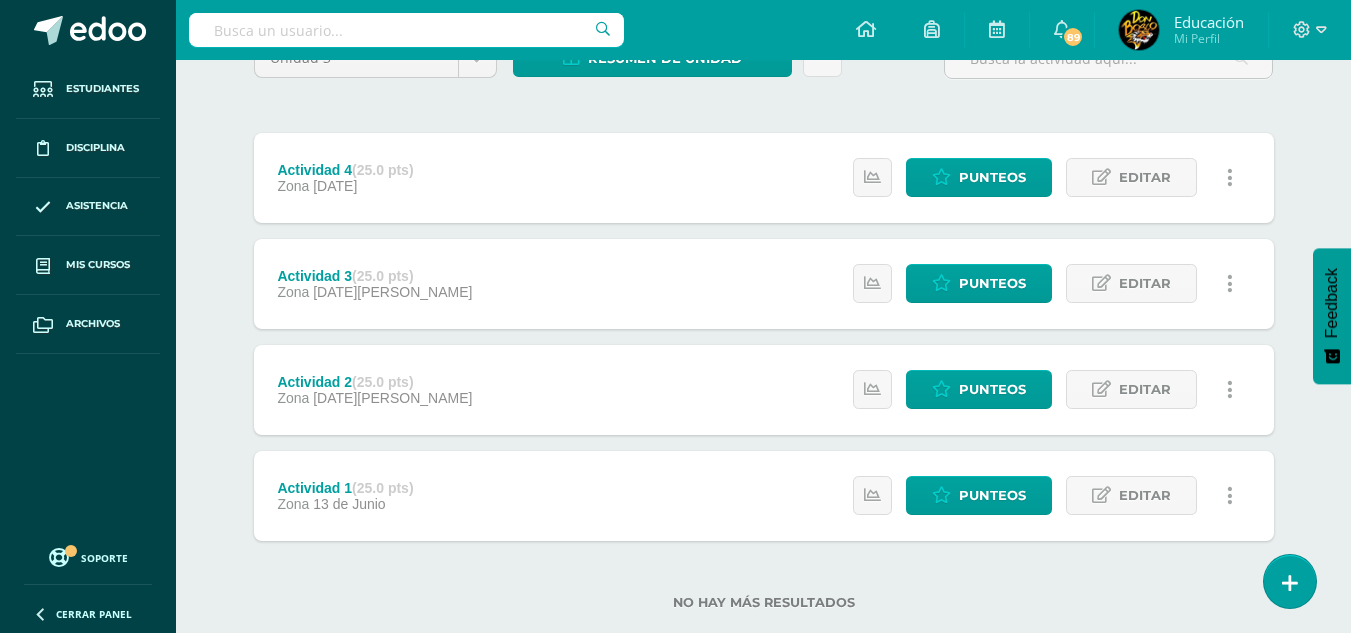 scroll, scrollTop: 0, scrollLeft: 0, axis: both 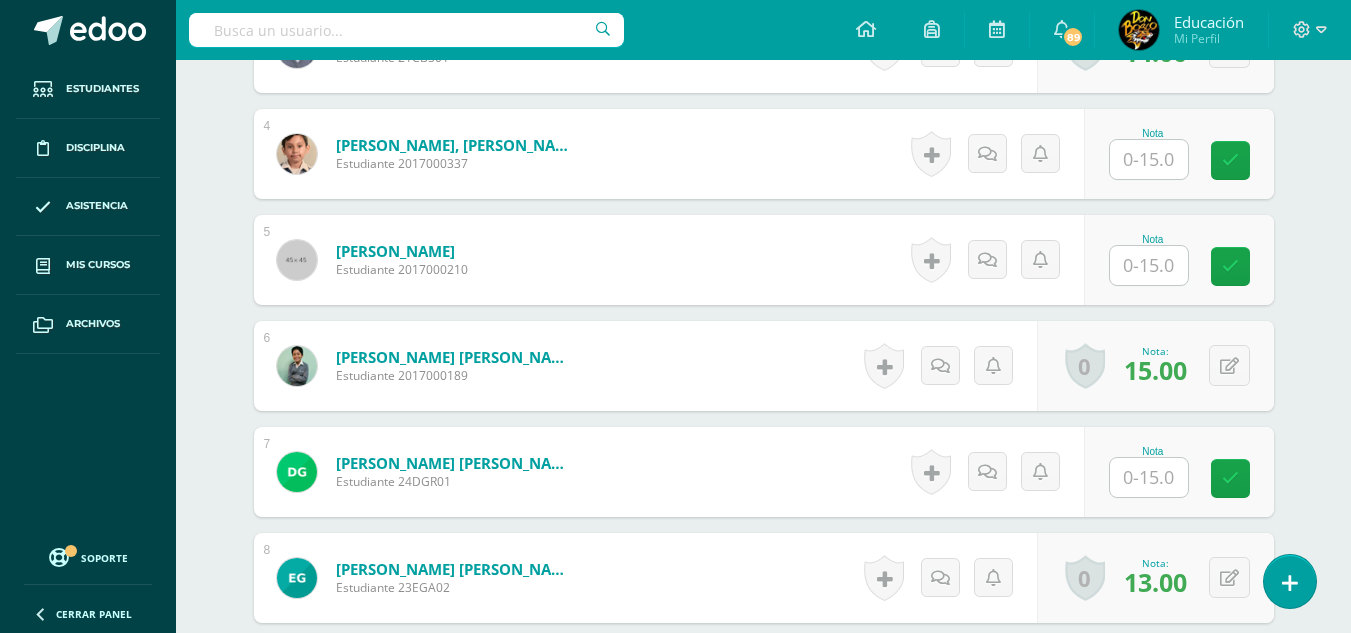 click at bounding box center (1149, 265) 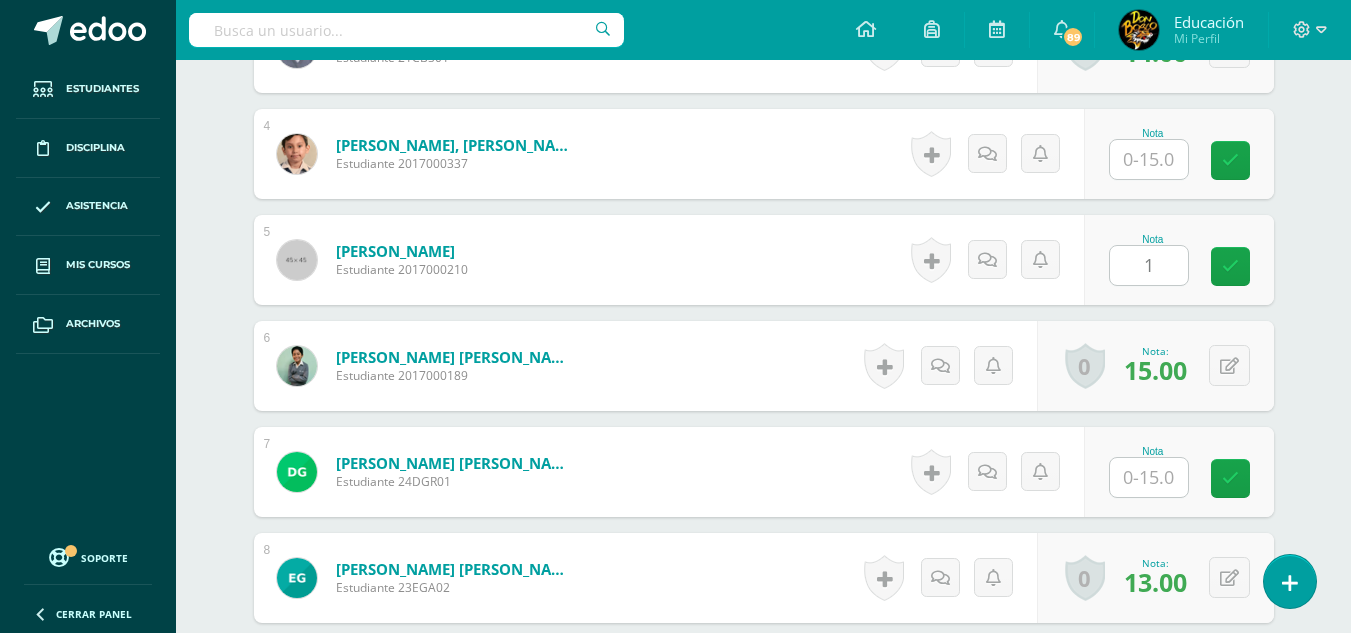 type on "15" 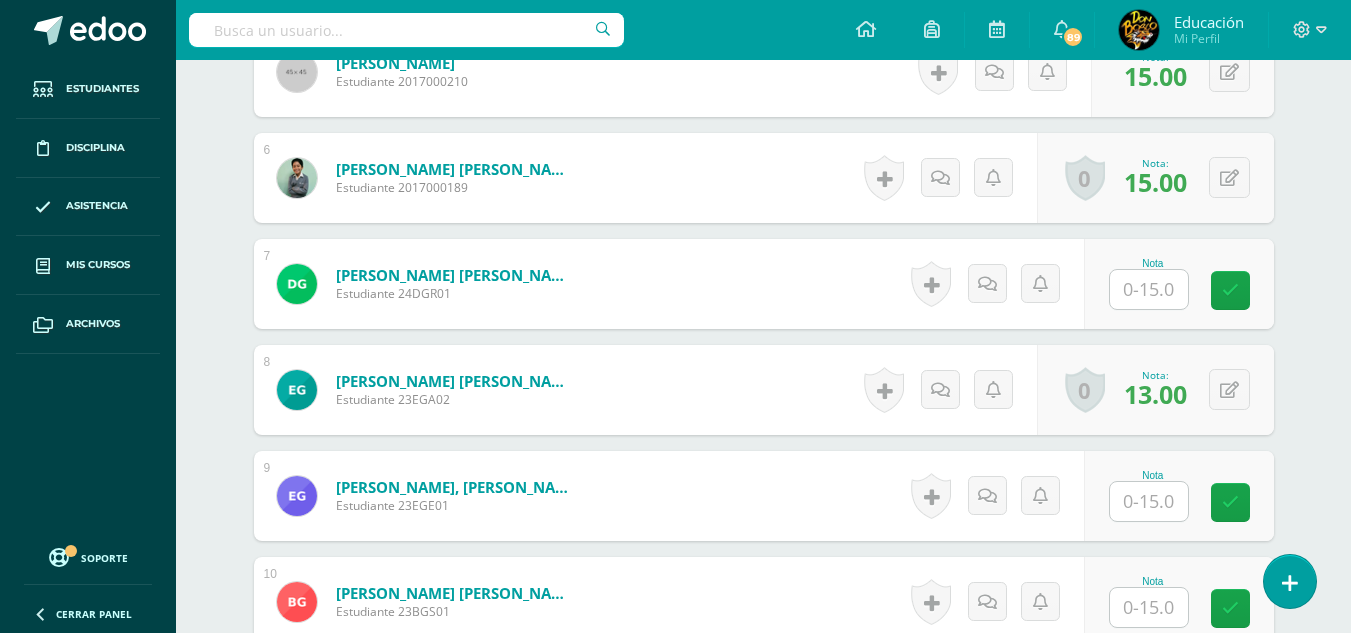 scroll, scrollTop: 1204, scrollLeft: 0, axis: vertical 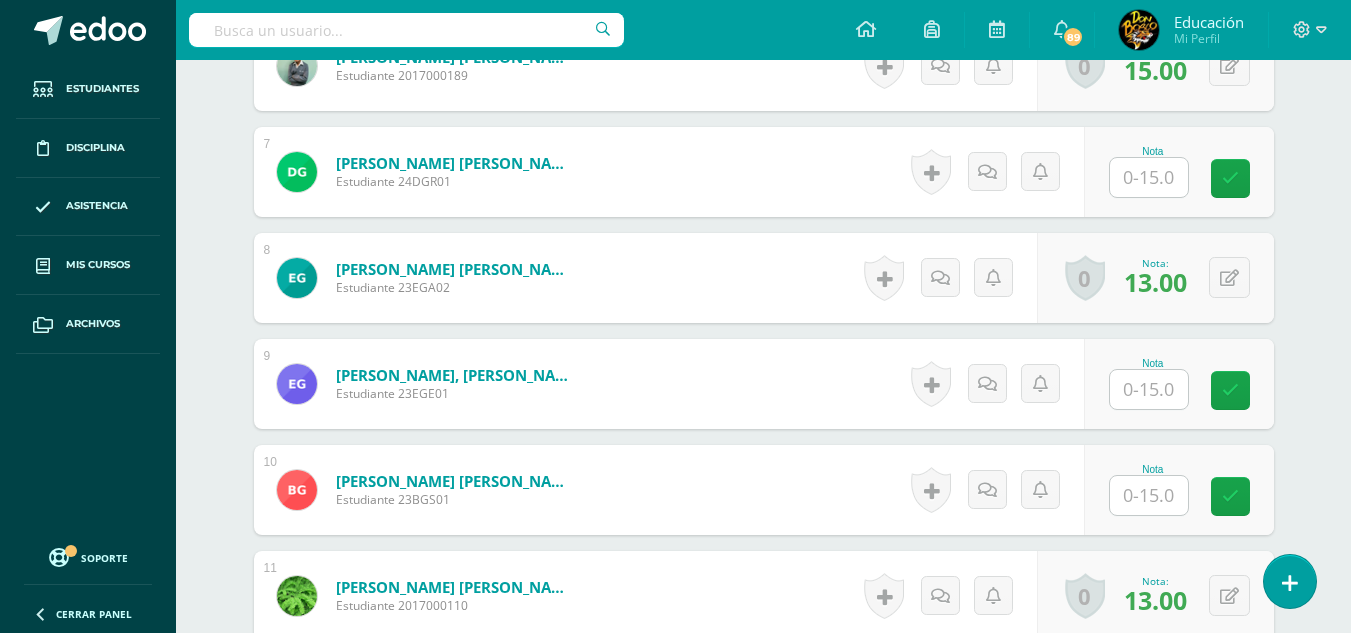 click at bounding box center (1149, 495) 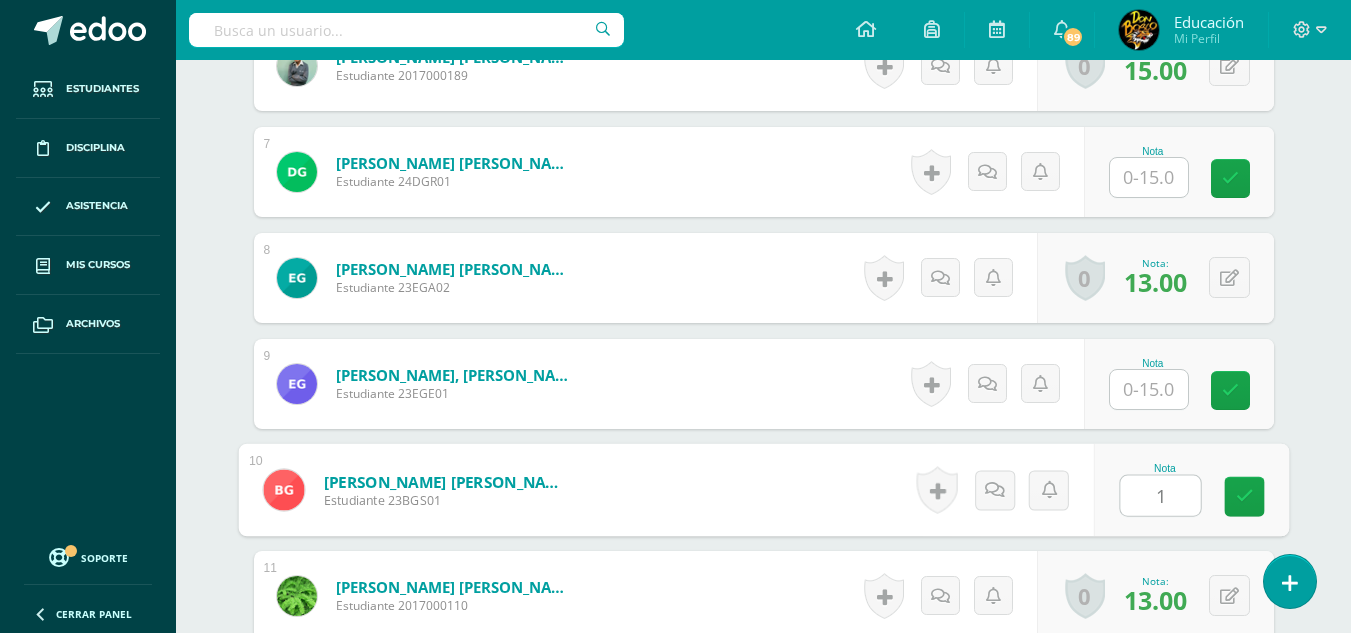 type on "15" 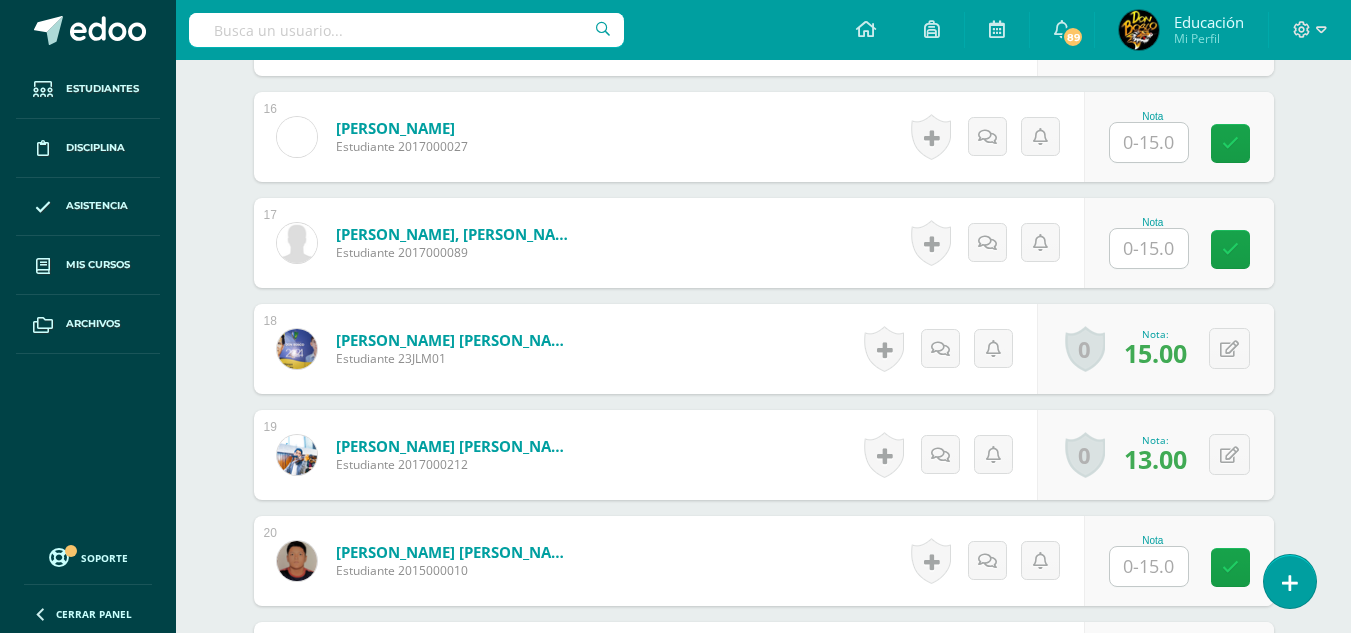 scroll, scrollTop: 2304, scrollLeft: 0, axis: vertical 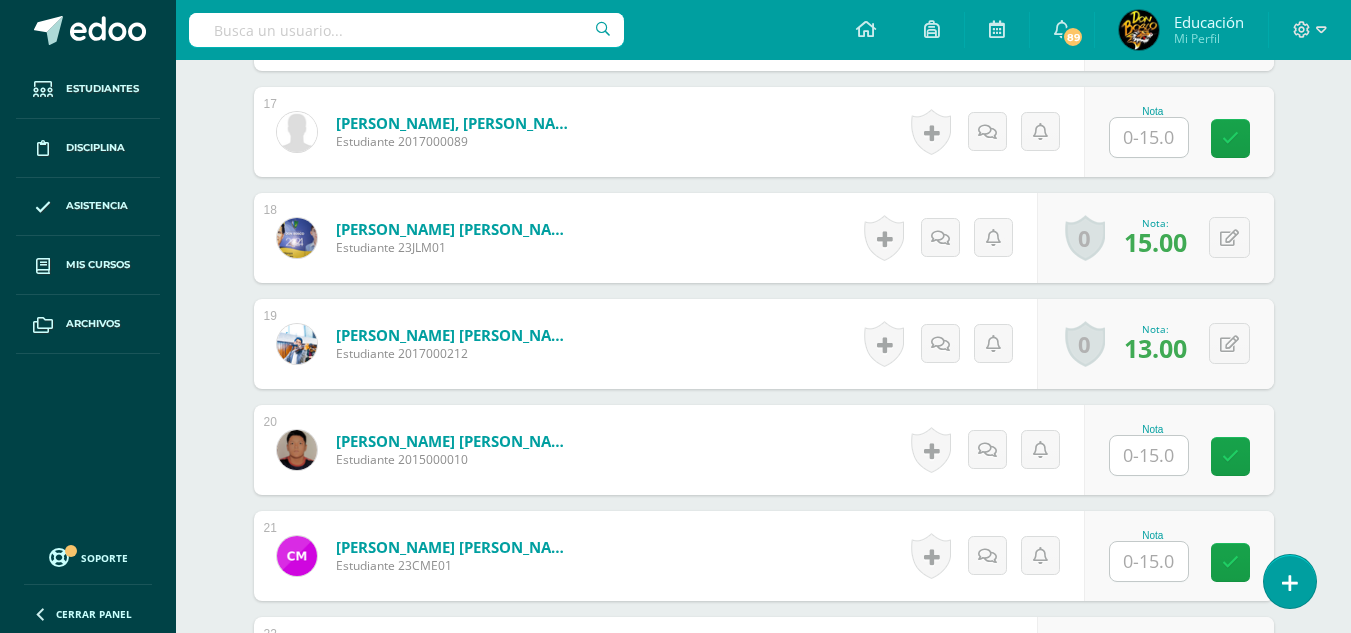 click at bounding box center (1149, 455) 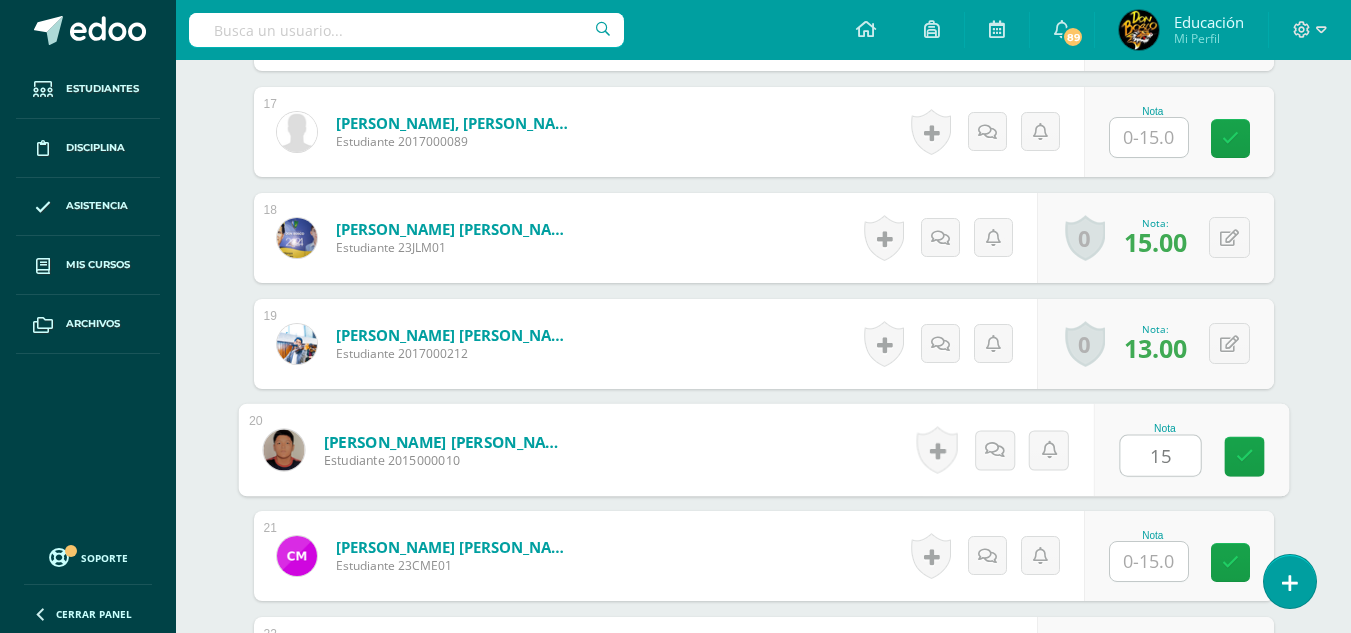 type on "15" 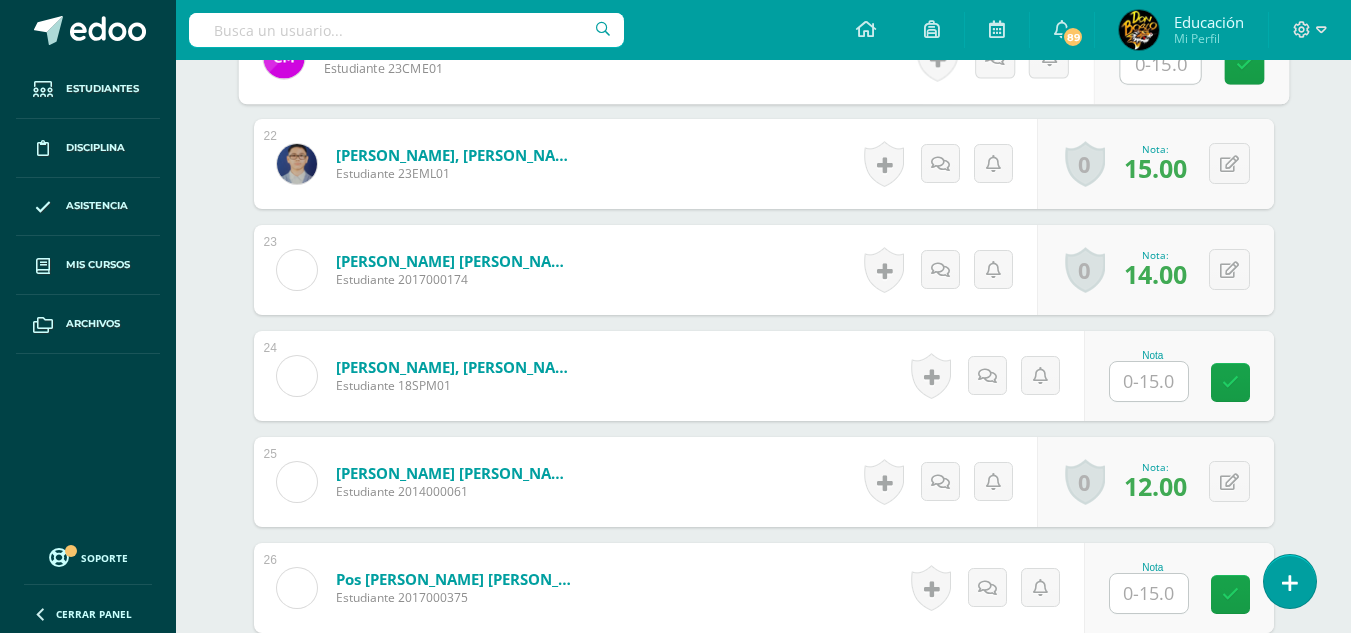 scroll, scrollTop: 2804, scrollLeft: 0, axis: vertical 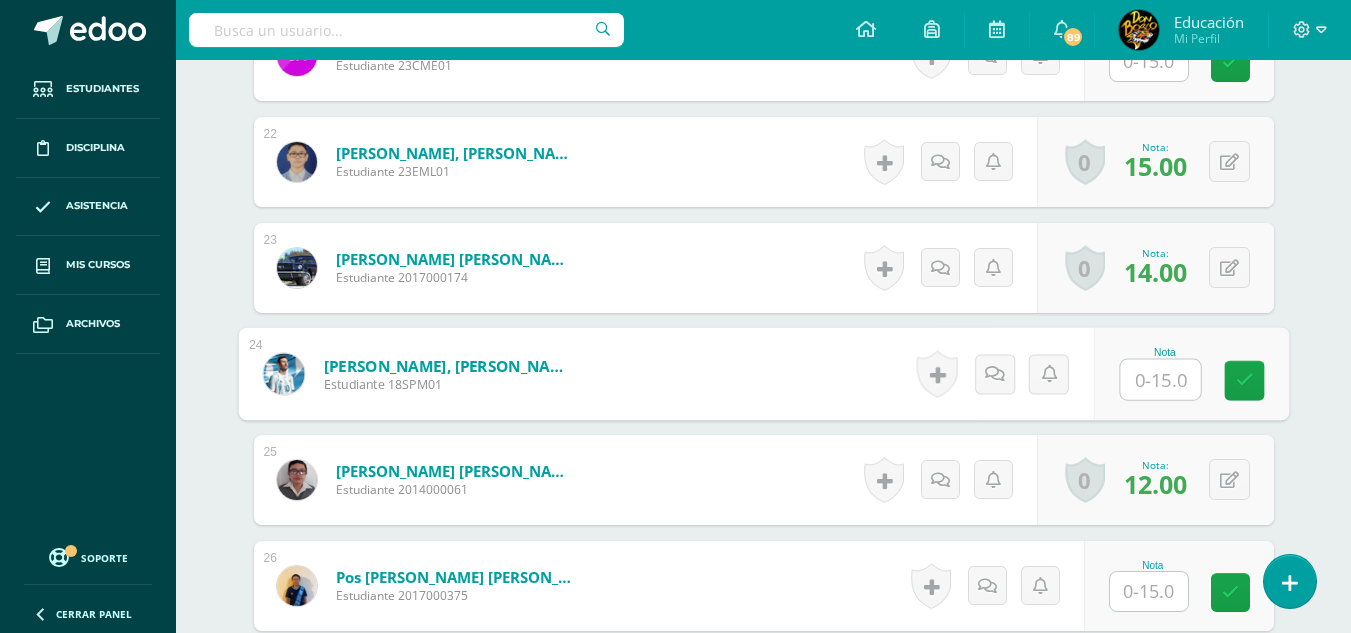 click at bounding box center (1160, 380) 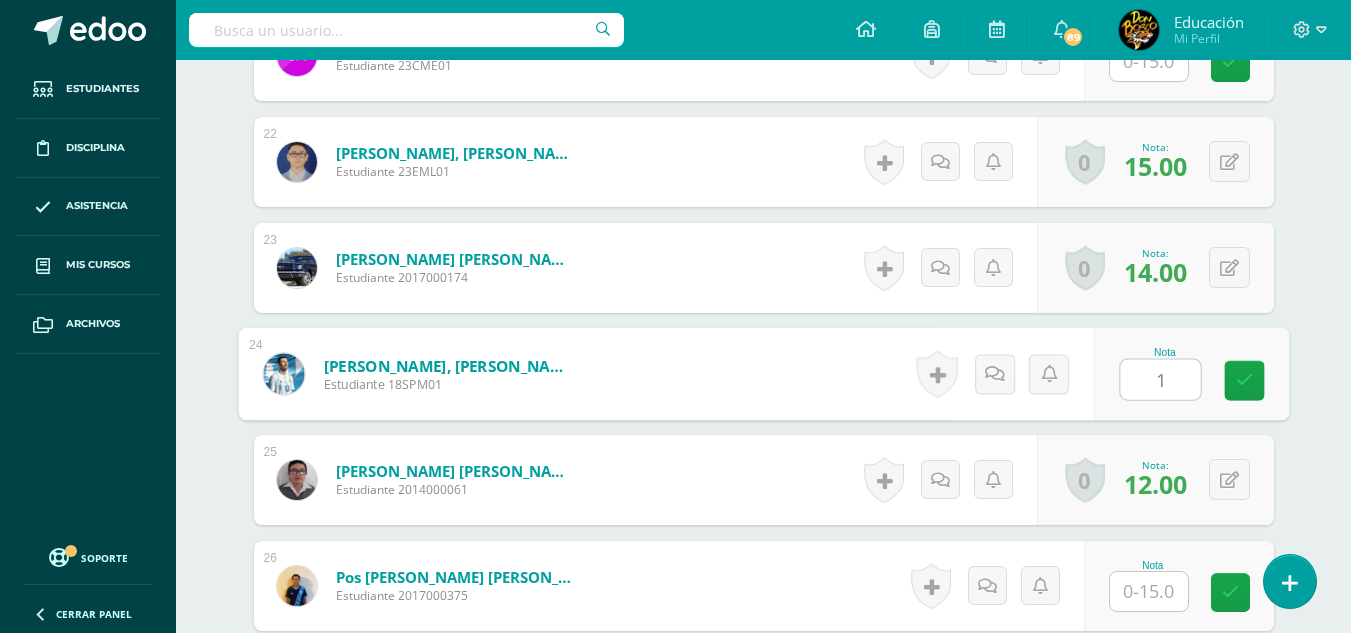 type on "15" 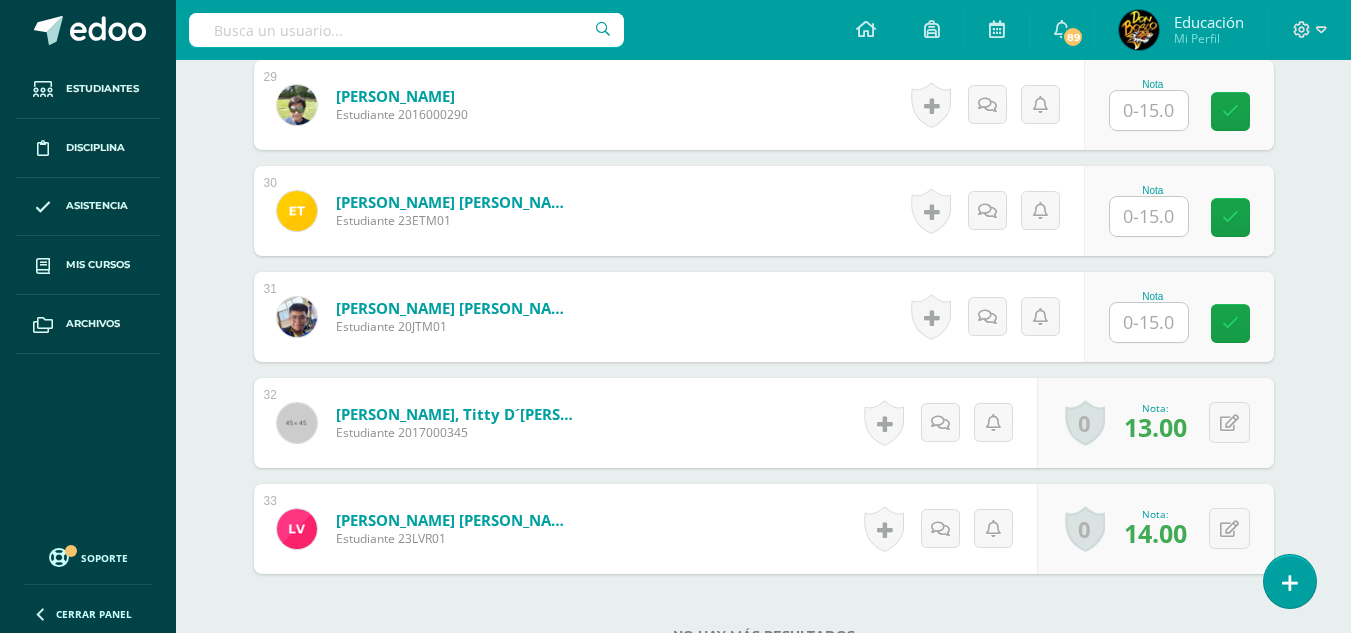 scroll, scrollTop: 3604, scrollLeft: 0, axis: vertical 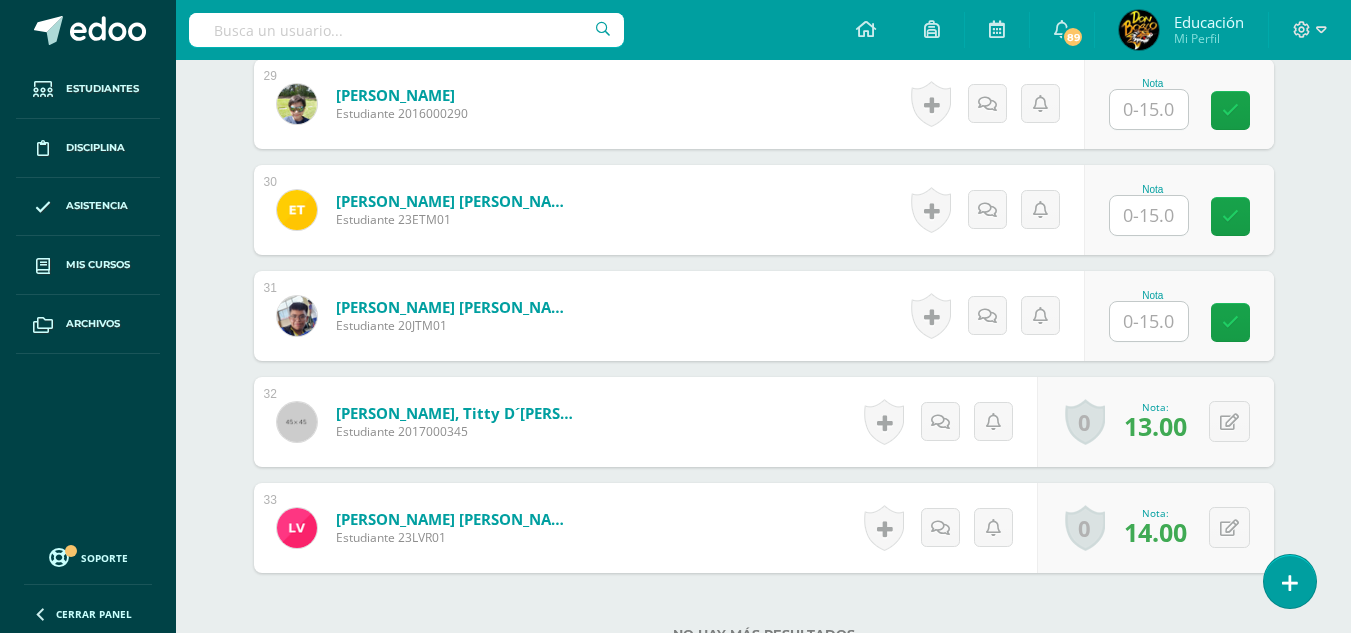 click at bounding box center (1149, 321) 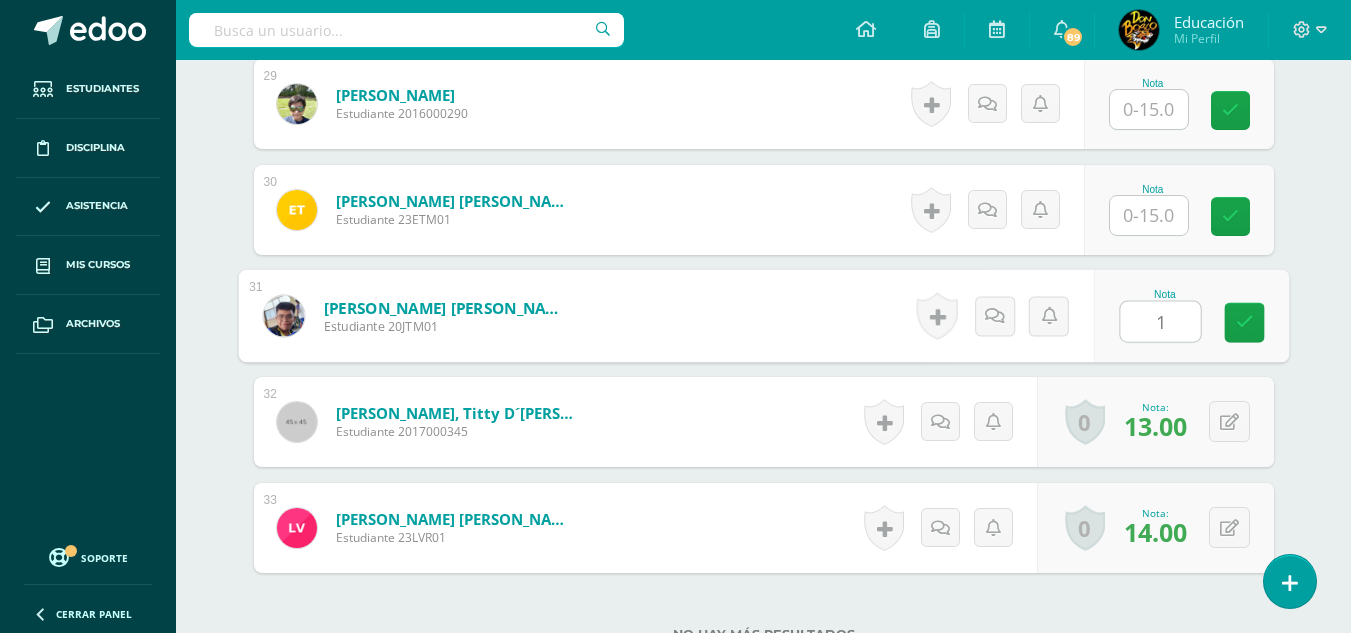 type on "15" 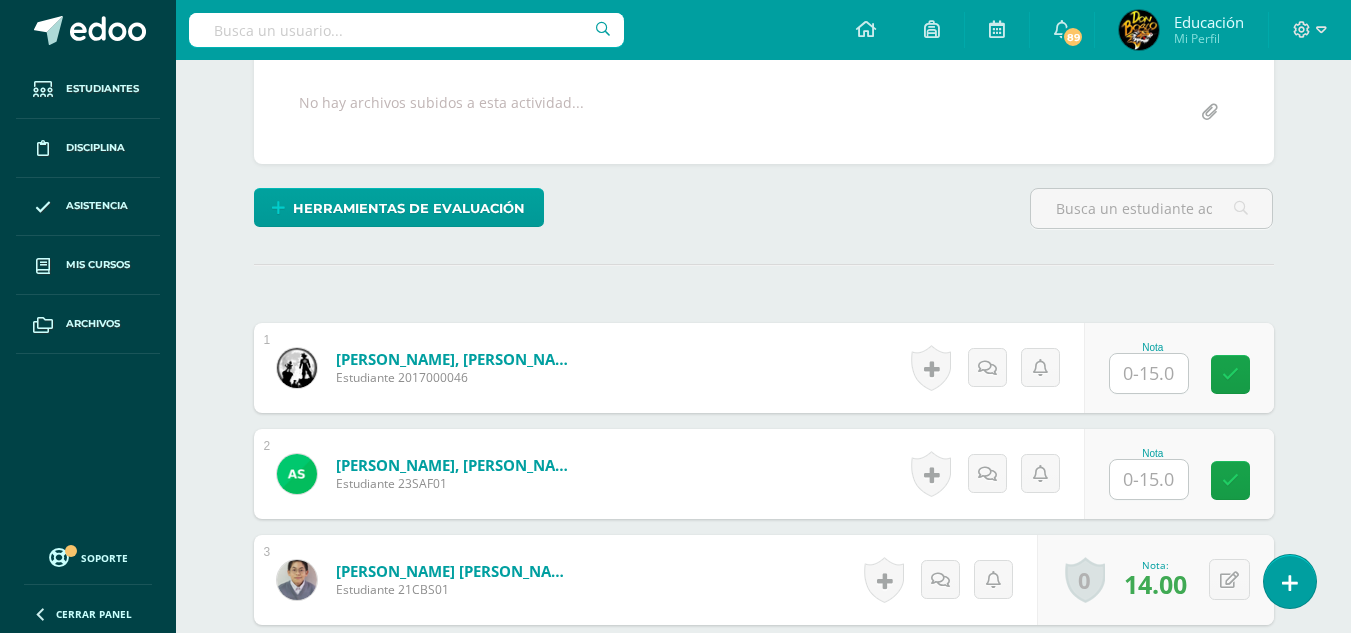 scroll, scrollTop: 0, scrollLeft: 0, axis: both 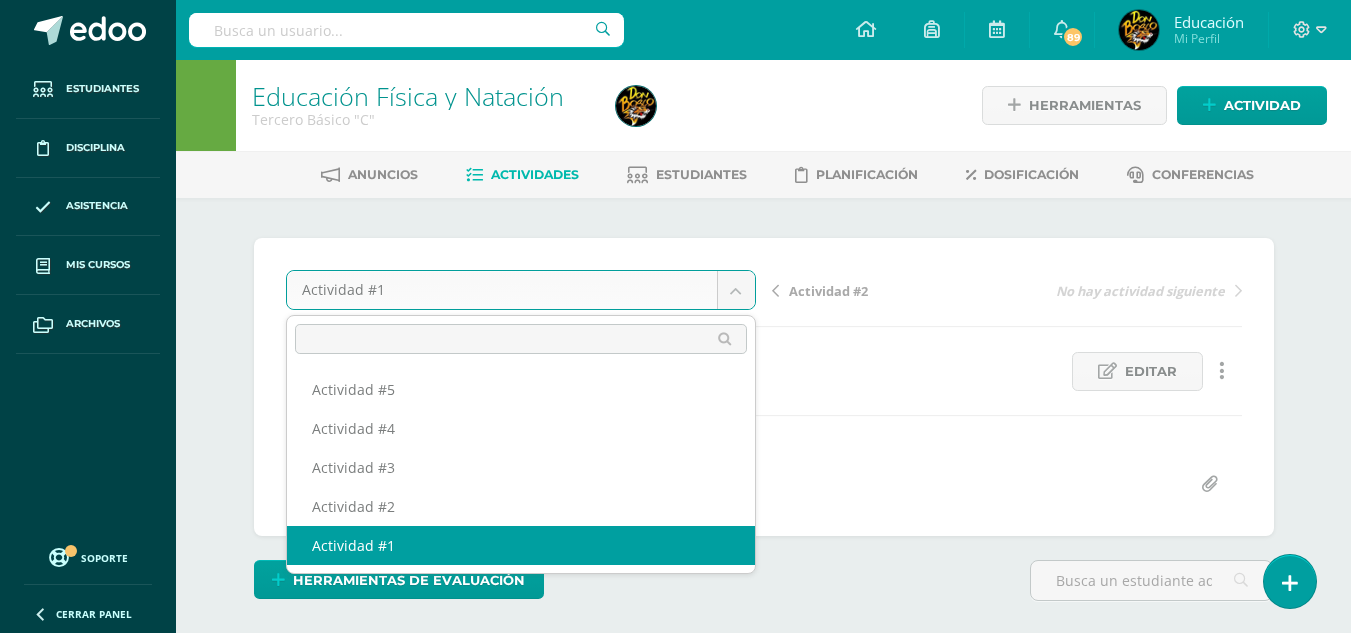 click on "Estudiantes Disciplina Asistencia Mis cursos Archivos Soporte
Centro de ayuda
Últimas actualizaciones
10+ Cerrar panel
Educación Física
Primero
Primaria Inicial
"A"
Actividades Estudiantes Planificación Dosificación
Méritos y Deméritos 1ro. Primaria ¨A¨
Primero
Primaria Inicial
"A"
Actividades Estudiantes Planificación Dosificación
Educación Física
Primero
Primaria Inicial
"B"
Actividades Estudiantes Planificación Dosificación Actividades Estudiantes Planificación Dosificación Actividades 1" at bounding box center (675, 2203) 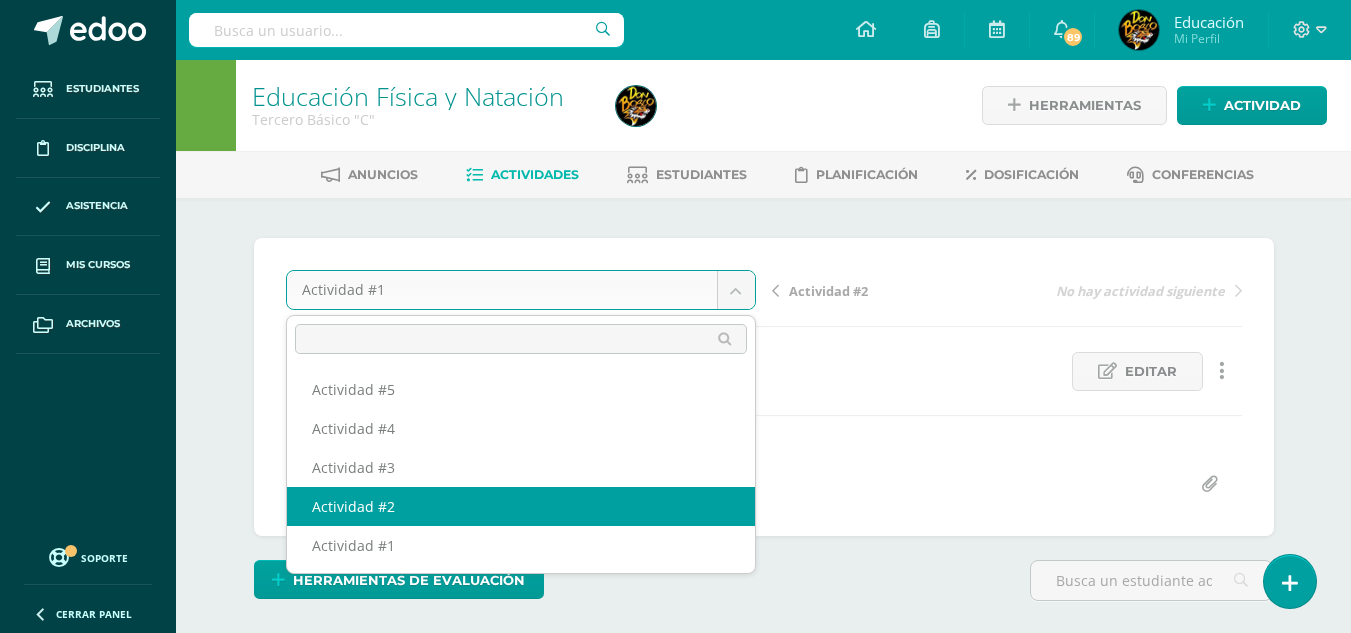 select on "/dashboard/teacher/grade-activity/174919/" 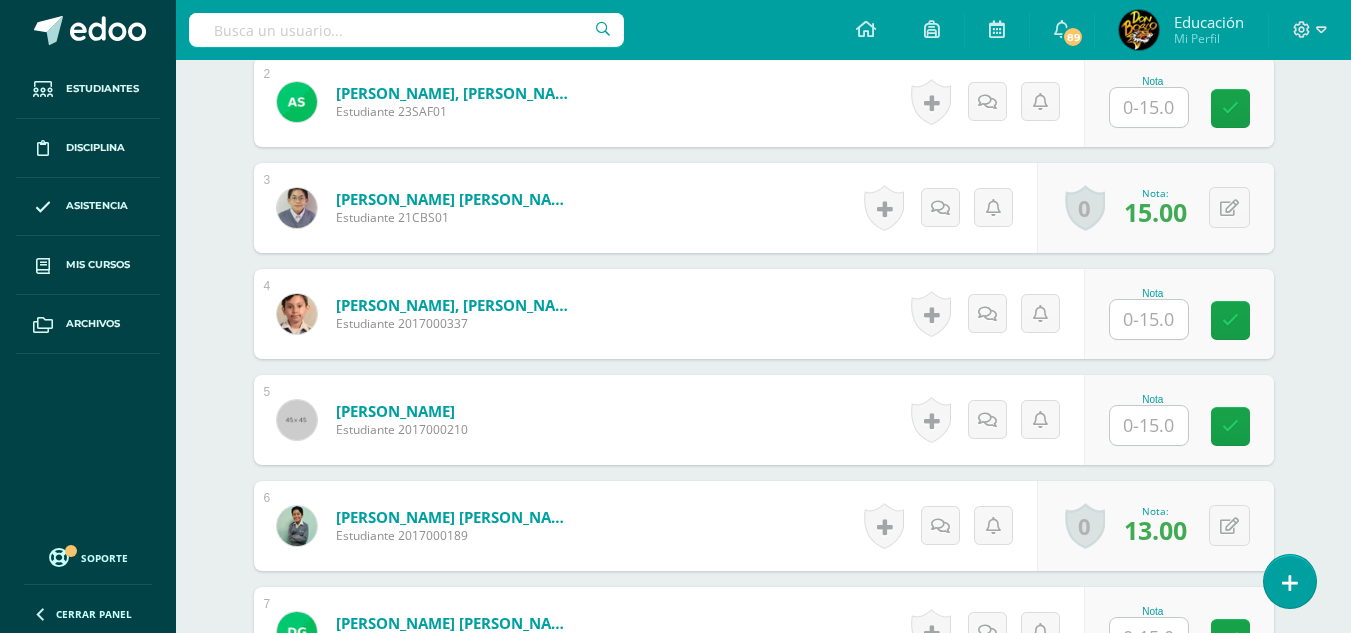 scroll, scrollTop: 903, scrollLeft: 0, axis: vertical 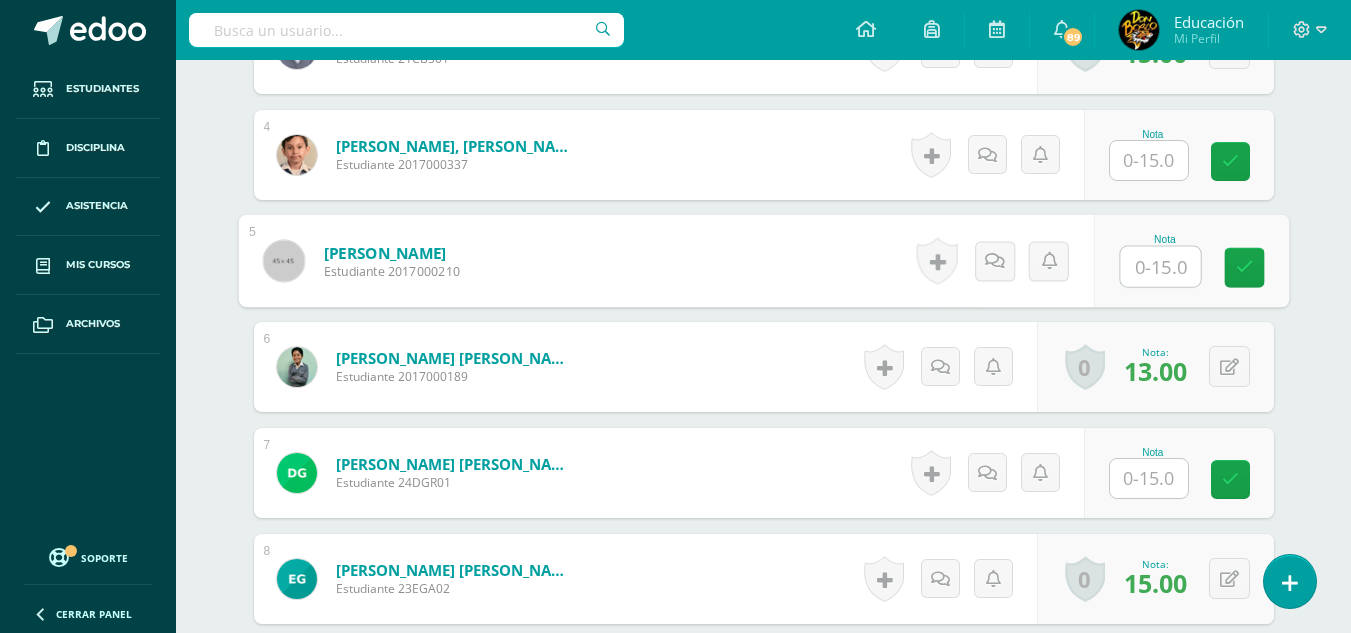 click at bounding box center (1160, 267) 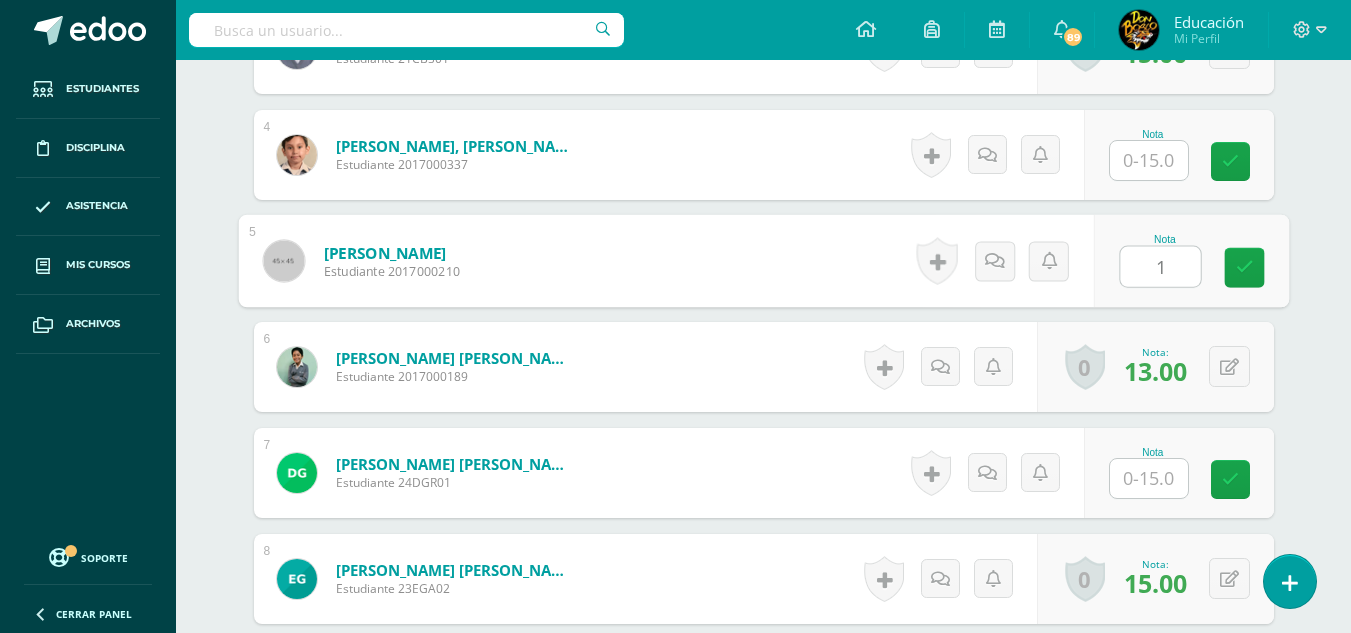 type on "15" 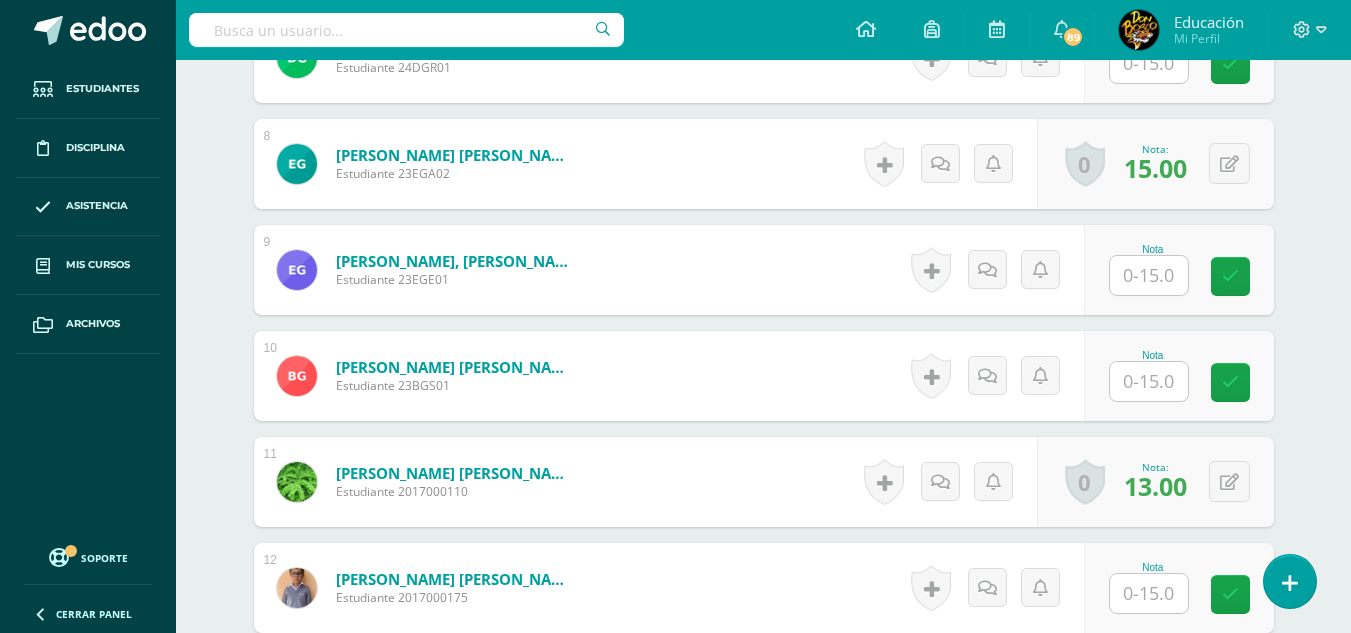 scroll, scrollTop: 1403, scrollLeft: 0, axis: vertical 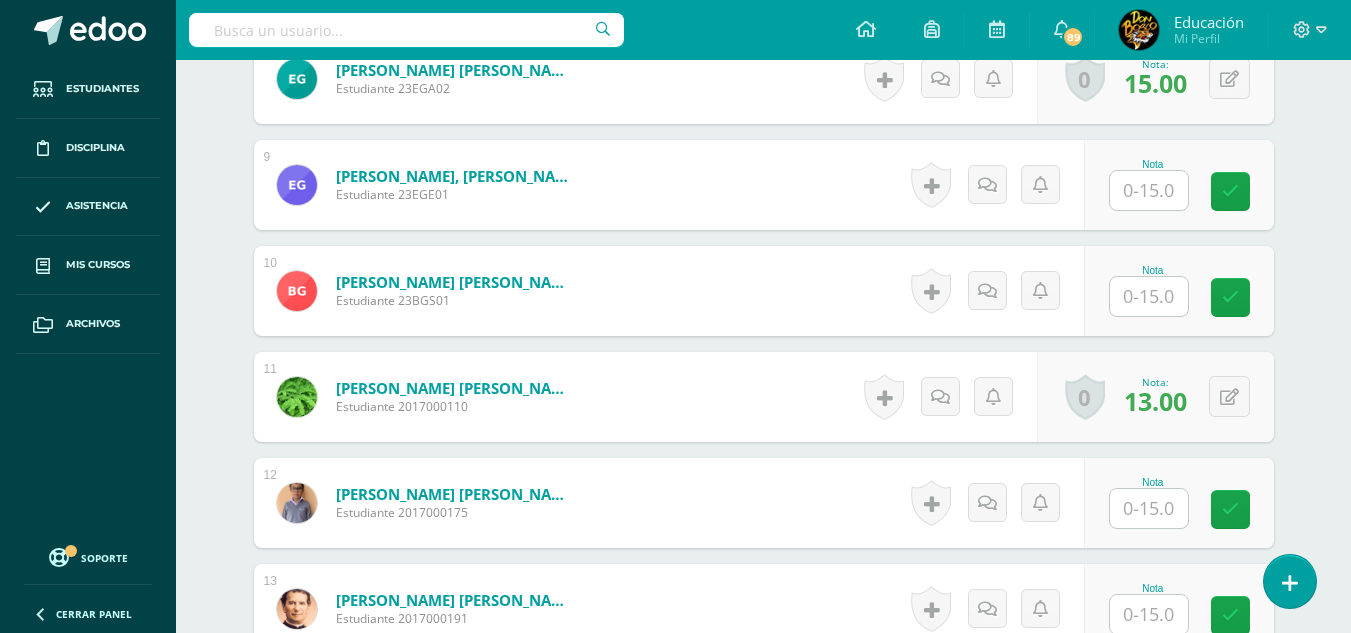 click at bounding box center [1149, 296] 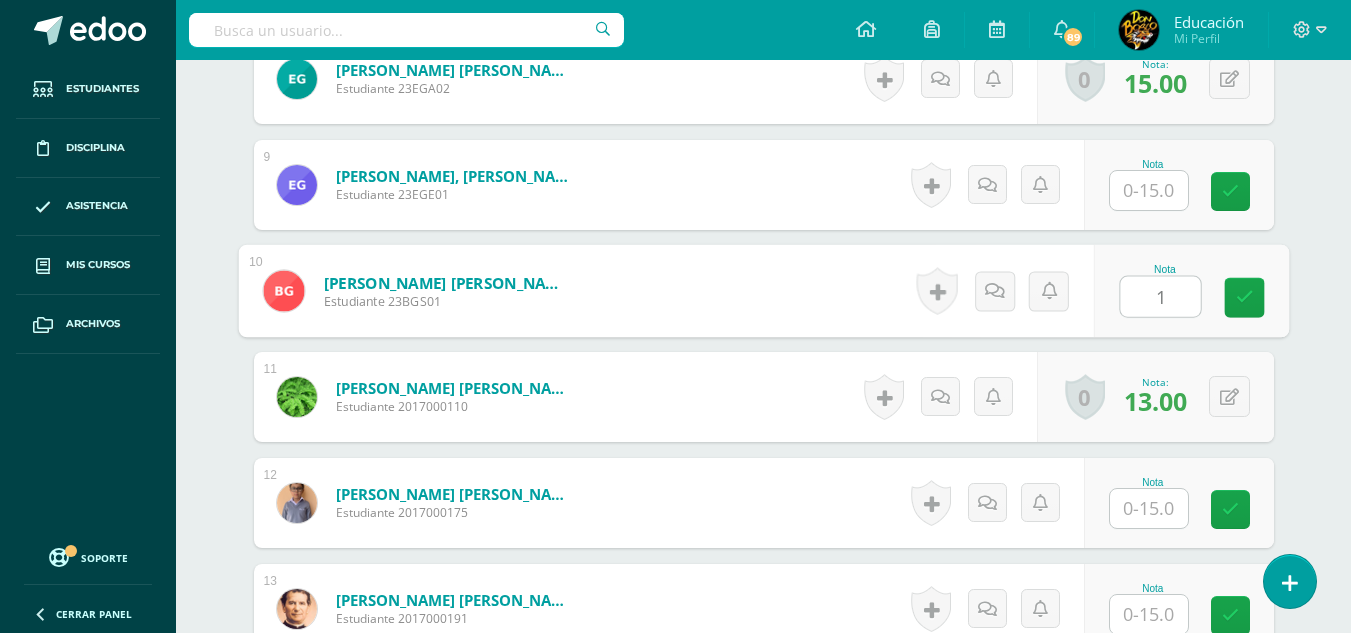 type on "15" 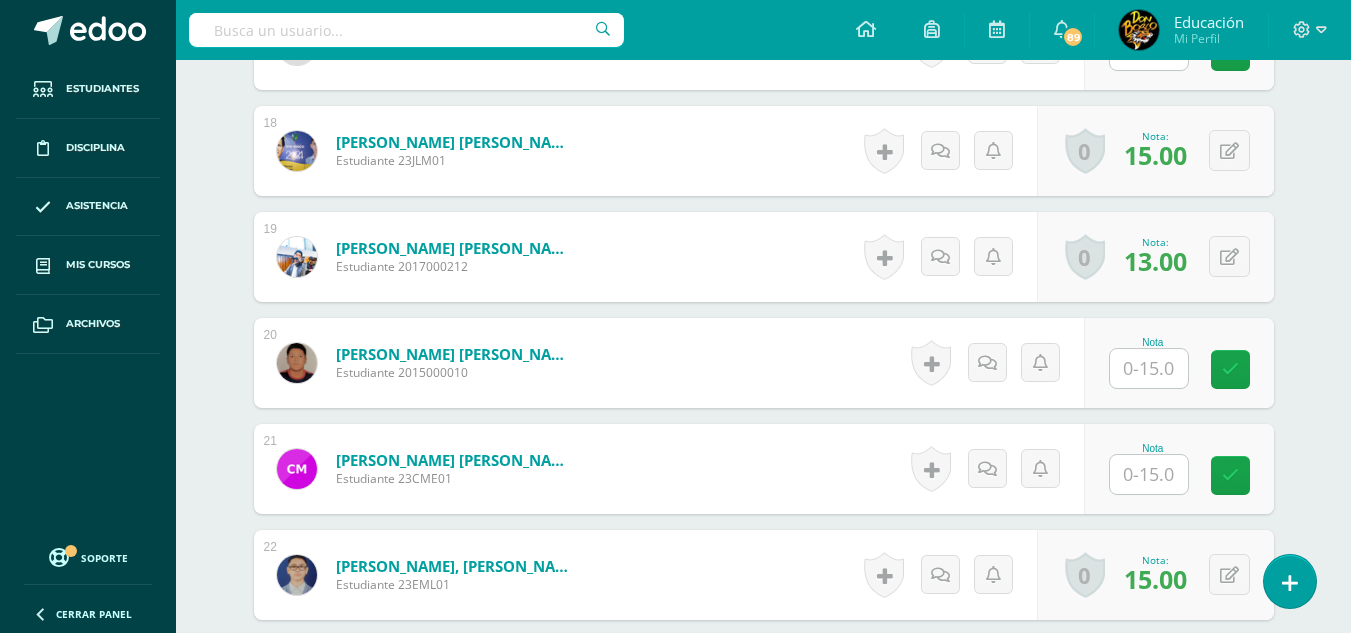 scroll, scrollTop: 2403, scrollLeft: 0, axis: vertical 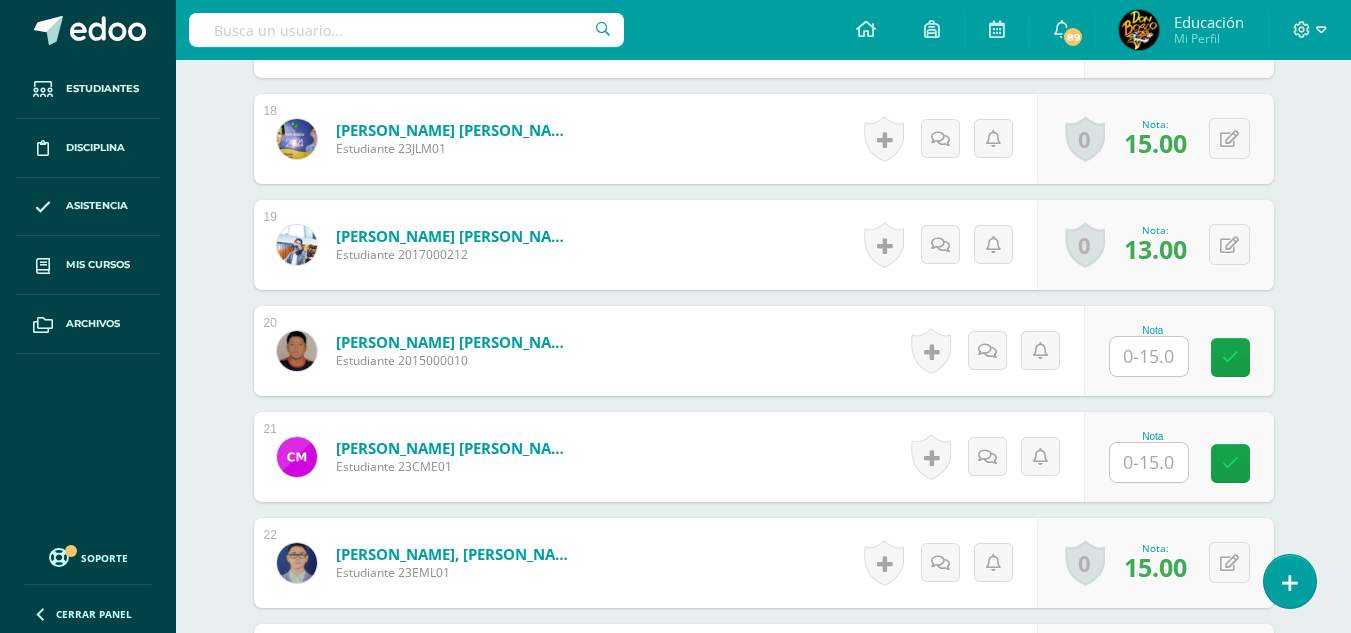 click on "Nota" at bounding box center (1153, 330) 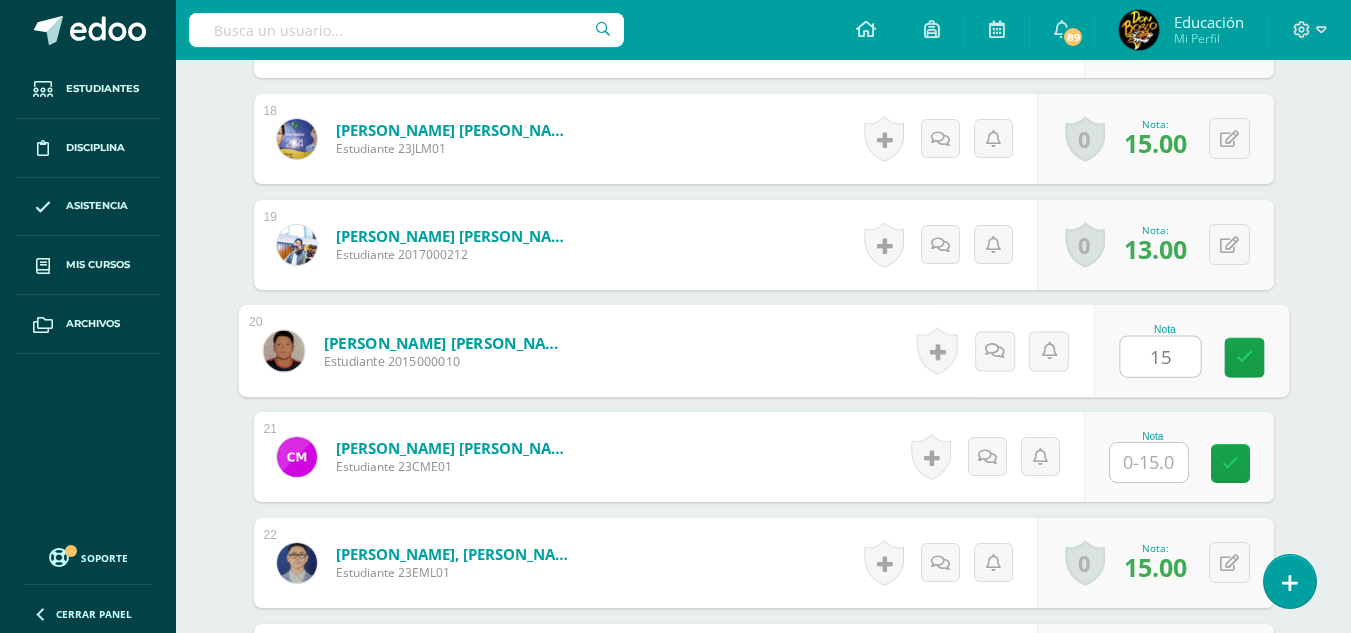 type on "15" 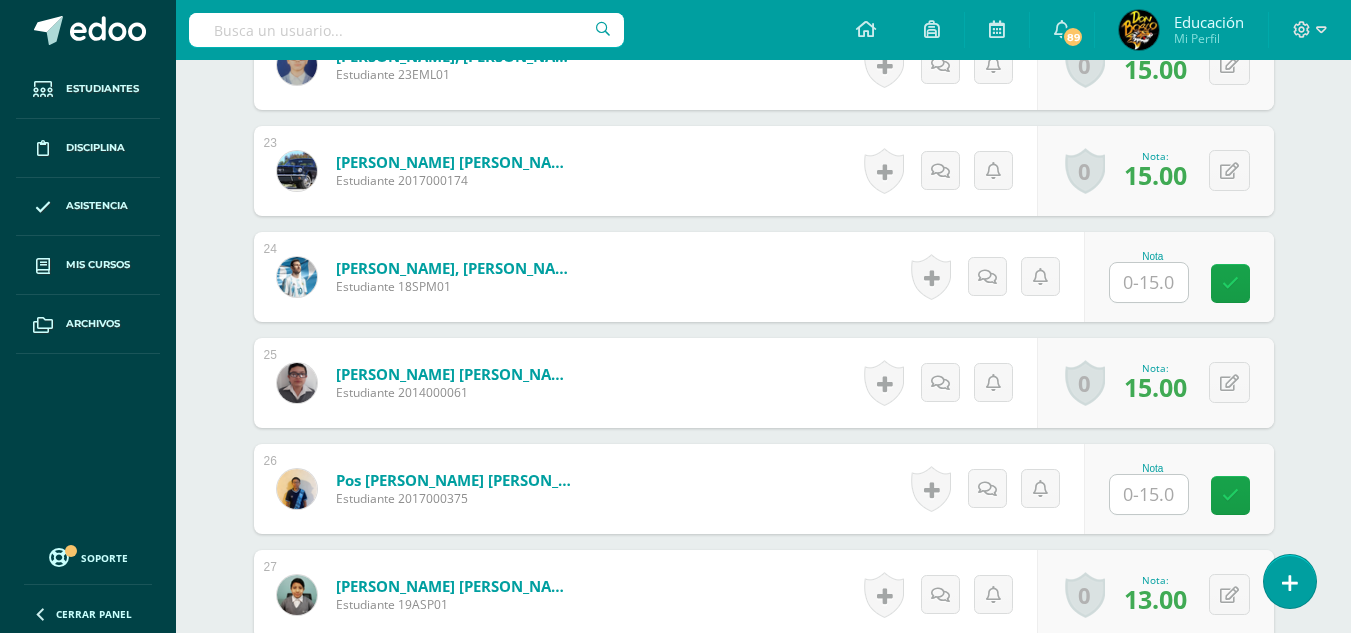 scroll, scrollTop: 2903, scrollLeft: 0, axis: vertical 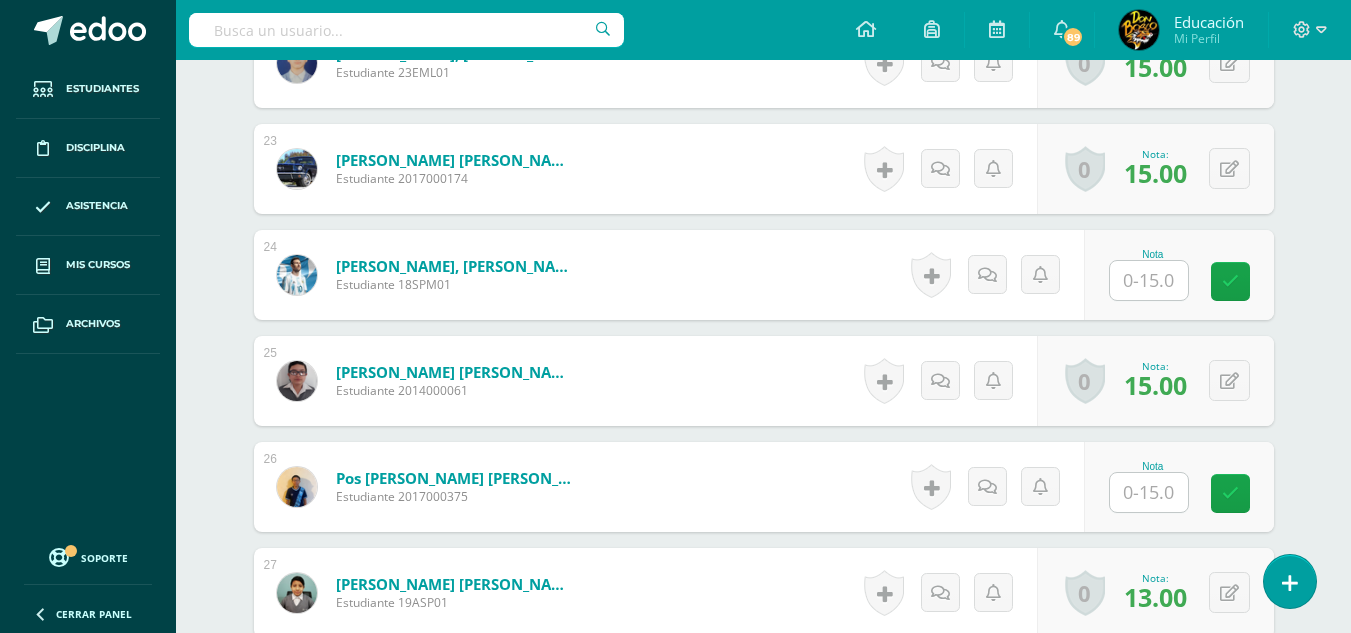 click at bounding box center [1149, 280] 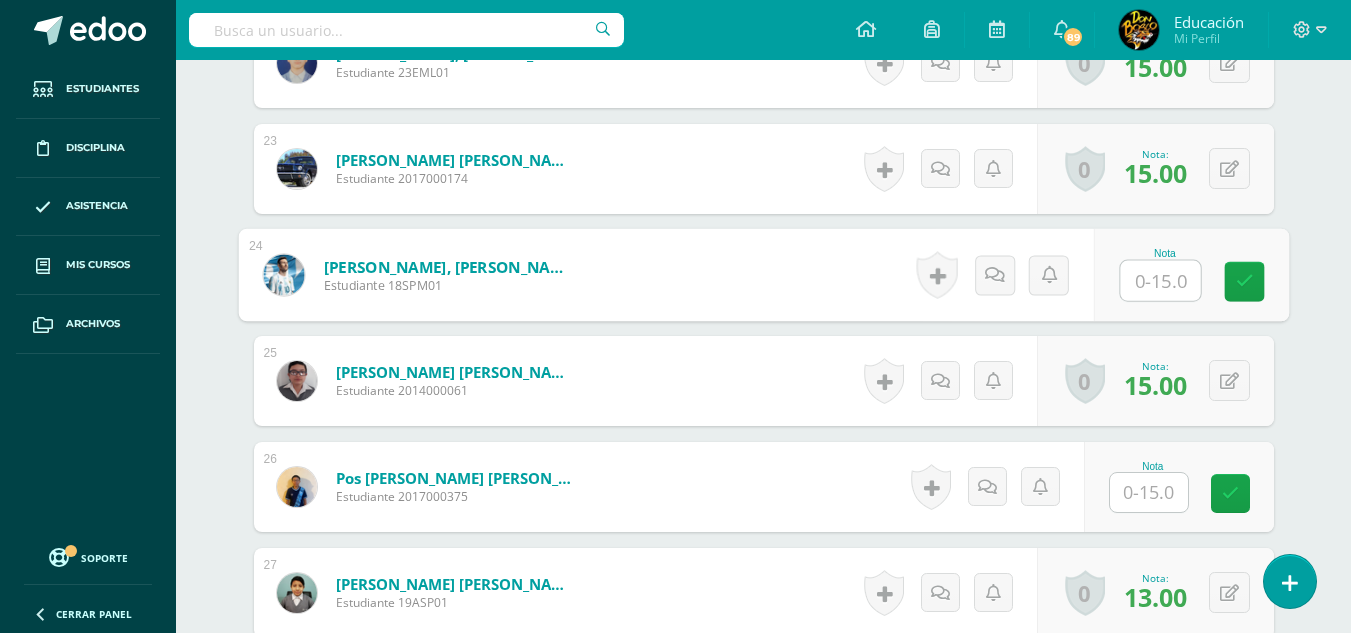 type on "5" 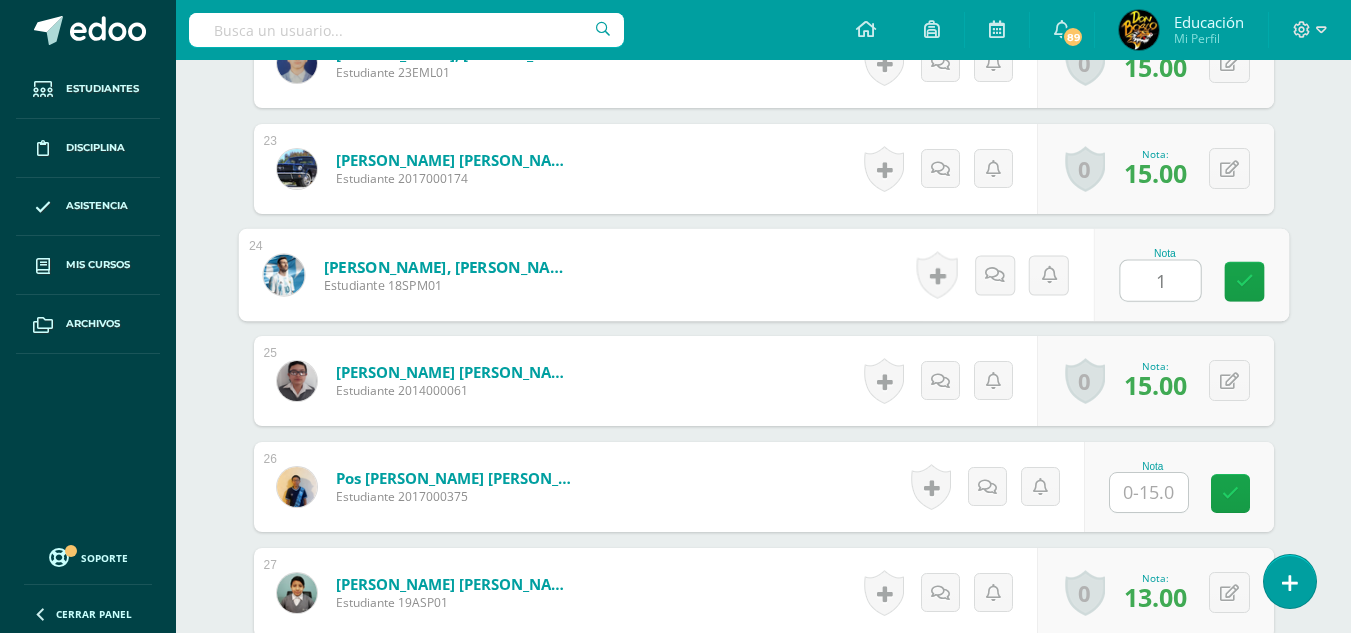 type on "15" 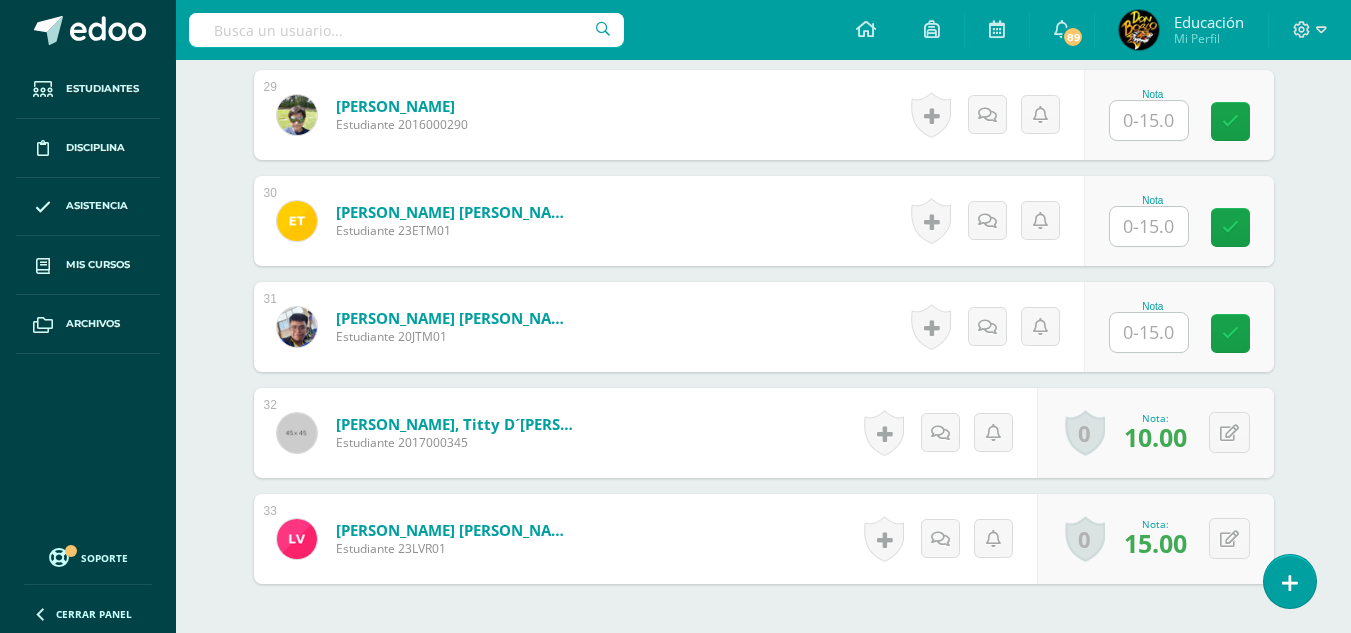 scroll, scrollTop: 3603, scrollLeft: 0, axis: vertical 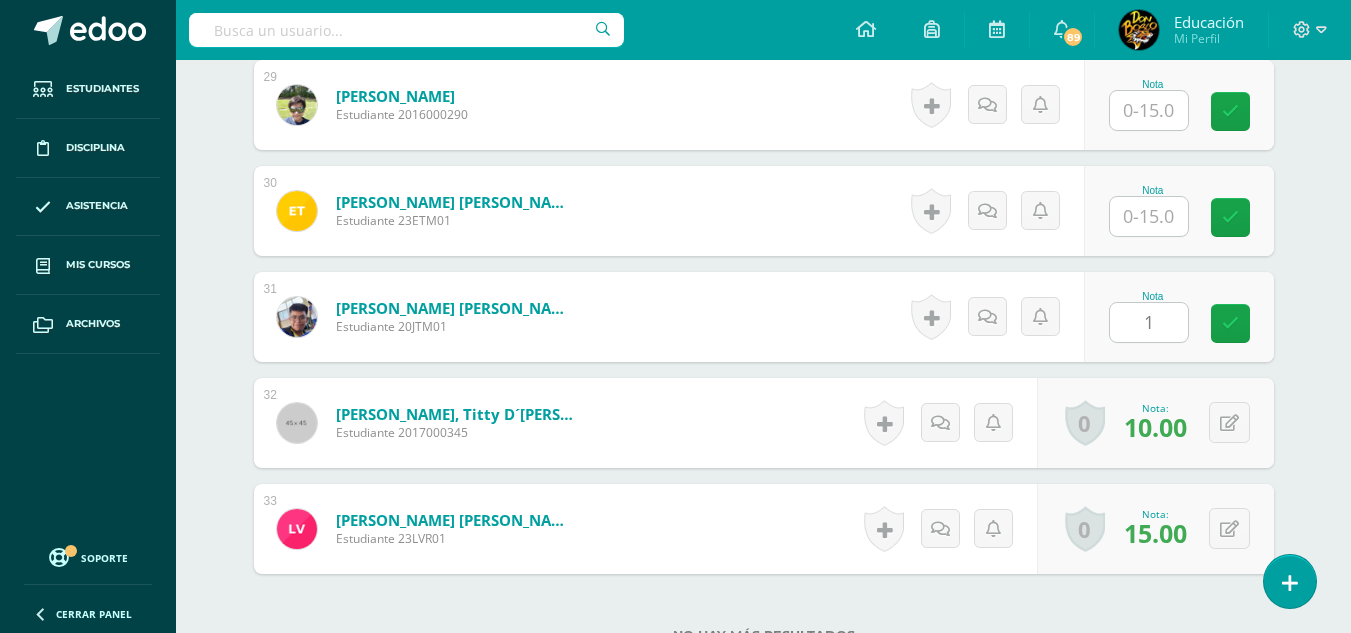 click on "1" at bounding box center (1149, 322) 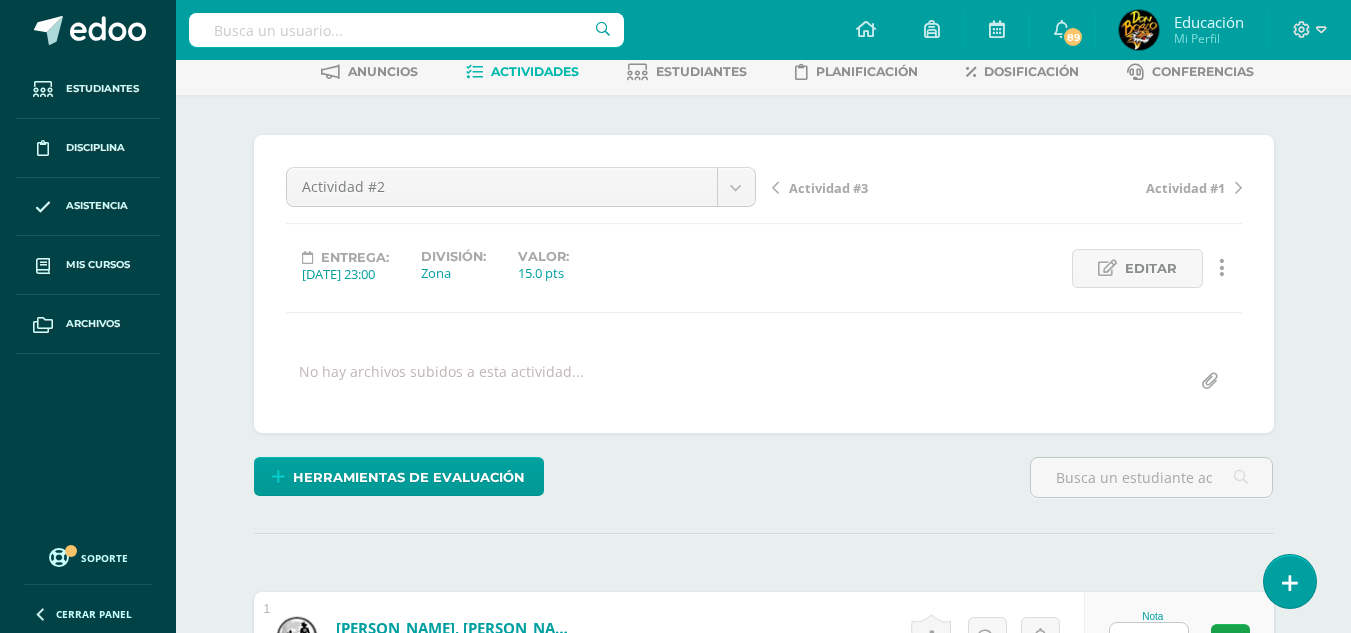 scroll, scrollTop: 0, scrollLeft: 0, axis: both 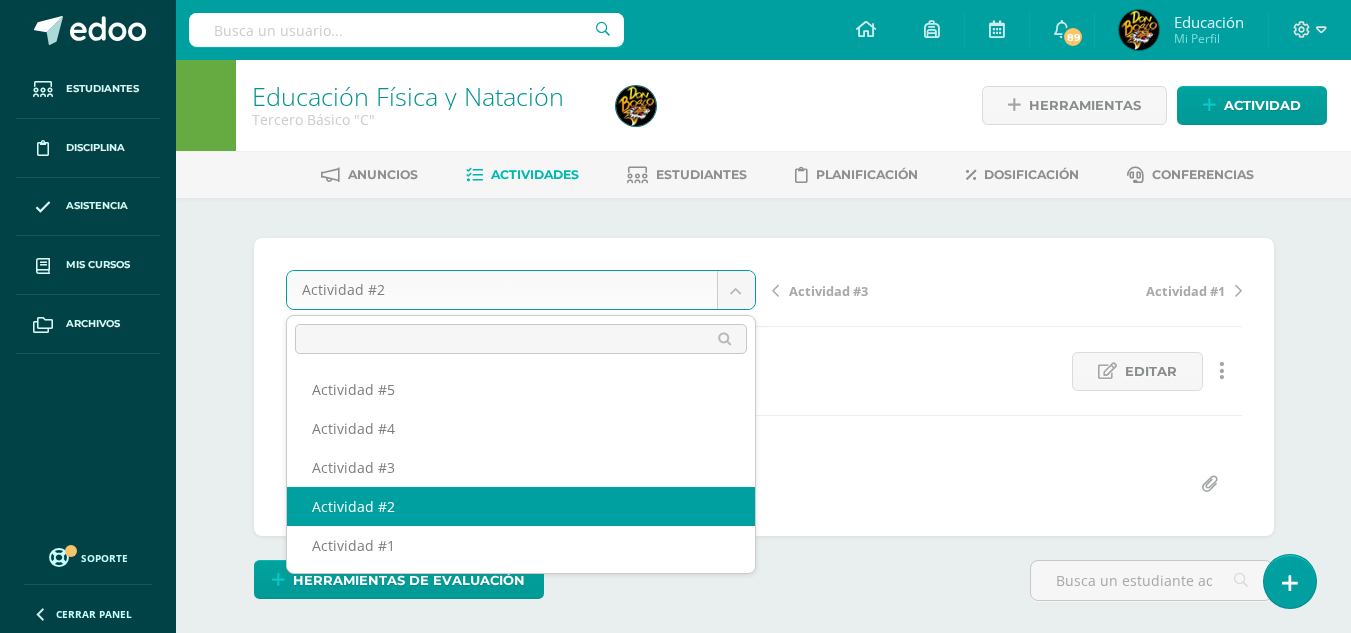 click on "Estudiantes Disciplina Asistencia Mis cursos Archivos Soporte
Centro de ayuda
Últimas actualizaciones
10+ Cerrar panel
Educación Física
Primero
Primaria Inicial
"A"
Actividades Estudiantes Planificación Dosificación
Méritos y Deméritos 1ro. Primaria ¨A¨
Primero
Primaria Inicial
"A"
Actividades Estudiantes Planificación Dosificación
Educación Física
Primero
Primaria Inicial
"B"
Actividades Estudiantes Planificación Dosificación Actividades Estudiantes Planificación Dosificación Actividades 1" at bounding box center (675, 2203) 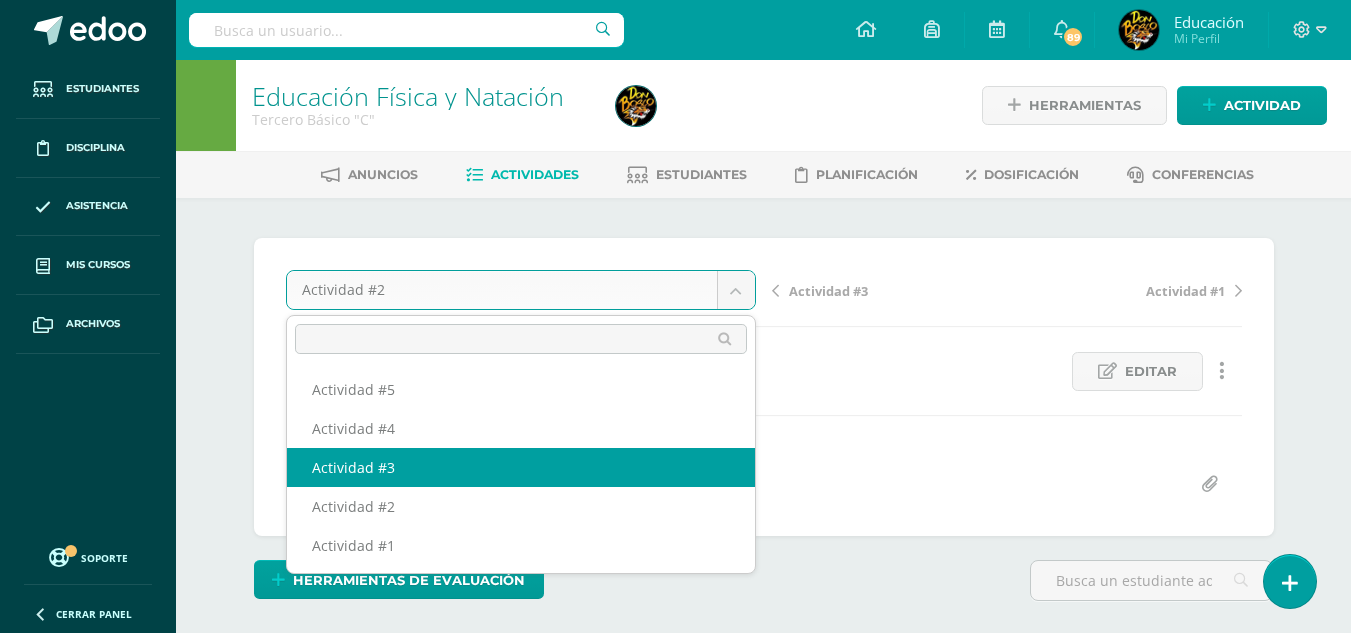 select on "/dashboard/teacher/grade-activity/174938/" 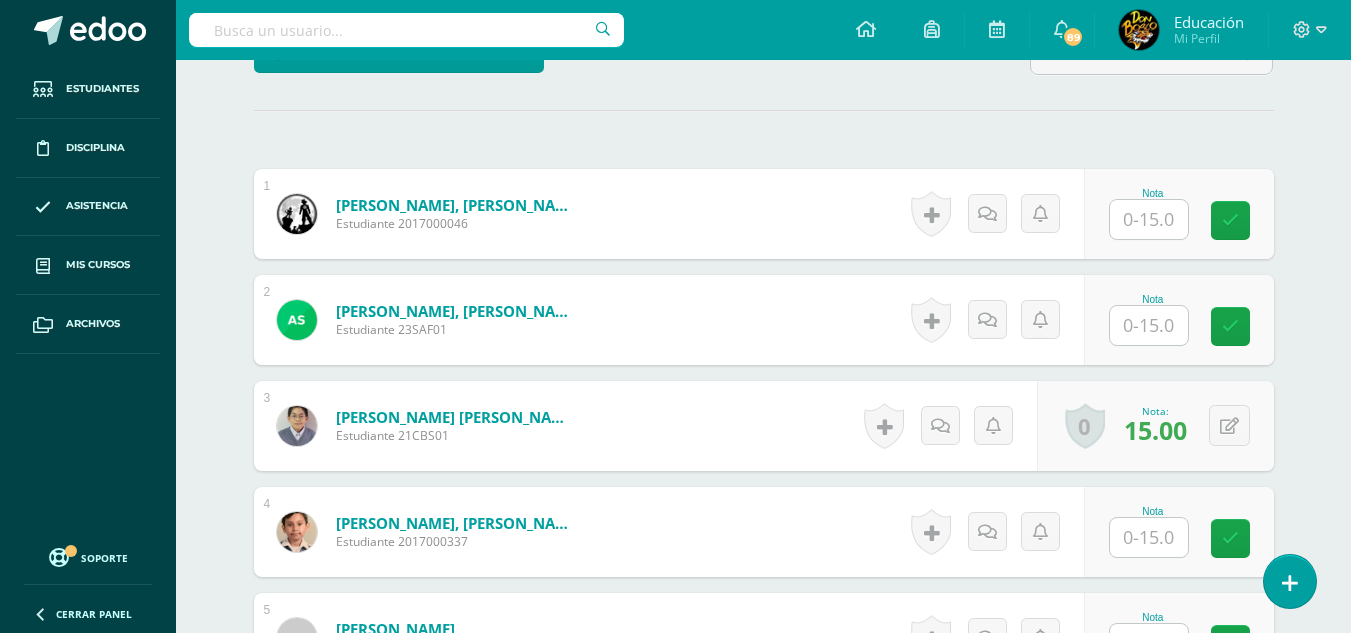 scroll, scrollTop: 701, scrollLeft: 0, axis: vertical 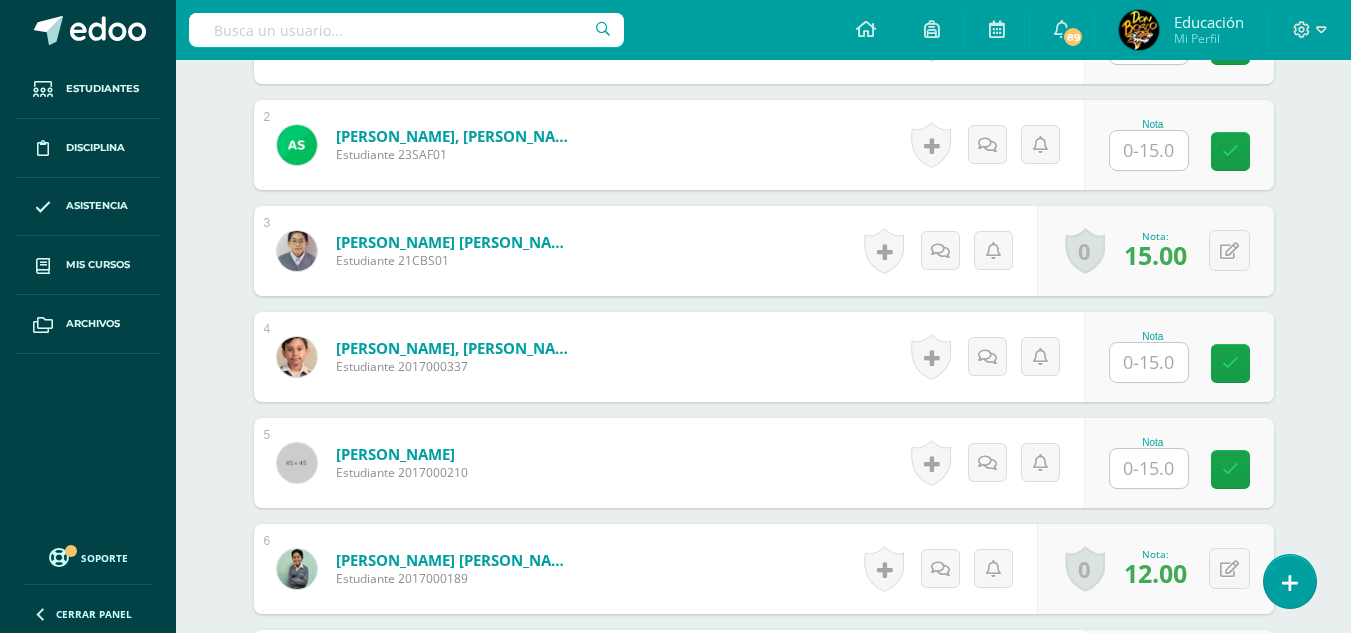 click at bounding box center (1149, 468) 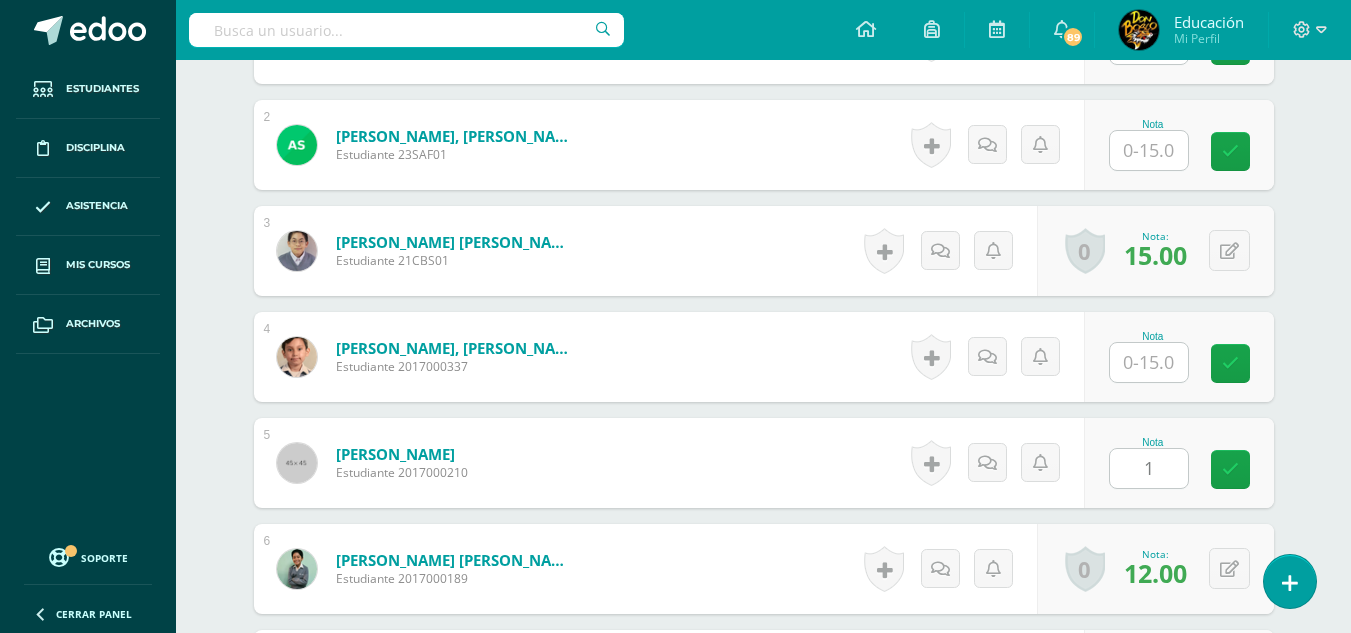 type on "15" 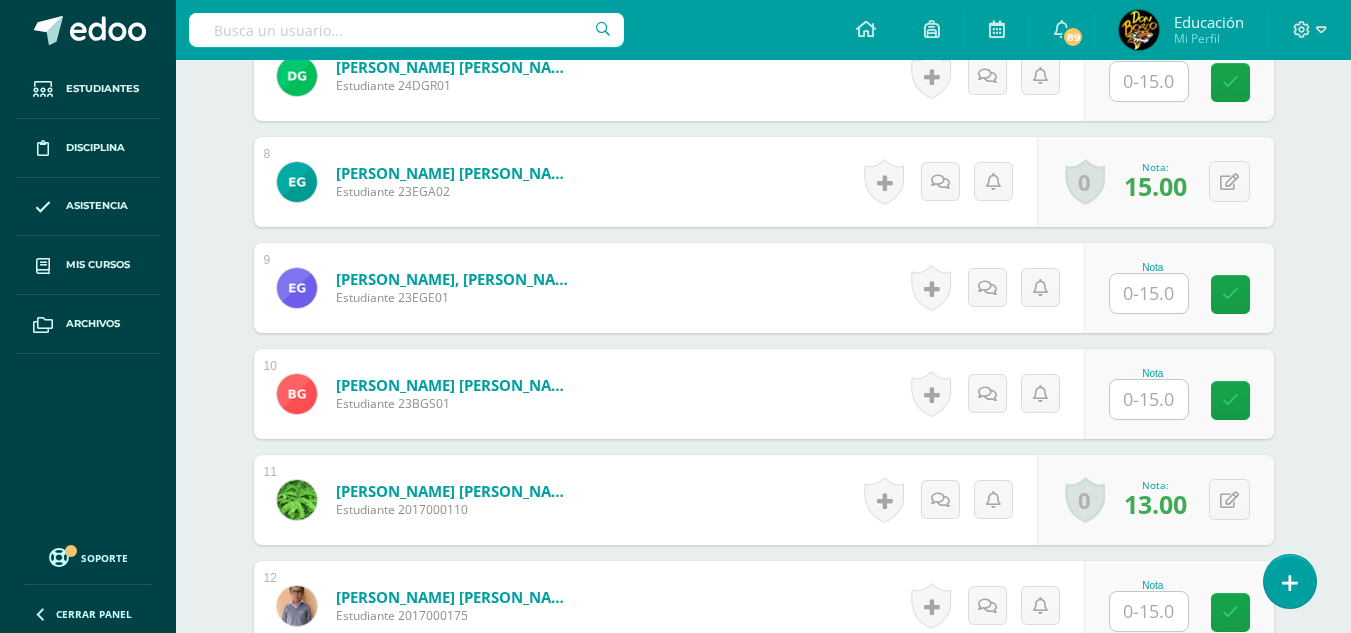 scroll, scrollTop: 1302, scrollLeft: 0, axis: vertical 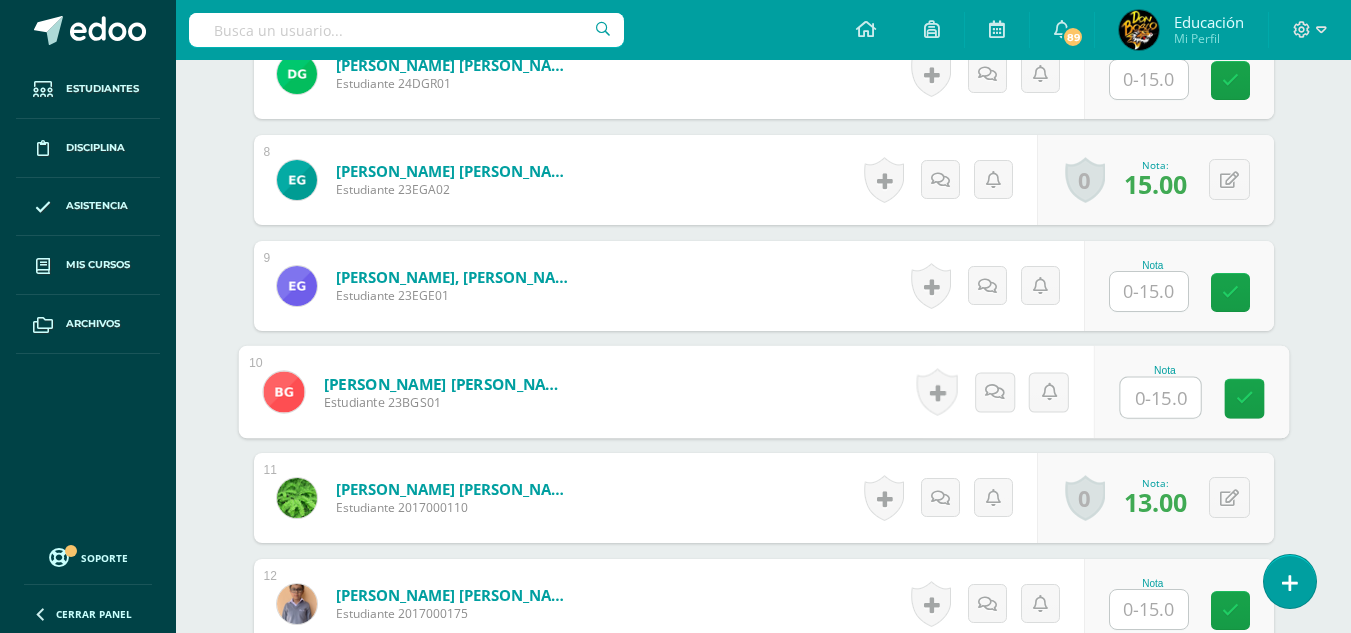 click at bounding box center (1160, 398) 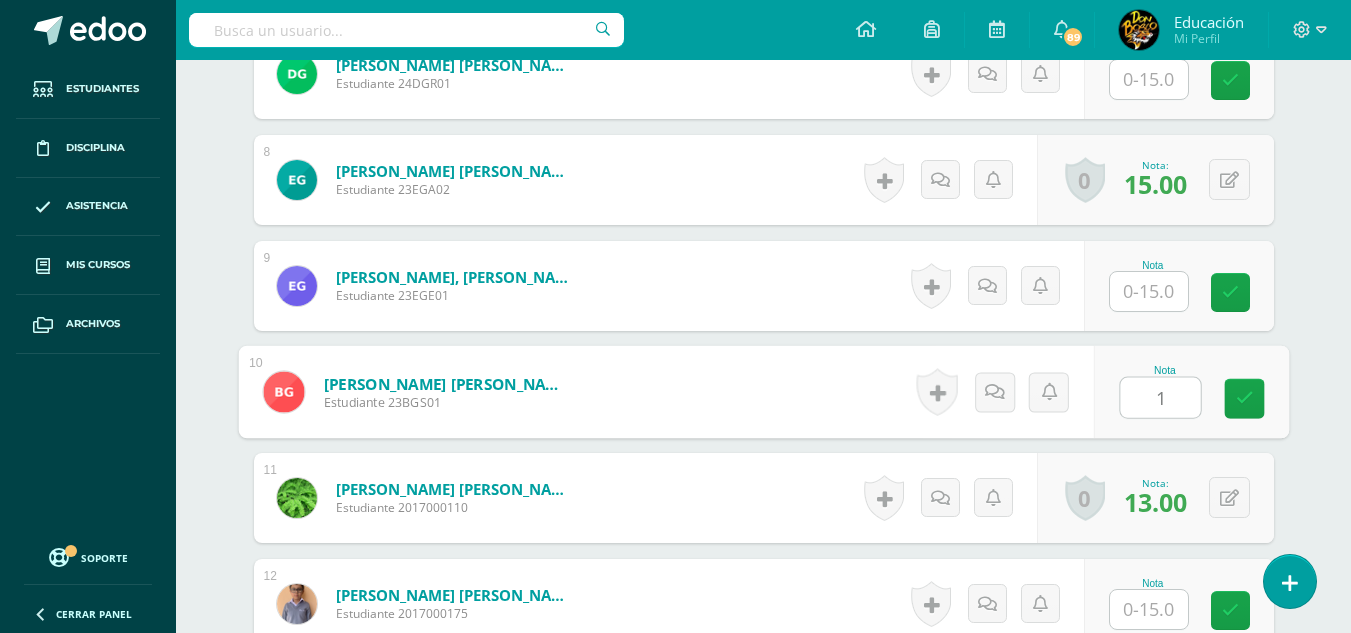type on "15" 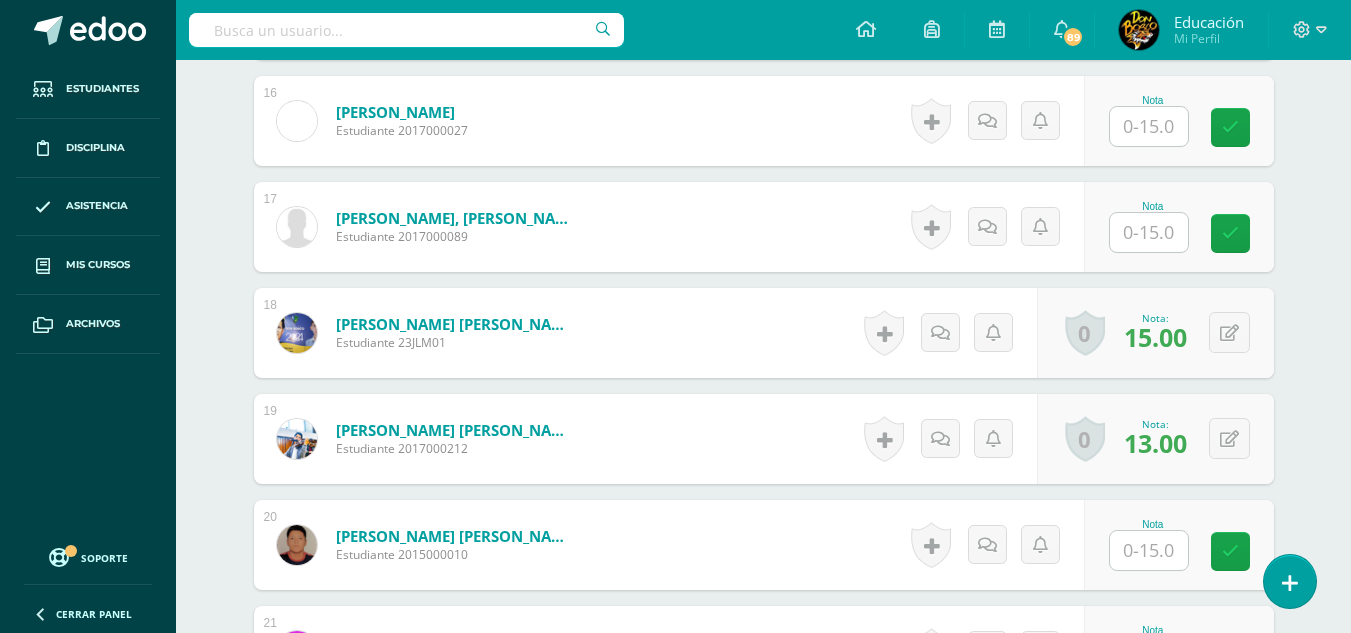 scroll, scrollTop: 2303, scrollLeft: 0, axis: vertical 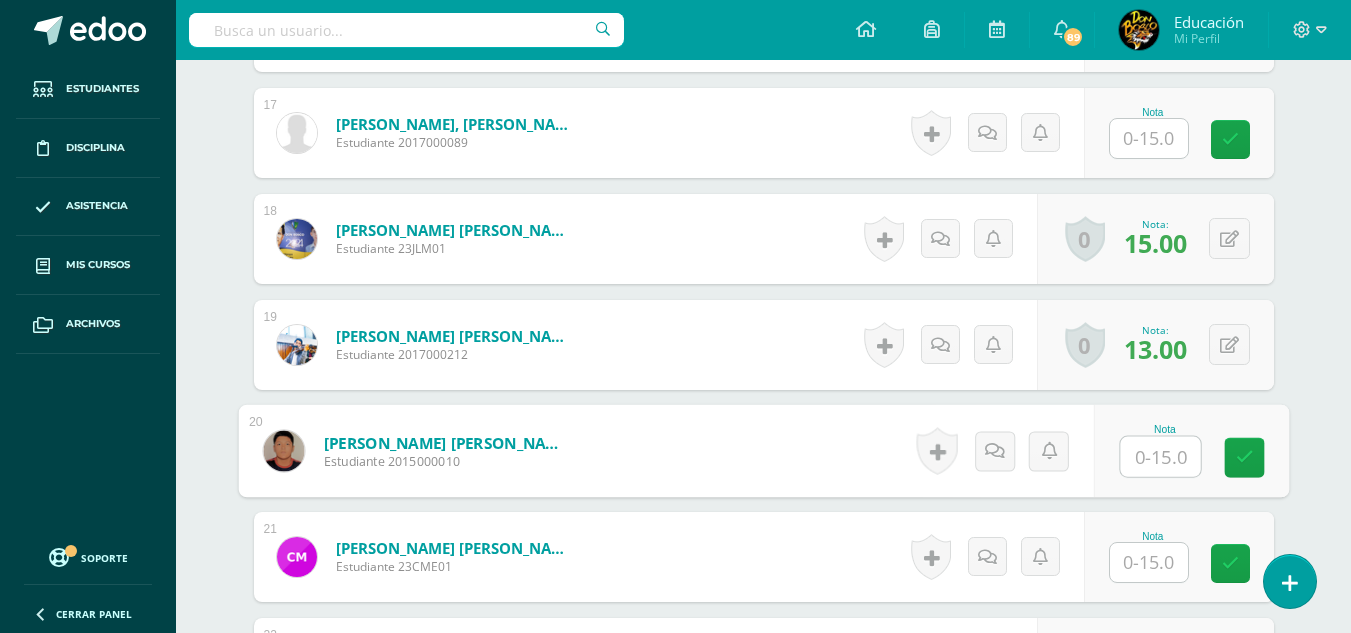 click at bounding box center [1160, 457] 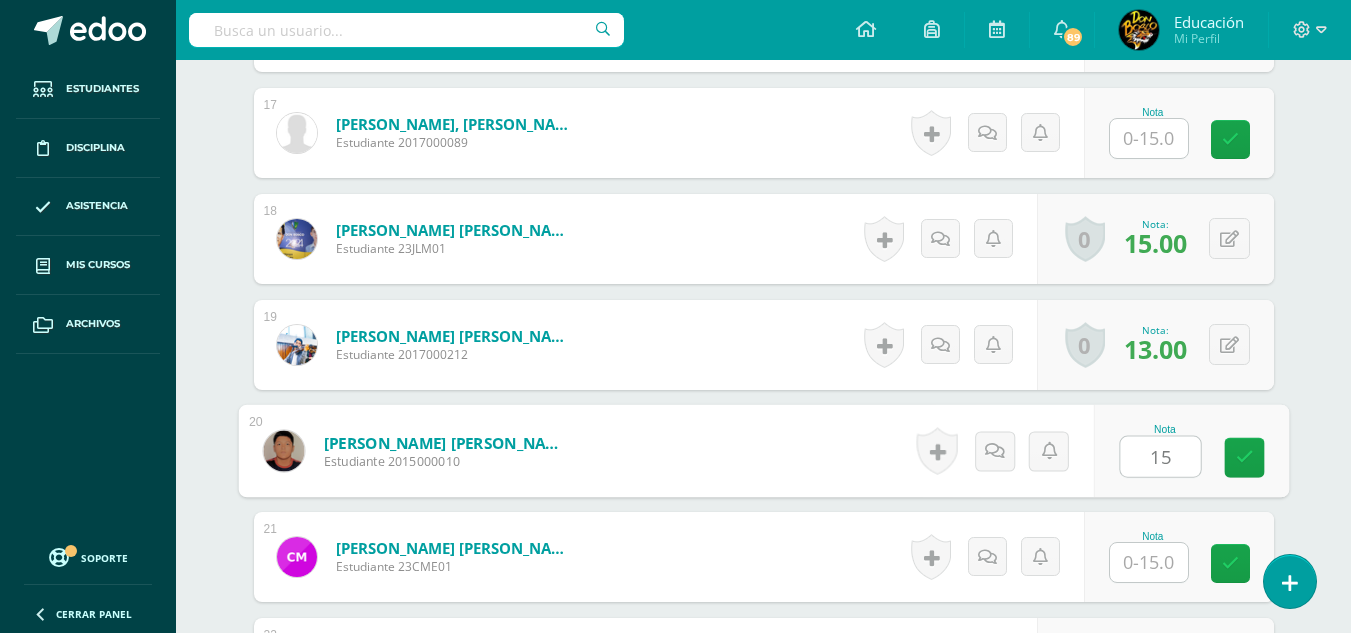 type on "15" 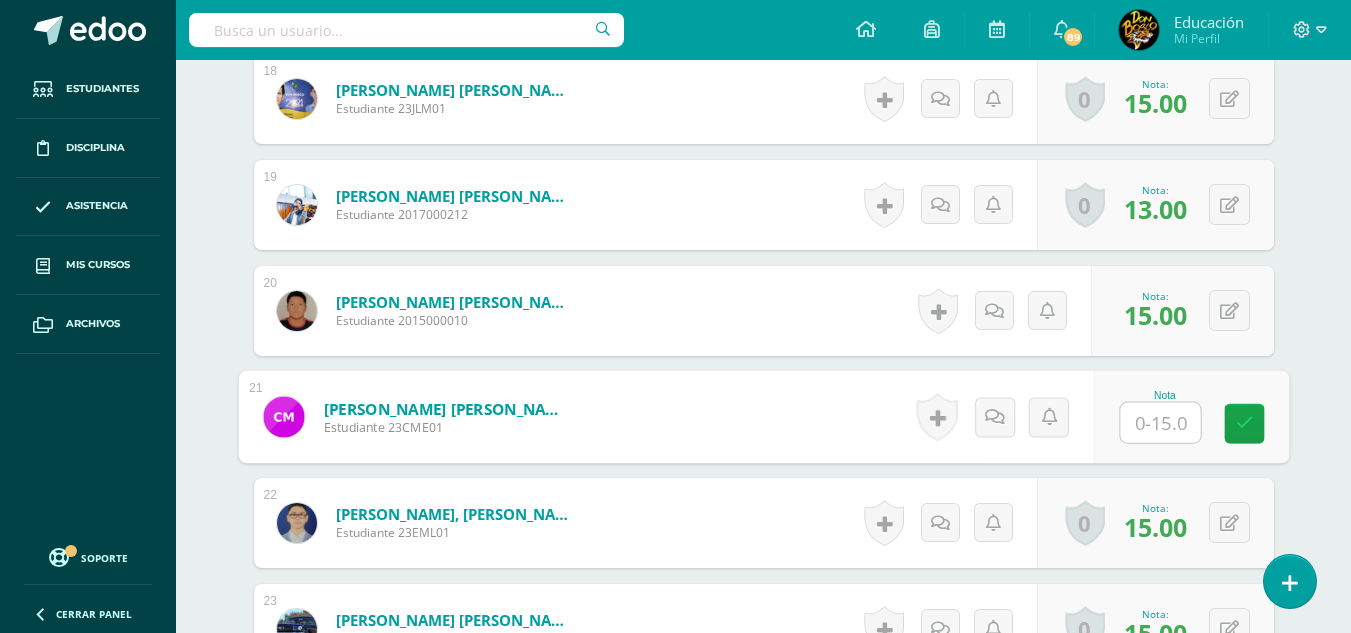 scroll, scrollTop: 2703, scrollLeft: 0, axis: vertical 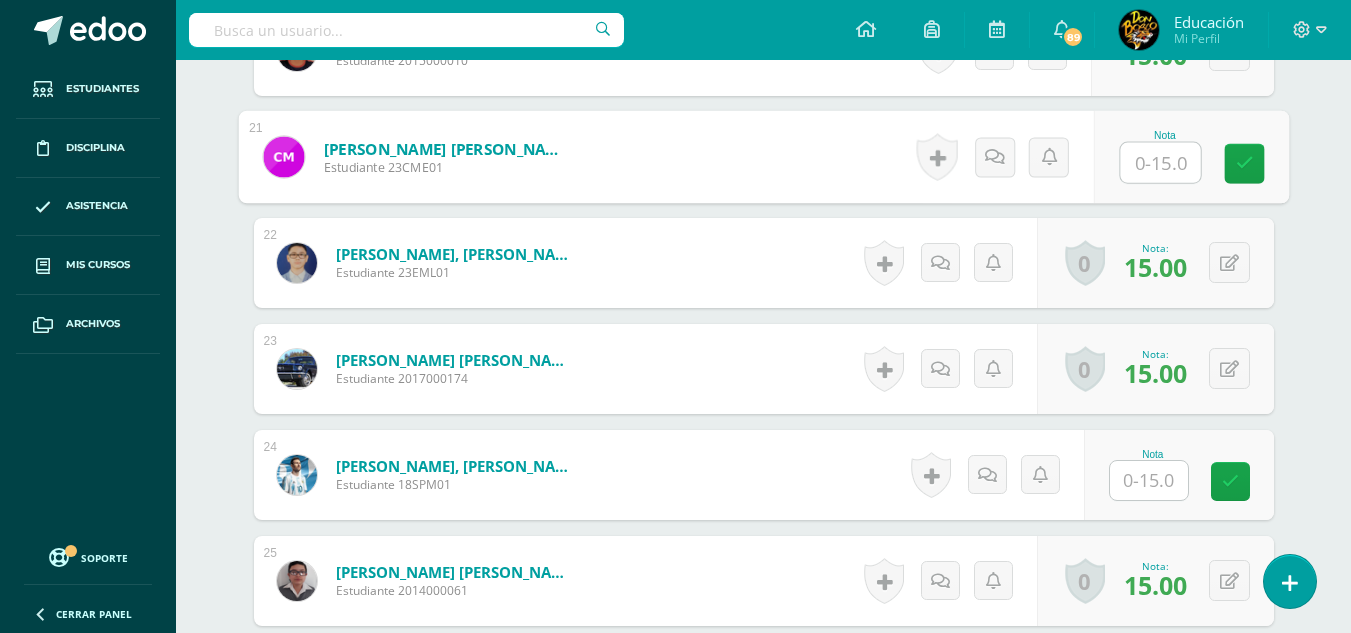 click at bounding box center (1149, 480) 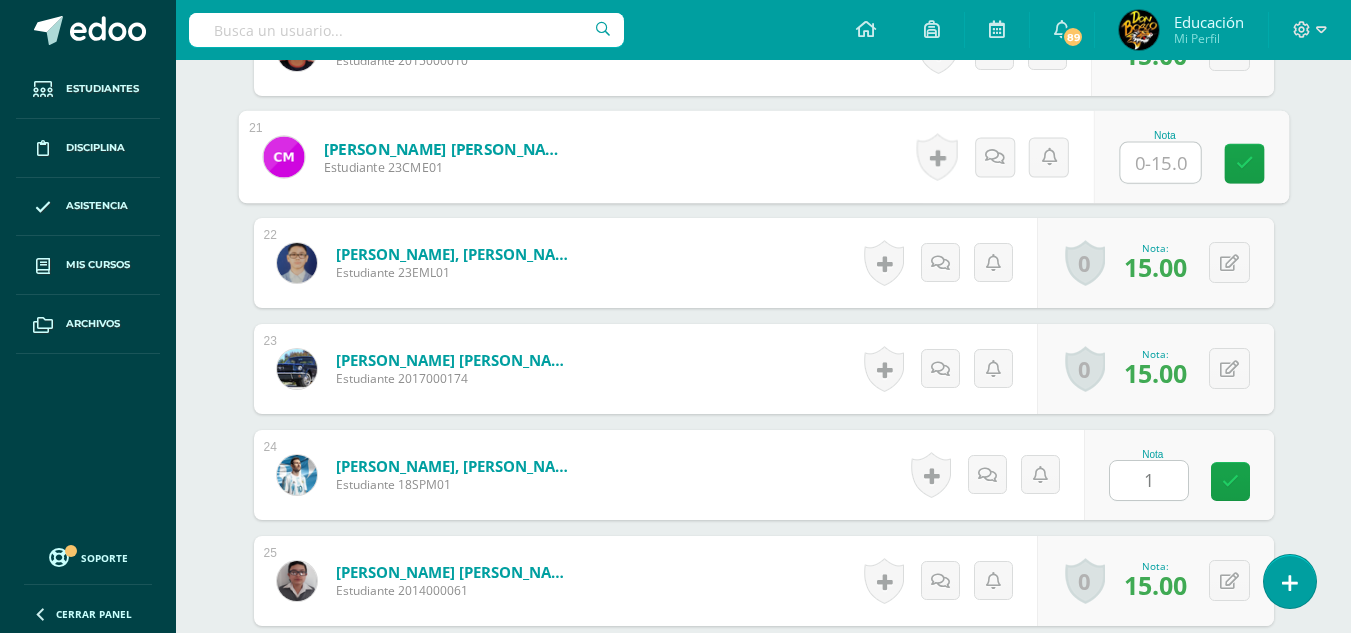 type on "15" 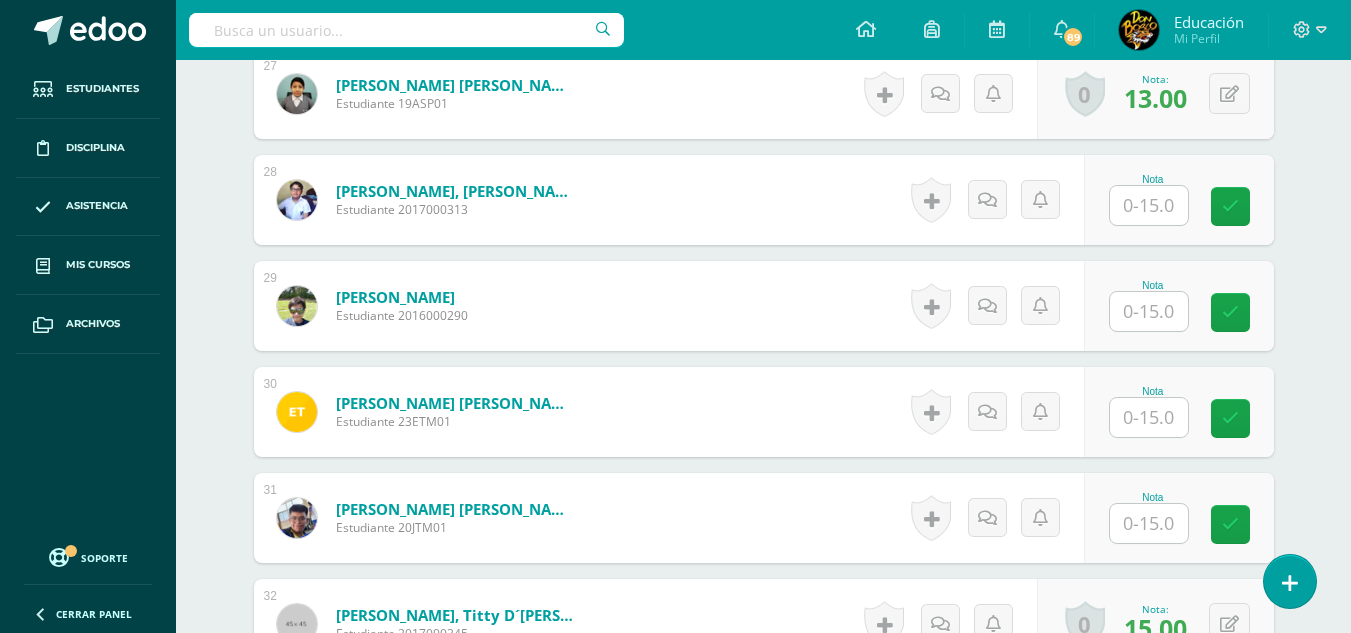 scroll, scrollTop: 3603, scrollLeft: 0, axis: vertical 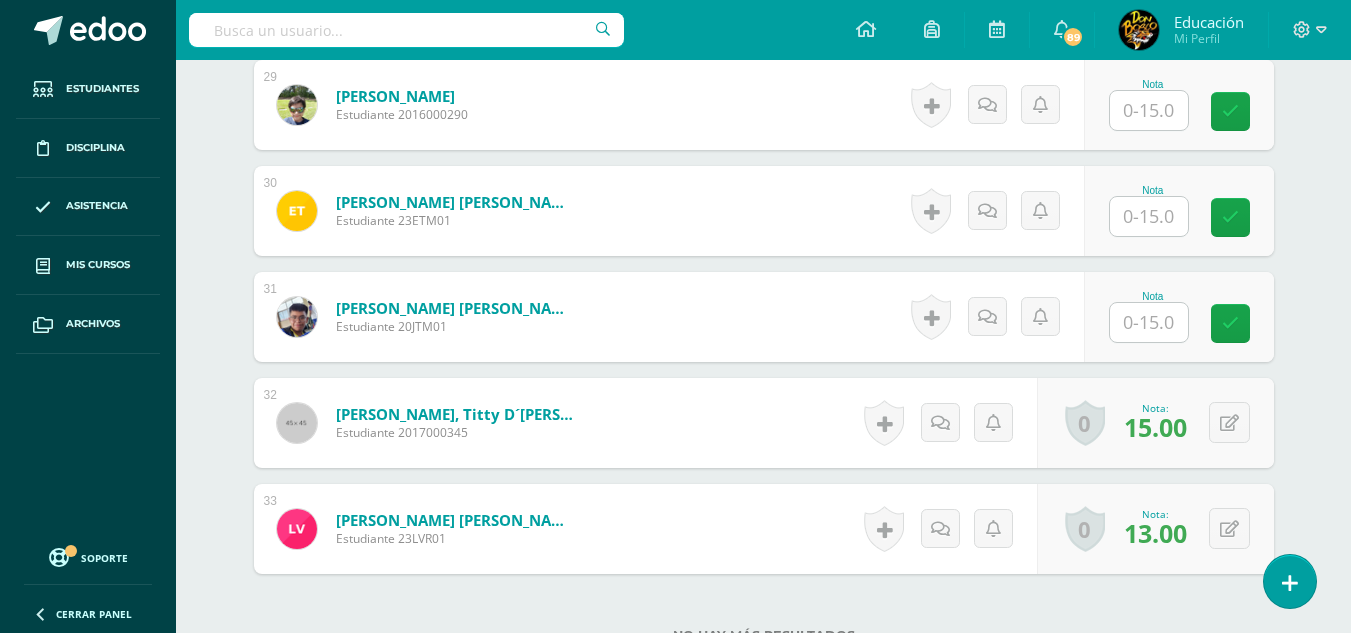 click at bounding box center (1149, 322) 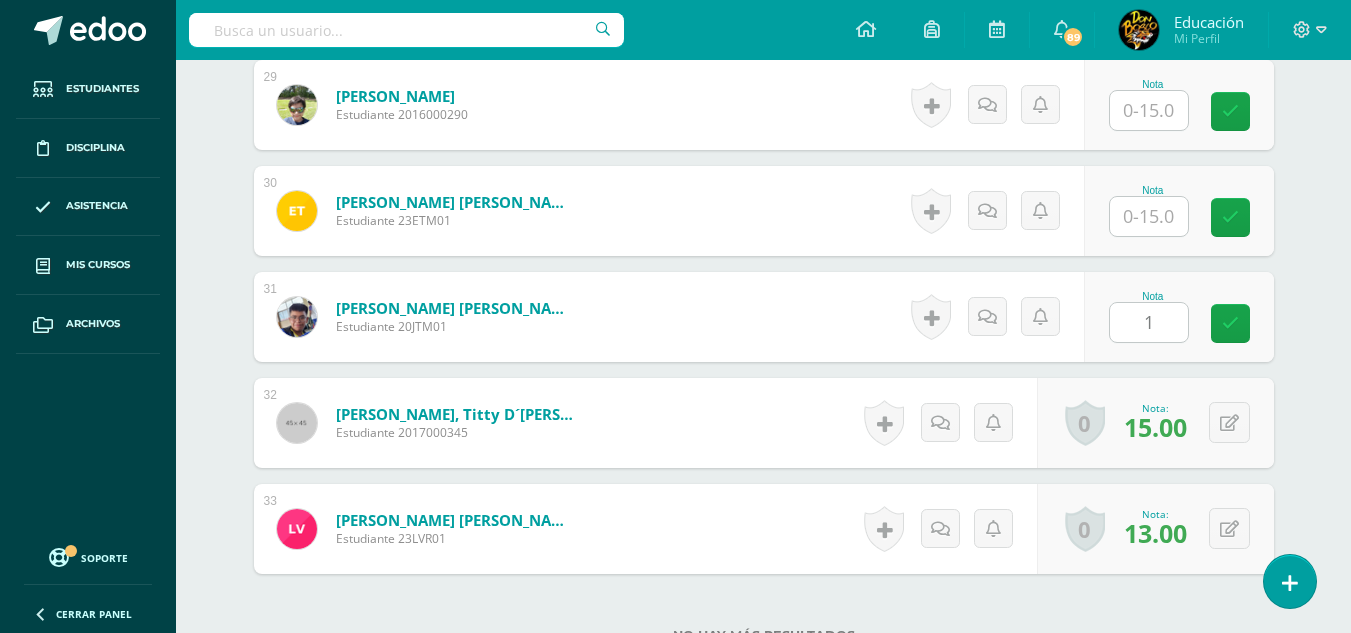 type on "15" 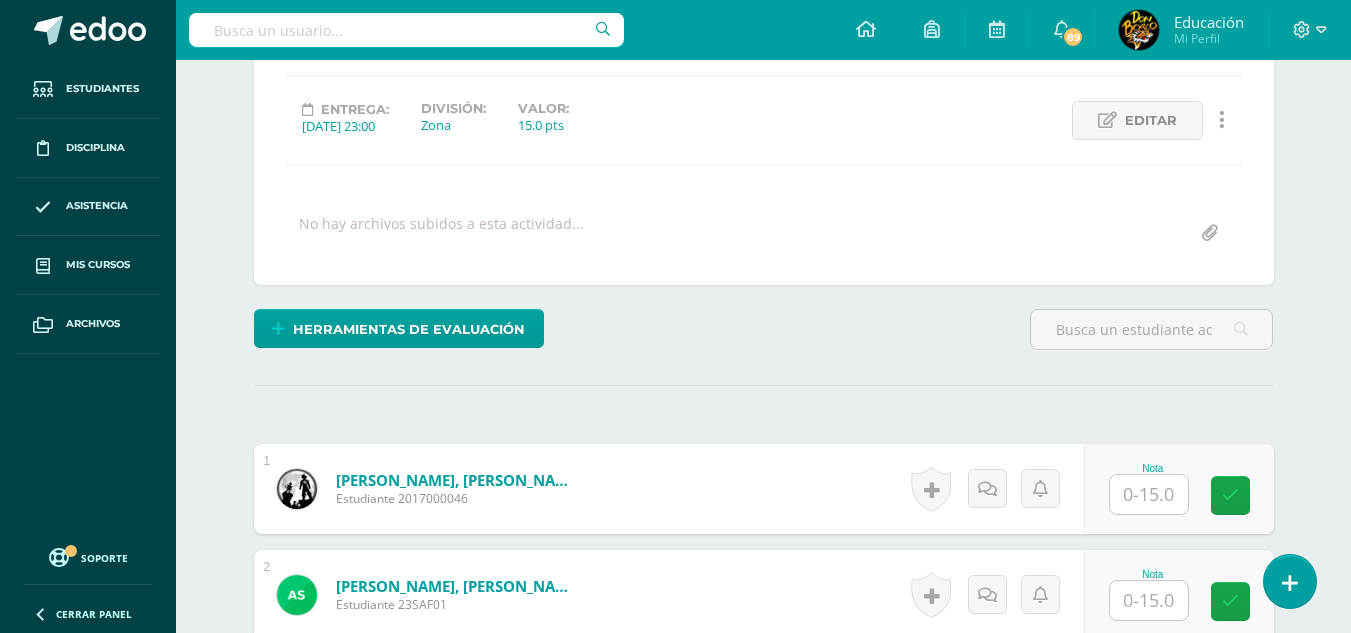 scroll, scrollTop: 0, scrollLeft: 0, axis: both 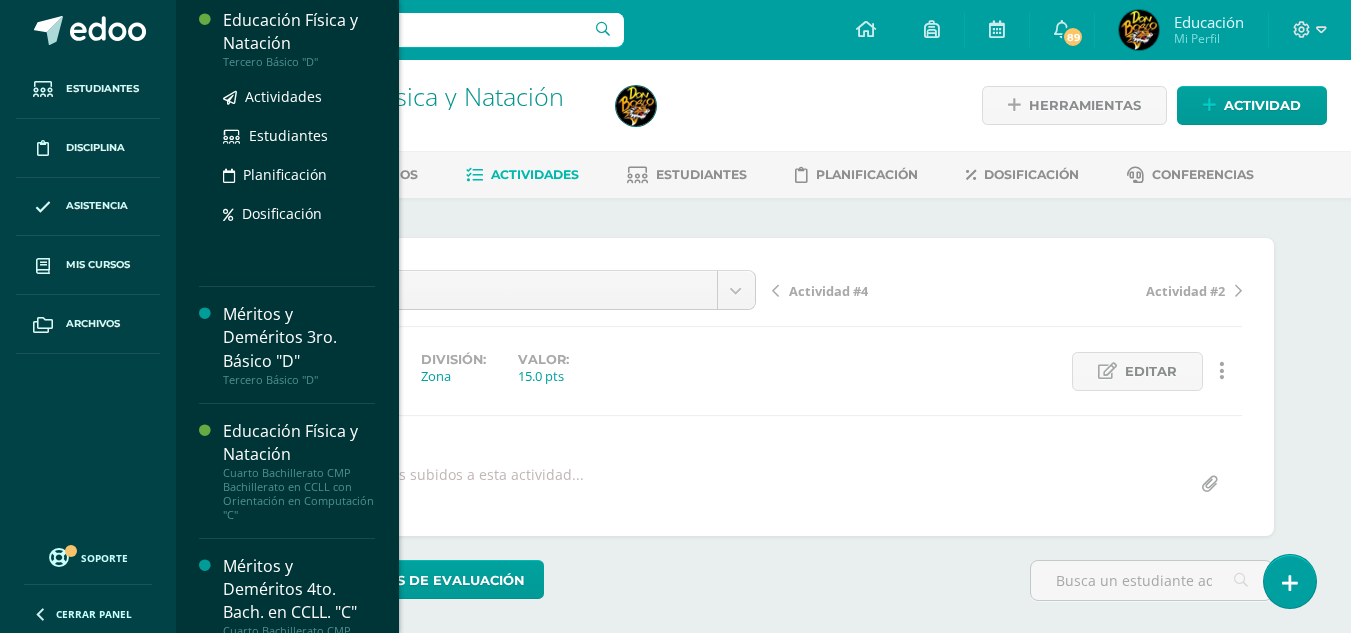 click on "Educación Física y Natación" at bounding box center (299, 32) 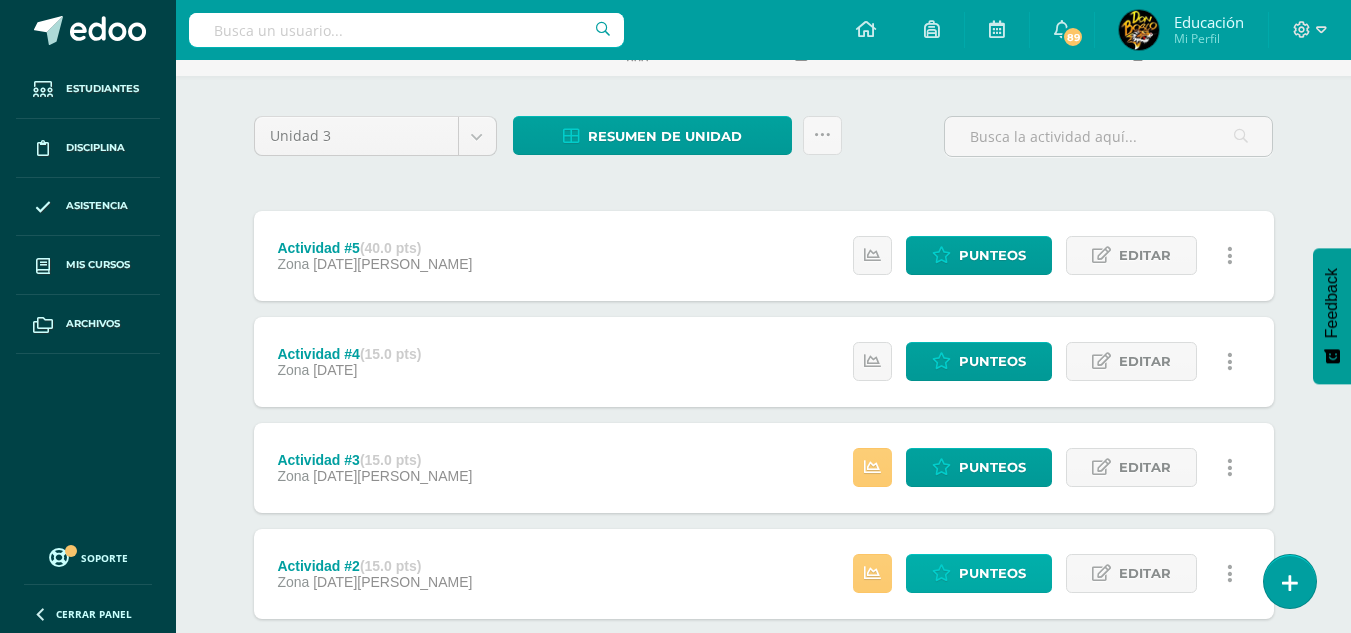 scroll, scrollTop: 347, scrollLeft: 0, axis: vertical 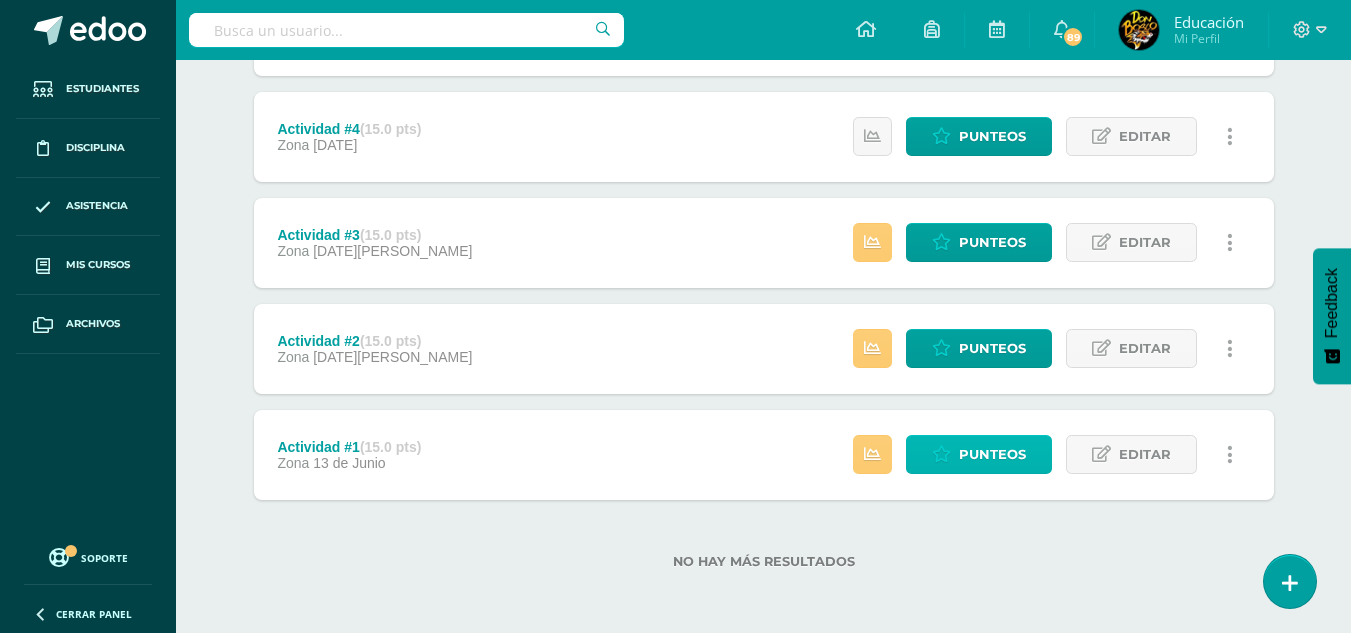 click on "Punteos" at bounding box center (992, 454) 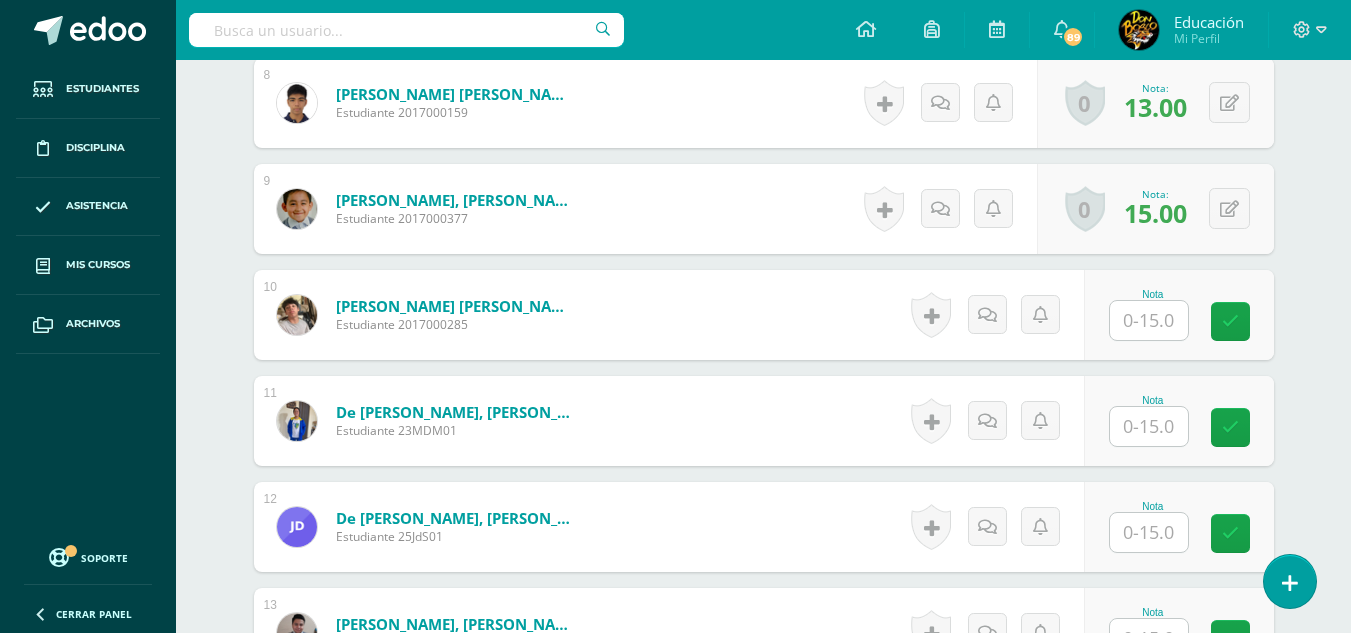 scroll, scrollTop: 1380, scrollLeft: 0, axis: vertical 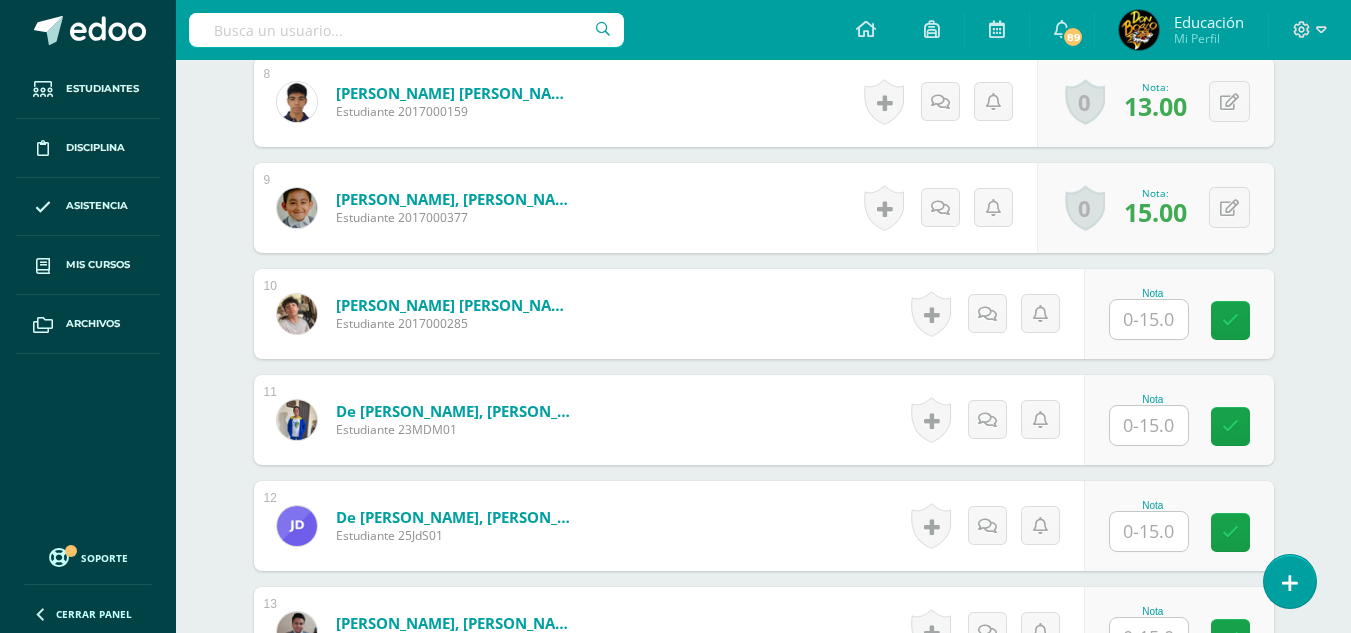 click at bounding box center [1149, 425] 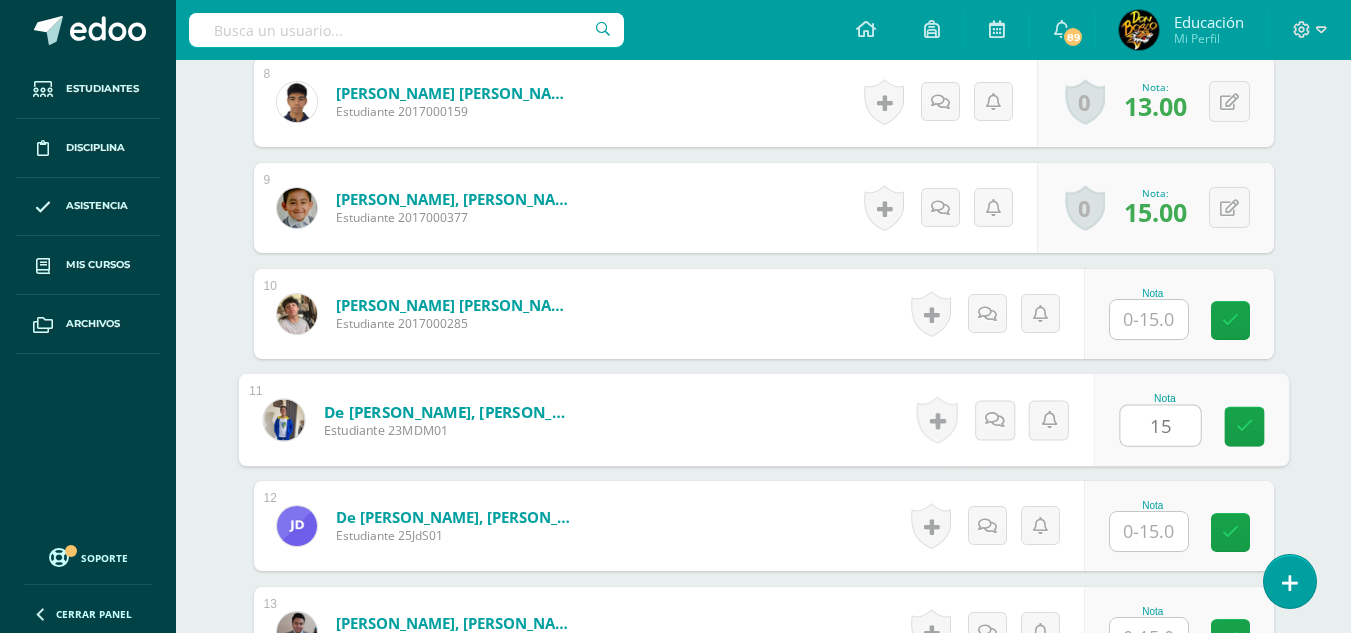 type on "15" 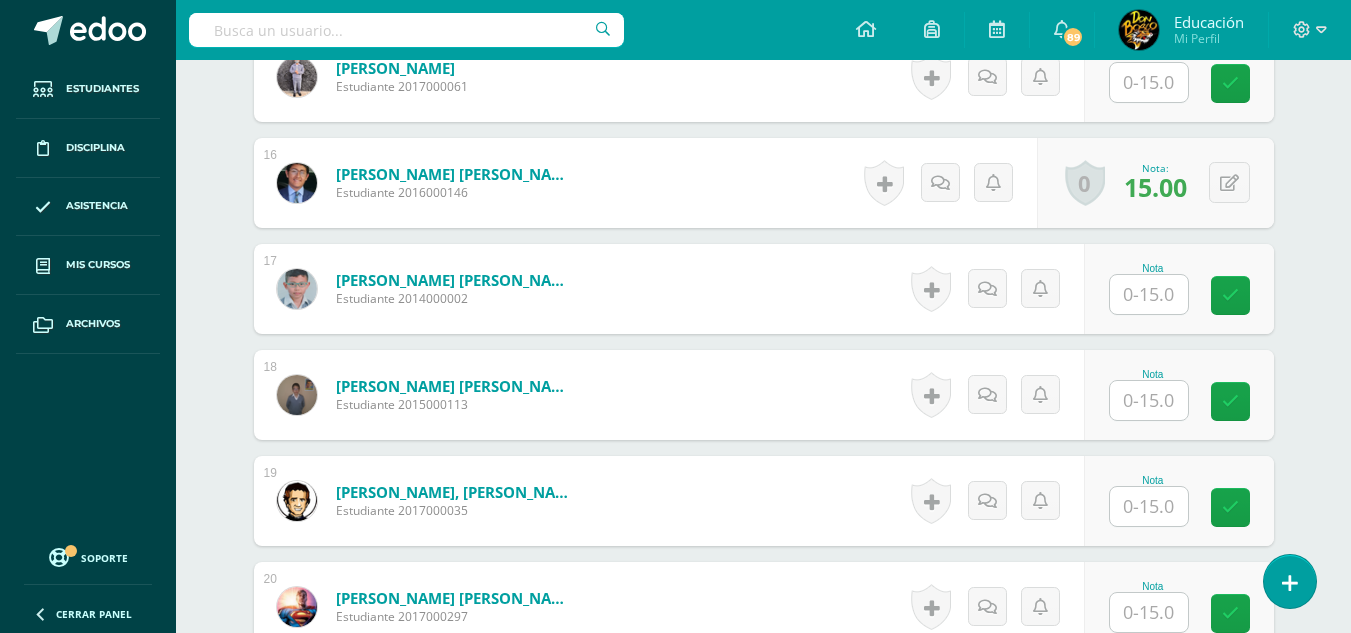 scroll, scrollTop: 2182, scrollLeft: 0, axis: vertical 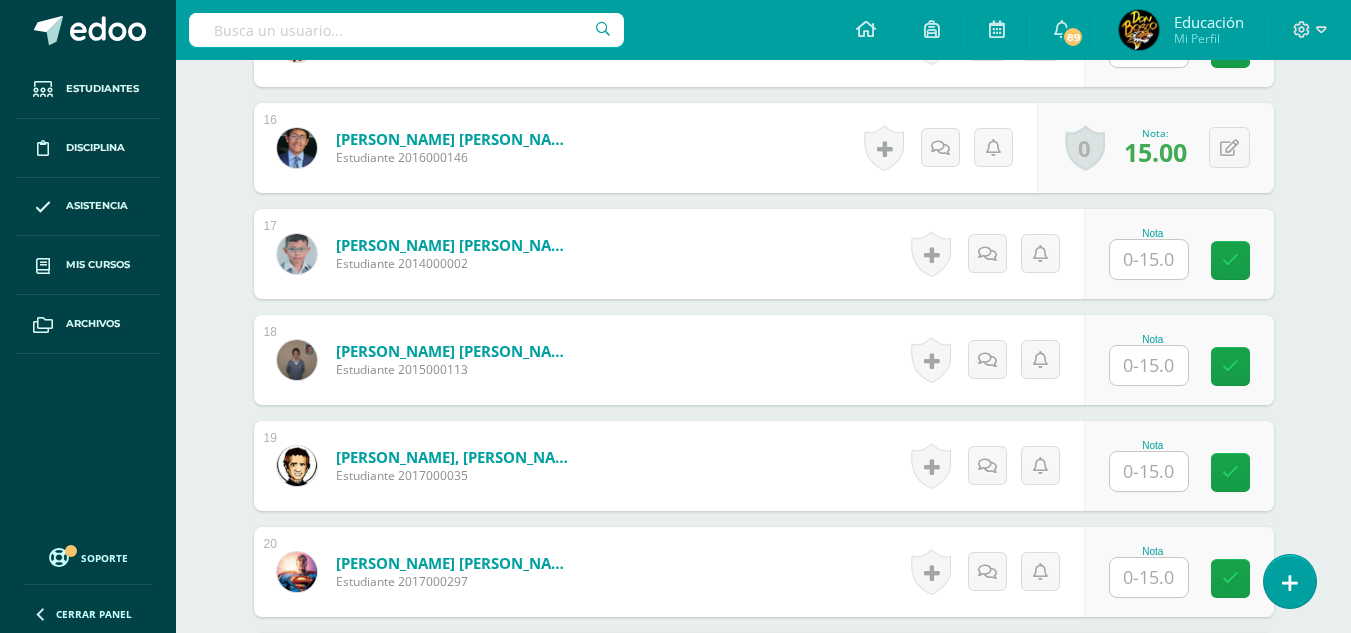 click at bounding box center [1149, 365] 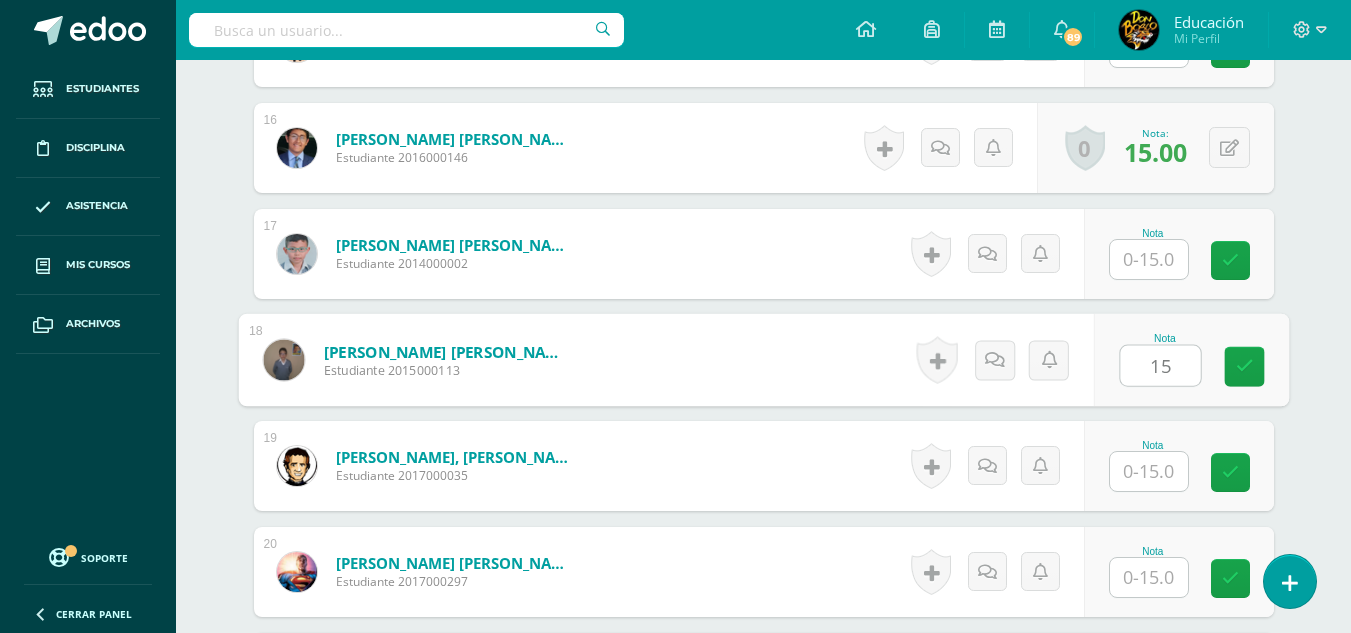 type on "15" 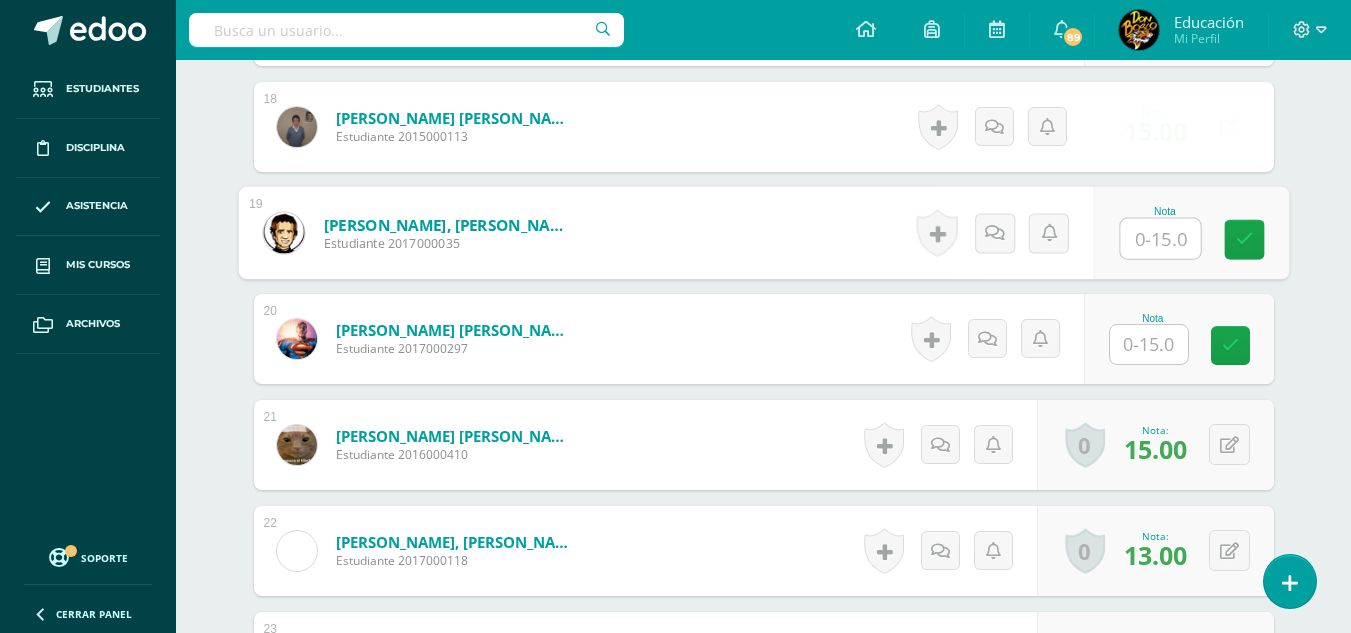 scroll, scrollTop: 2482, scrollLeft: 0, axis: vertical 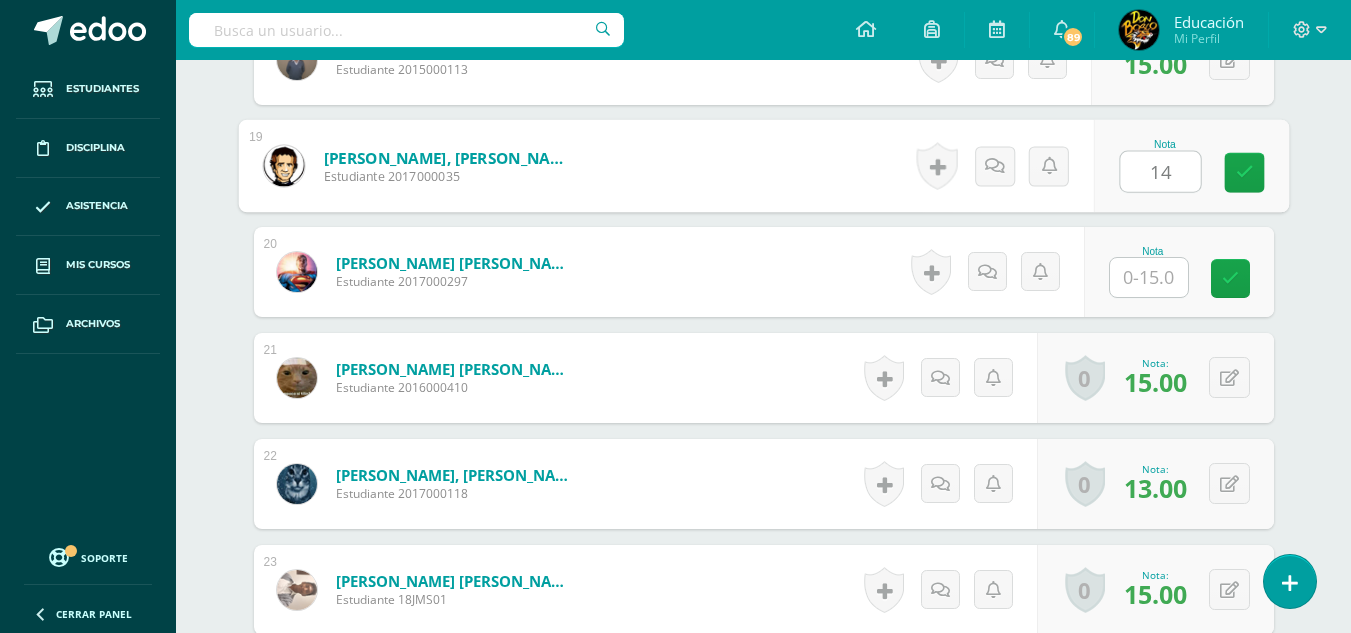 type on "14" 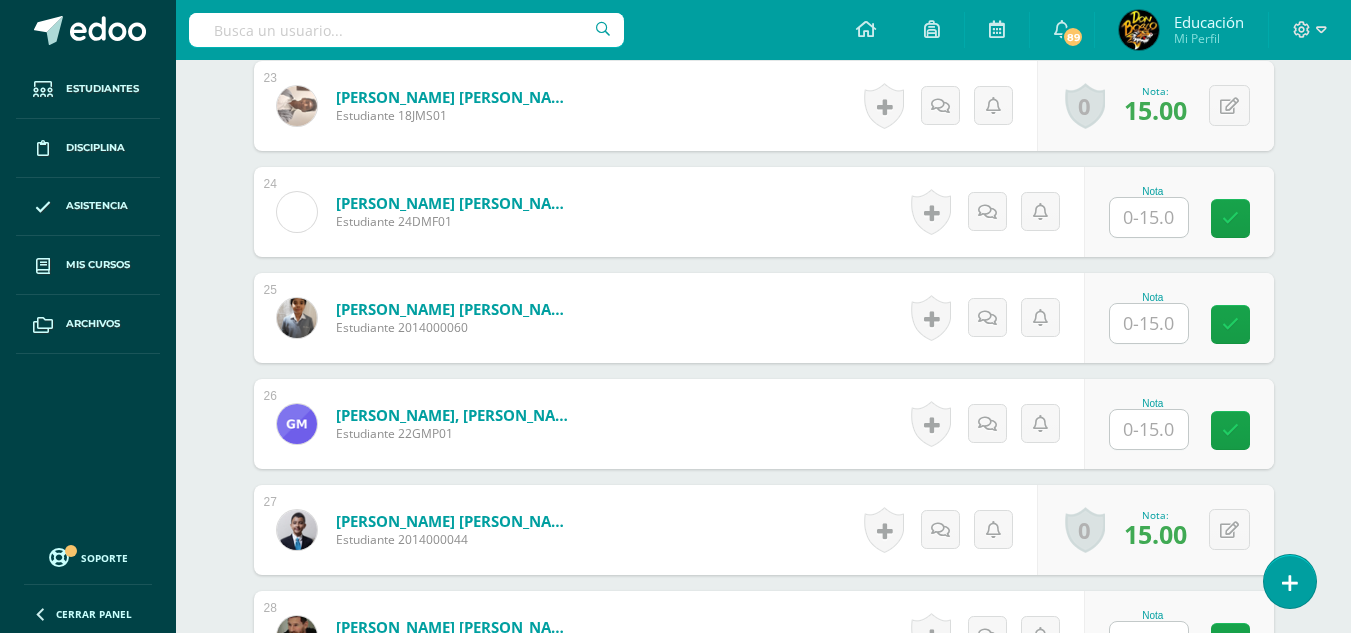 scroll, scrollTop: 3082, scrollLeft: 0, axis: vertical 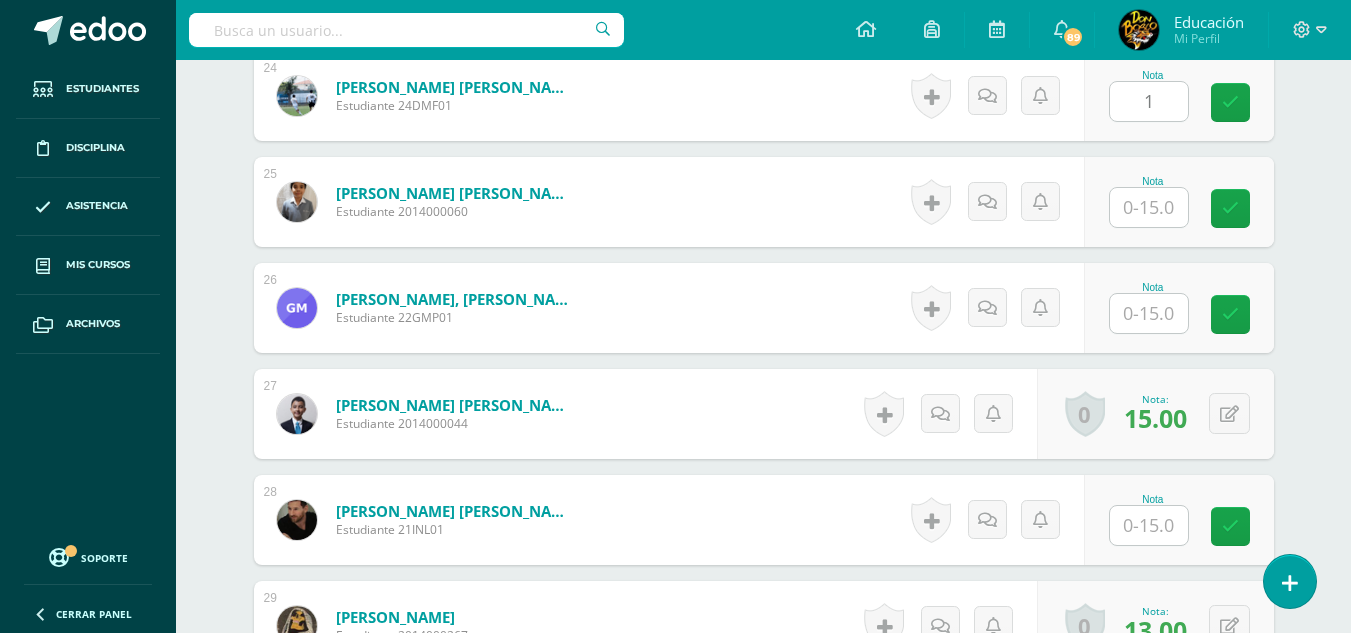 click on "1" at bounding box center (1149, 101) 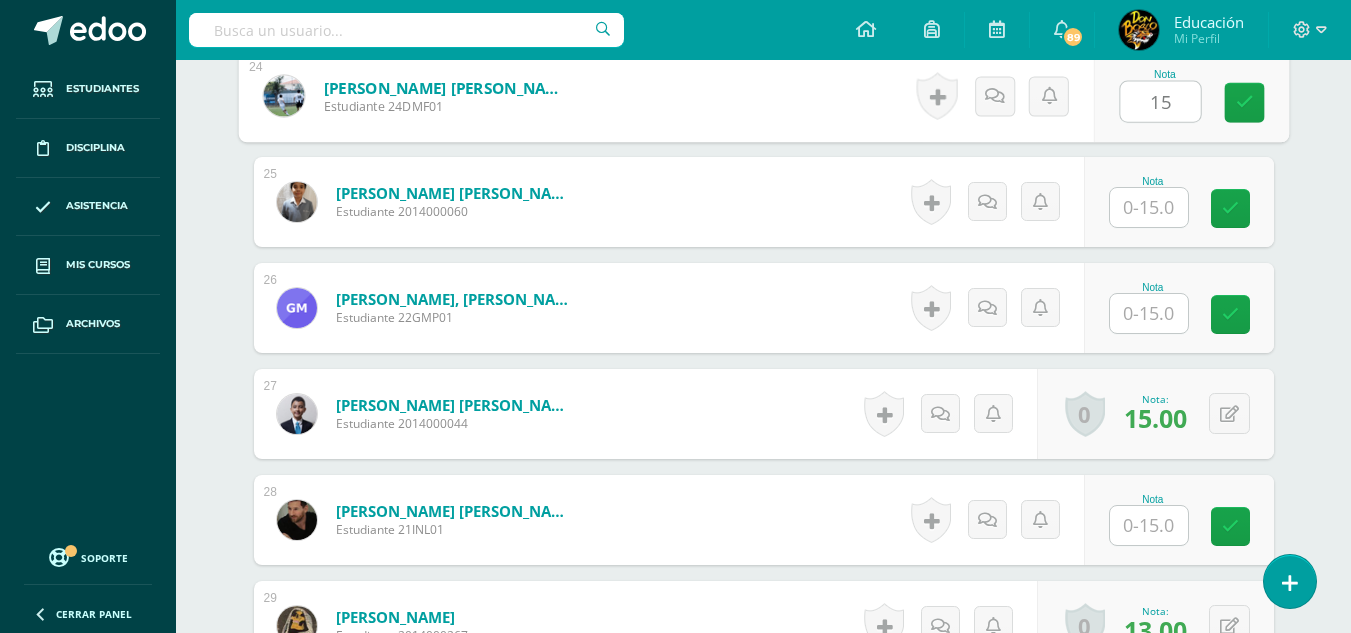type on "15" 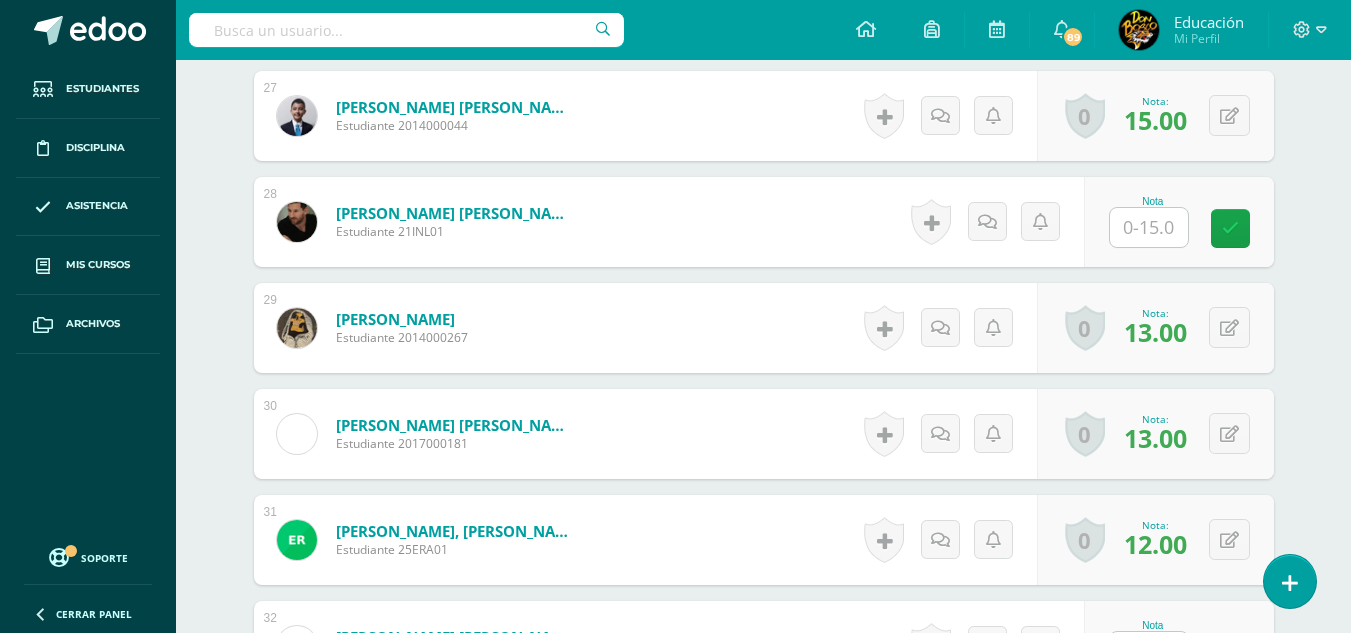scroll, scrollTop: 3382, scrollLeft: 0, axis: vertical 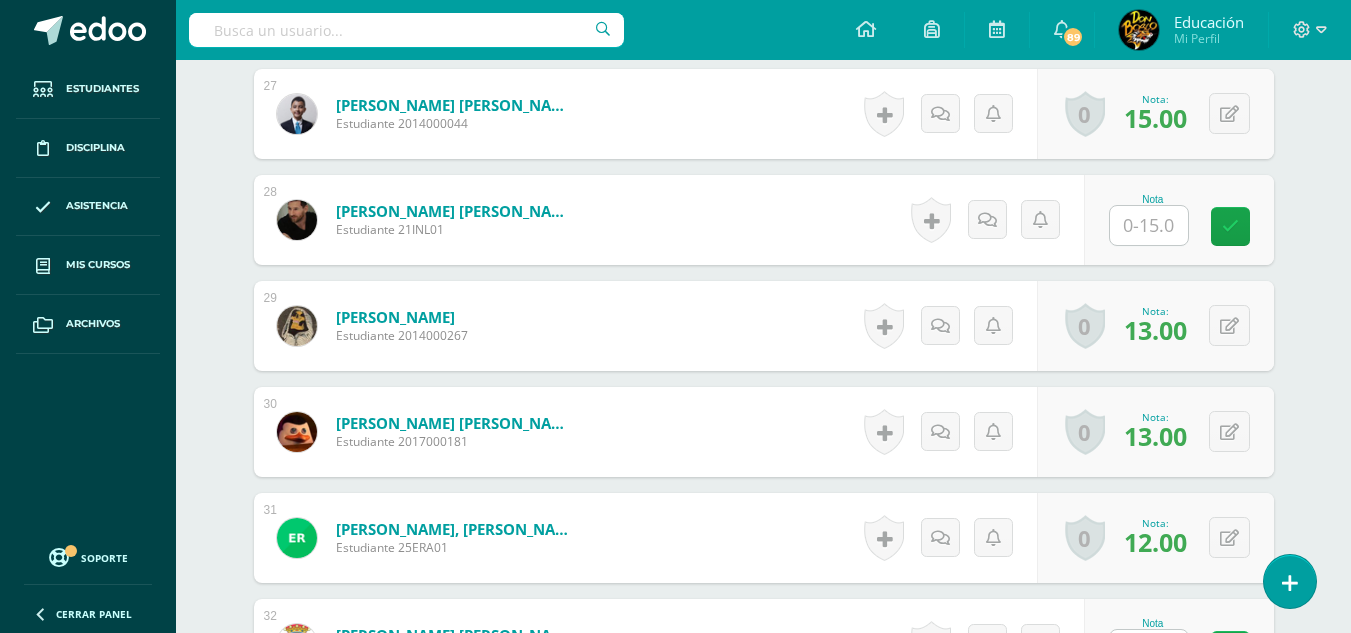 click at bounding box center (1149, 225) 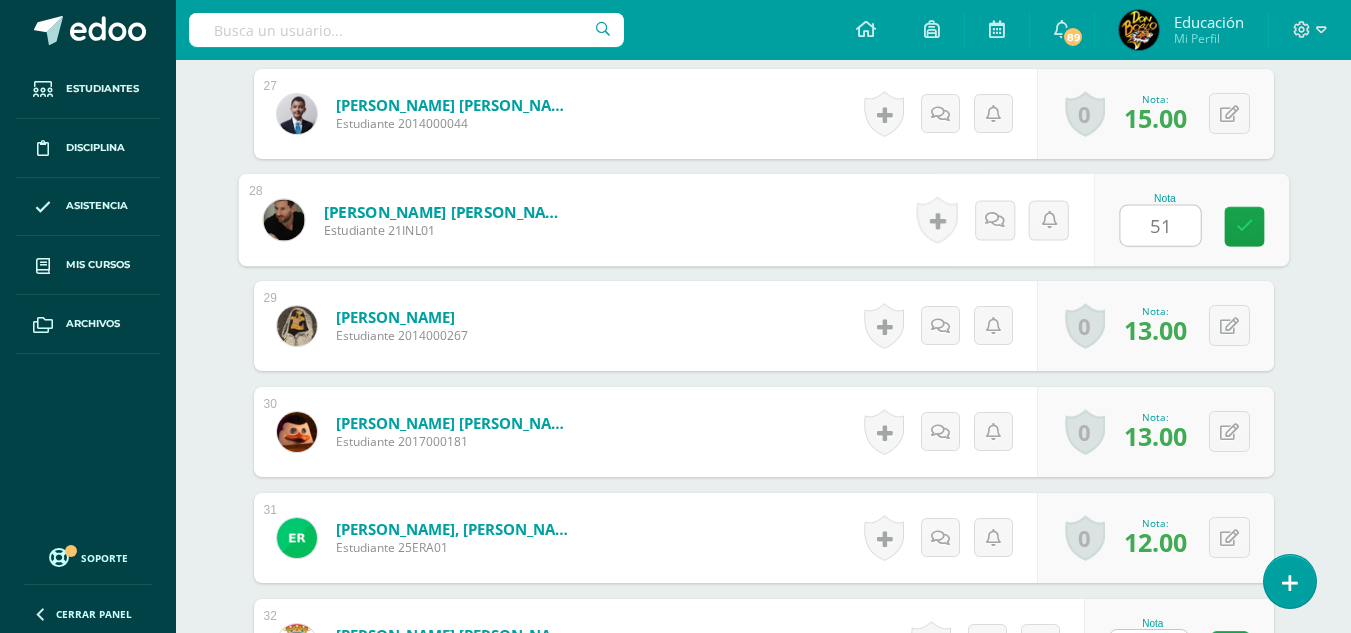 type on "5" 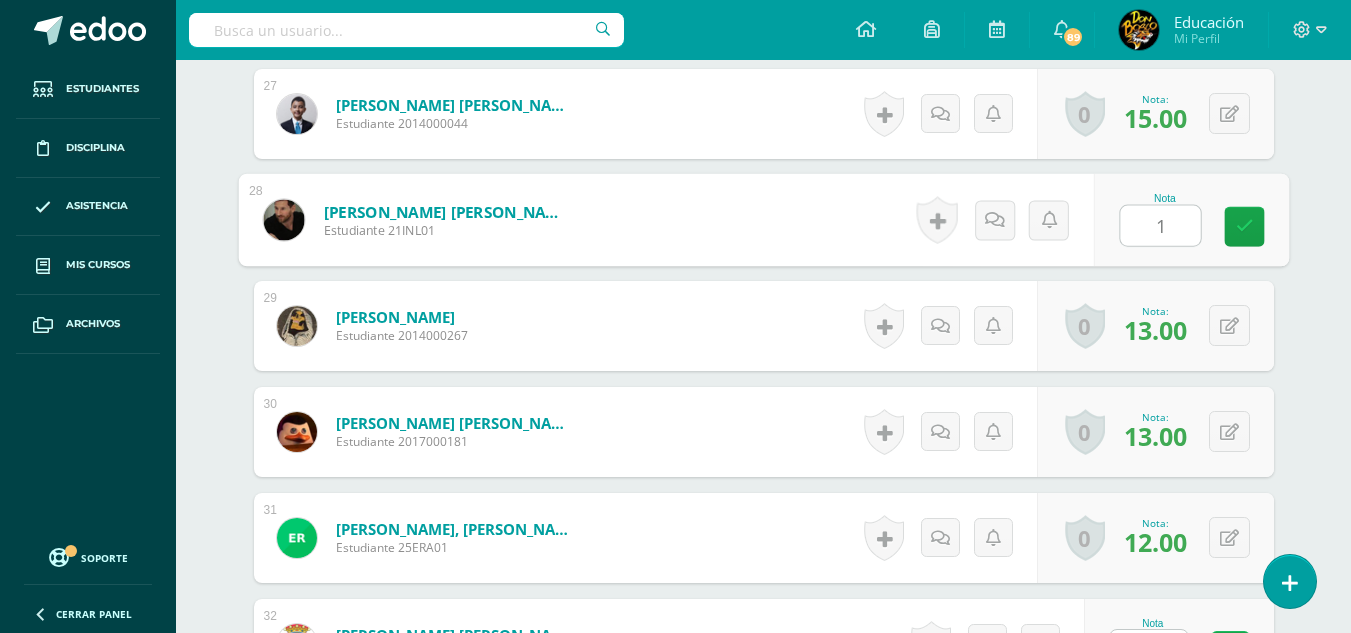 type on "15" 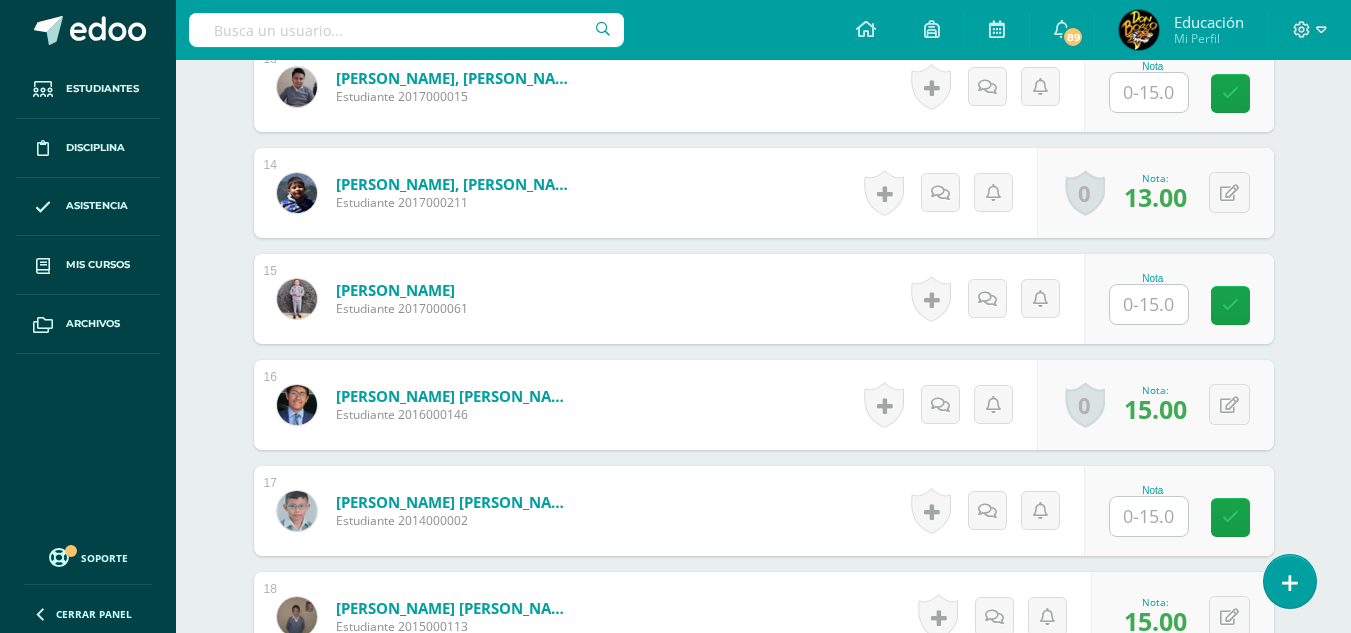 scroll, scrollTop: 1573, scrollLeft: 0, axis: vertical 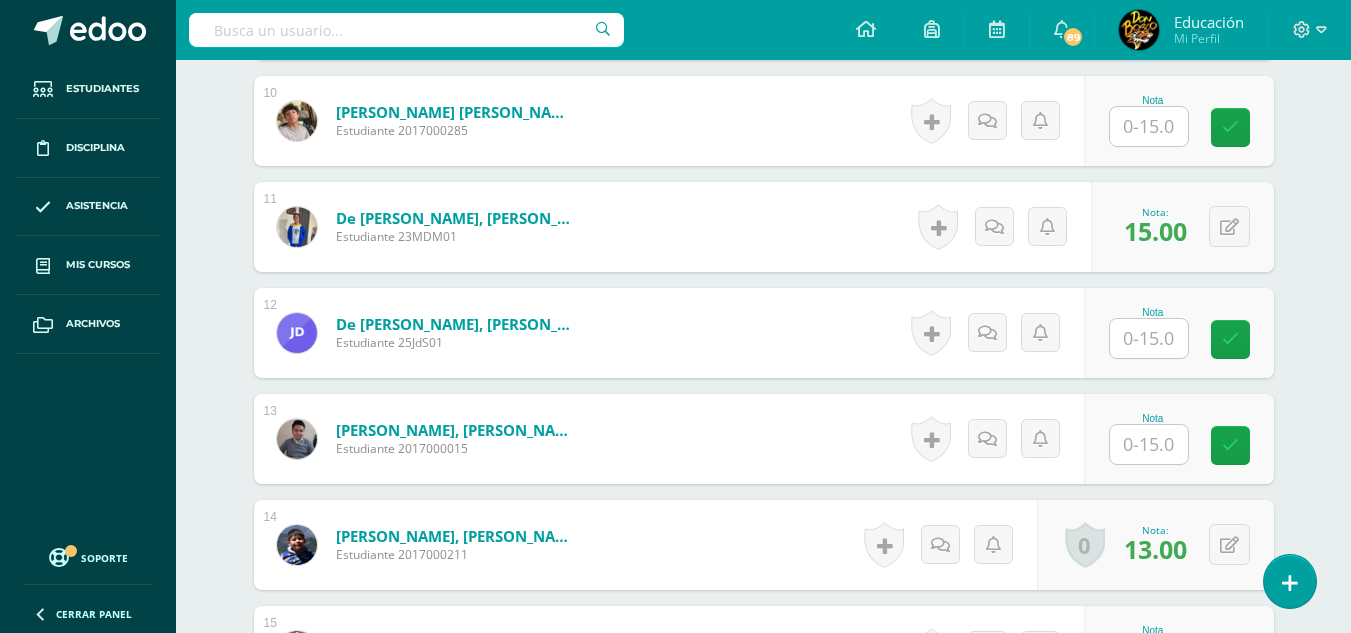 click at bounding box center [1149, 338] 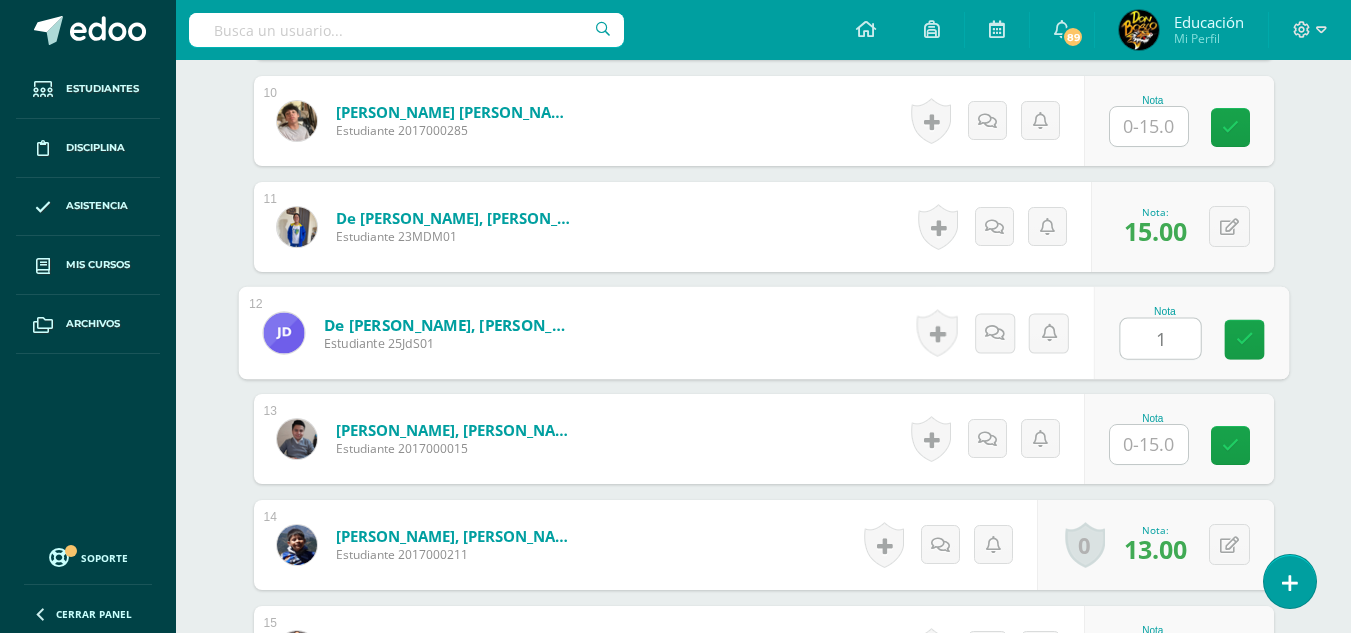 type on "15" 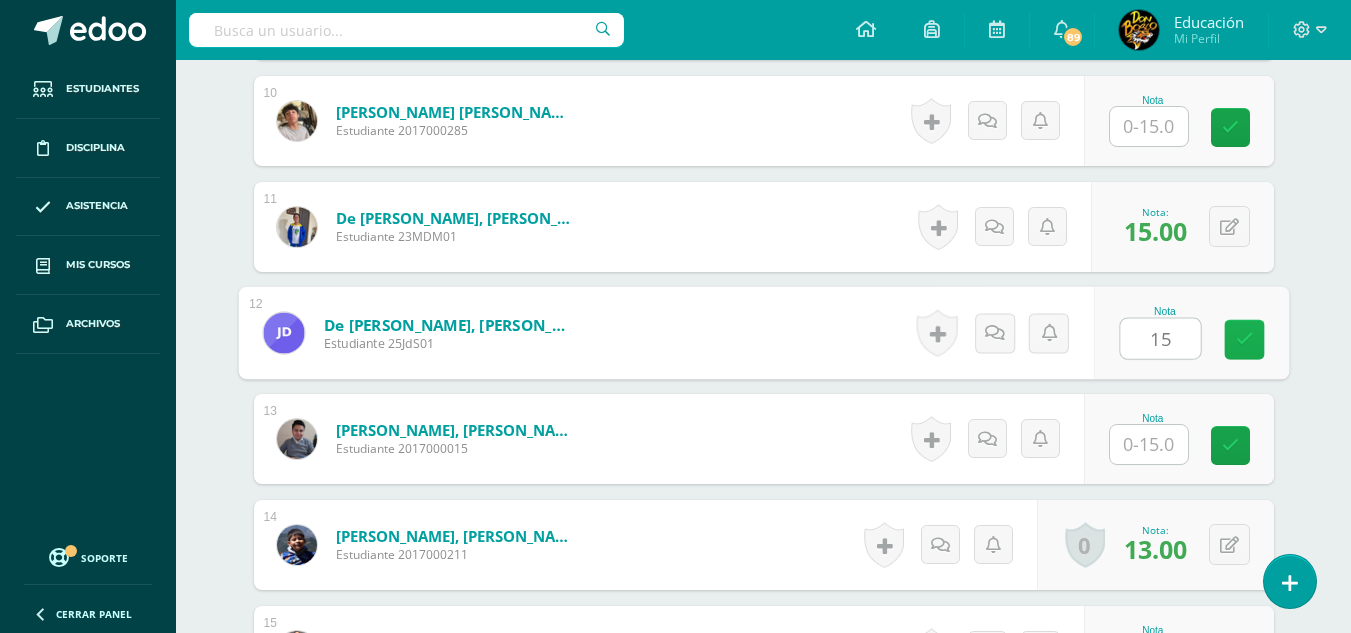 click at bounding box center [1244, 339] 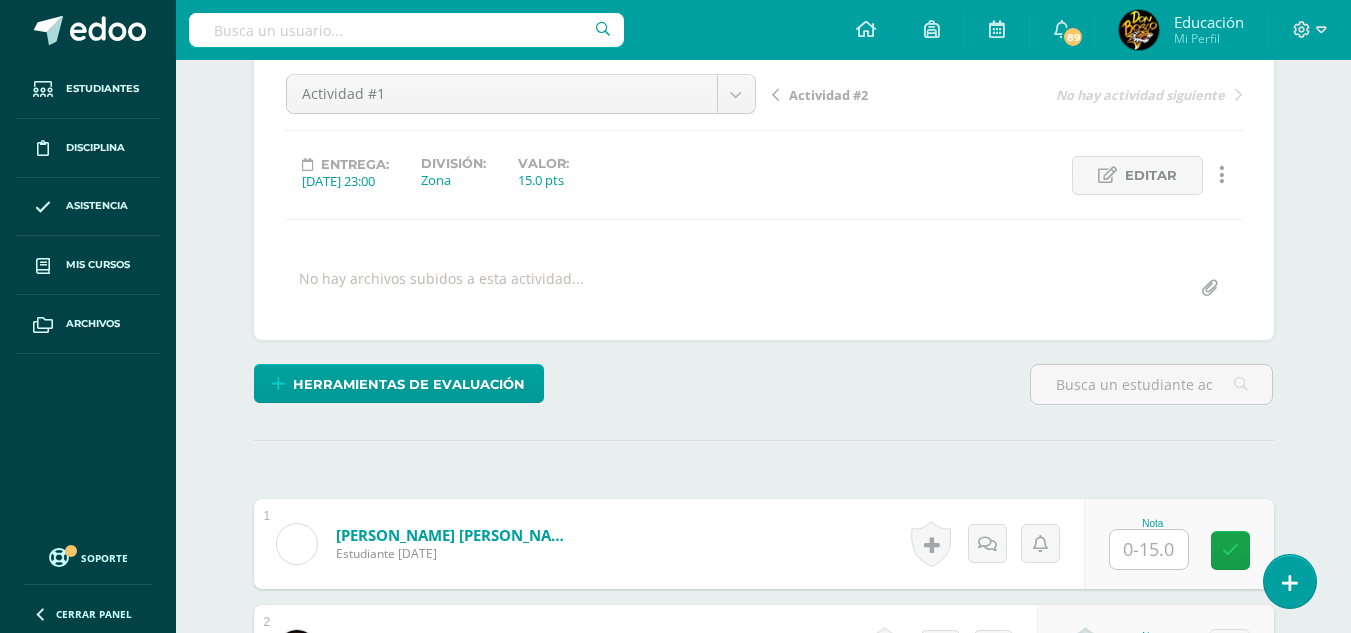 scroll, scrollTop: 0, scrollLeft: 0, axis: both 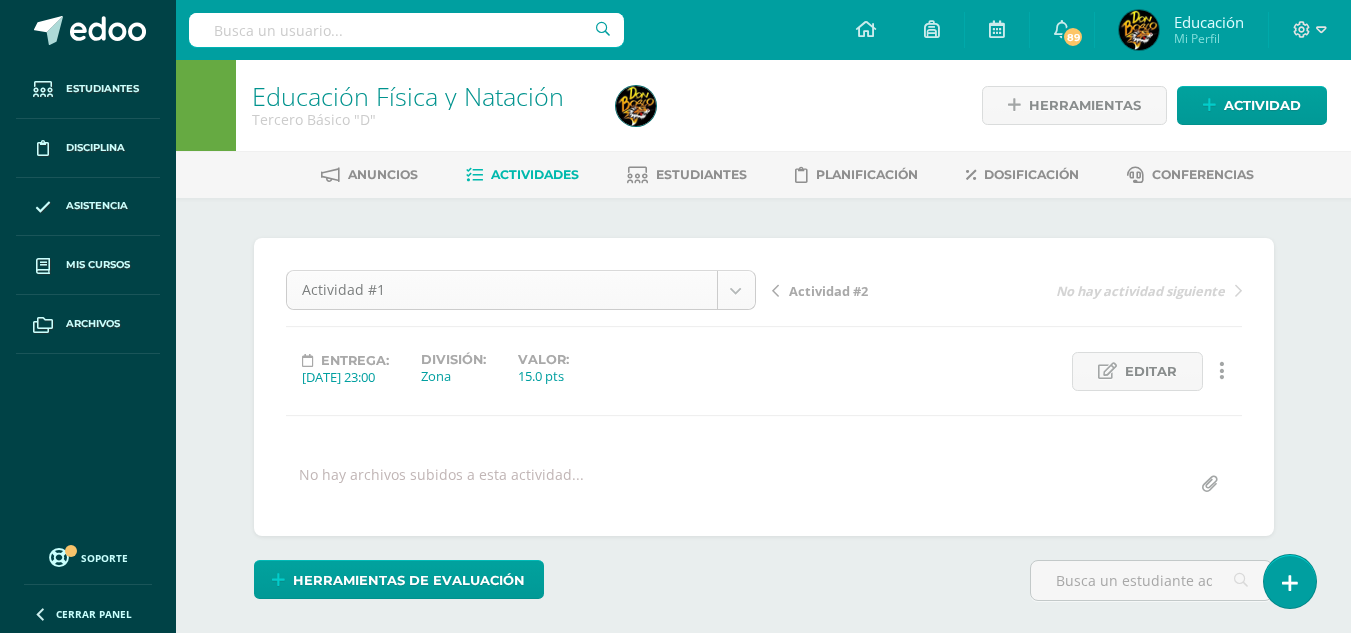 click on "Estudiantes Disciplina Asistencia Mis cursos Archivos Soporte
Centro de ayuda
Últimas actualizaciones
10+ Cerrar panel
Educación Física
Primero
Primaria Inicial
"A"
Actividades Estudiantes Planificación Dosificación
Méritos y Deméritos 1ro. Primaria ¨A¨
Primero
Primaria Inicial
"A"
Actividades Estudiantes Planificación Dosificación
Educación Física
Primero
Primaria Inicial
"B"
Actividades Estudiantes Planificación Dosificación Actividades Estudiantes Planificación Dosificación Actividades 1" at bounding box center (675, 2203) 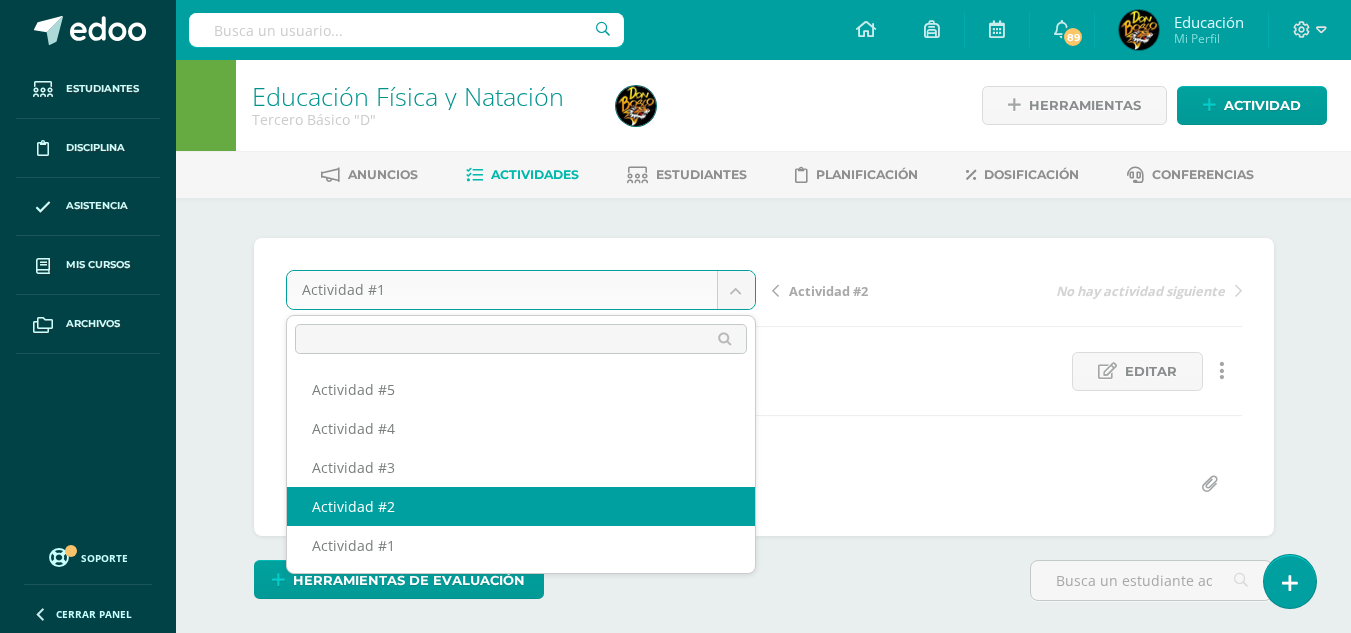 select on "/dashboard/teacher/grade-activity/174914/" 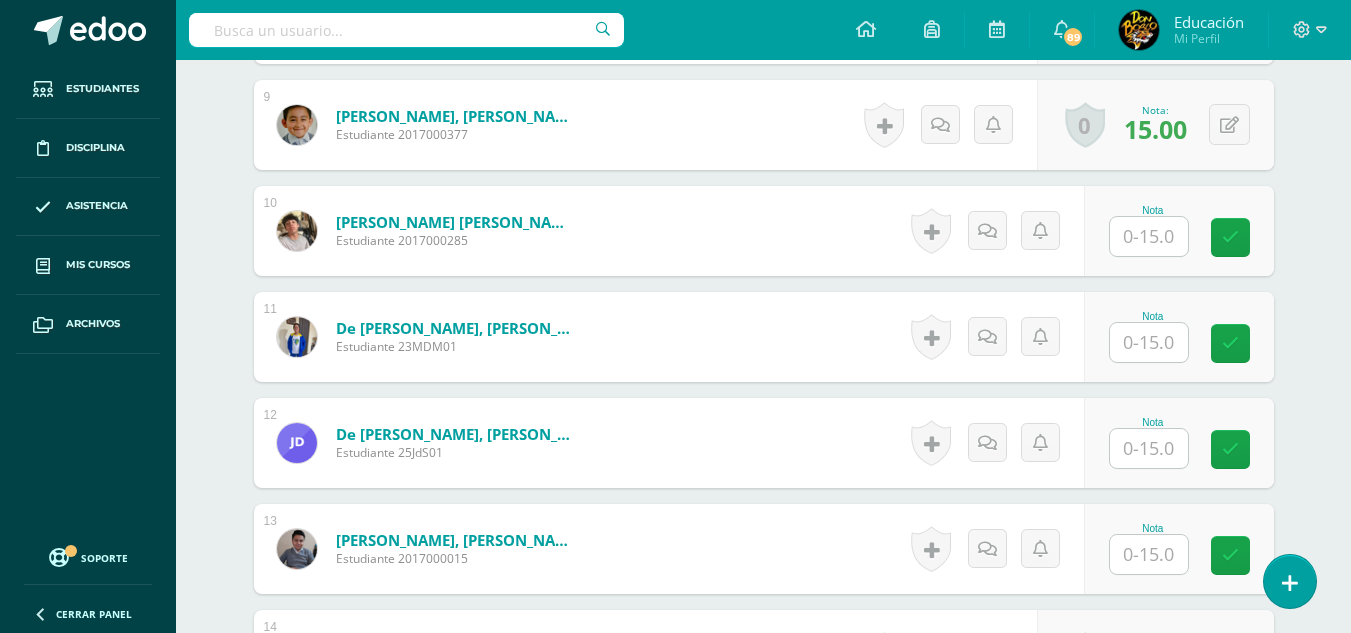scroll, scrollTop: 1480, scrollLeft: 0, axis: vertical 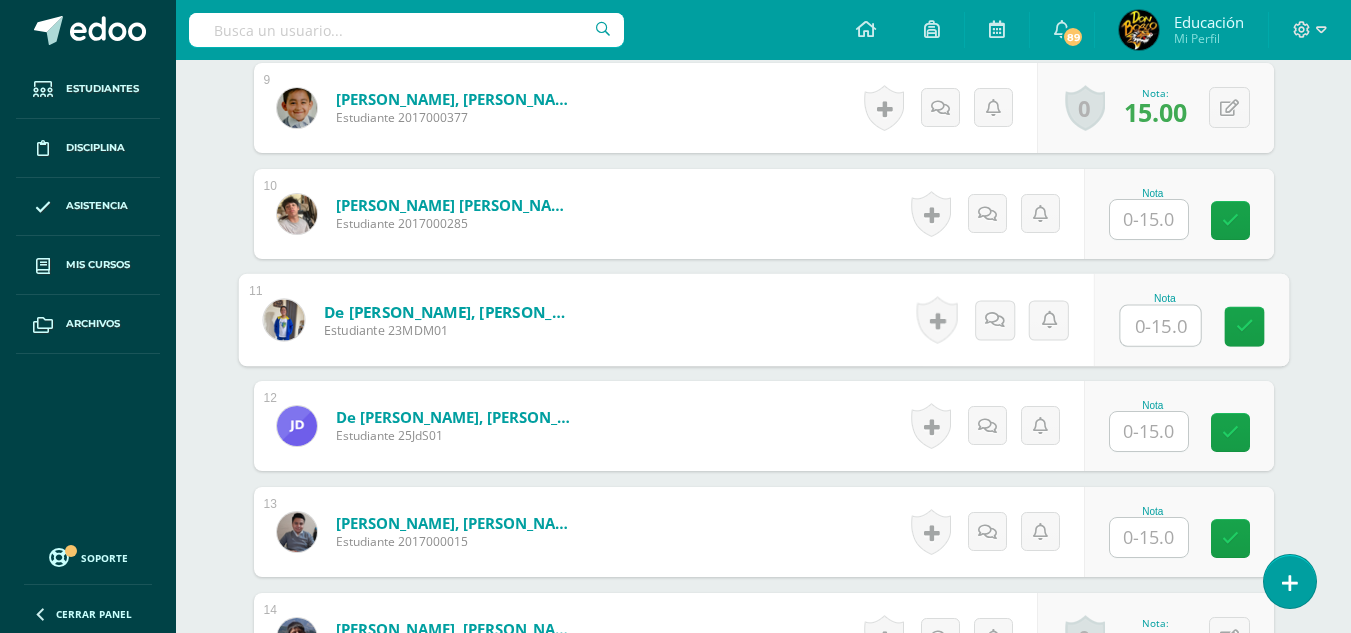 click at bounding box center [1160, 326] 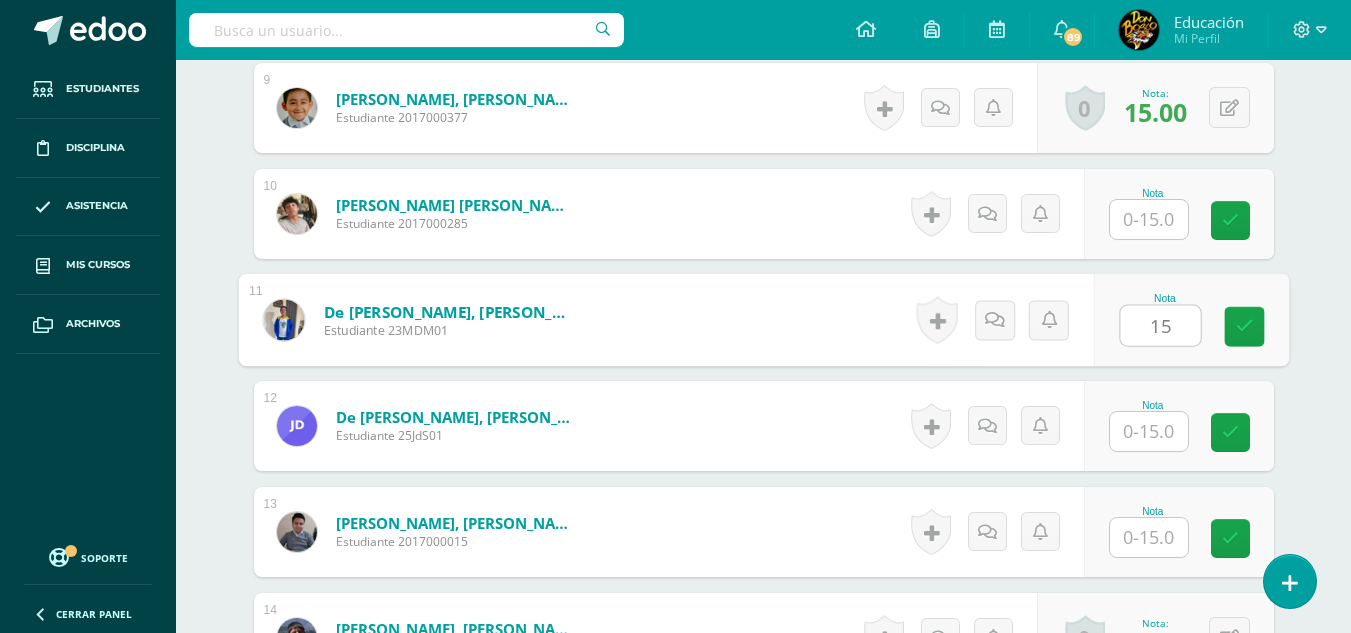 type on "15" 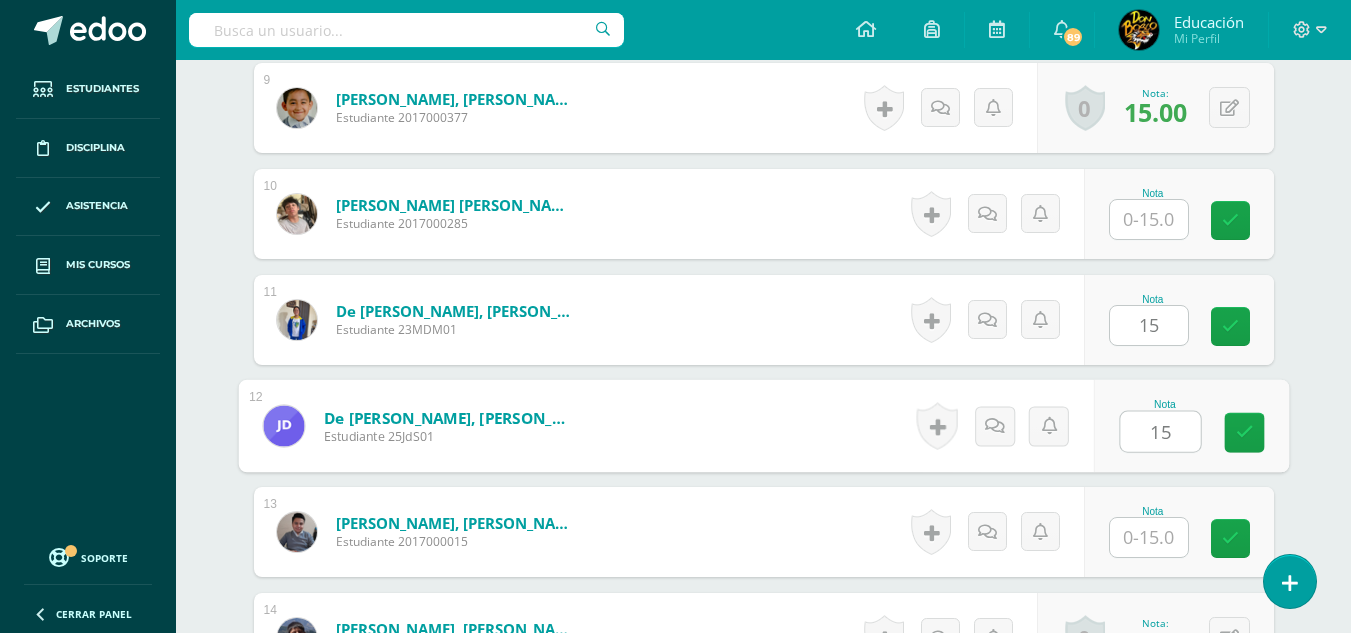 type on "15" 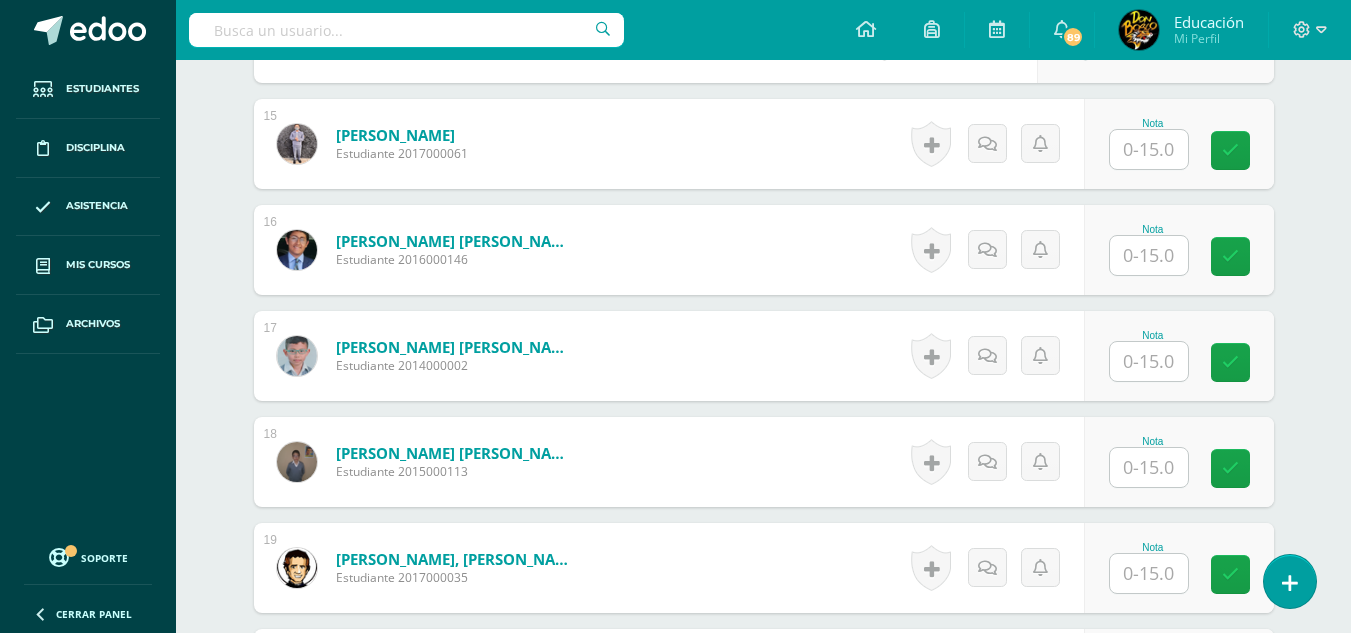 scroll, scrollTop: 2180, scrollLeft: 0, axis: vertical 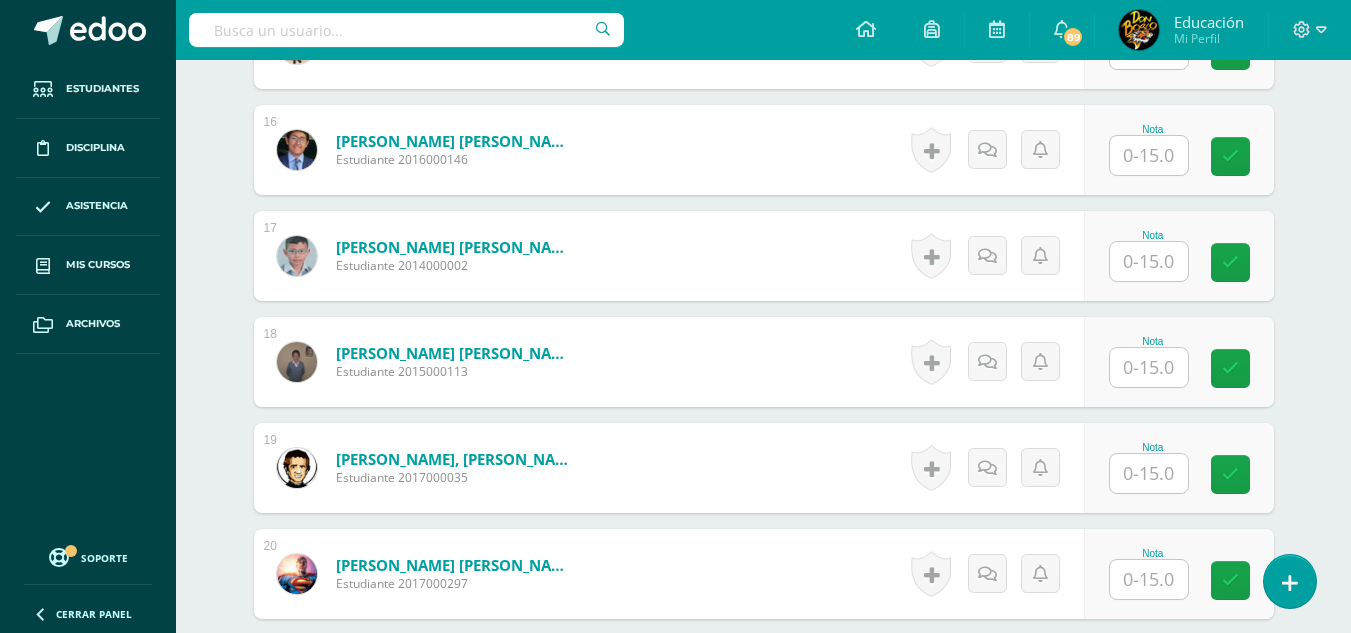 click at bounding box center [1149, 367] 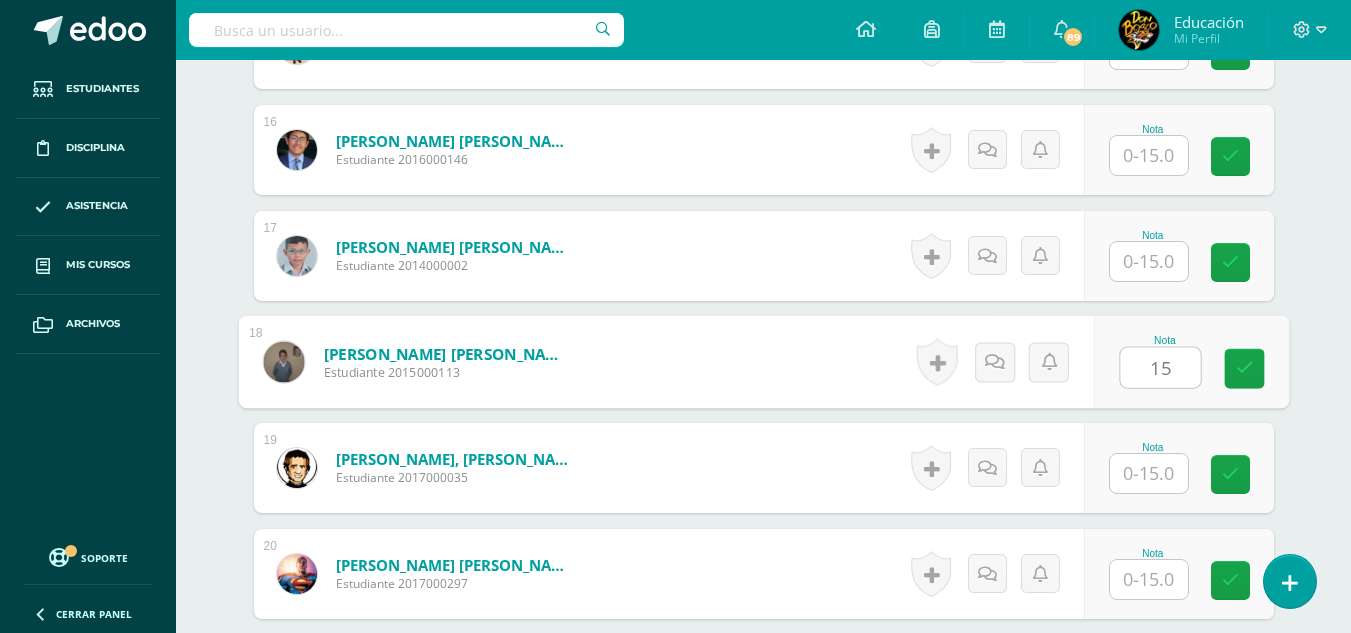 type on "15" 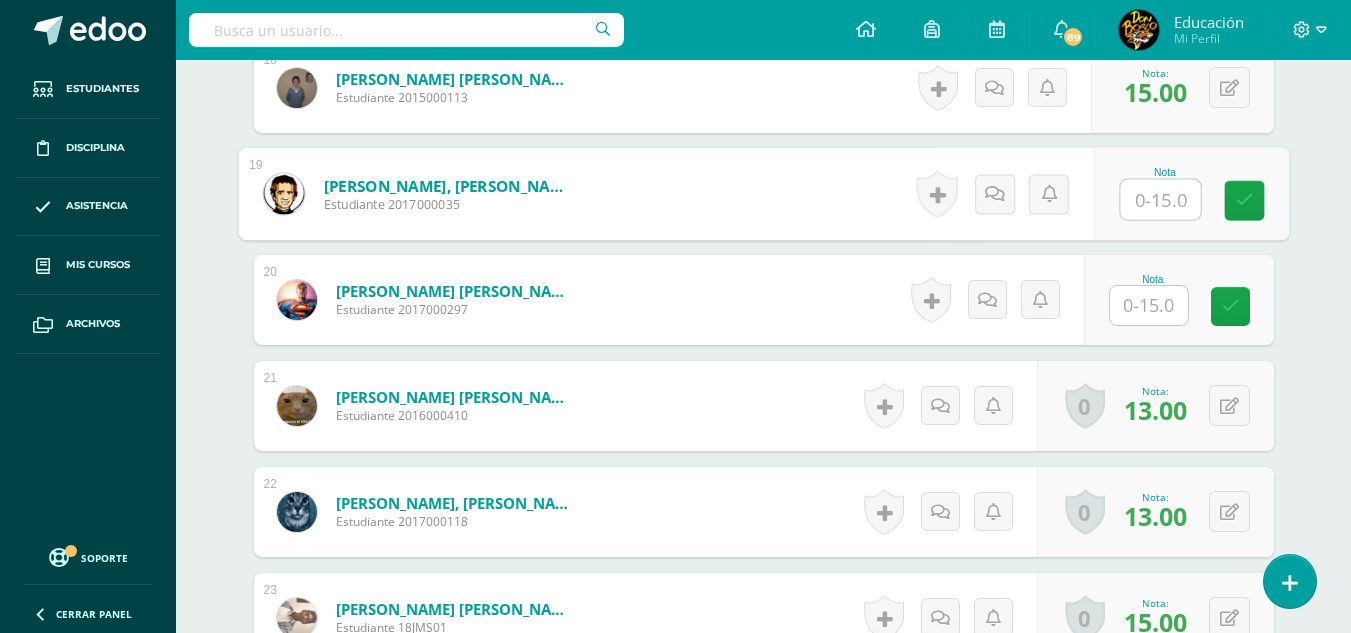 scroll, scrollTop: 2480, scrollLeft: 0, axis: vertical 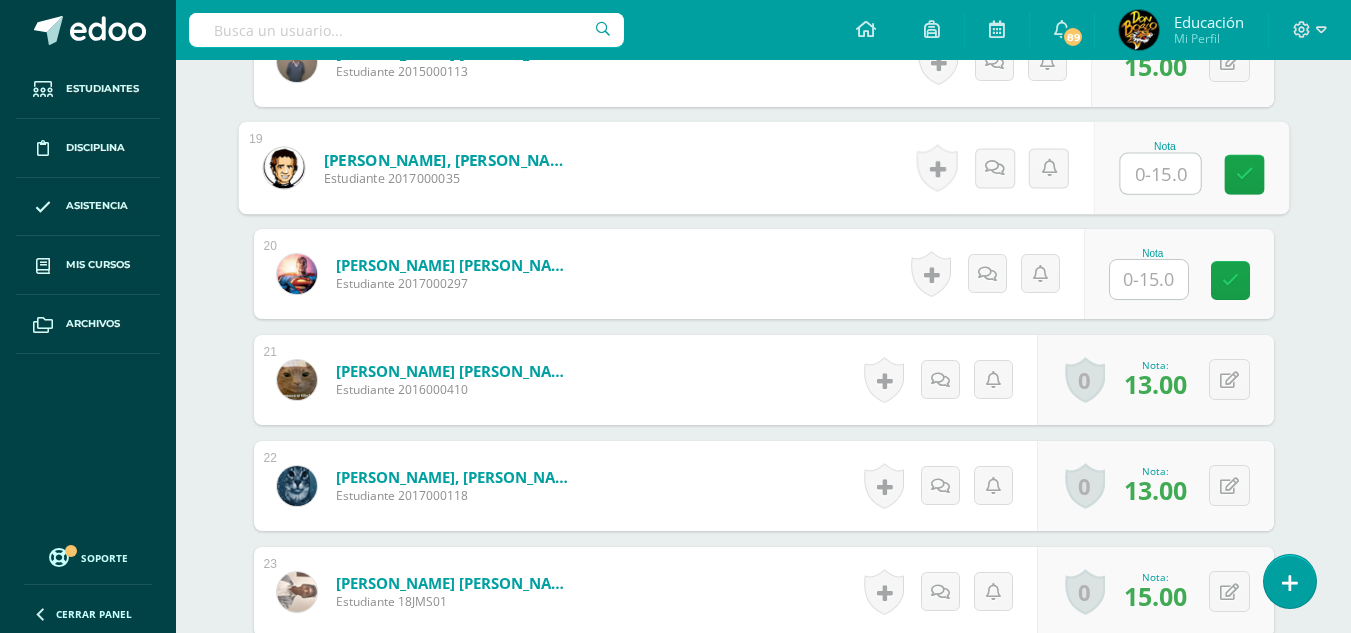 click at bounding box center [1160, 174] 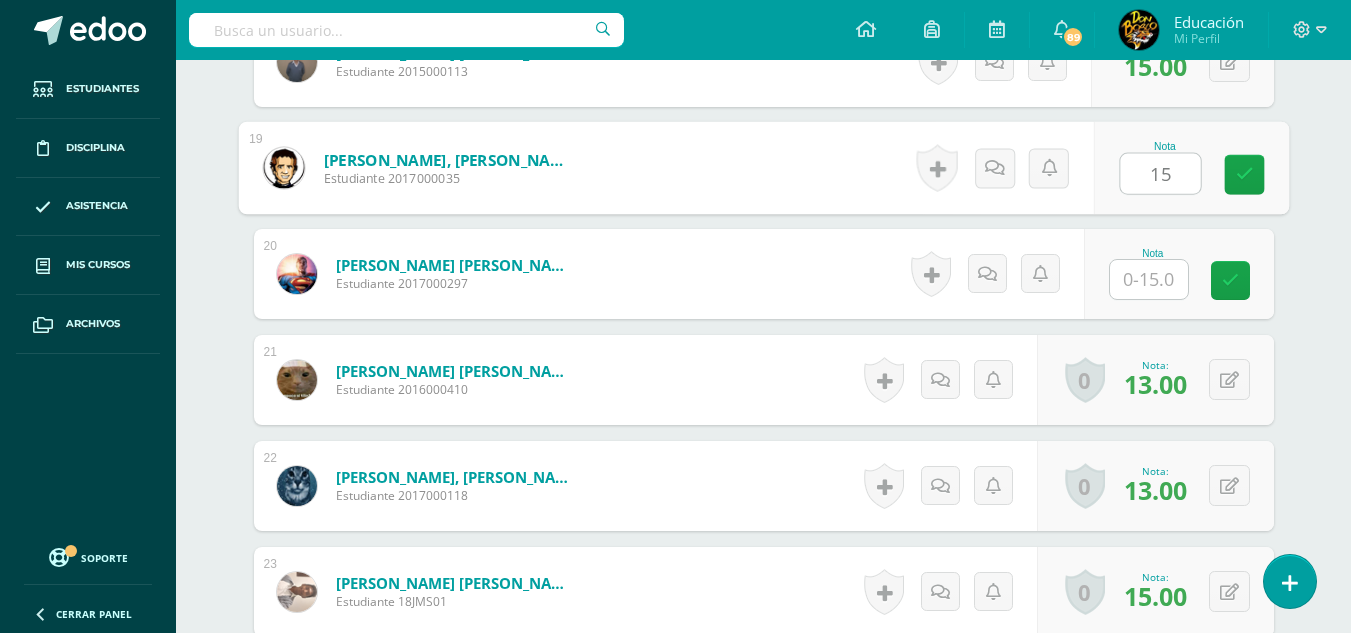type on "15" 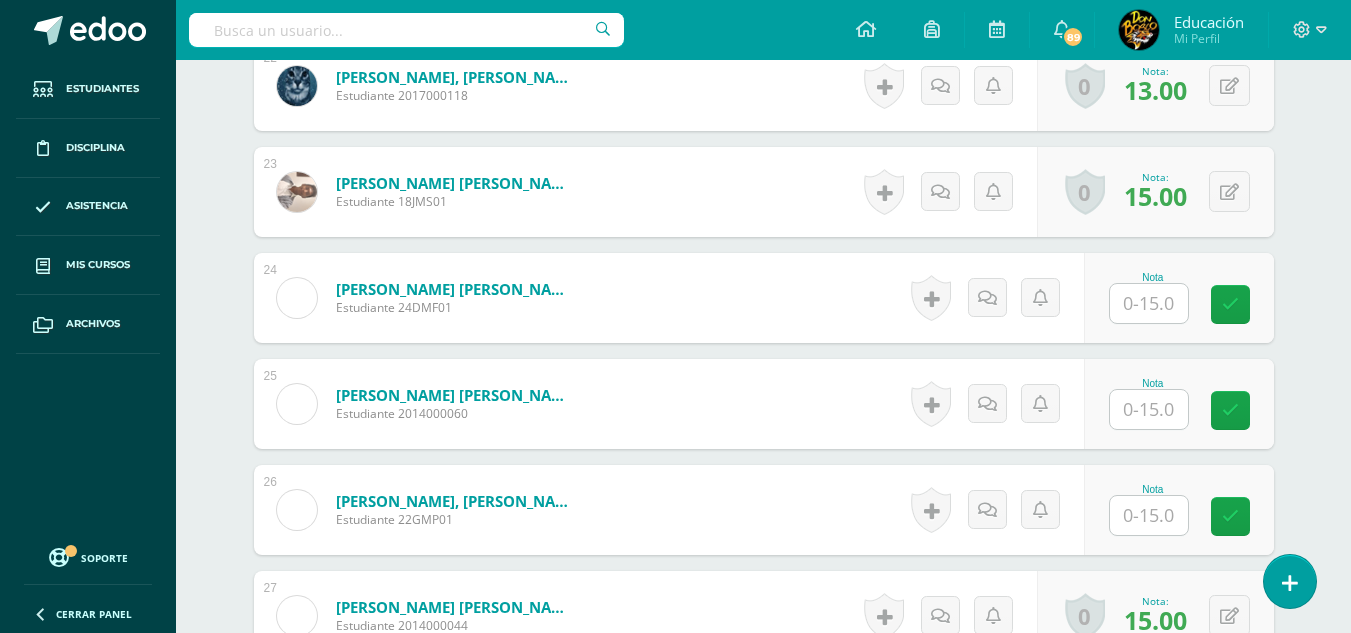 scroll, scrollTop: 2980, scrollLeft: 0, axis: vertical 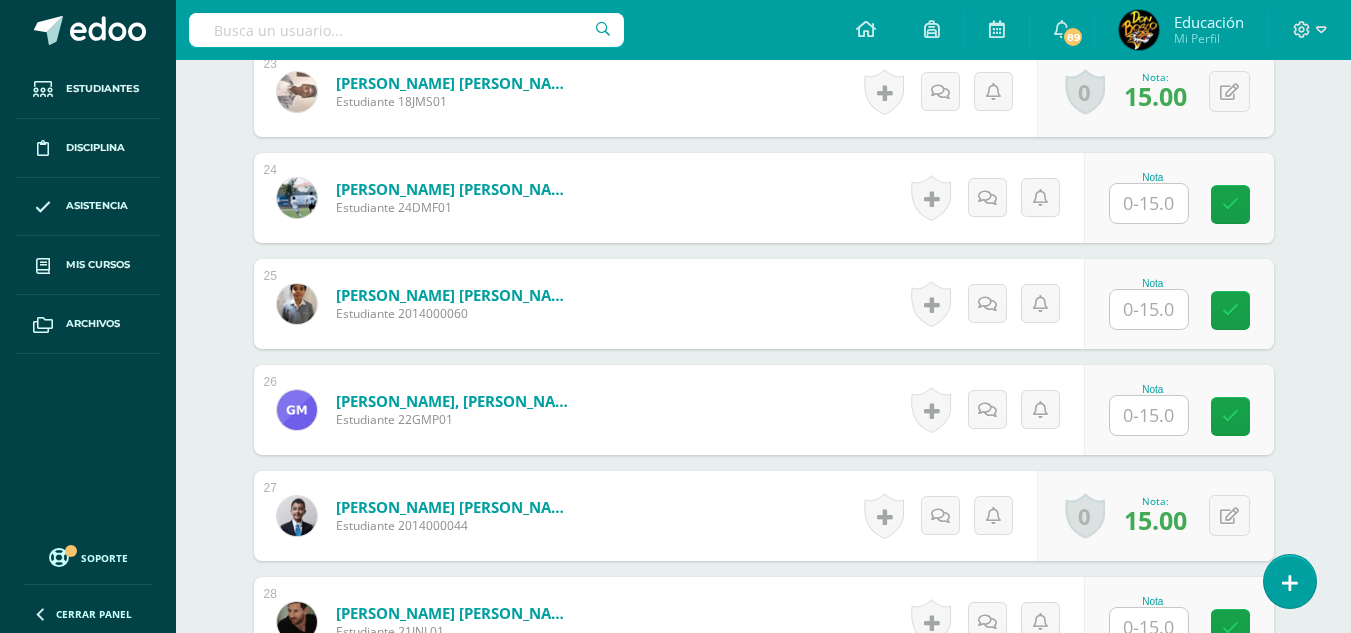 click at bounding box center (1149, 203) 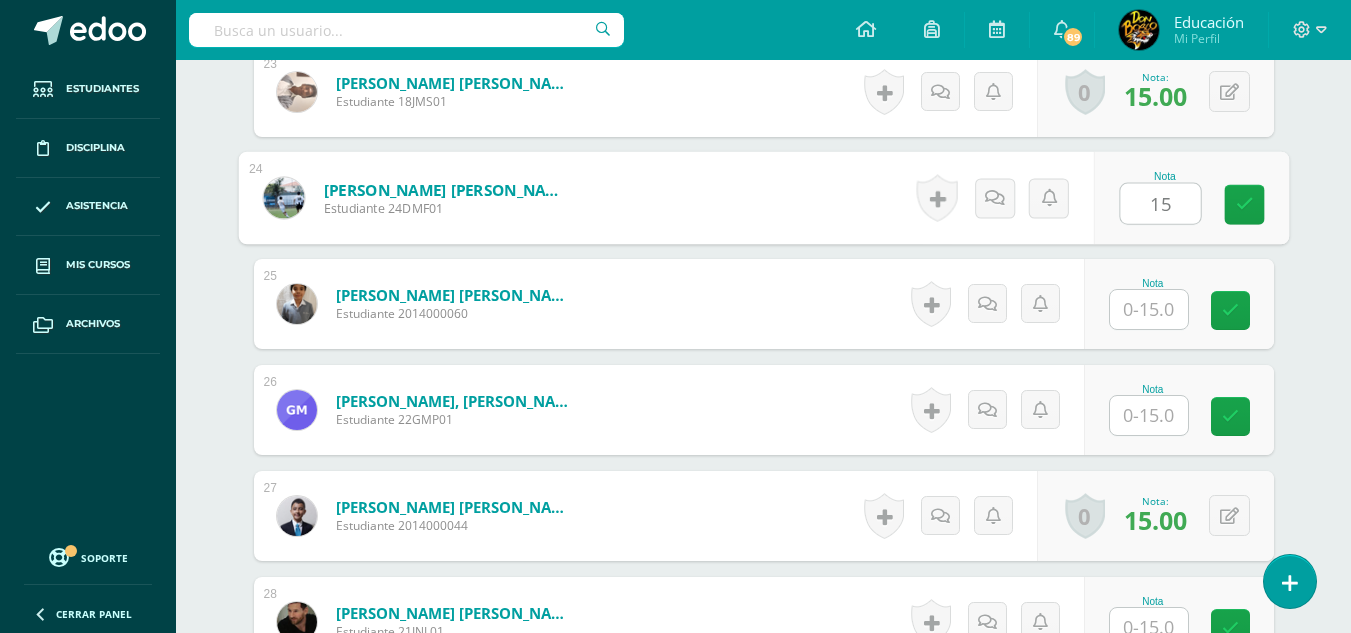 type on "15" 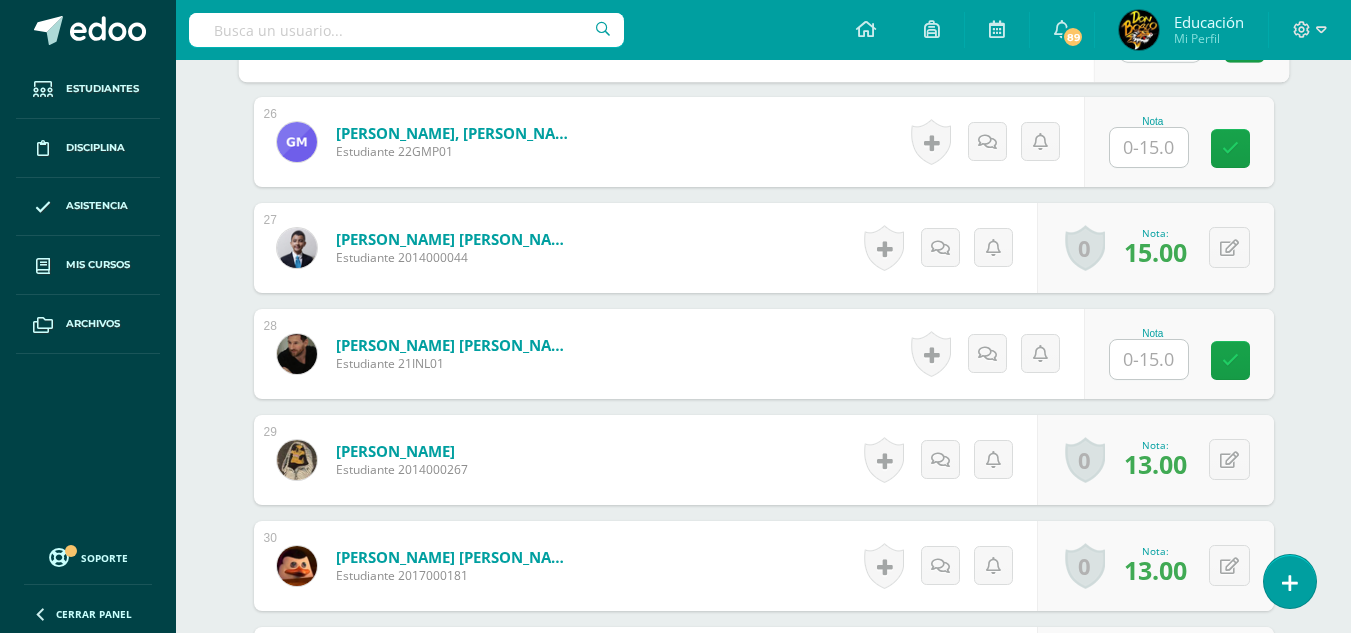 scroll, scrollTop: 3280, scrollLeft: 0, axis: vertical 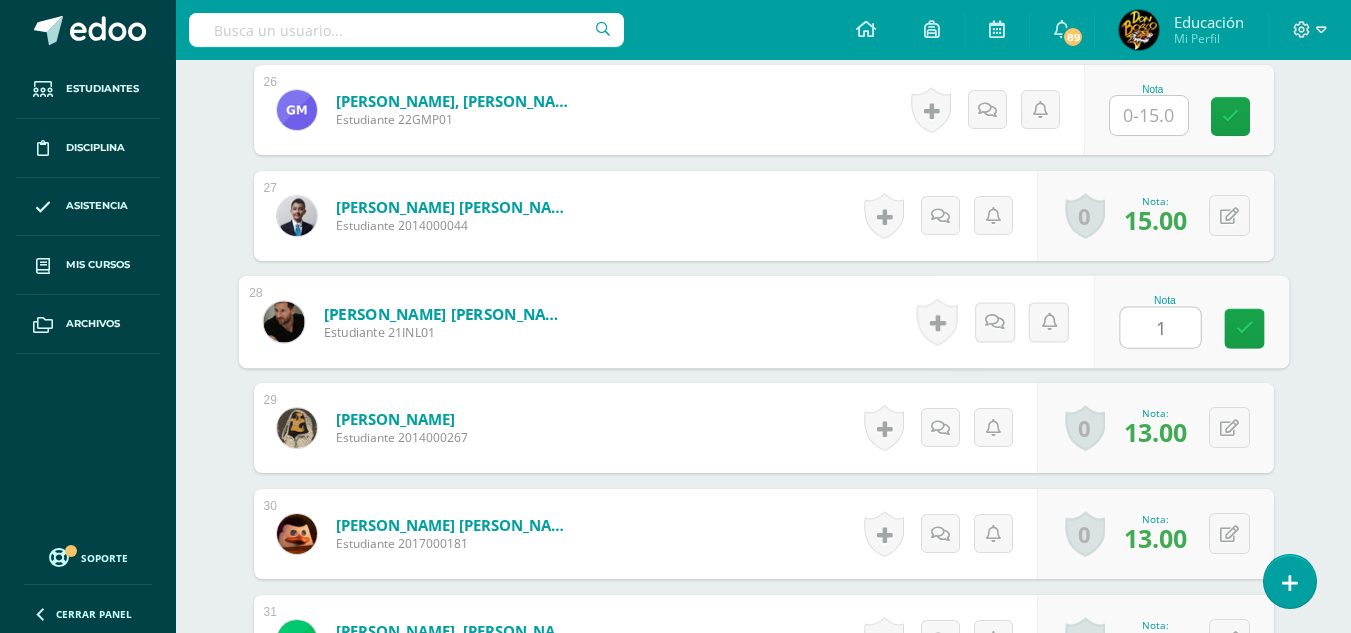 click on "1" at bounding box center (1160, 328) 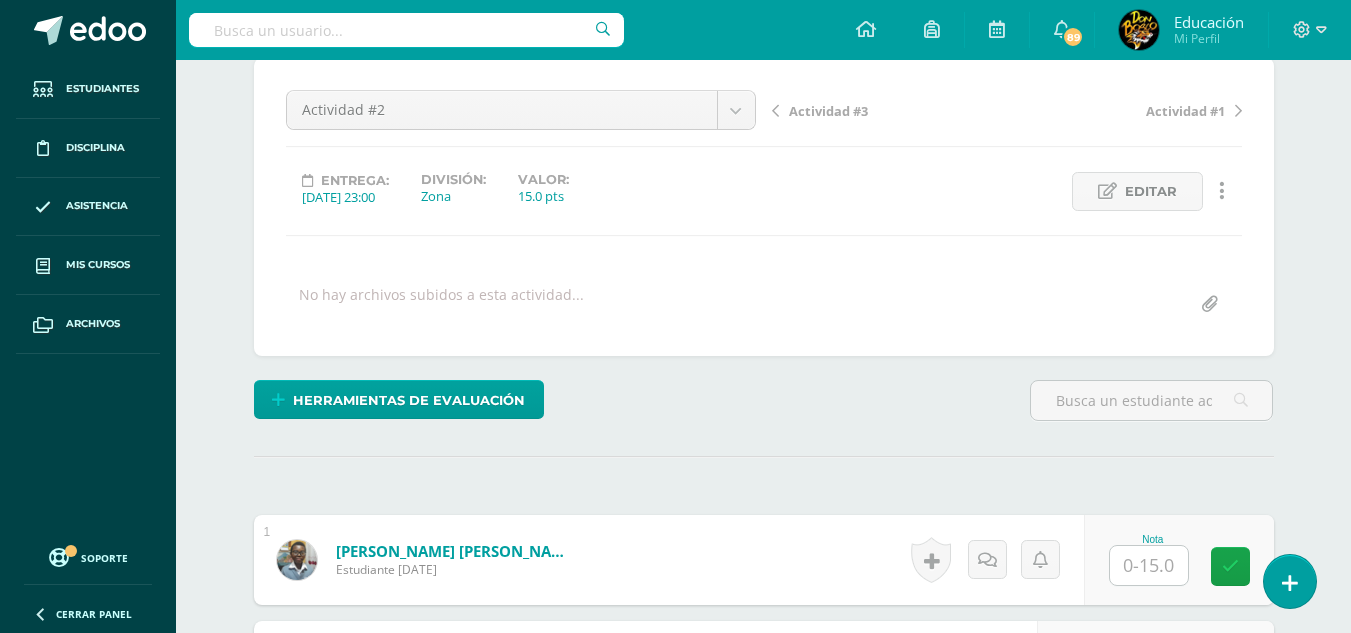 scroll, scrollTop: 0, scrollLeft: 0, axis: both 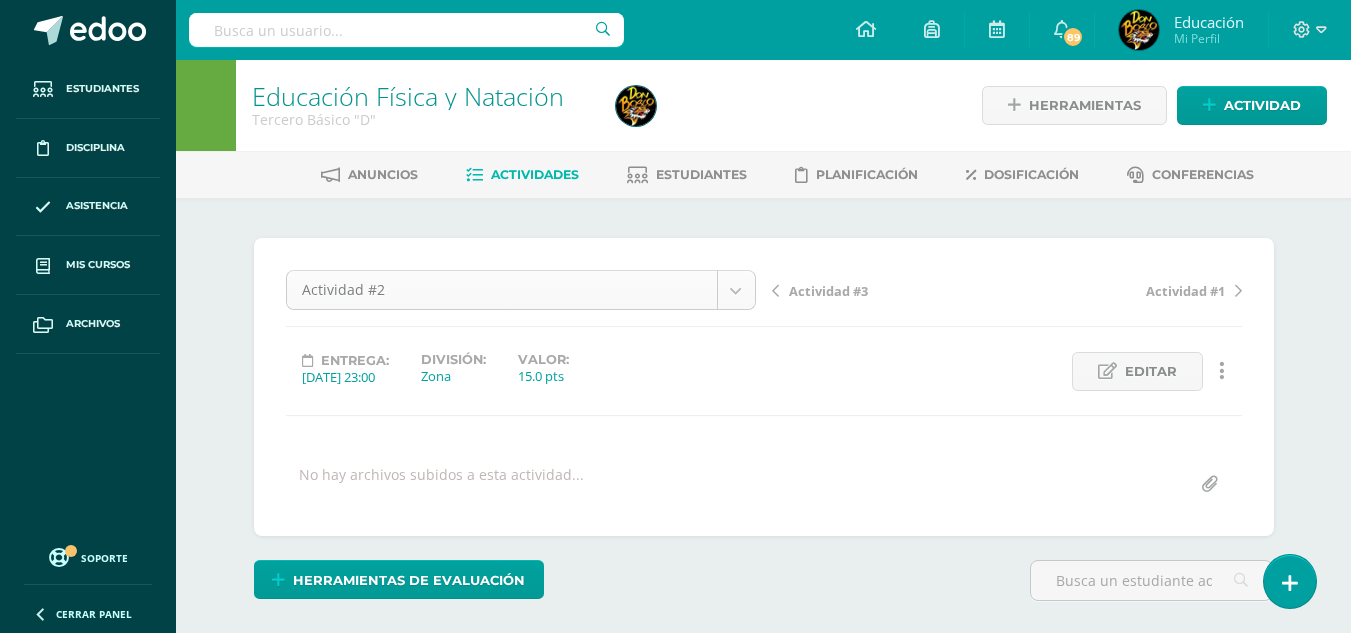click on "Estudiantes Disciplina Asistencia Mis cursos Archivos Soporte
Centro de ayuda
Últimas actualizaciones
10+ Cerrar panel
Educación Física
Primero
Primaria Inicial
"A"
Actividades Estudiantes Planificación Dosificación
Méritos y Deméritos 1ro. Primaria ¨A¨
Primero
Primaria Inicial
"A"
Actividades Estudiantes Planificación Dosificación
Educación Física
Primero
Primaria Inicial
"B"
Actividades Estudiantes Planificación Dosificación Actividades Estudiantes Planificación Dosificación Actividades 1" at bounding box center (675, 2203) 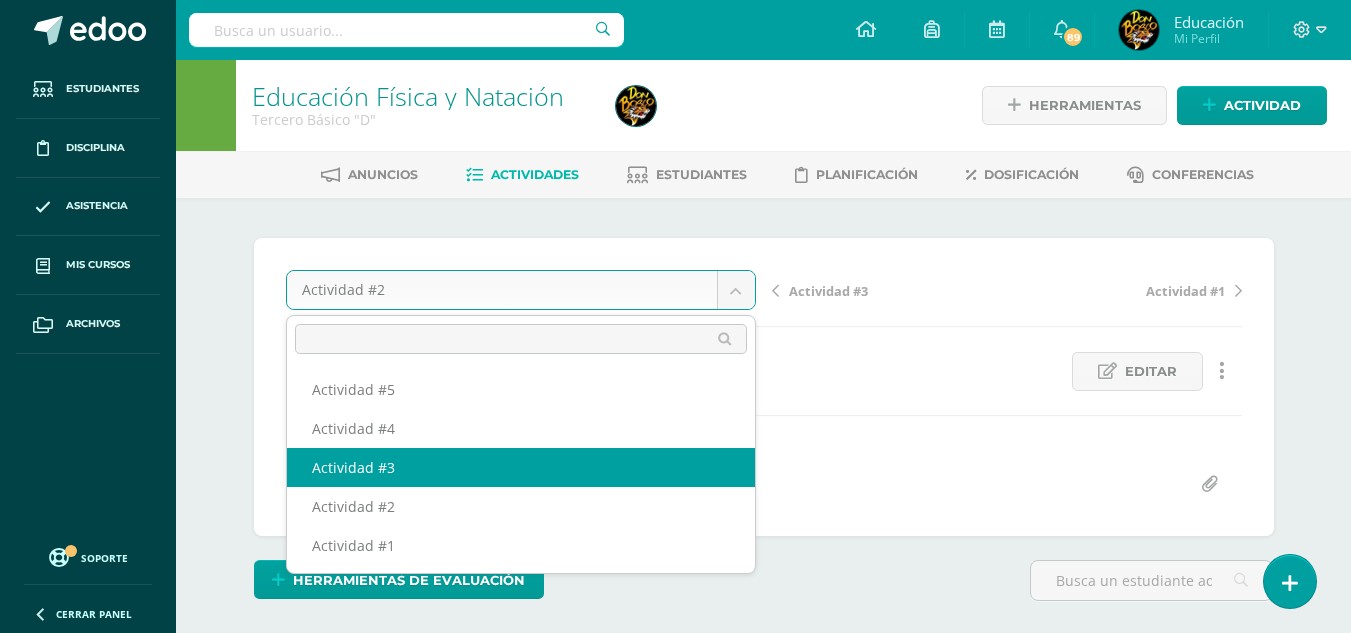 select on "/dashboard/teacher/grade-activity/174933/" 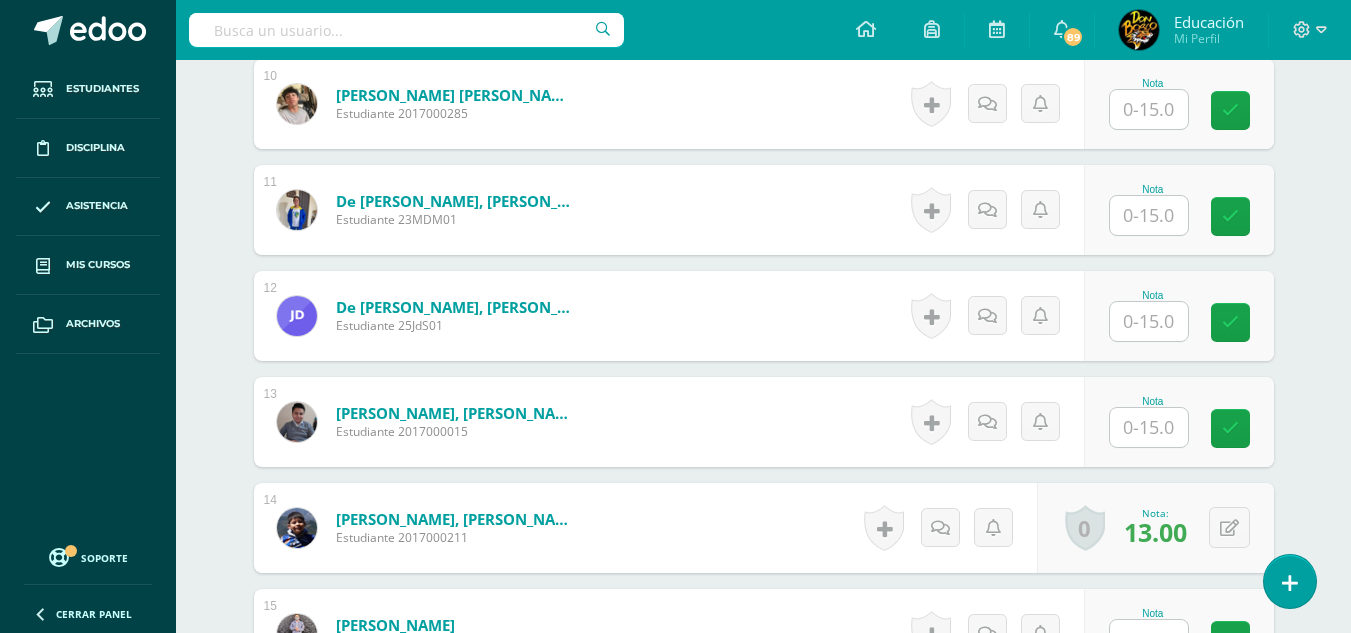 scroll, scrollTop: 1604, scrollLeft: 0, axis: vertical 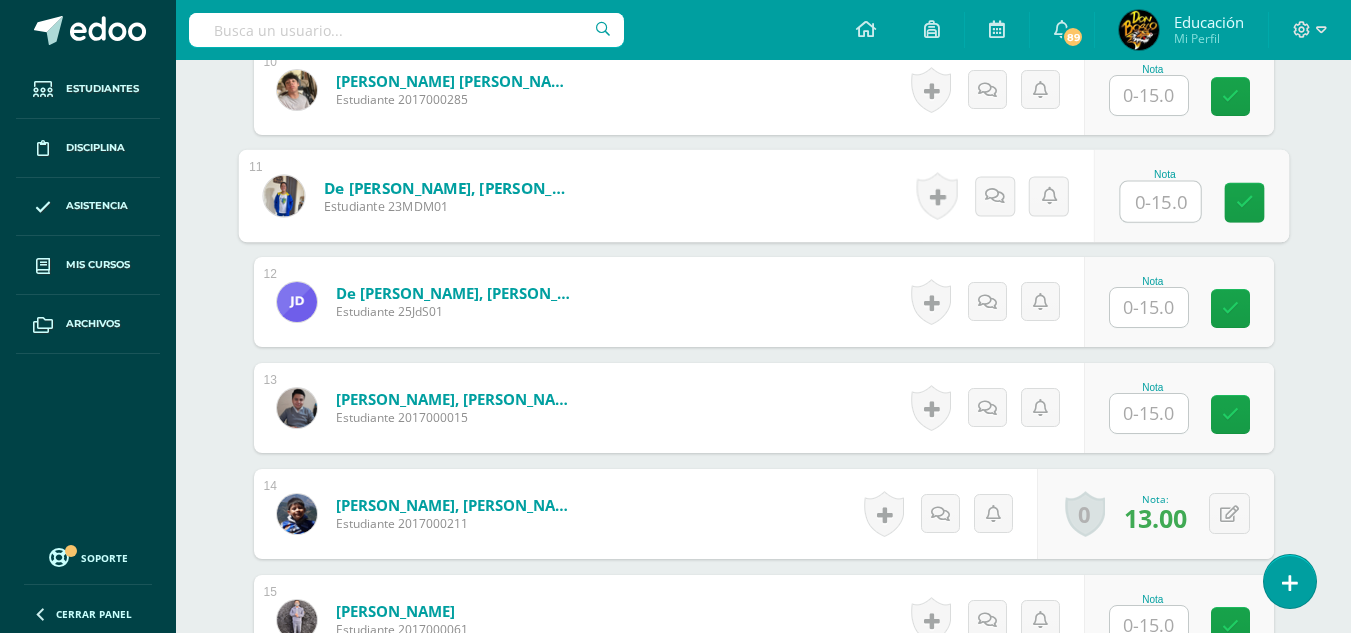 click at bounding box center (1160, 202) 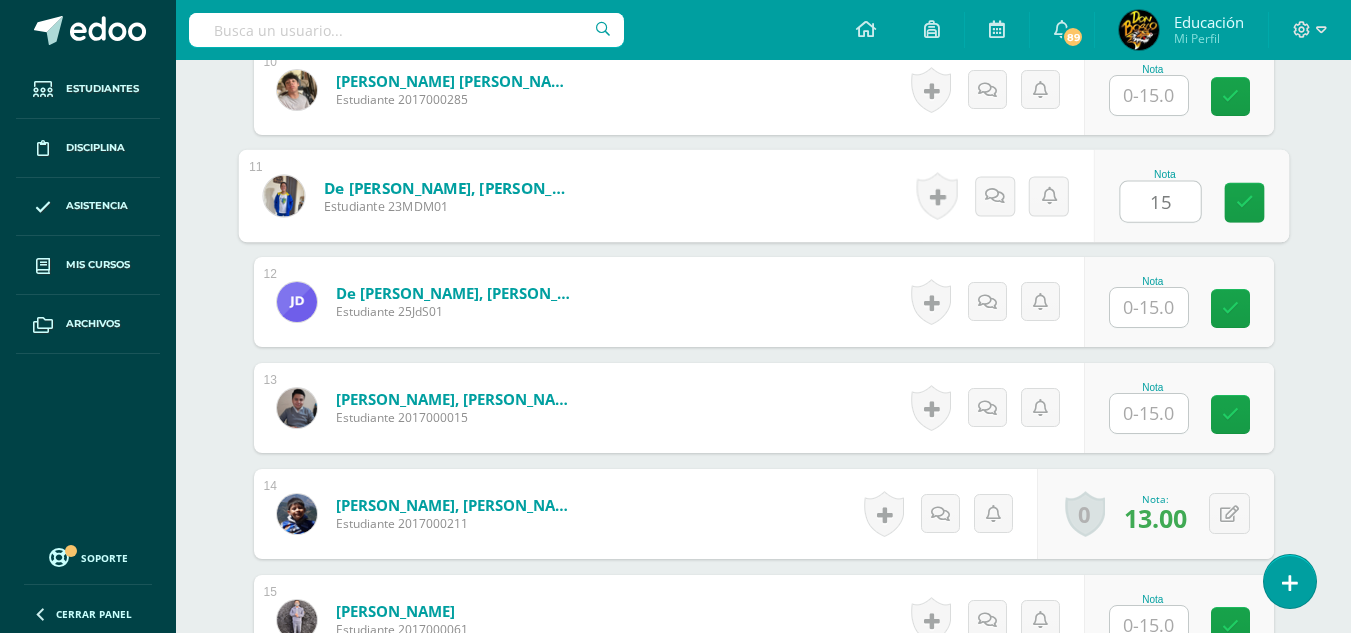 type on "15" 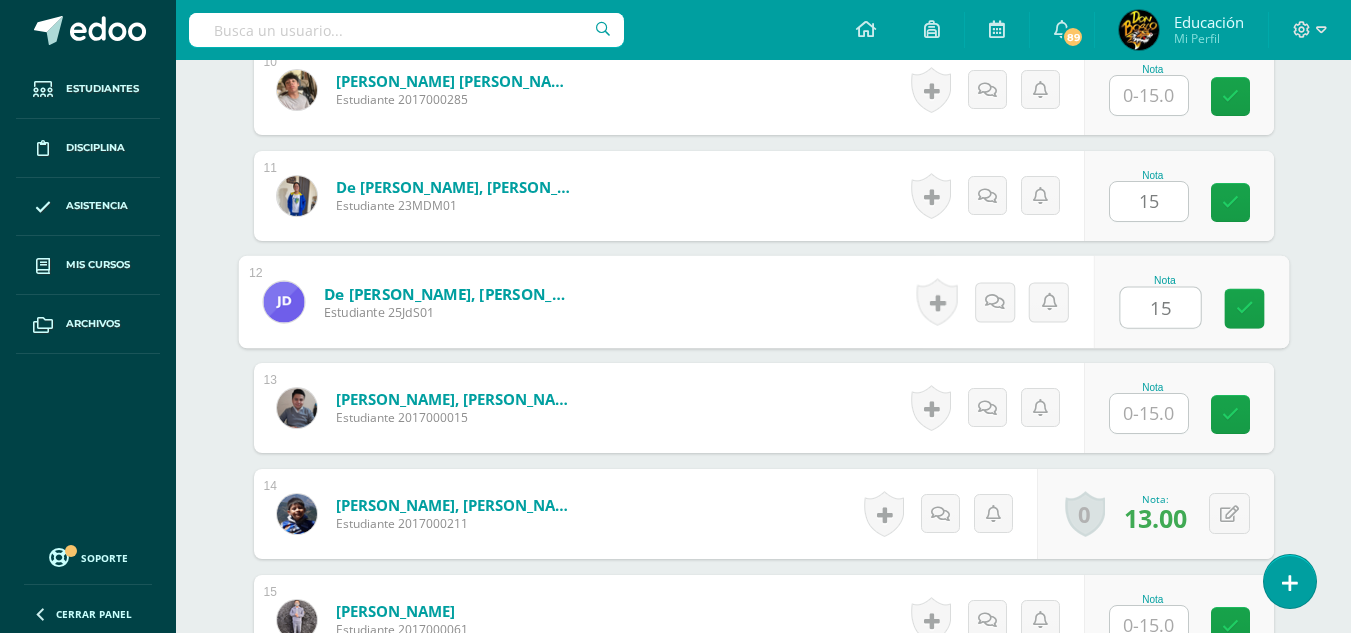 type on "15" 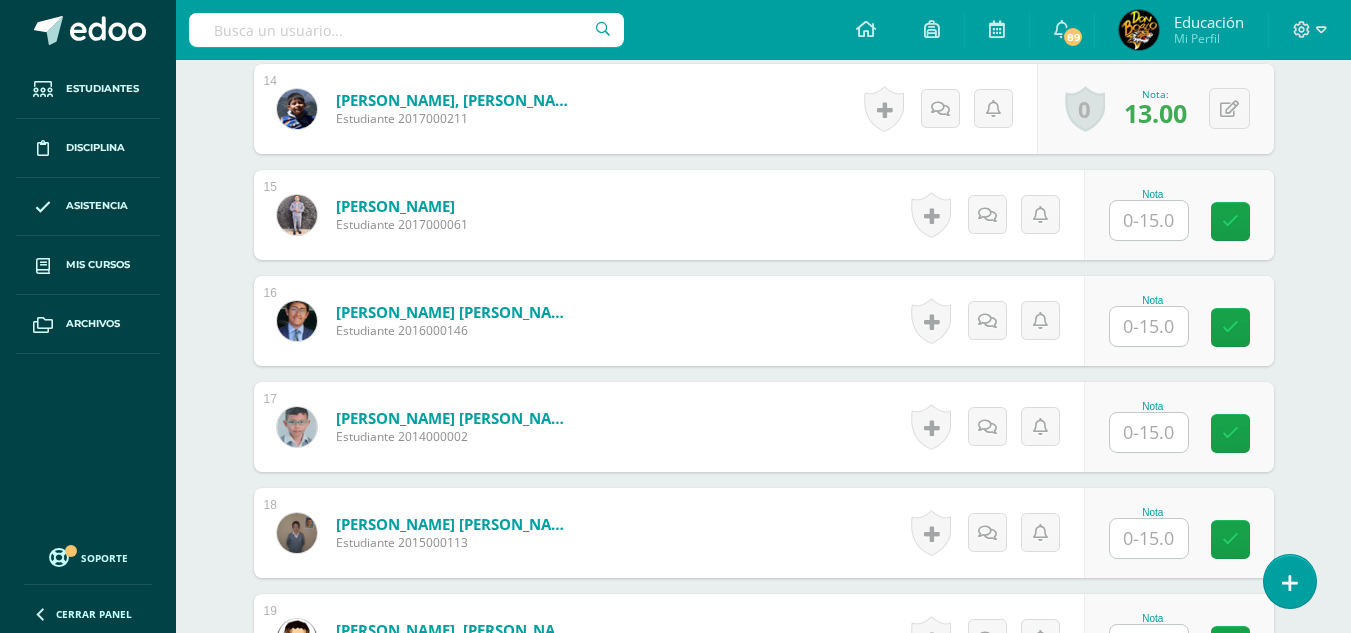 scroll, scrollTop: 2204, scrollLeft: 0, axis: vertical 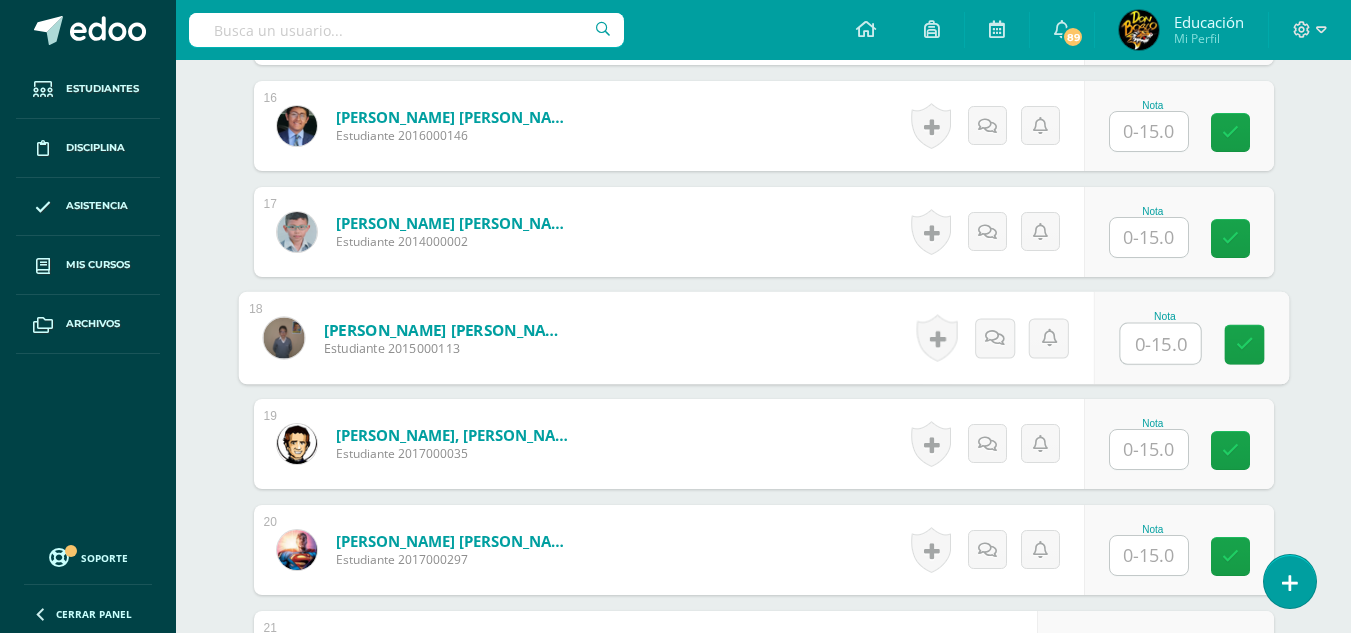 click at bounding box center (1160, 344) 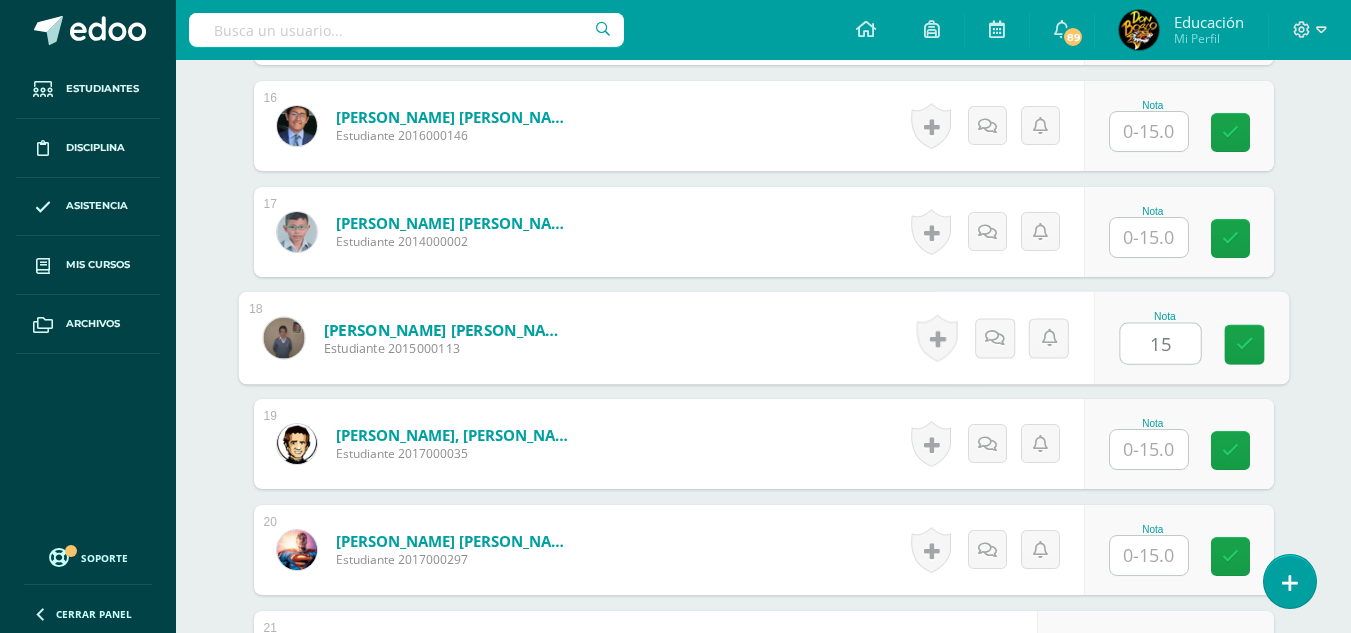 type on "15" 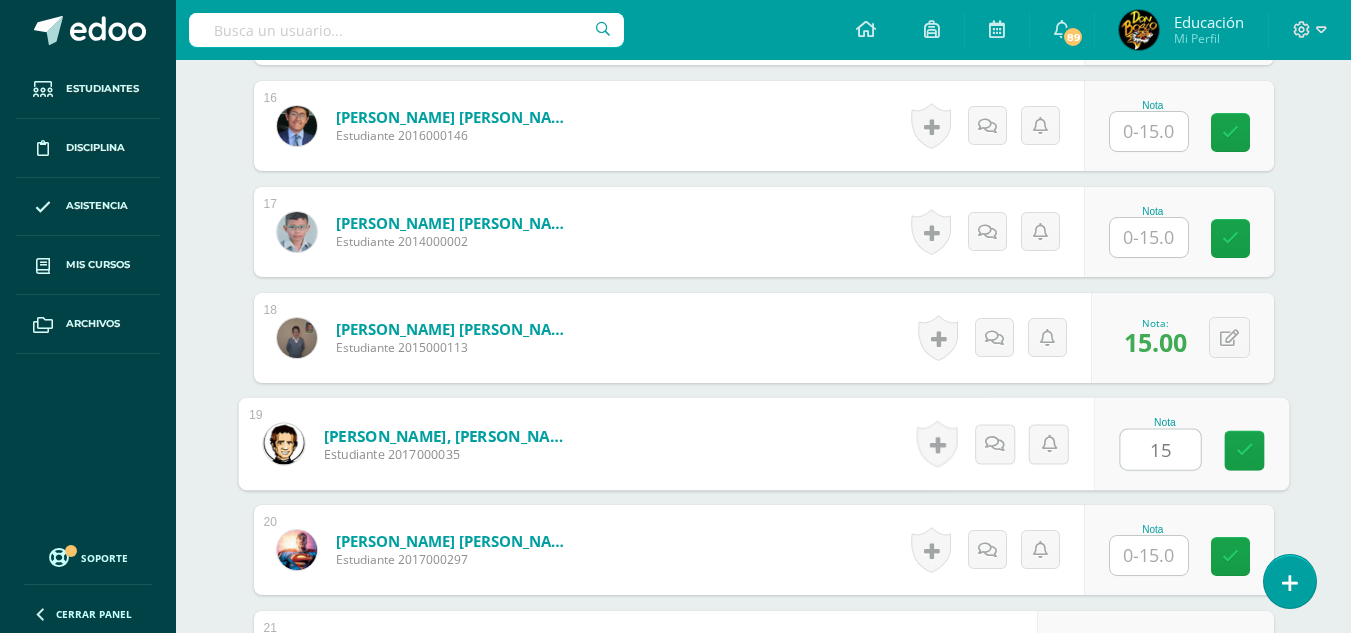 type on "15" 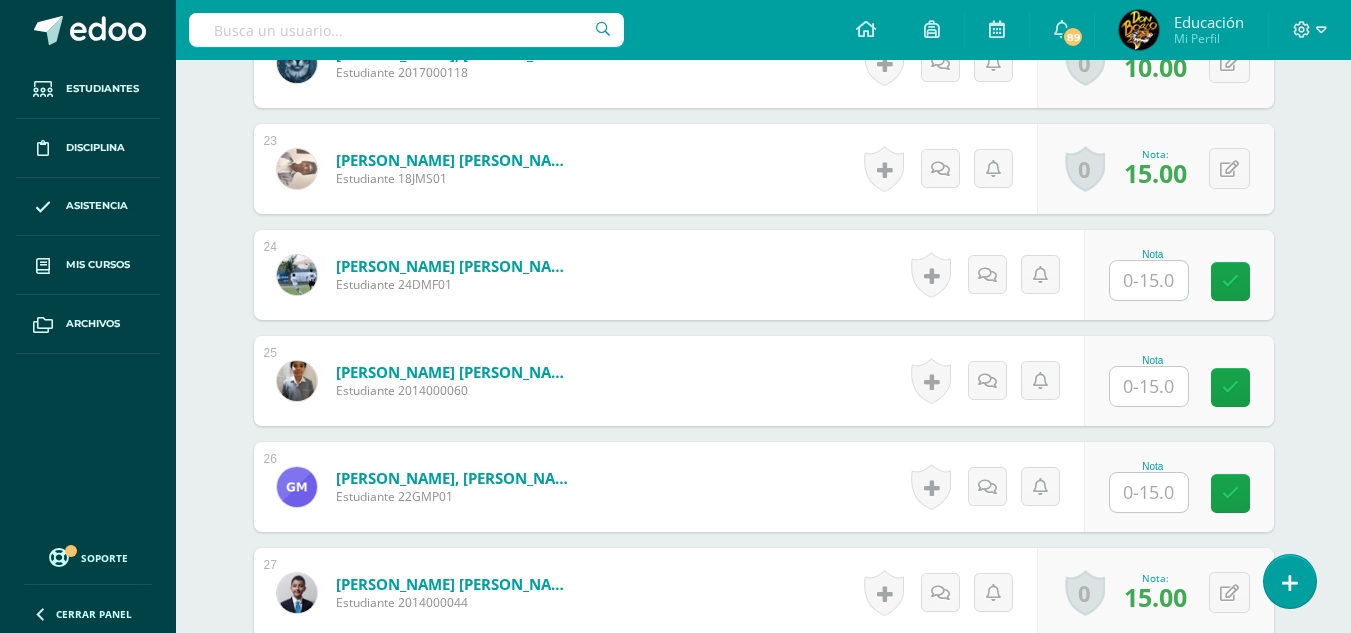 scroll, scrollTop: 2904, scrollLeft: 0, axis: vertical 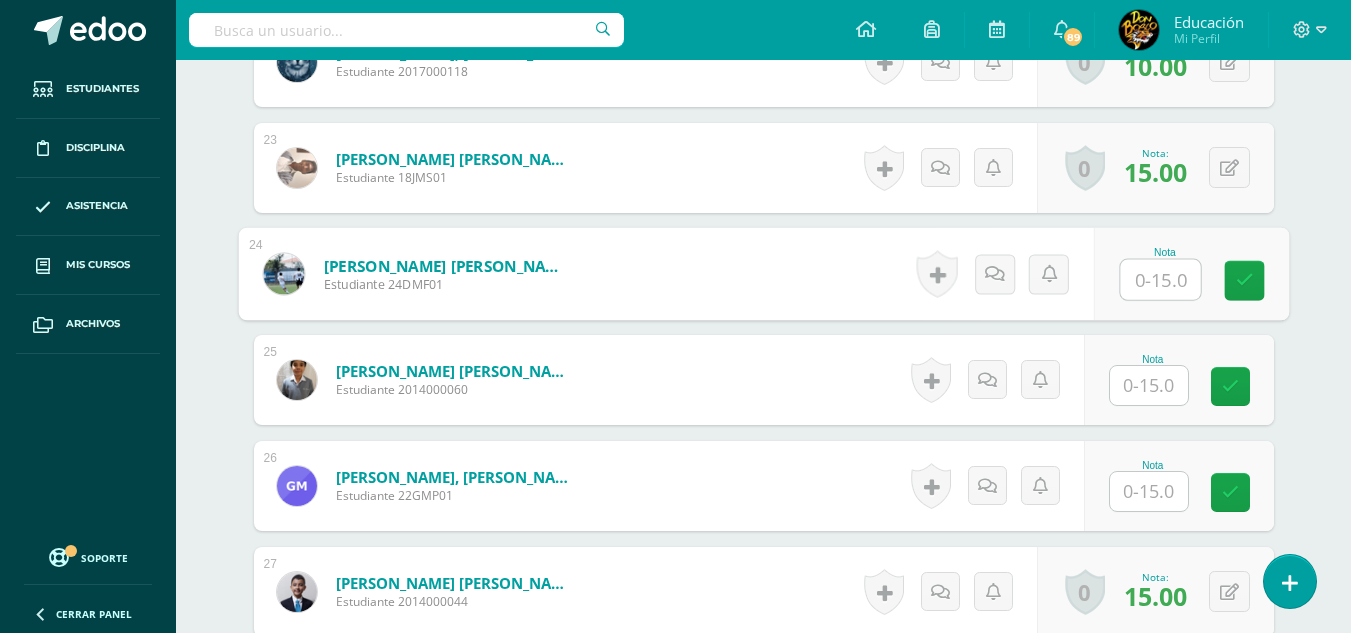 click at bounding box center [1160, 280] 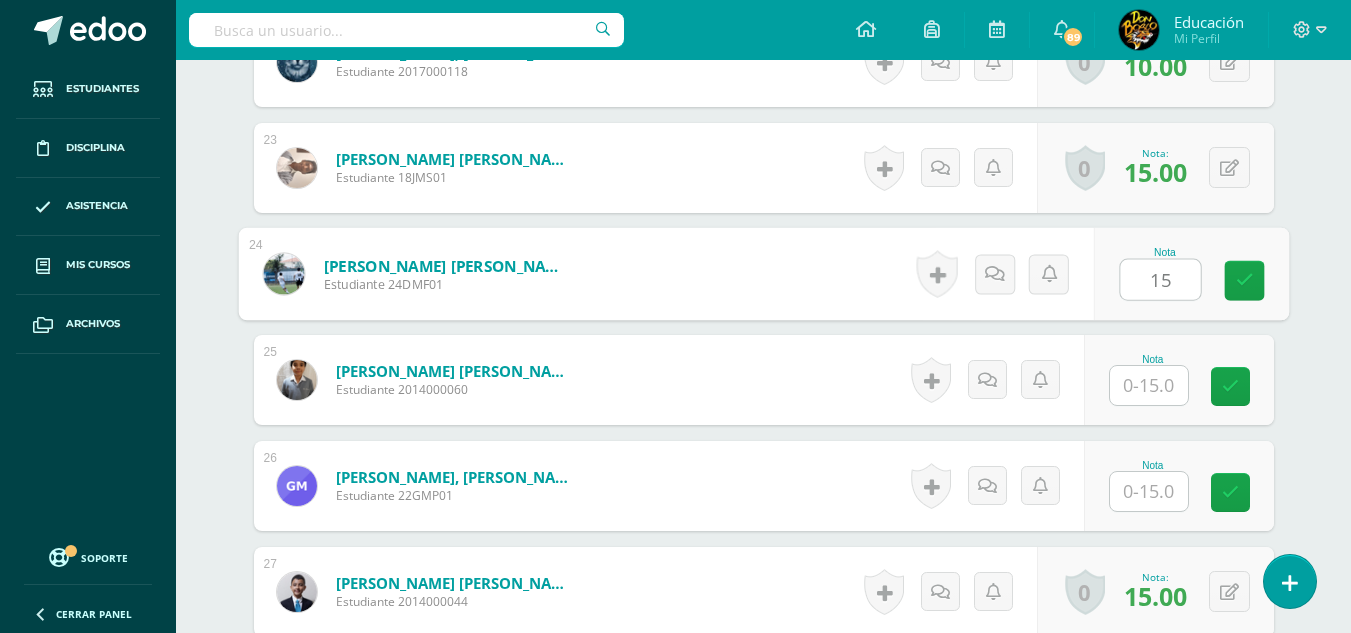 type on "15" 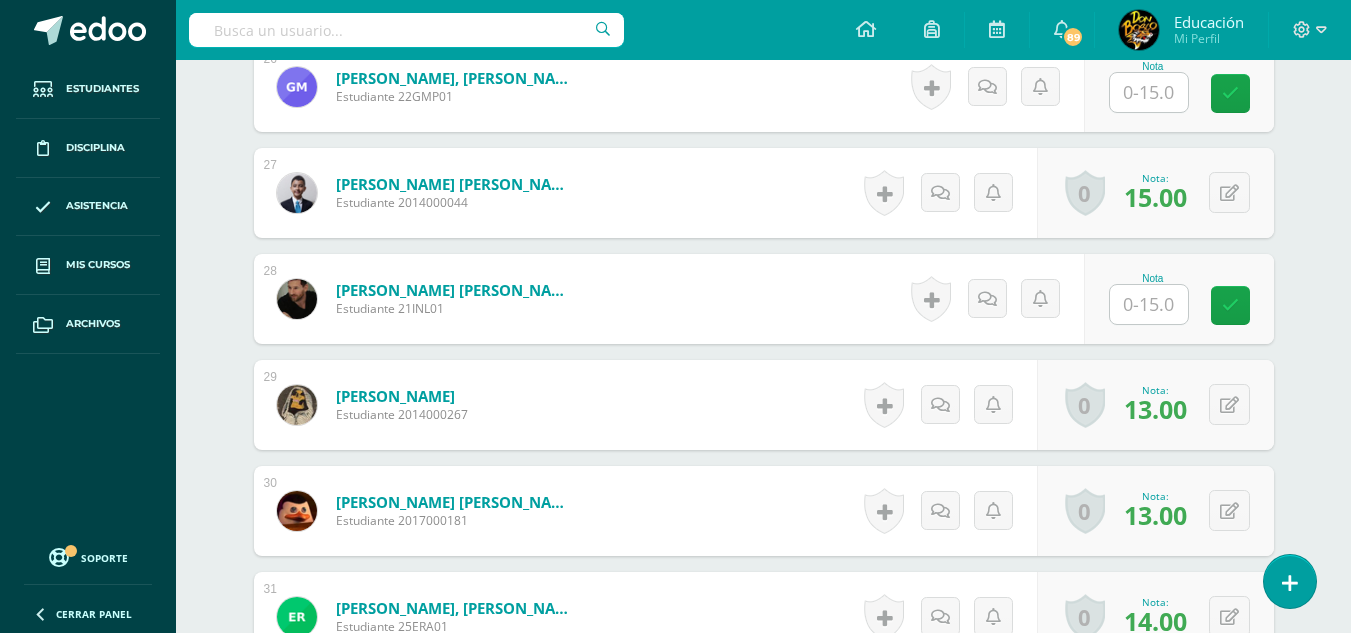 scroll, scrollTop: 3304, scrollLeft: 0, axis: vertical 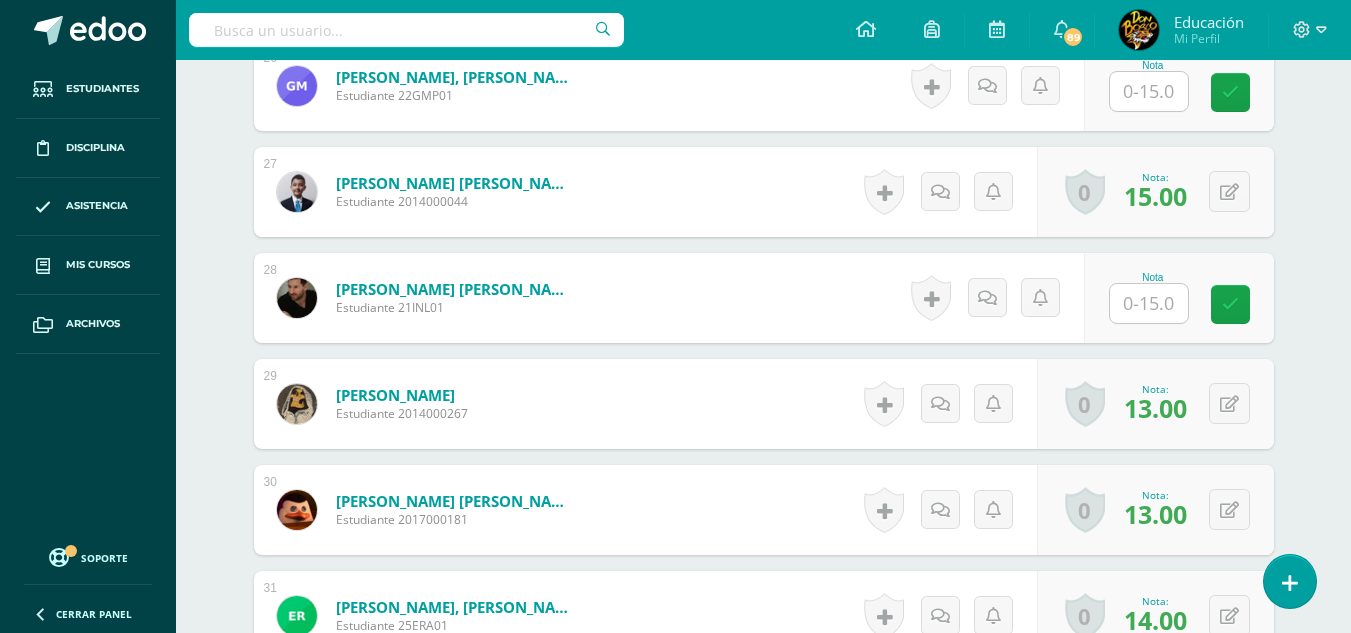 click at bounding box center [1149, 303] 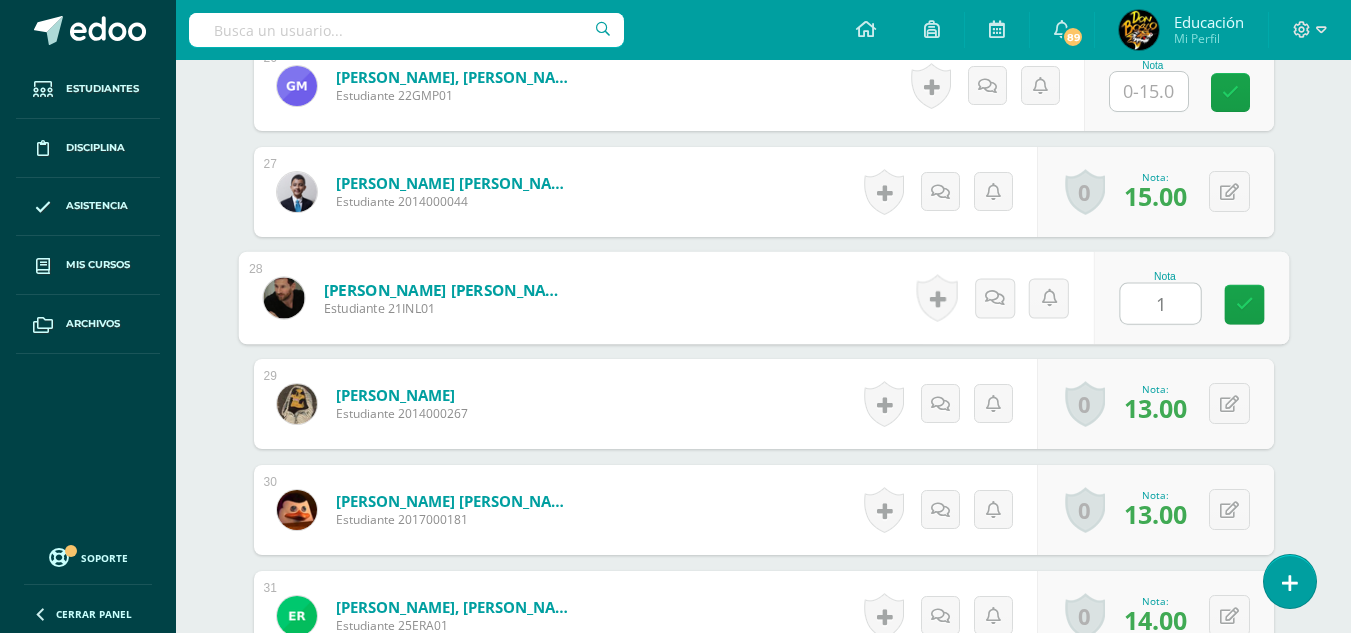 type on "15" 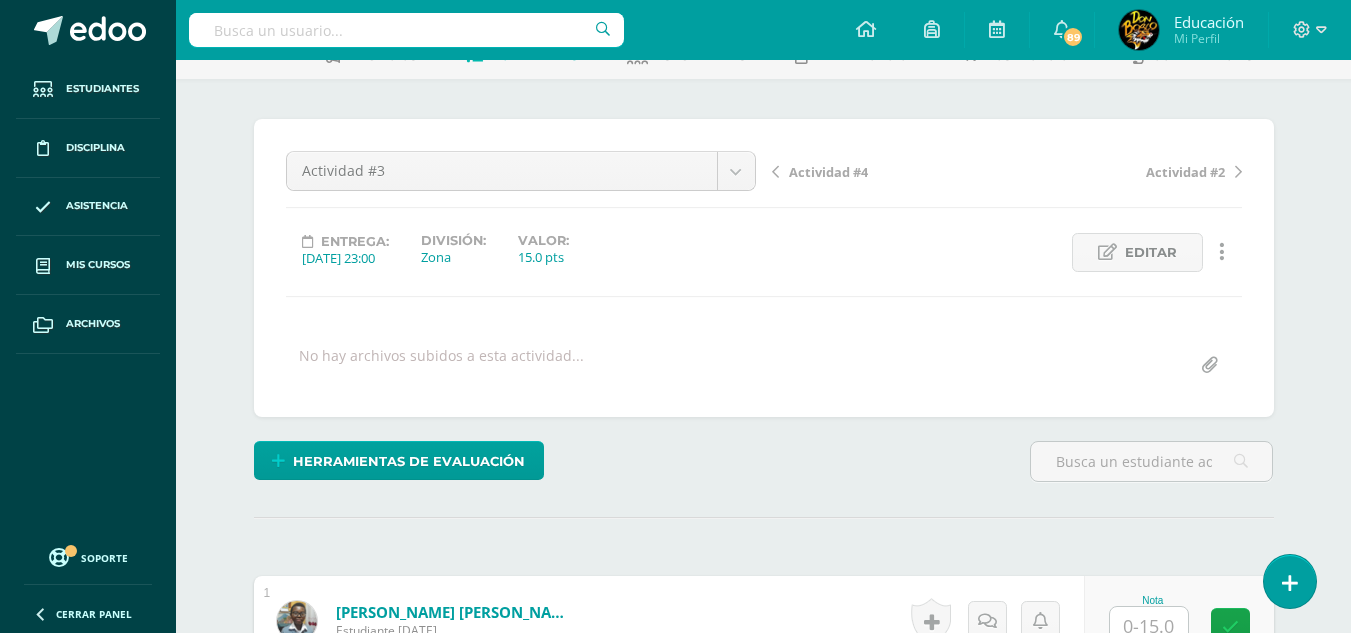 scroll, scrollTop: 0, scrollLeft: 0, axis: both 